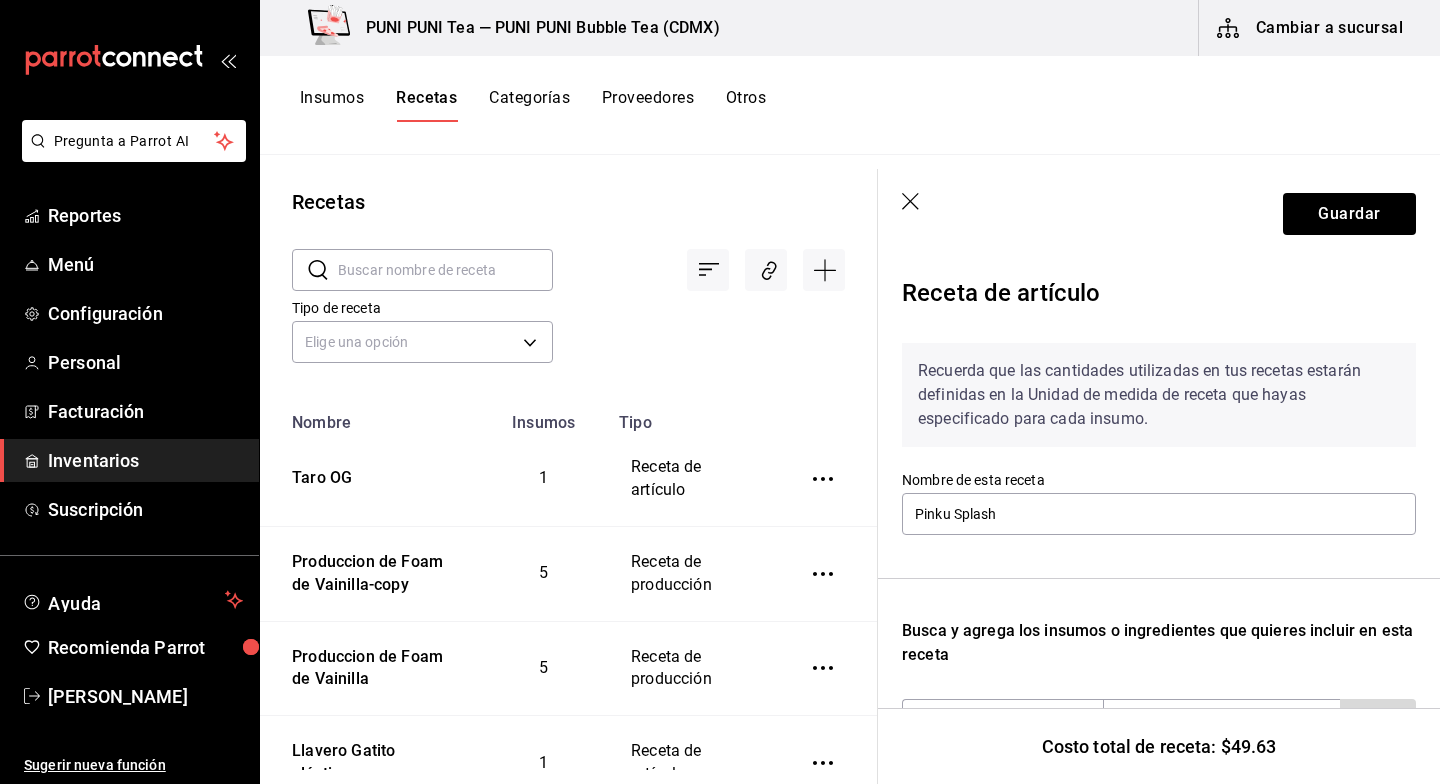 scroll, scrollTop: 0, scrollLeft: 0, axis: both 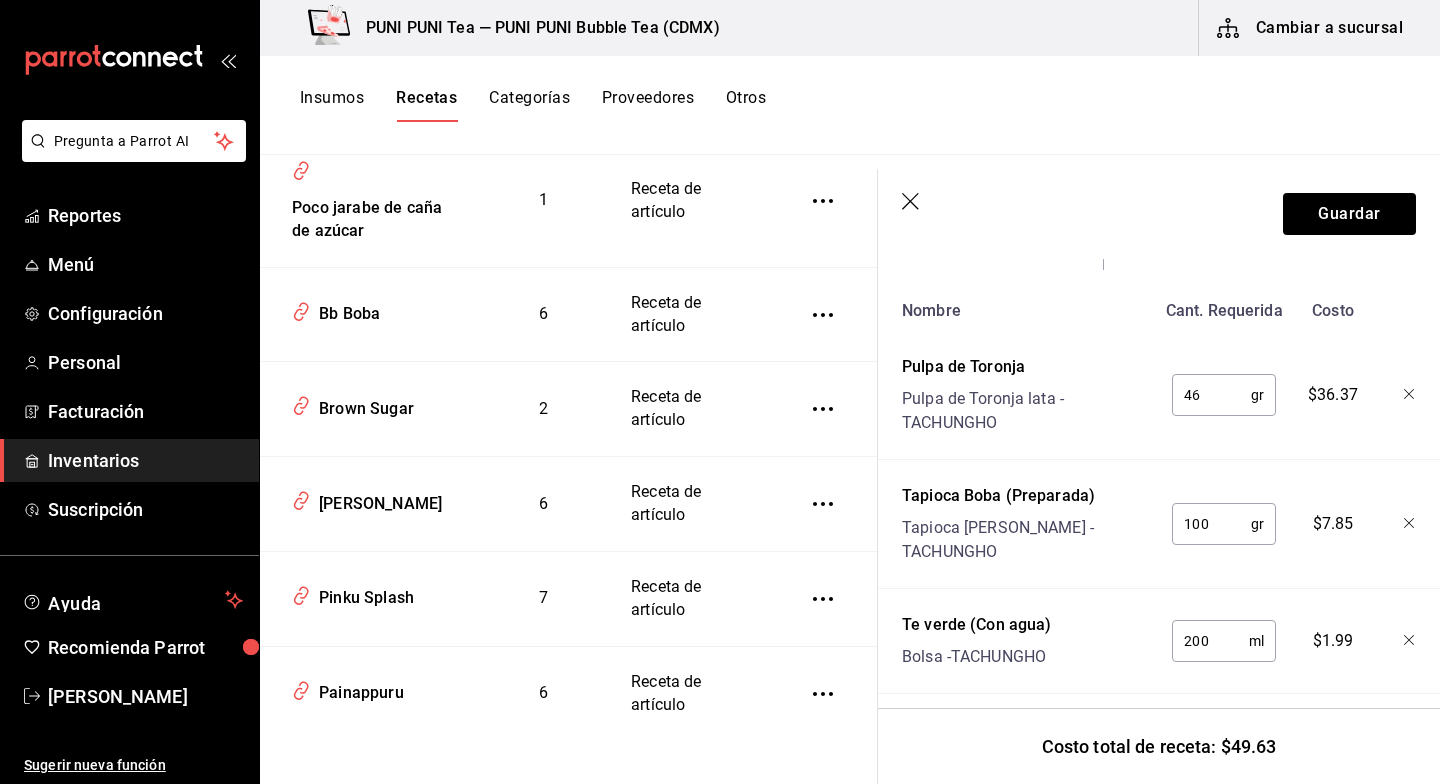 click on "100" at bounding box center (1211, 524) 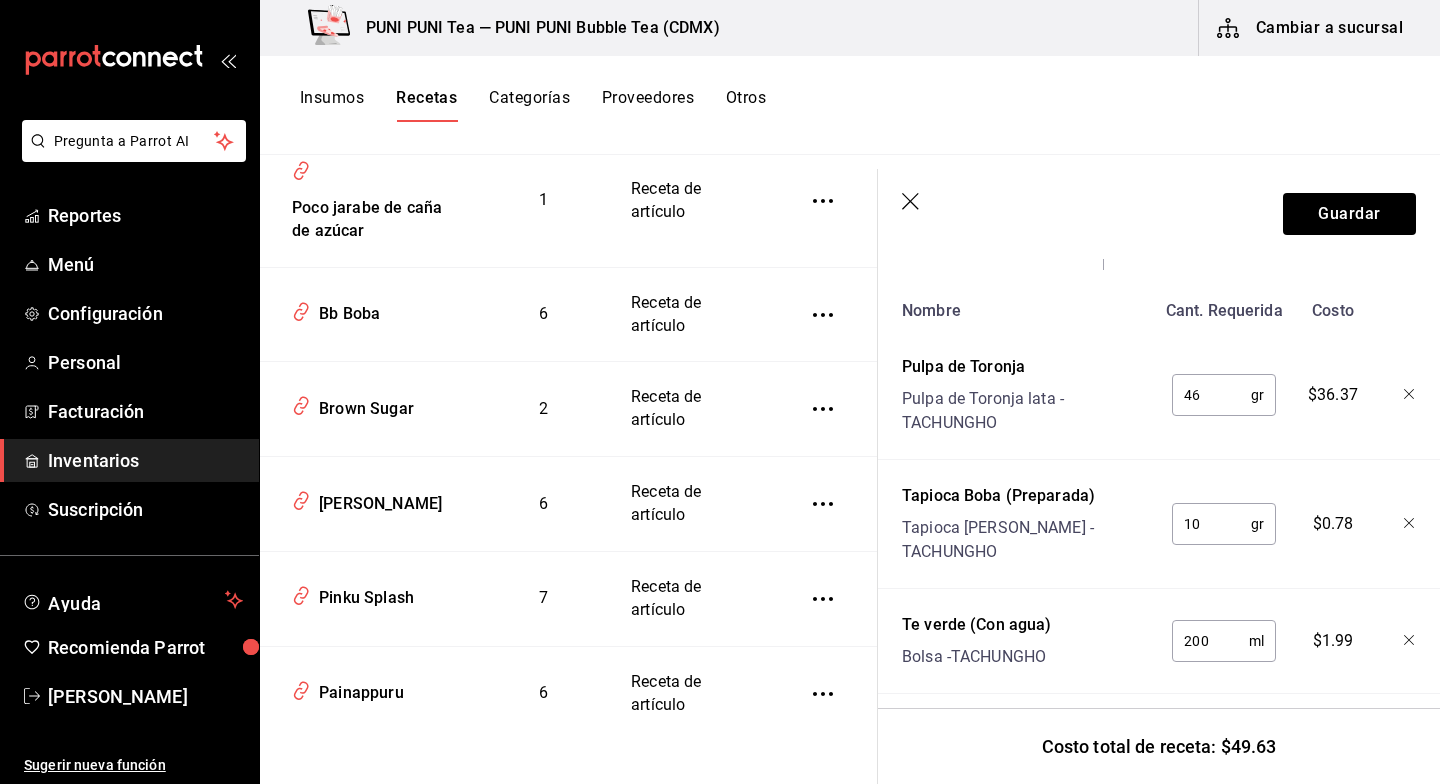 type on "1" 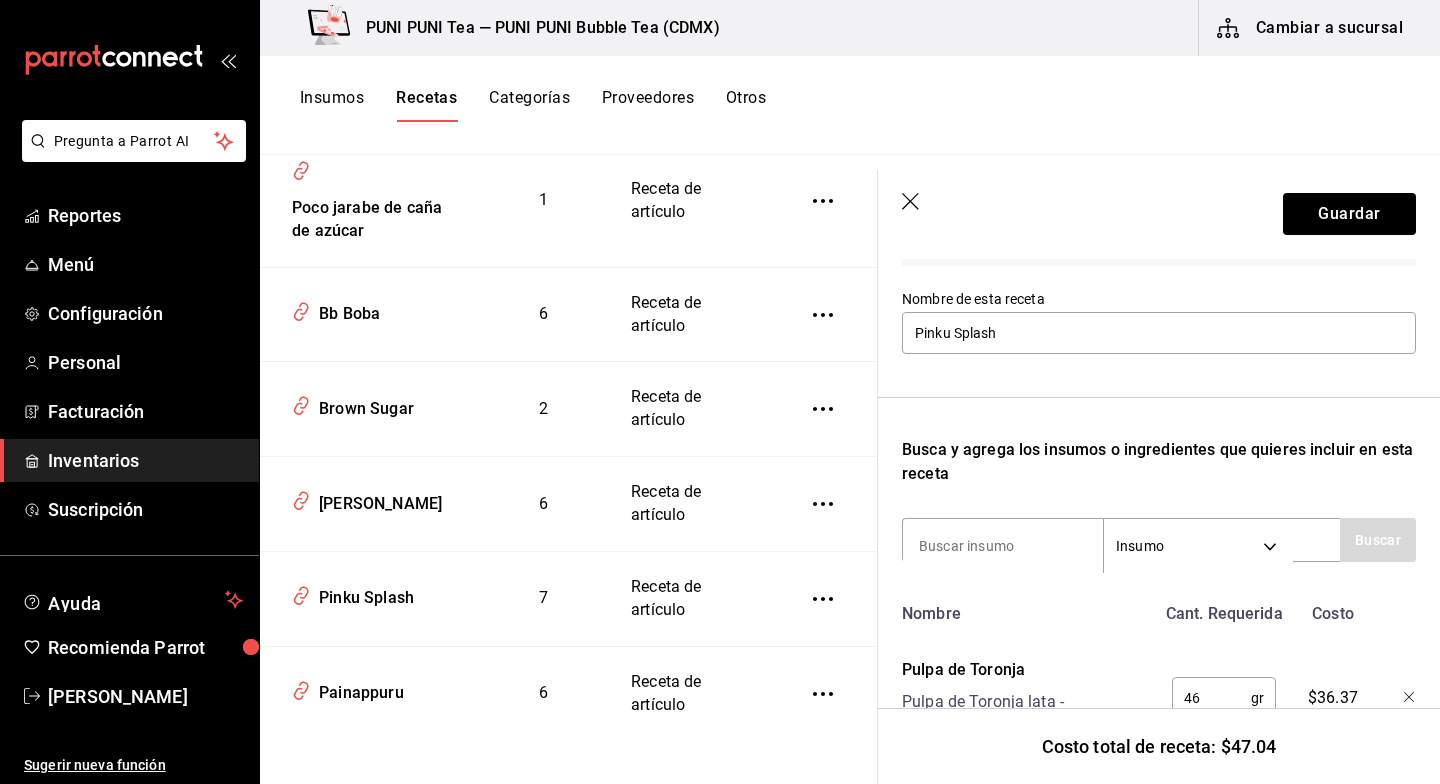 scroll, scrollTop: 0, scrollLeft: 0, axis: both 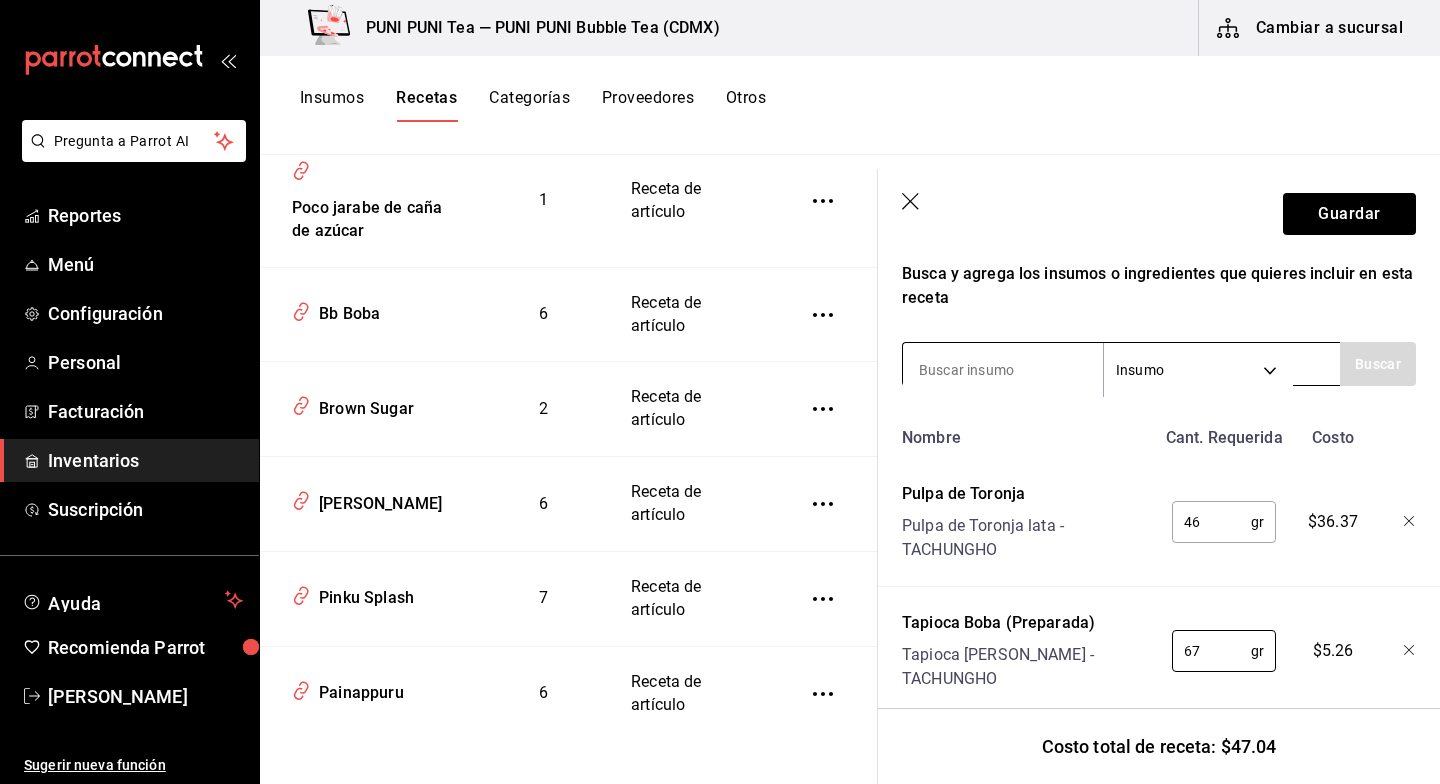 type on "67" 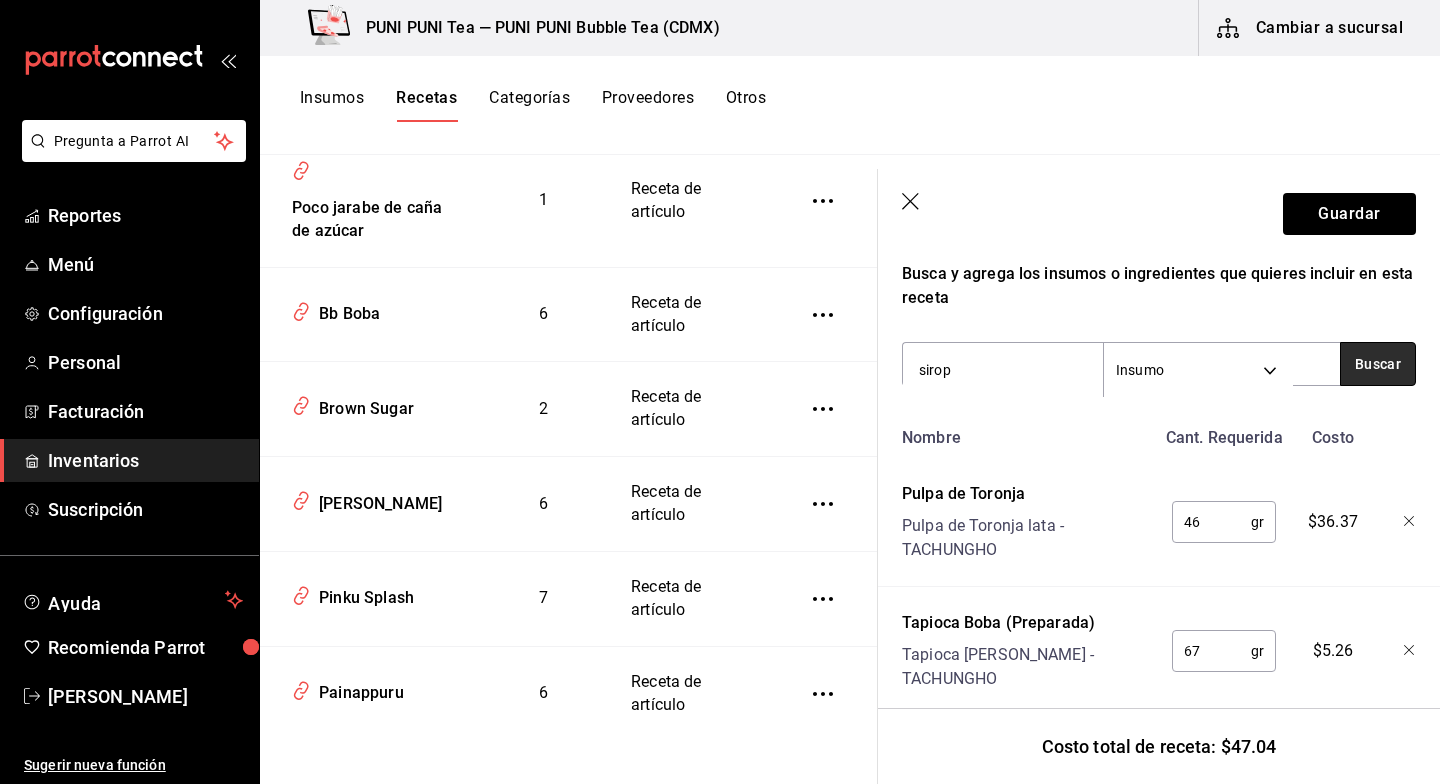 click on "Buscar" at bounding box center [1378, 364] 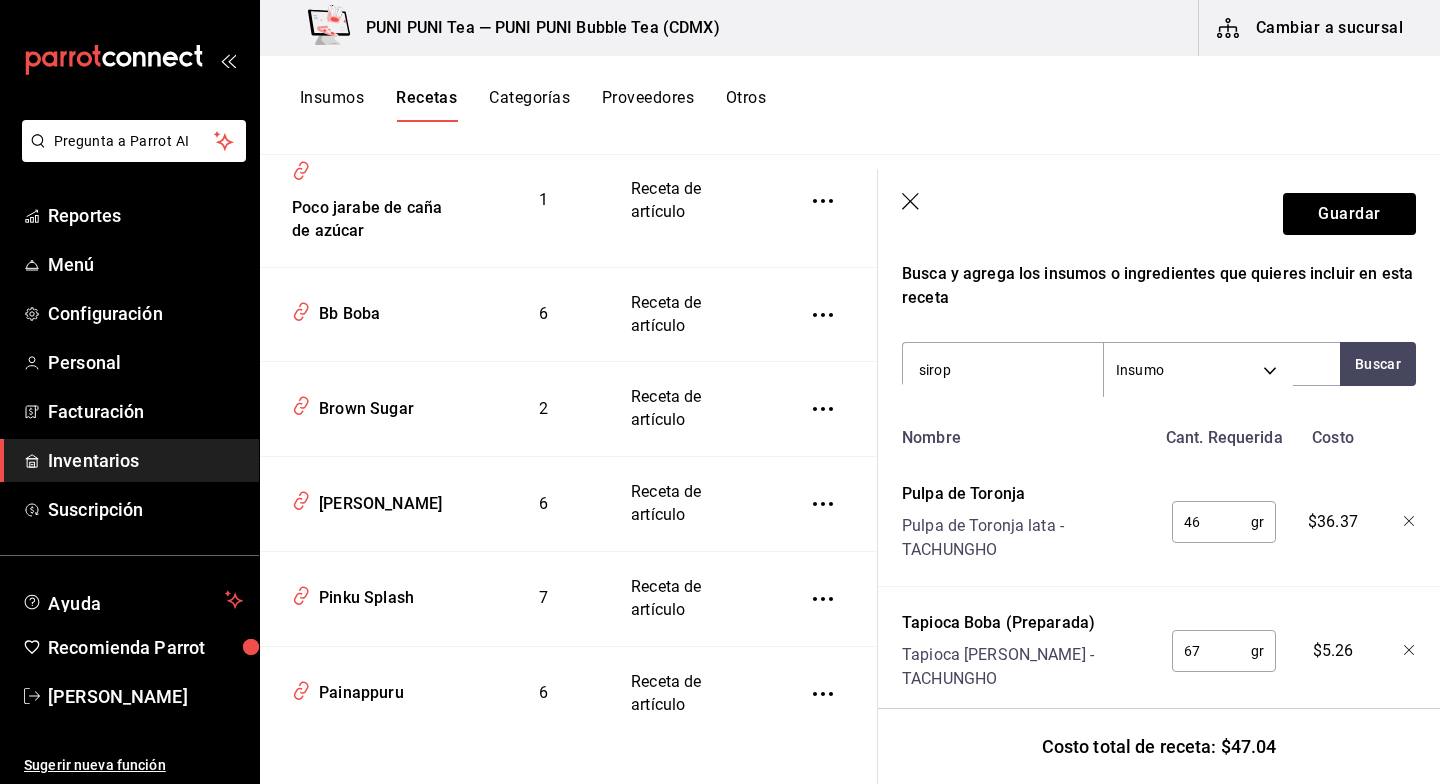 drag, startPoint x: 1007, startPoint y: 378, endPoint x: 840, endPoint y: 367, distance: 167.36188 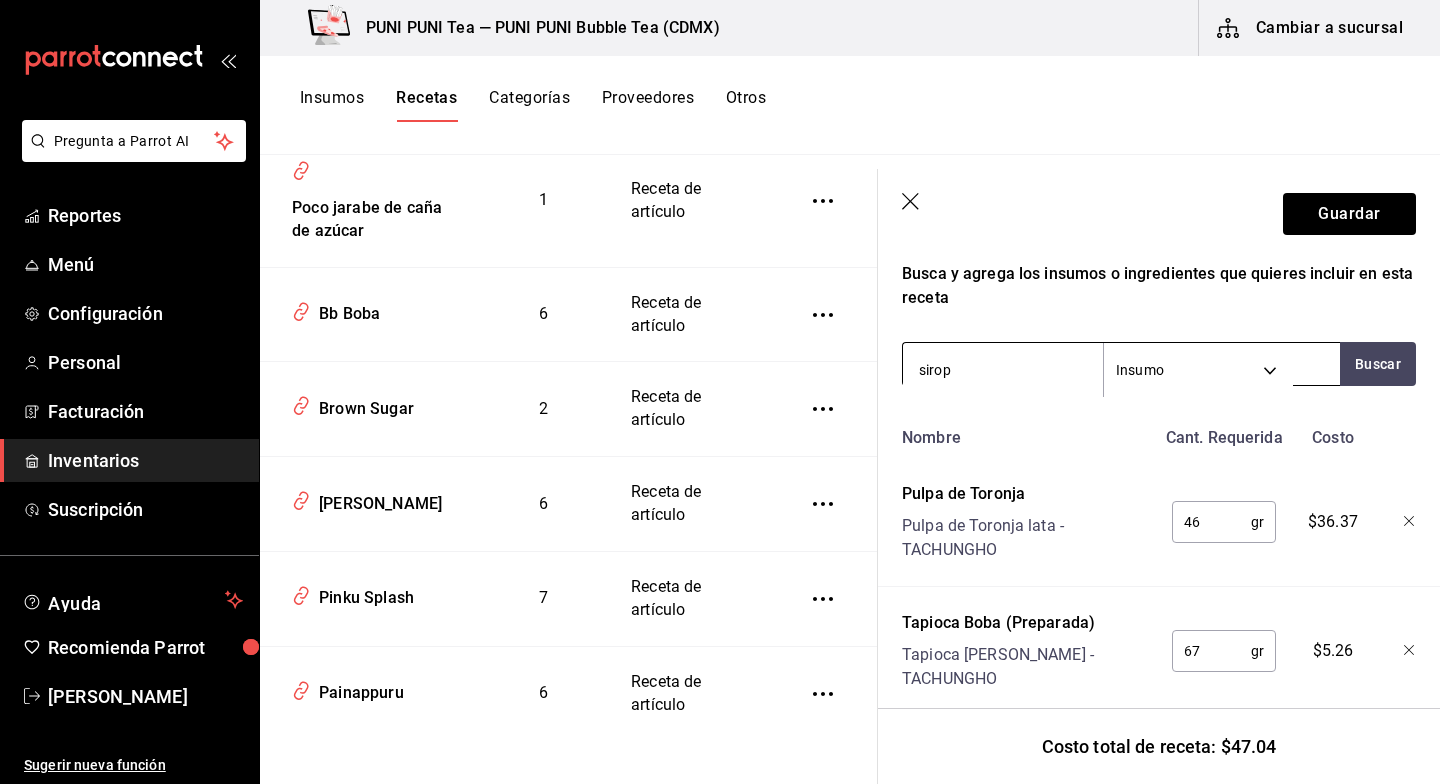 click on "sirop" at bounding box center [1003, 370] 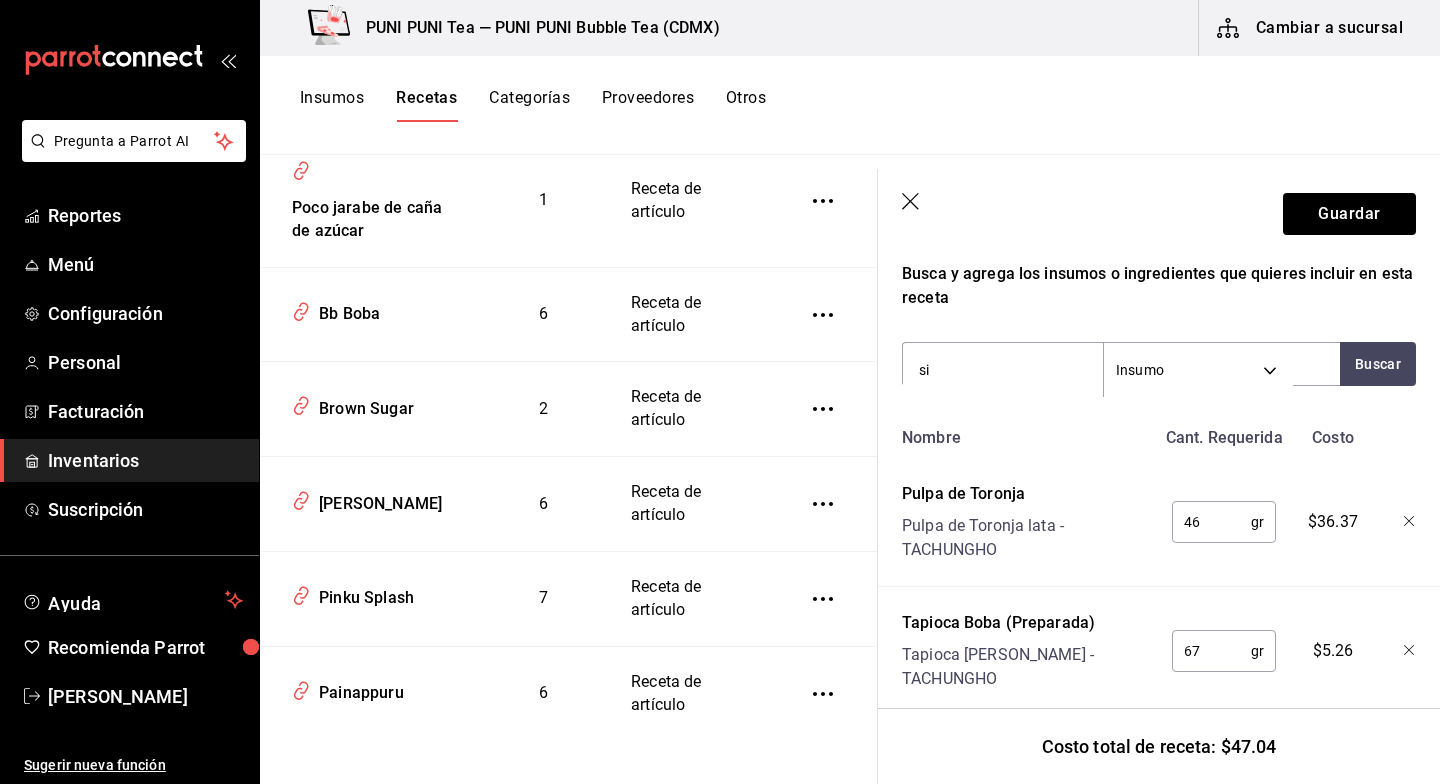 type on "s" 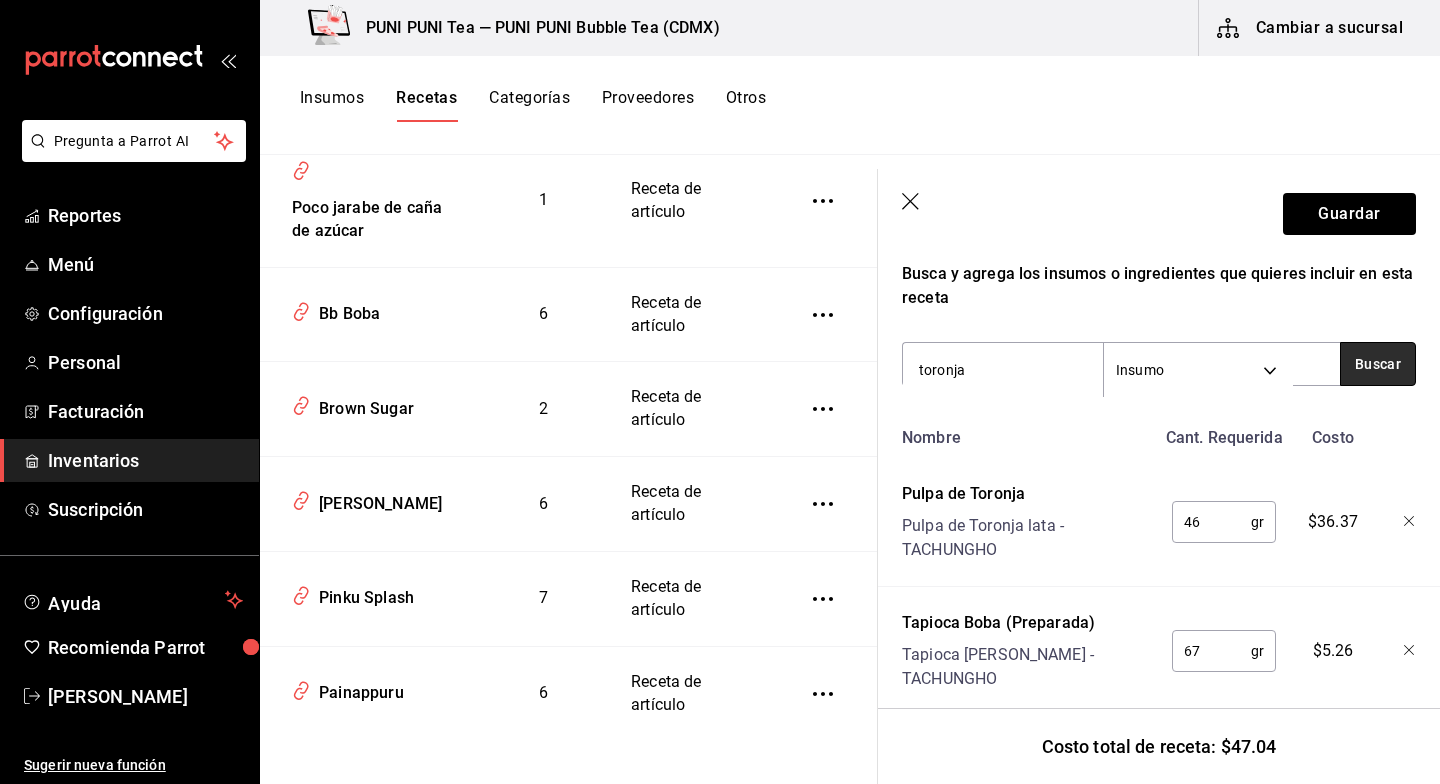 click on "Buscar" at bounding box center (1378, 364) 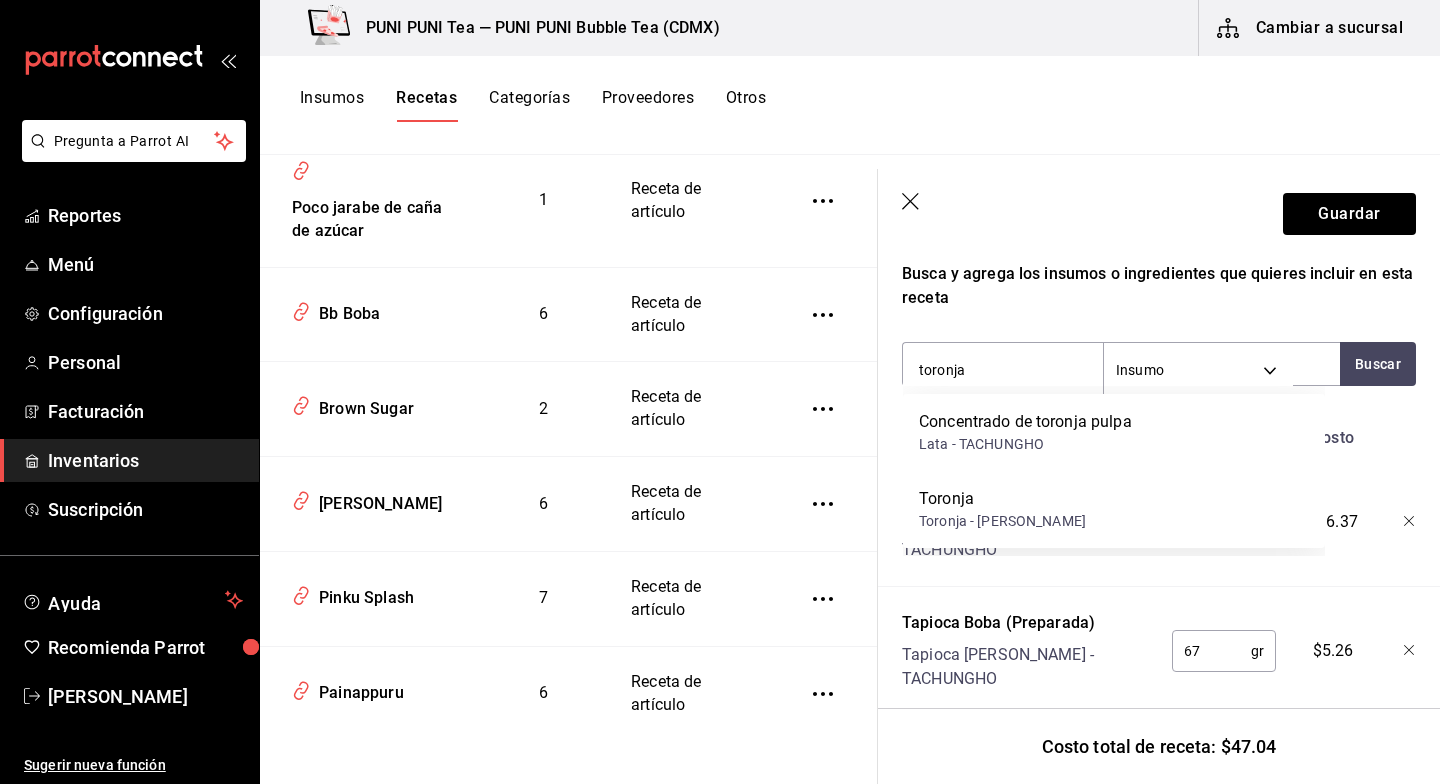 click on "Busca y agrega los insumos o ingredientes que quieres incluir en esta receta" at bounding box center (1159, 286) 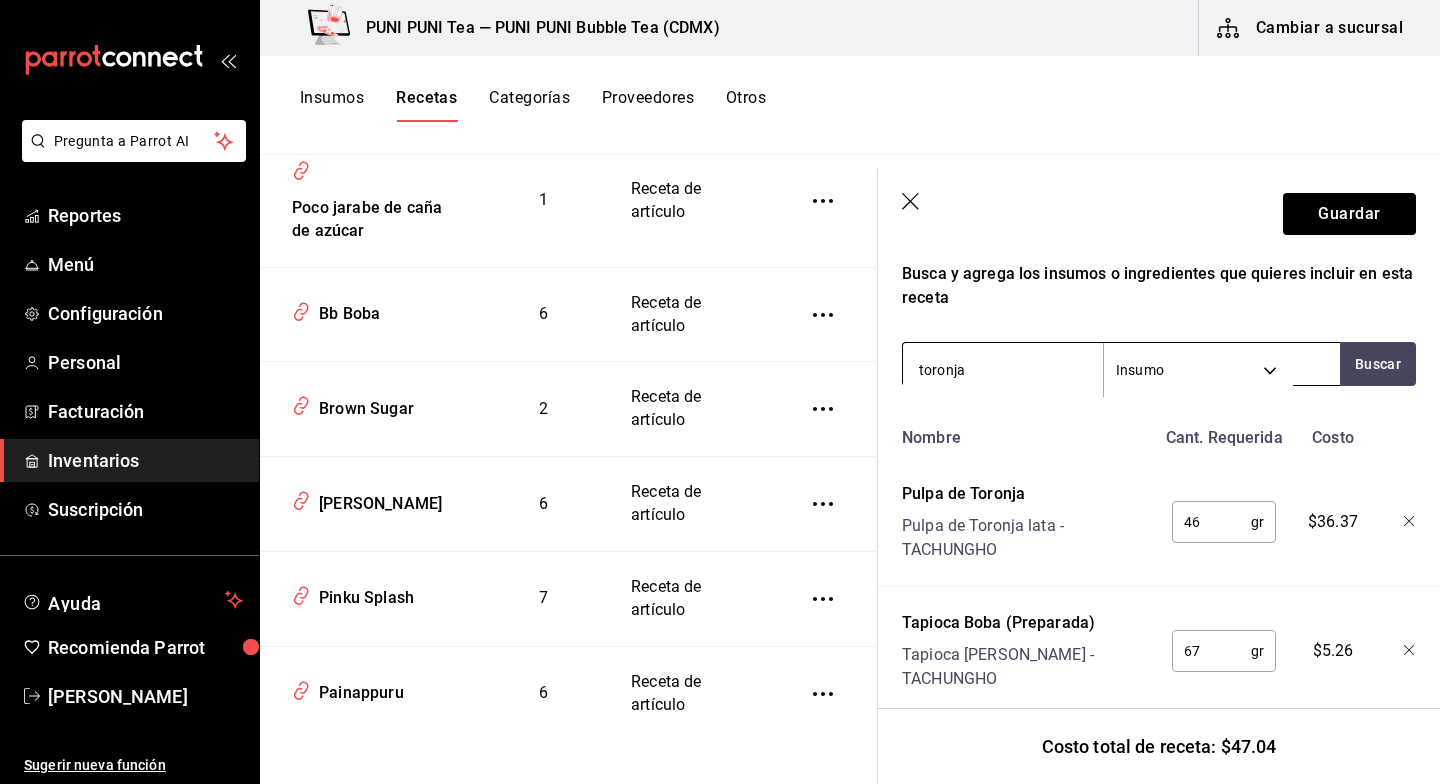 drag, startPoint x: 1055, startPoint y: 361, endPoint x: 887, endPoint y: 365, distance: 168.0476 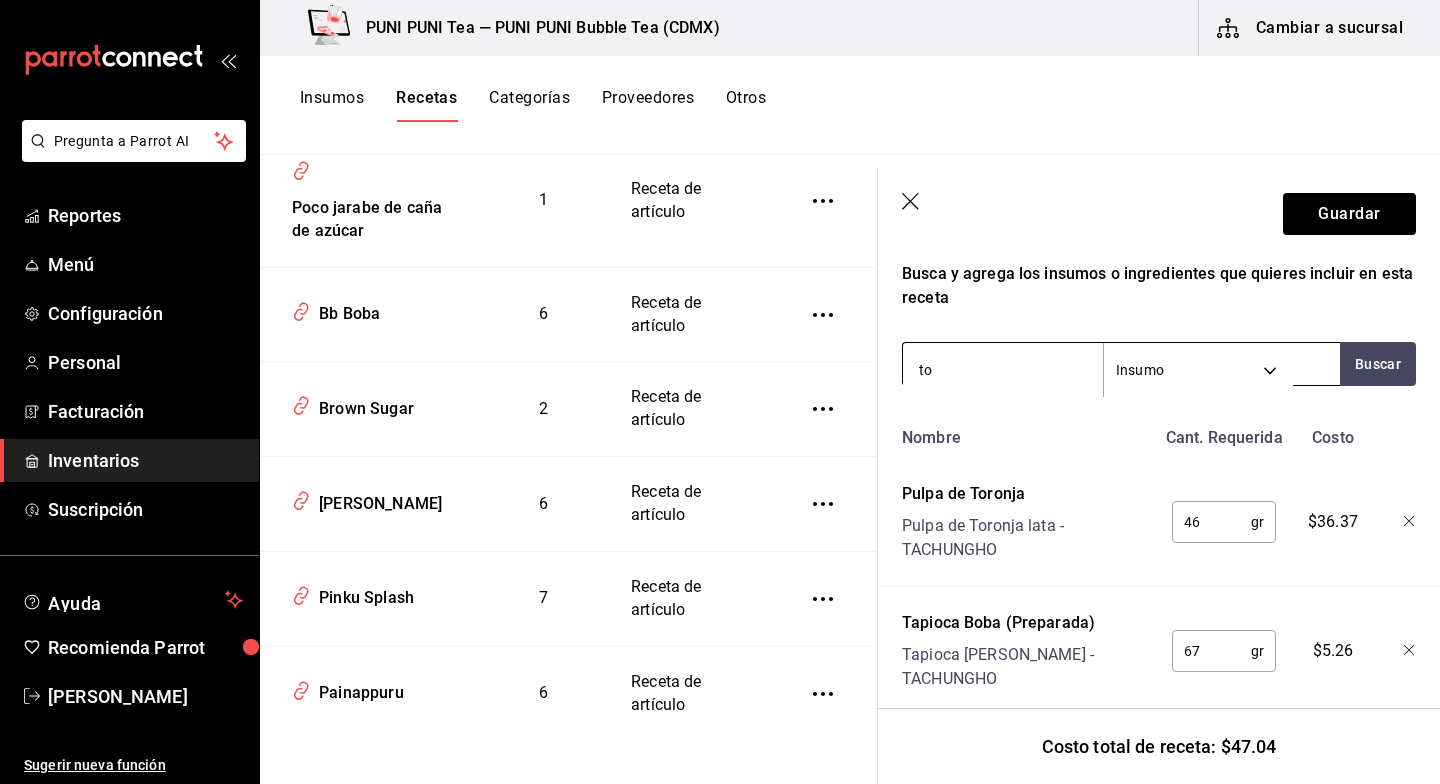type on "t" 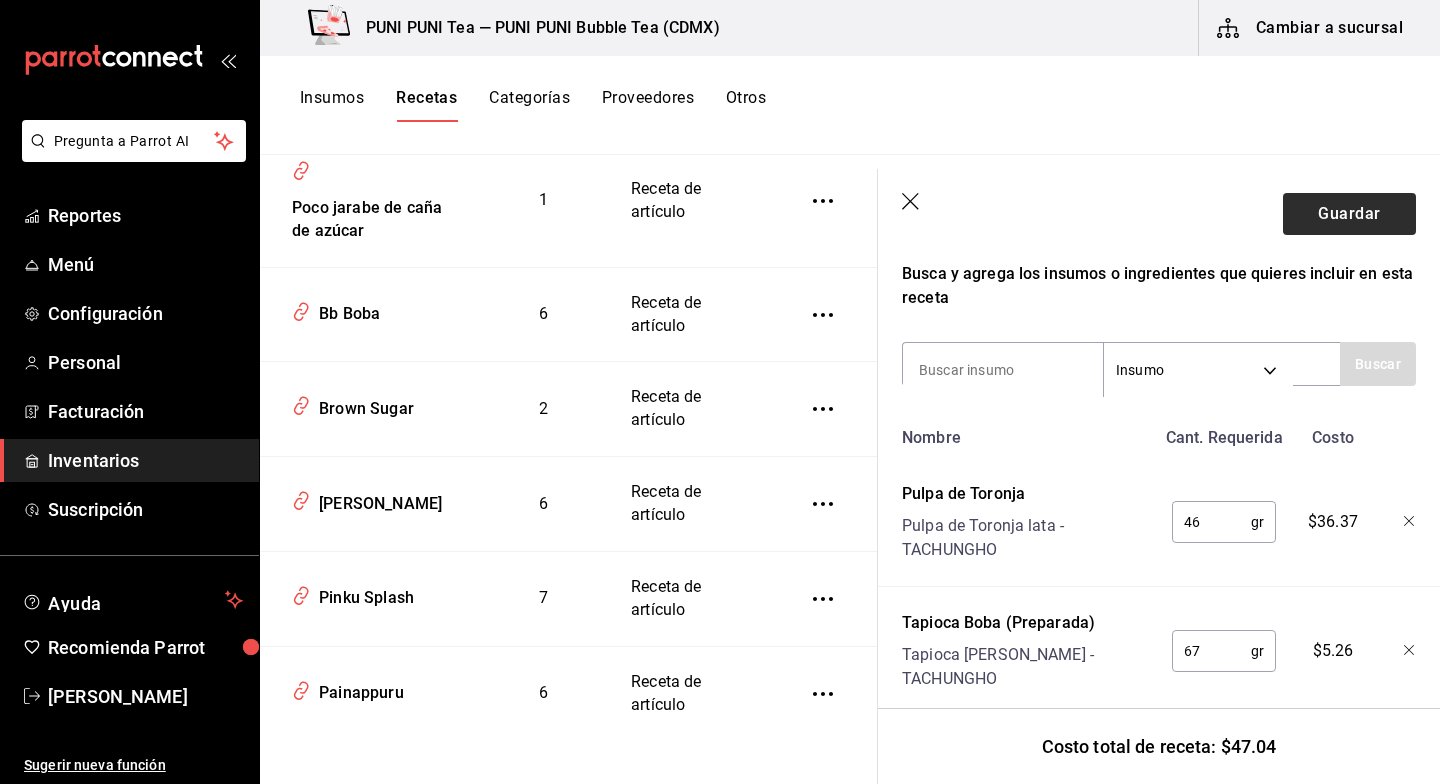 type 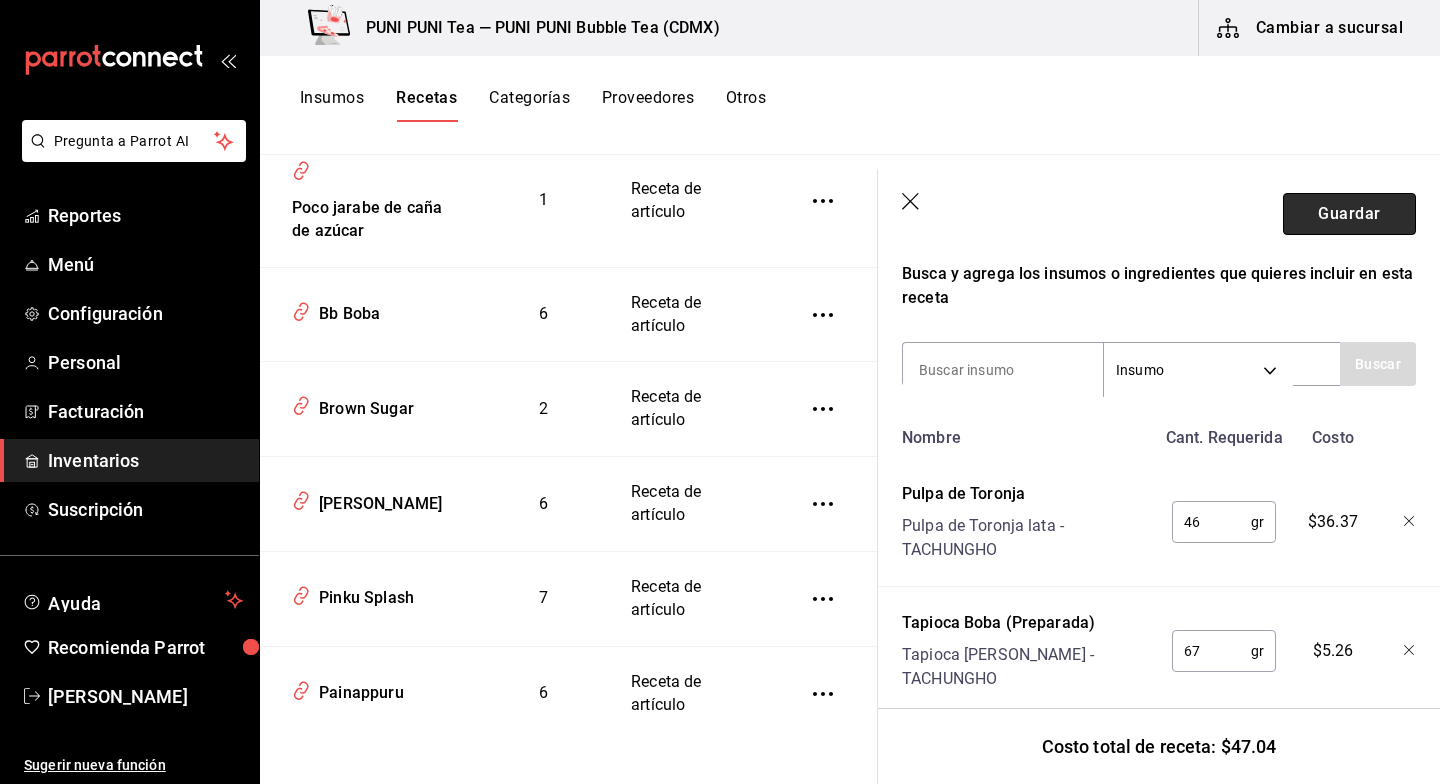 click on "Guardar" at bounding box center (1349, 214) 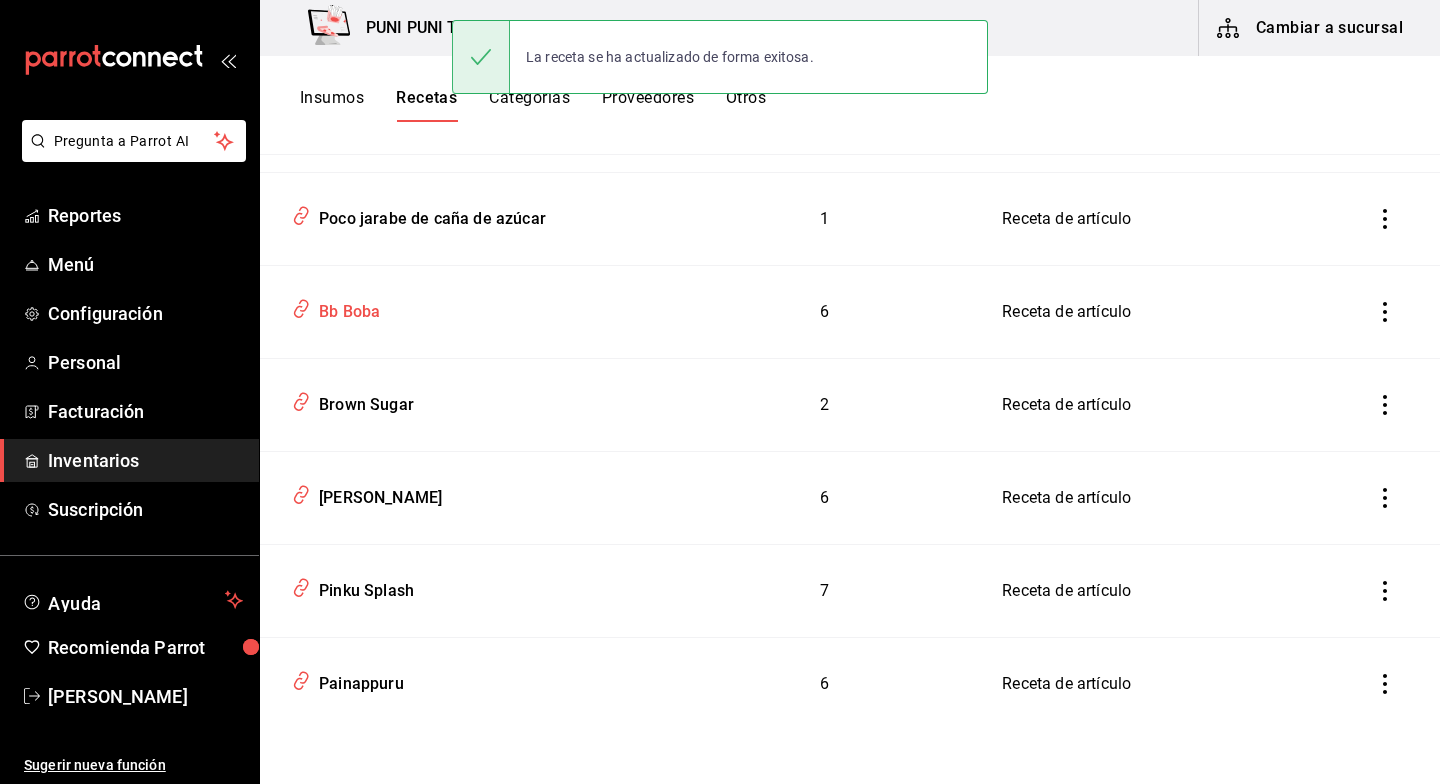 scroll, scrollTop: 0, scrollLeft: 0, axis: both 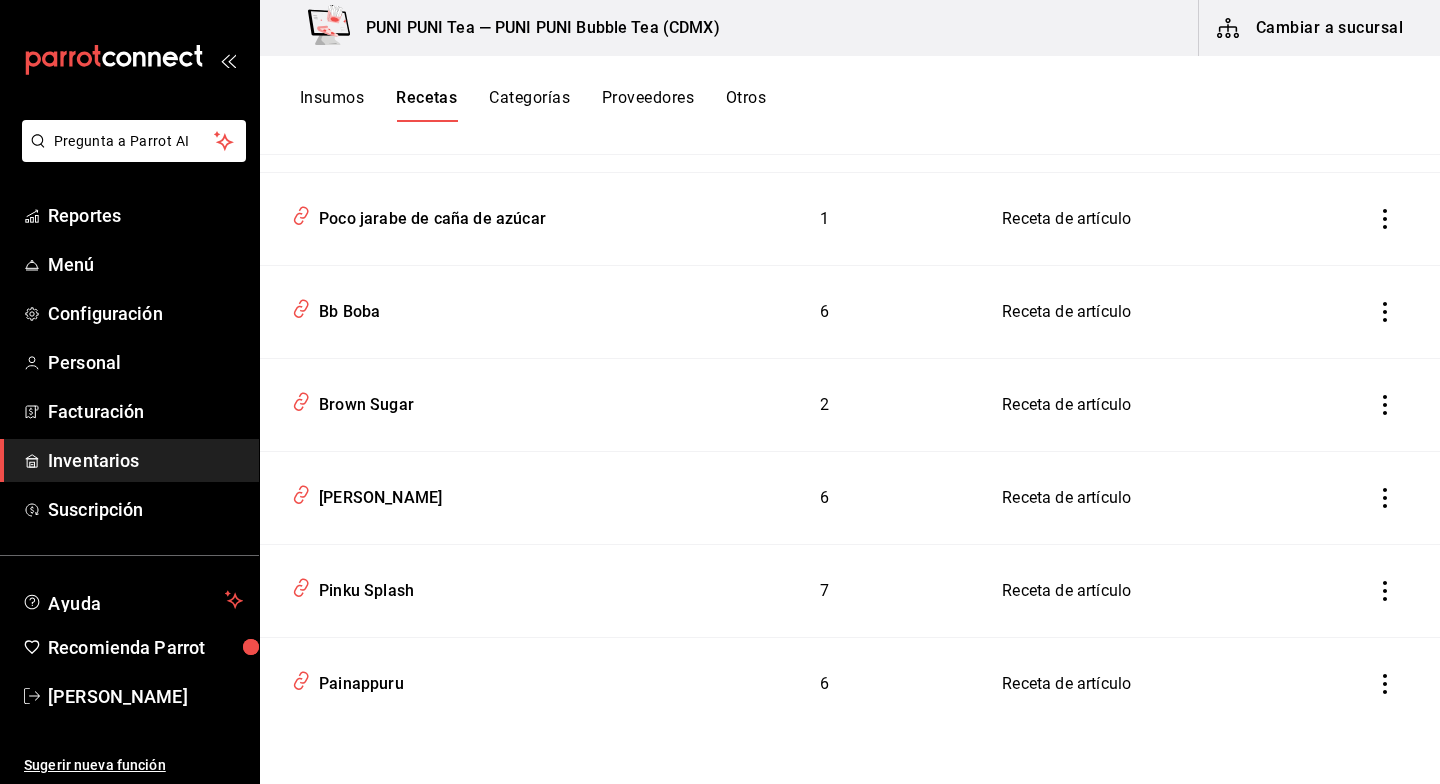 click on "Proveedores" at bounding box center (648, 105) 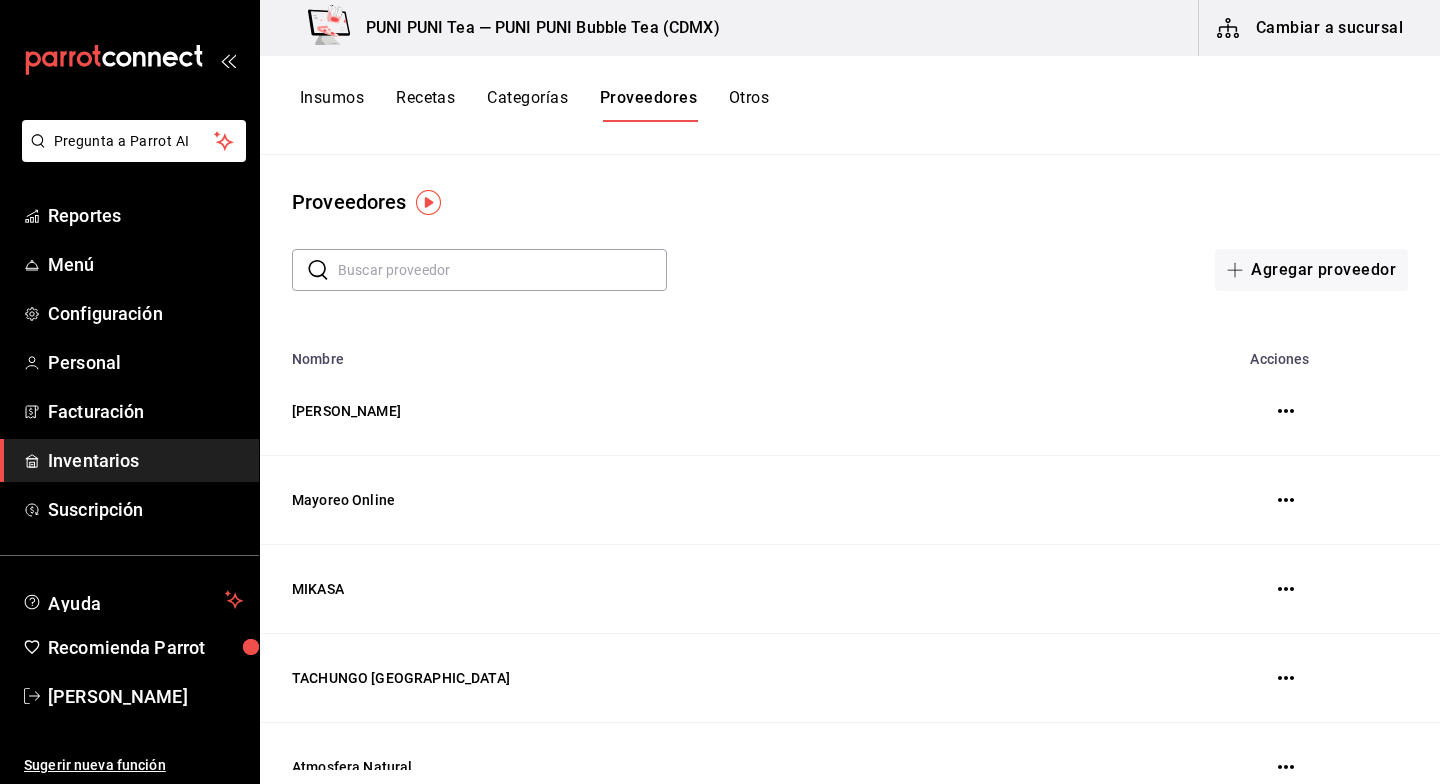 click at bounding box center (502, 270) 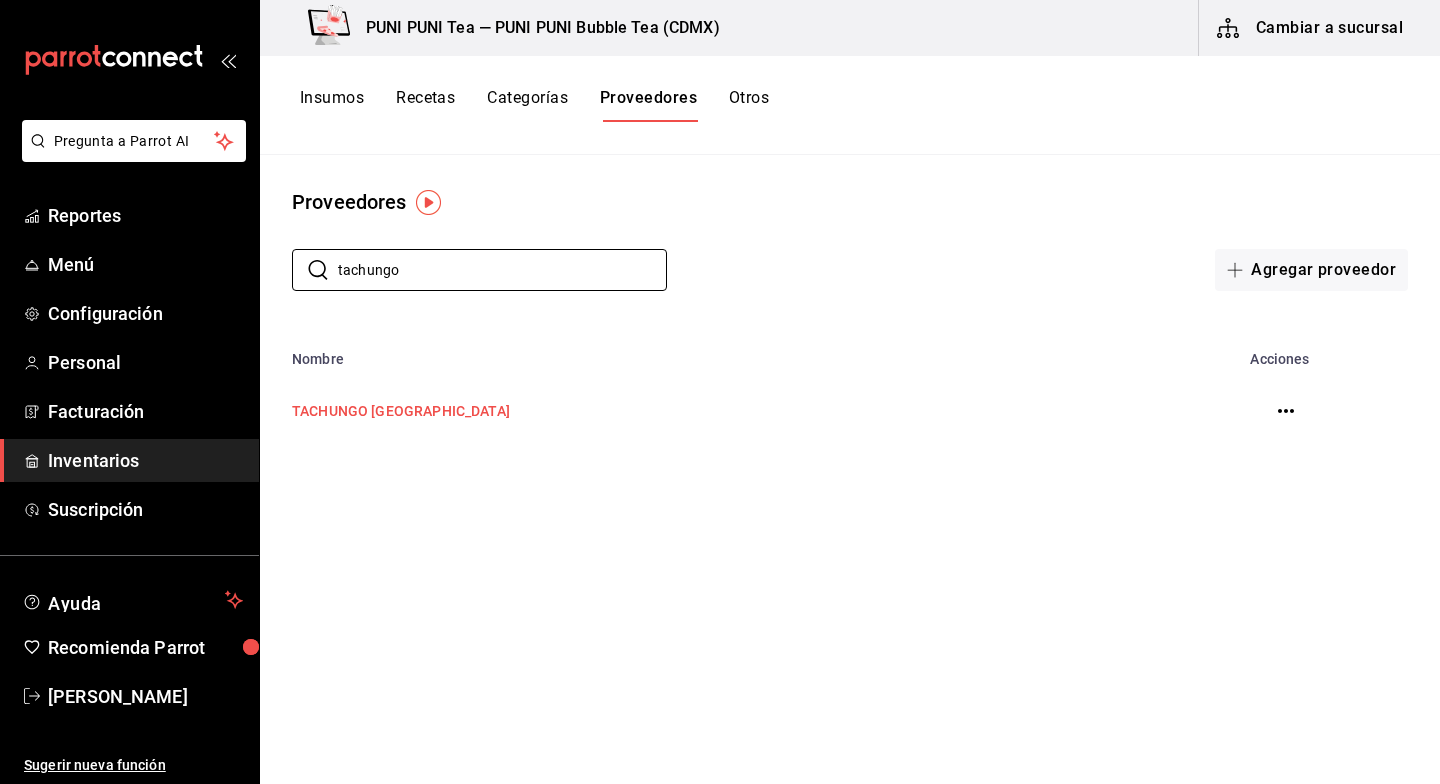 type on "tachungo" 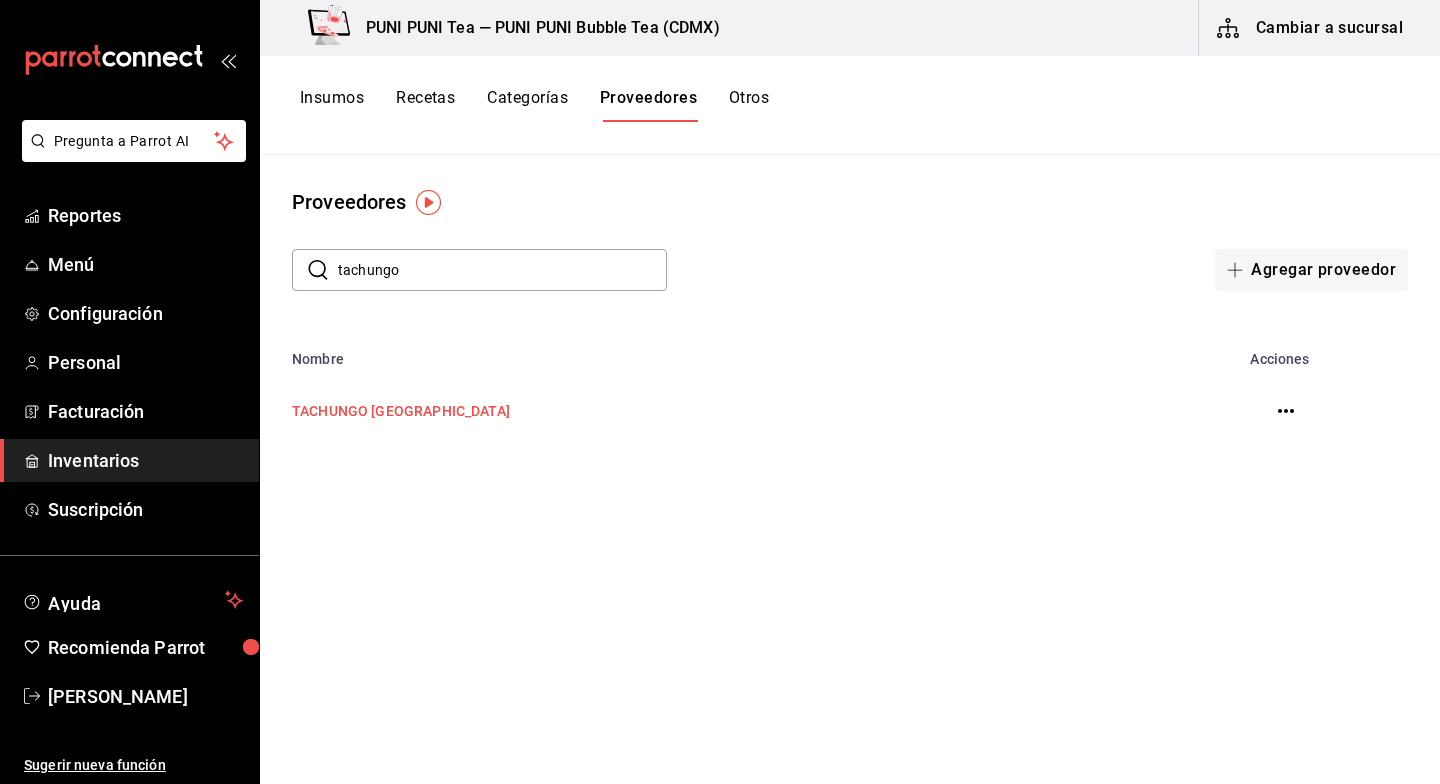 click on "TACHUNGO USA" at bounding box center [700, 411] 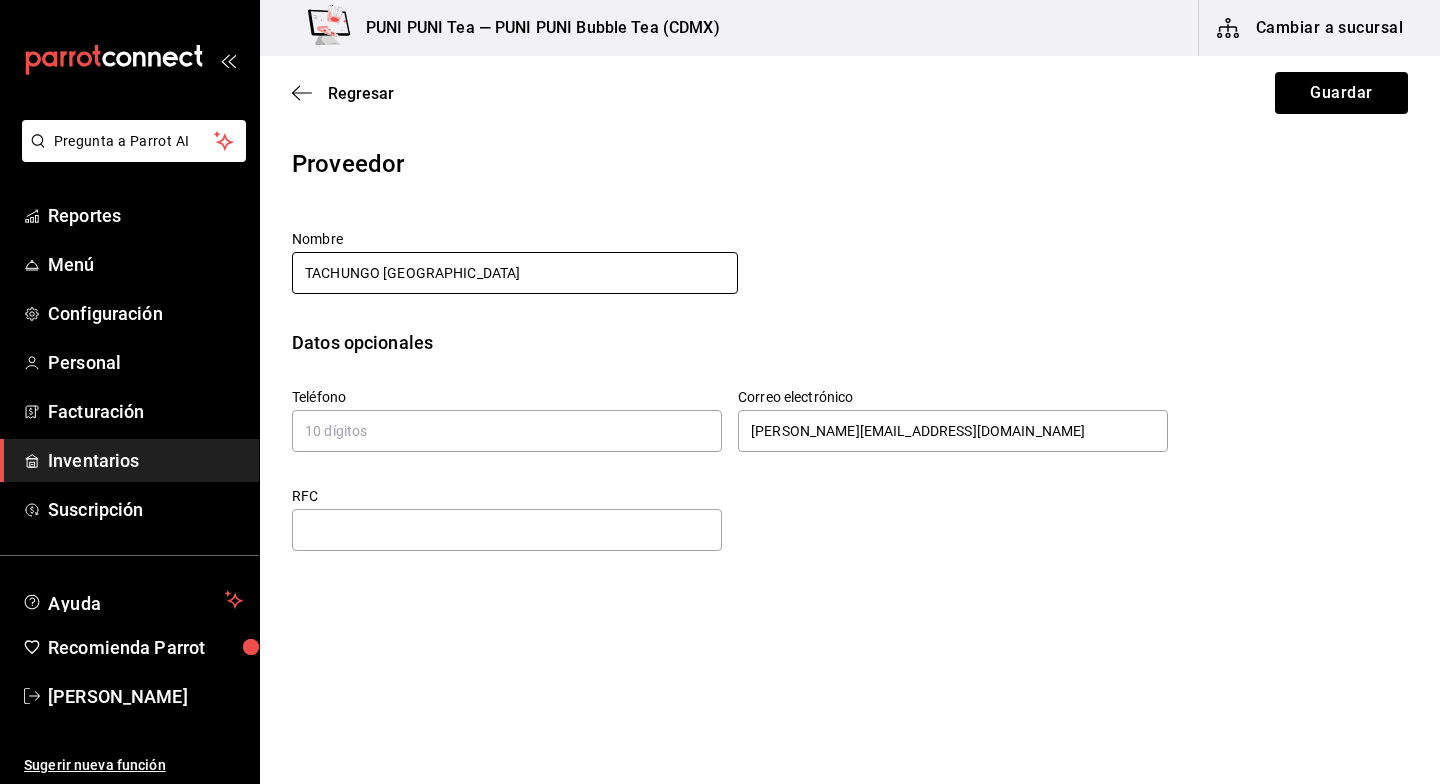 click on "TACHUNGO USA" at bounding box center [515, 273] 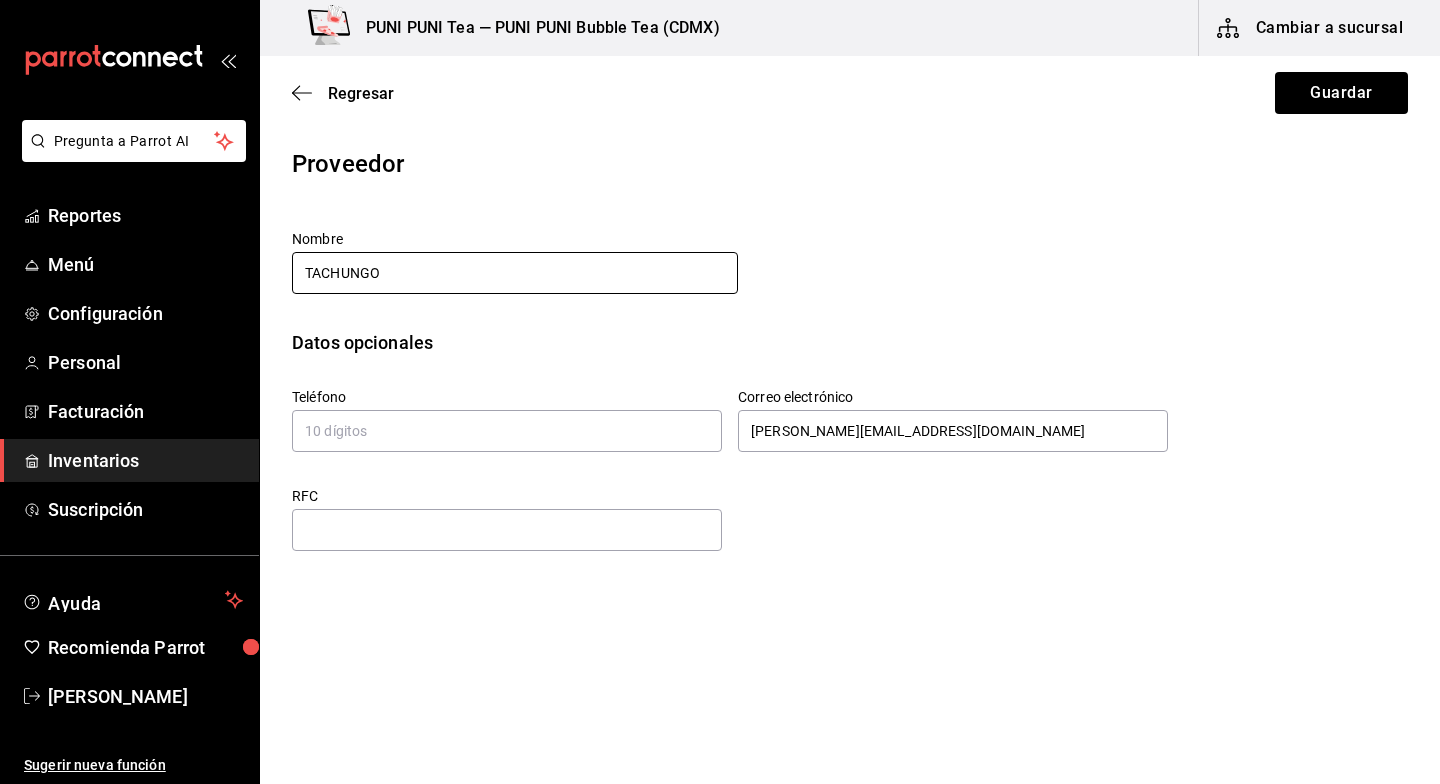 type on "TACHUNGO" 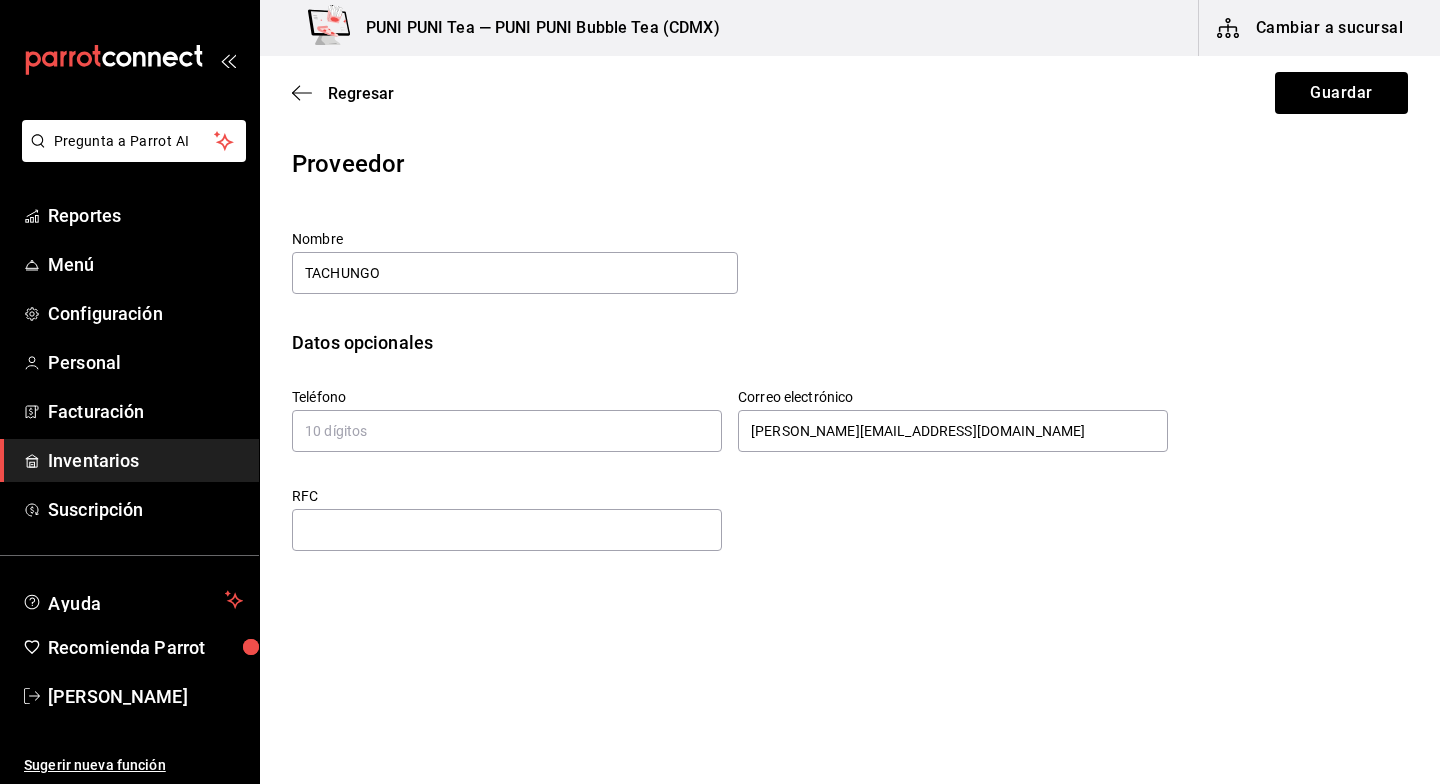 click on "Nombre TACHUNGO" at bounding box center [850, 263] 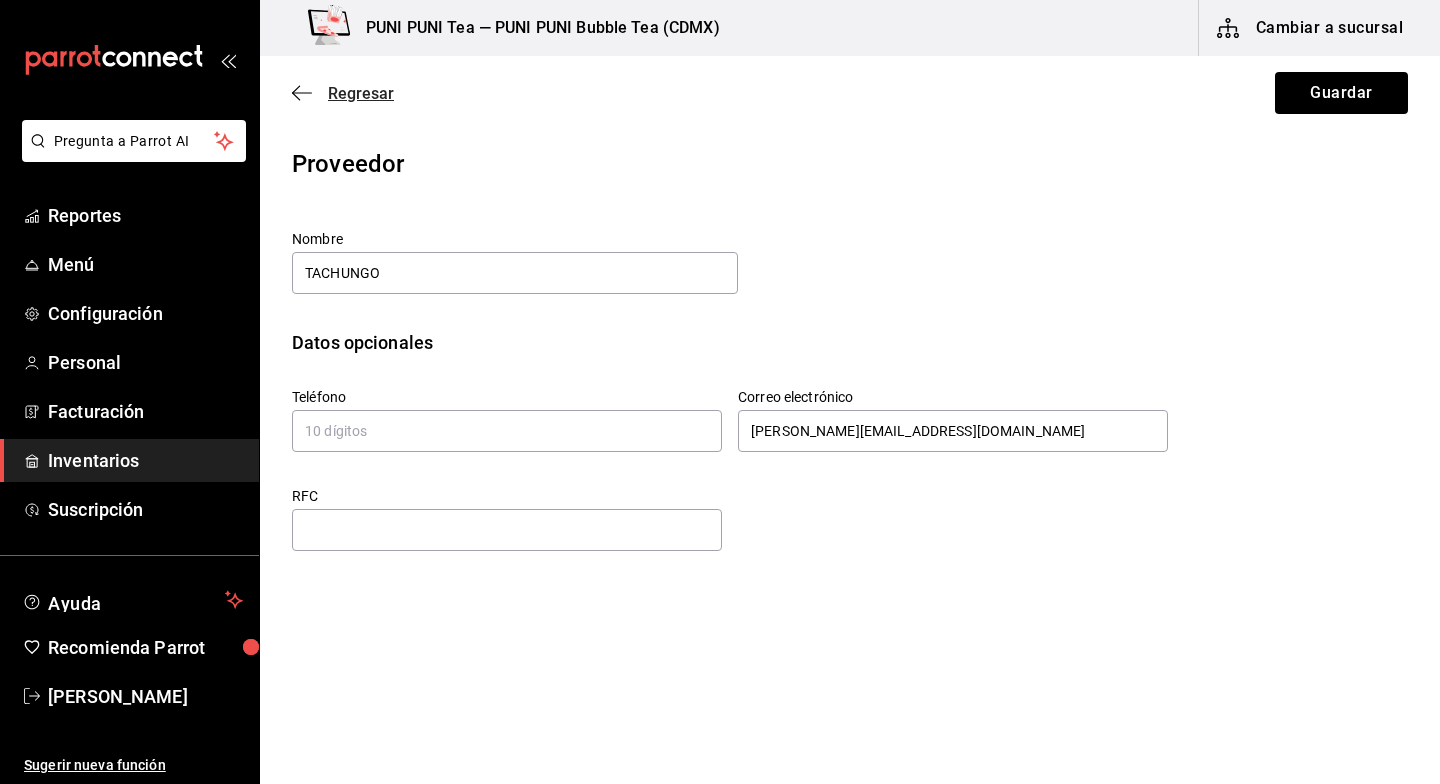 click 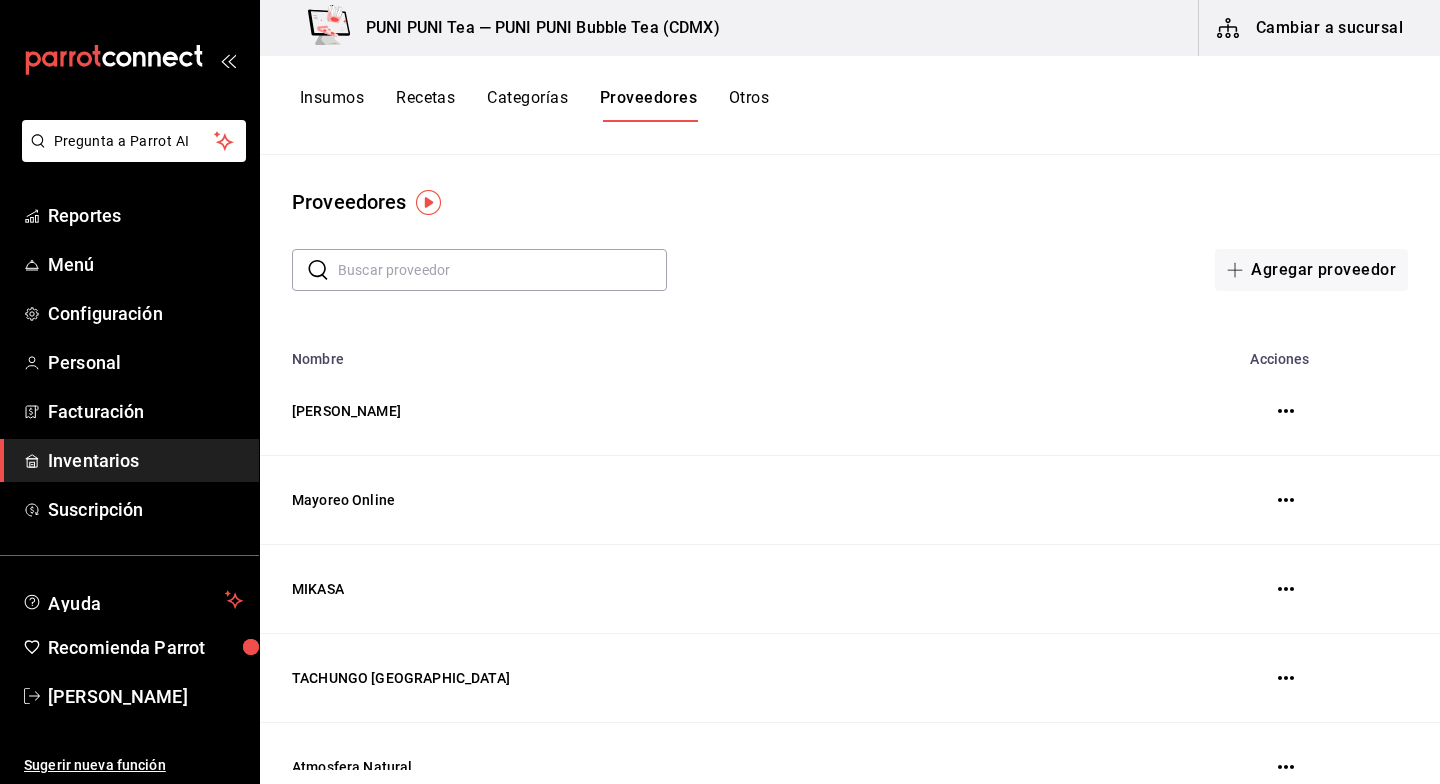 click on "Insumos" at bounding box center (332, 105) 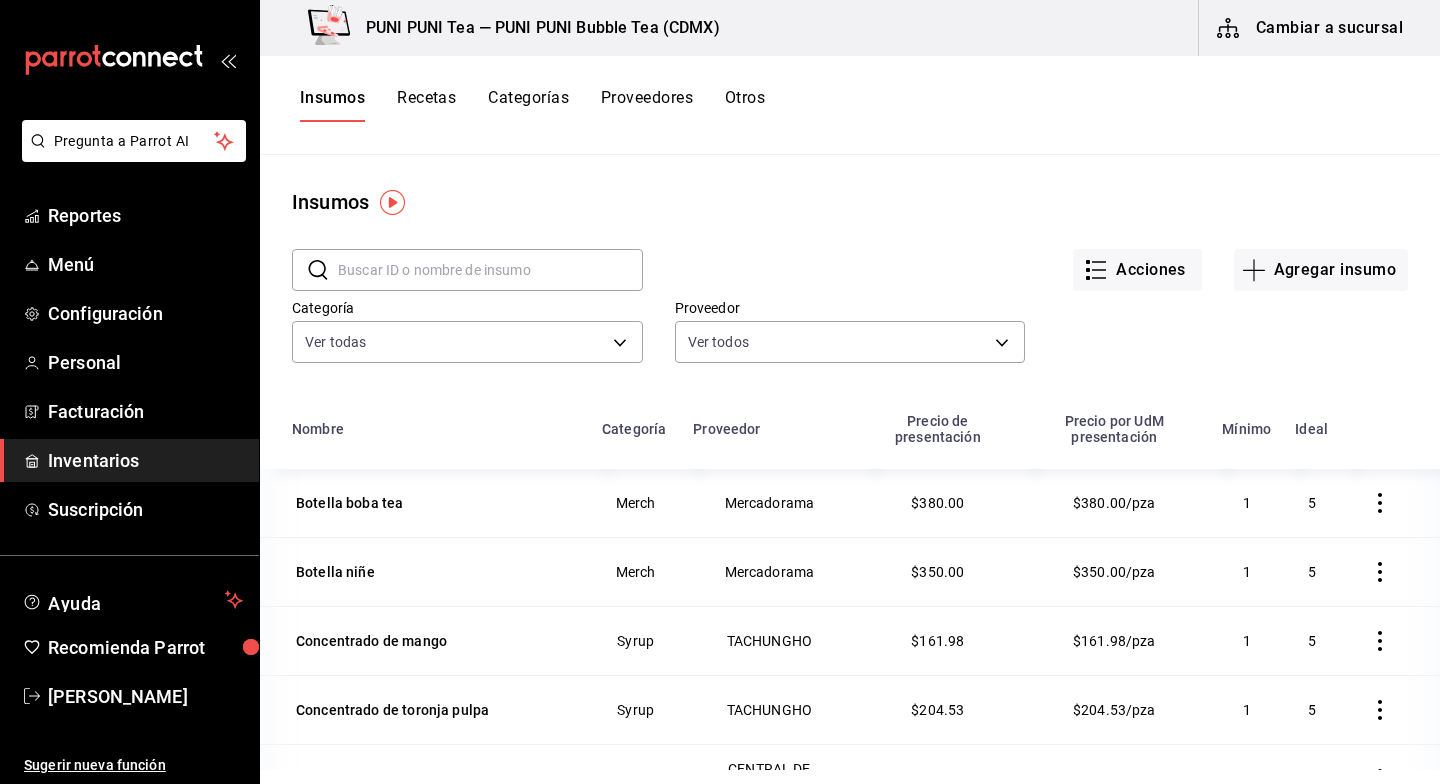 click on "Insumos" at bounding box center (850, 202) 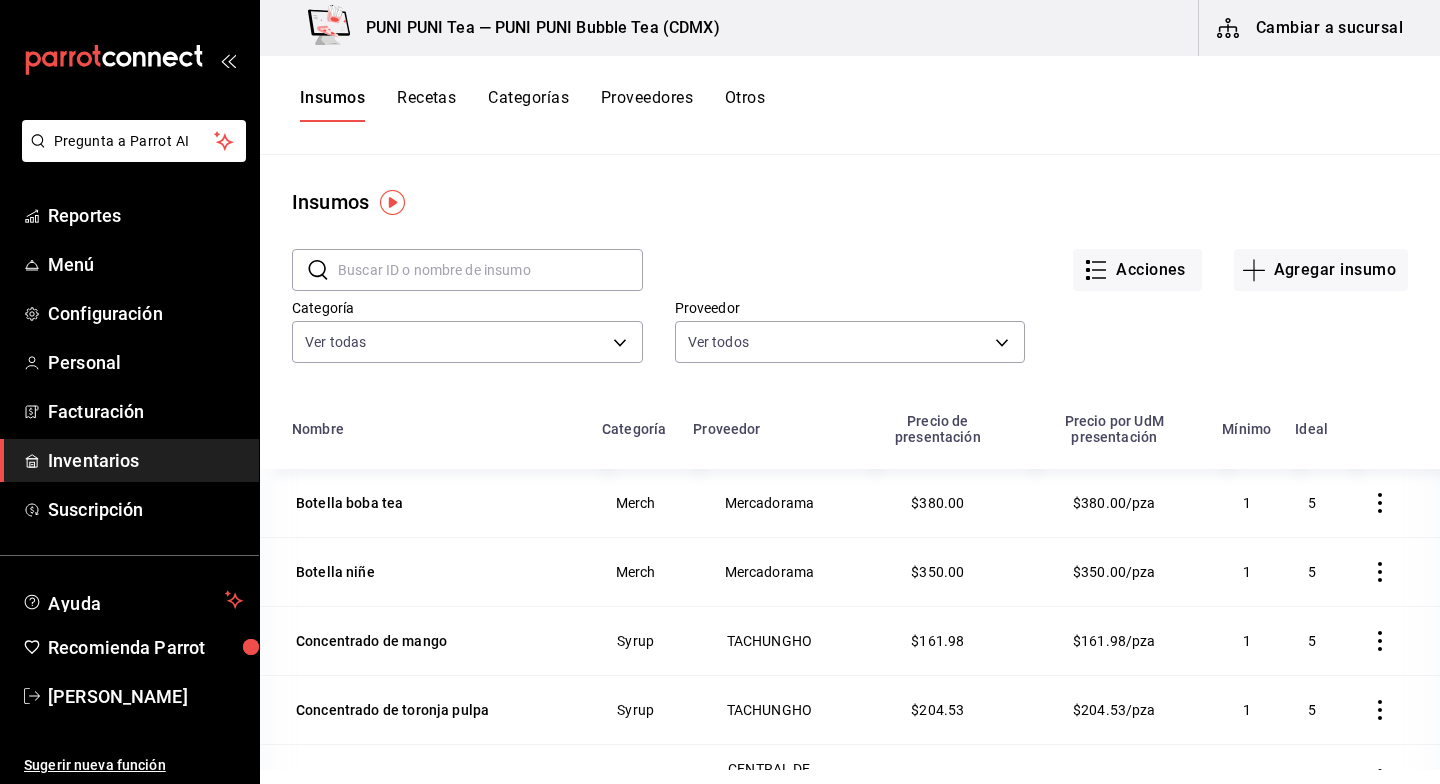 click on "Acciones Agregar insumo" at bounding box center [1025, 254] 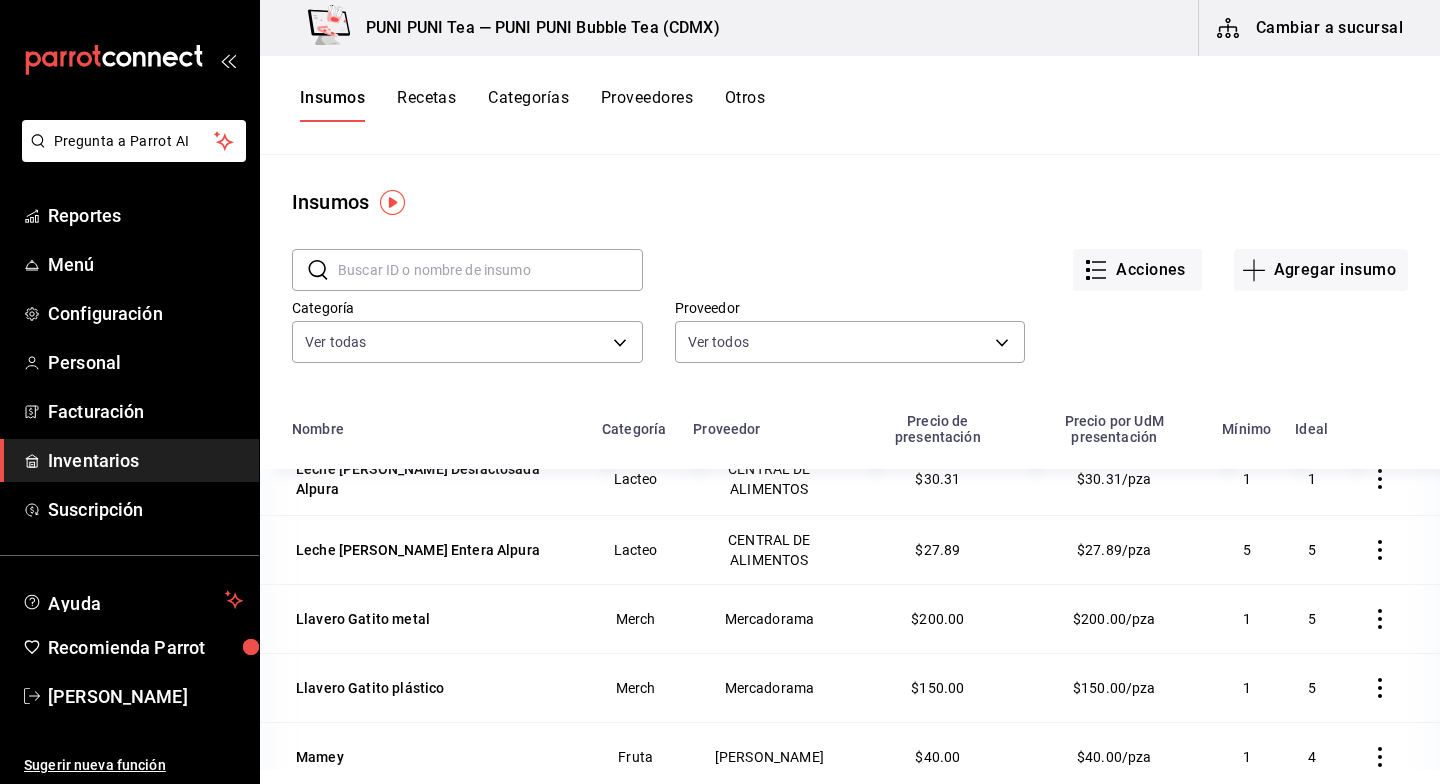scroll, scrollTop: 987, scrollLeft: 0, axis: vertical 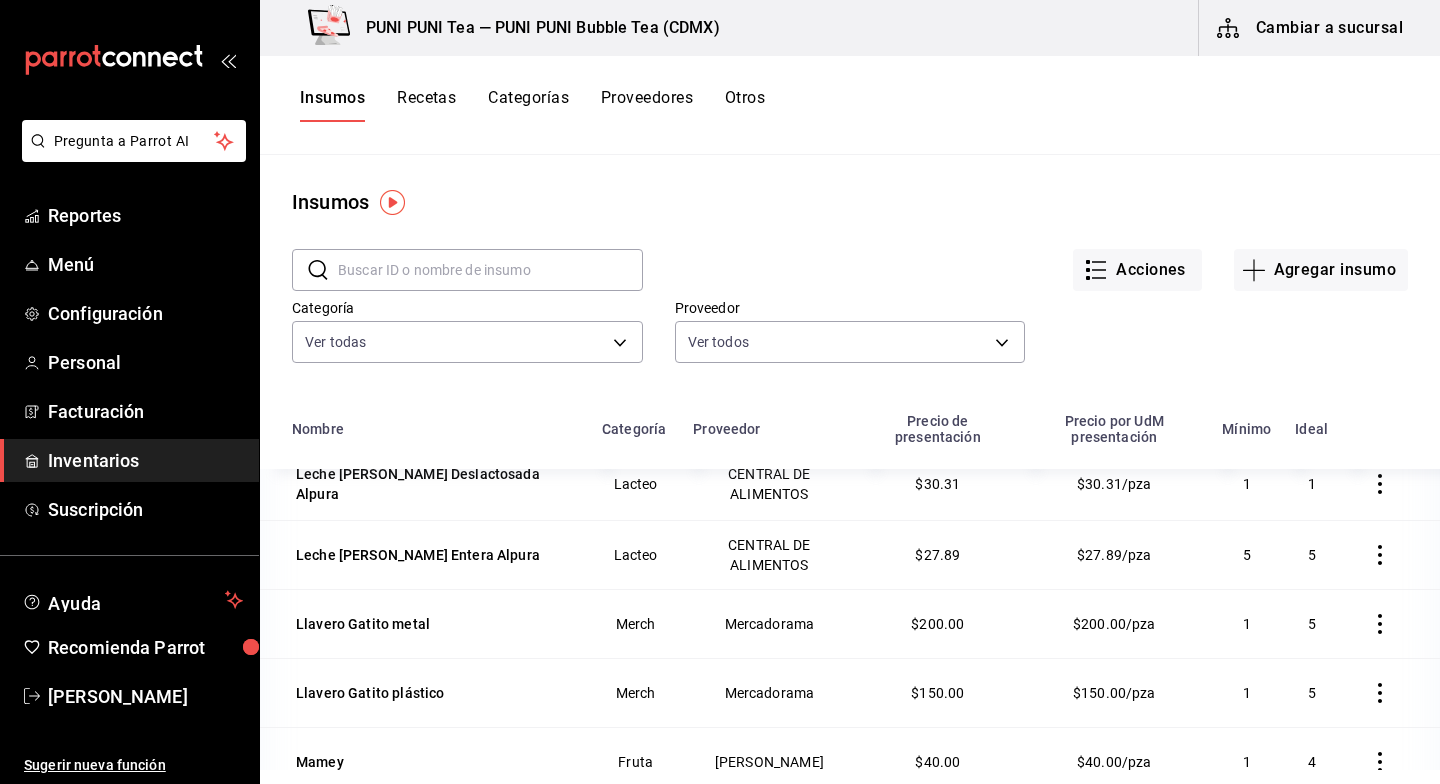 click at bounding box center [490, 270] 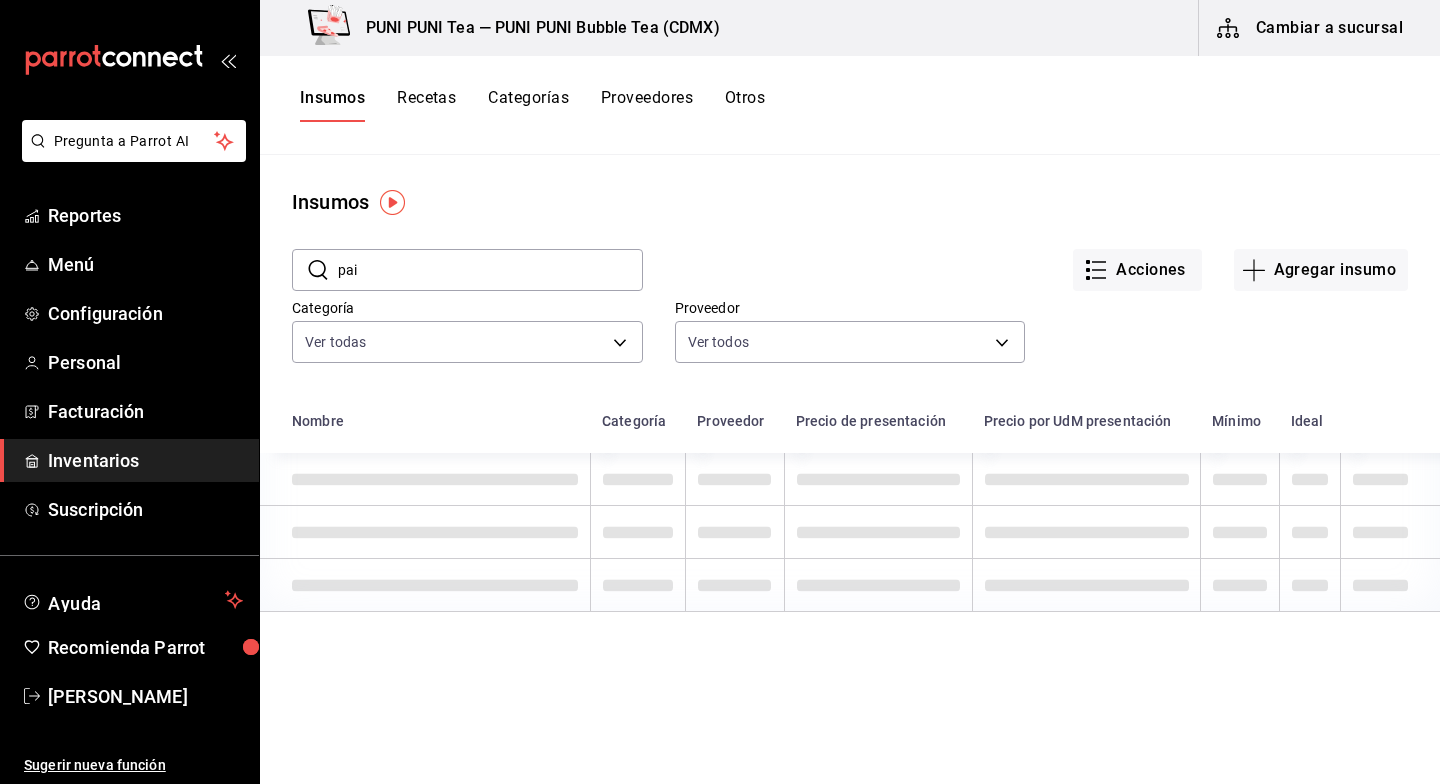 scroll, scrollTop: 0, scrollLeft: 0, axis: both 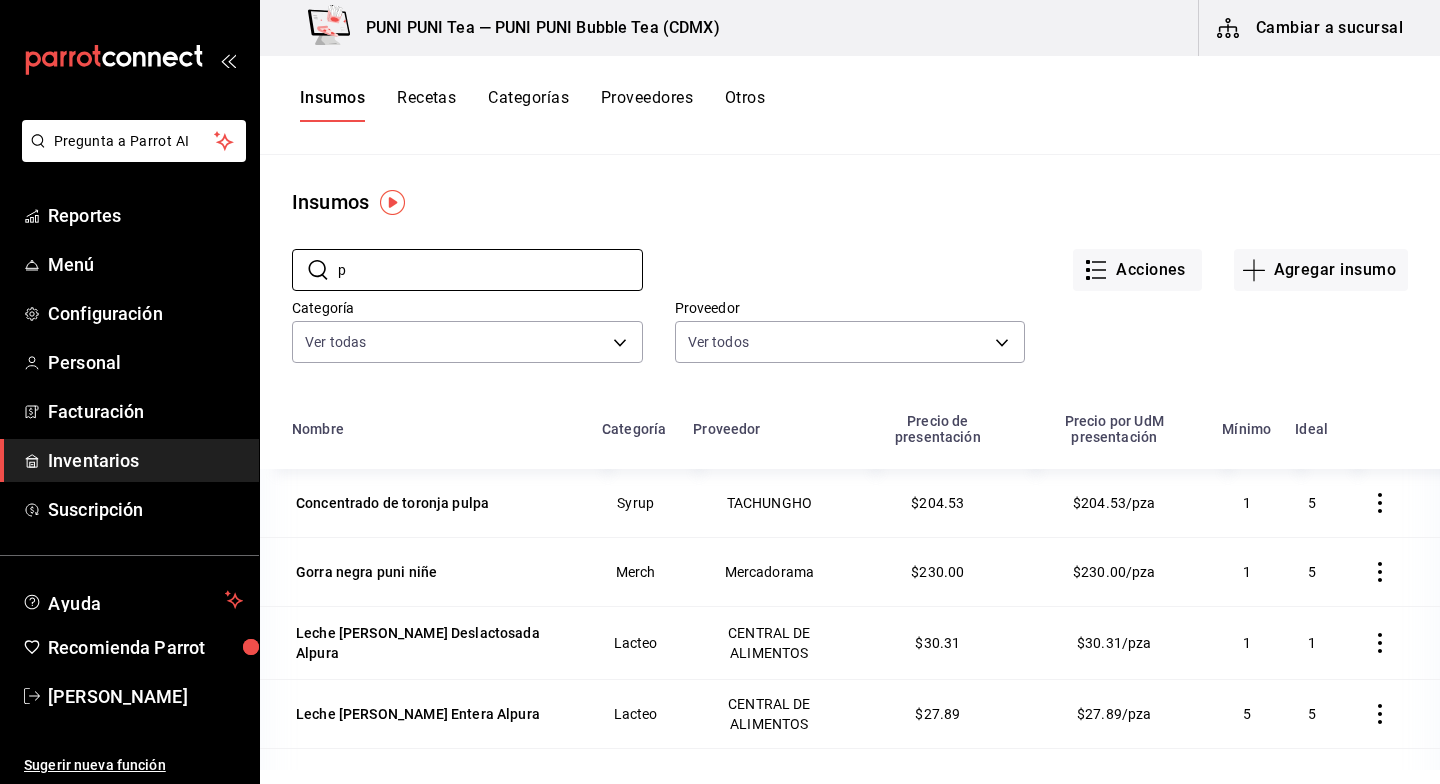 type on "p" 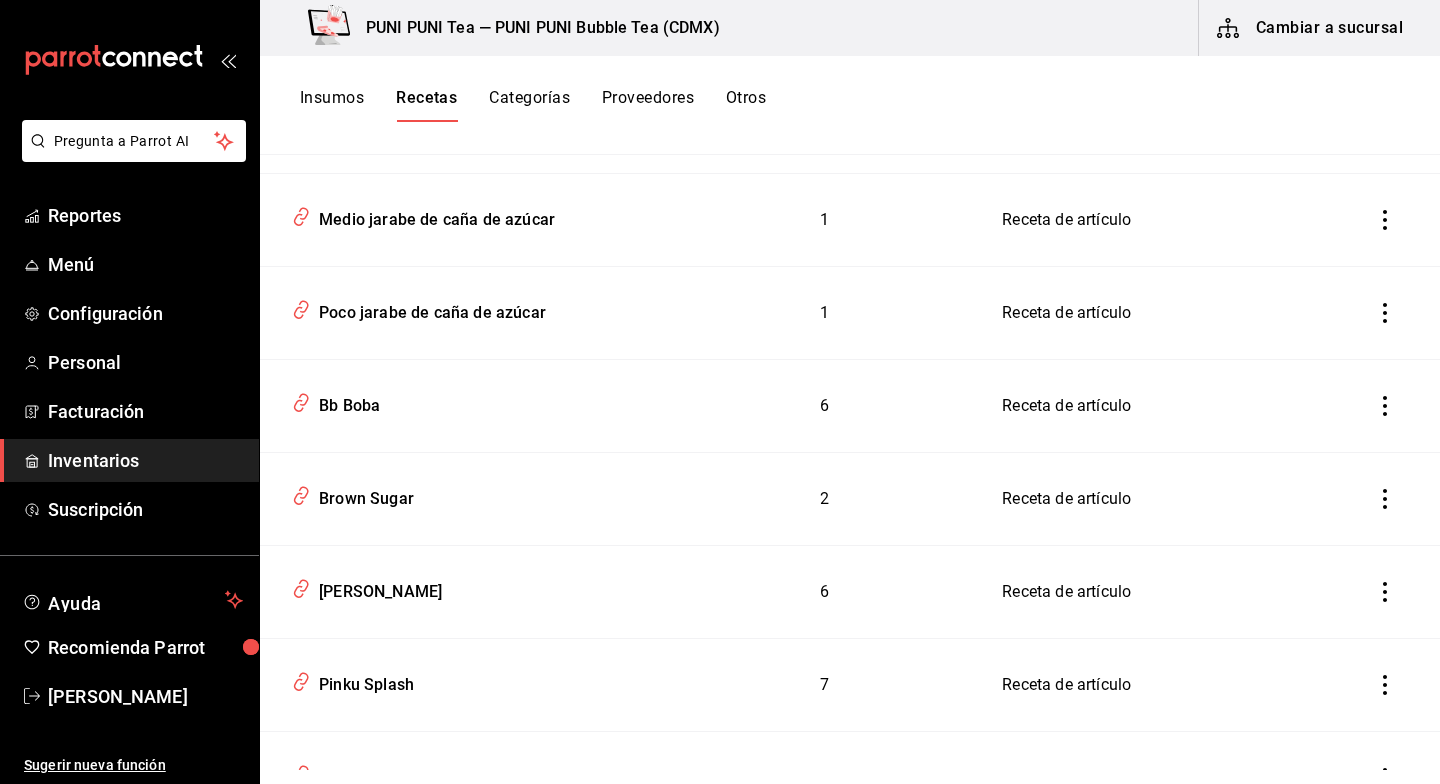 scroll, scrollTop: 3049, scrollLeft: 0, axis: vertical 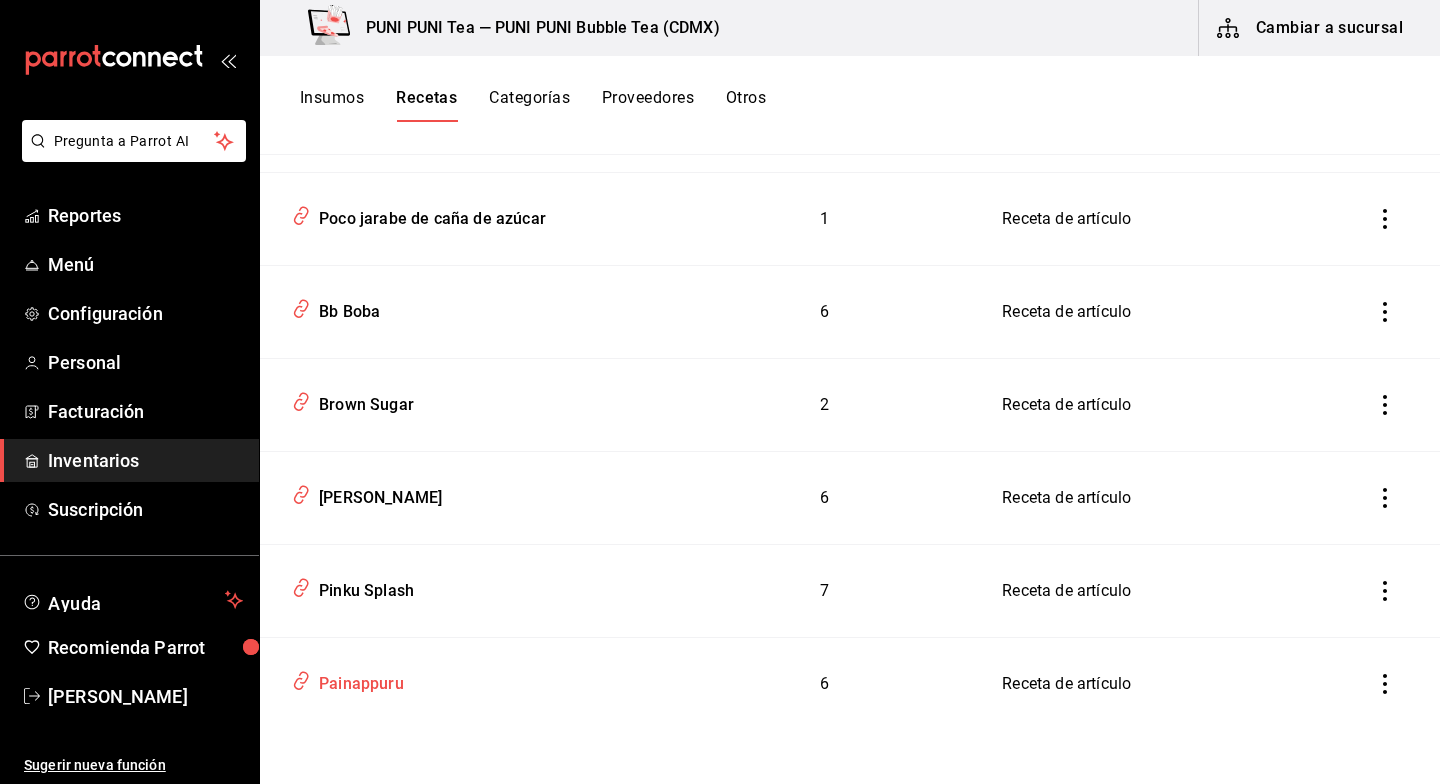 click on "Painappuru" at bounding box center (357, 680) 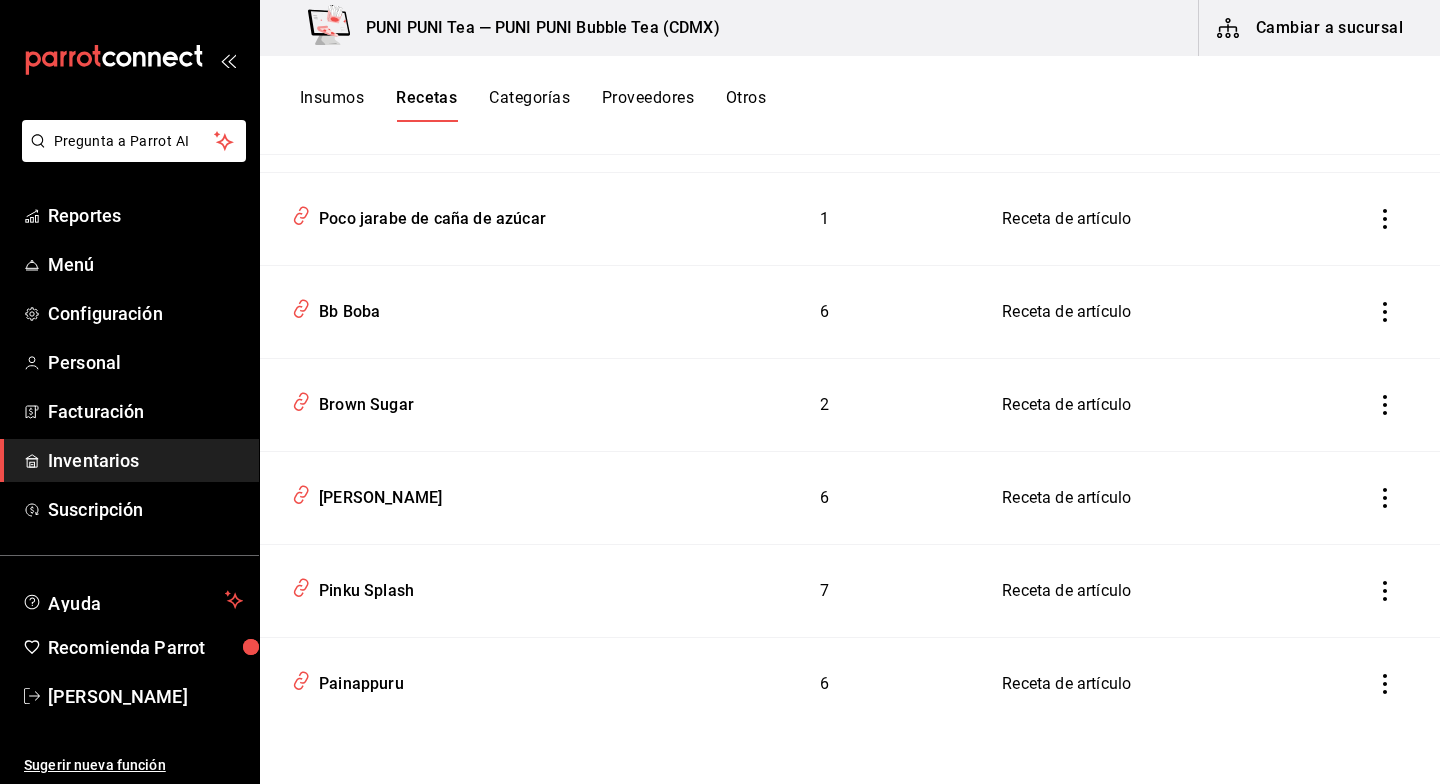 type on "Painappuru" 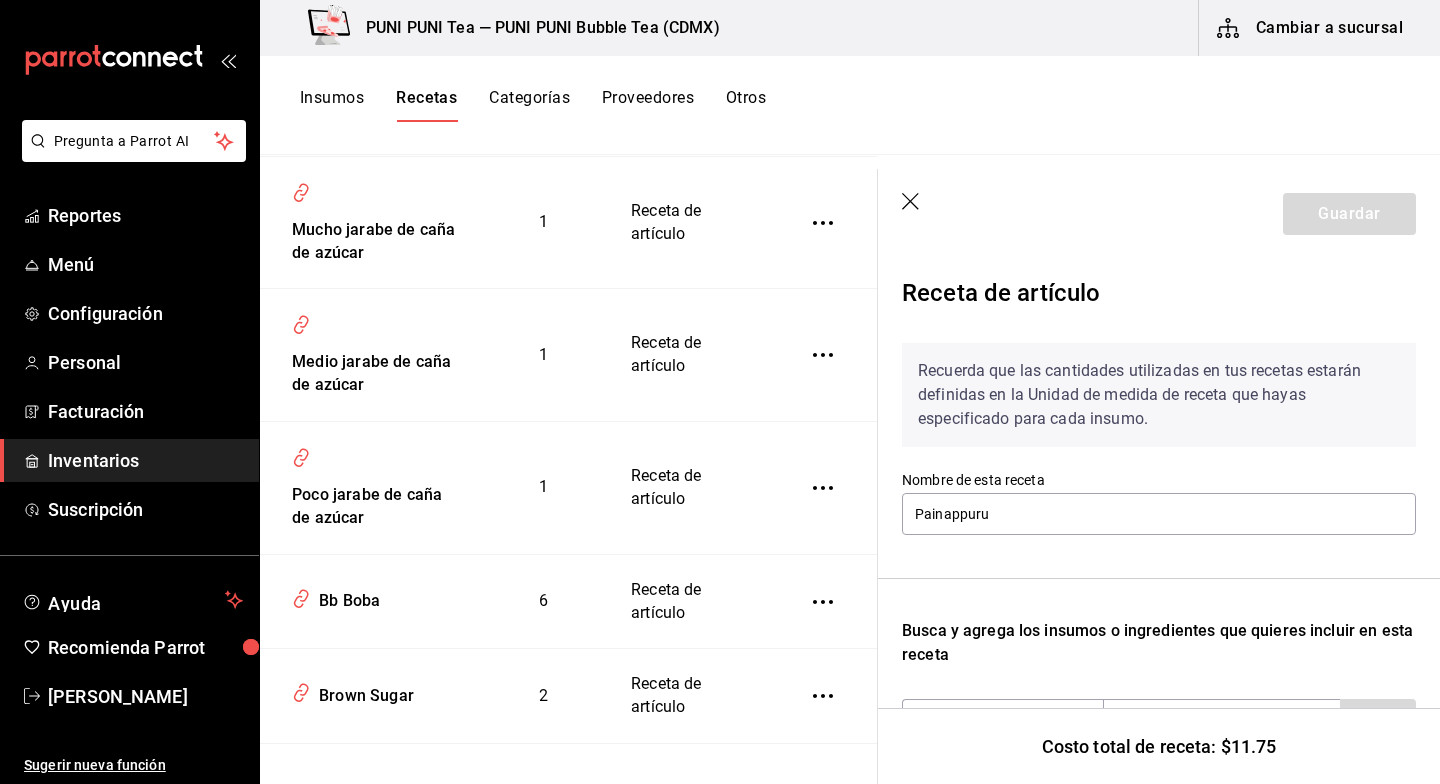scroll, scrollTop: 3336, scrollLeft: 0, axis: vertical 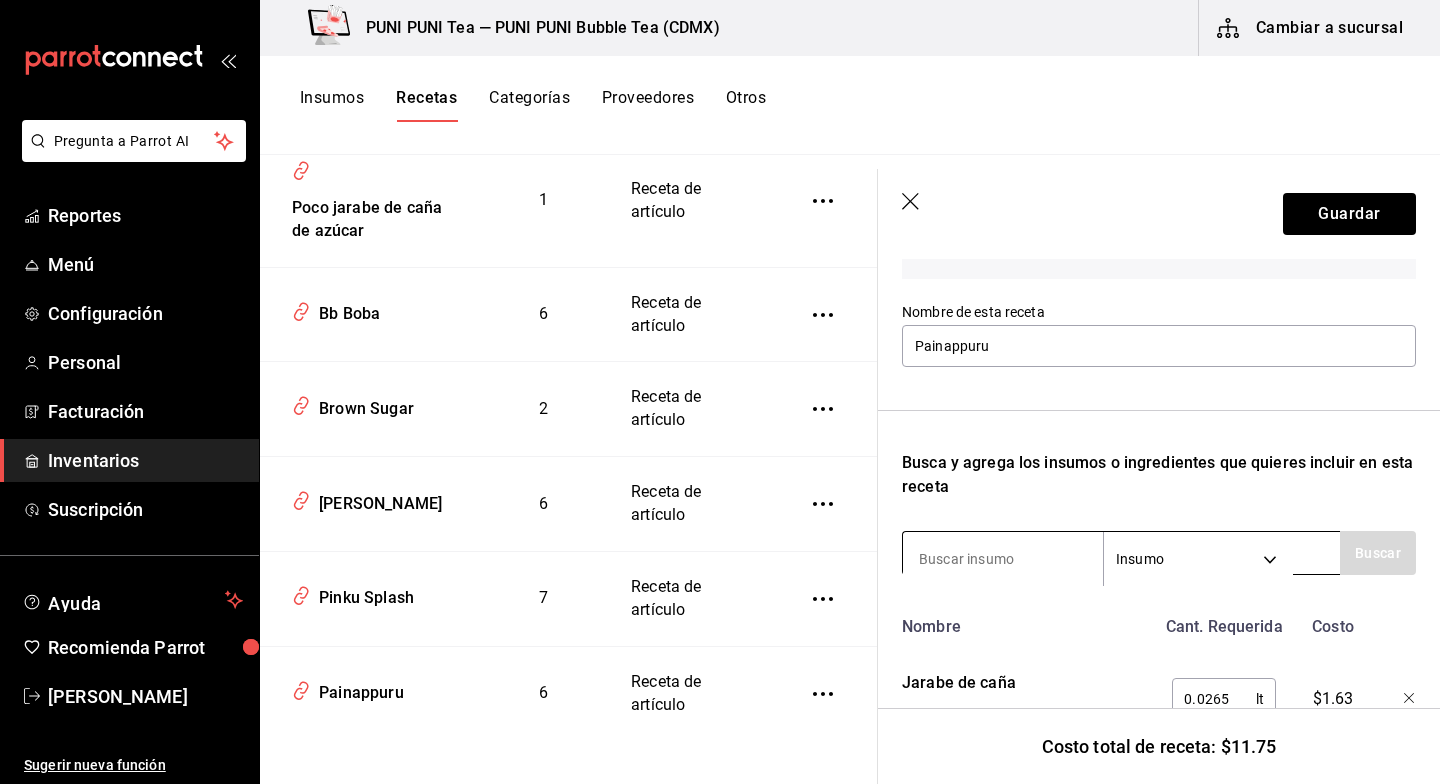 click at bounding box center (1003, 559) 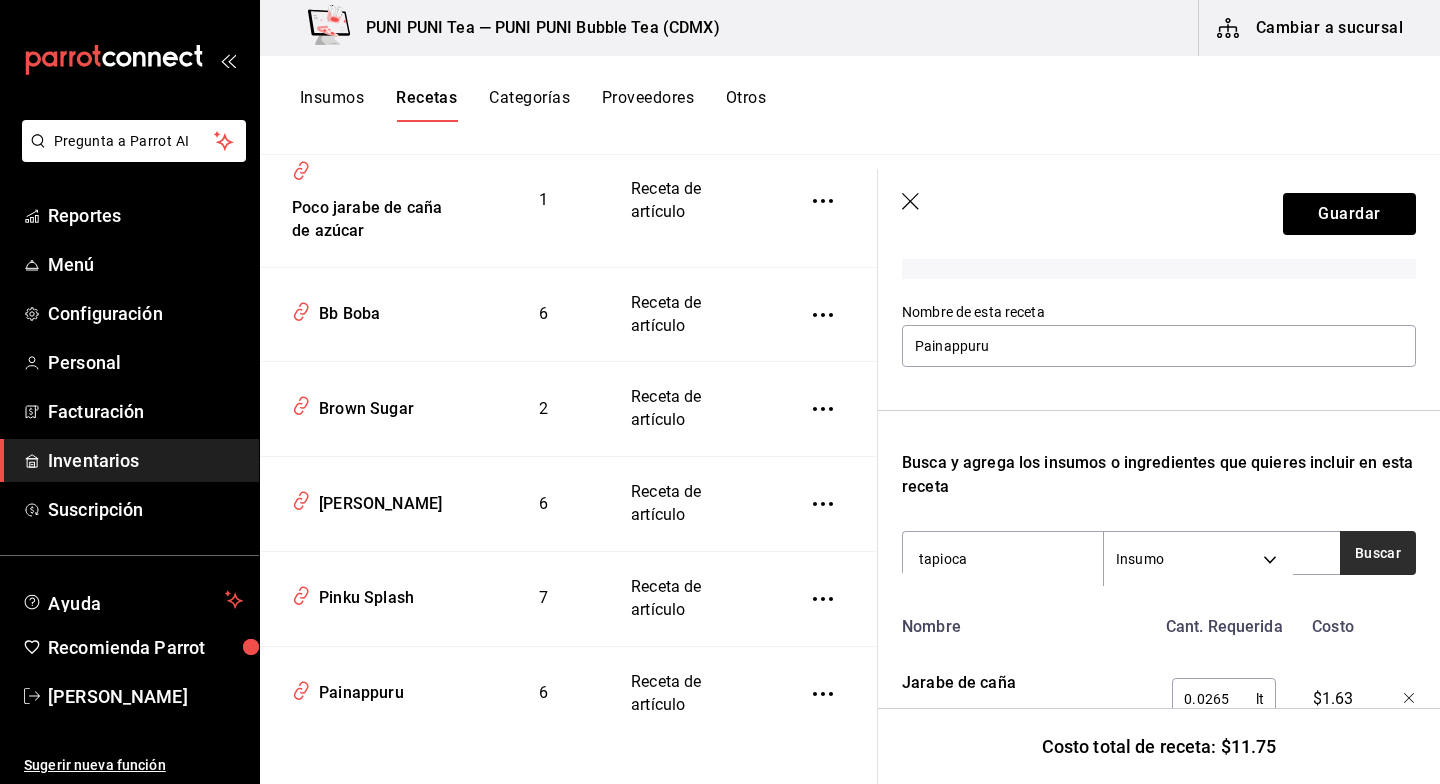 type on "tapioca" 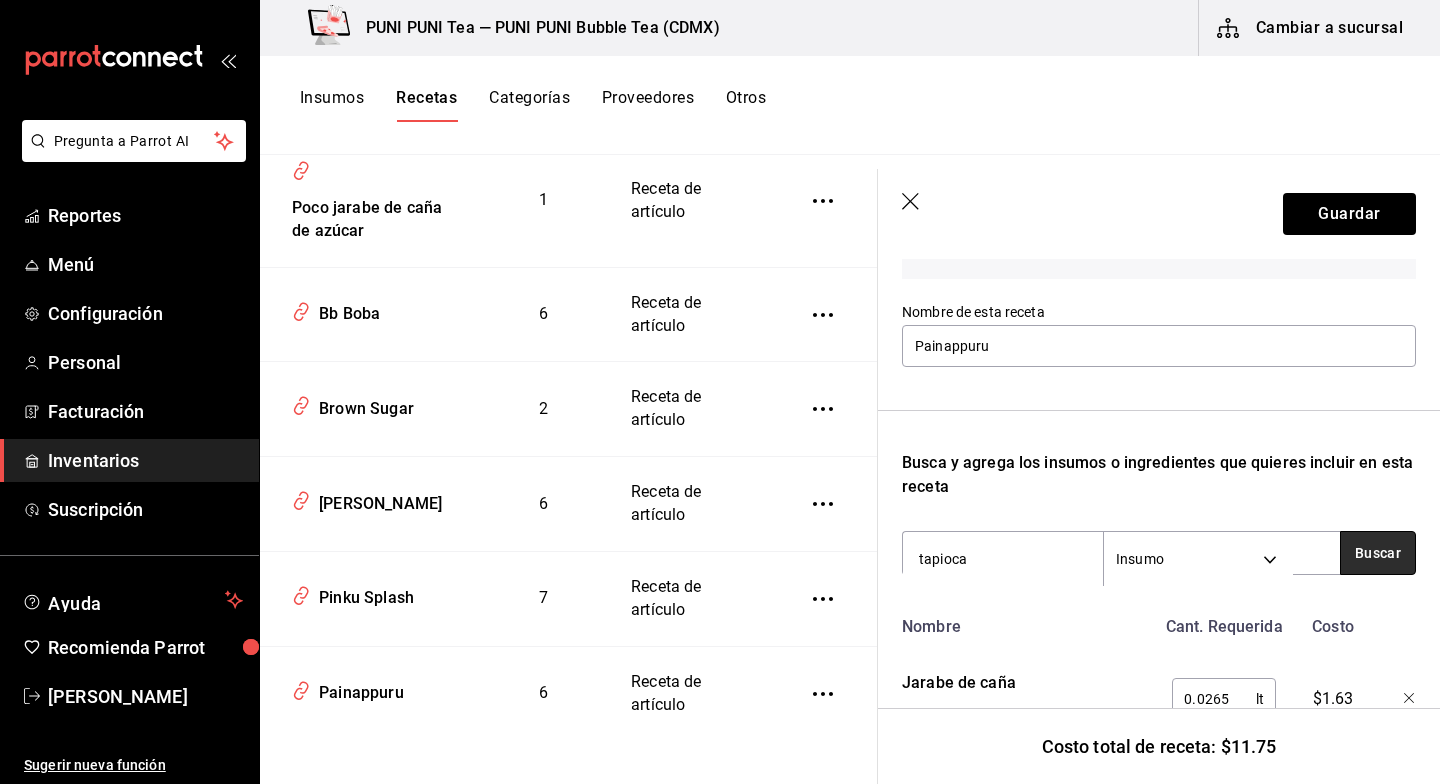 click on "Buscar" at bounding box center [1378, 553] 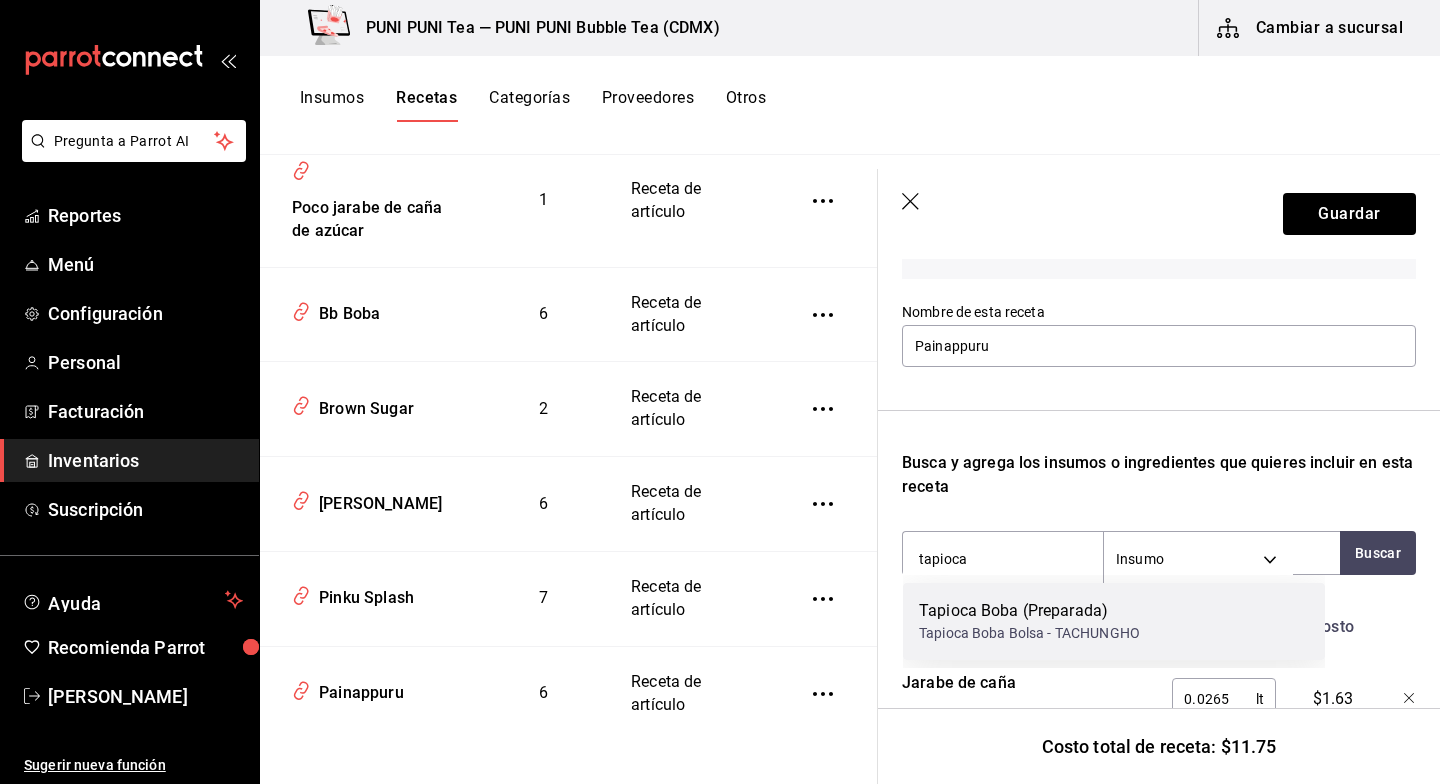 click on "Tapioca Boba (Preparada)" at bounding box center [1029, 611] 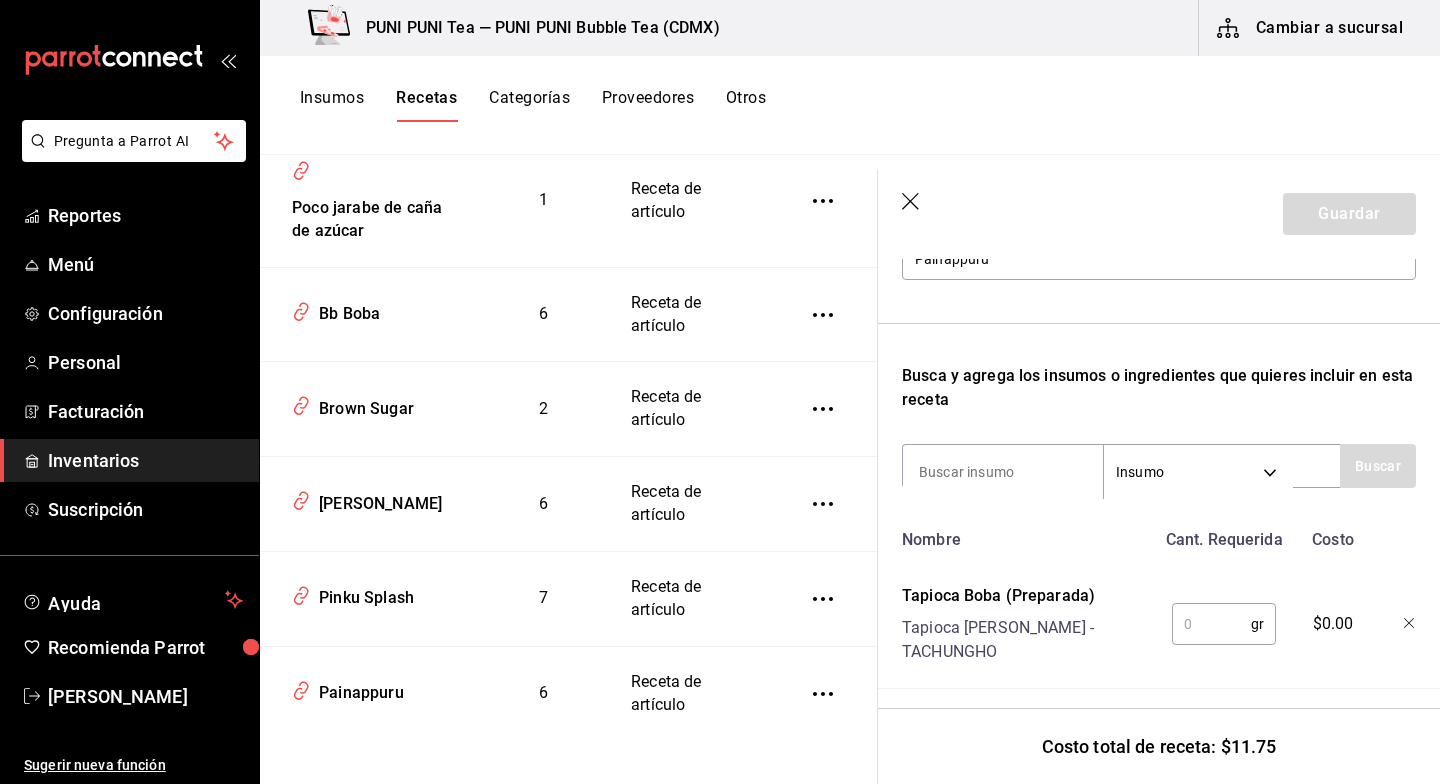 scroll, scrollTop: 306, scrollLeft: 0, axis: vertical 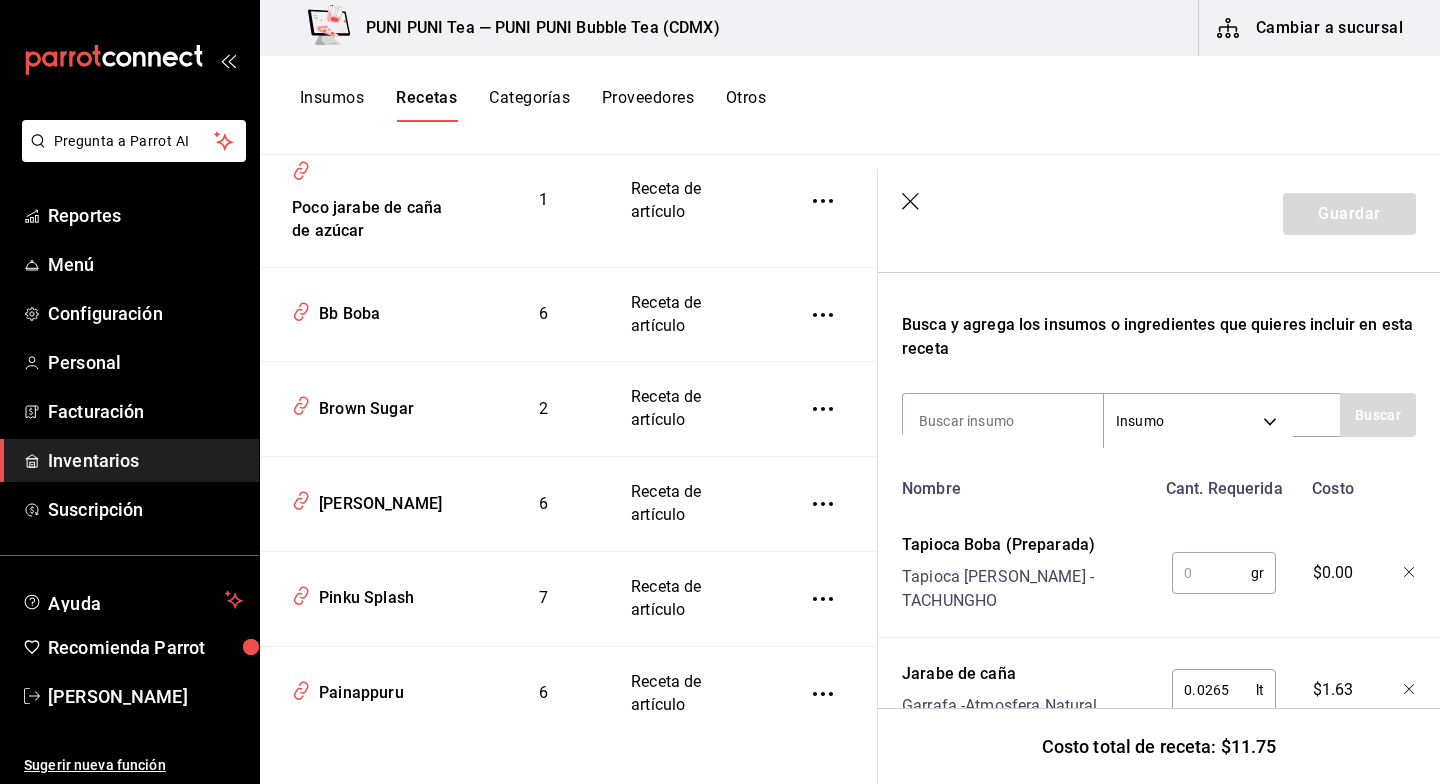 click at bounding box center [1211, 573] 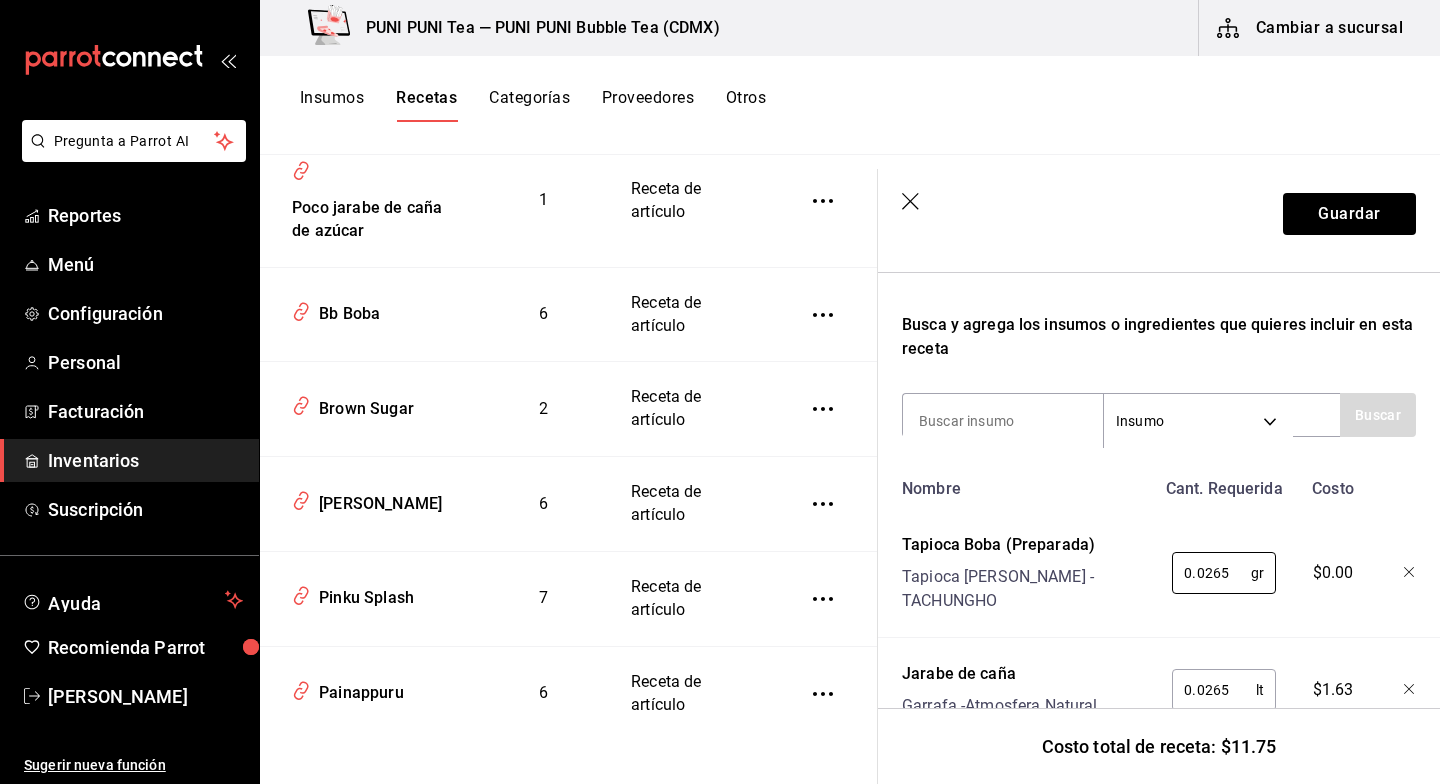 click on "Nombre Cant. Requerida Costo Tapioca Boba (Preparada) Tapioca Boba Bolsa -  TACHUNGHO 0.0265 gr ​ $0.00 Jarabe de caña Garrafa -  Atmosfera Natural 0.0265 lt ​ $1.63 Te verde con jazmin (Con agua) Te verde con jazmin bolsa -  TACHUNGHO 200 ml ​ $2.92 Tapa de rollo plastica Rollos plasticos para tapa -  TACHUNGHO 1 pza ​ $0.15 Vasos 22 oz de plastico Vasos grandes de platisco -  TACHUNGHO 1 pza ​ $0.93 Piña Miel Piña -  Edgar Uriel Patricio Reyes 0.09 kg ​ $5.40 Popotes negros de papel Bolsa -  TACHUNGHO 1 pza ​ $0.71" at bounding box center [1159, 916] 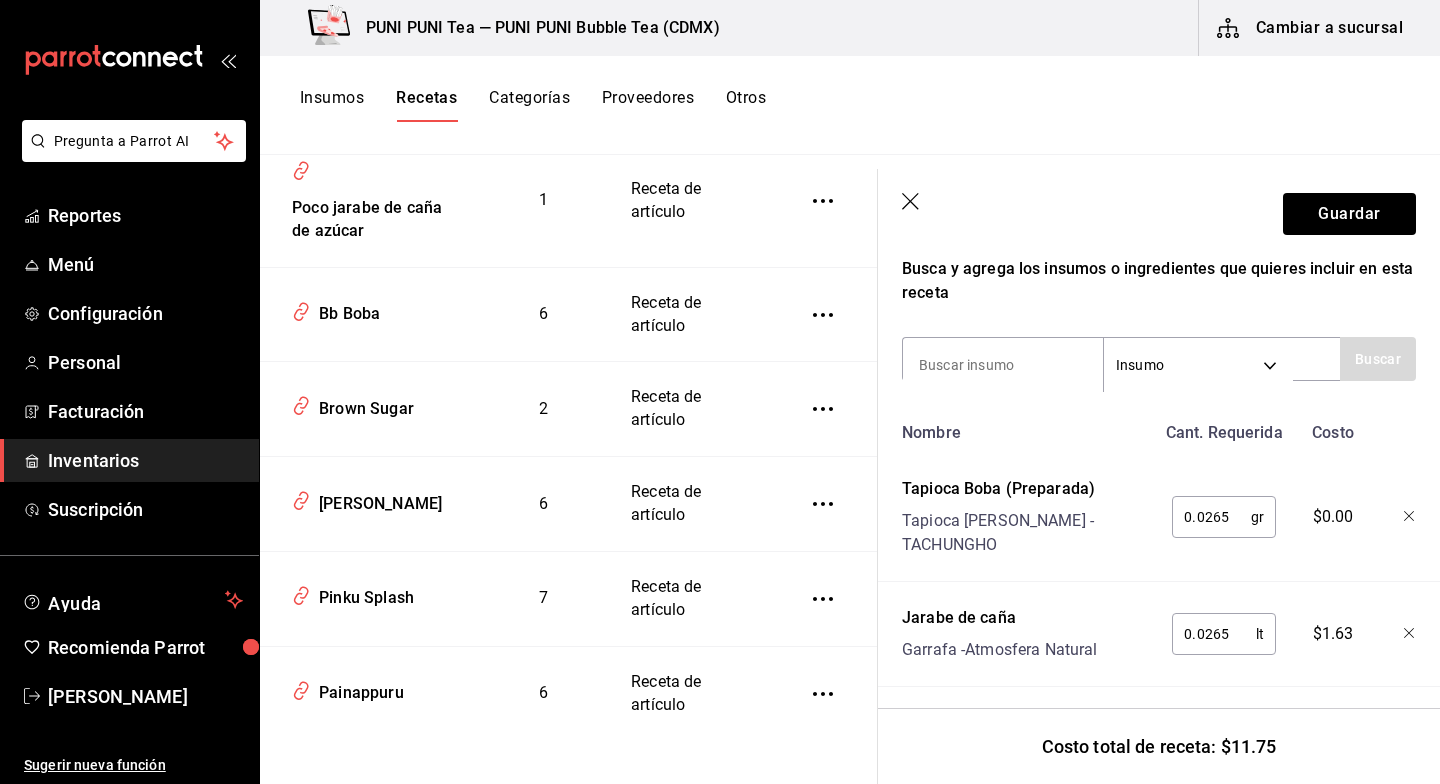 scroll, scrollTop: 380, scrollLeft: 0, axis: vertical 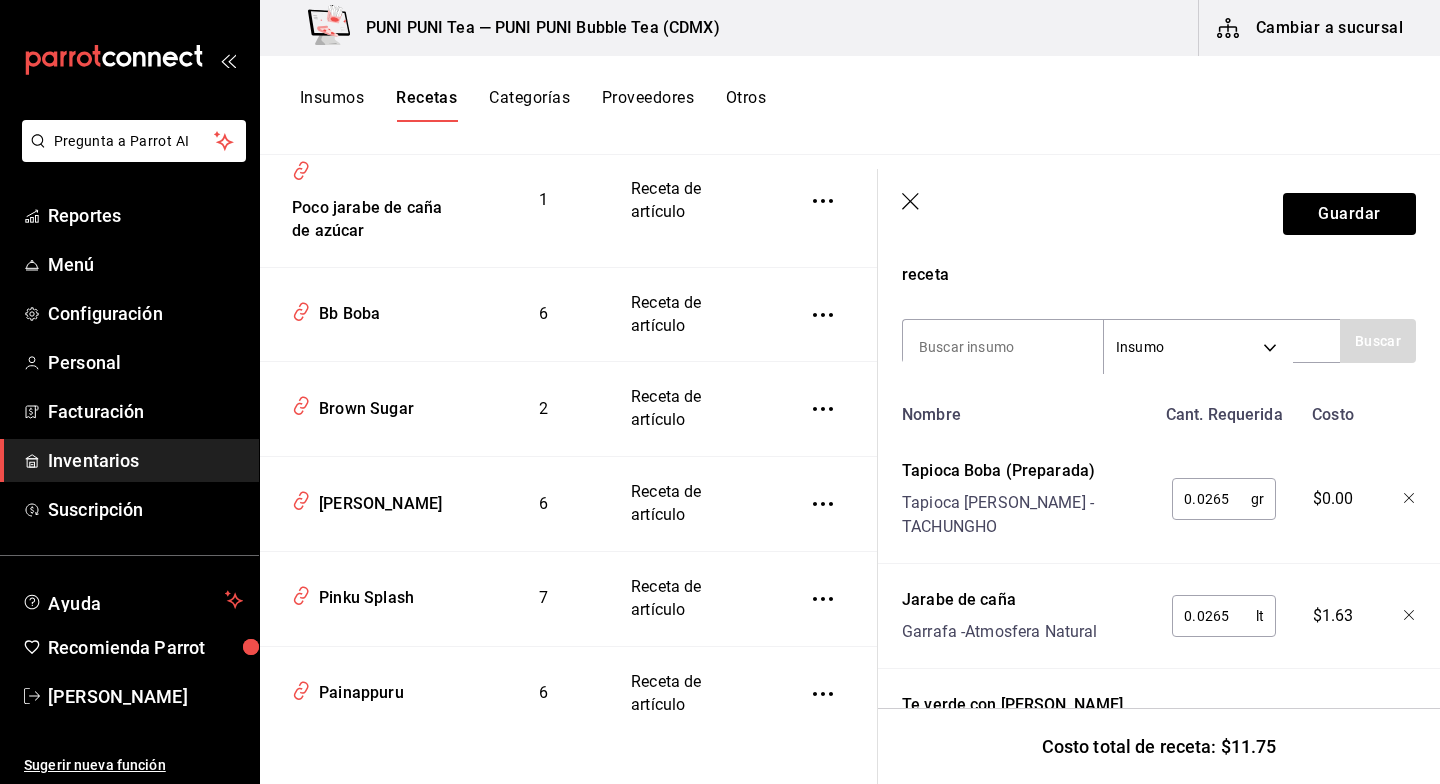 click on "0.0265" at bounding box center (1214, 616) 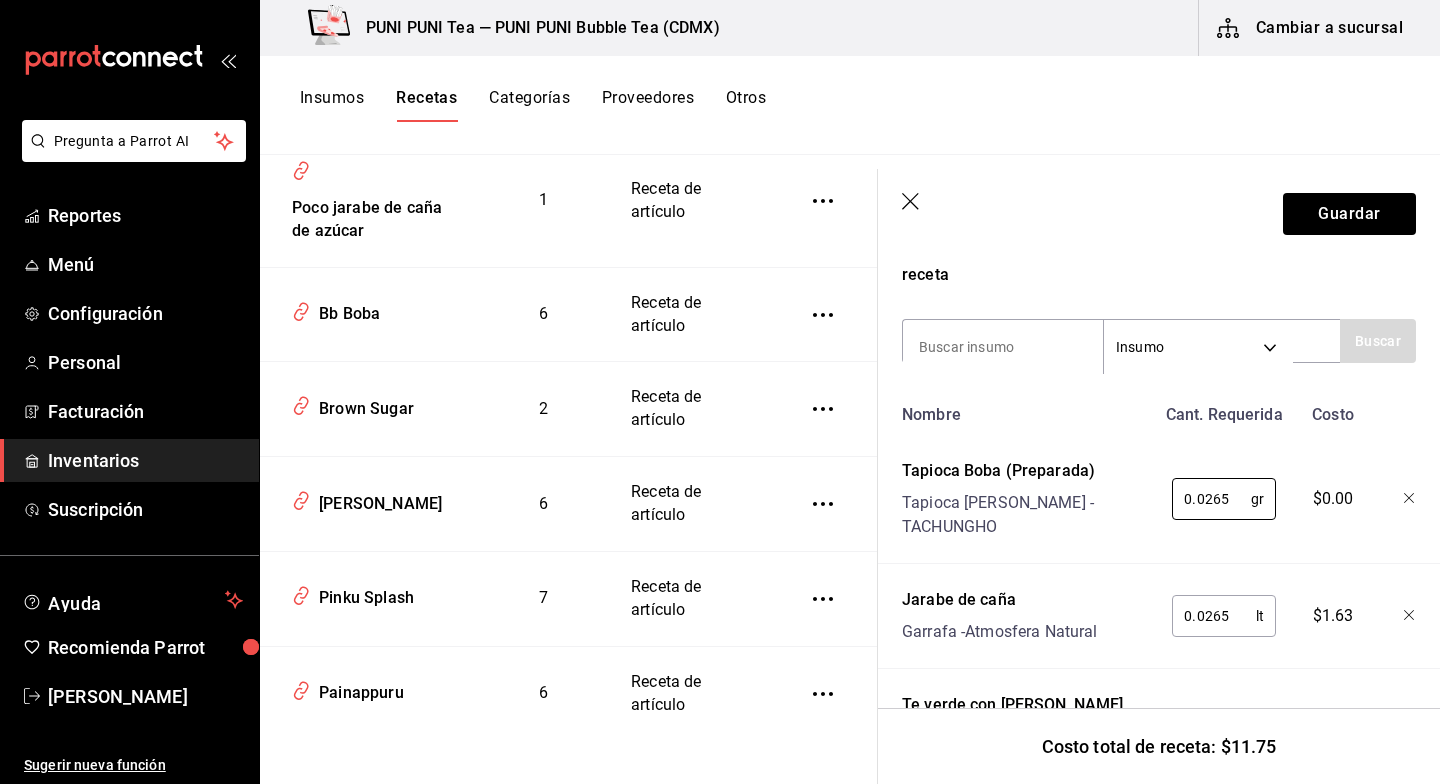 drag, startPoint x: 1227, startPoint y: 496, endPoint x: 1040, endPoint y: 438, distance: 195.78815 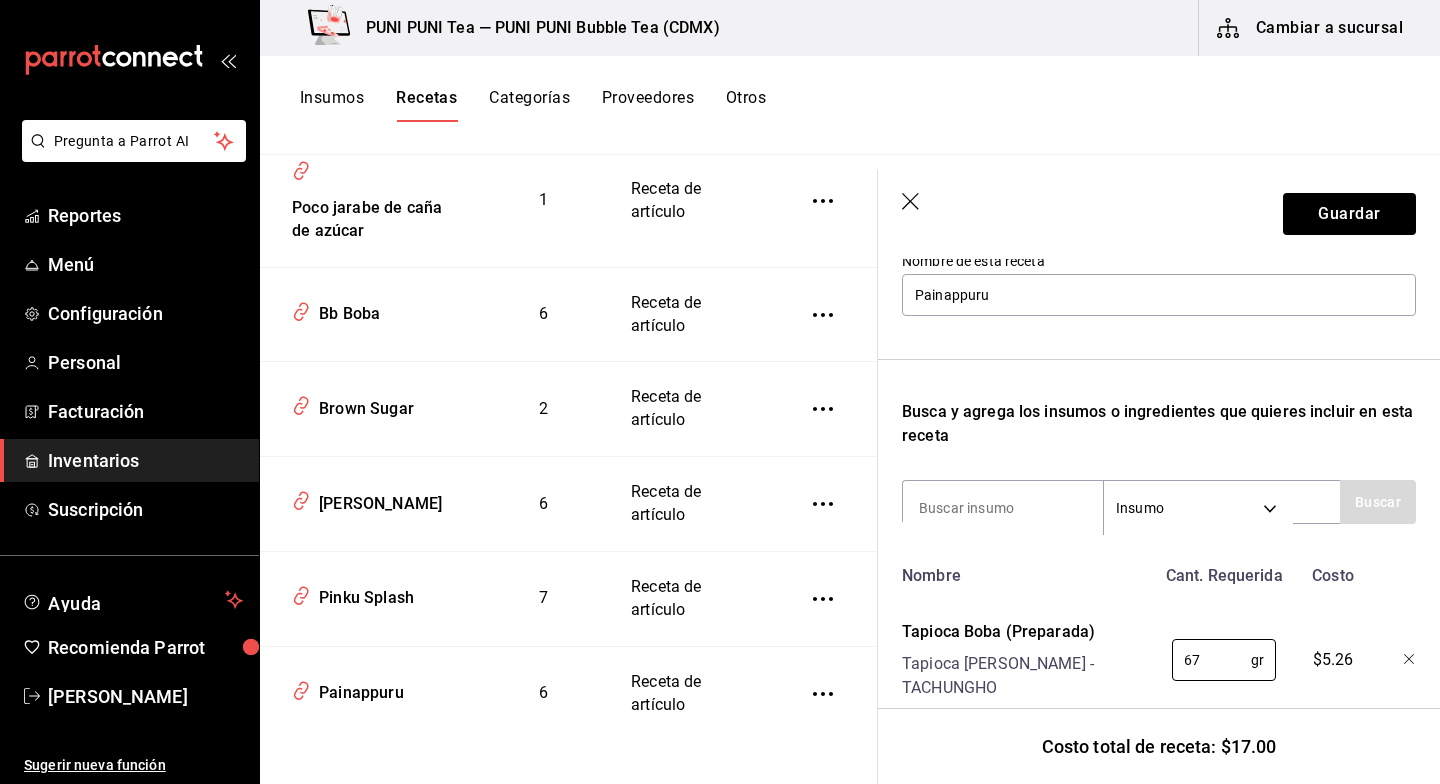 scroll, scrollTop: 148, scrollLeft: 0, axis: vertical 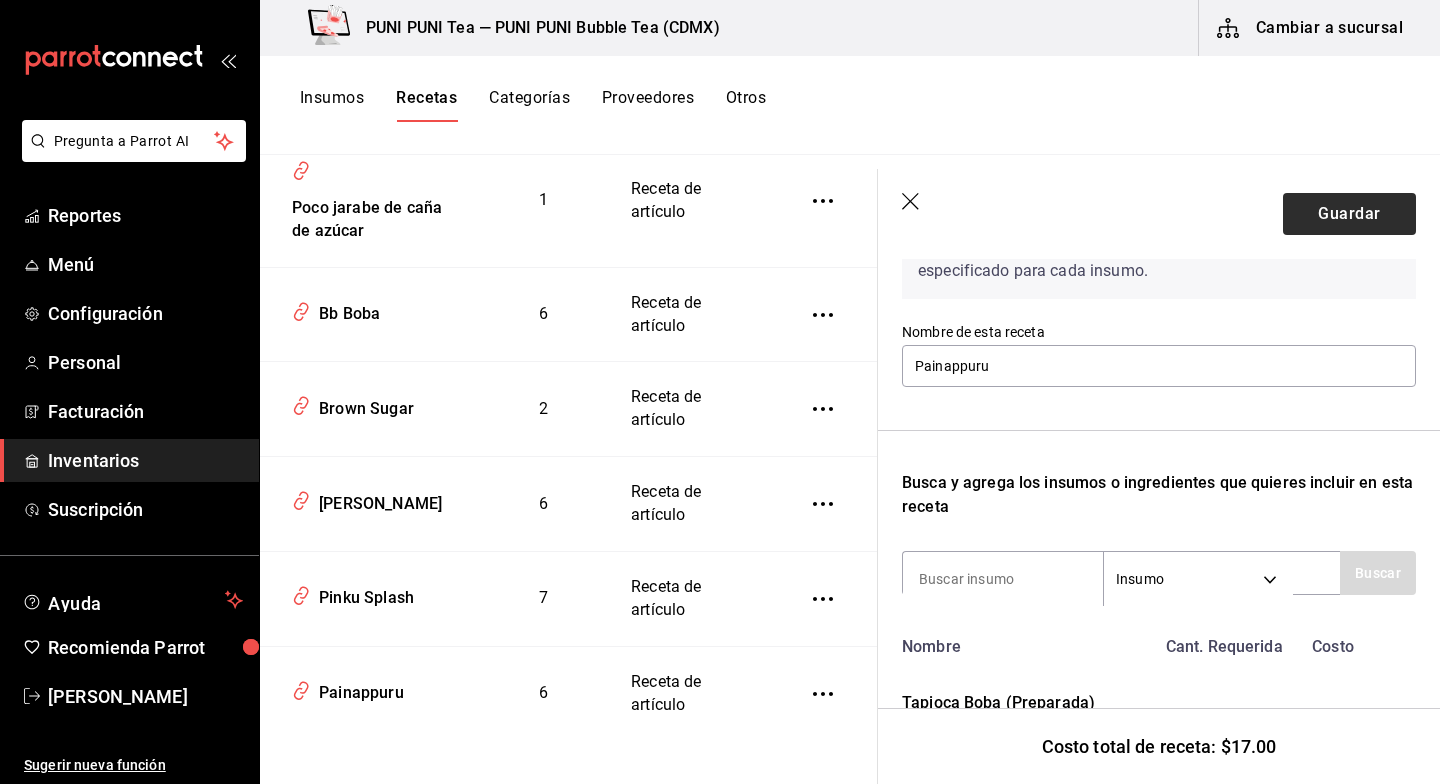 type on "67" 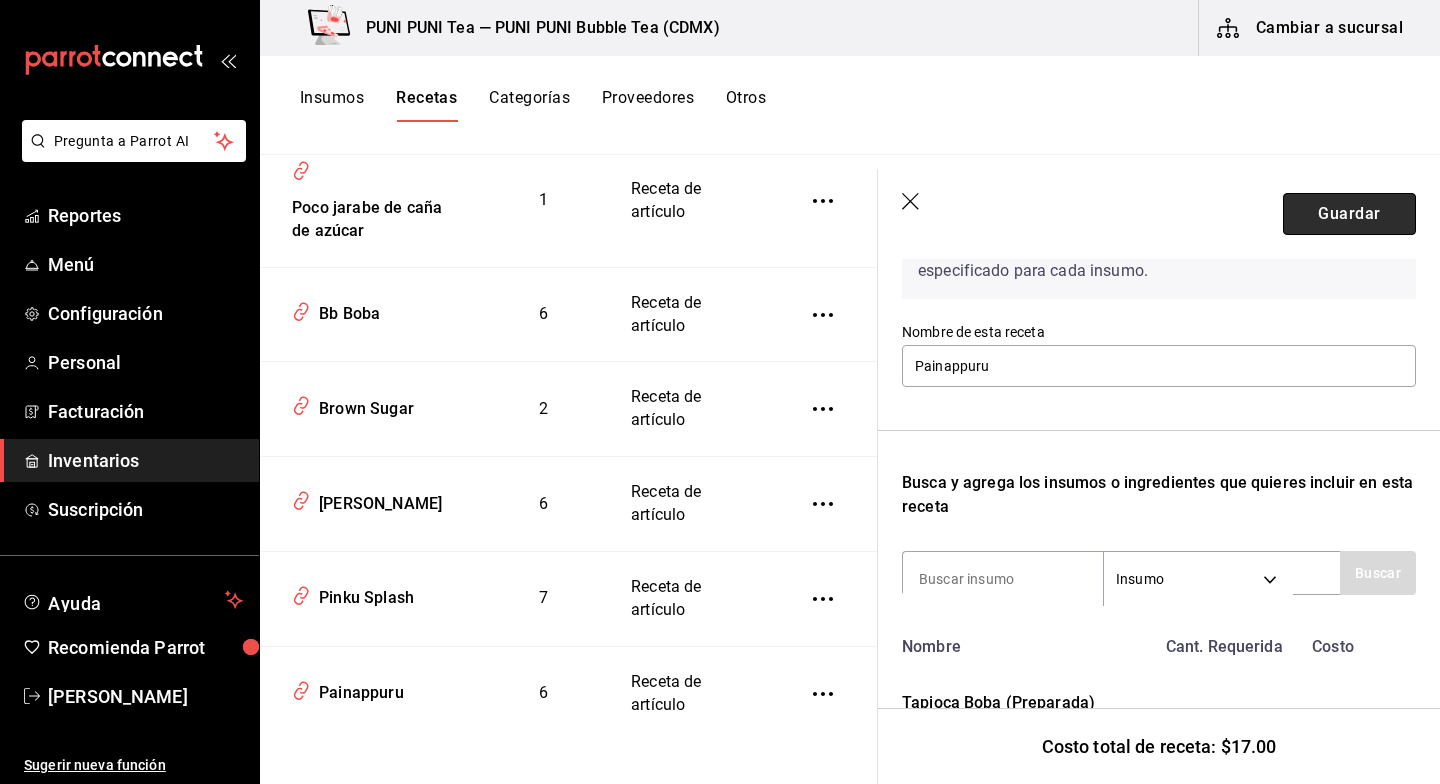 click on "Guardar" at bounding box center (1349, 214) 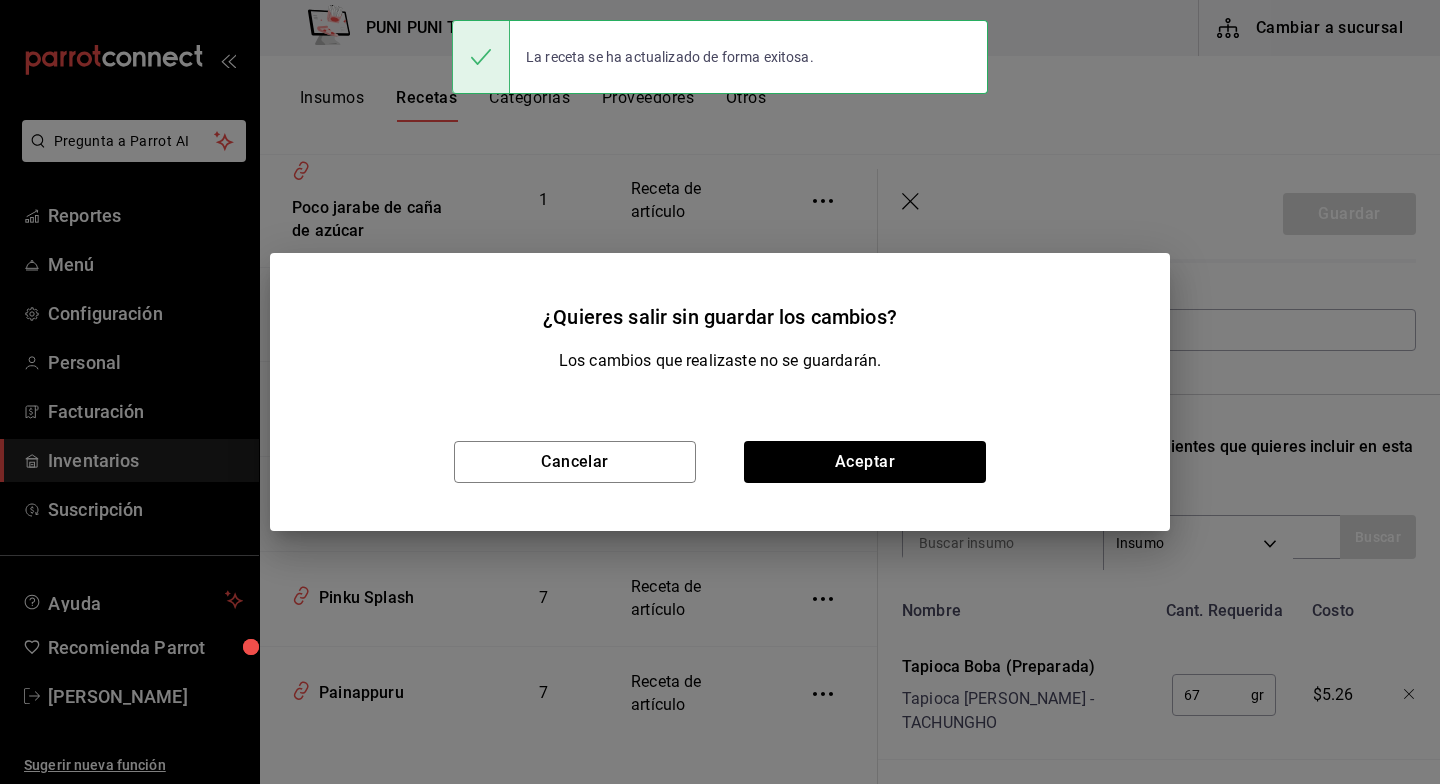 scroll, scrollTop: 3336, scrollLeft: 0, axis: vertical 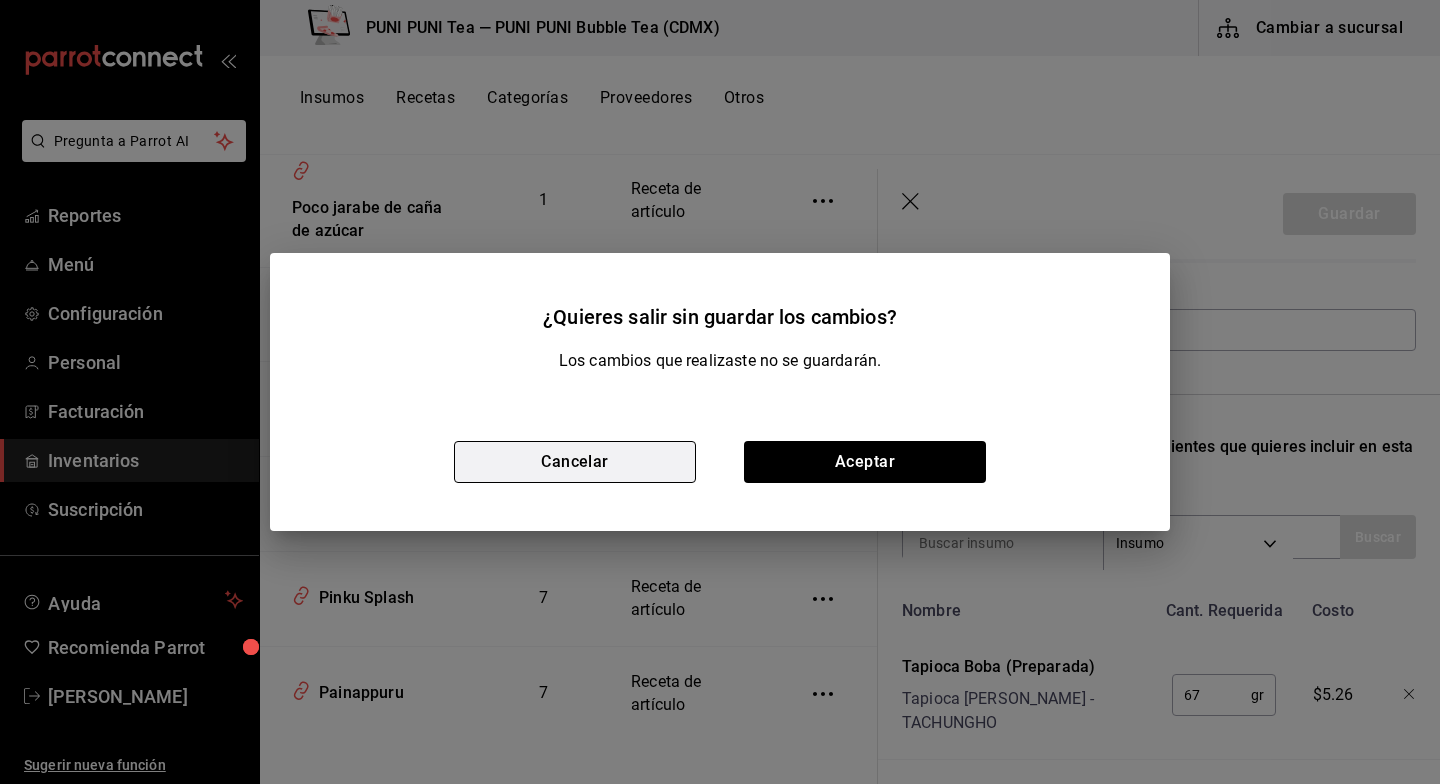 click on "Cancelar" at bounding box center [575, 462] 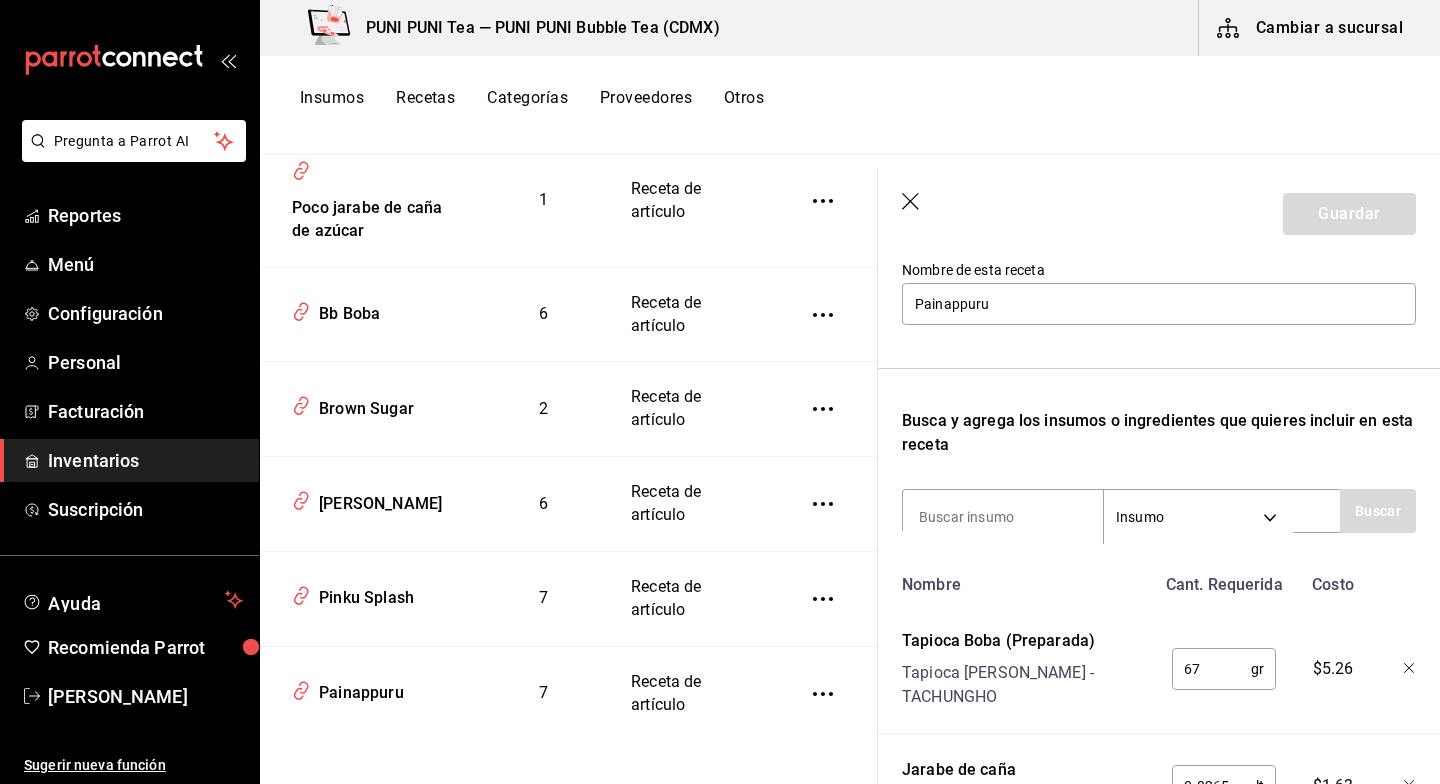 scroll, scrollTop: 0, scrollLeft: 0, axis: both 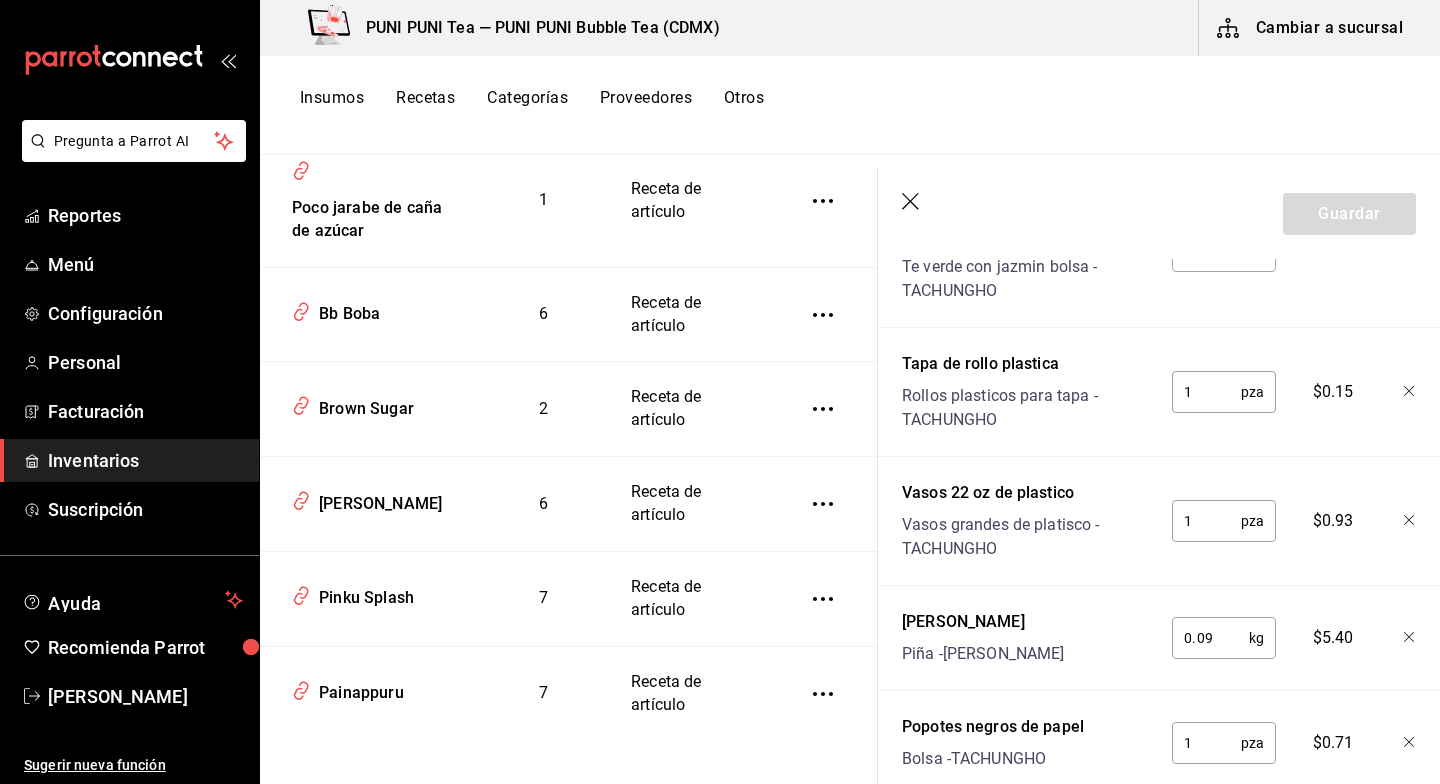 click on "Insumos" at bounding box center (332, 105) 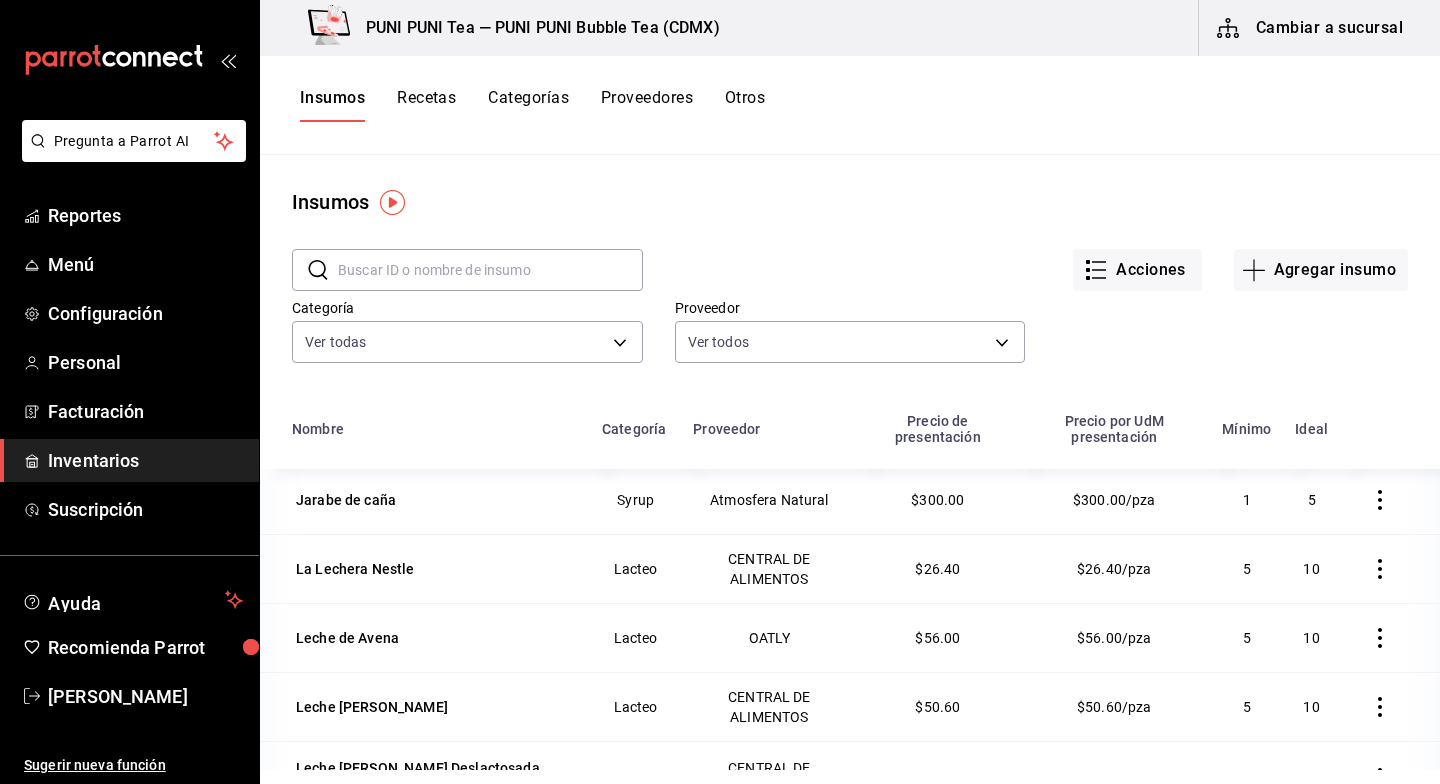 scroll, scrollTop: 704, scrollLeft: 0, axis: vertical 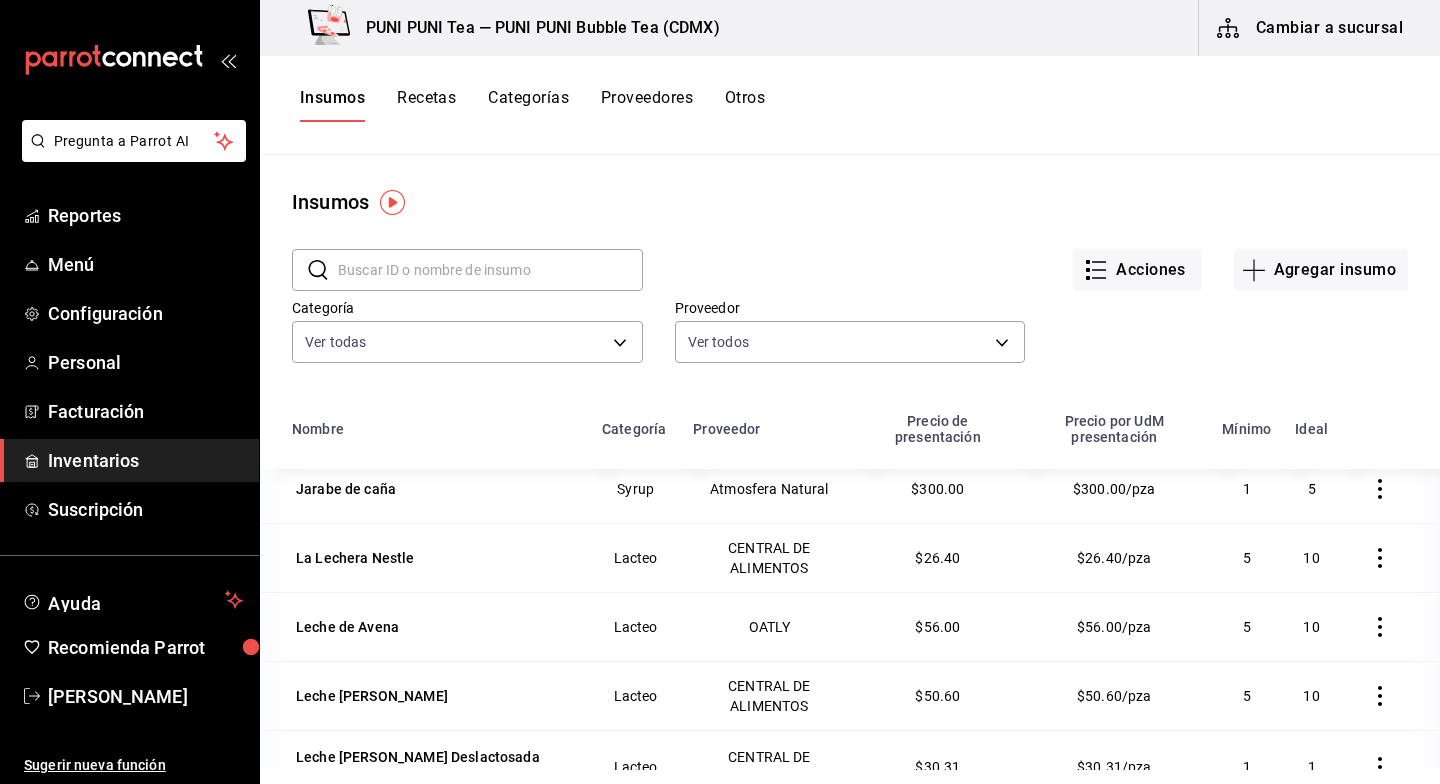 click at bounding box center (490, 270) 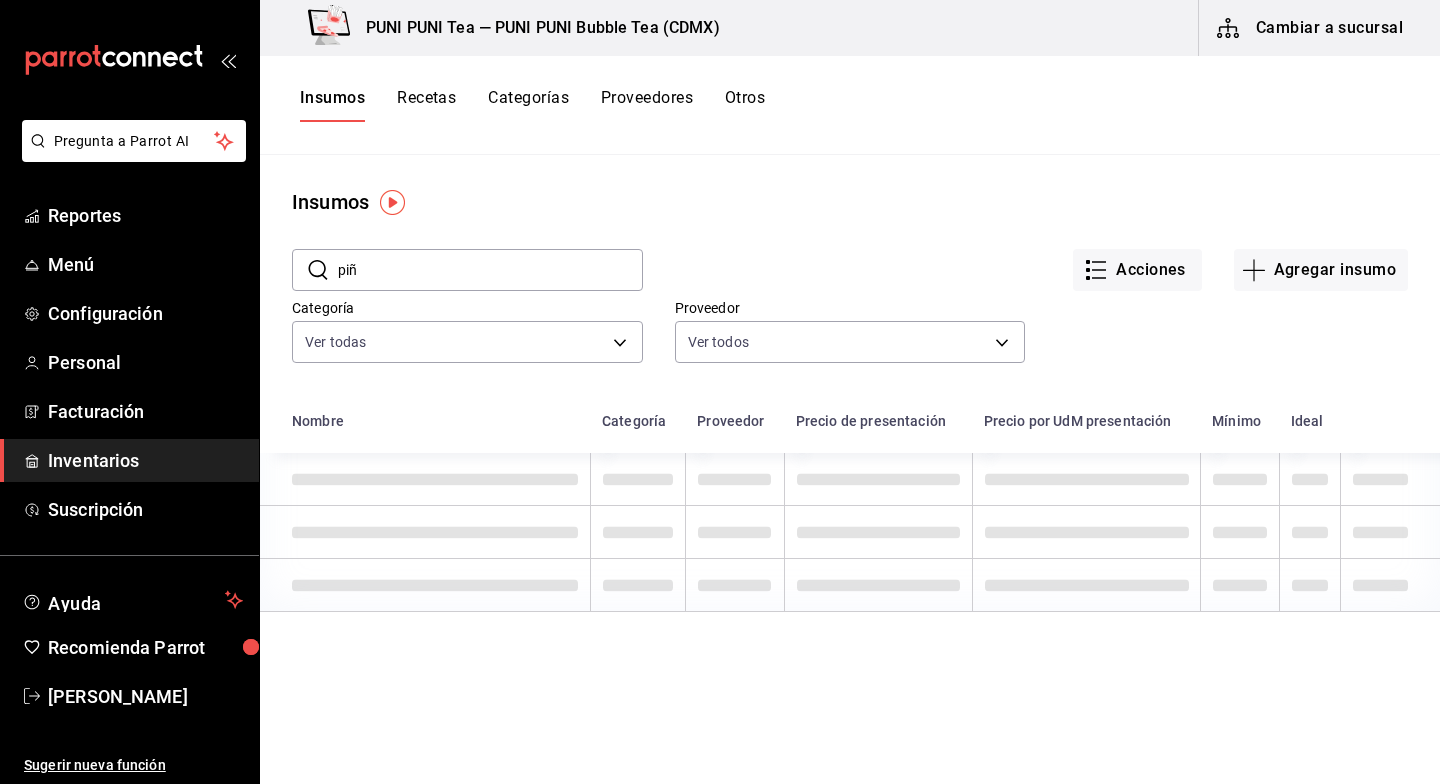 scroll, scrollTop: 0, scrollLeft: 0, axis: both 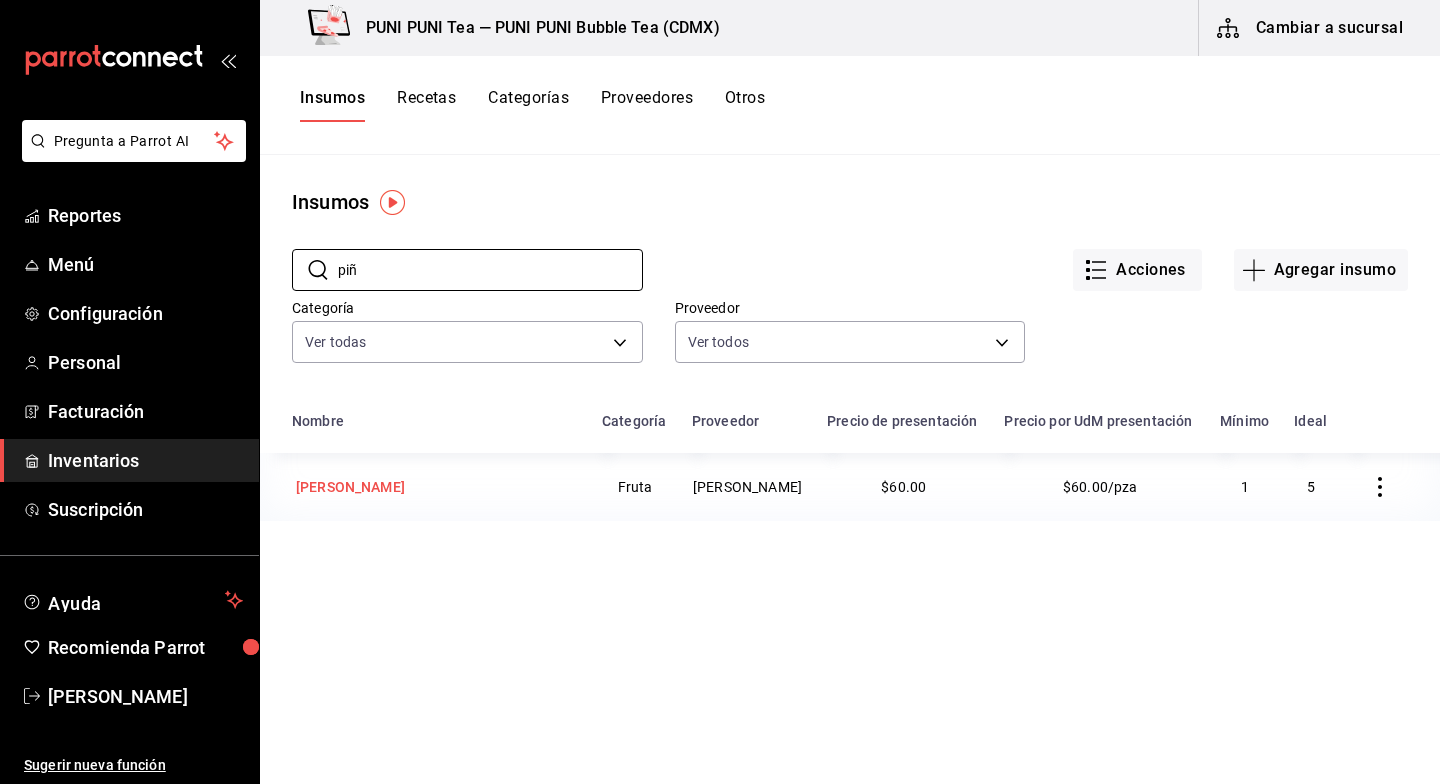 type on "piñ" 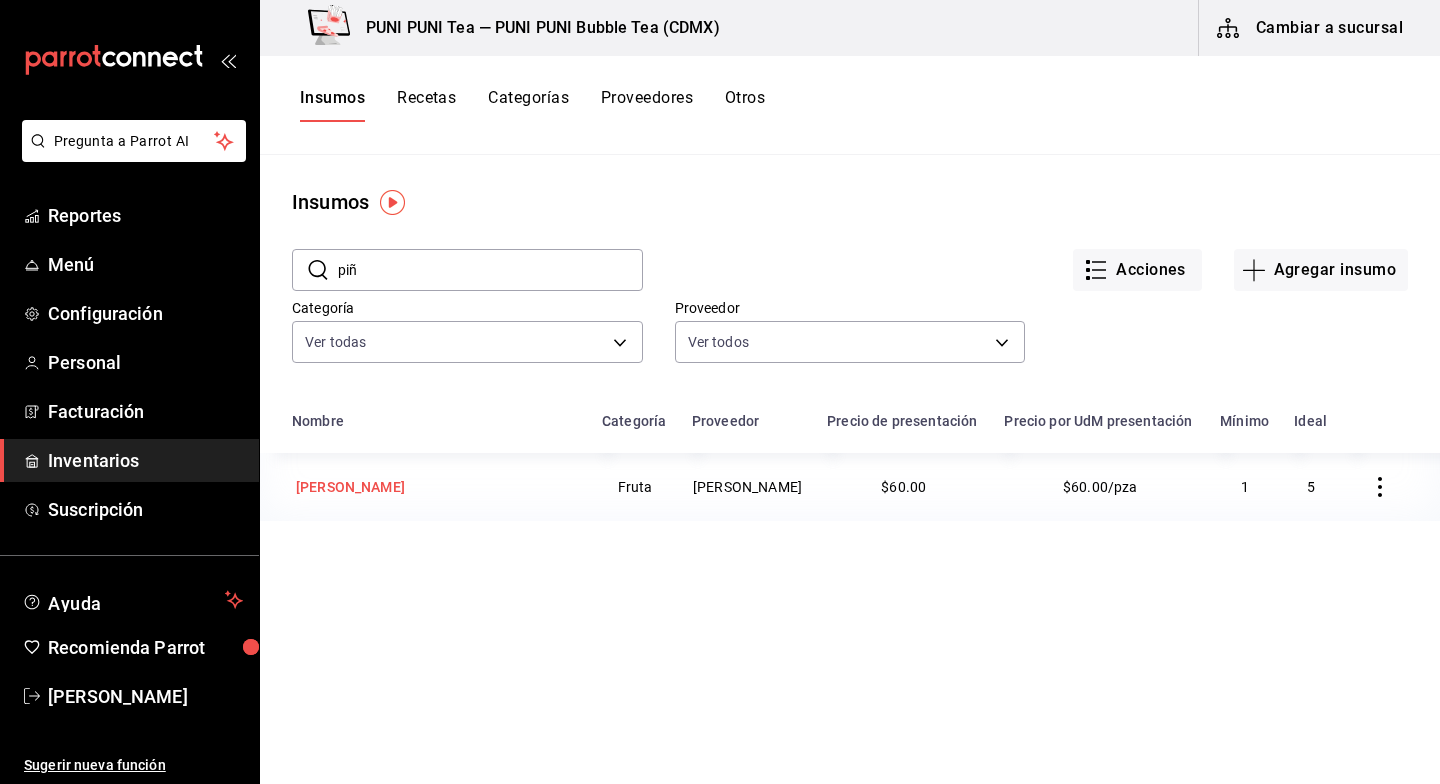 click on "Piña Miel" at bounding box center (350, 487) 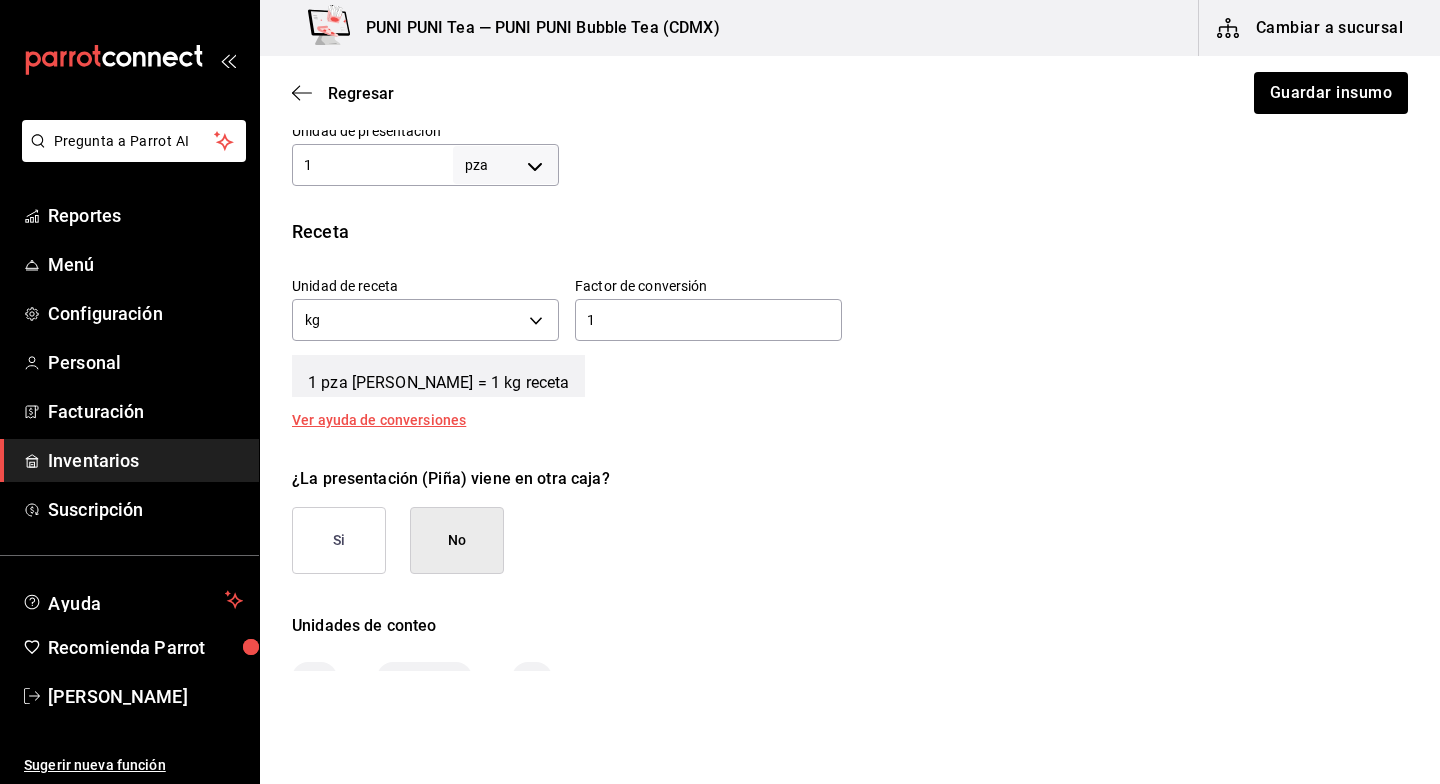 scroll, scrollTop: 660, scrollLeft: 0, axis: vertical 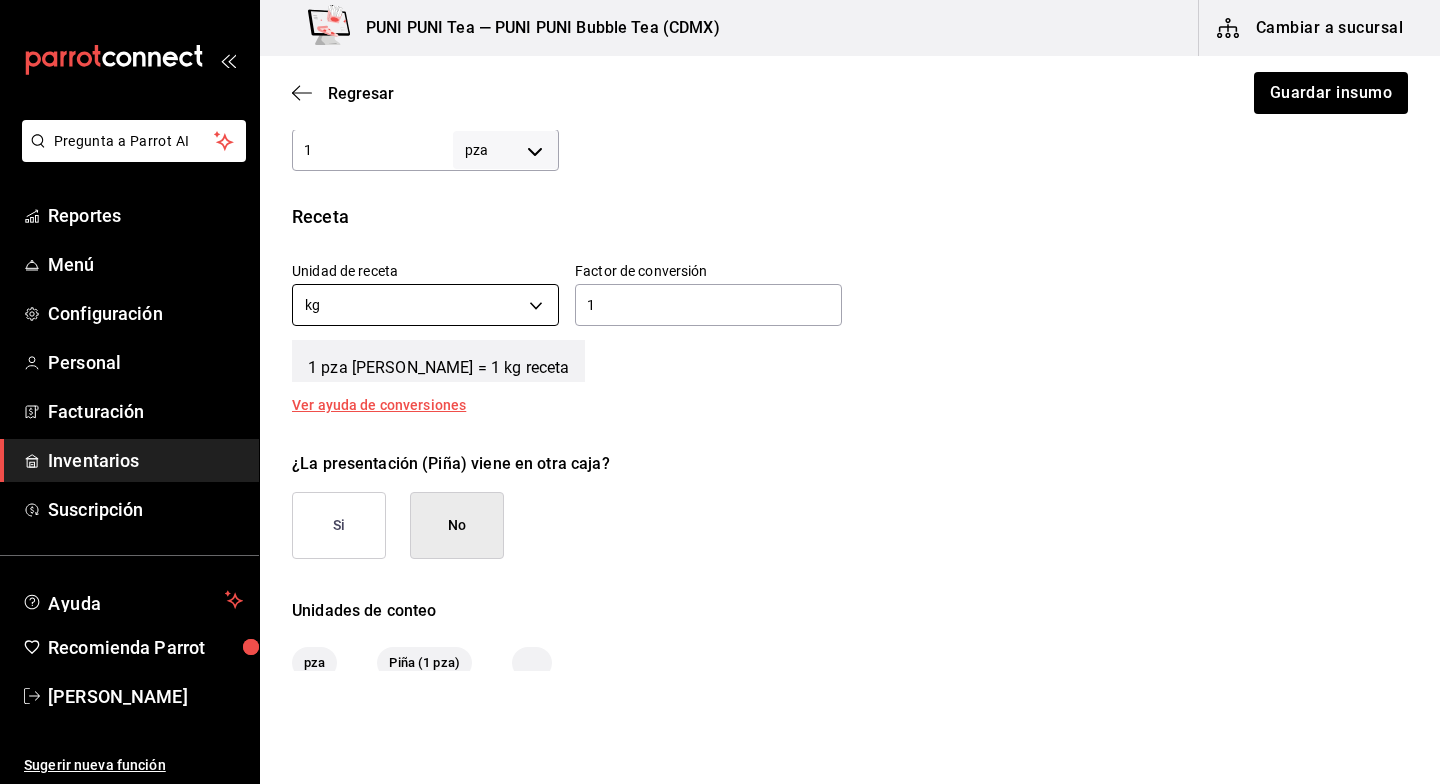 click on "Pregunta a Parrot AI Reportes   Menú   Configuración   Personal   Facturación   Inventarios   Suscripción   Ayuda Recomienda Parrot   Sayuri Hara   Sugerir nueva función   PUNI PUNI Tea — PUNI PUNI Bubble Tea (CDMX) Cambiar a sucursal Regresar Guardar insumo Insumo IN-1750809536336 Nombre Piña Miel Categoría de inventario Fruta ​ Mínimo 1 ​ Ideal 5 ​ Insumo de producción Este insumo se produce con una receta de producción Presentación Proveedor Edgar Uriel Patricio Reyes ​ Cód. de producto/Descripción Nombre de presentación Piña Precio sin impuesto $60 ​ Impuestos IVA 0% IVA_0 Precio con impuestos $60 ​ Unidad de presentación 1 pza UNIT ​ Receta Unidad de receta kg KILOGRAM Factor de conversión 1 ​ 1 pza de Piña = 1 kg receta Ver ayuda de conversiones ¿La presentación (Piña) viene en otra caja? Si No Unidades de conteo pza Piña (1 pza) ; GANA 1 MES GRATIS EN TU SUSCRIPCIÓN AQUÍ Pregunta a Parrot AI Reportes   Menú   Configuración   Personal   Facturación" at bounding box center [720, 335] 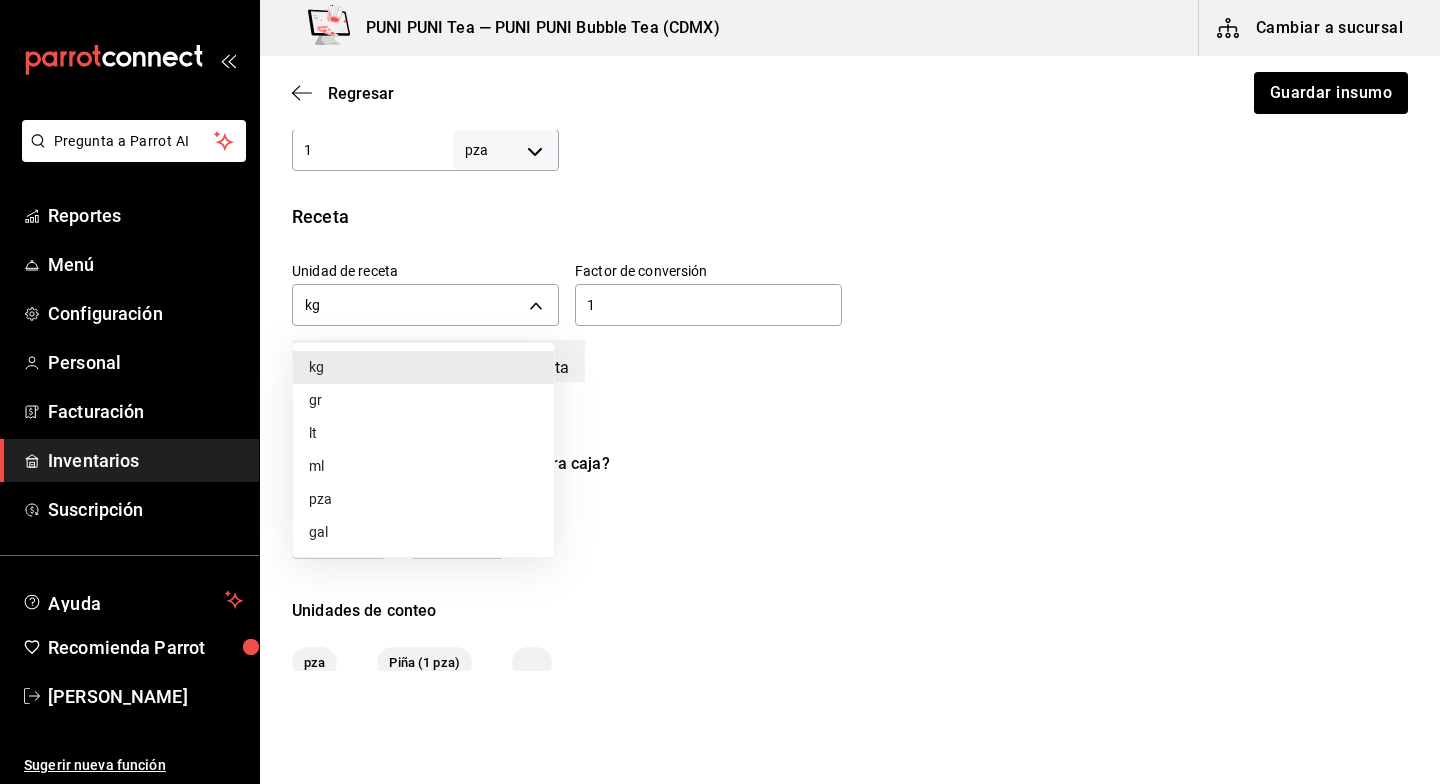 click on "gr" at bounding box center [423, 400] 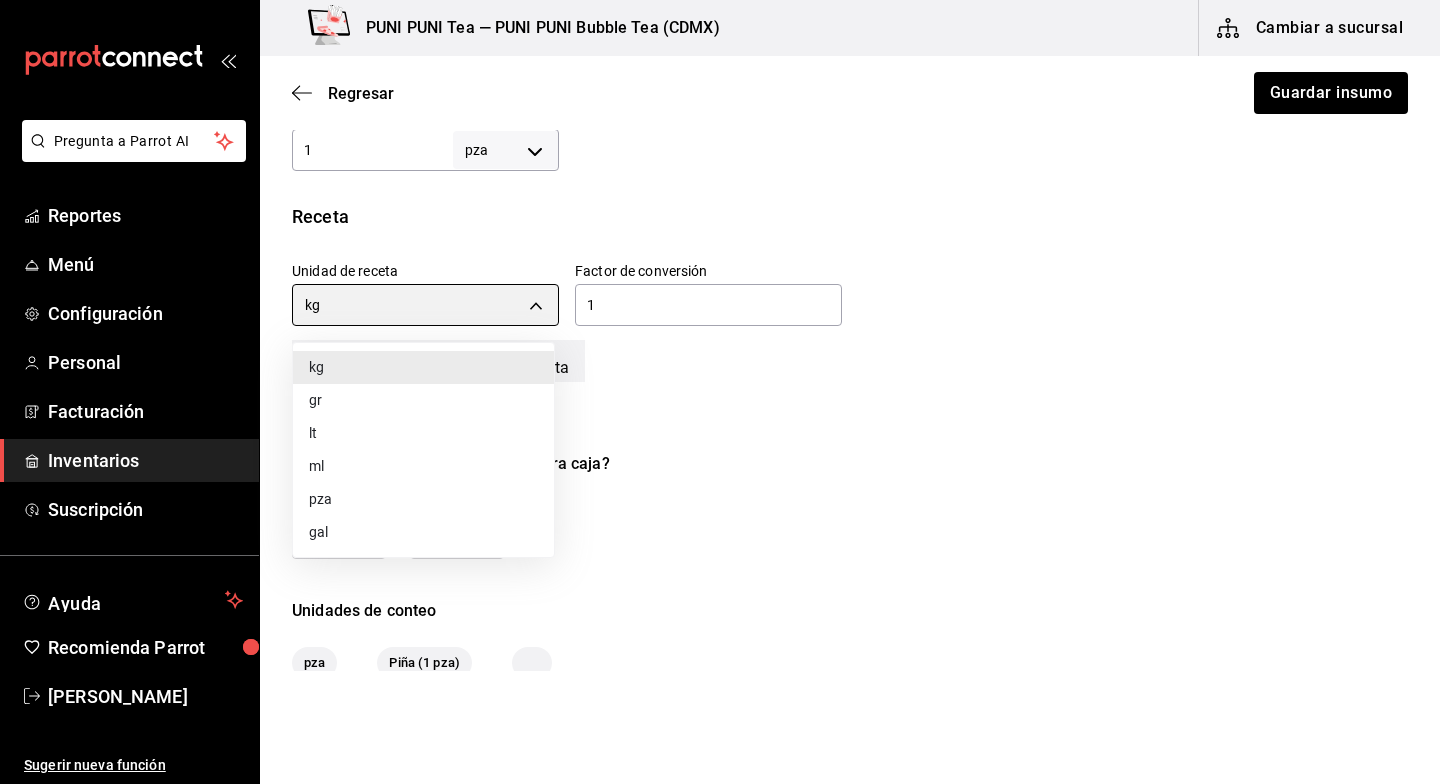 type on "GRAM" 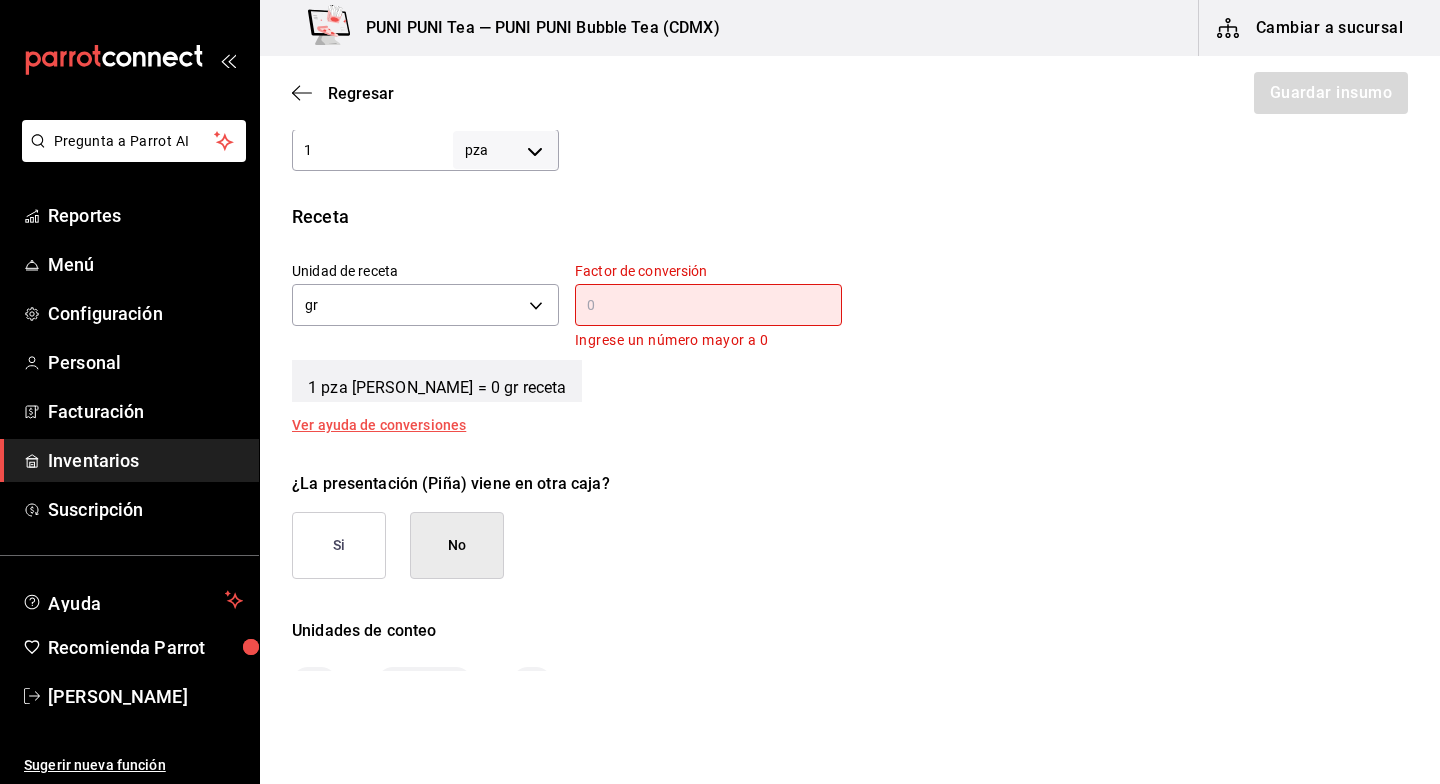 click at bounding box center (708, 305) 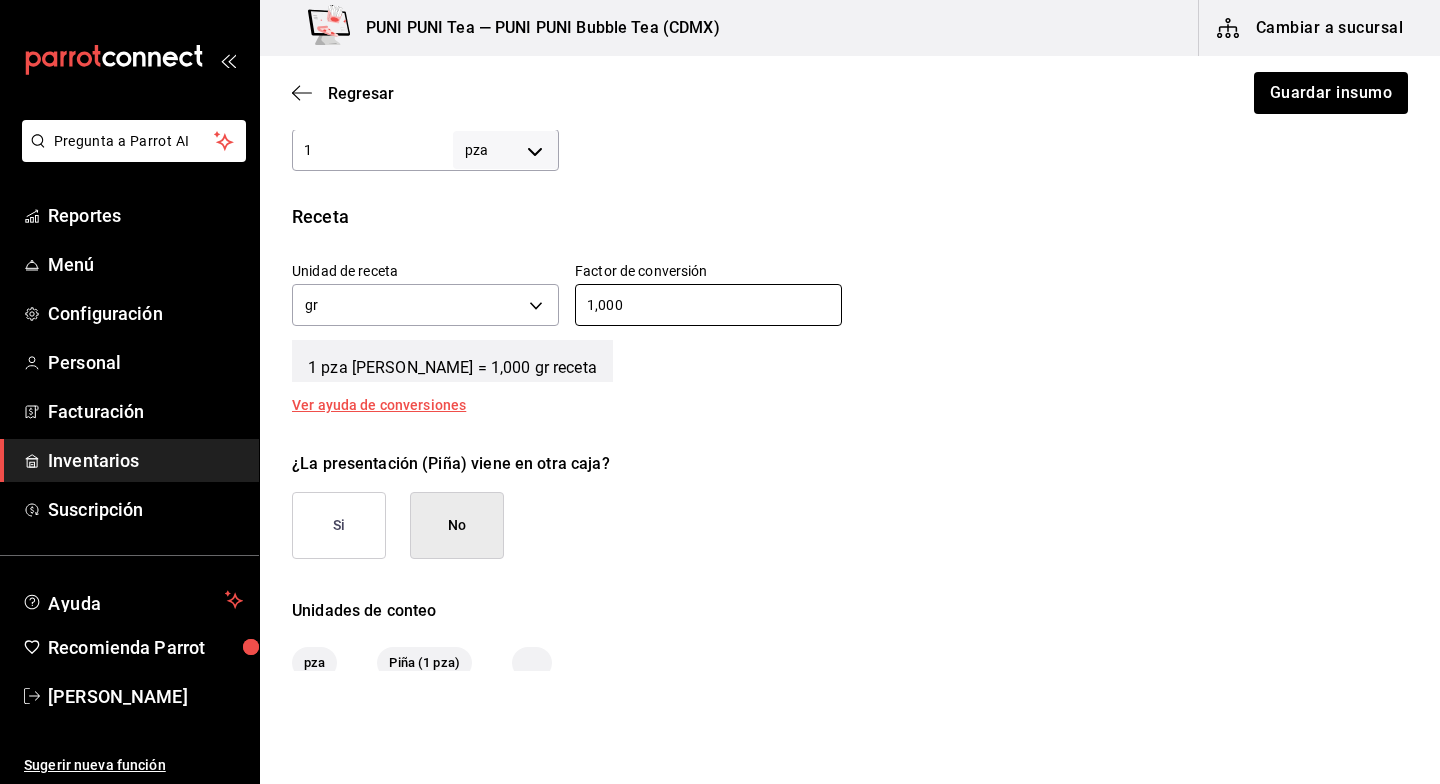 type on "1,000" 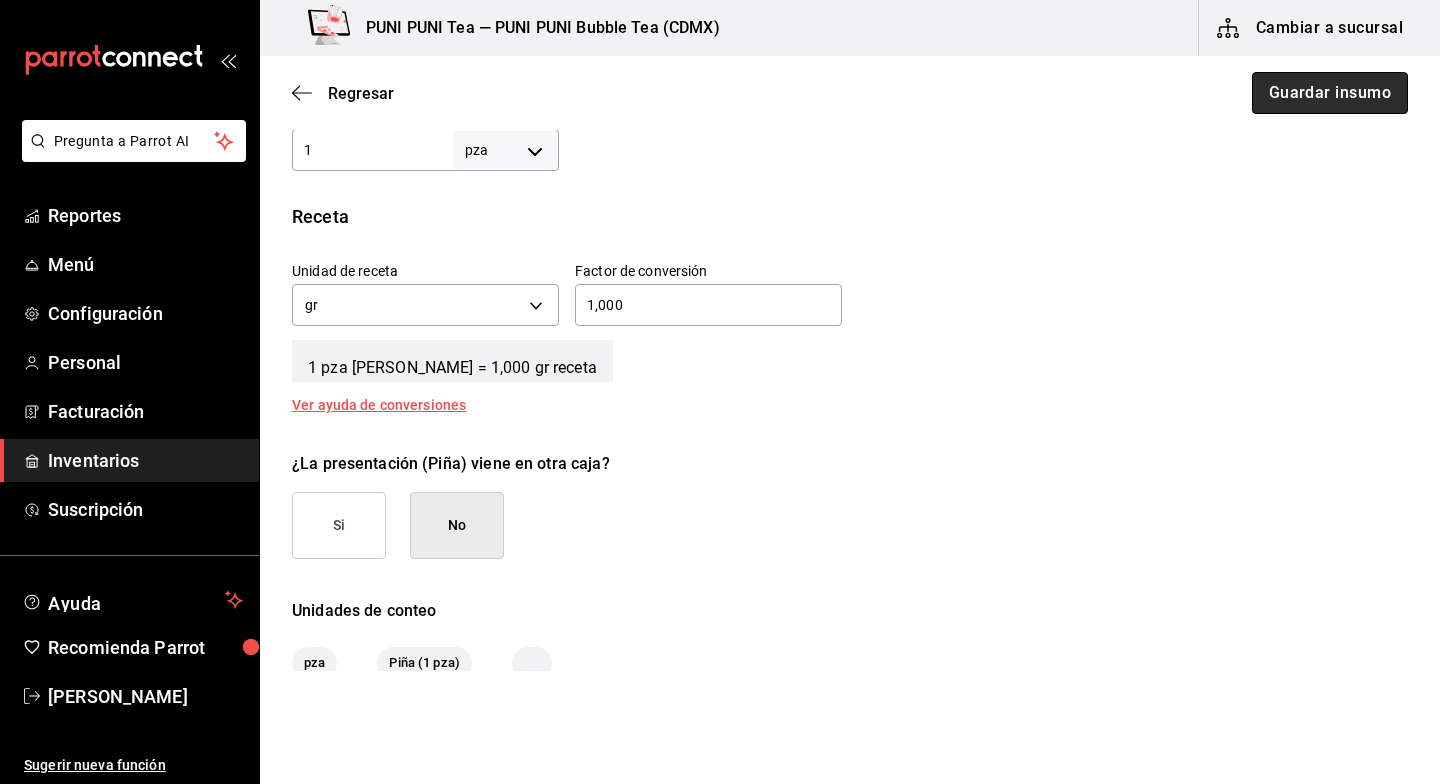 click on "Guardar insumo" at bounding box center (1330, 93) 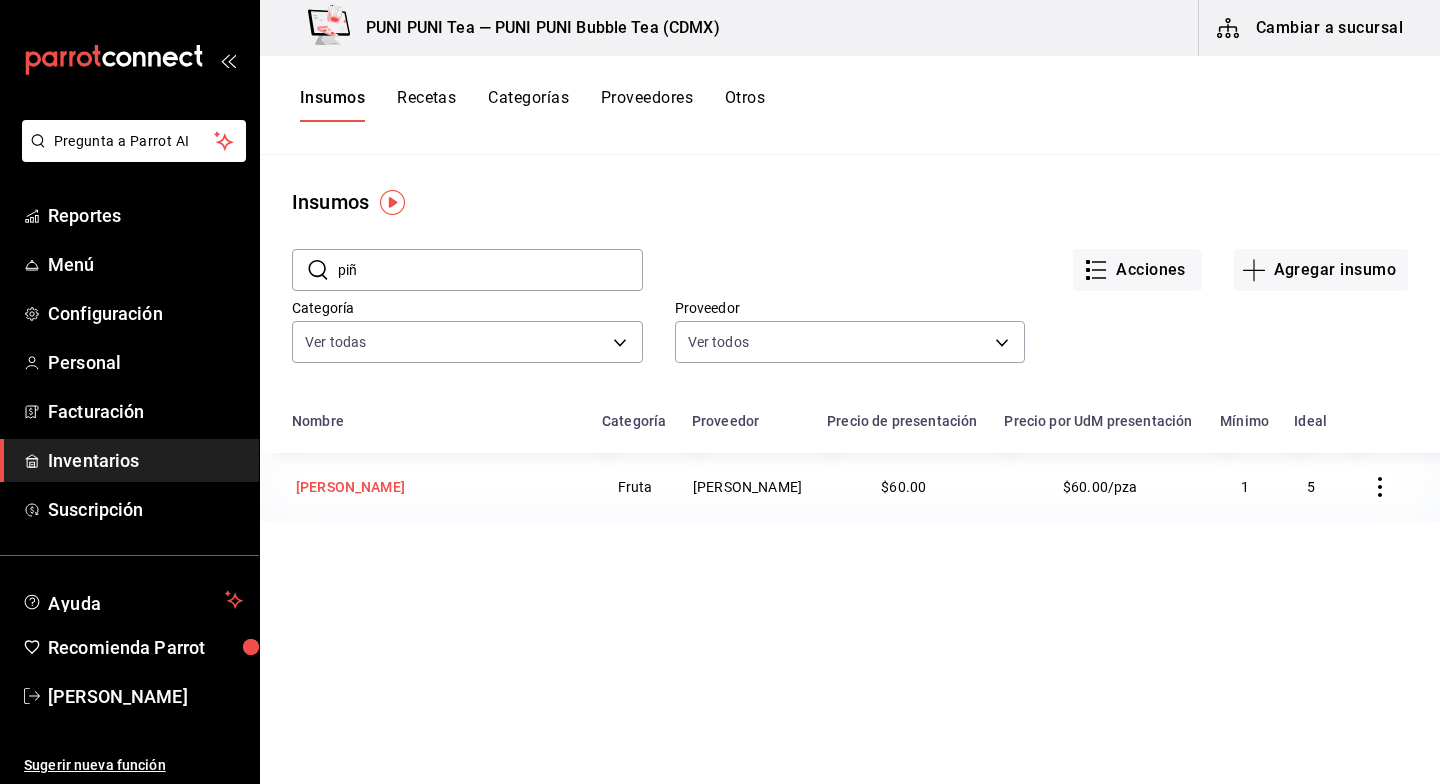 click on "Piña Miel" at bounding box center [350, 487] 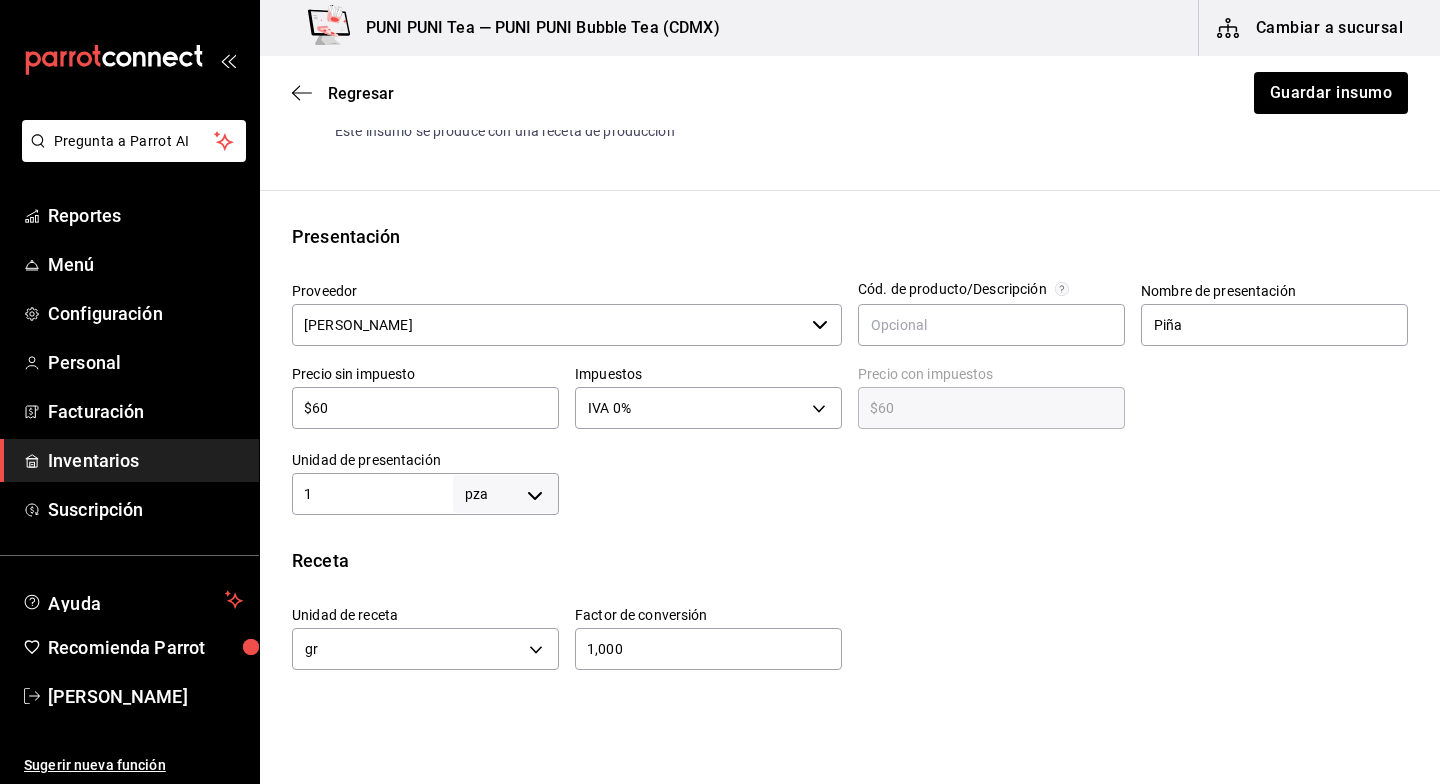 scroll, scrollTop: 182, scrollLeft: 0, axis: vertical 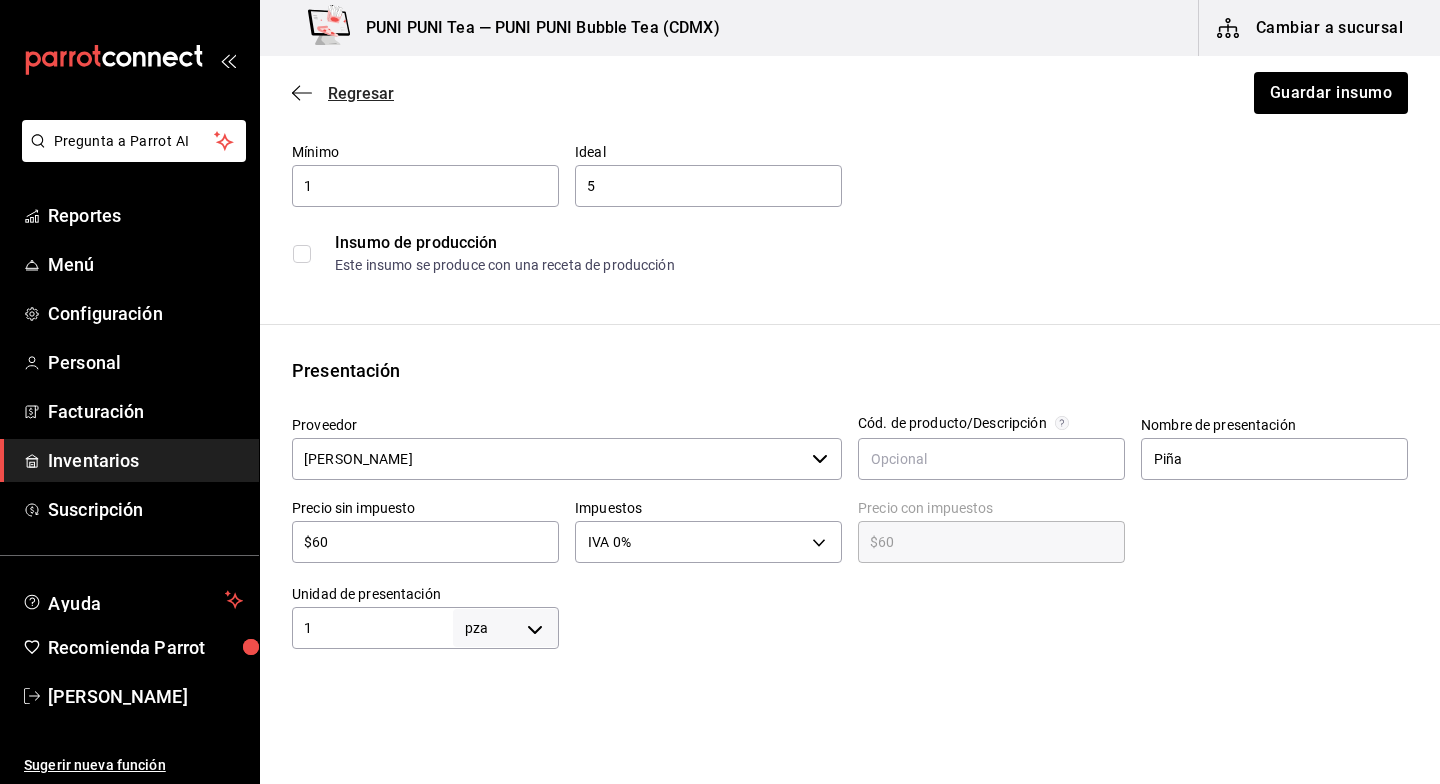 click 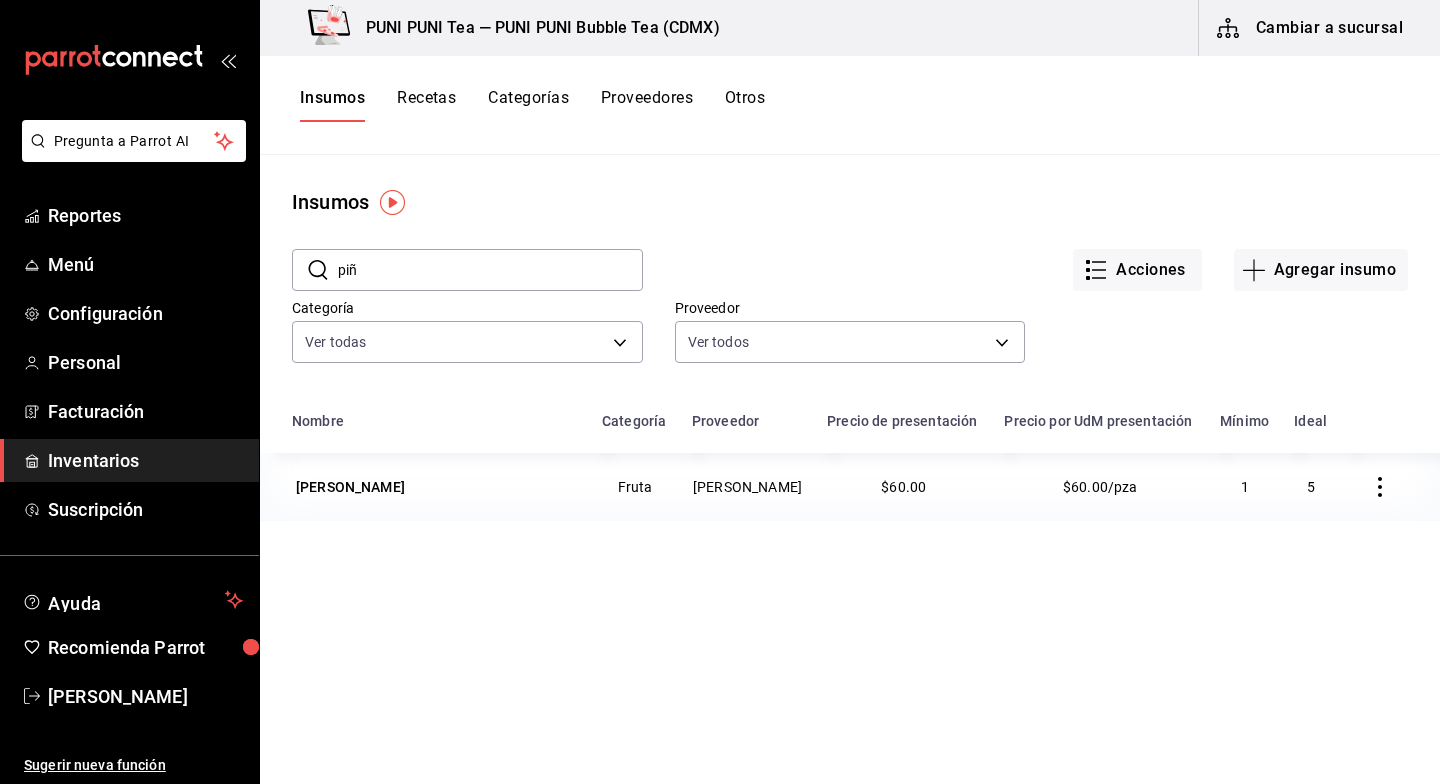 click on "Recetas" at bounding box center (426, 105) 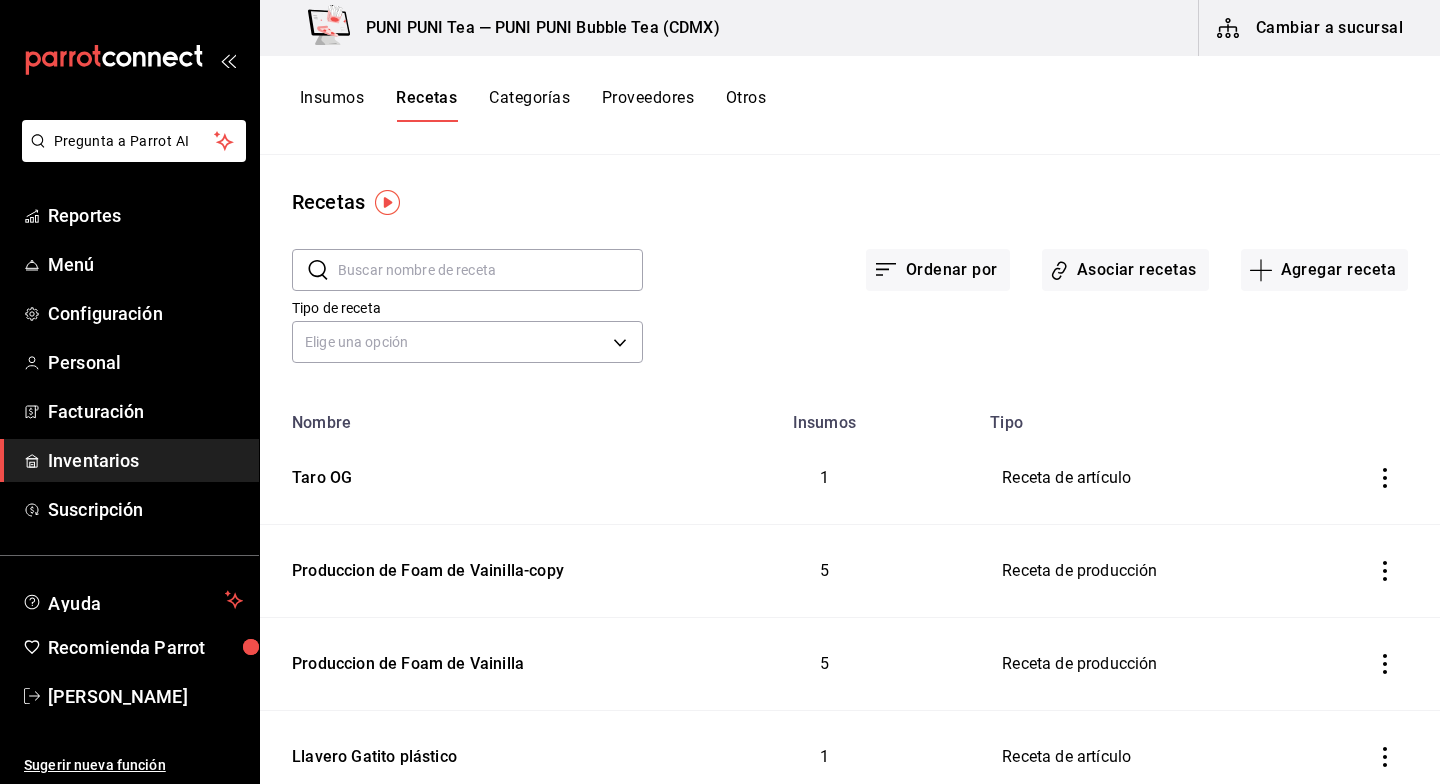 click on "Insumos" at bounding box center [332, 105] 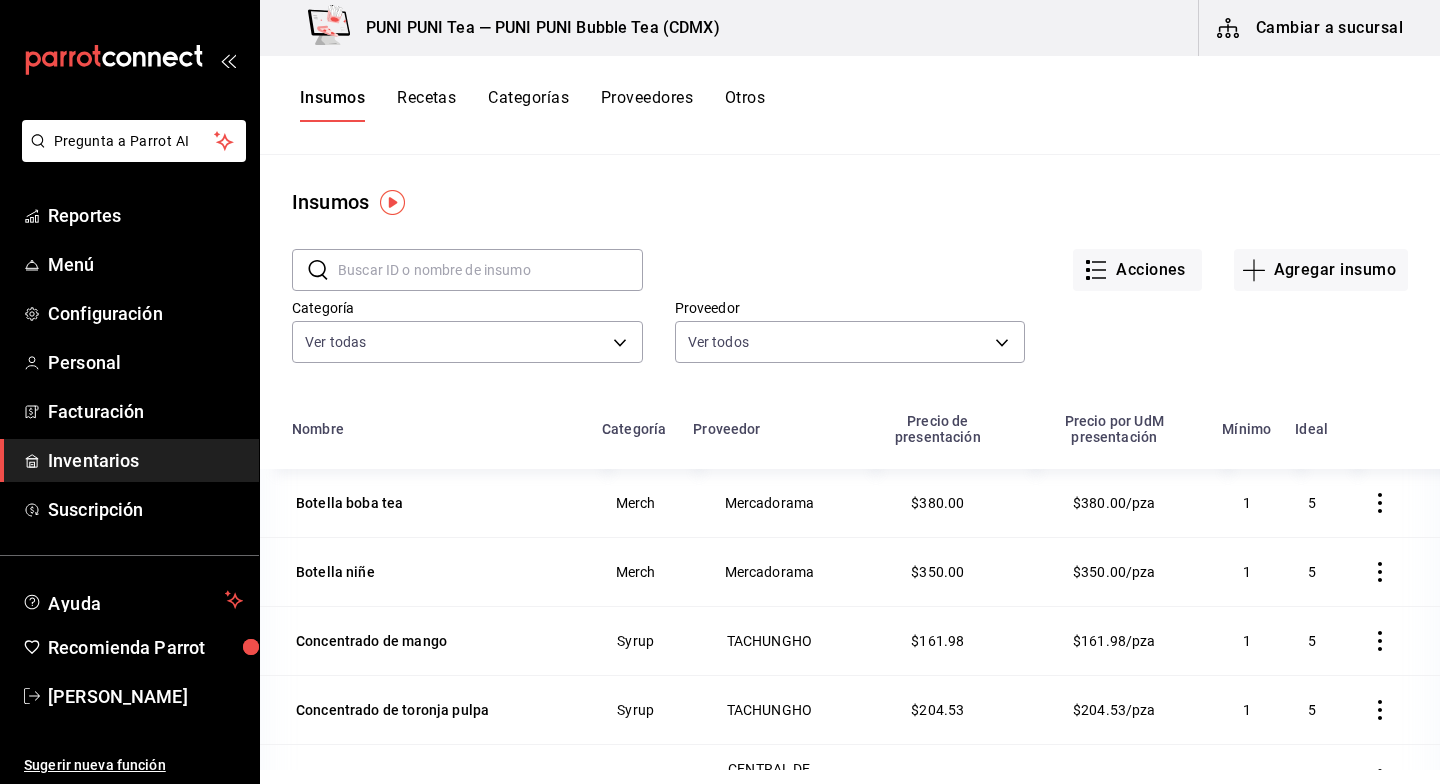 click at bounding box center (490, 270) 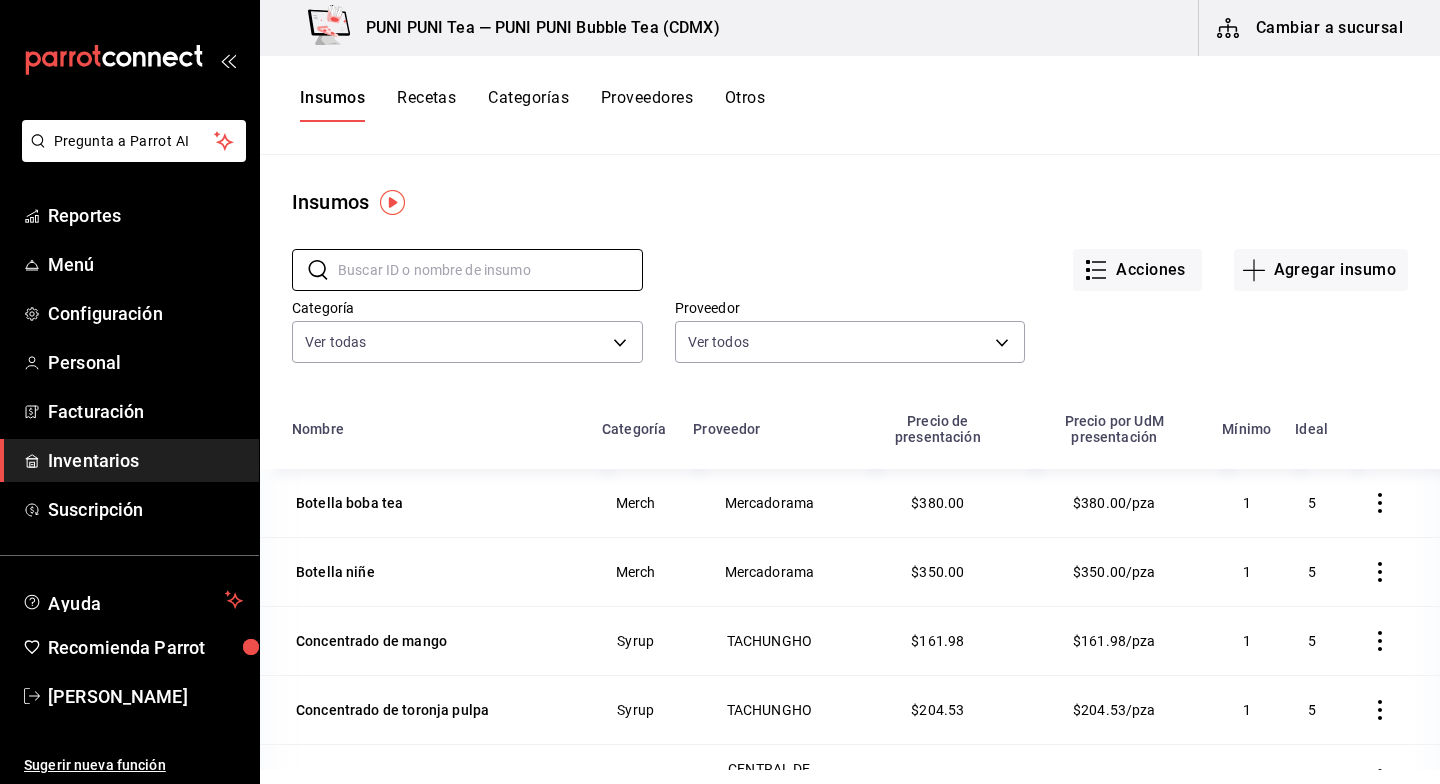 scroll, scrollTop: 0, scrollLeft: 0, axis: both 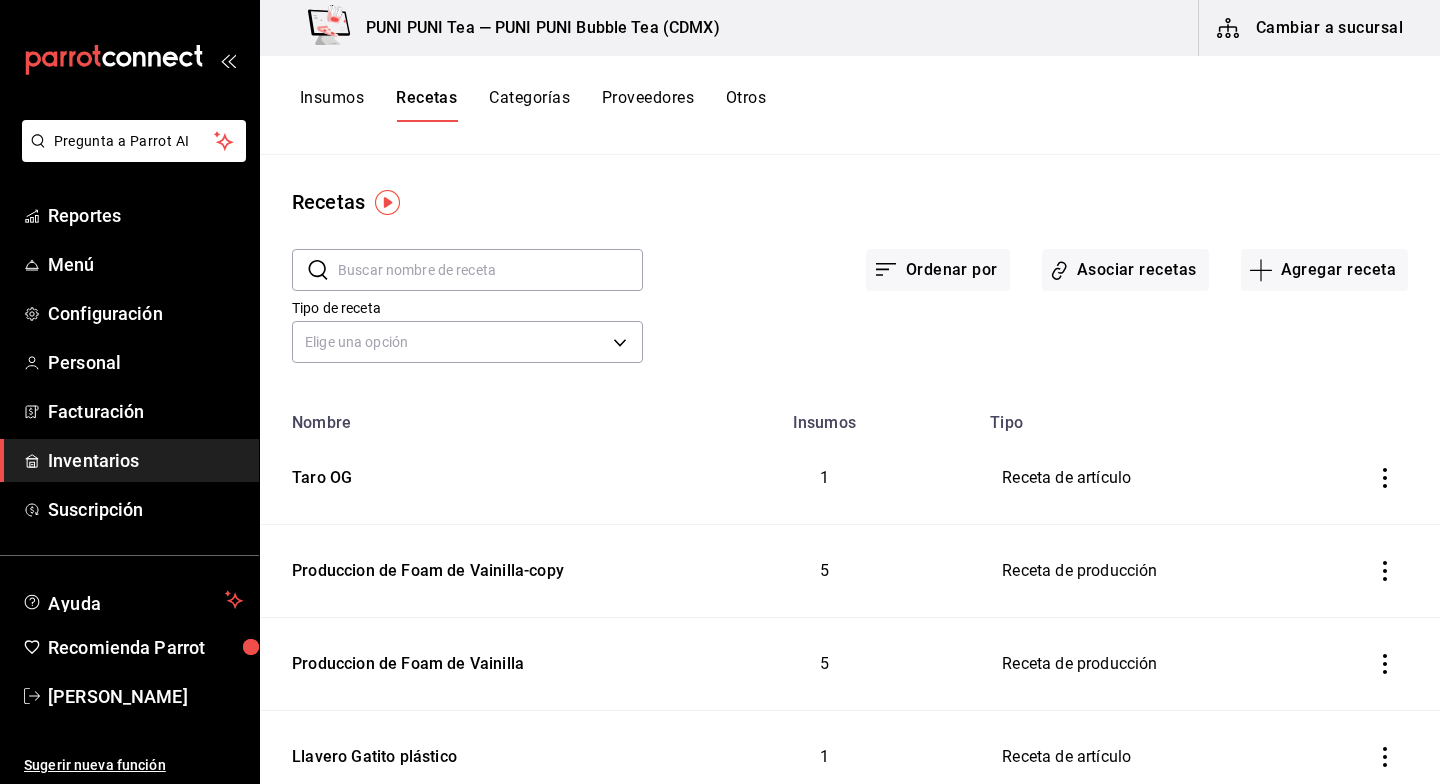 click at bounding box center [490, 270] 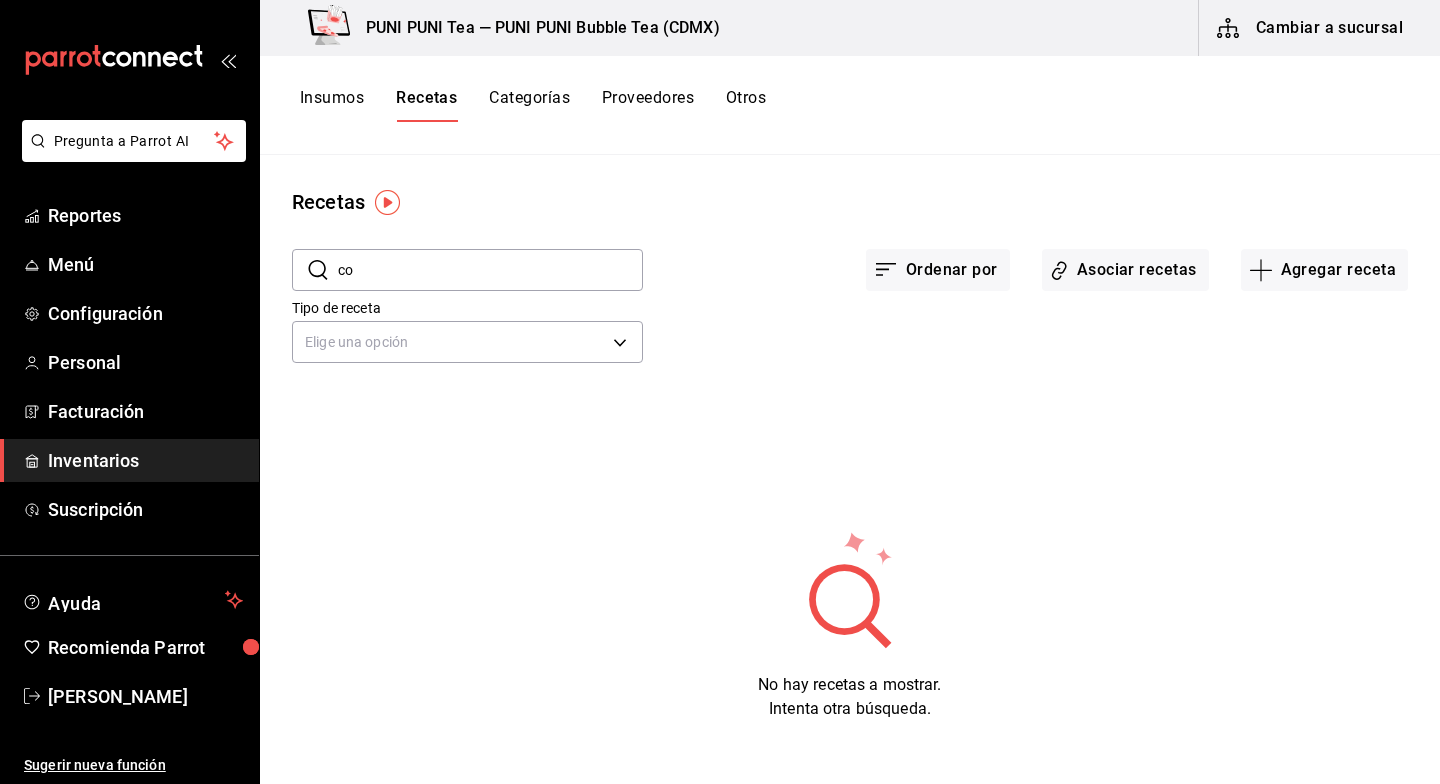 type on "c" 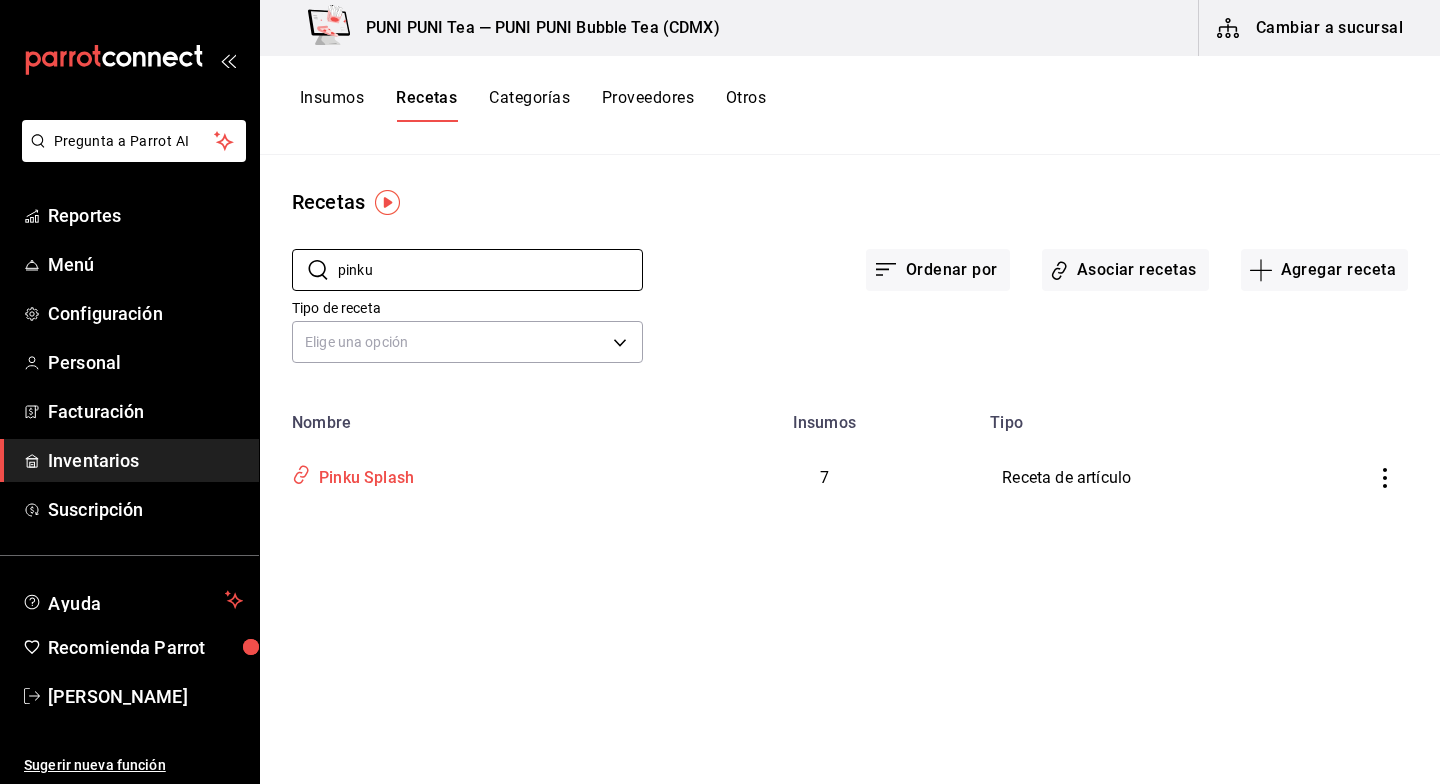 type on "pinku" 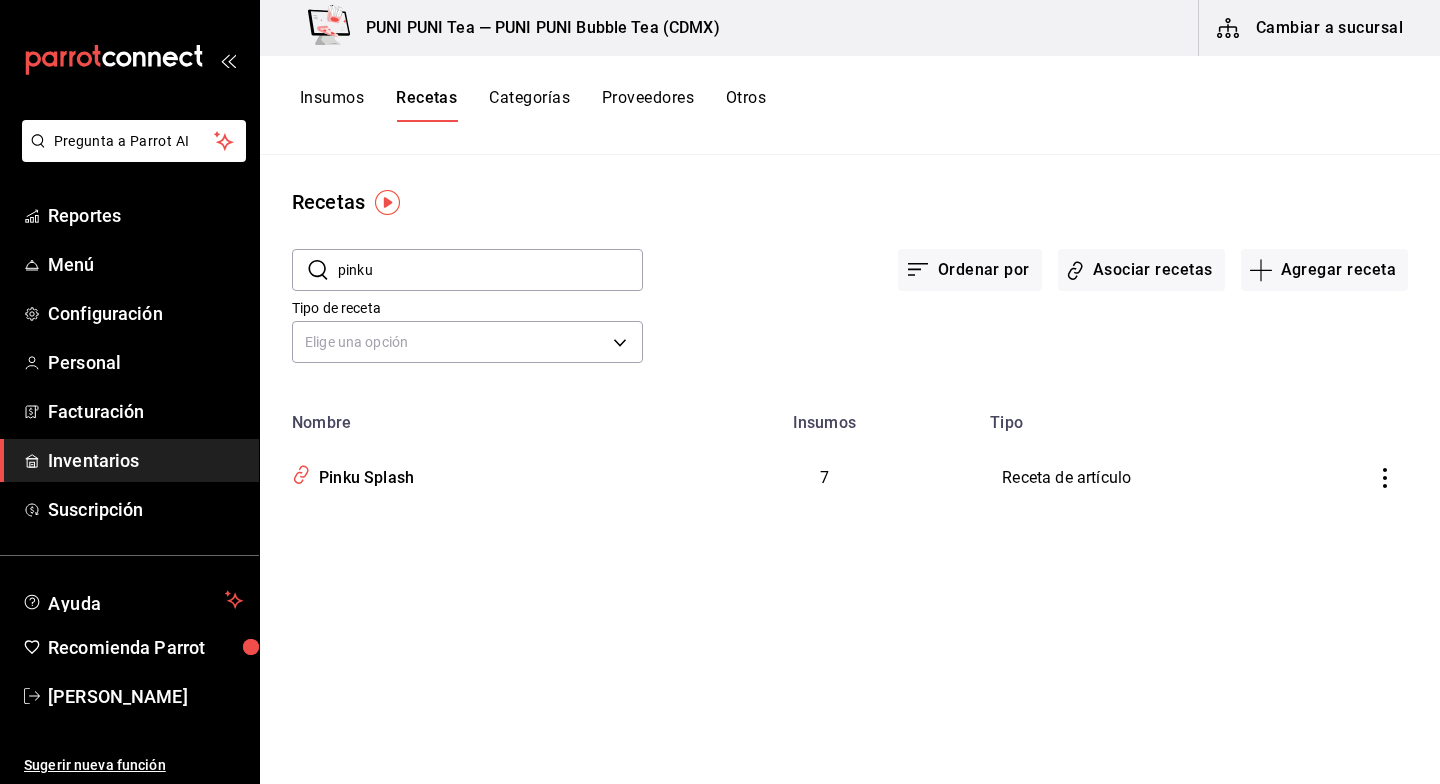 type on "Pinku Splash" 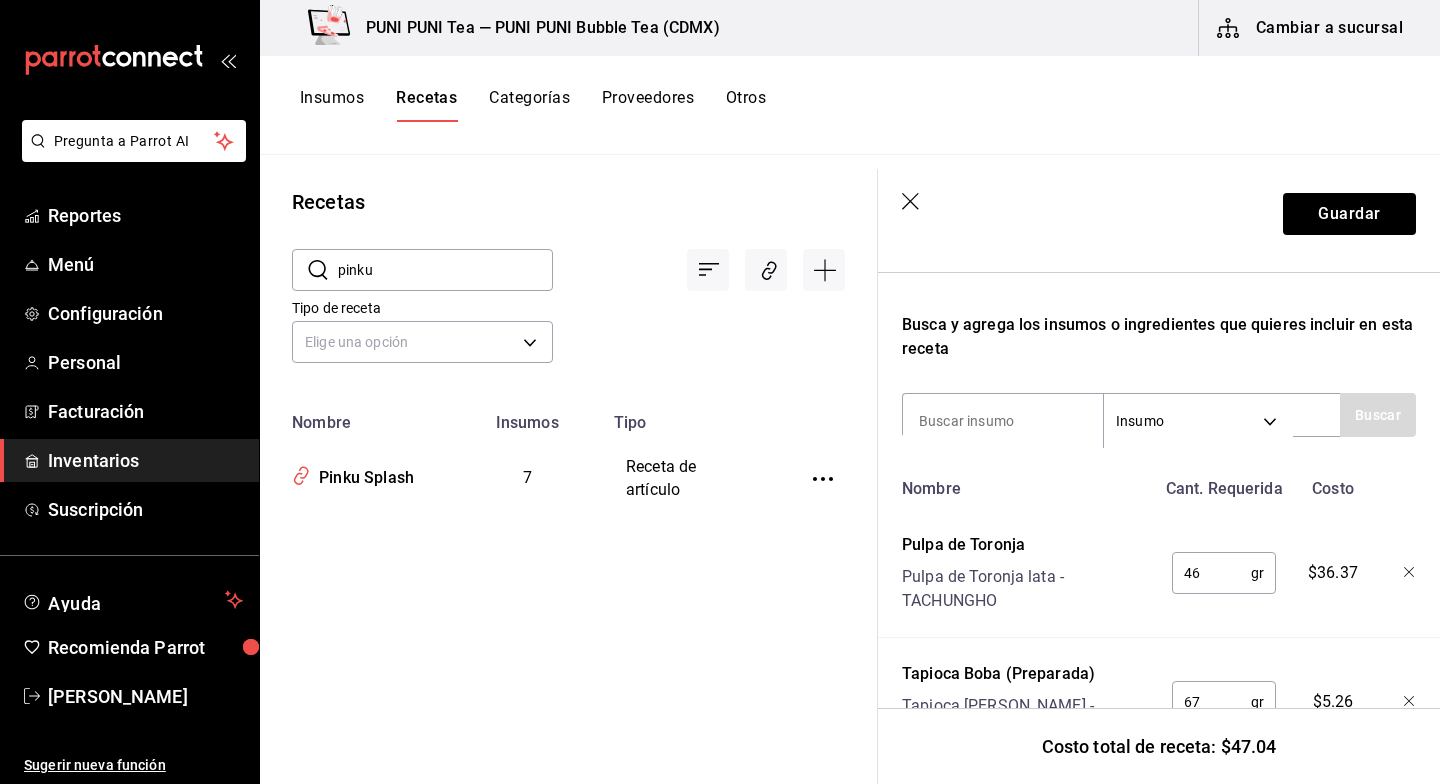 scroll, scrollTop: 372, scrollLeft: 0, axis: vertical 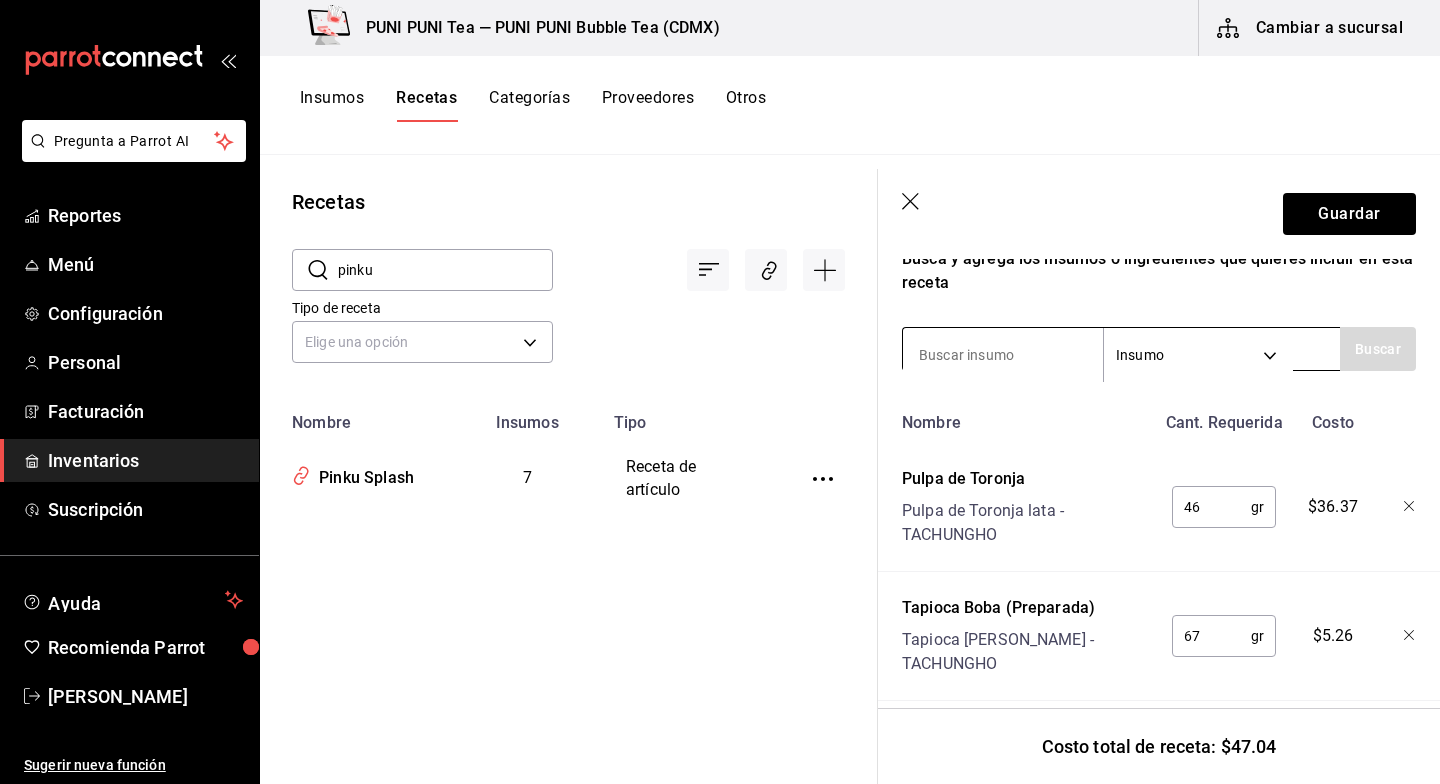 click at bounding box center (1003, 355) 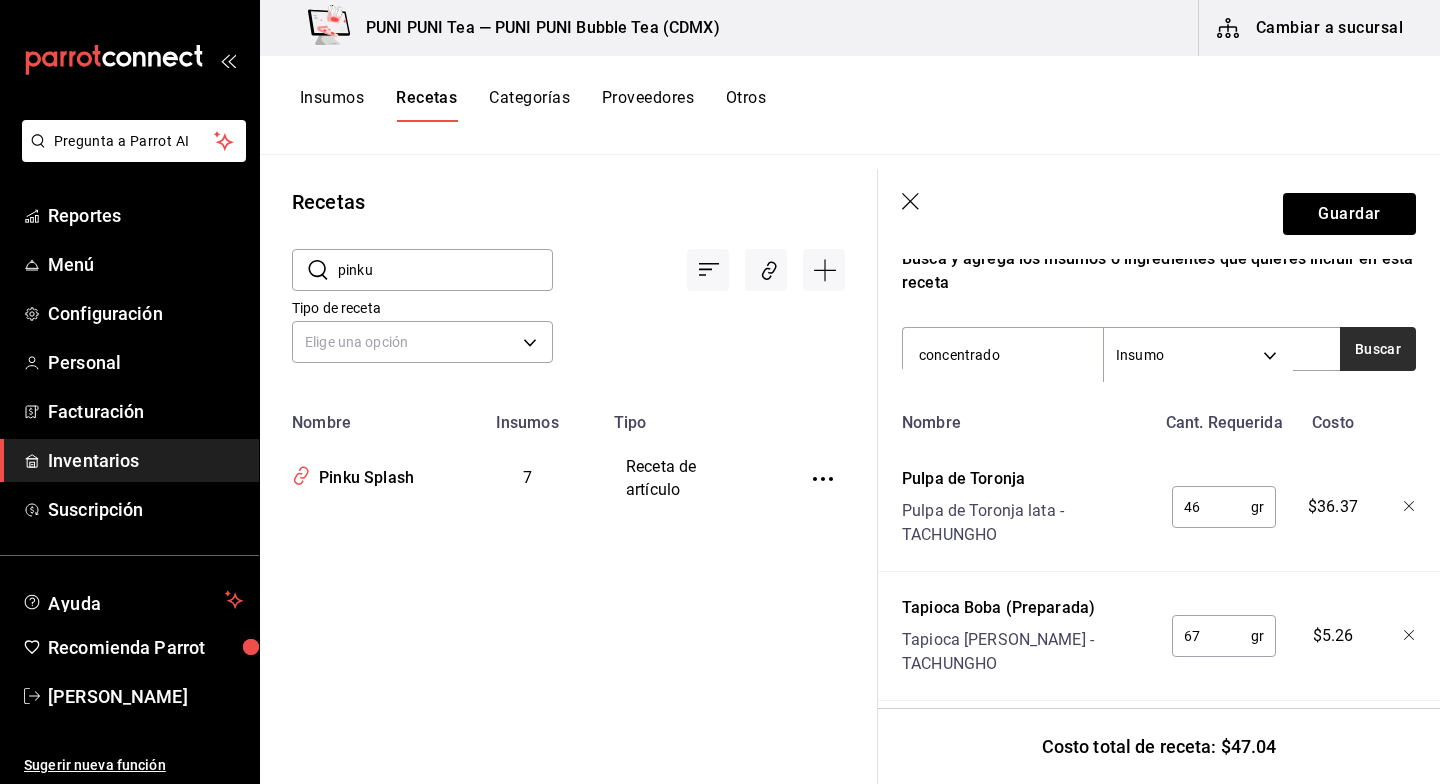 type on "concentrado" 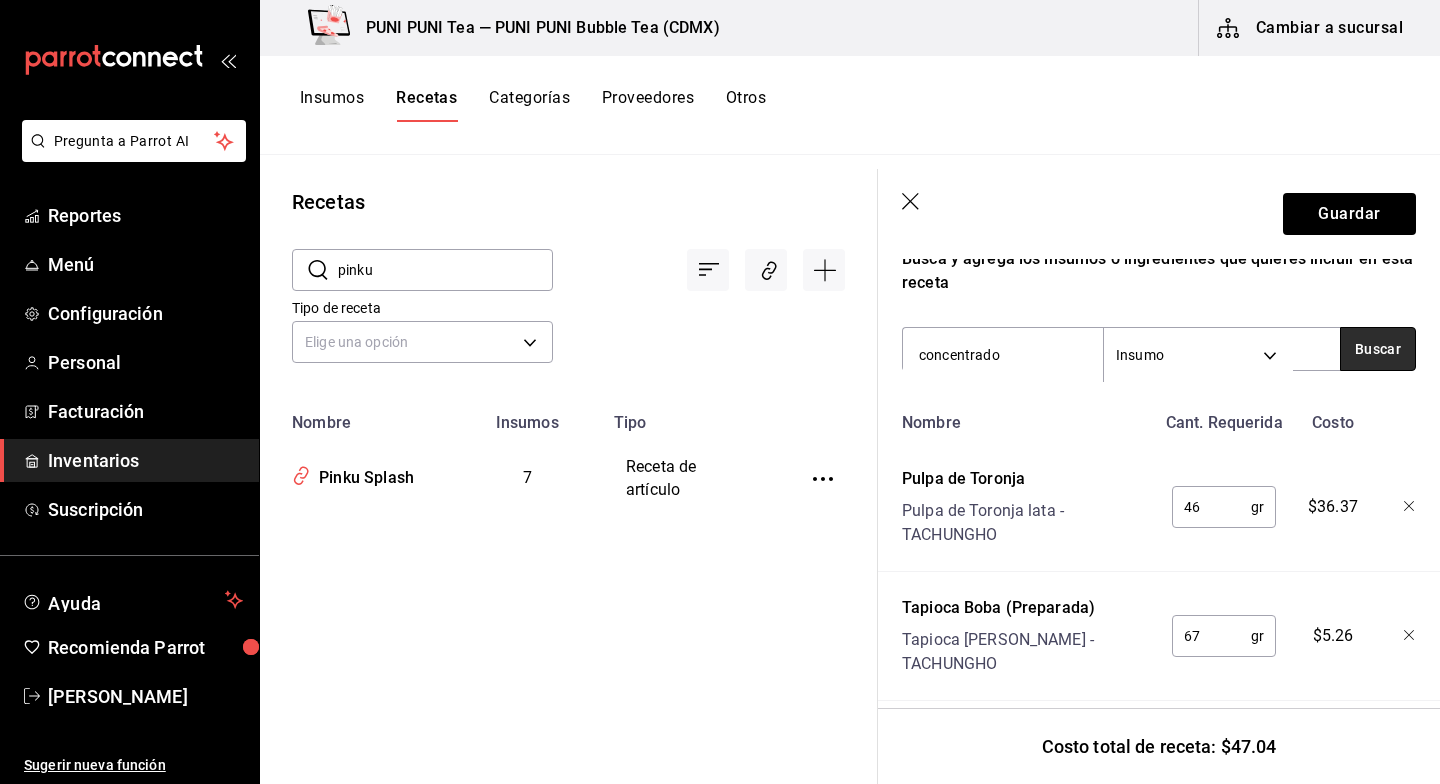 click on "Buscar" at bounding box center [1378, 349] 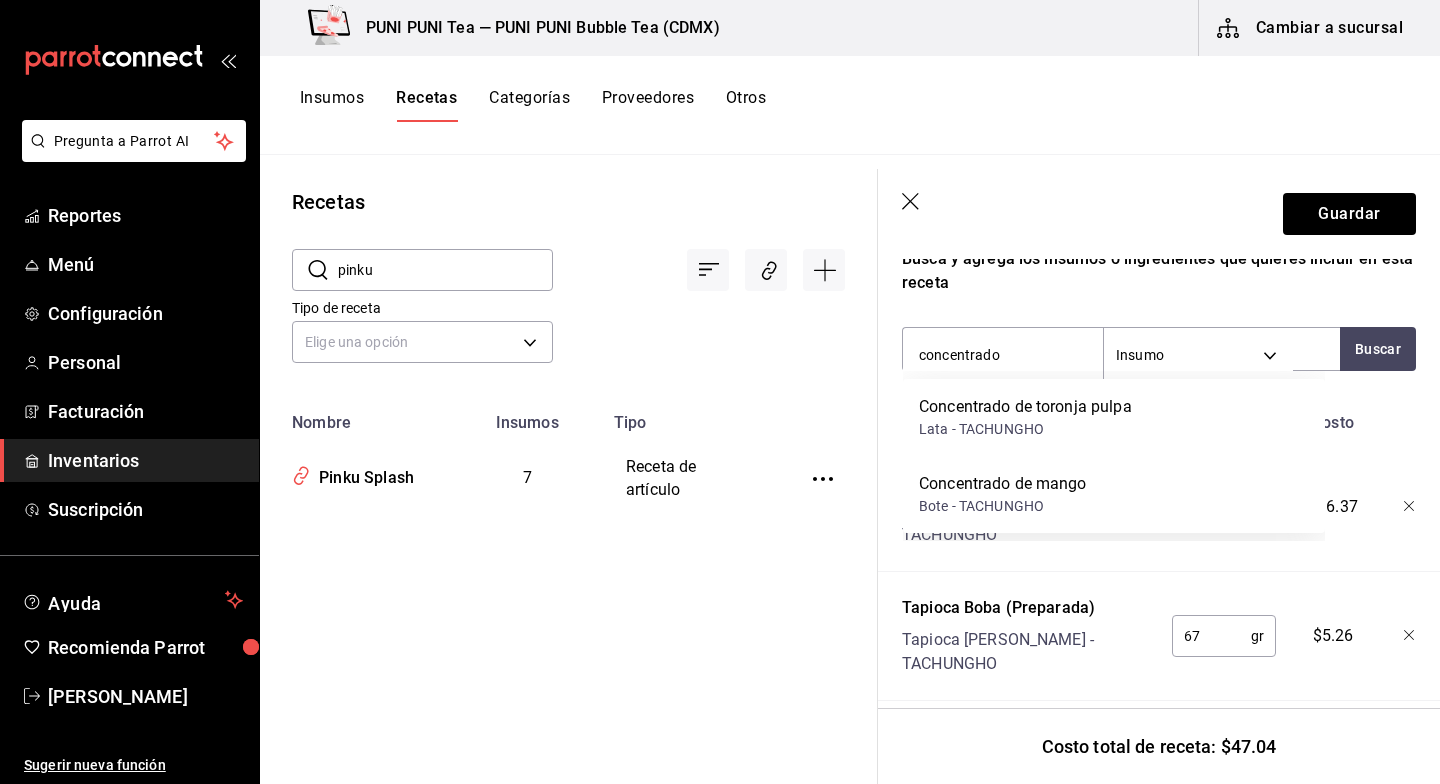 click on "Concentrado de toronja pulpa" at bounding box center (1025, 407) 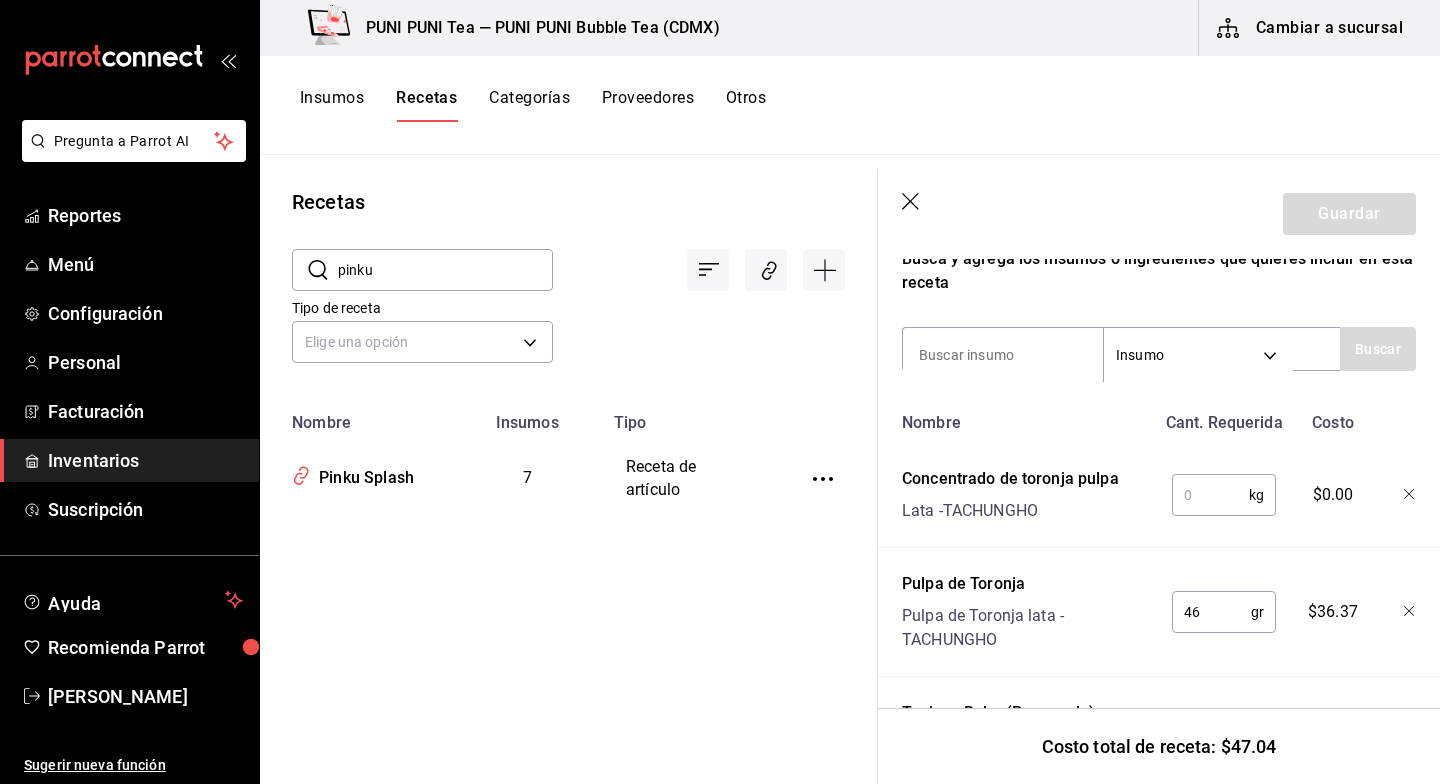 click at bounding box center (1210, 495) 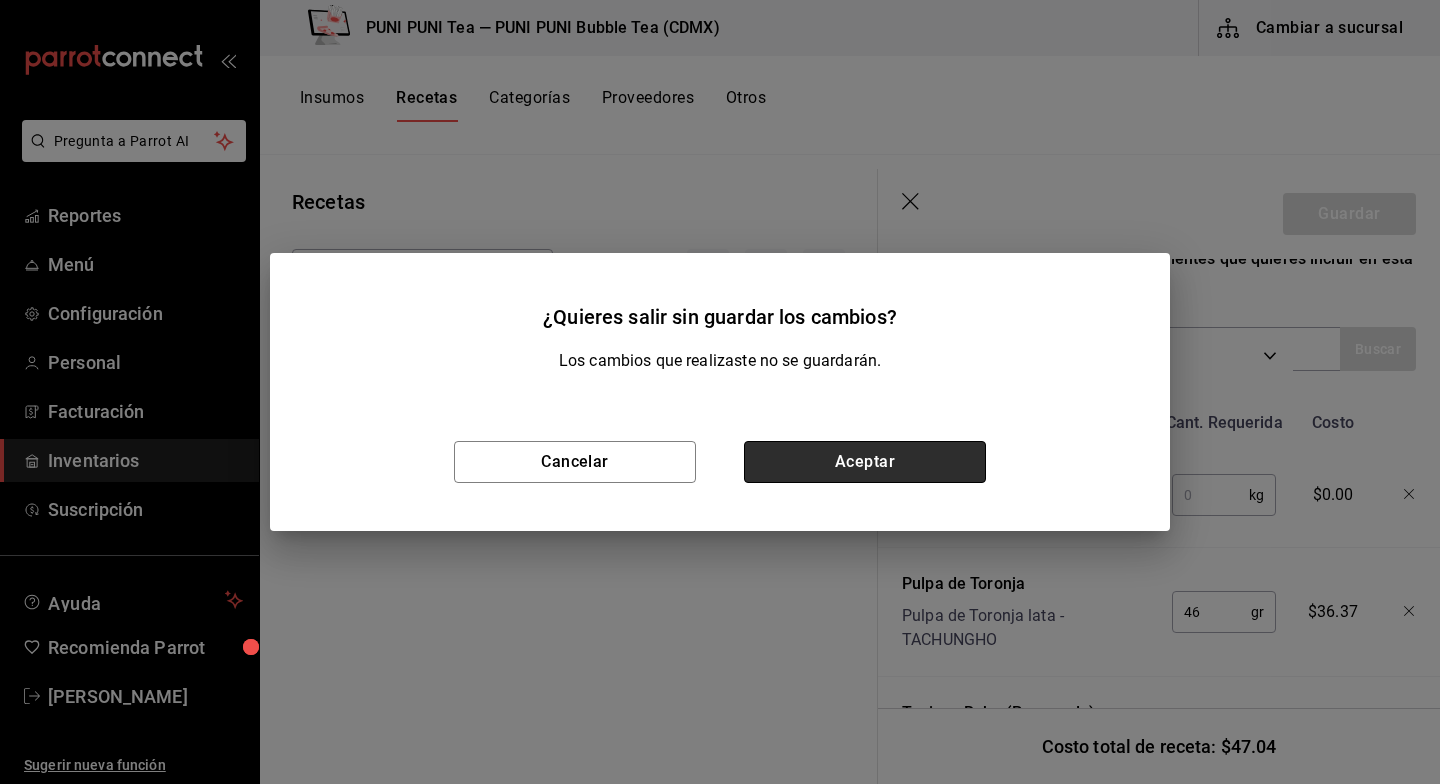 click on "Aceptar" at bounding box center [865, 462] 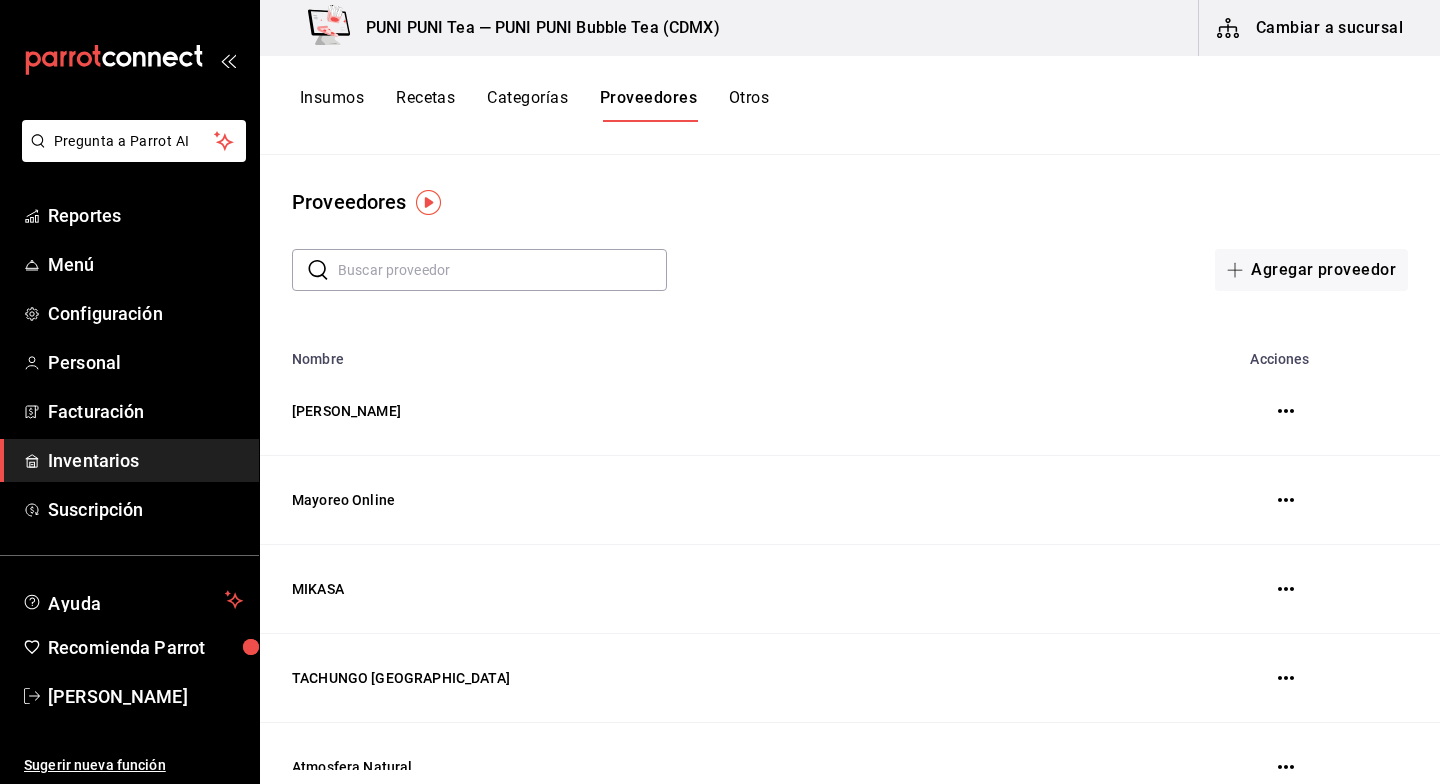 click on "Insumos" at bounding box center [332, 105] 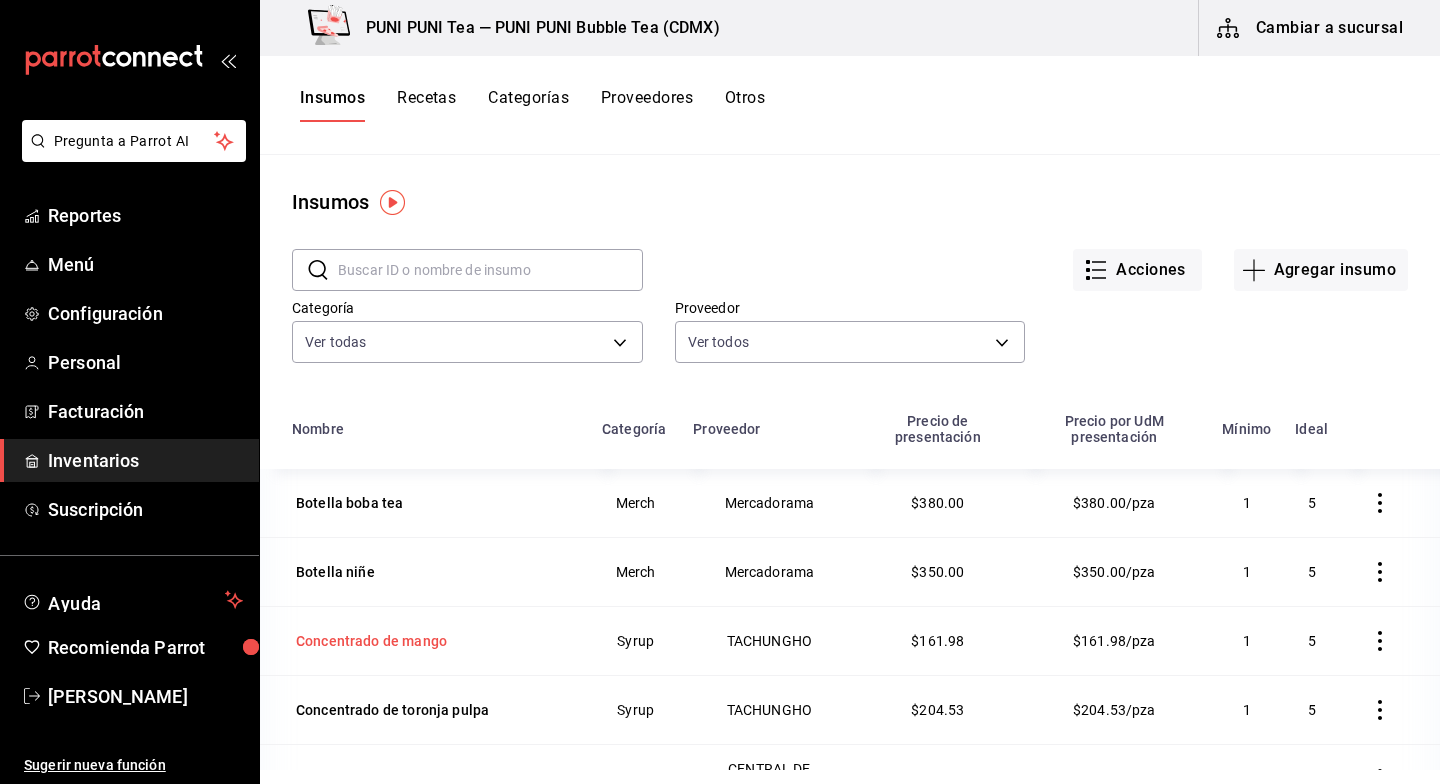 click on "Concentrado de mango" at bounding box center [371, 641] 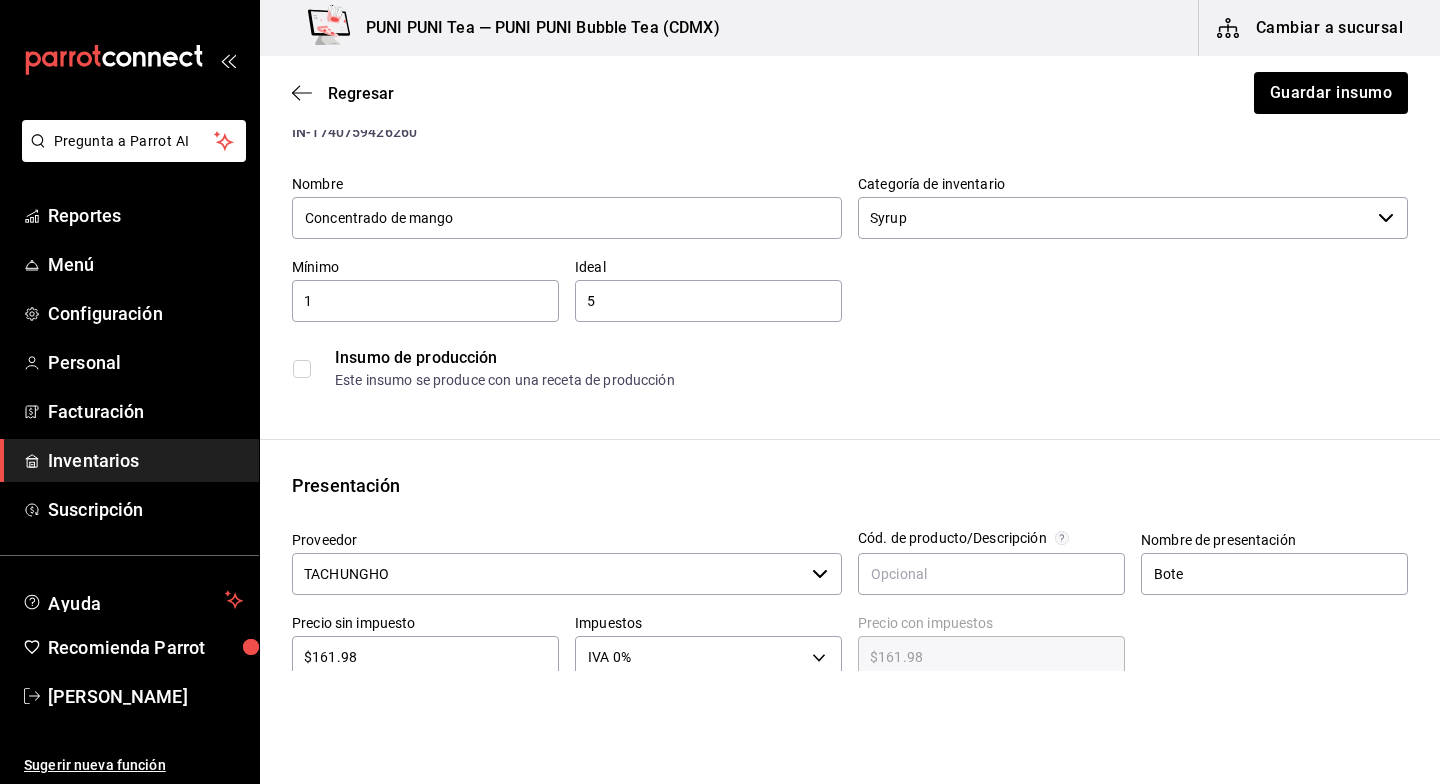 scroll, scrollTop: 0, scrollLeft: 0, axis: both 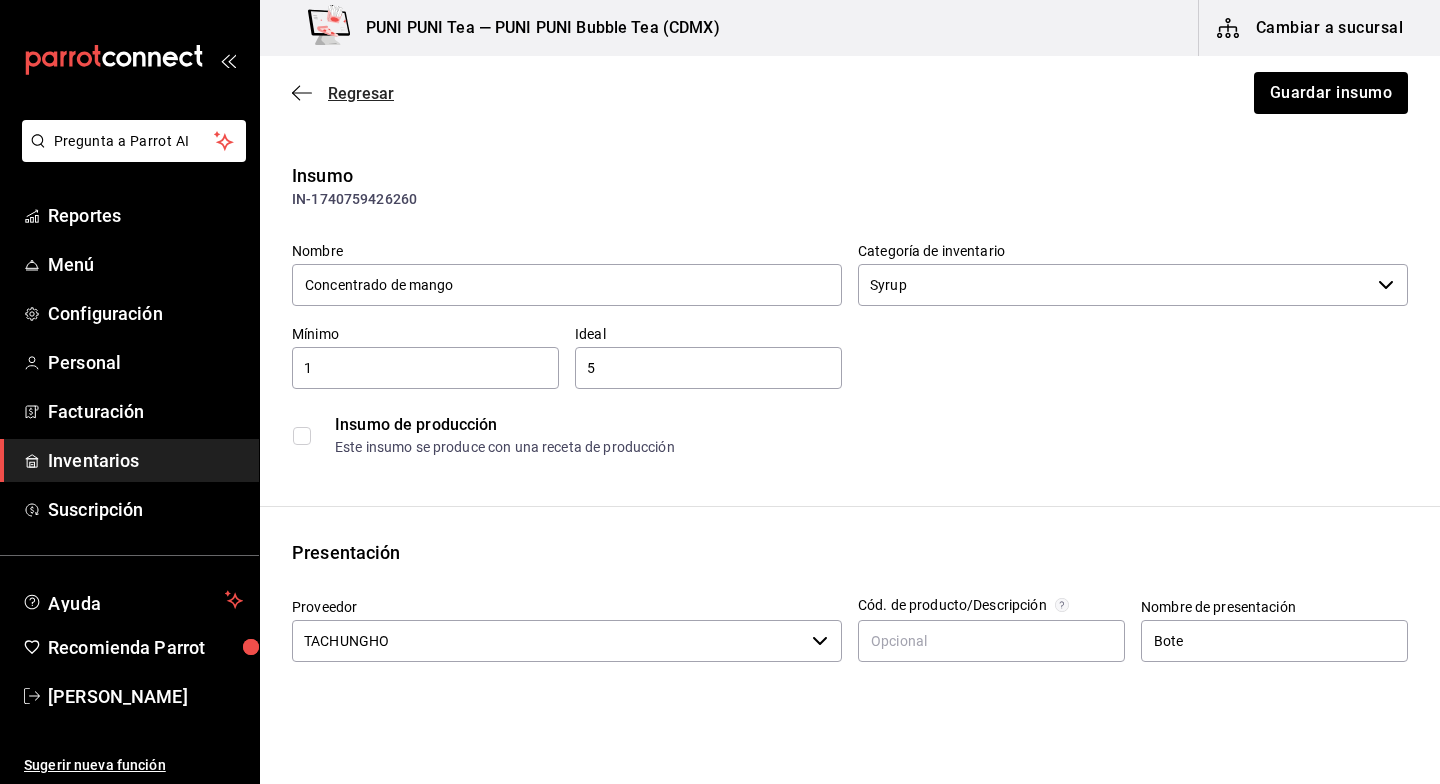 click 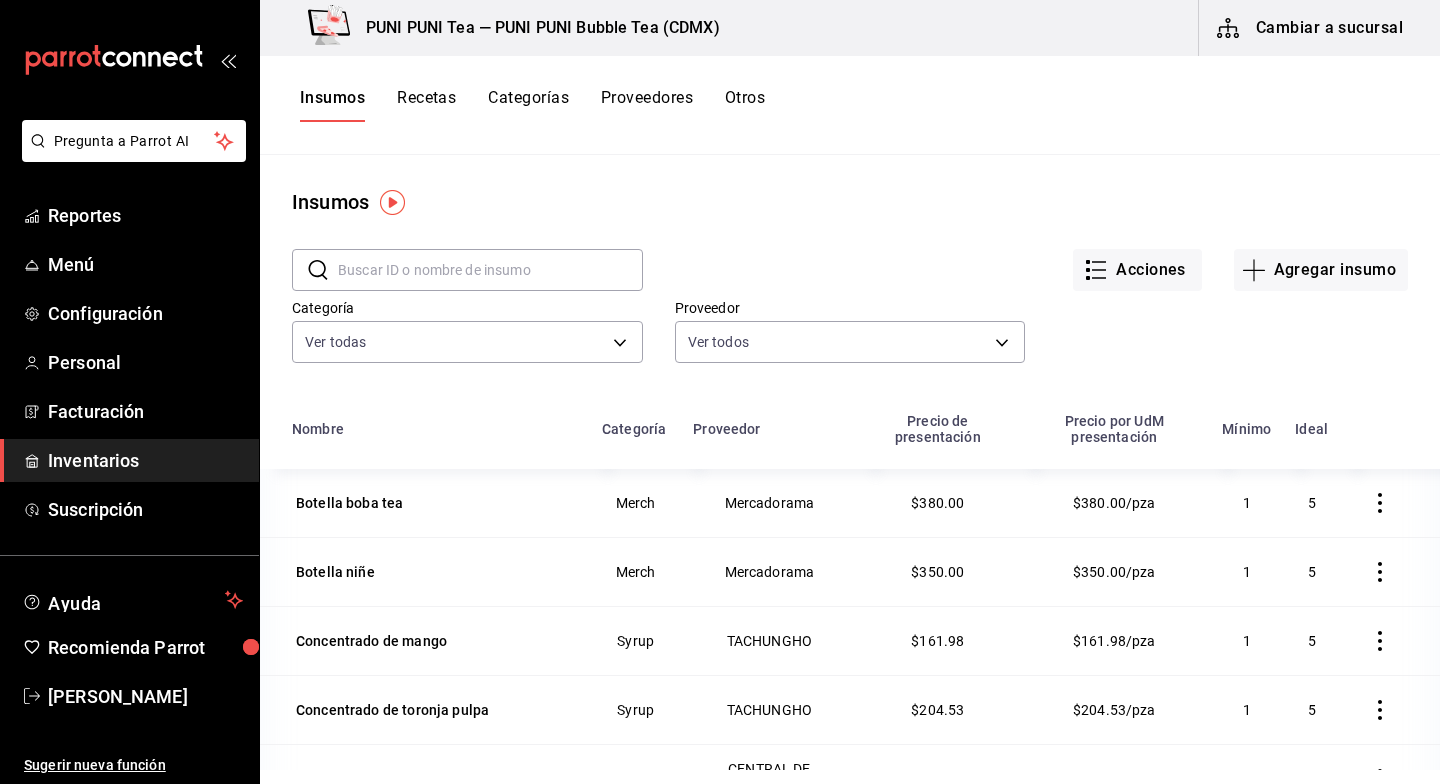 click at bounding box center (490, 270) 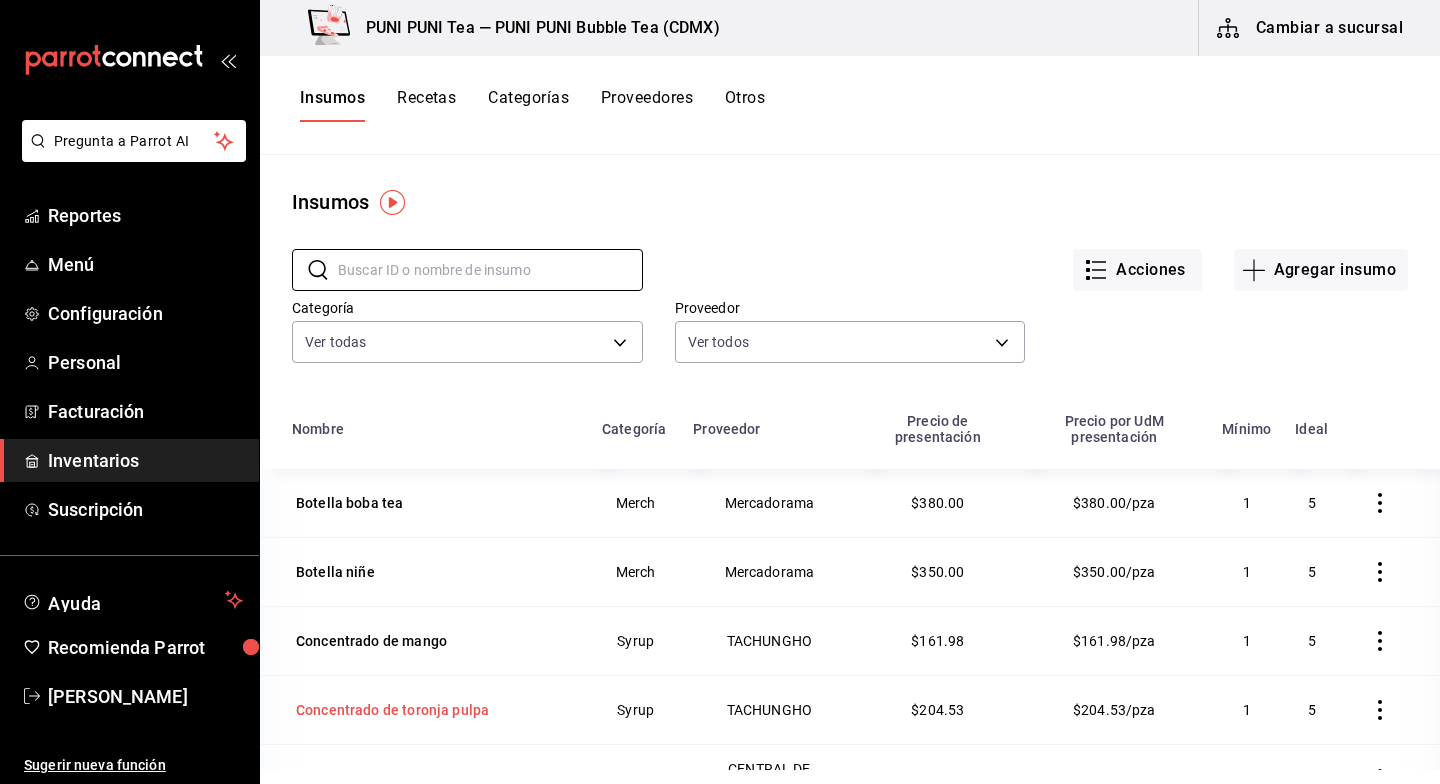 click on "Concentrado de toronja pulpa" at bounding box center (392, 710) 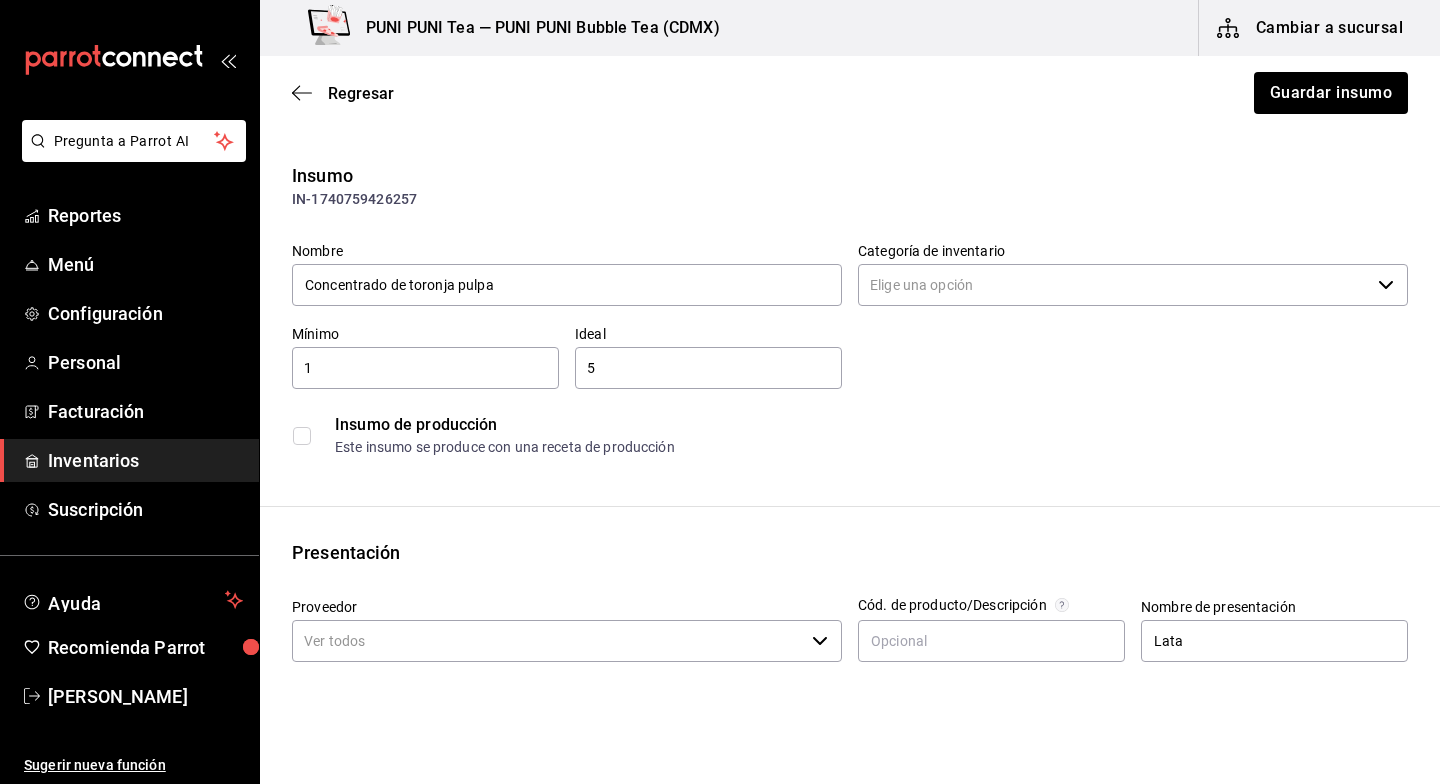 type on "Syrup" 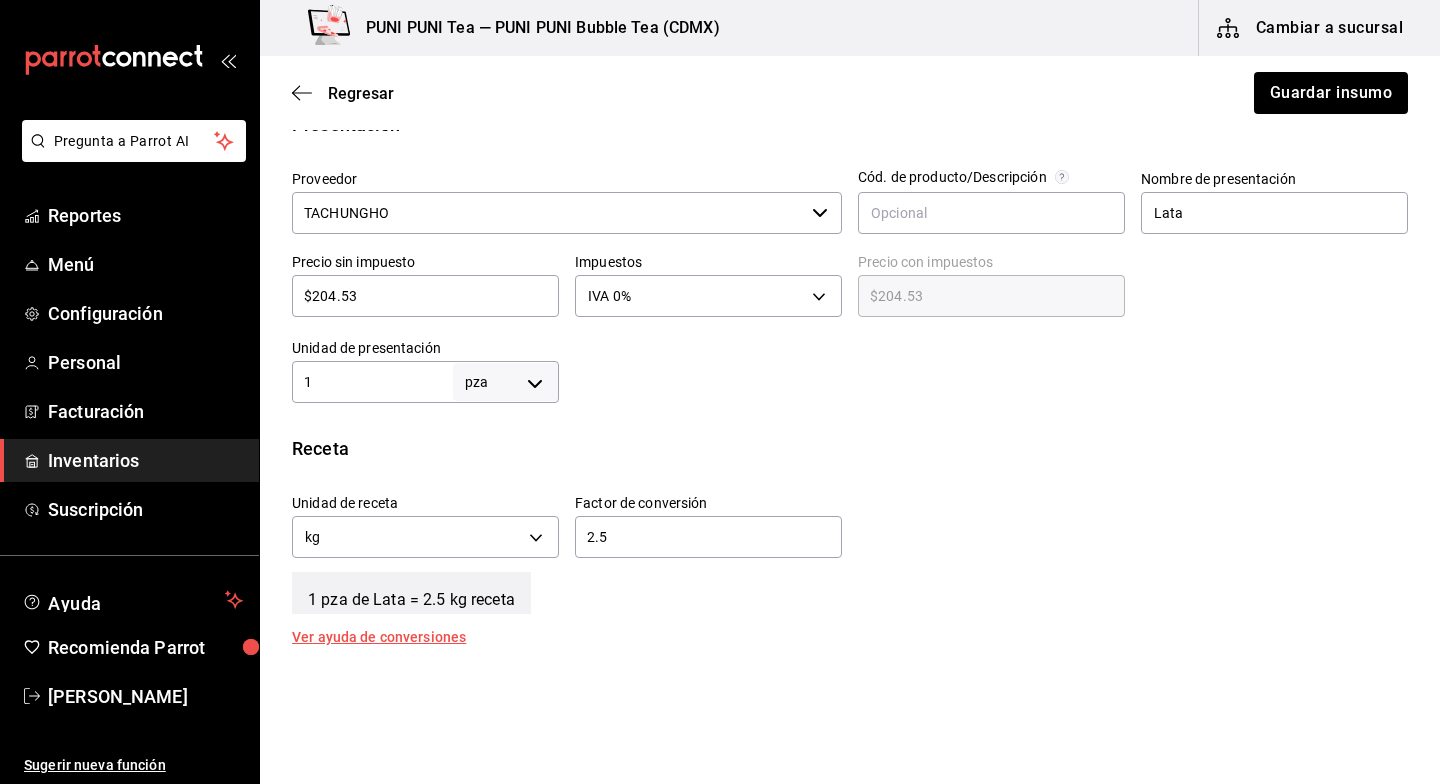 scroll, scrollTop: 432, scrollLeft: 0, axis: vertical 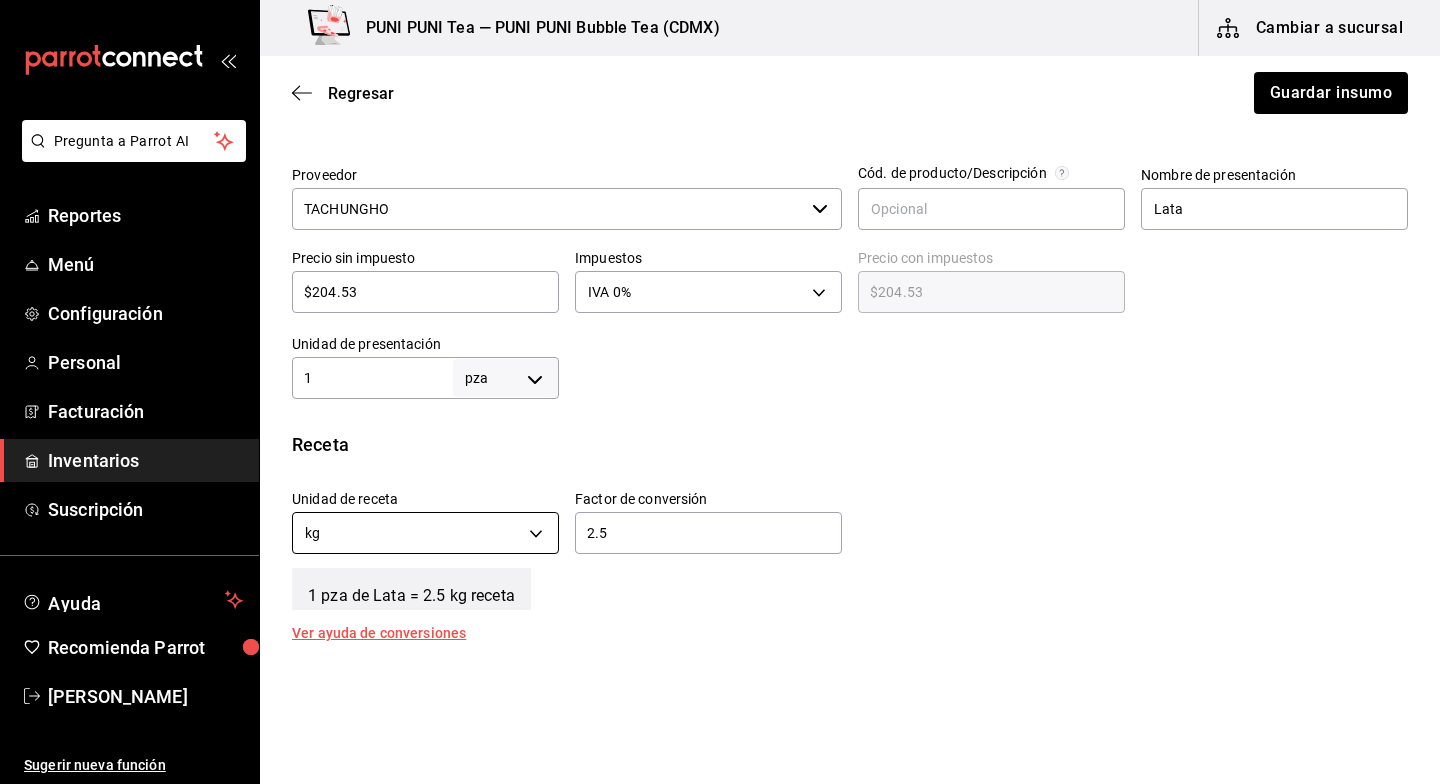 click on "Pregunta a Parrot AI Reportes   Menú   Configuración   Personal   Facturación   Inventarios   Suscripción   Ayuda Recomienda Parrot   Sayuri Hara   Sugerir nueva función   PUNI PUNI Tea — PUNI PUNI Bubble Tea (CDMX) Cambiar a sucursal Regresar Guardar insumo Insumo IN-1740759426257 Nombre Concentrado de toronja pulpa Categoría de inventario Syrup ​ Mínimo 1 ​ Ideal 5 ​ Insumo de producción Este insumo se produce con una receta de producción Presentación Proveedor TACHUNGHO ​ Cód. de producto/Descripción Nombre de presentación Lata Precio sin impuesto $204.53 ​ Impuestos IVA 0% IVA_0 Precio con impuestos $204.53 ​ Unidad de presentación 1 pza UNIT ​ Receta Unidad de receta kg KILOGRAM Factor de conversión 2.5 ​ 1 pza de Lata = 2.5 kg receta Ver ayuda de conversiones ¿La presentación (Lata) viene en otra caja? Si No Presentaciones por caja 6 ​ Caja con 6 Lata de 1 pza Unidades de conteo pza Lata (1 pza) Caja (6*1 pza) ; GANA 1 MES GRATIS EN TU SUSCRIPCIÓN AQUÍ Ir a video" at bounding box center (720, 335) 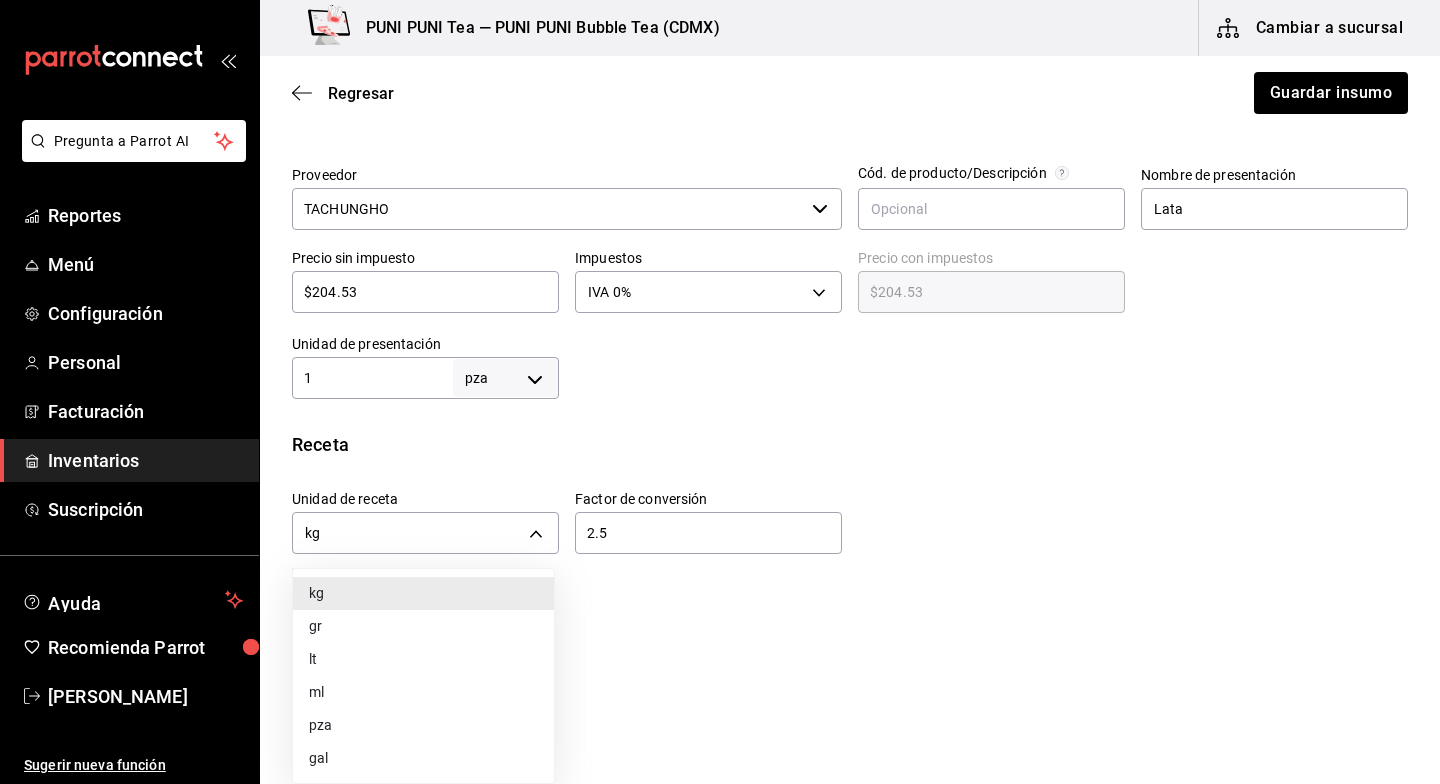 click on "lt" at bounding box center (423, 659) 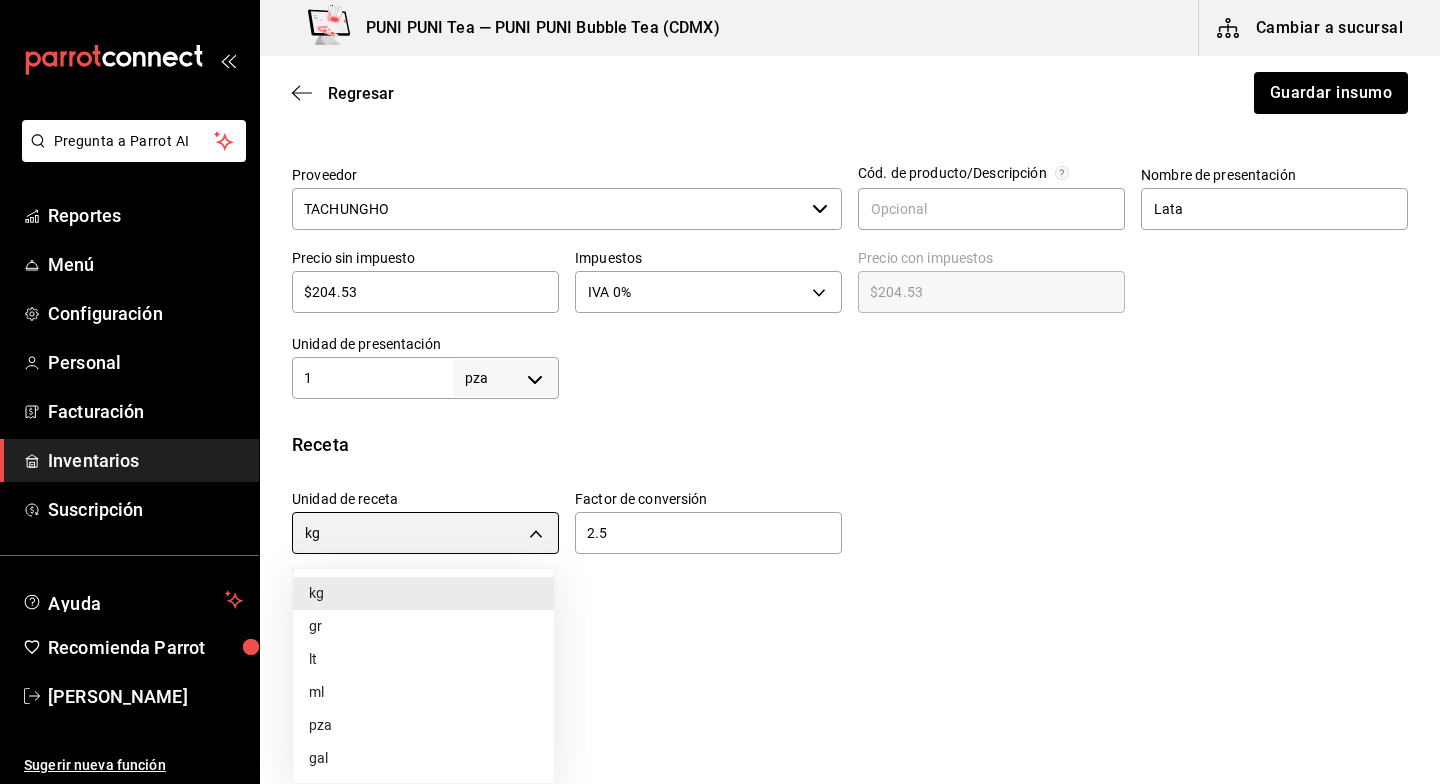 type on "LITER" 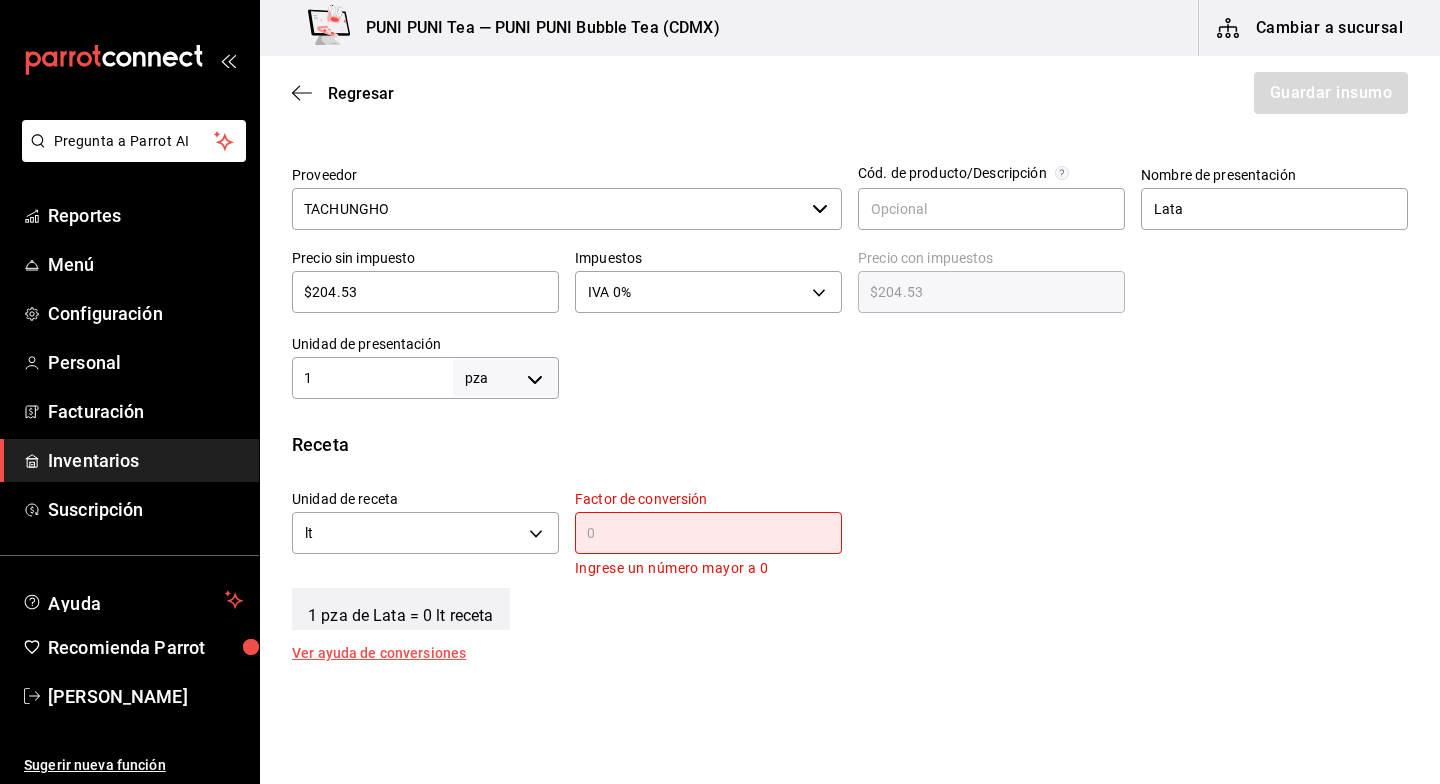 click at bounding box center [708, 533] 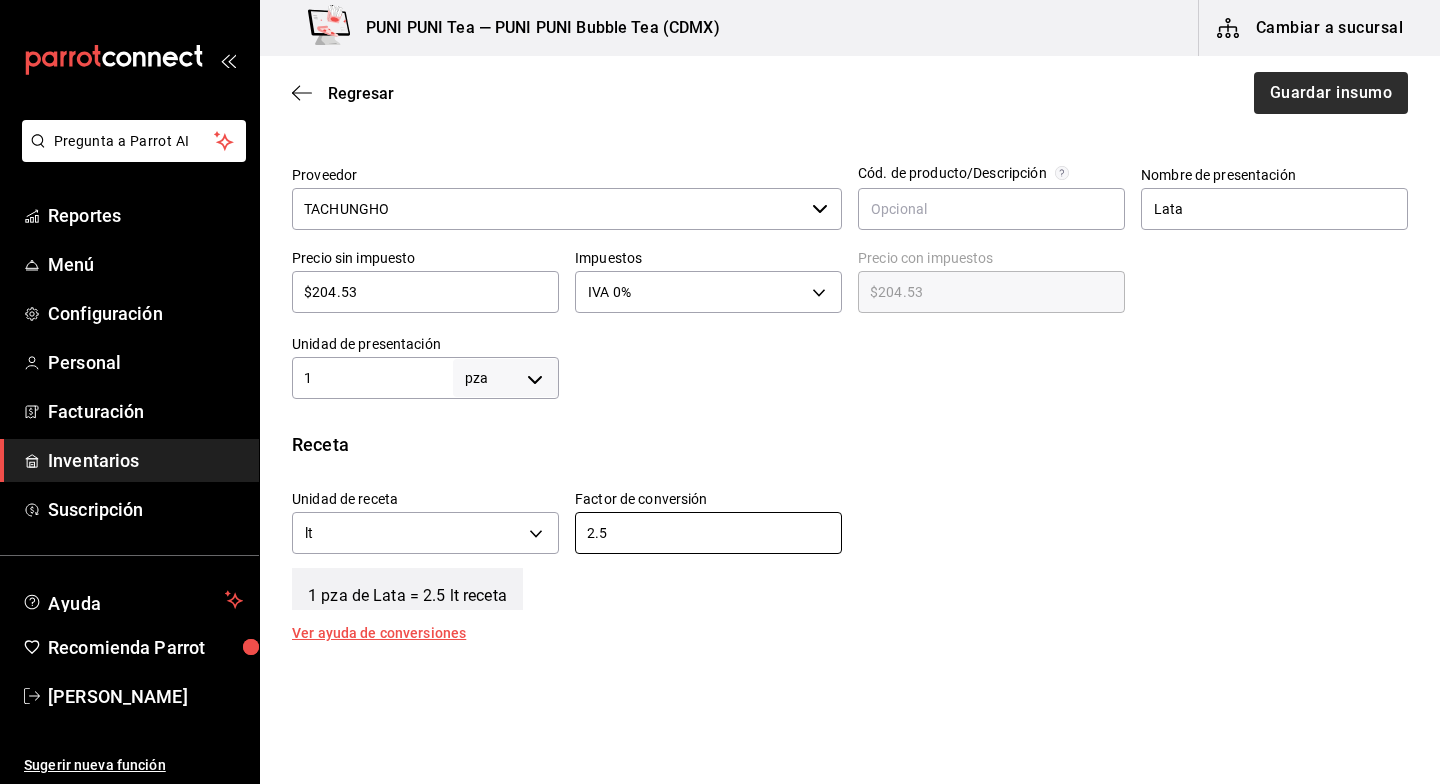 type on "2.5" 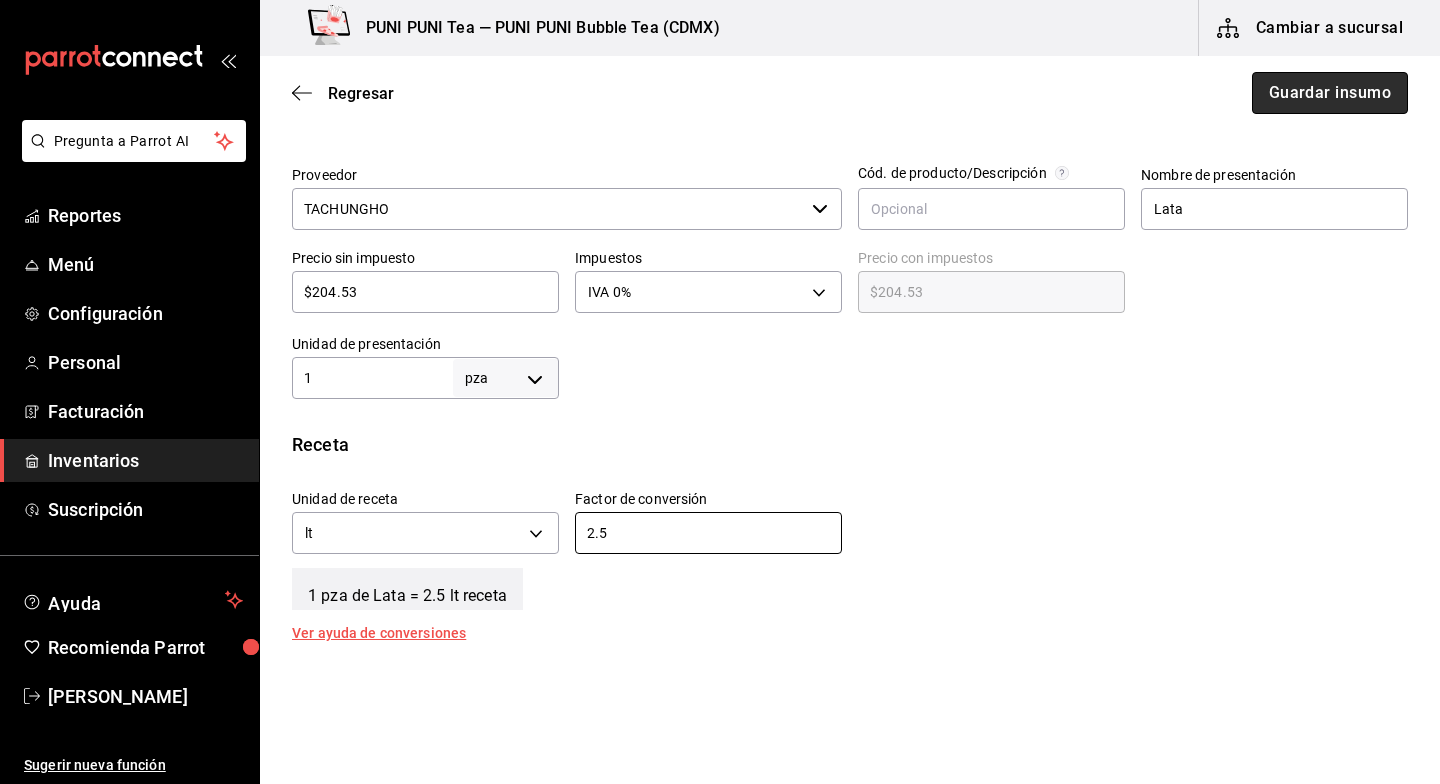 click on "Guardar insumo" at bounding box center (1330, 93) 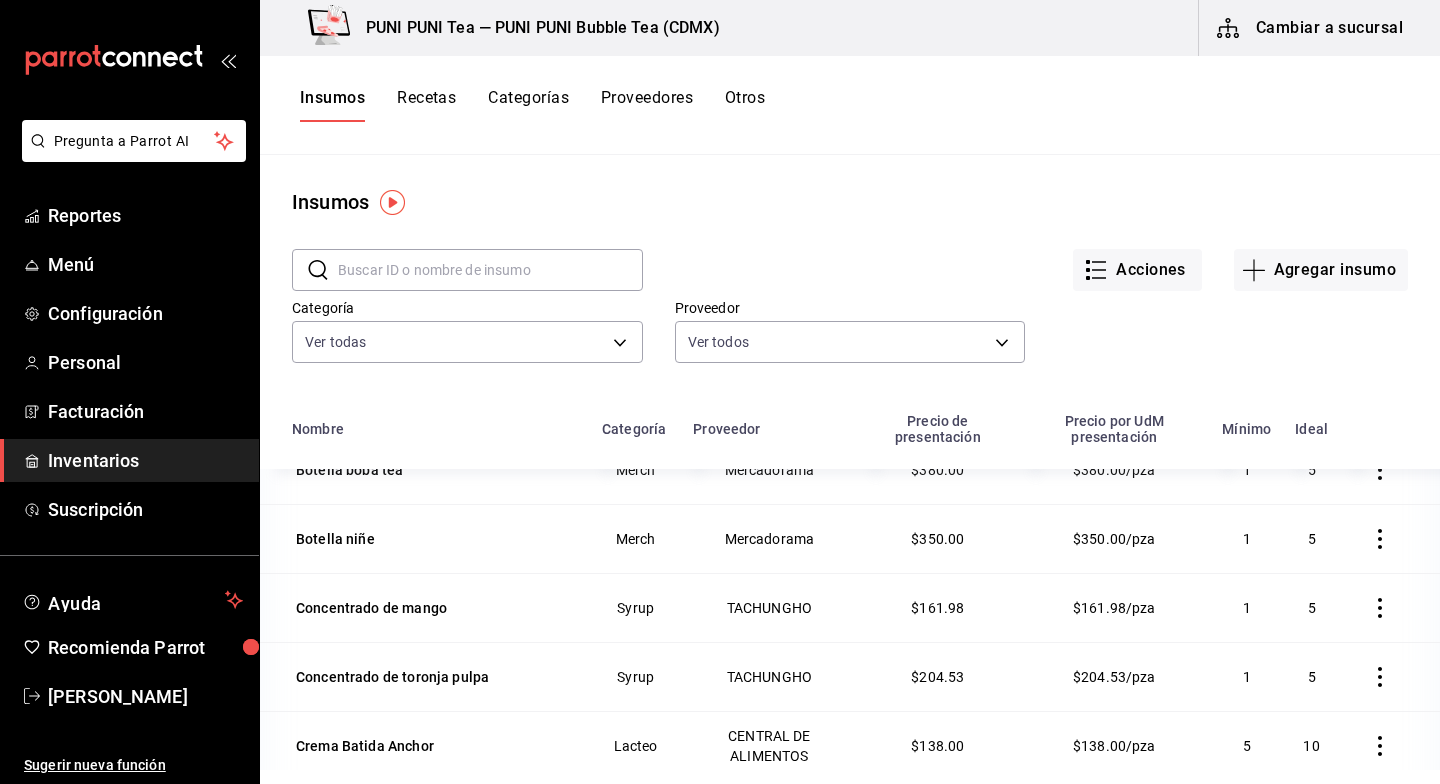 scroll, scrollTop: 89, scrollLeft: 0, axis: vertical 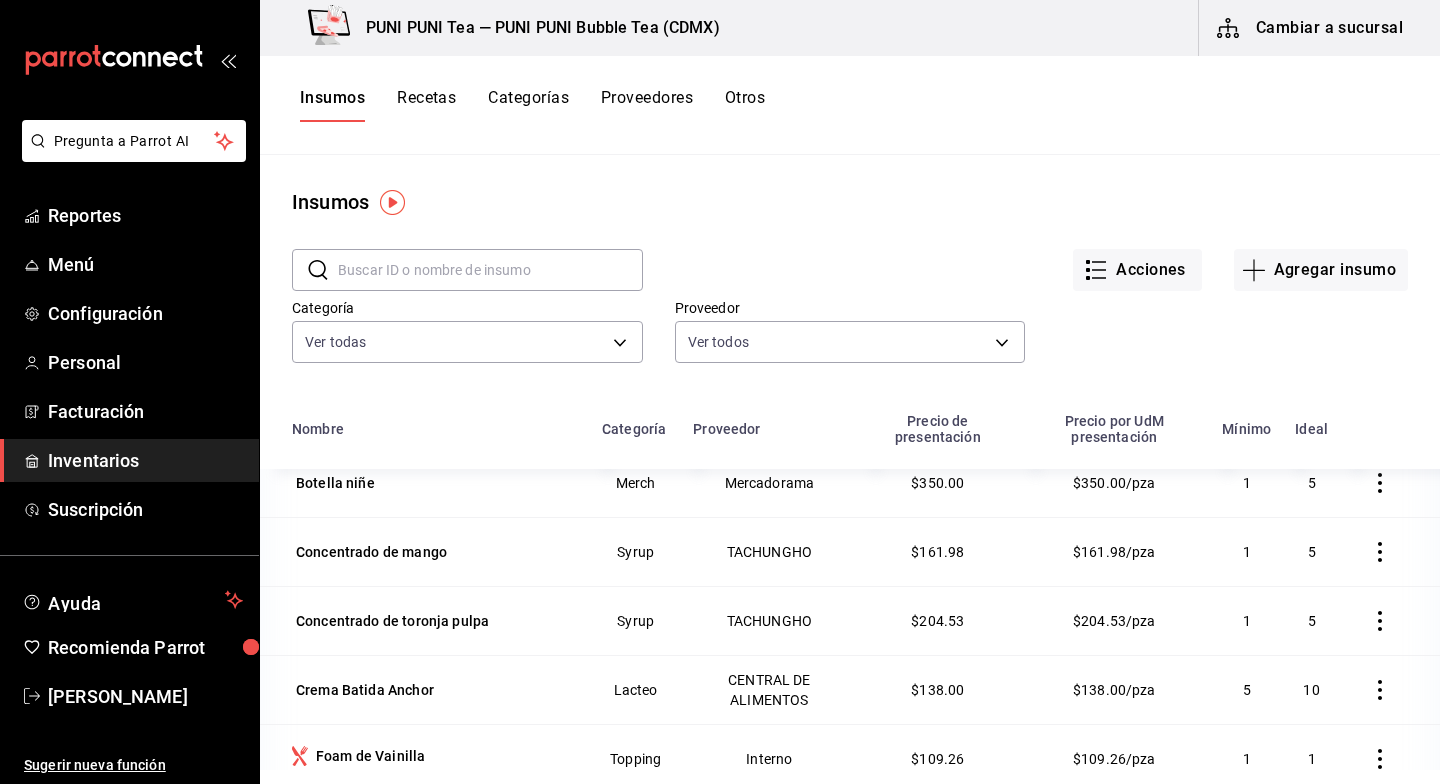click at bounding box center [1380, 621] 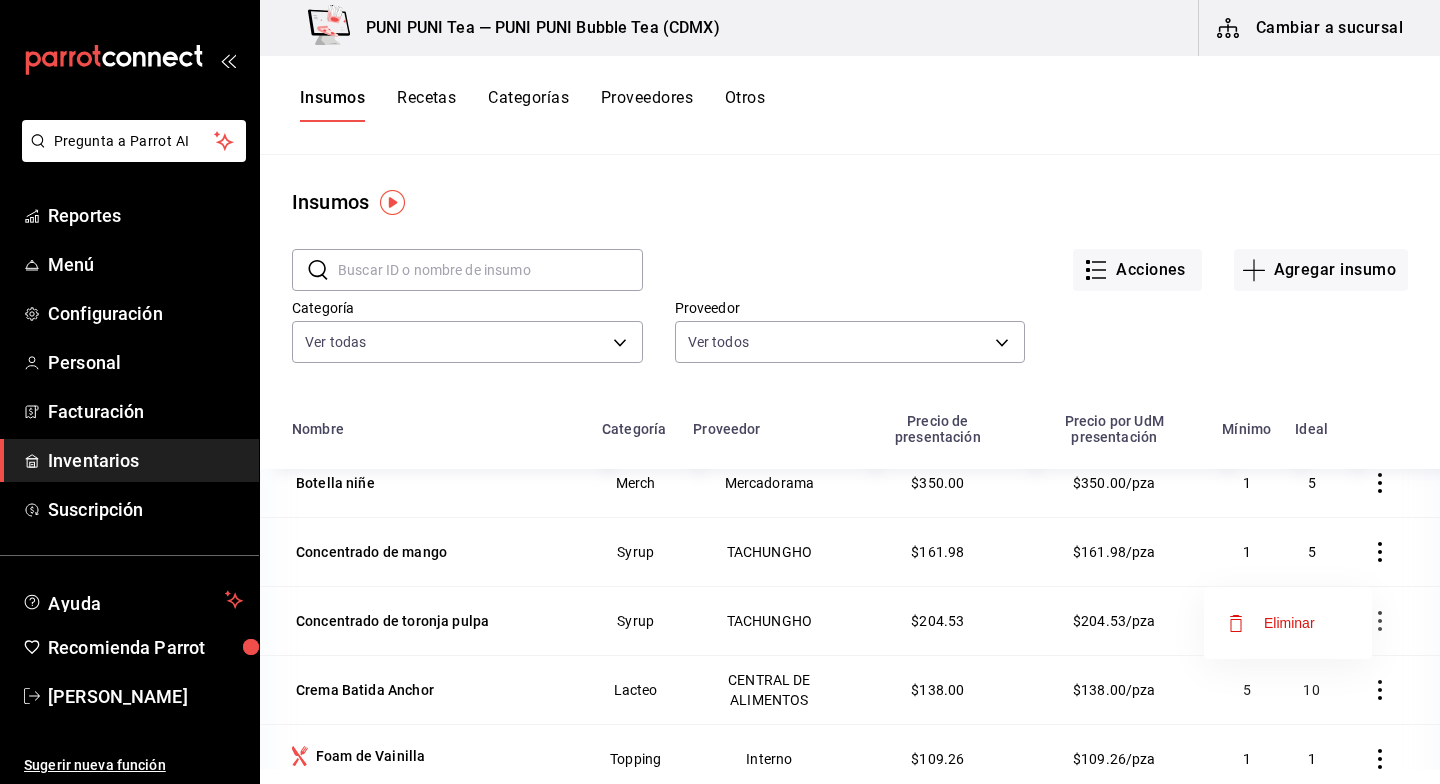 click at bounding box center [720, 392] 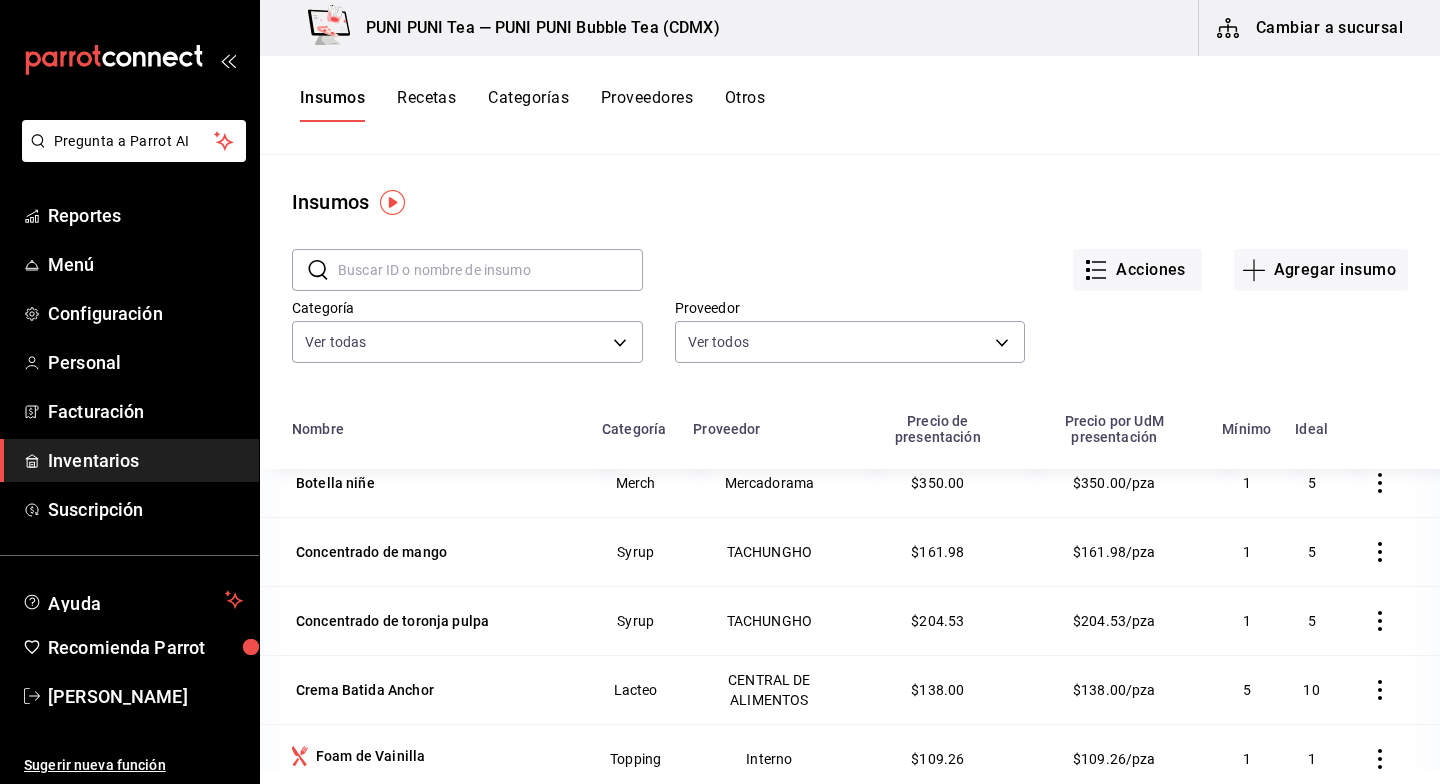 click on "Pregunta a Parrot AI Reportes   Menú   Configuración   Personal   Facturación   Inventarios   Suscripción   Ayuda Recomienda Parrot   Sayuri Hara   Sugerir nueva función   PUNI PUNI Tea — PUNI PUNI Bubble Tea (CDMX) Cambiar a sucursal Insumos Recetas Categorías Proveedores Otros Insumos ​ ​ Acciones Agregar insumo Categoría Ver todas e8a080a3-70ea-4af1-9bc6-9fa225eda4b3,51f45eb3-a585-4fac-82d4-fb7082af0caf,918c17e8-a4b0-4a67-be7c-4cd6accbcb79,6ae337e1-df2d-4e75-9943-d174d25ab6d5,8623efea-11a5-4c20-b626-5edea796d4fd,e1d7a7ad-de7c-42b1-9e05-6cb56173a308,03176bd5-f87b-4d1e-af11-f01aa8ffcb8a,056443f7-31ff-4135-ade3-120f9bd88fca,357cc744-a342-4e60-8d38-68a8524642bb Proveedor Ver todos Nombre Categoría Proveedor Precio de presentación Precio por UdM presentación Mínimo Ideal Botella boba tea  Merch Mercadorama $380.00 $380.00/pza 1 5 Botella niñe Merch Mercadorama $350.00 $350.00/pza 1 5 Concentrado de mango Syrup TACHUNGHO $161.98 $161.98/pza 1 5 Concentrado de toronja pulpa Syrup TACHUNGHO 1 5 5" at bounding box center (720, 385) 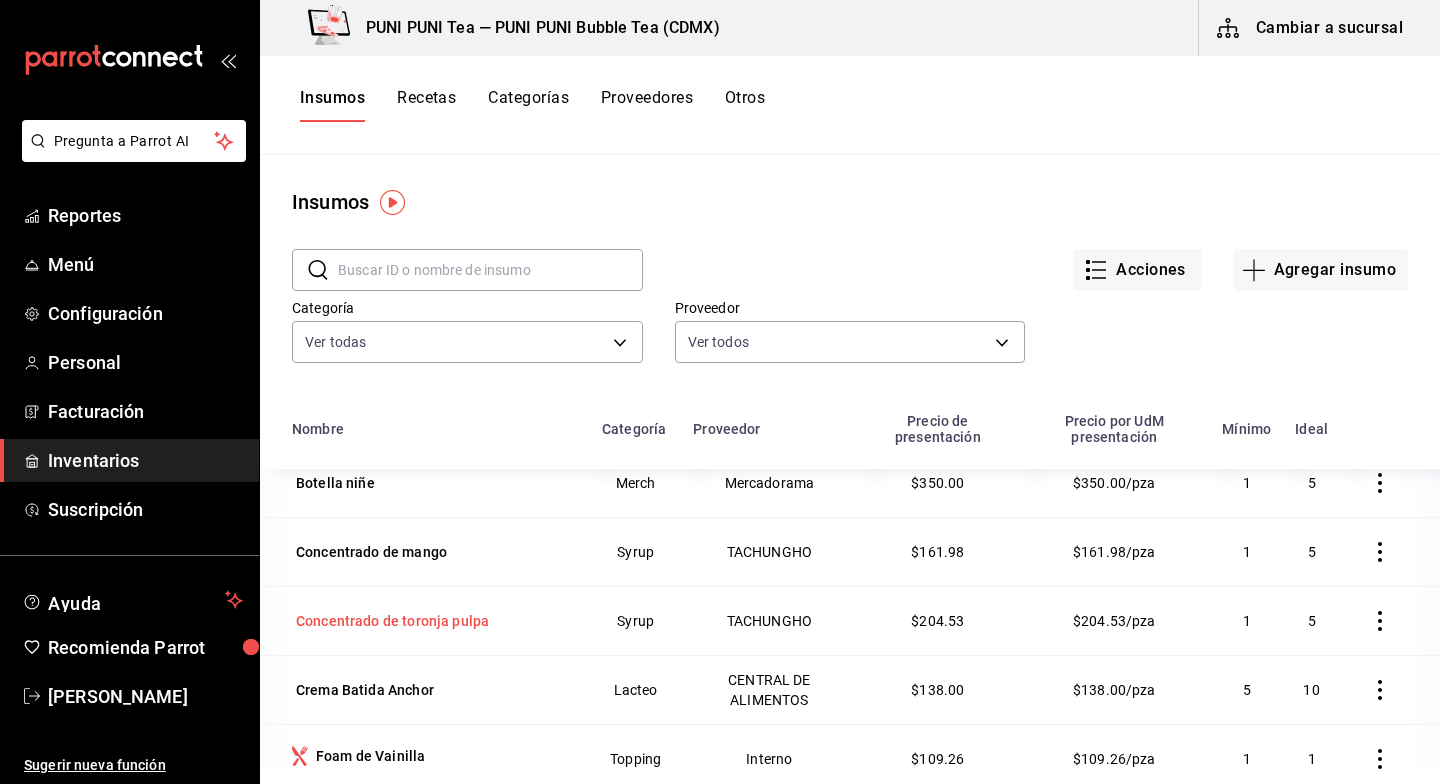 click on "Concentrado de toronja pulpa" at bounding box center (392, 621) 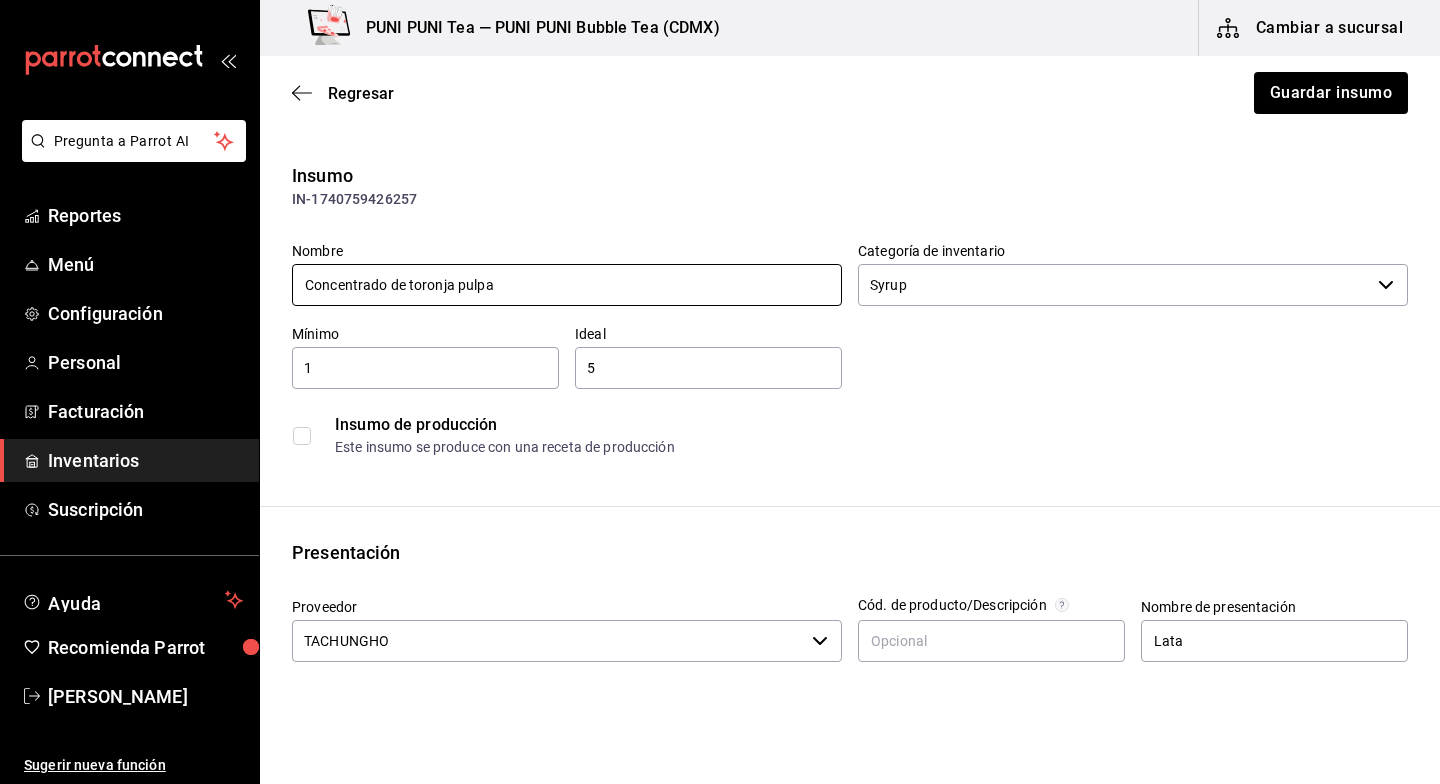 click on "Concentrado de toronja pulpa" at bounding box center (567, 285) 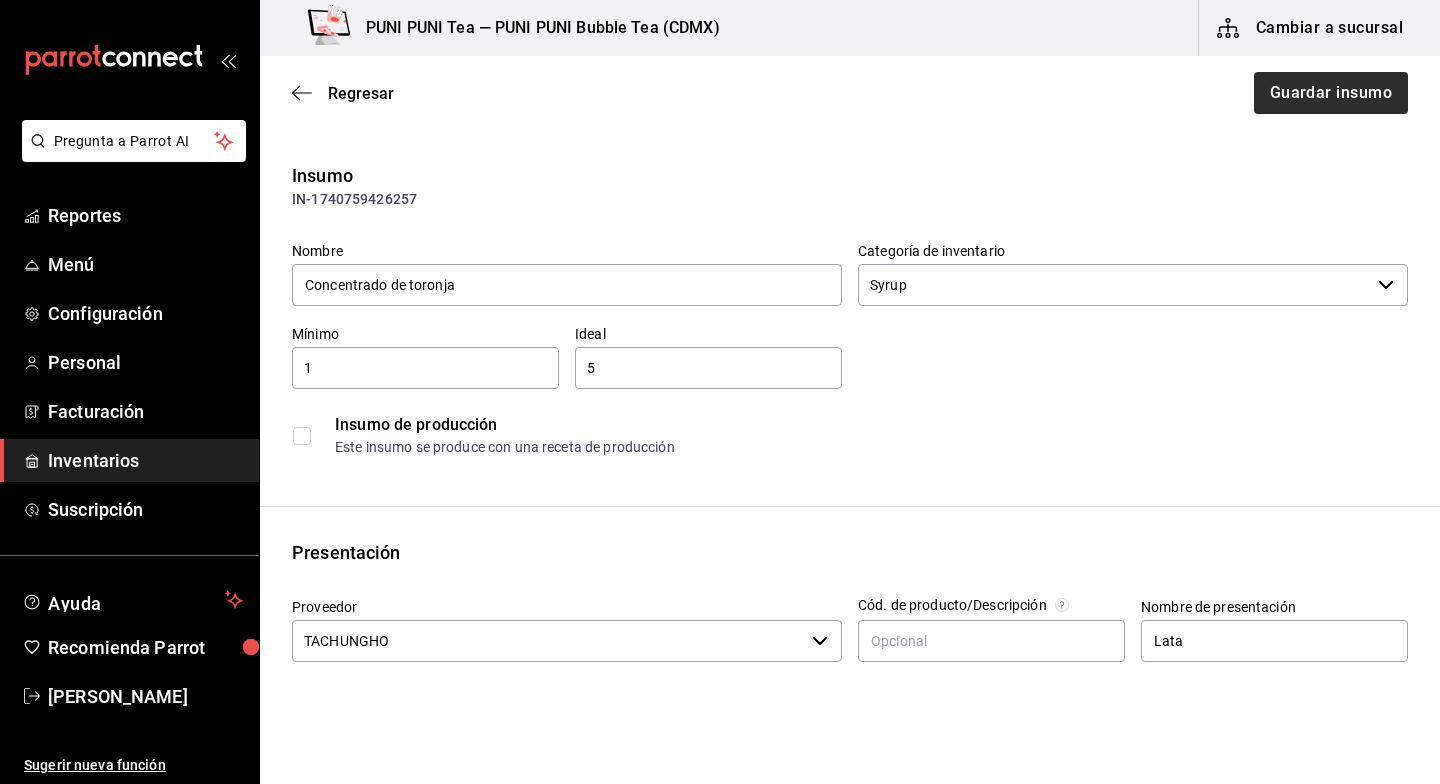 type on "Concentrado de toronja" 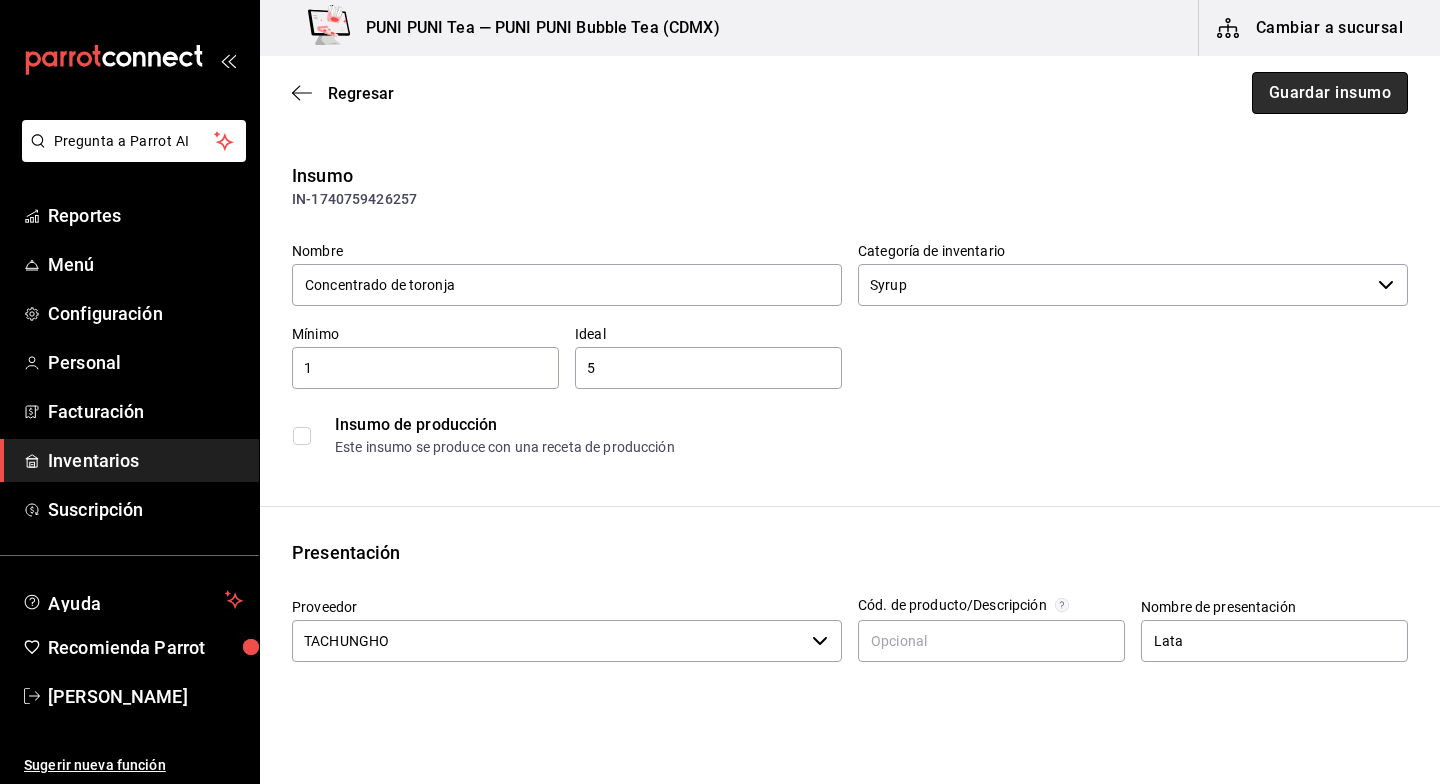 click on "Guardar insumo" at bounding box center [1330, 93] 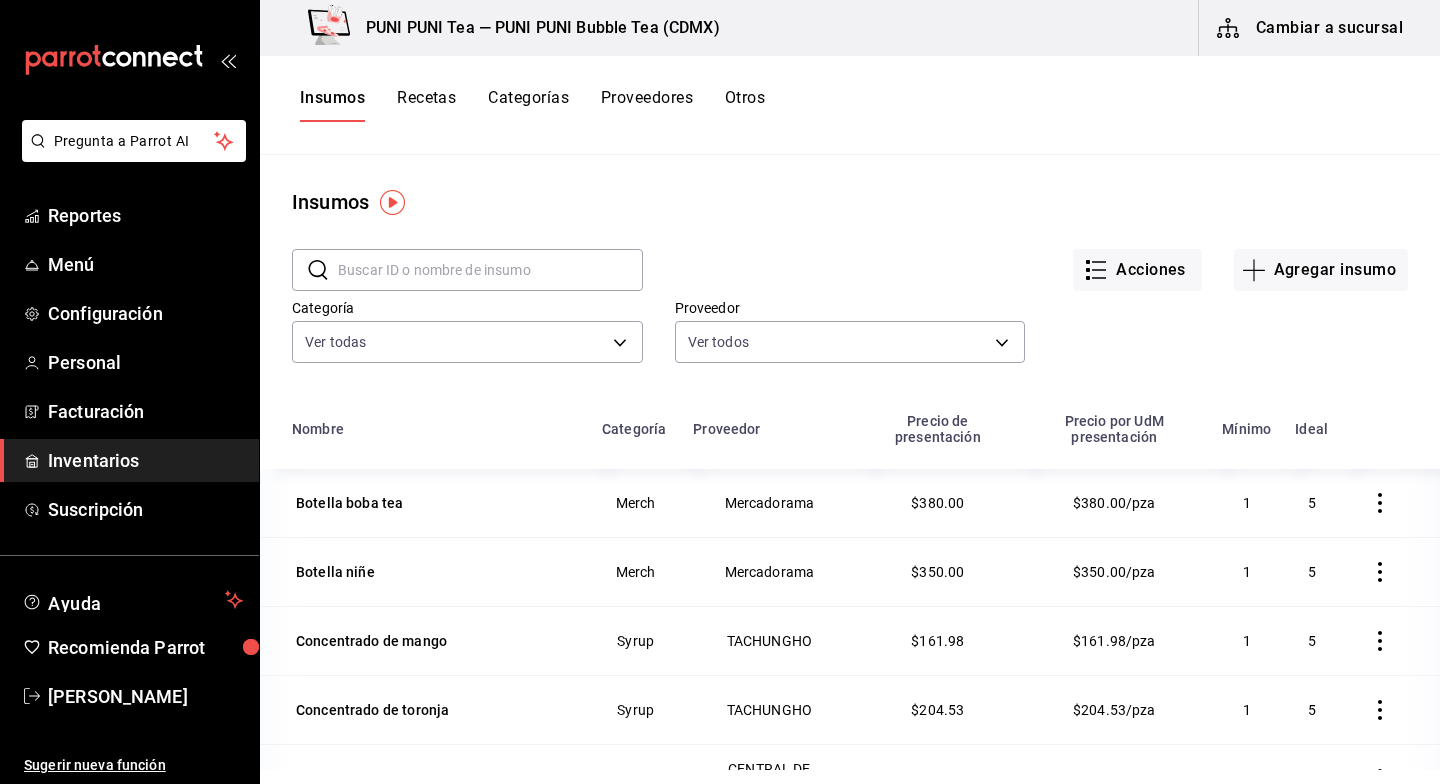click on "Recetas" at bounding box center (426, 105) 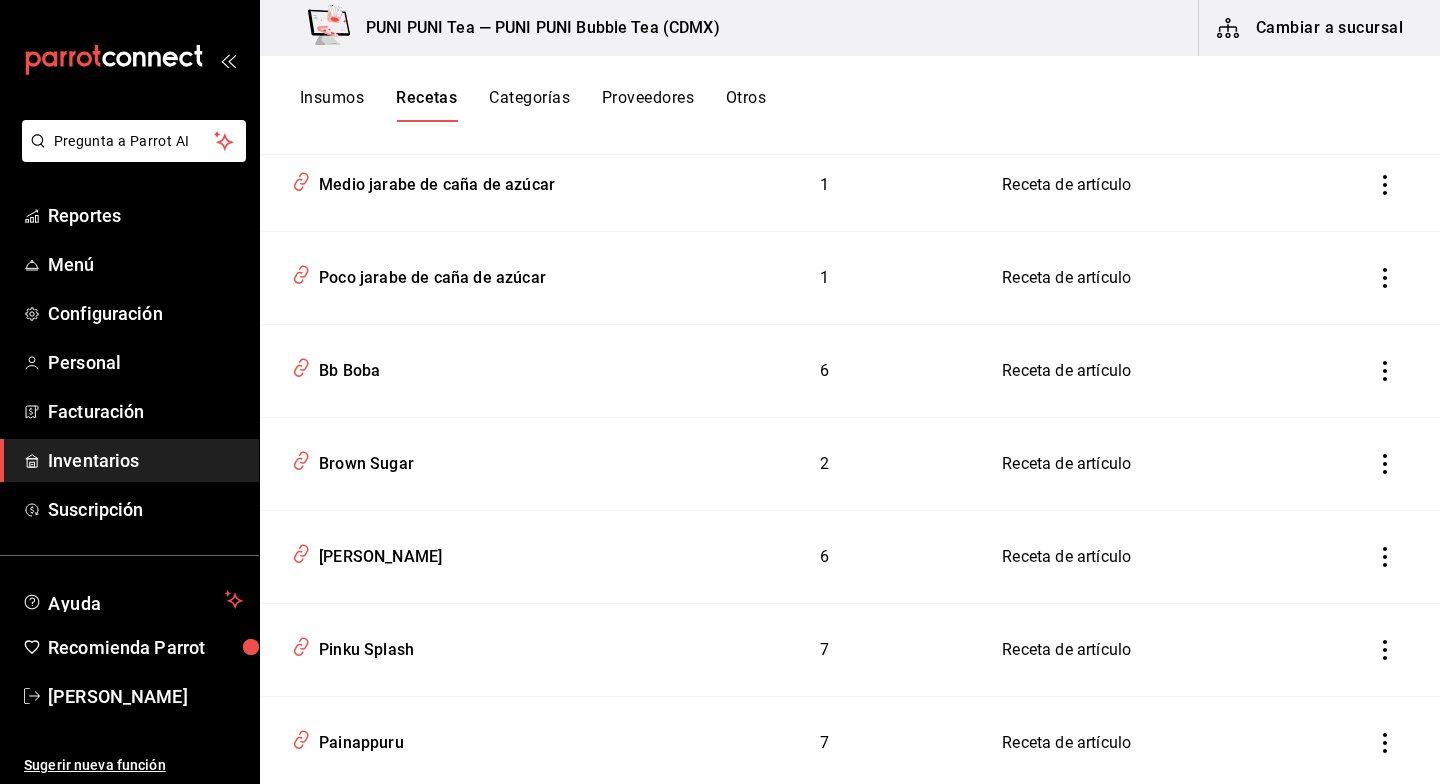 scroll, scrollTop: 3049, scrollLeft: 0, axis: vertical 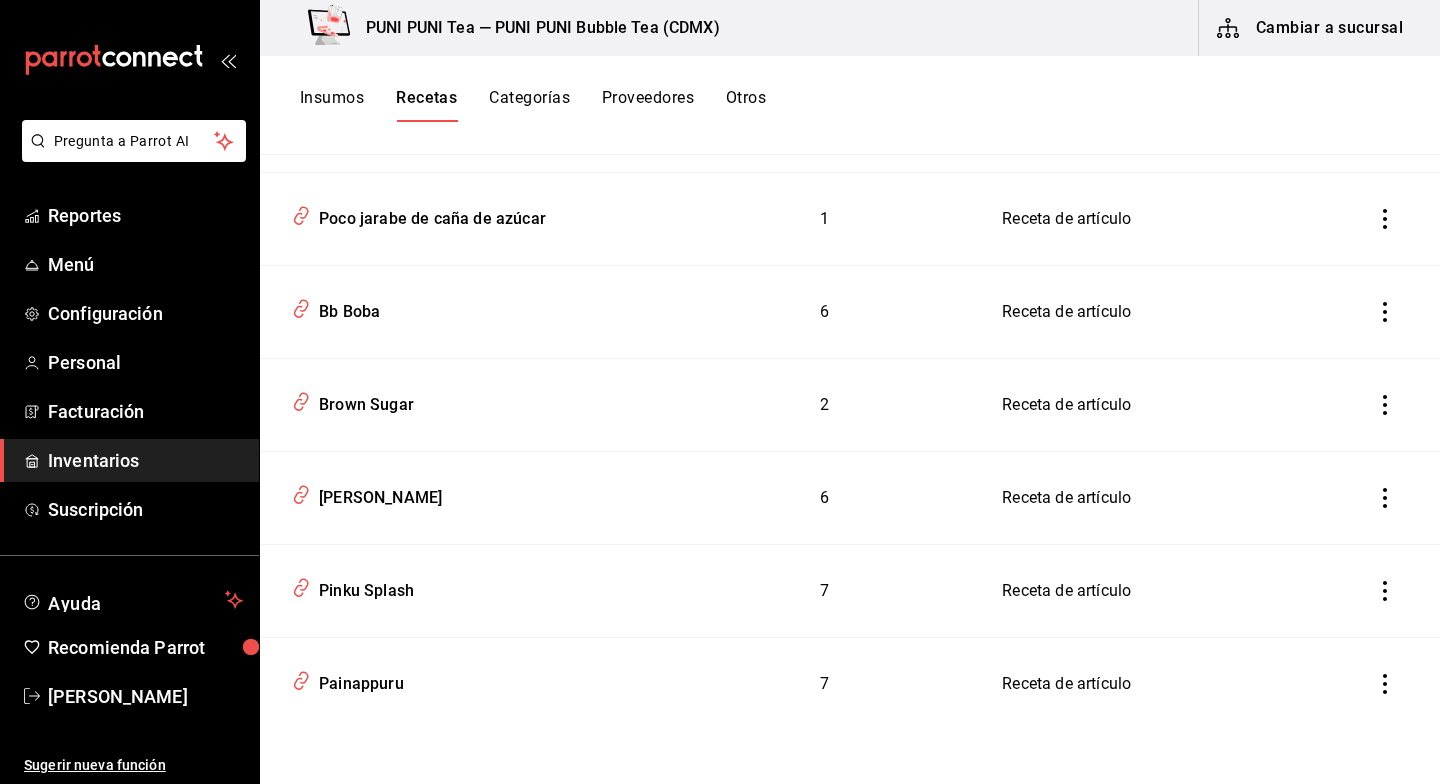 click on "Pinku Splash" at bounding box center (362, 587) 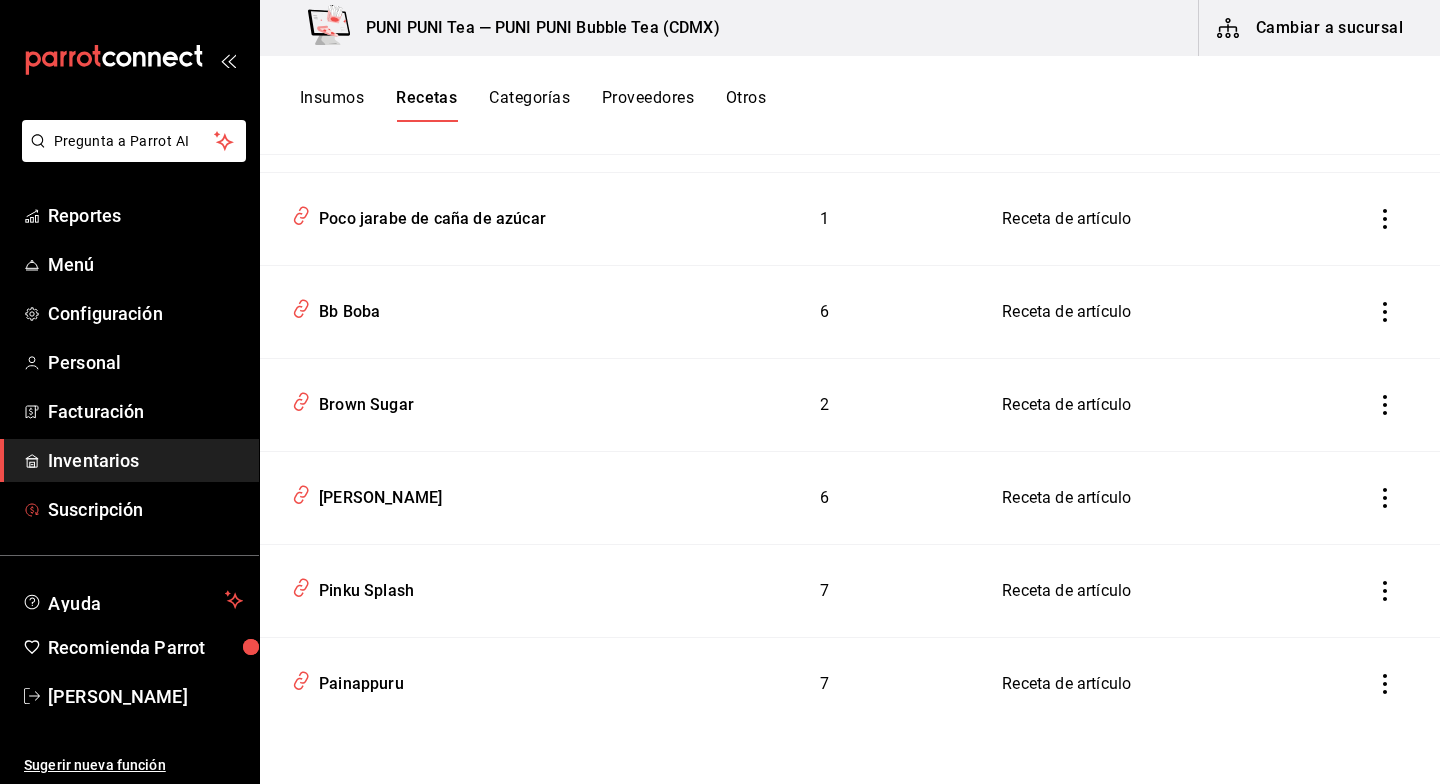 type on "Pinku Splash" 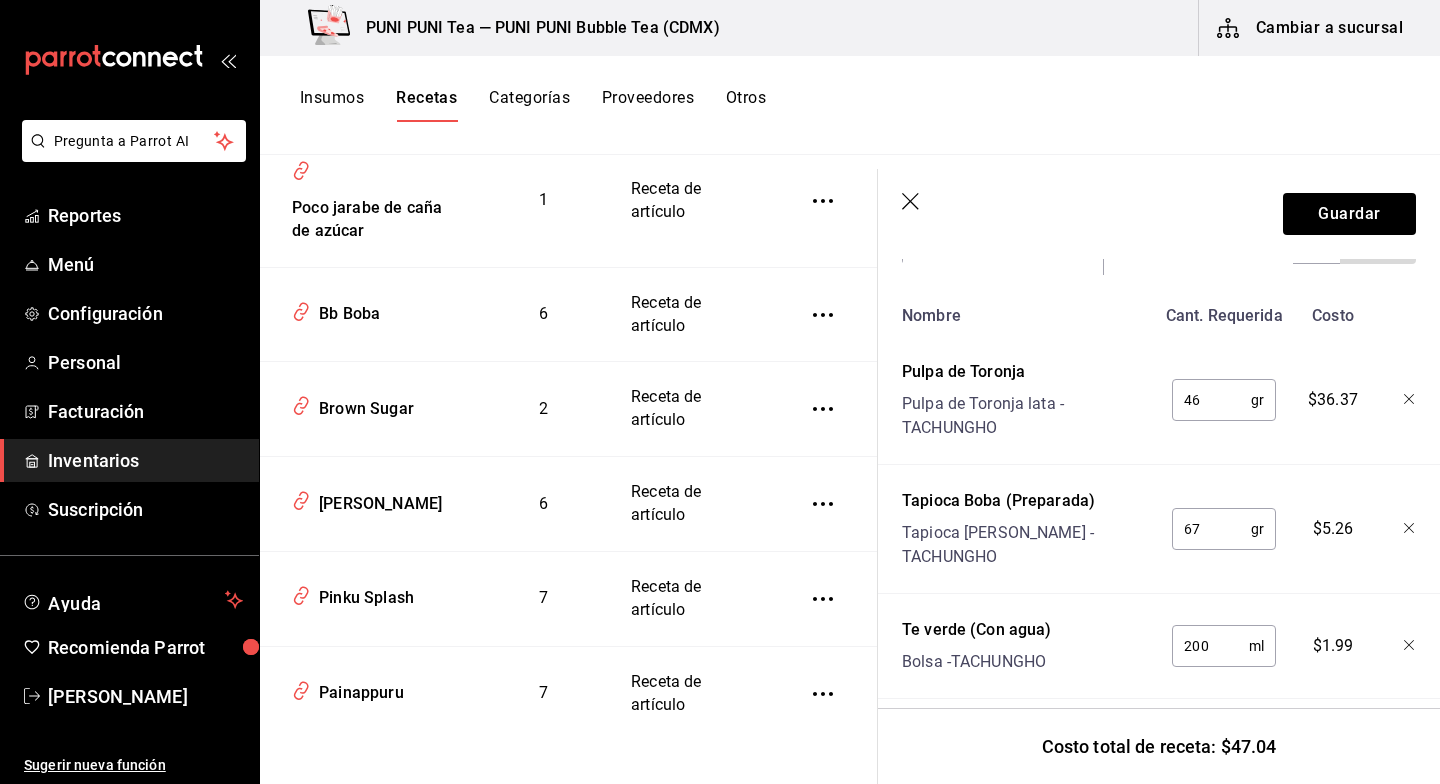 scroll, scrollTop: 487, scrollLeft: 0, axis: vertical 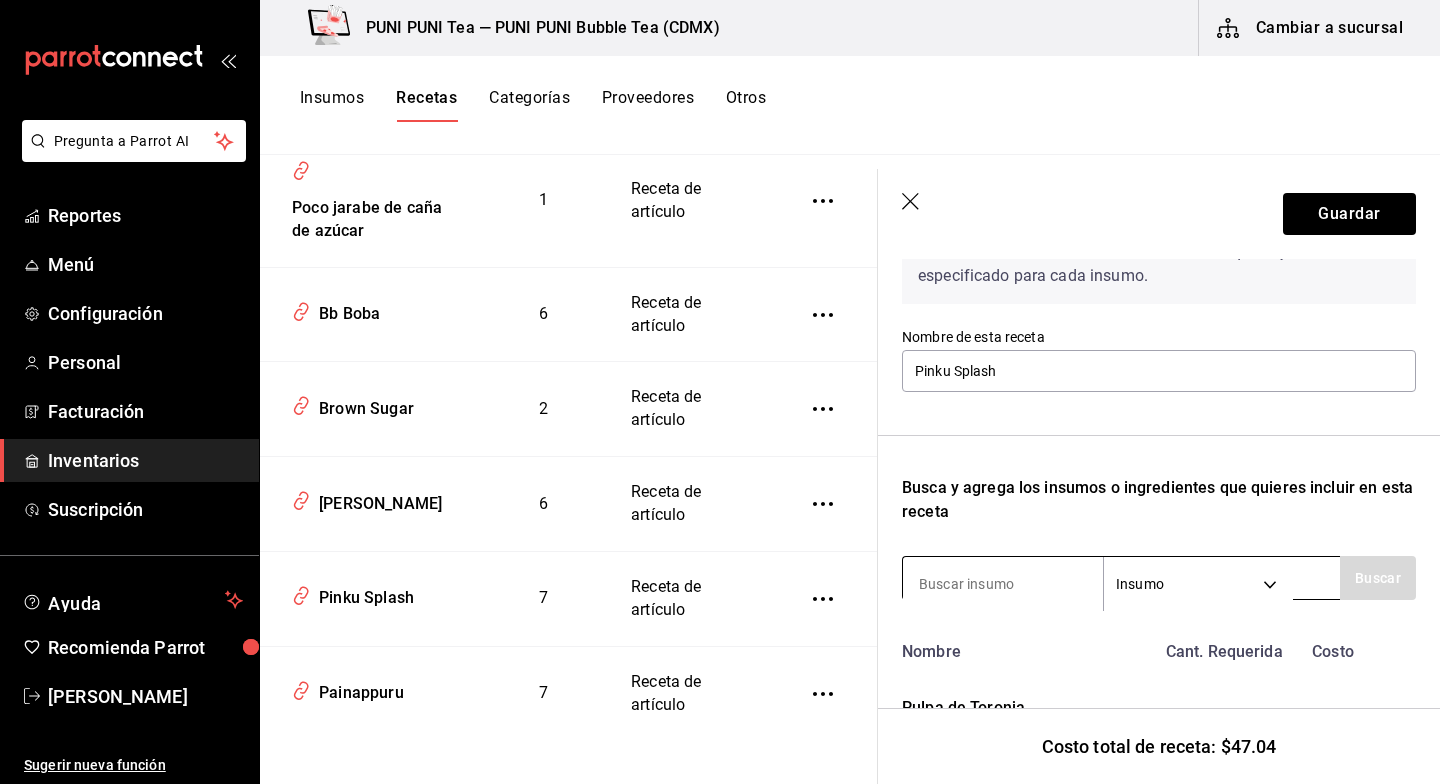 click at bounding box center (1003, 584) 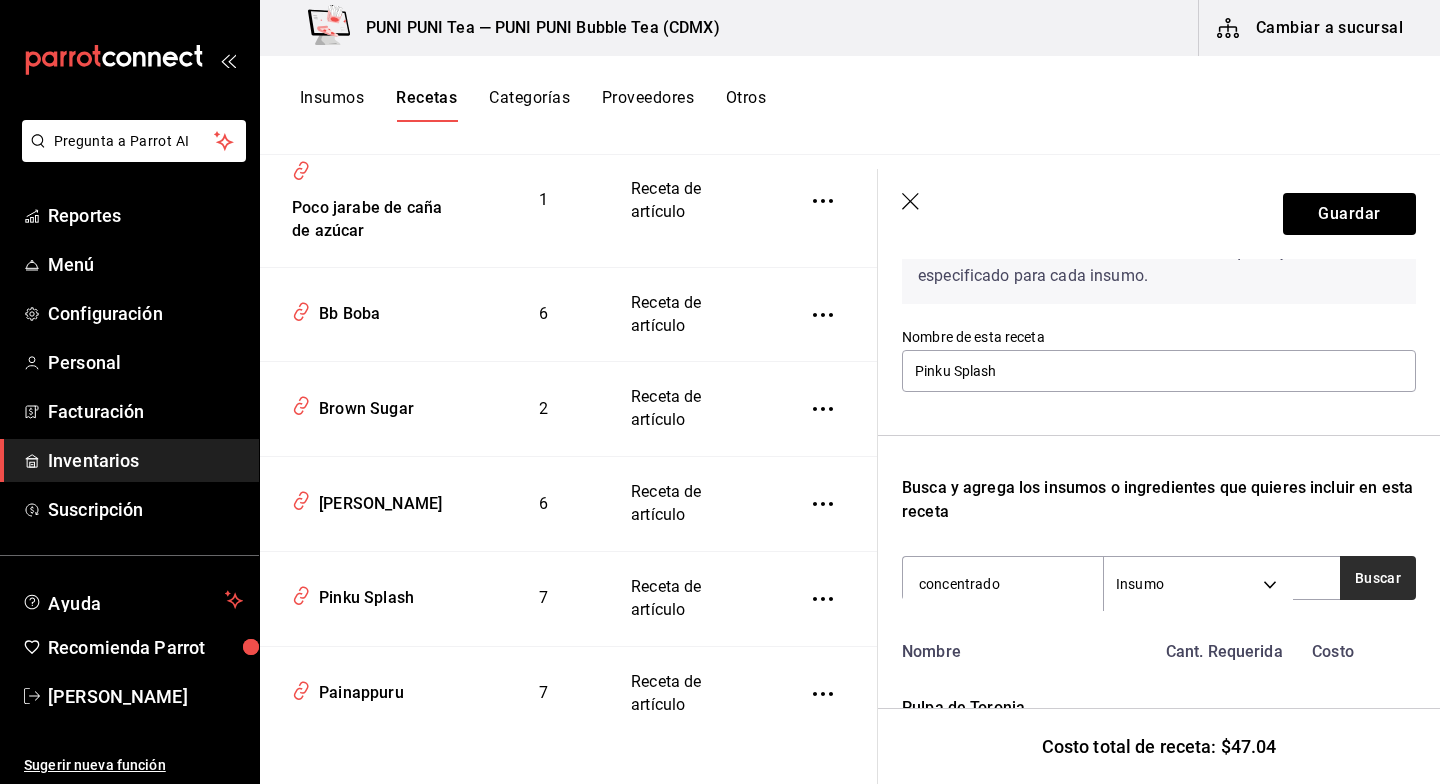 type on "concentrado" 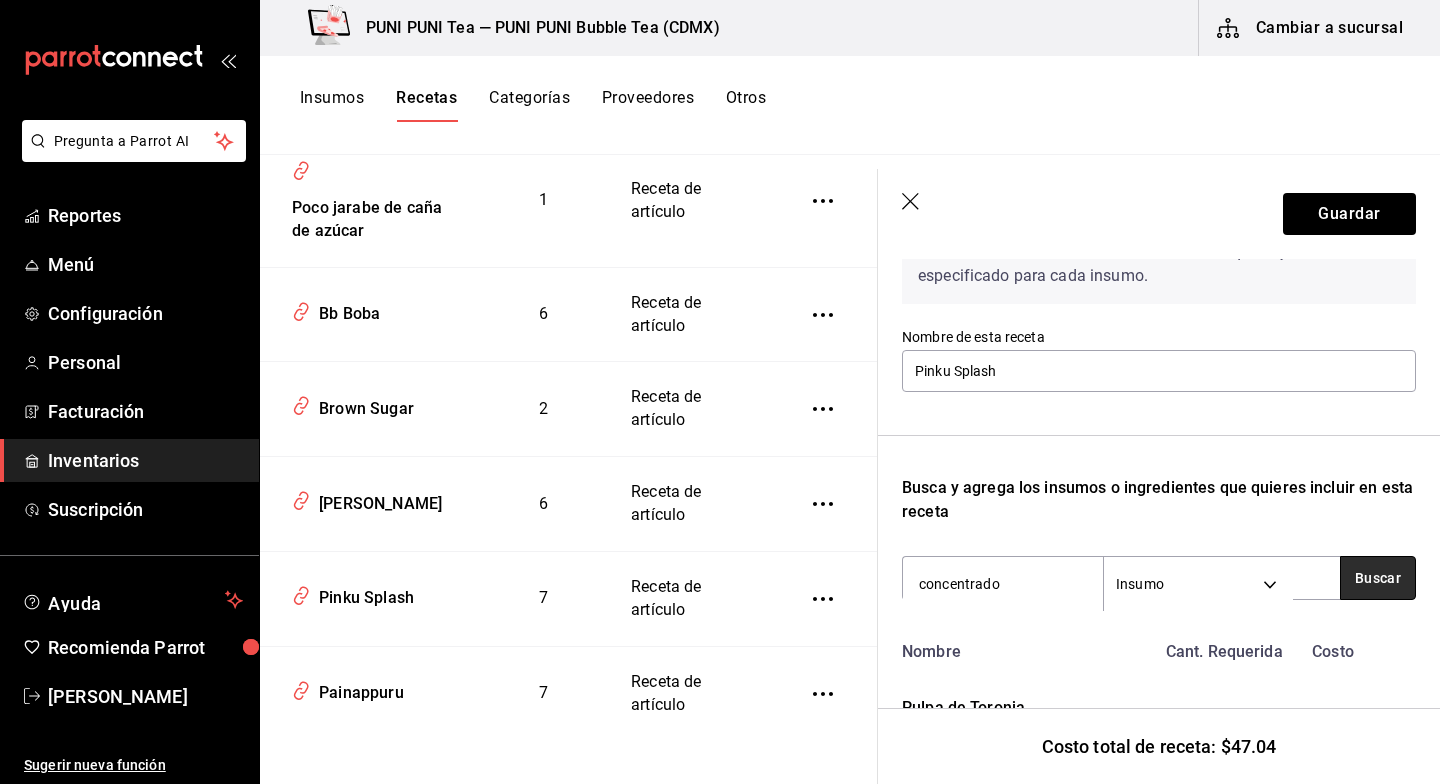 click on "Buscar" at bounding box center [1378, 578] 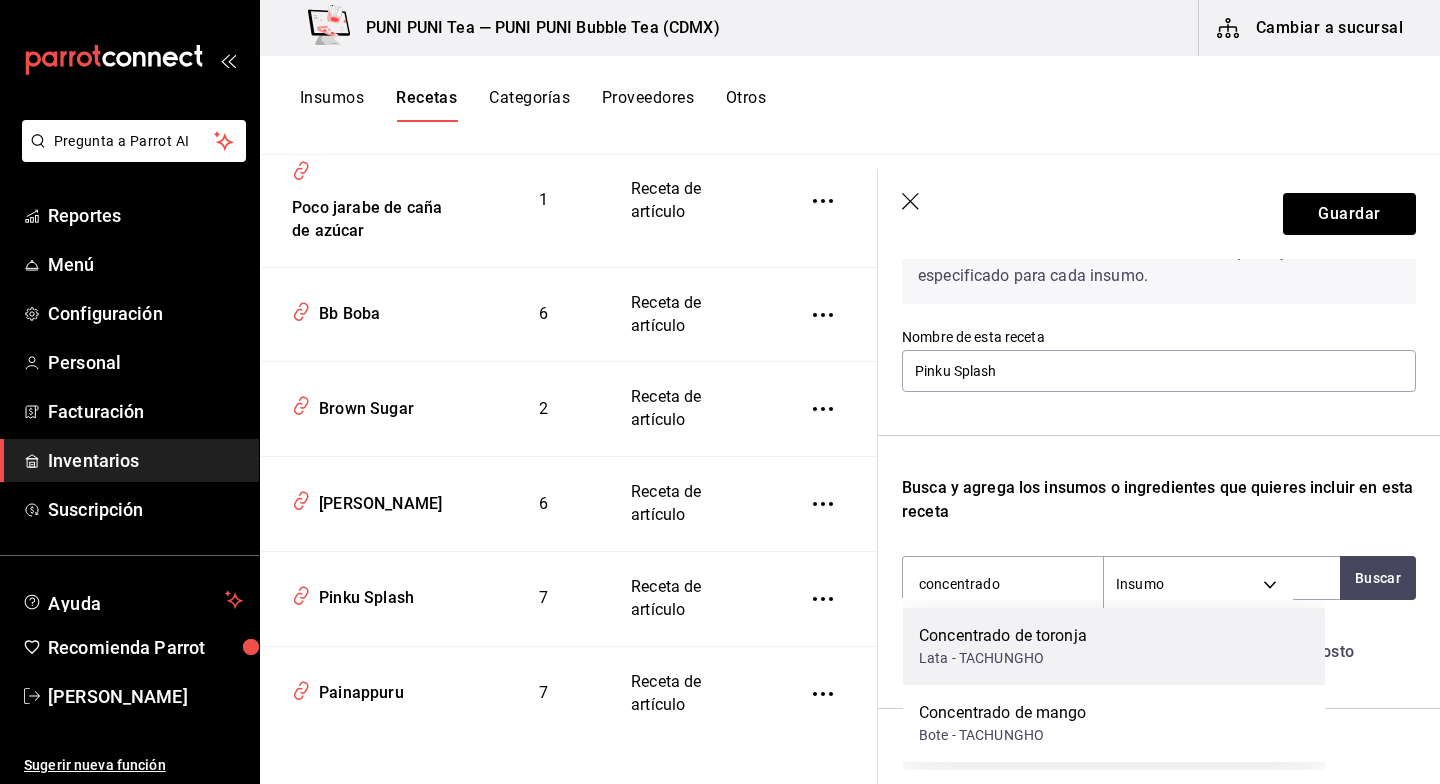 click on "Concentrado de toronja  Lata - TACHUNGHO" at bounding box center (1114, 646) 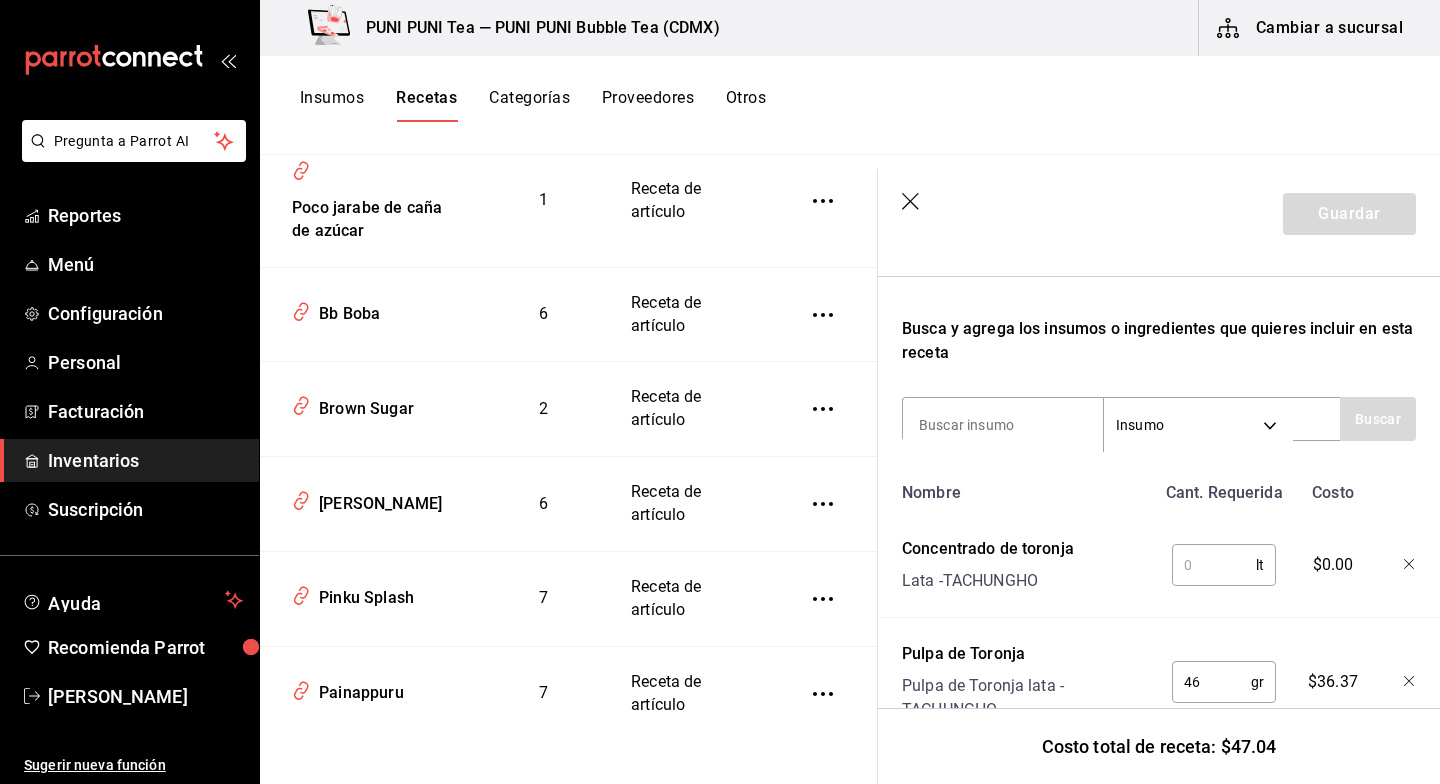 scroll, scrollTop: 310, scrollLeft: 0, axis: vertical 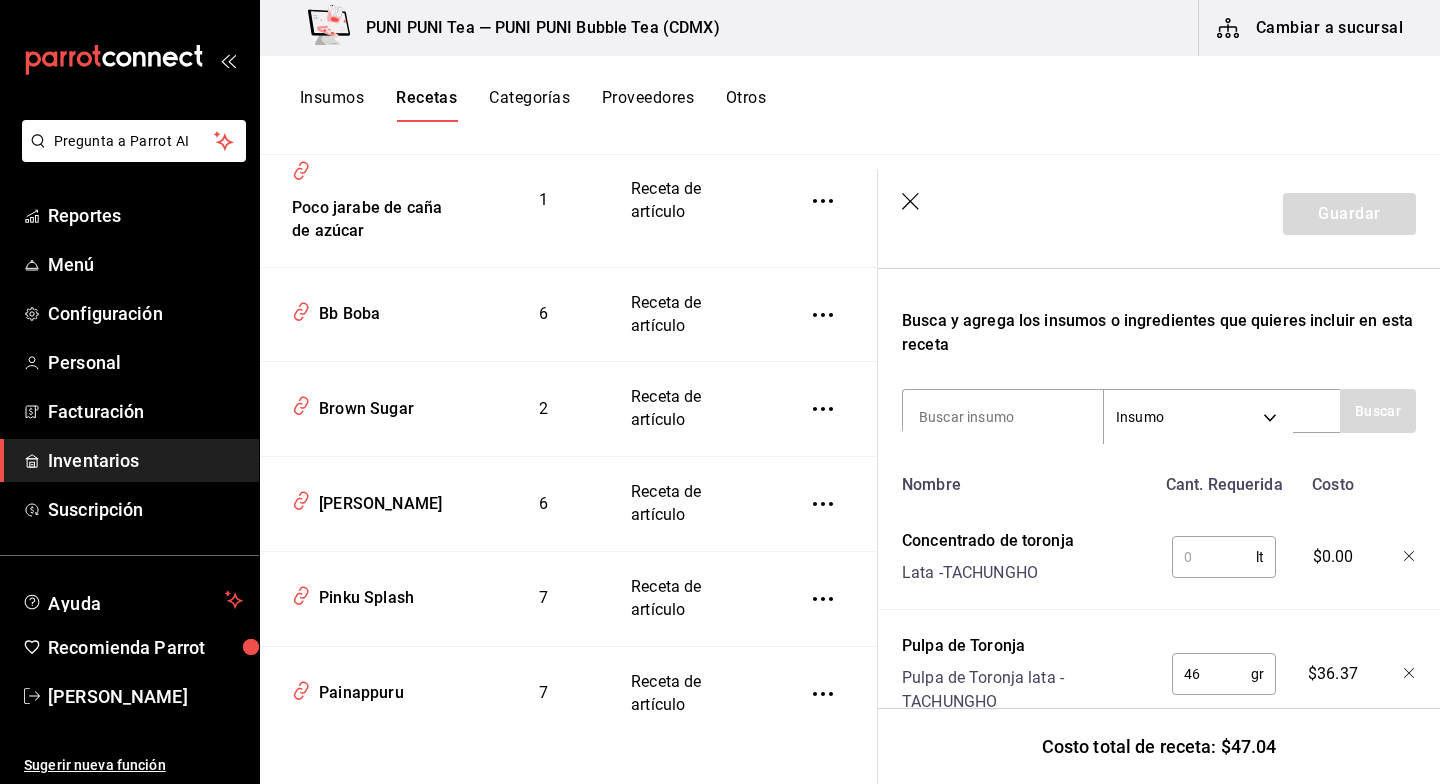 click 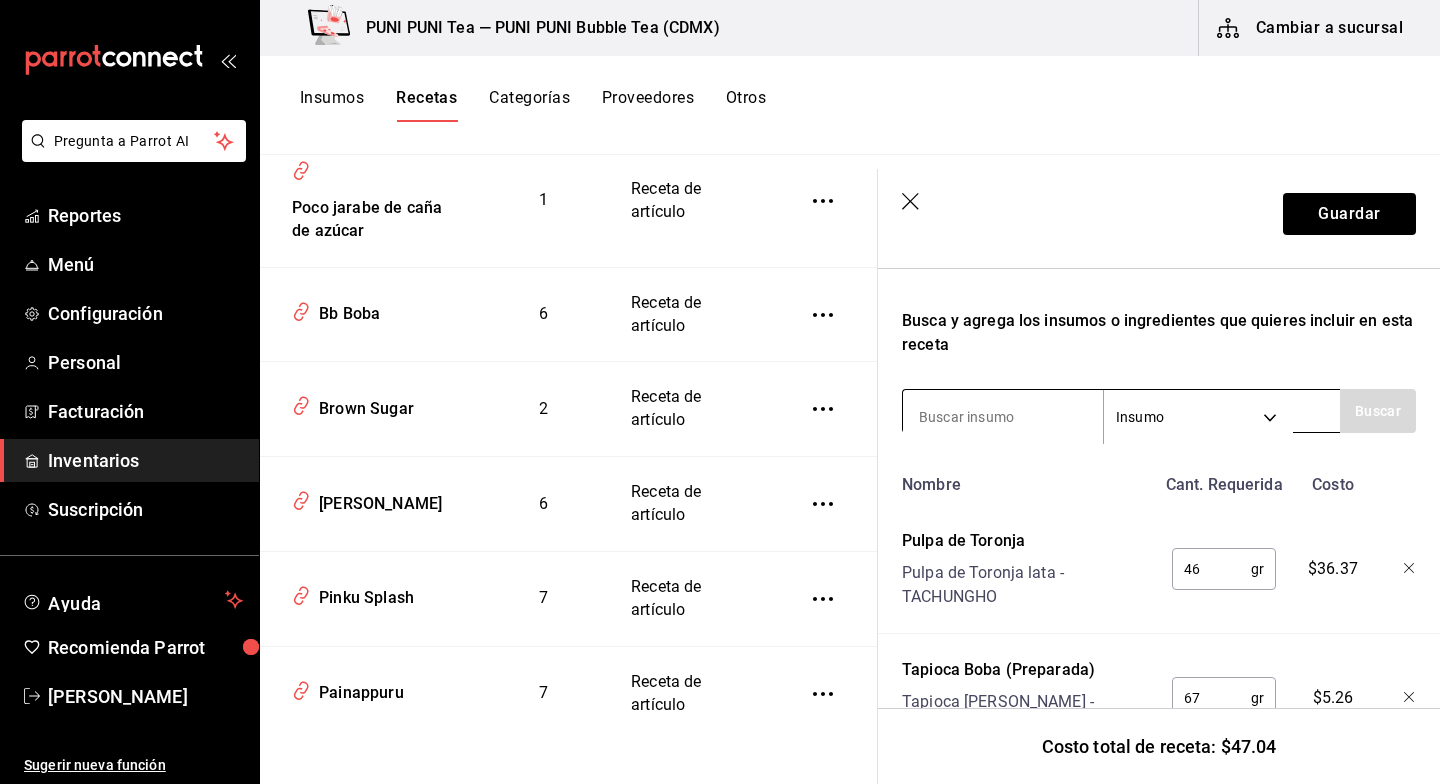 click at bounding box center (1003, 417) 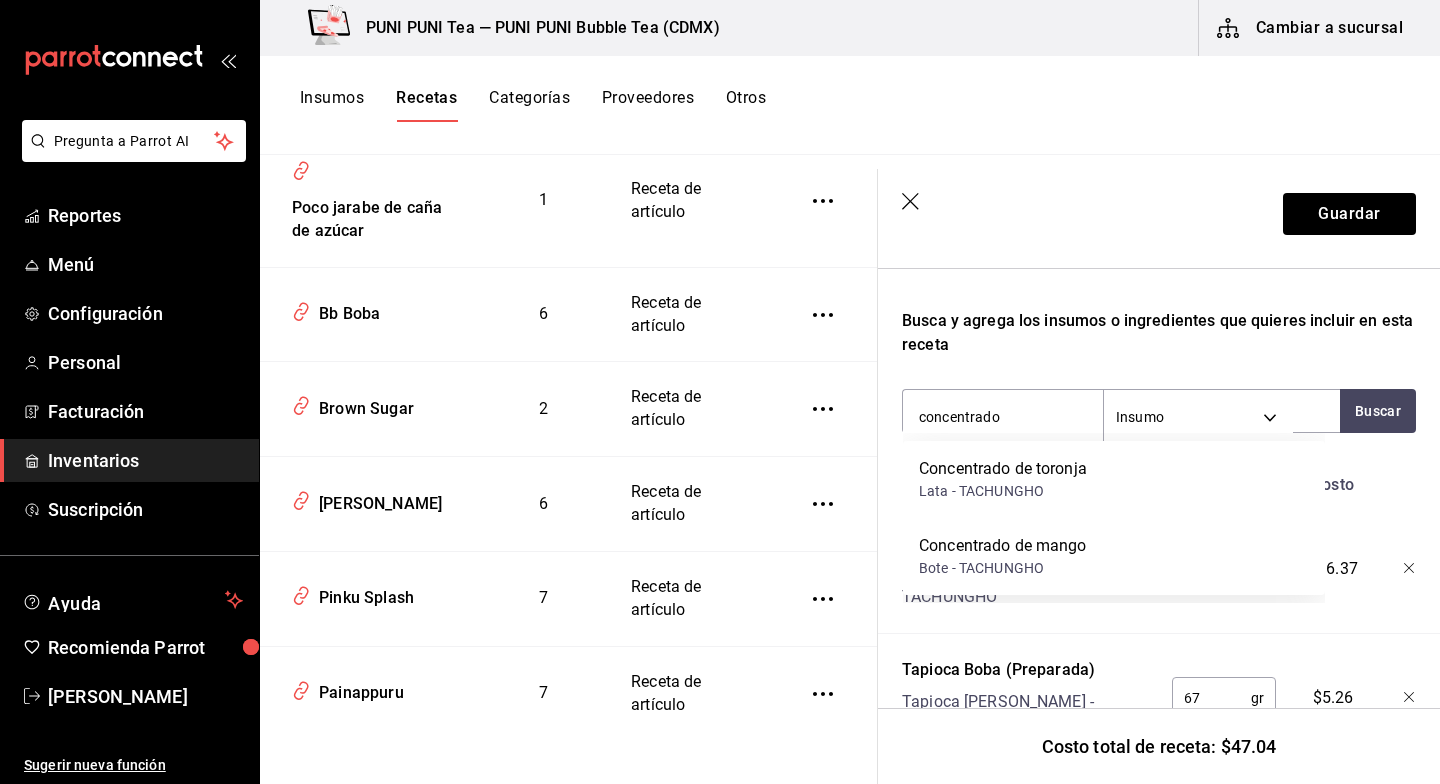 type on "concentrado" 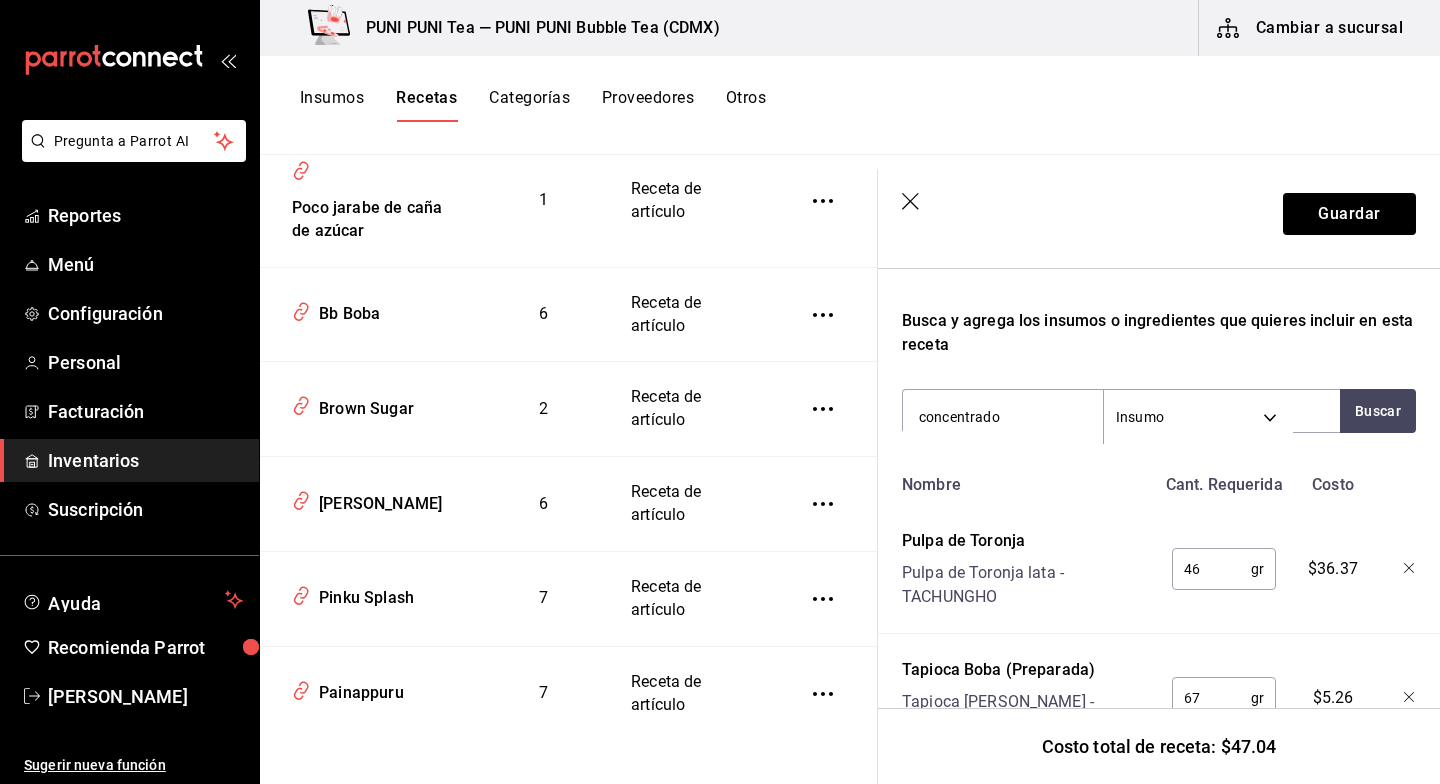 click on "Insumos" at bounding box center [332, 105] 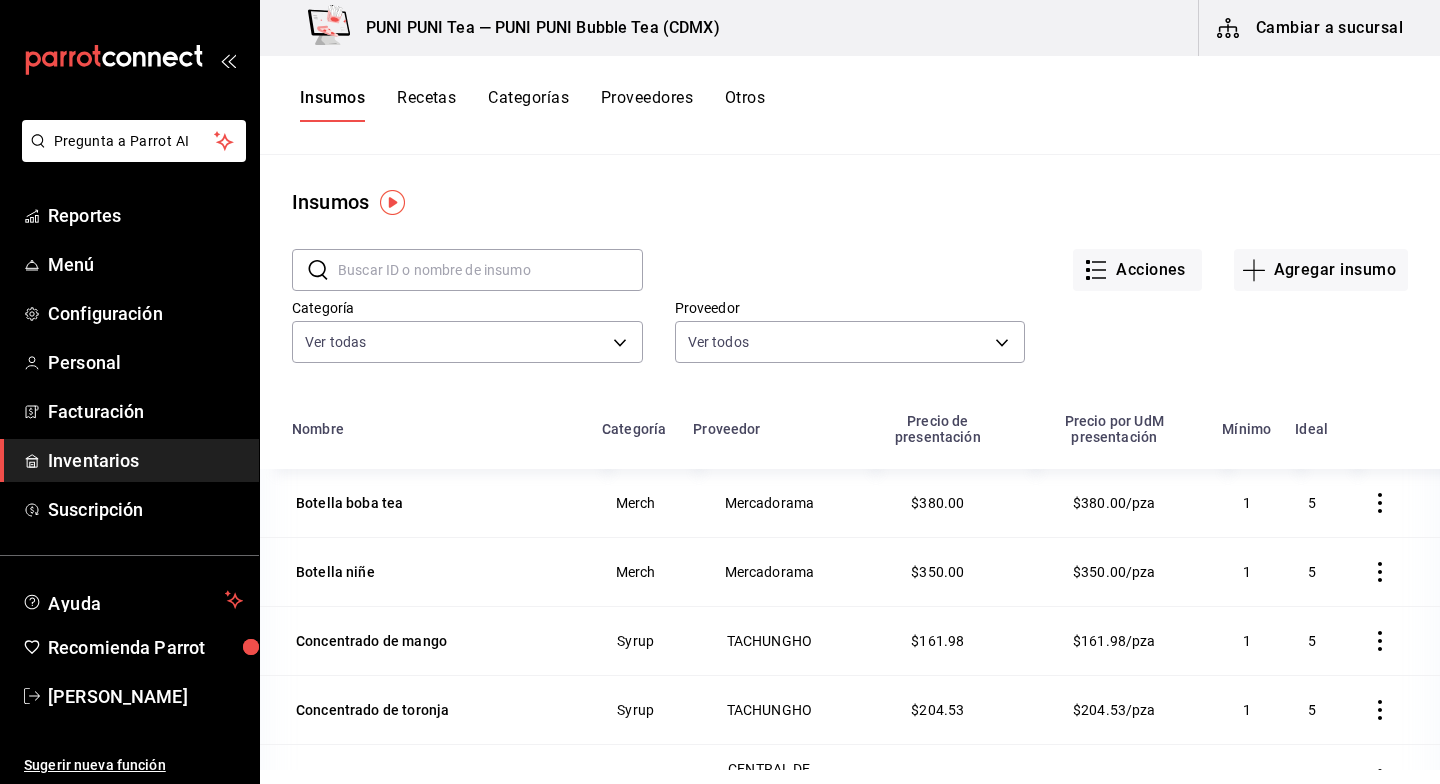 click at bounding box center [490, 270] 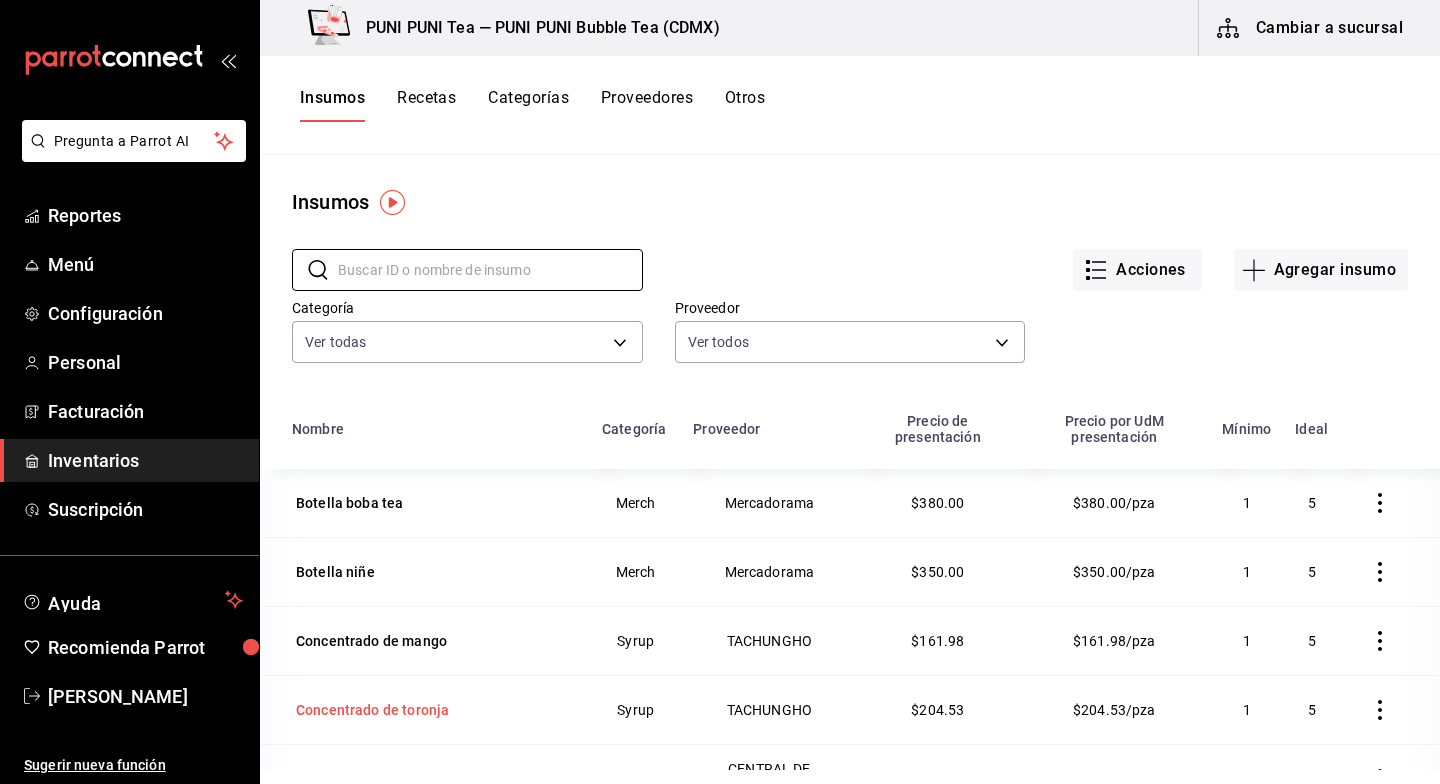 click on "Concentrado de toronja" at bounding box center [372, 710] 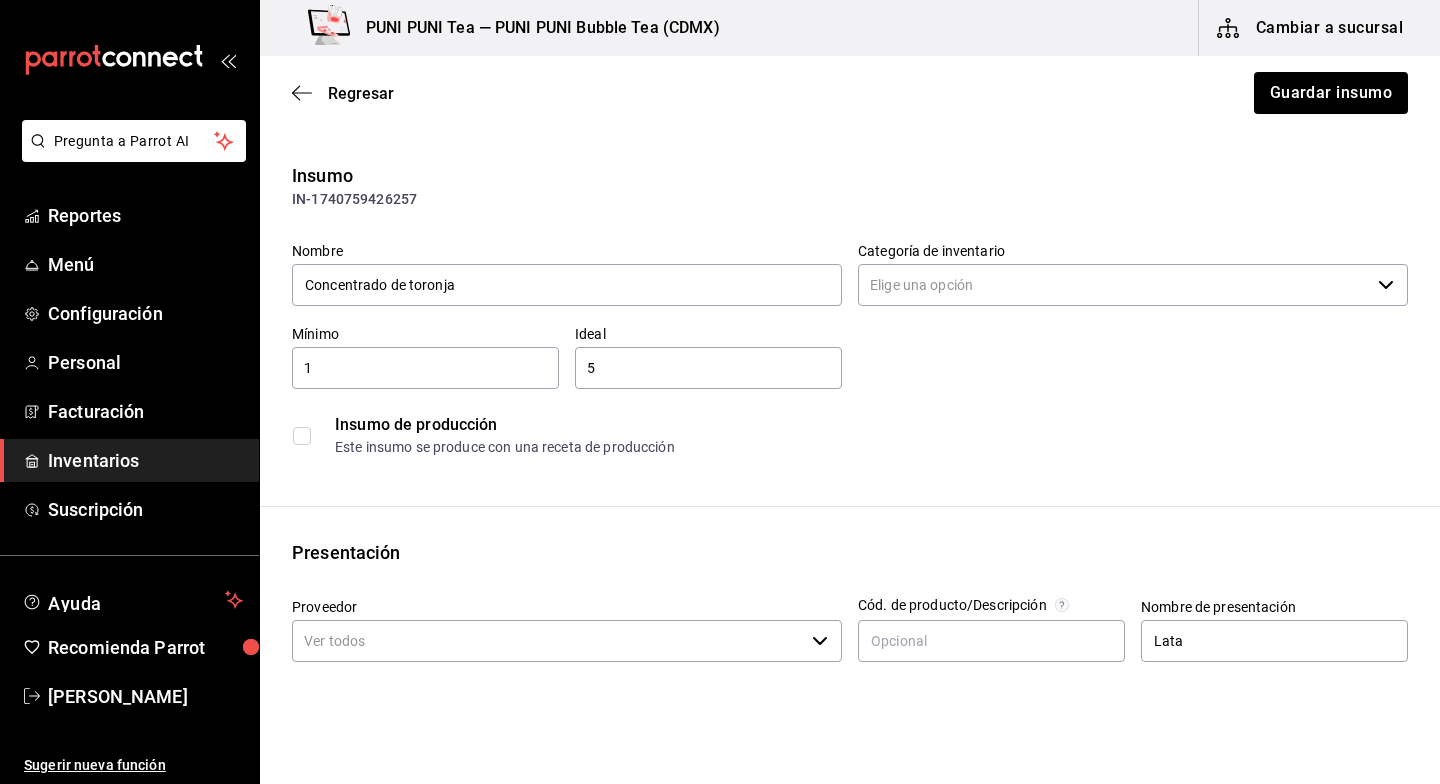 type on "Syrup" 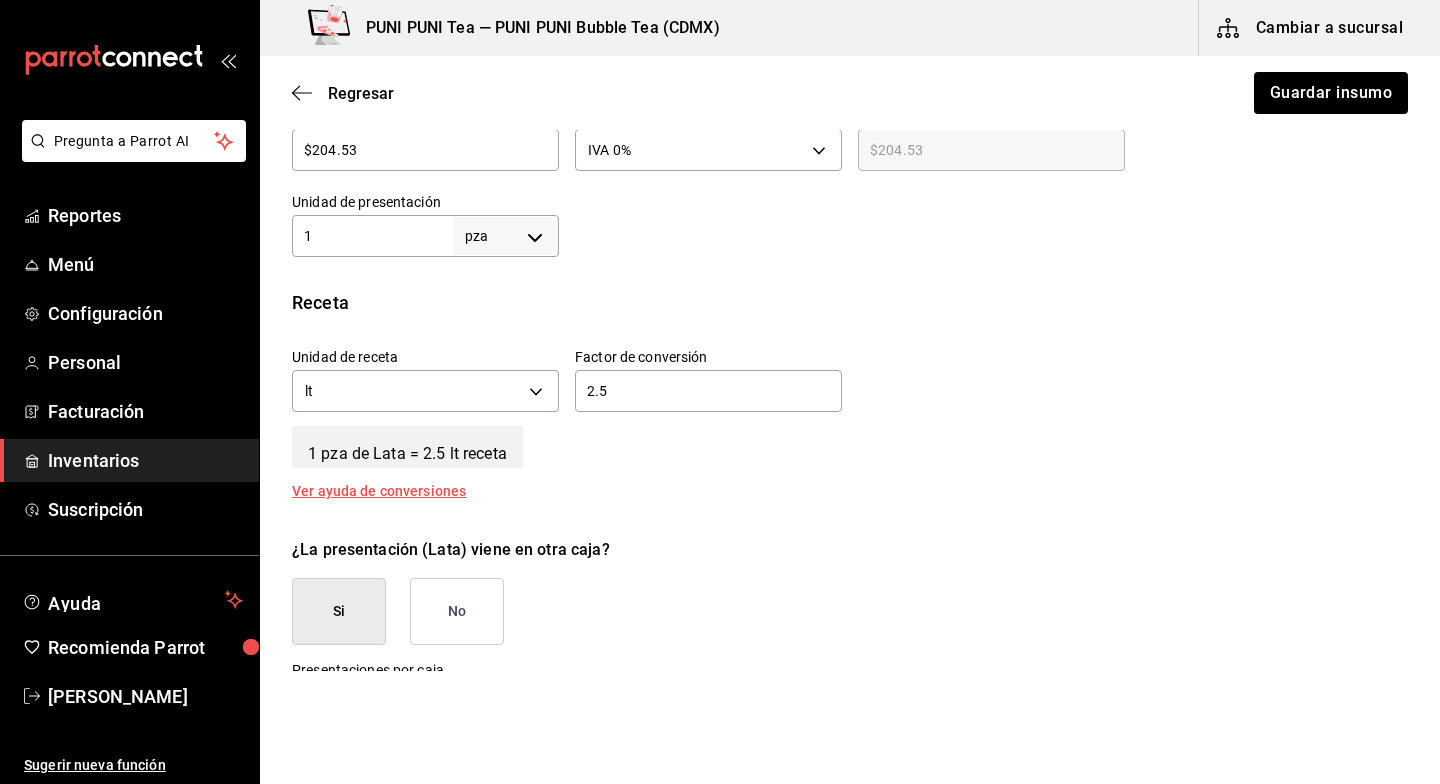 scroll, scrollTop: 579, scrollLeft: 0, axis: vertical 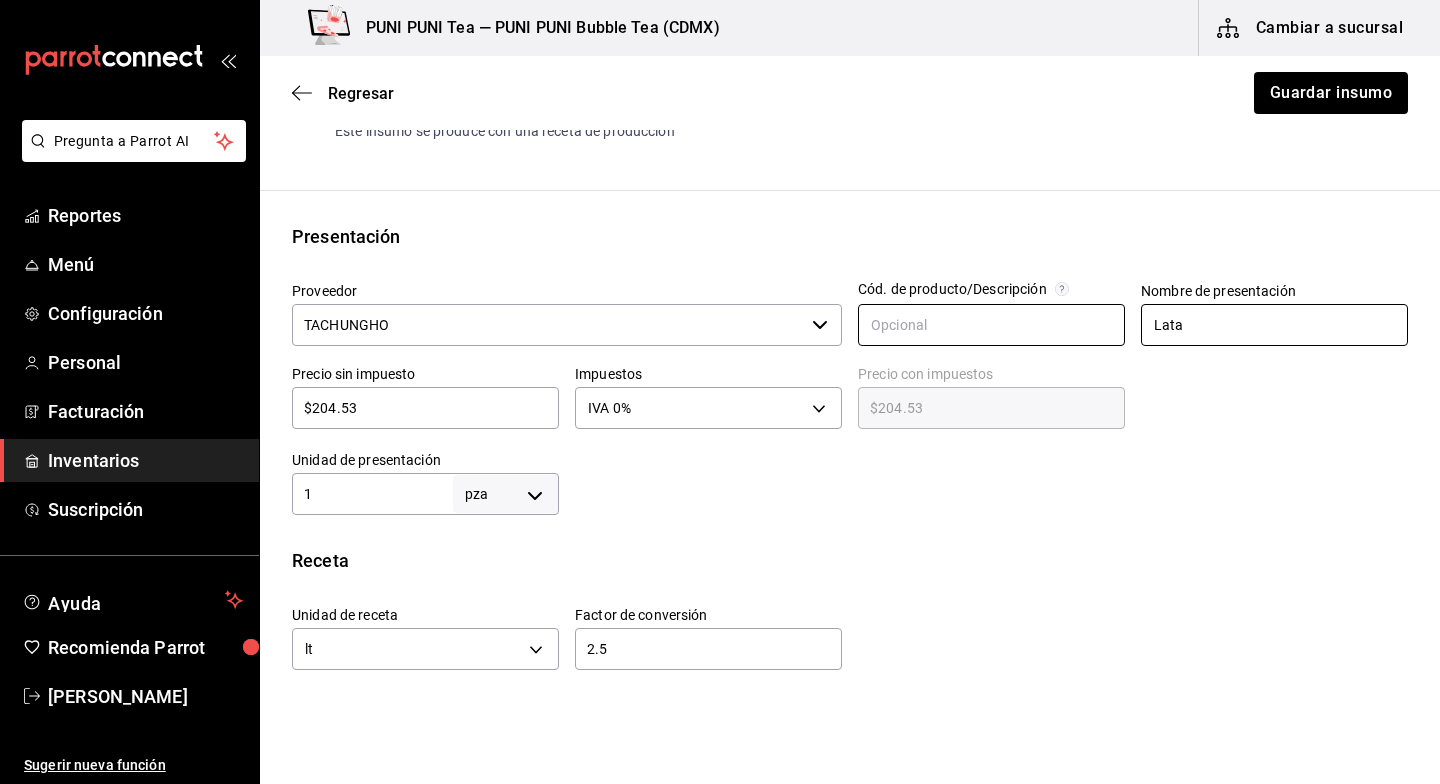 drag, startPoint x: 1212, startPoint y: 331, endPoint x: 1004, endPoint y: 315, distance: 208.61447 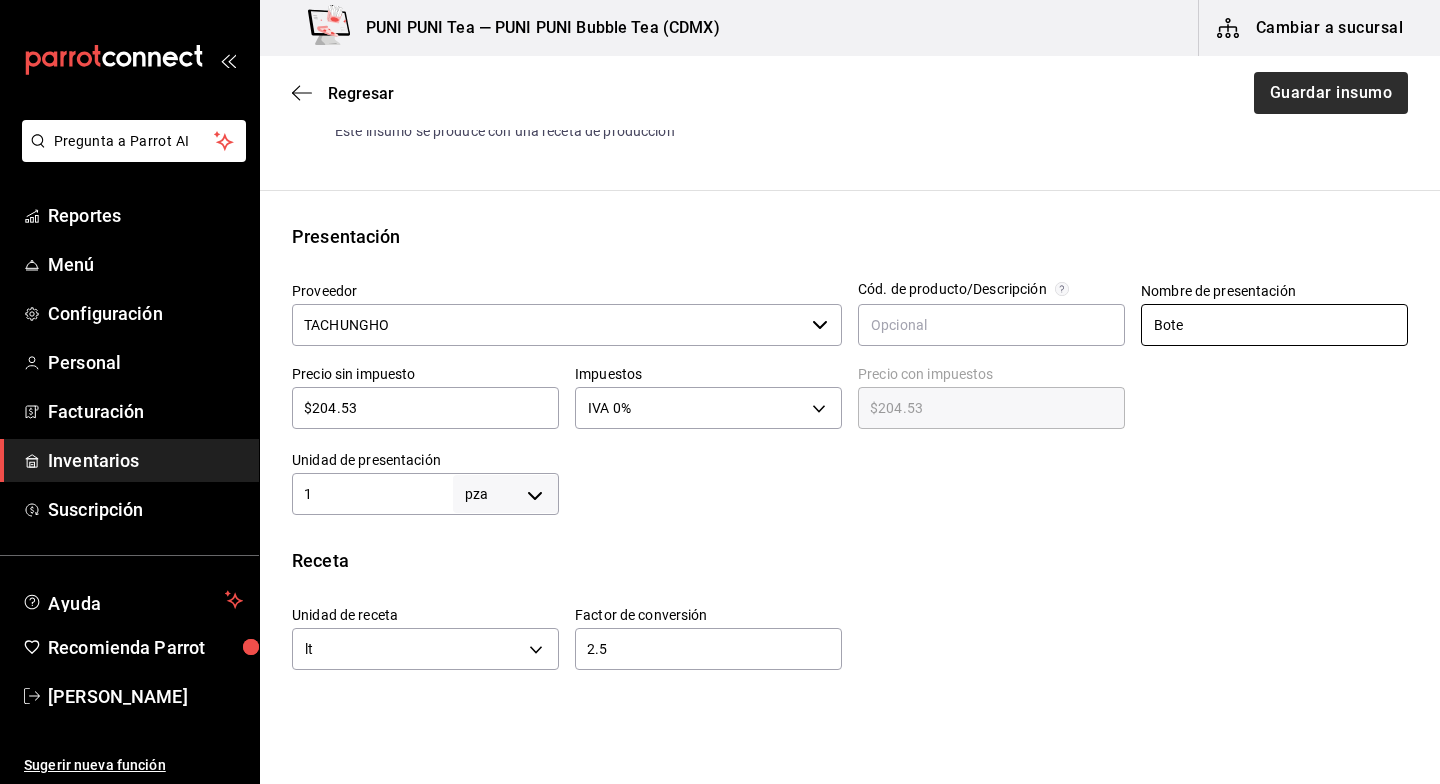 type on "Bote" 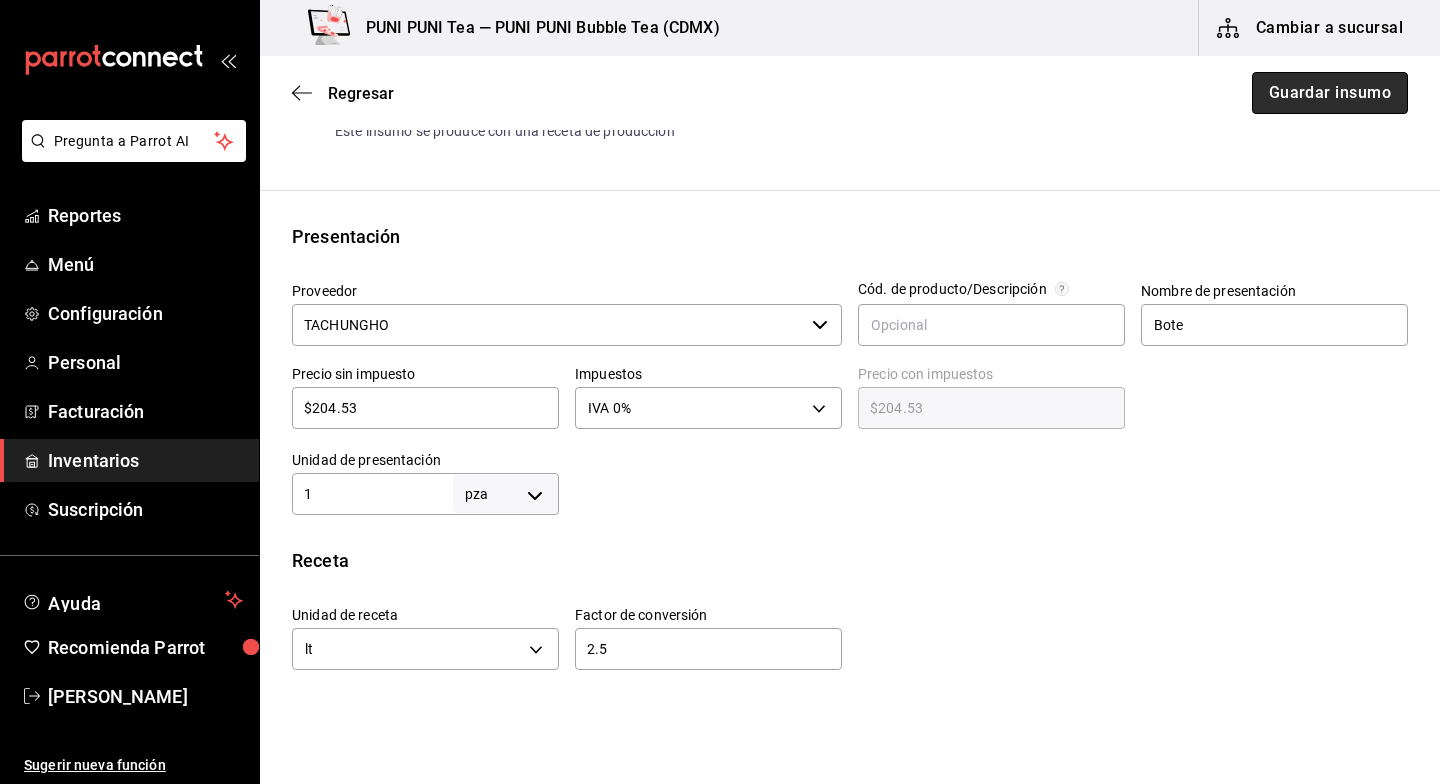 click on "Guardar insumo" at bounding box center (1330, 93) 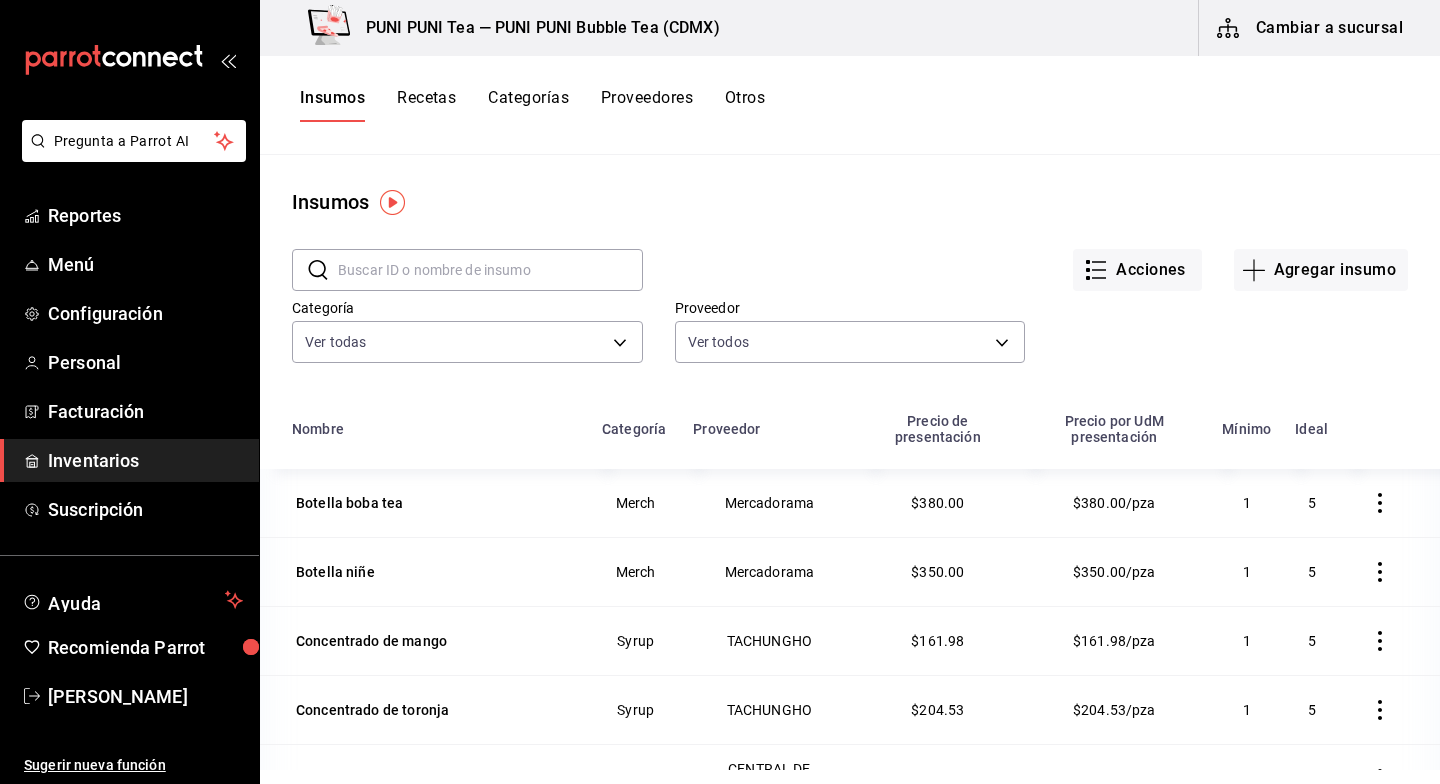 click on "Recetas" at bounding box center (426, 105) 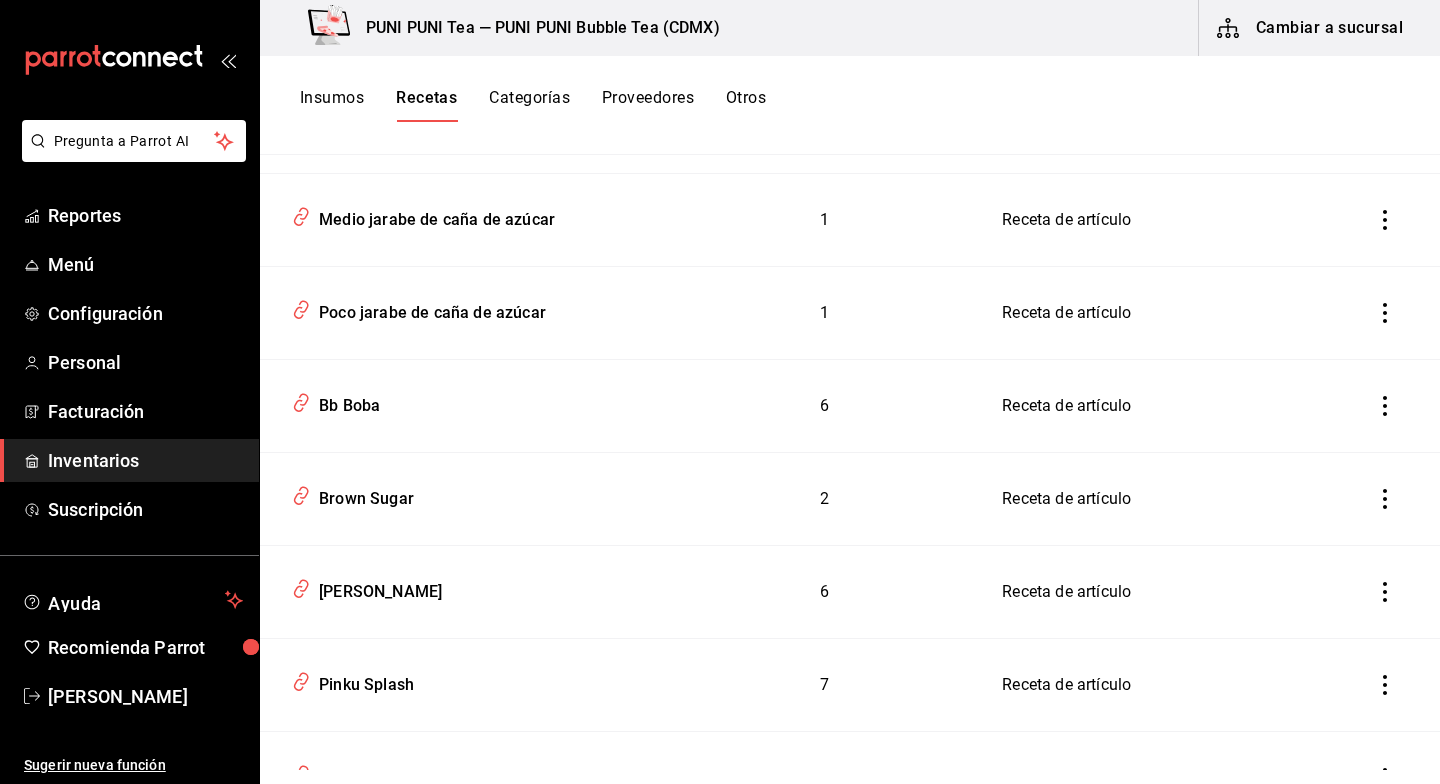 scroll, scrollTop: 2996, scrollLeft: 0, axis: vertical 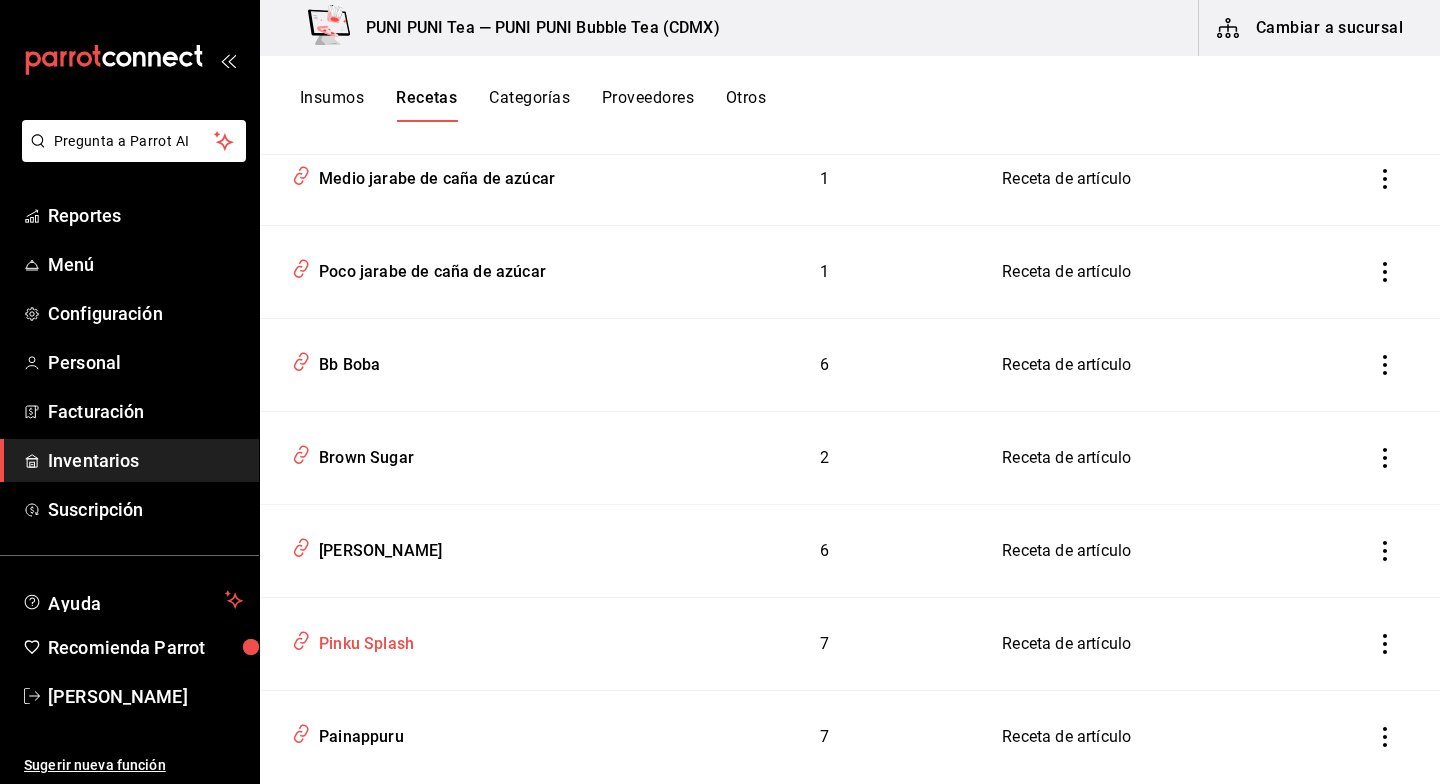 click on "Pinku Splash" at bounding box center (362, 640) 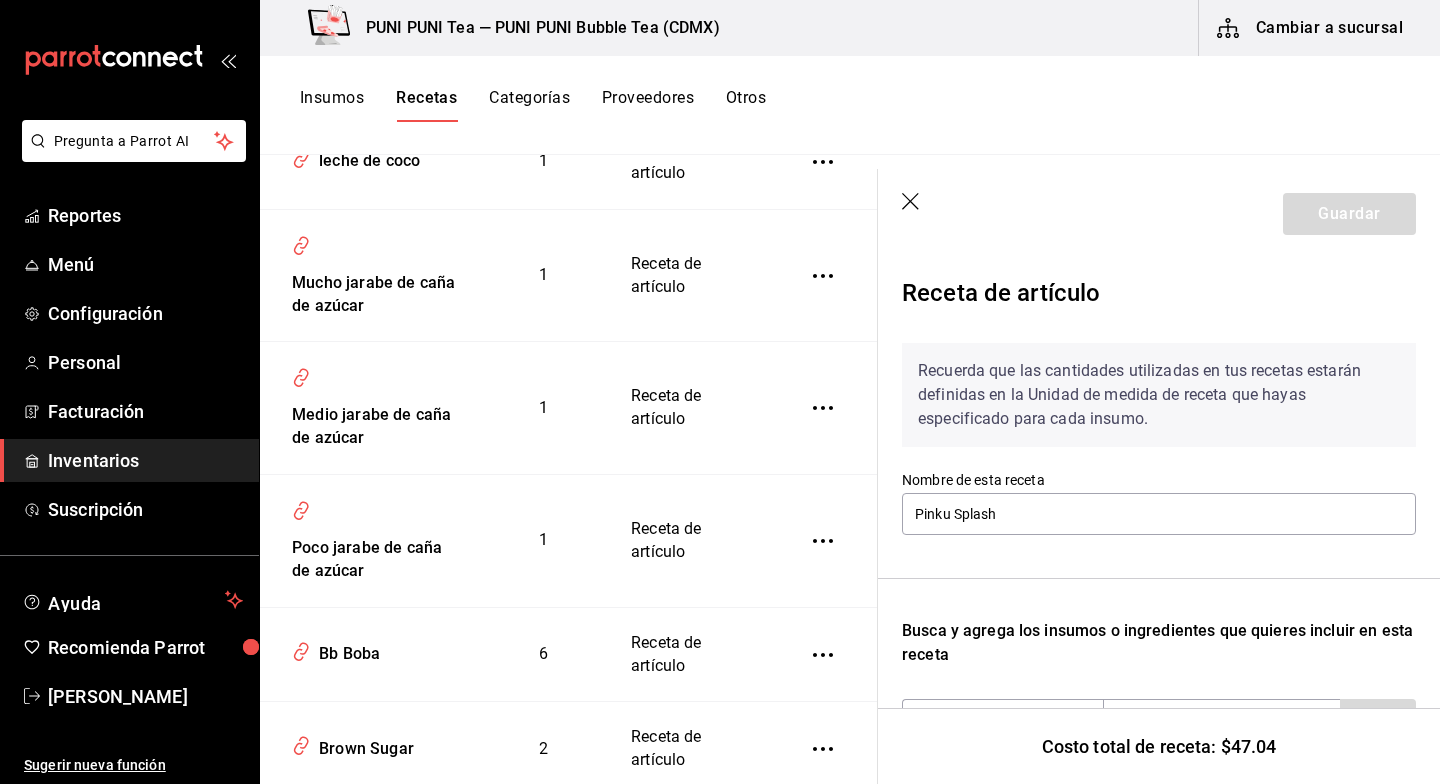 scroll, scrollTop: 3275, scrollLeft: 0, axis: vertical 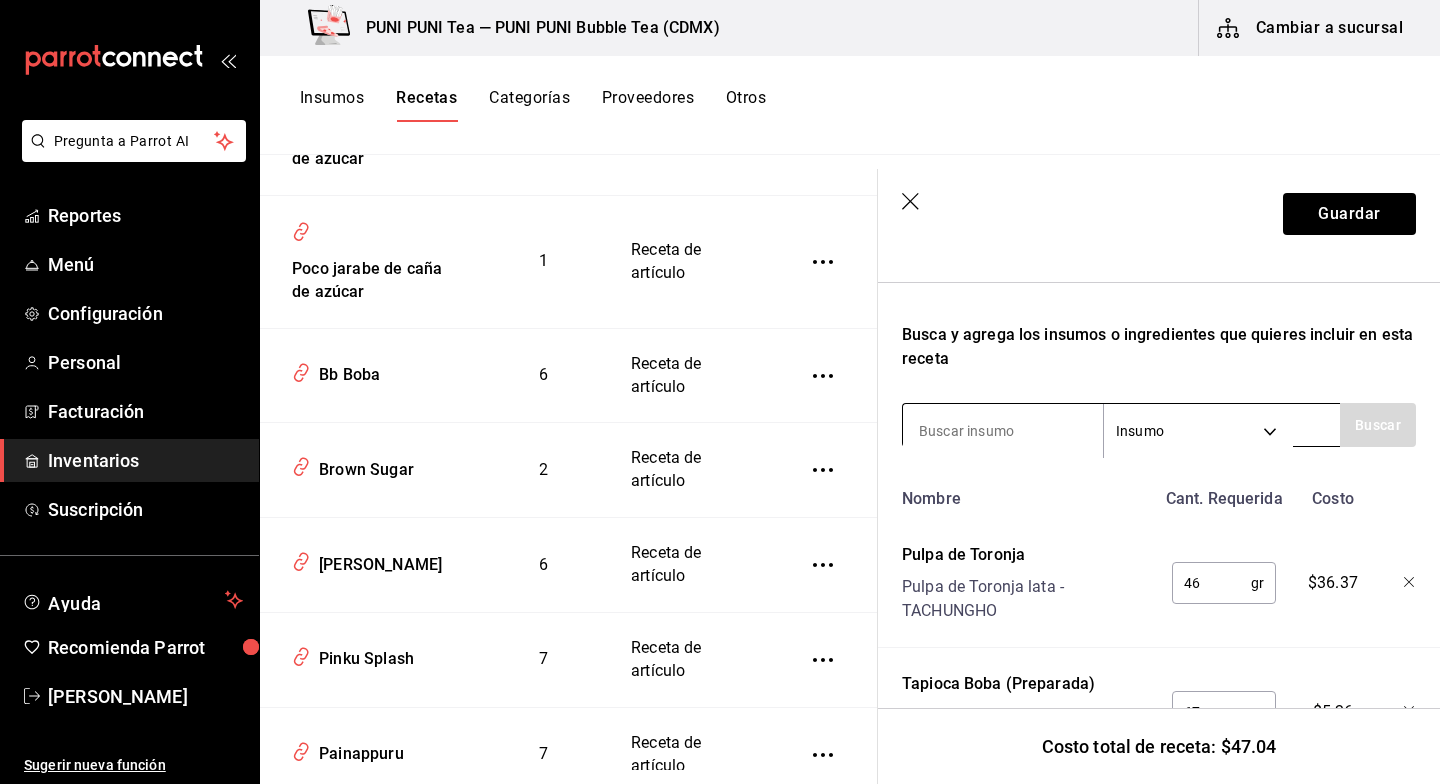 click at bounding box center (1003, 431) 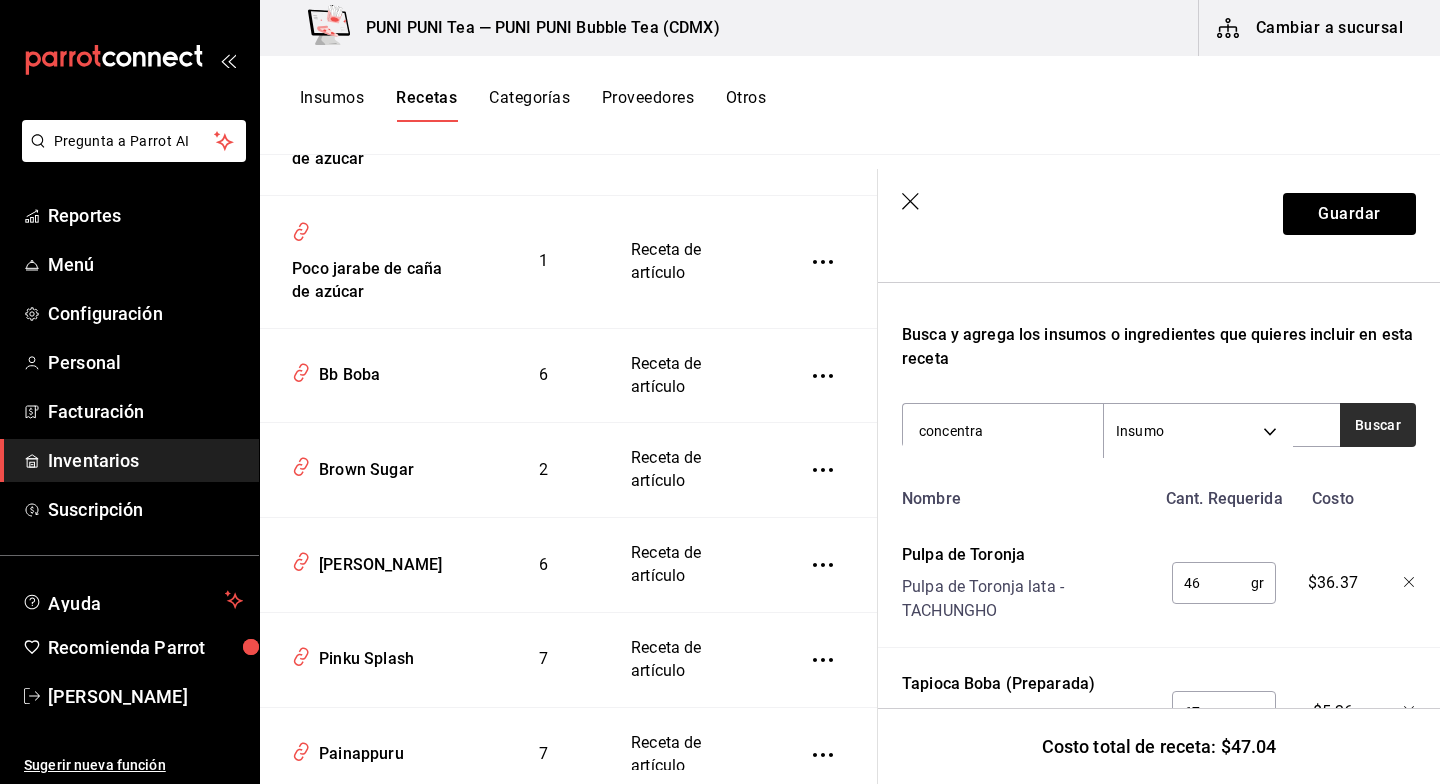 type on "concentra" 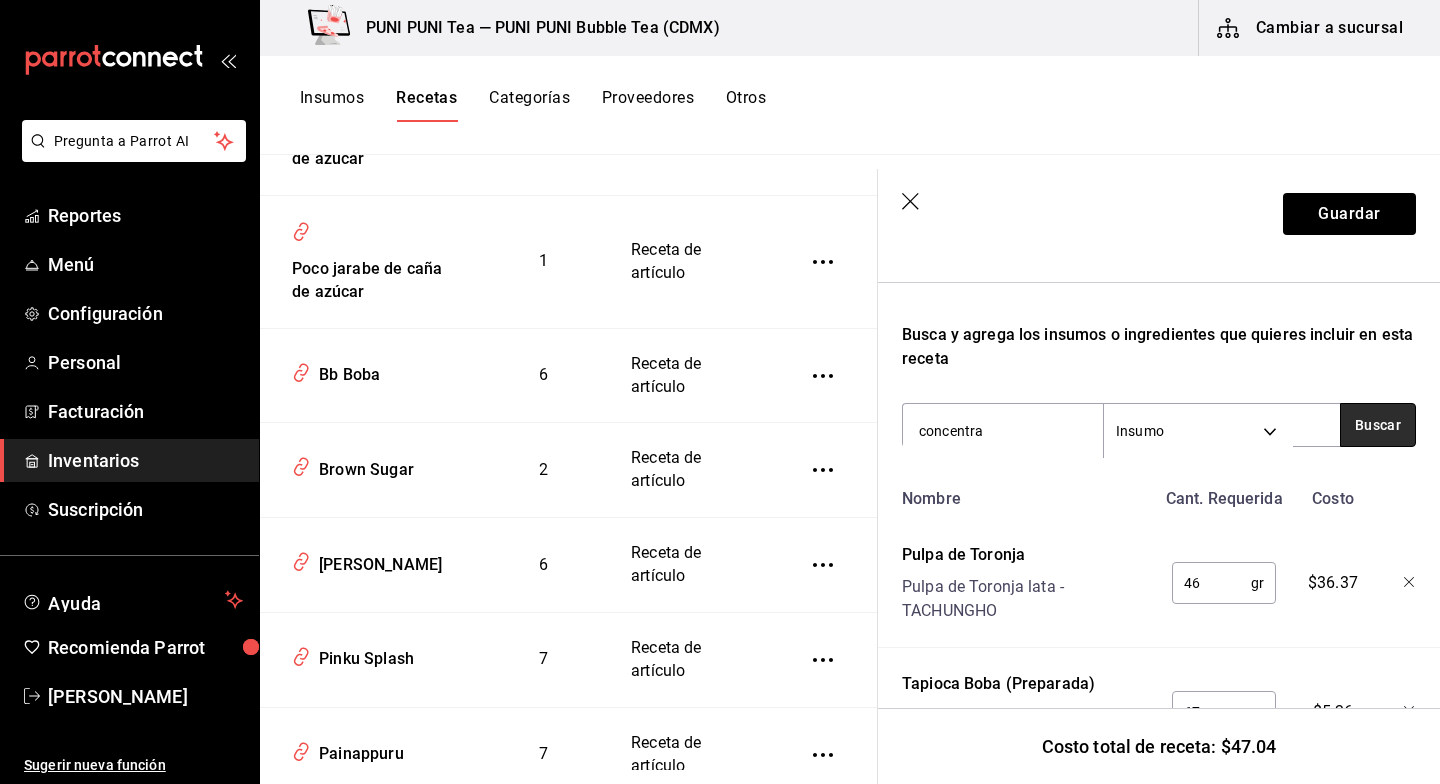 click on "Buscar" at bounding box center (1378, 425) 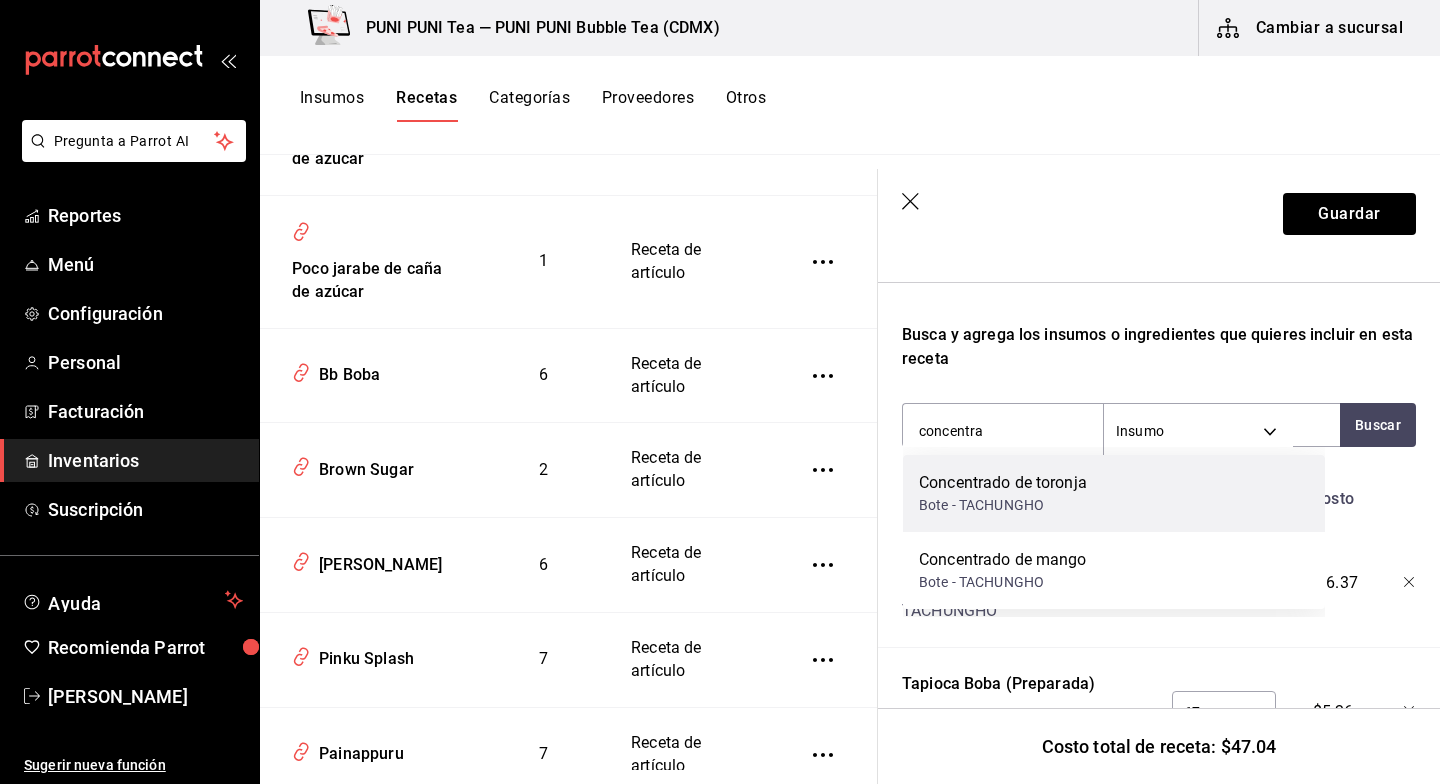 click on "Concentrado de toronja  Bote - TACHUNGHO" at bounding box center (1114, 493) 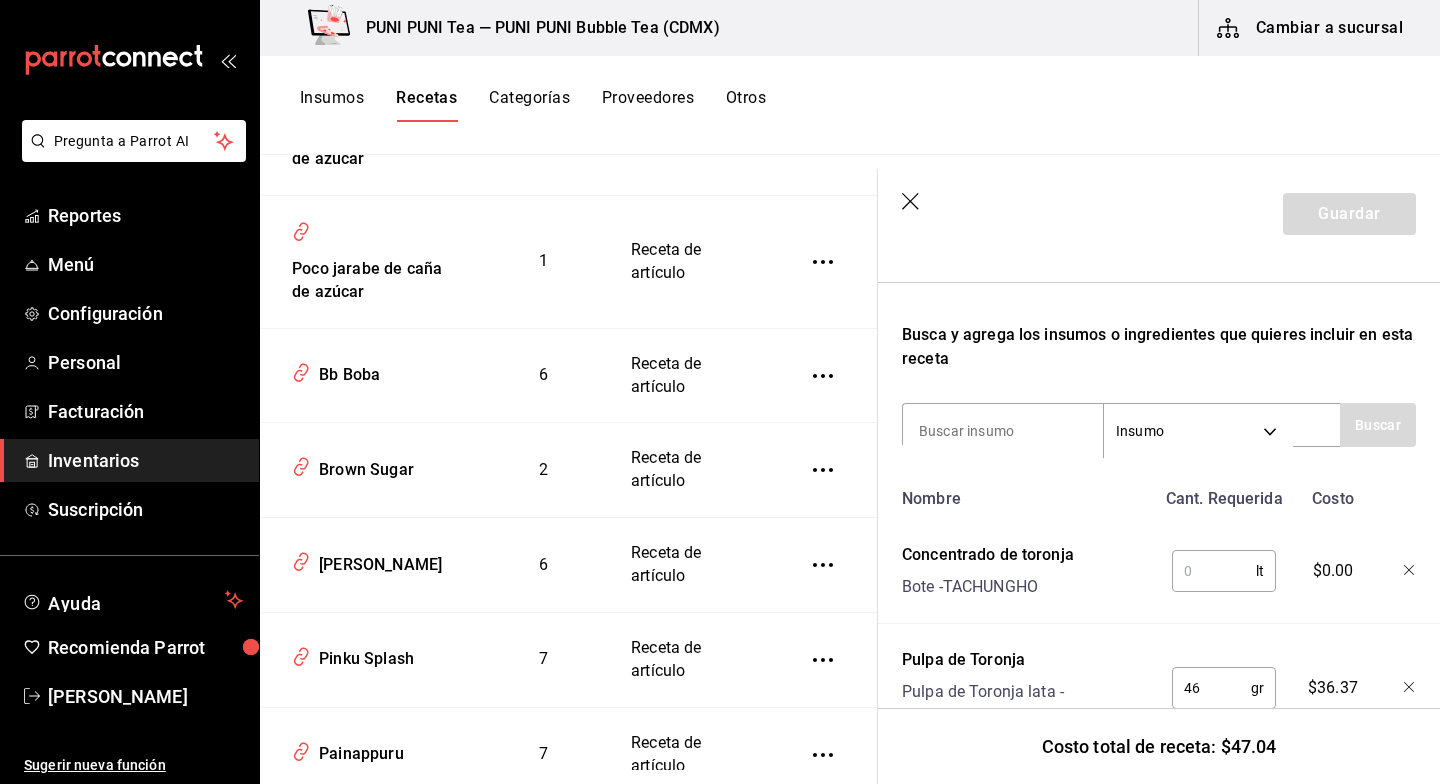 click at bounding box center [1214, 571] 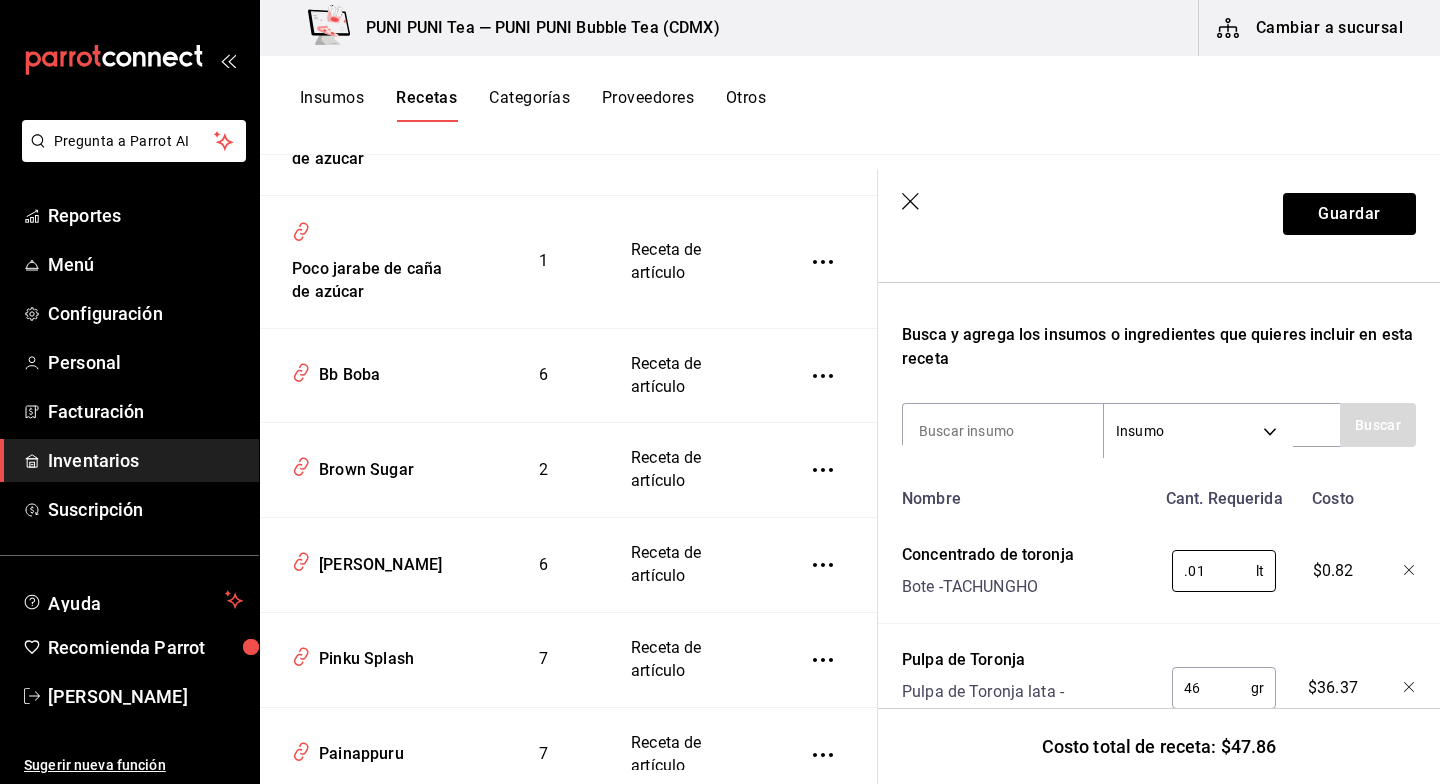 type on "0.01" 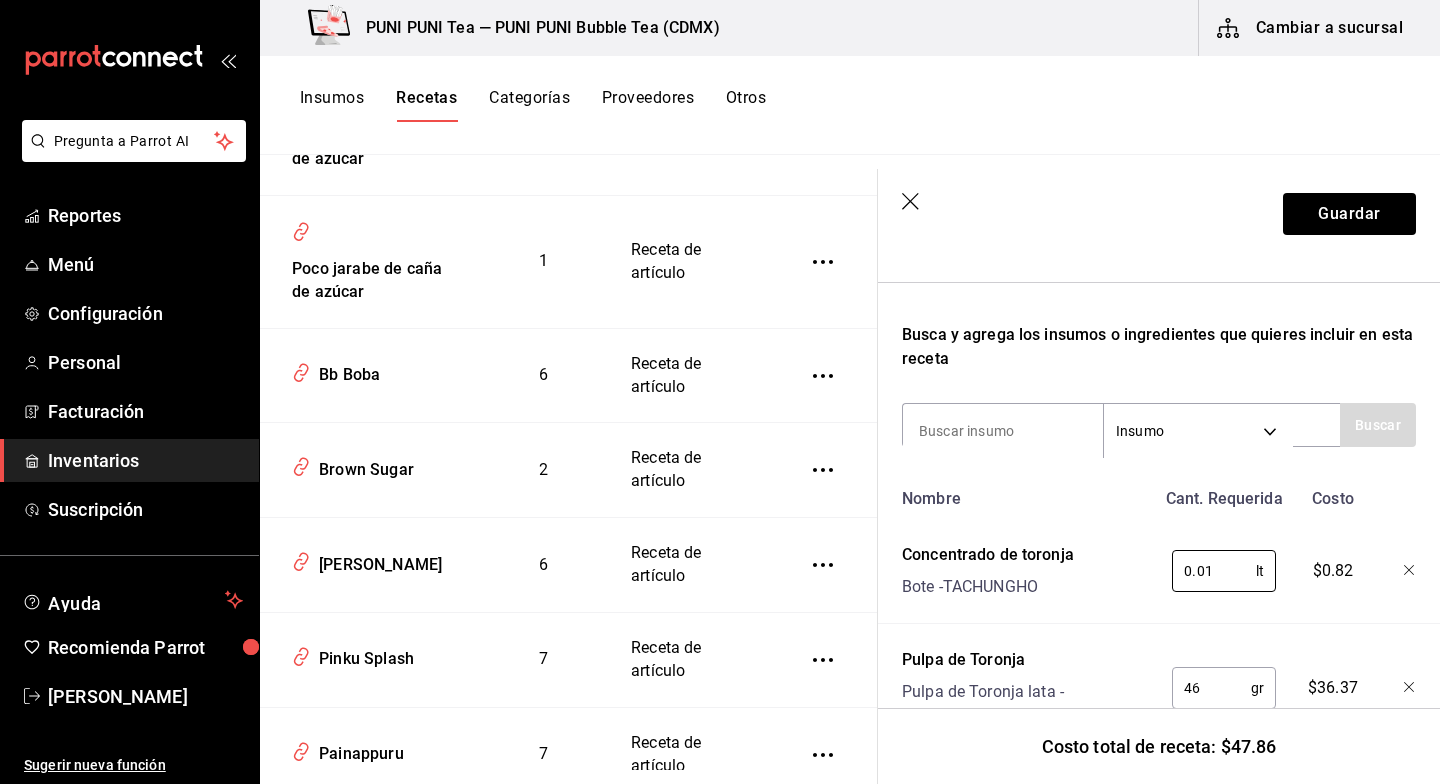 click on "$36.37" at bounding box center (1329, 684) 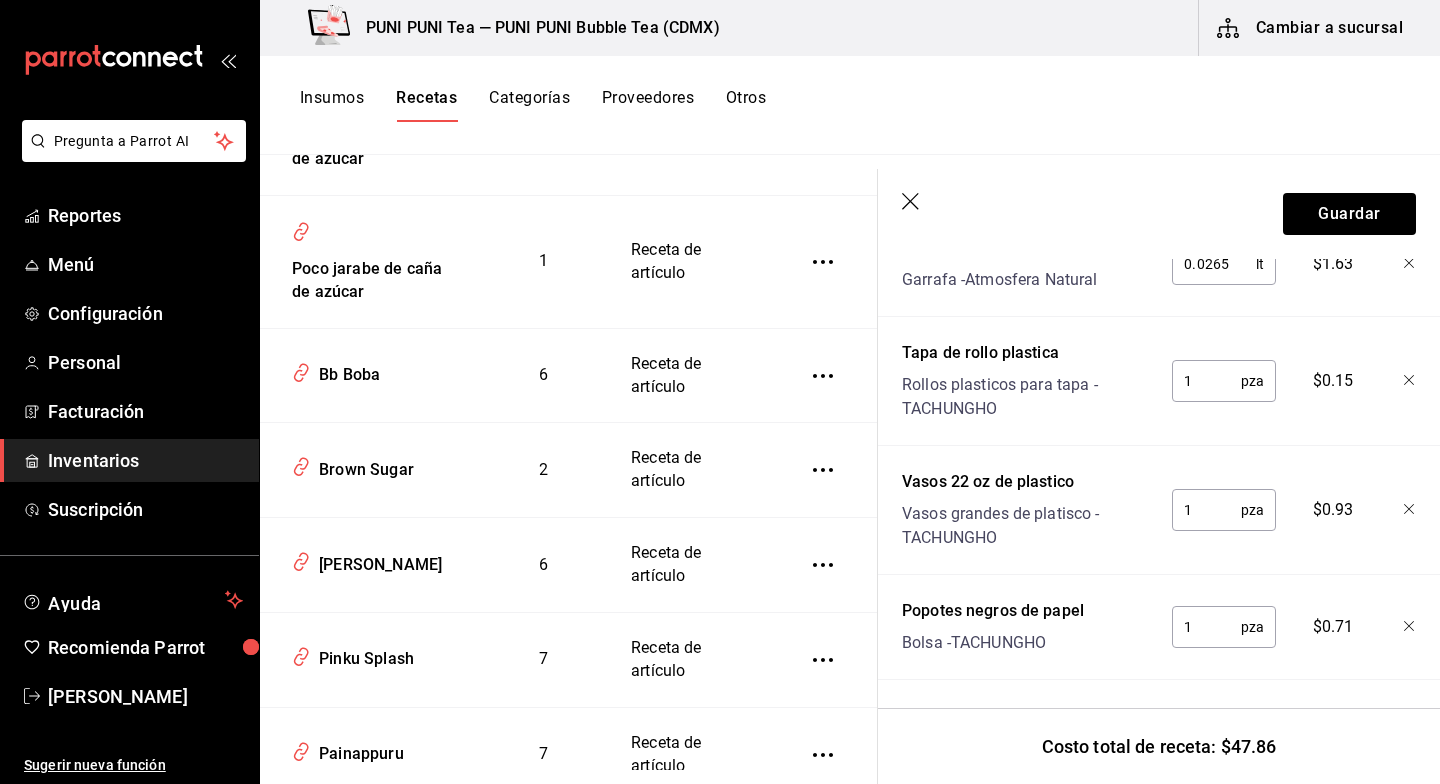 scroll, scrollTop: 1086, scrollLeft: 0, axis: vertical 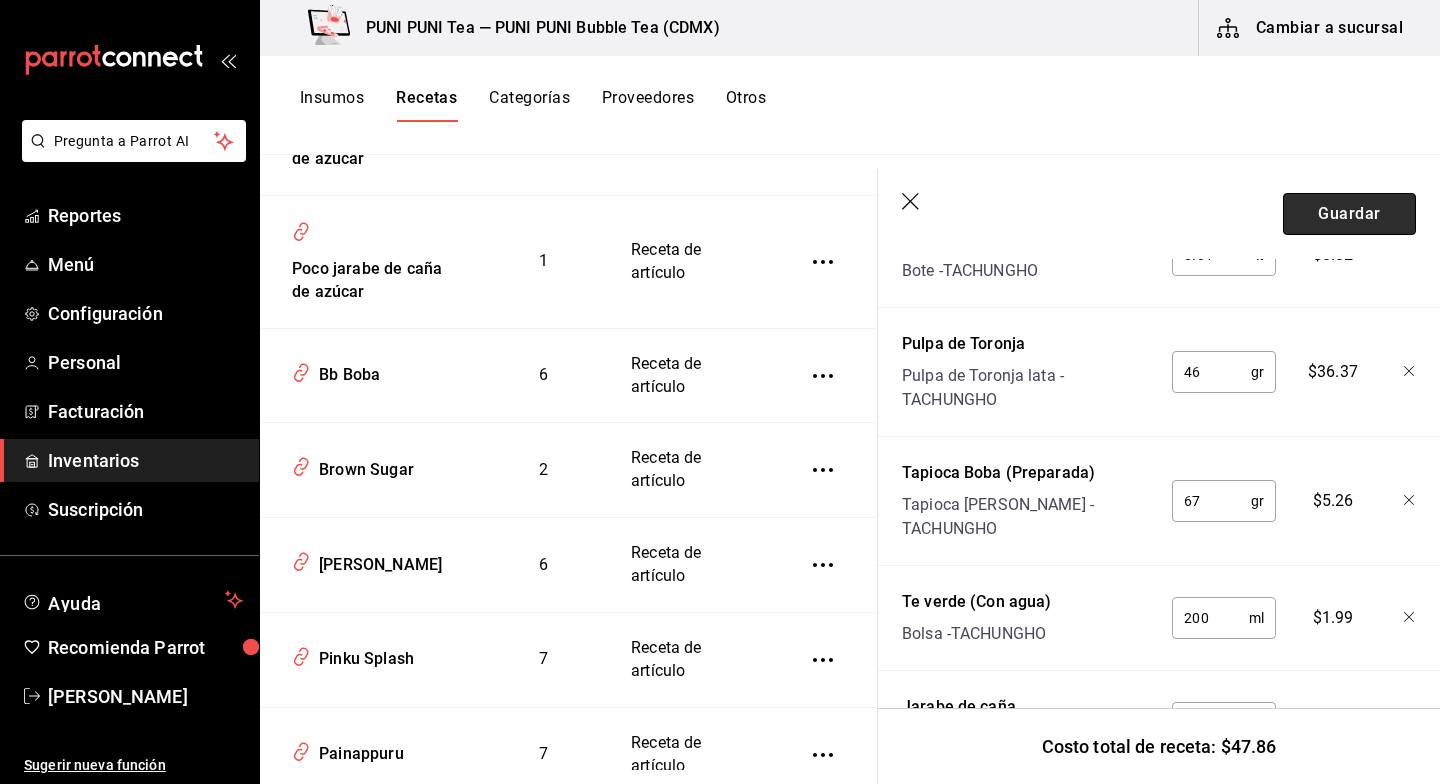 click on "Guardar" at bounding box center (1349, 214) 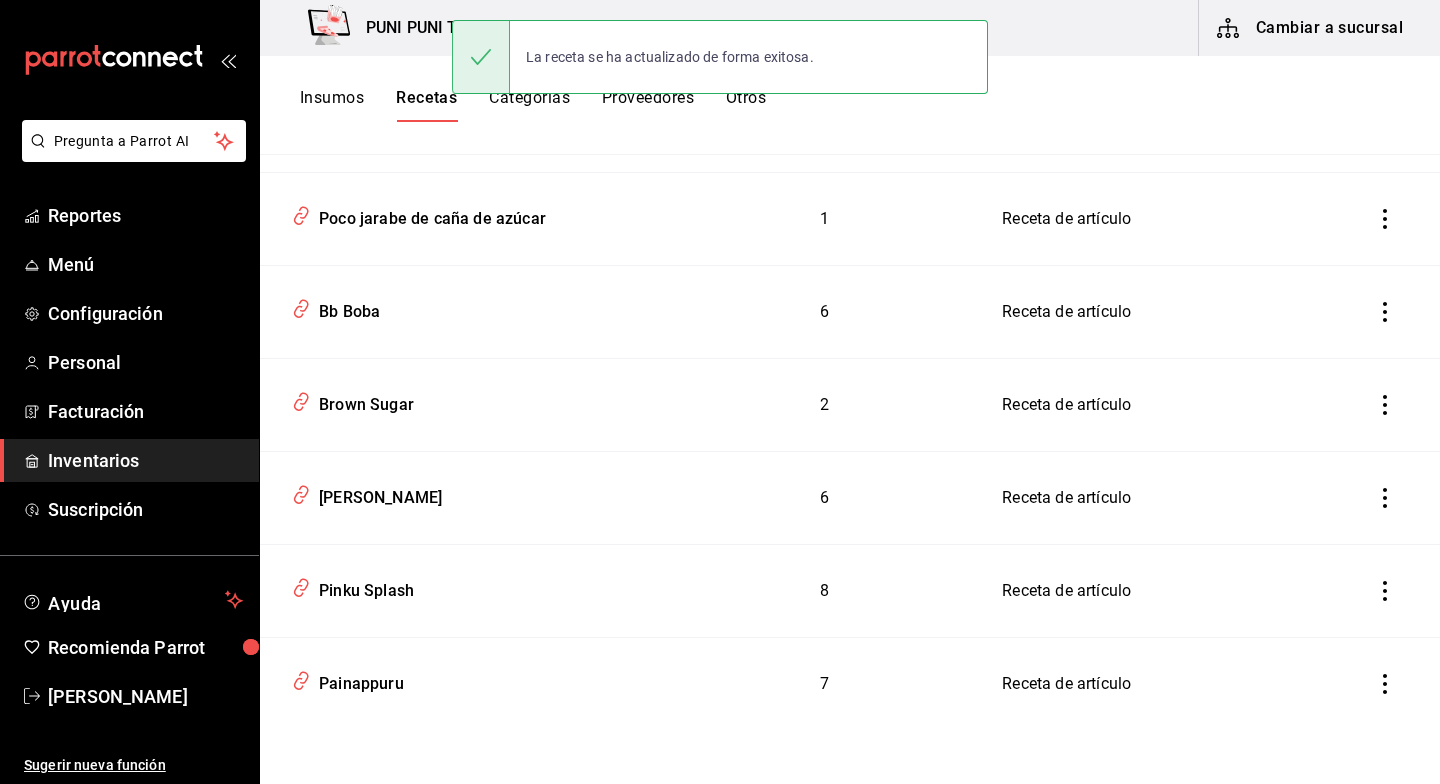 scroll, scrollTop: 0, scrollLeft: 0, axis: both 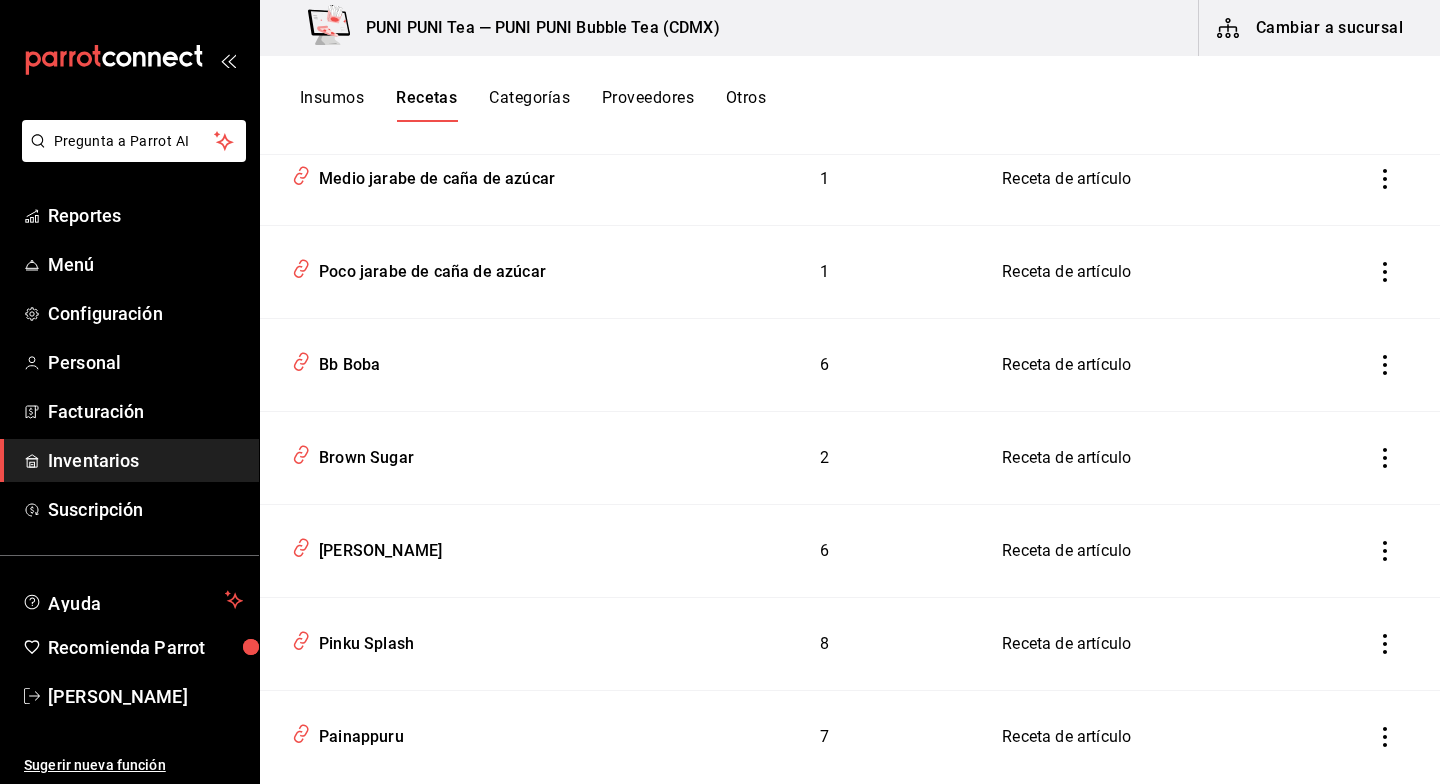 drag, startPoint x: 379, startPoint y: 730, endPoint x: 853, endPoint y: 569, distance: 500.59665 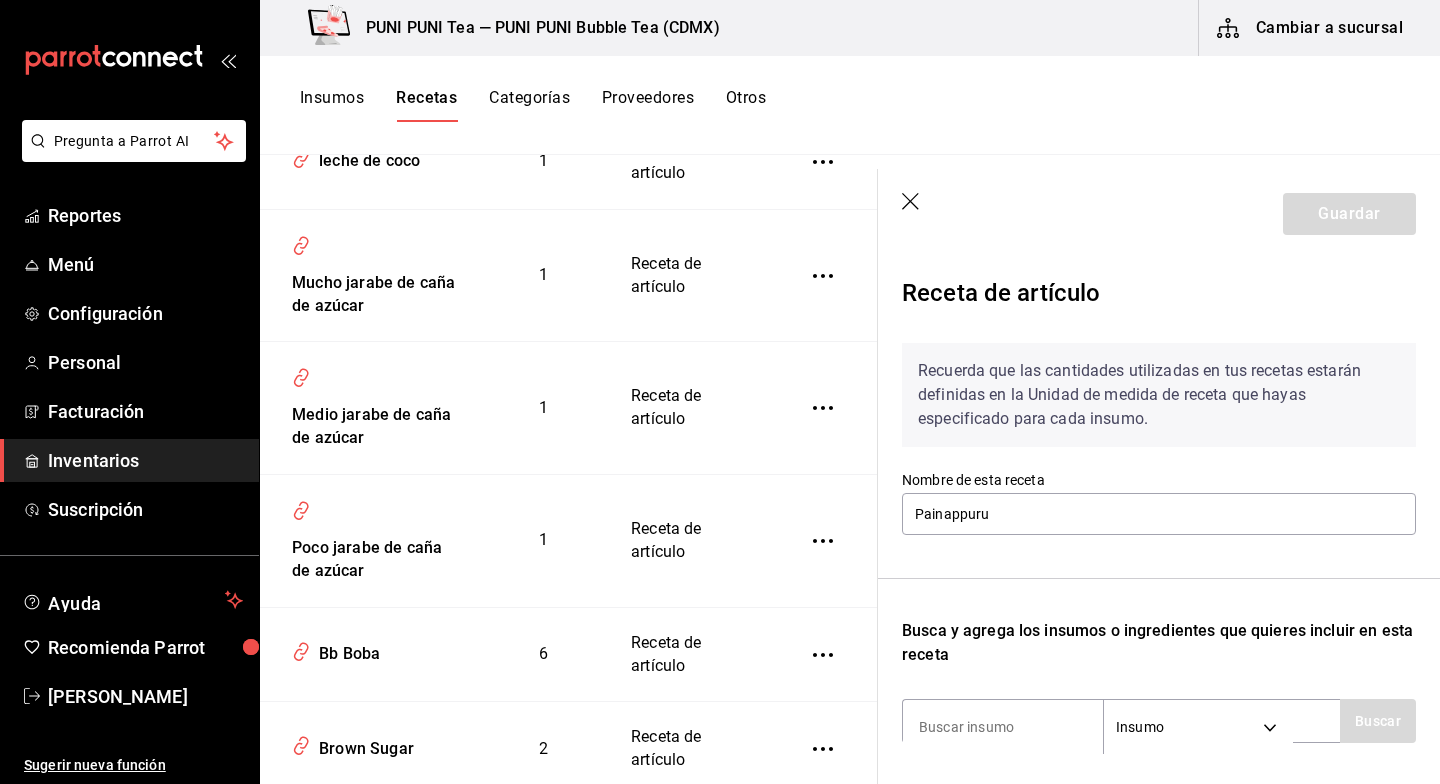 scroll, scrollTop: 3275, scrollLeft: 0, axis: vertical 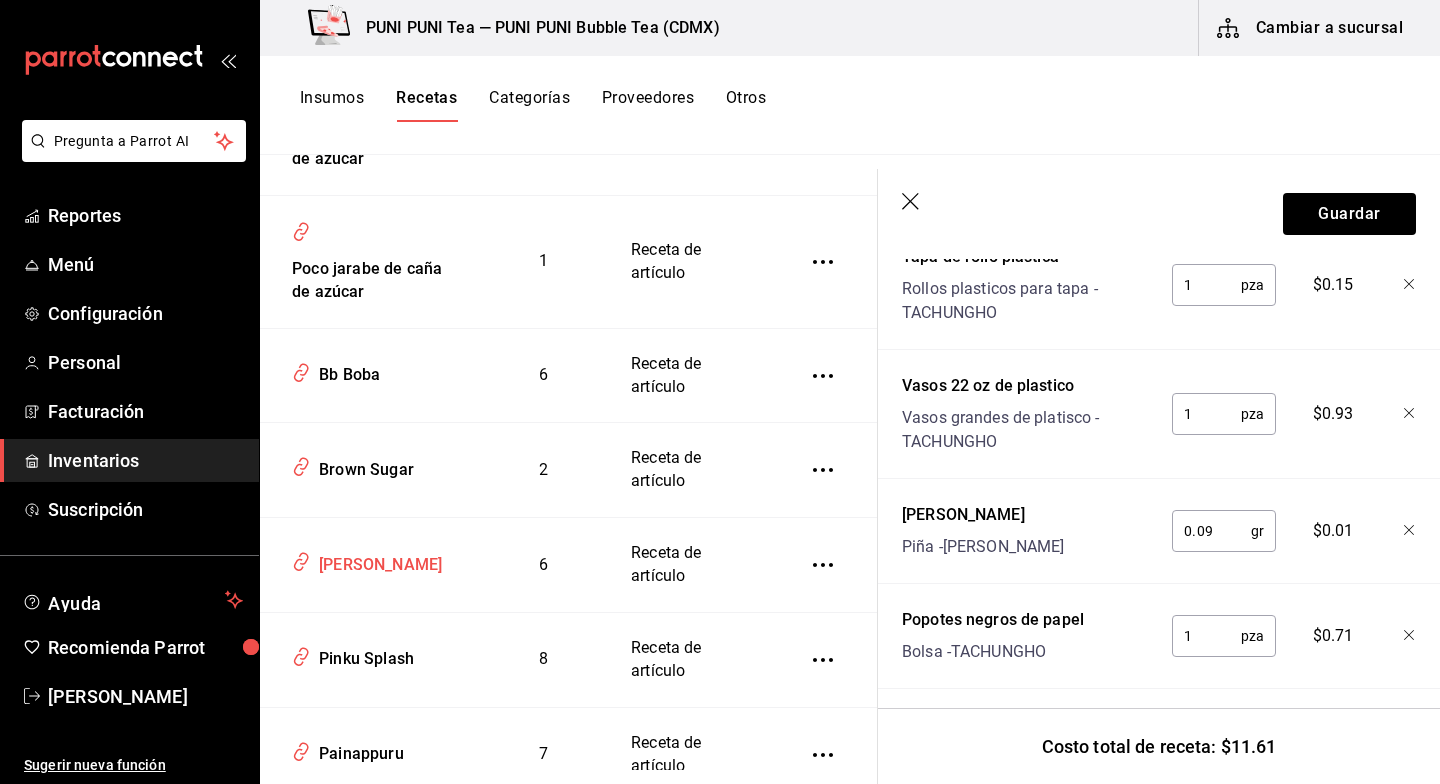 click on "[PERSON_NAME]" at bounding box center (376, 561) 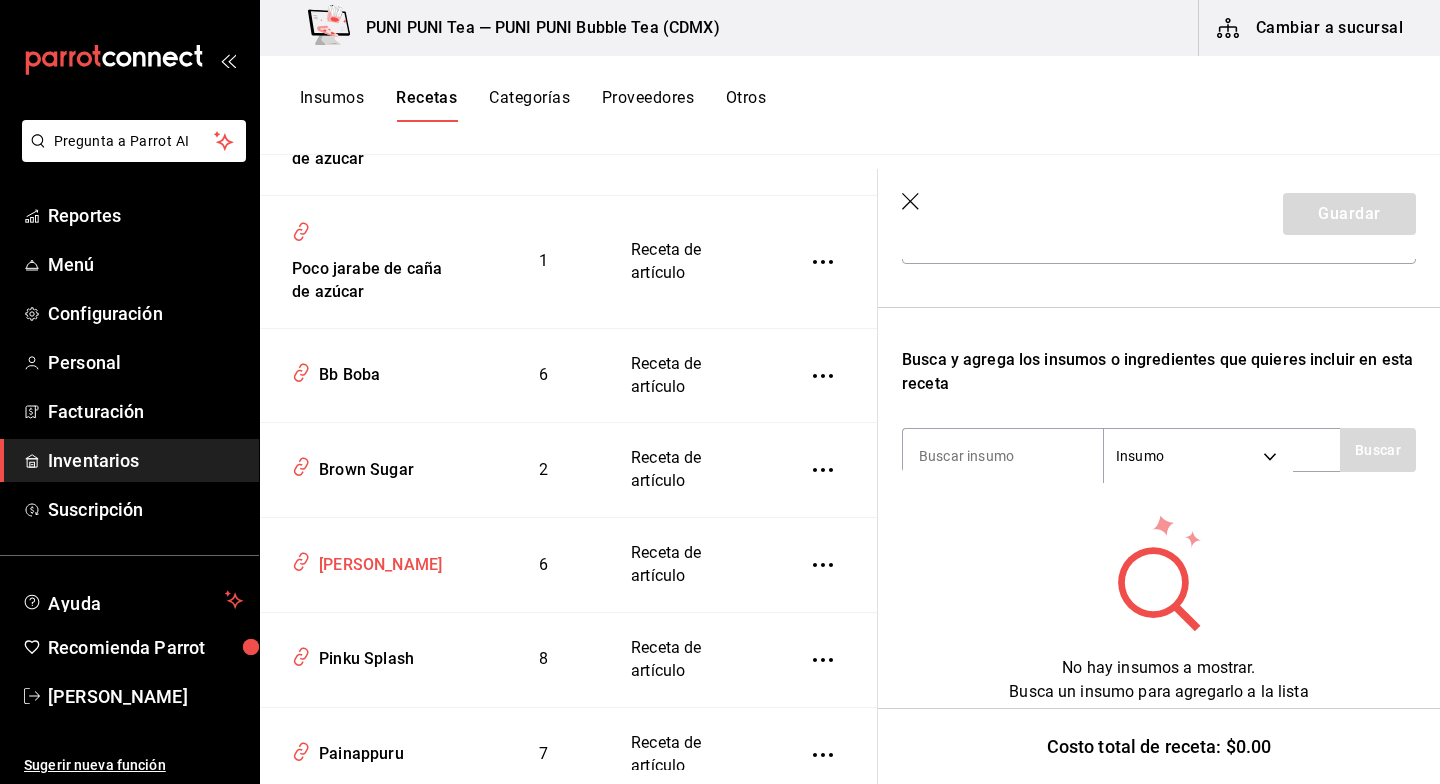 scroll, scrollTop: 0, scrollLeft: 0, axis: both 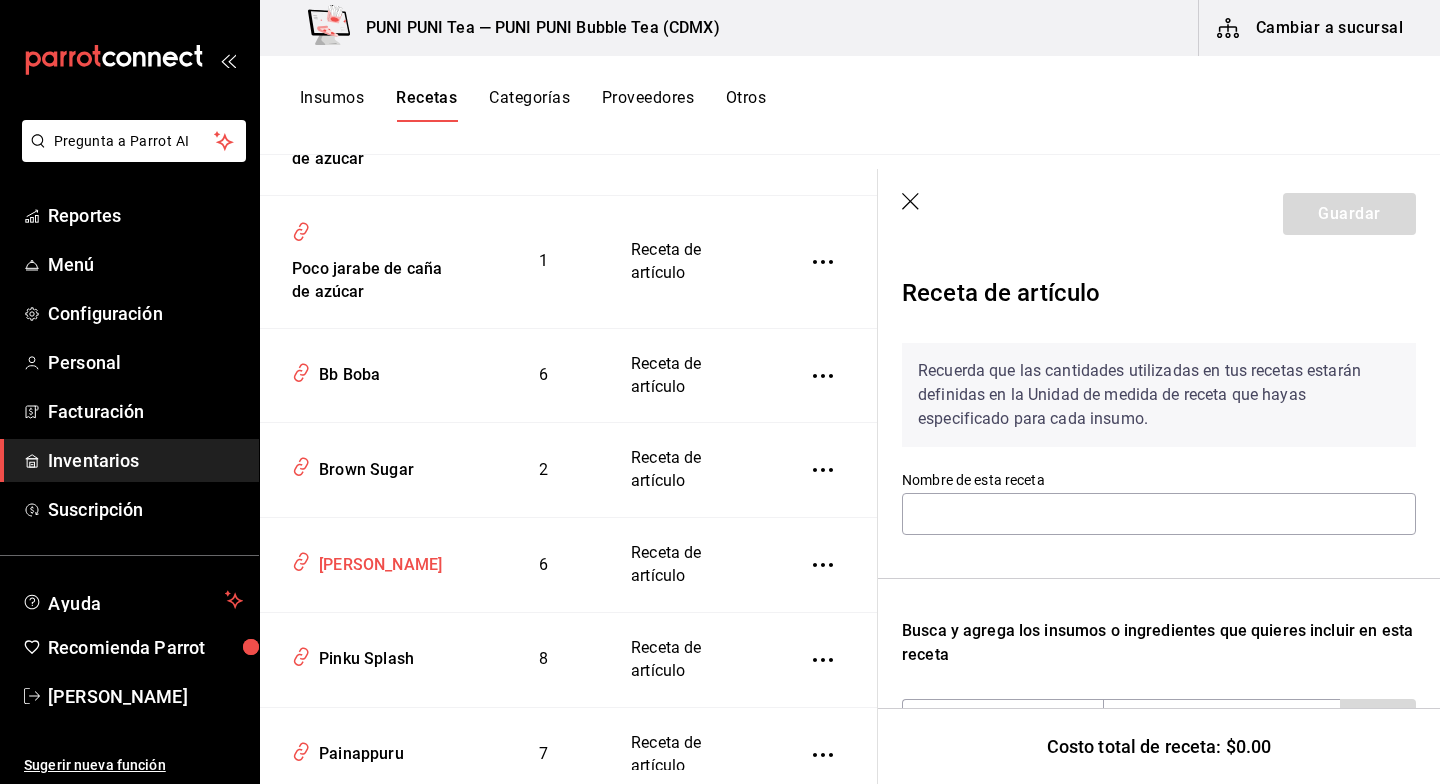 type on "[PERSON_NAME]" 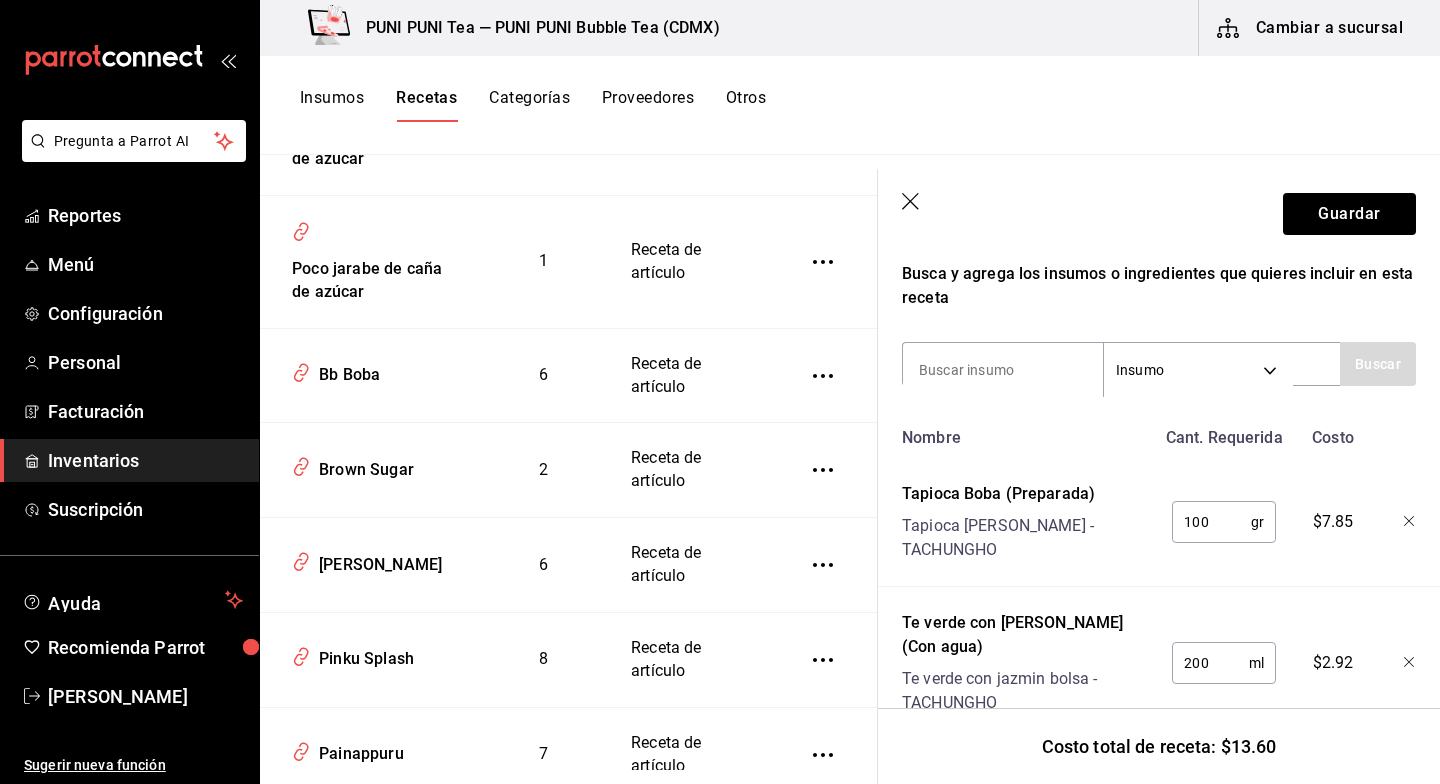 scroll, scrollTop: 383, scrollLeft: 0, axis: vertical 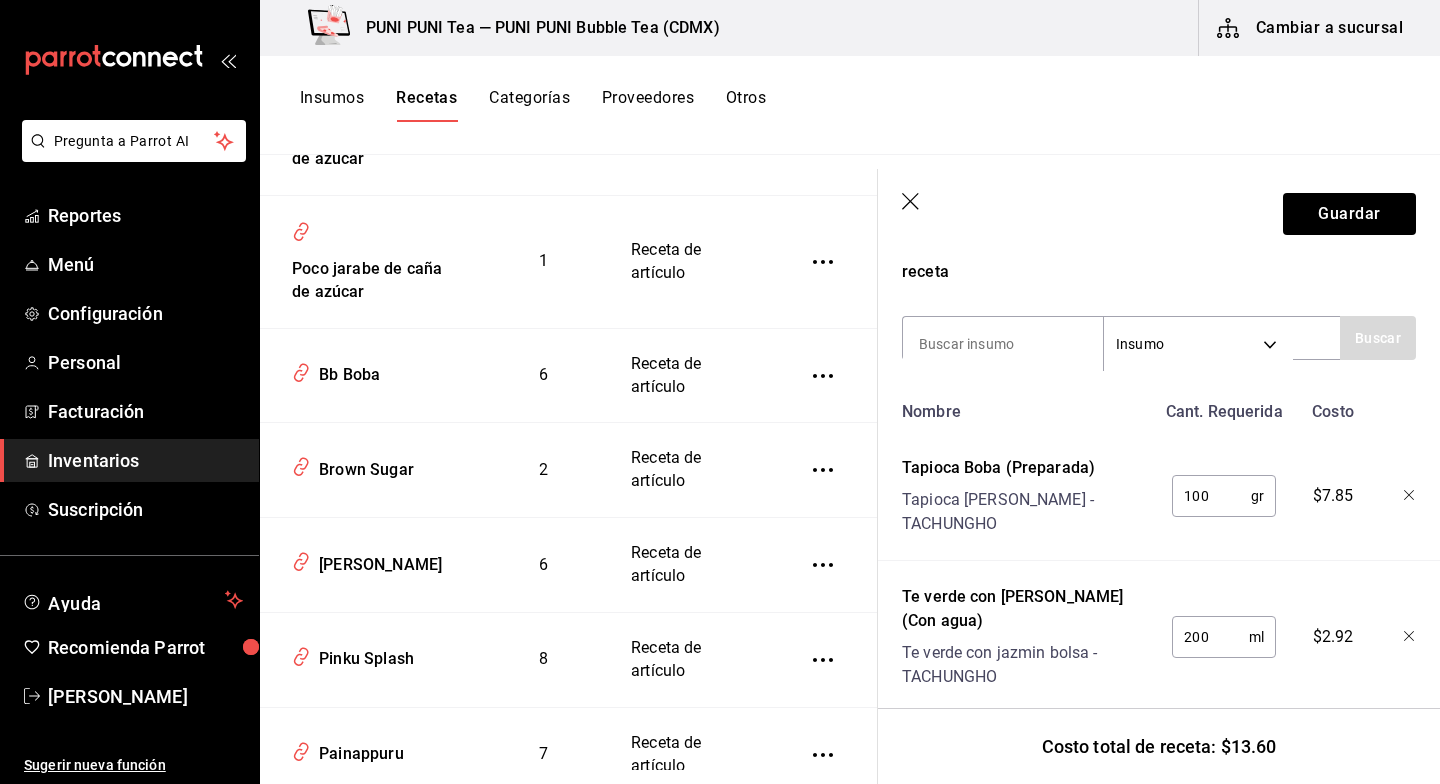 click on "100" at bounding box center (1211, 496) 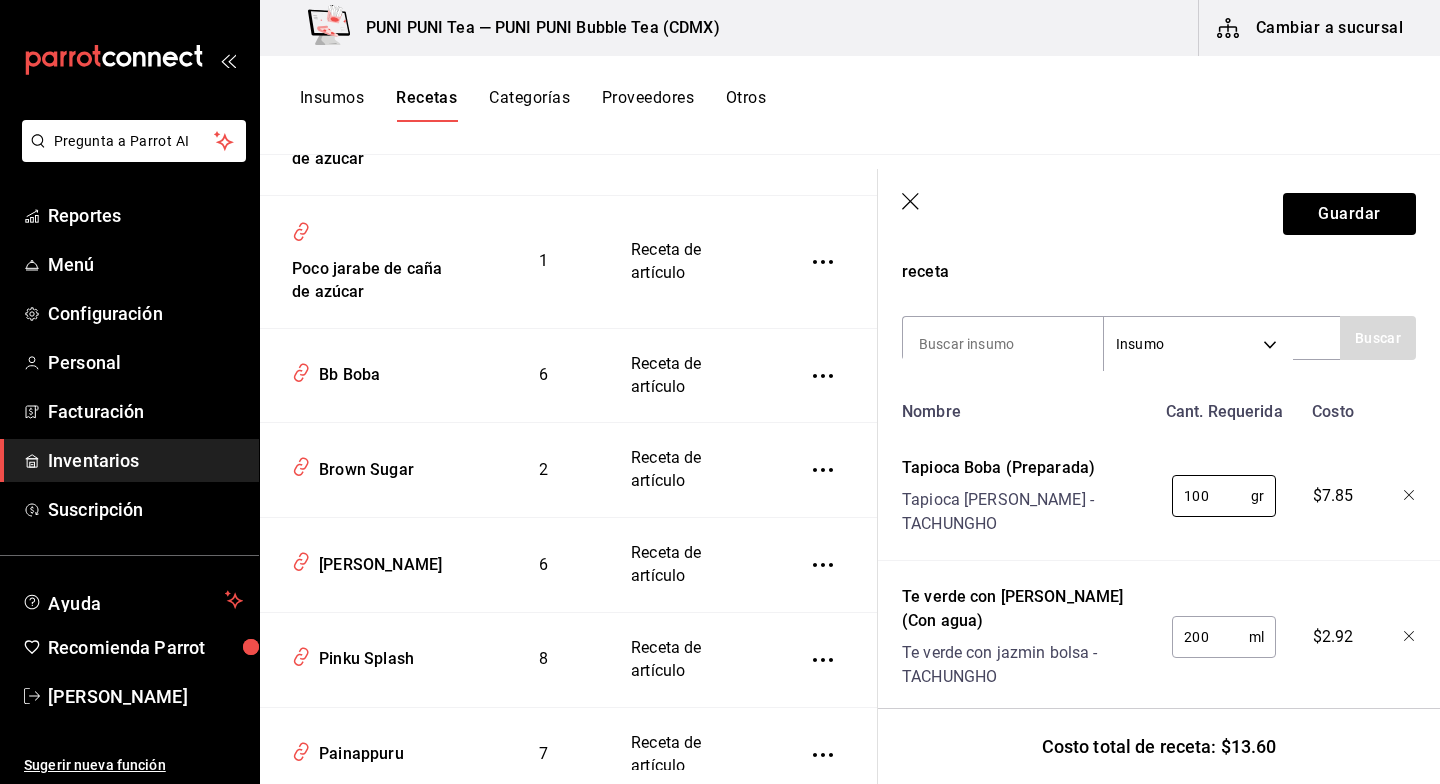 drag, startPoint x: 1186, startPoint y: 501, endPoint x: 1115, endPoint y: 518, distance: 73.00685 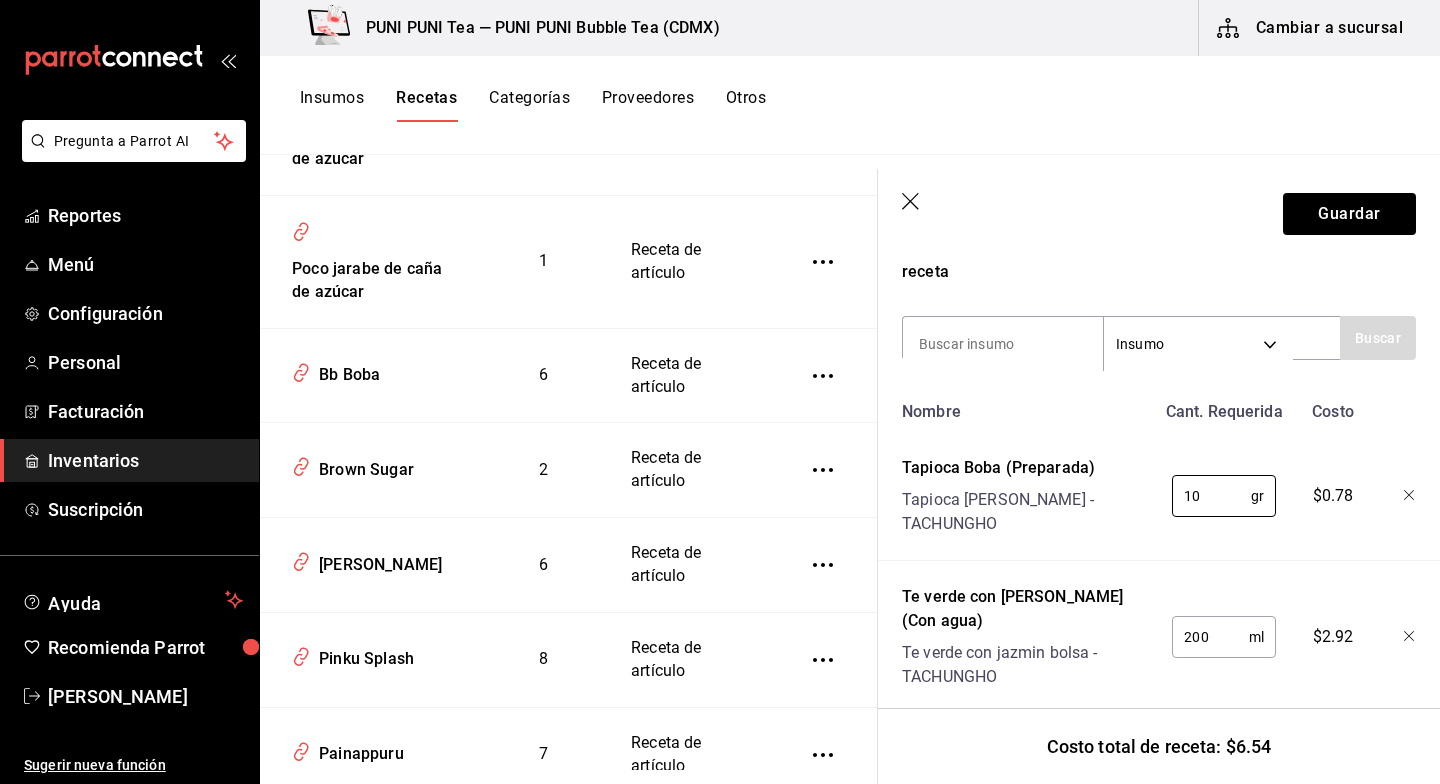 type on "1" 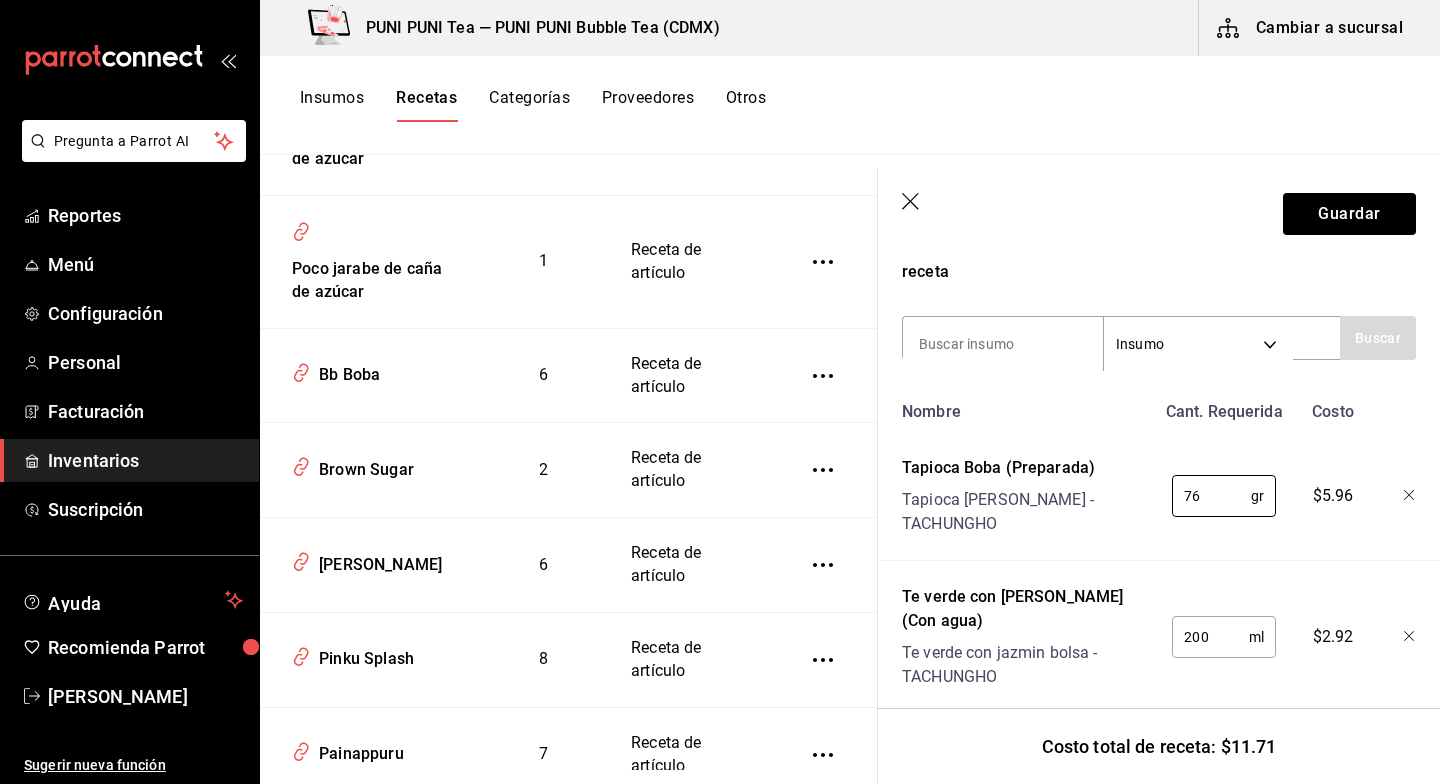type on "7" 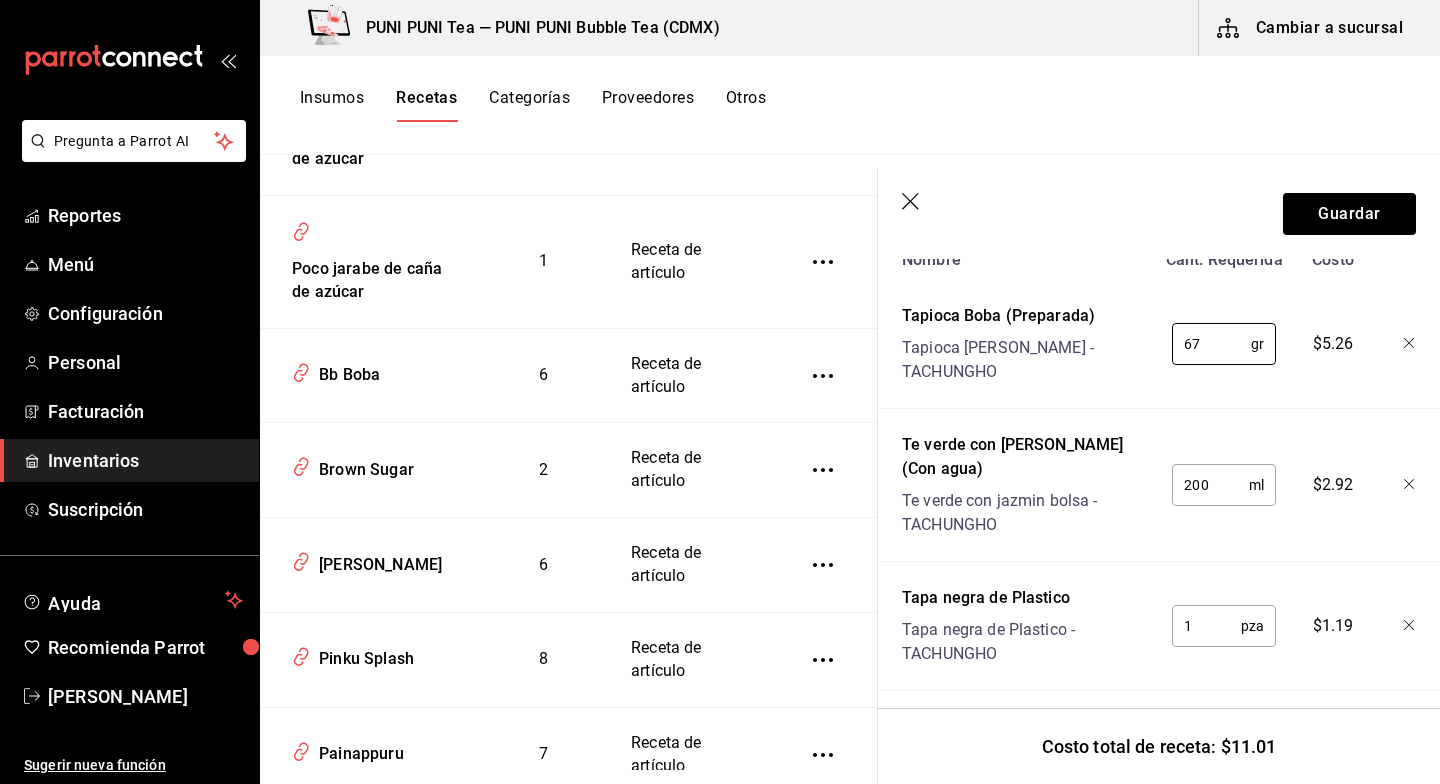 scroll, scrollTop: 568, scrollLeft: 0, axis: vertical 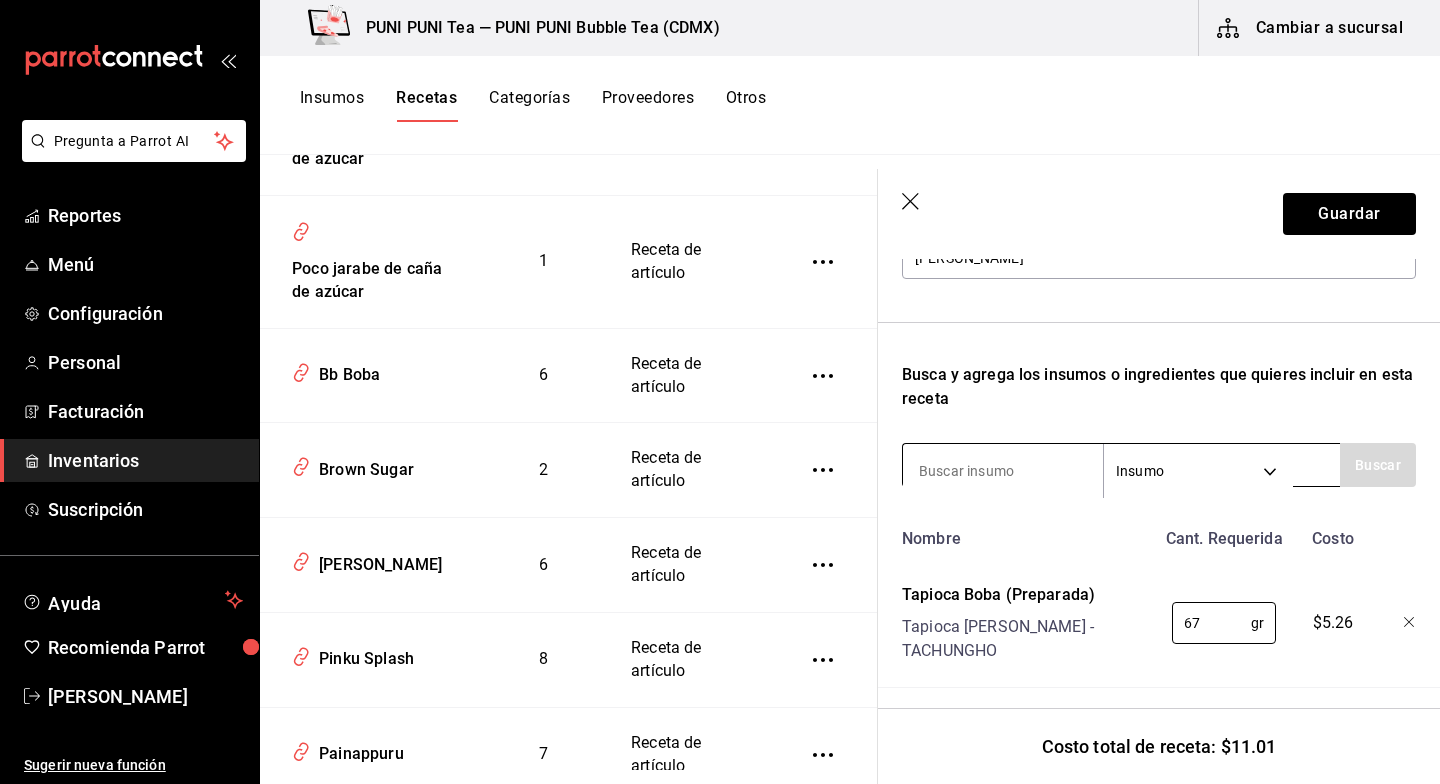 type on "67" 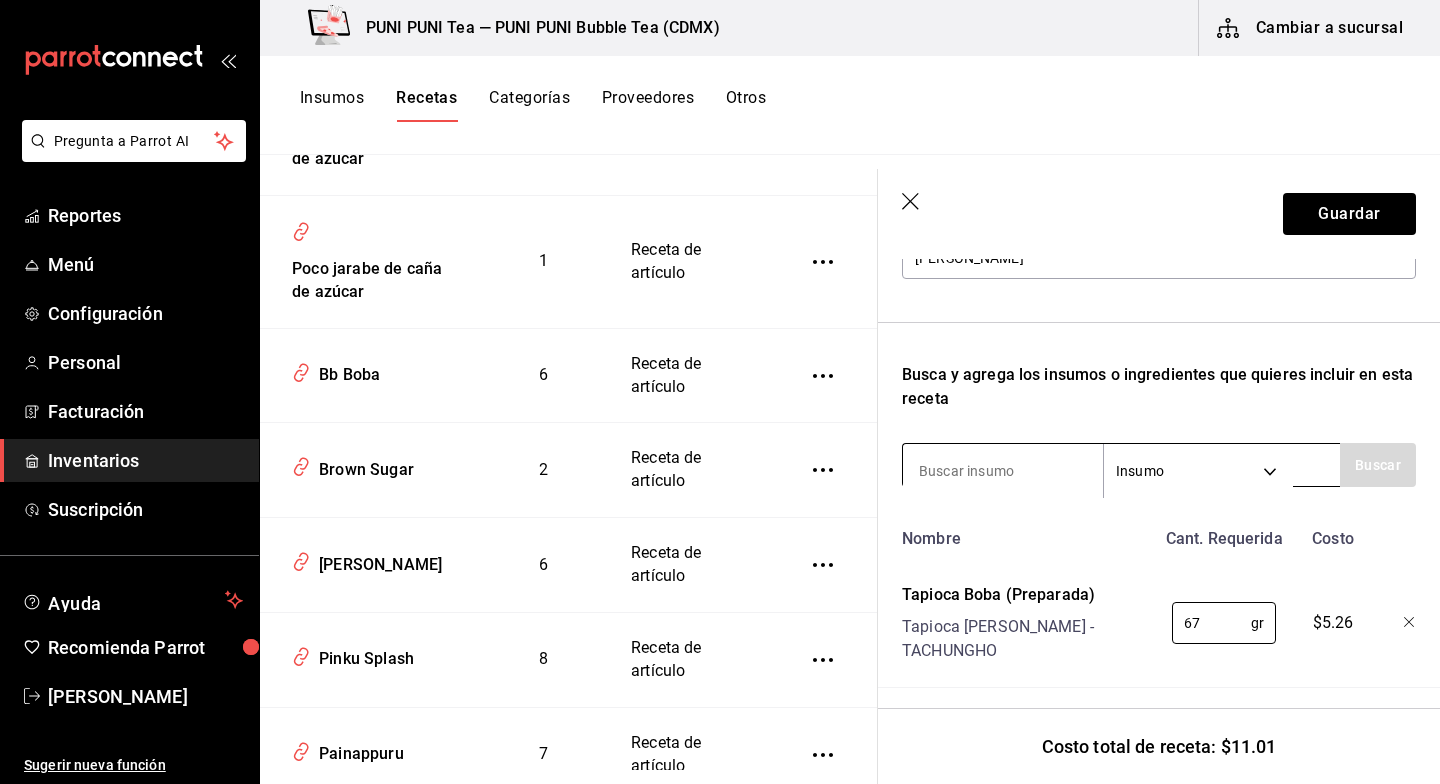 click at bounding box center [1003, 471] 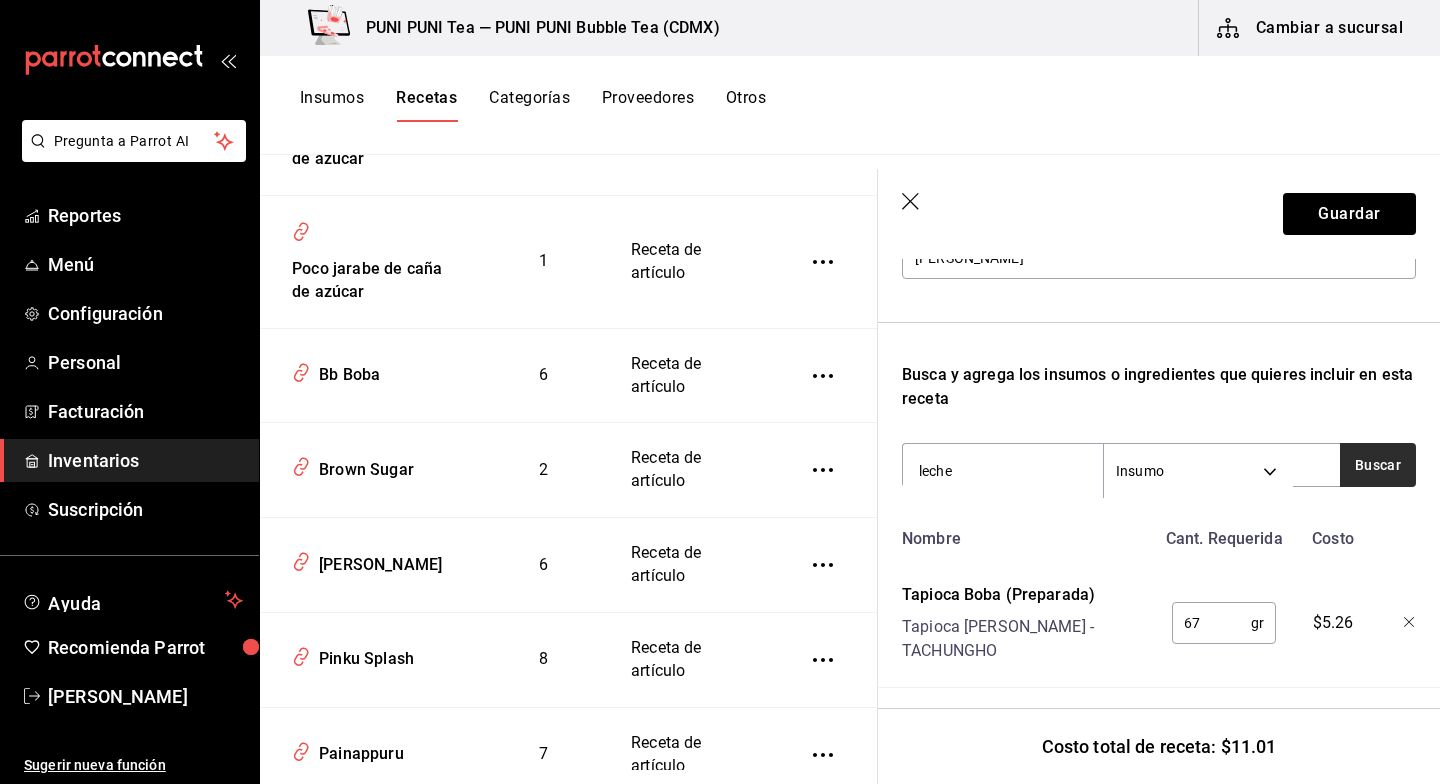 type on "leche" 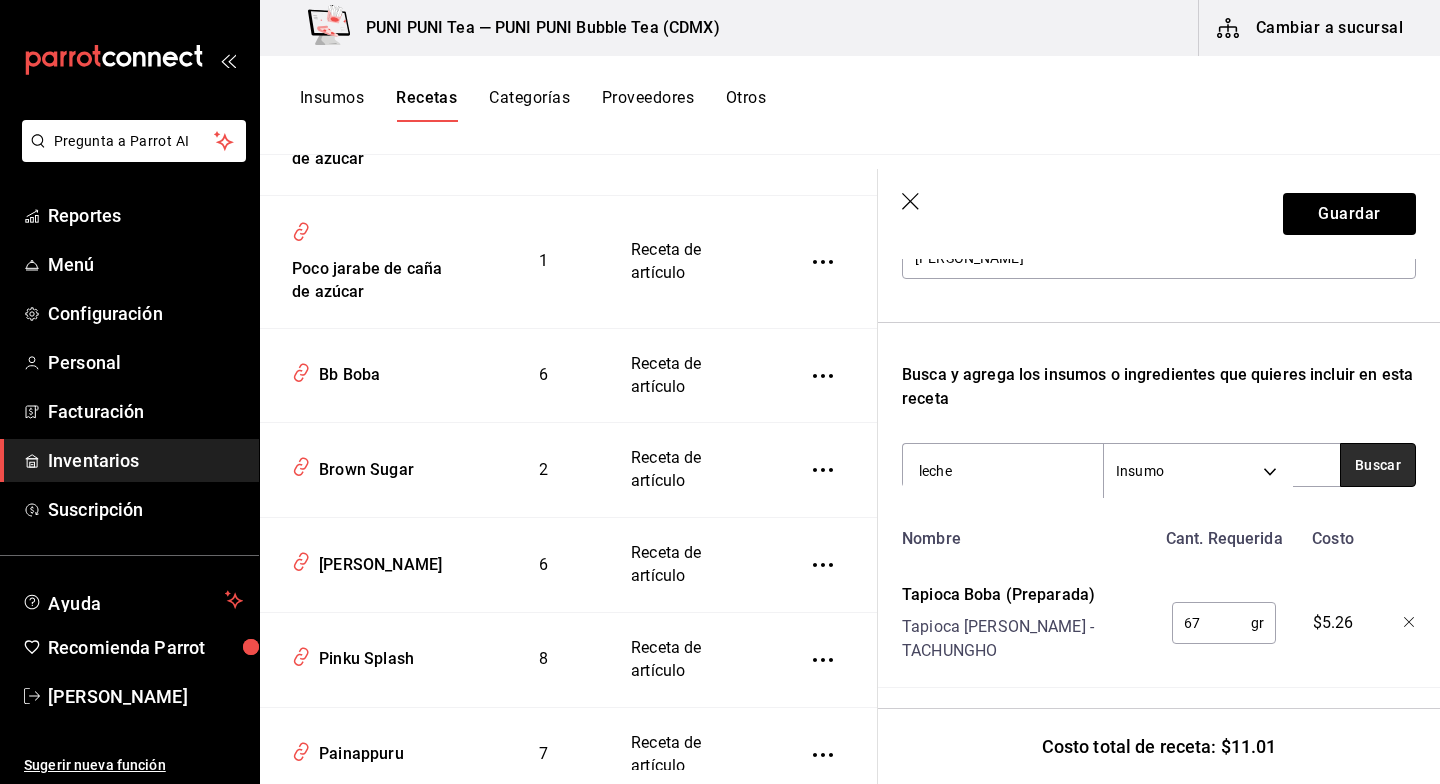 click on "Buscar" at bounding box center (1378, 465) 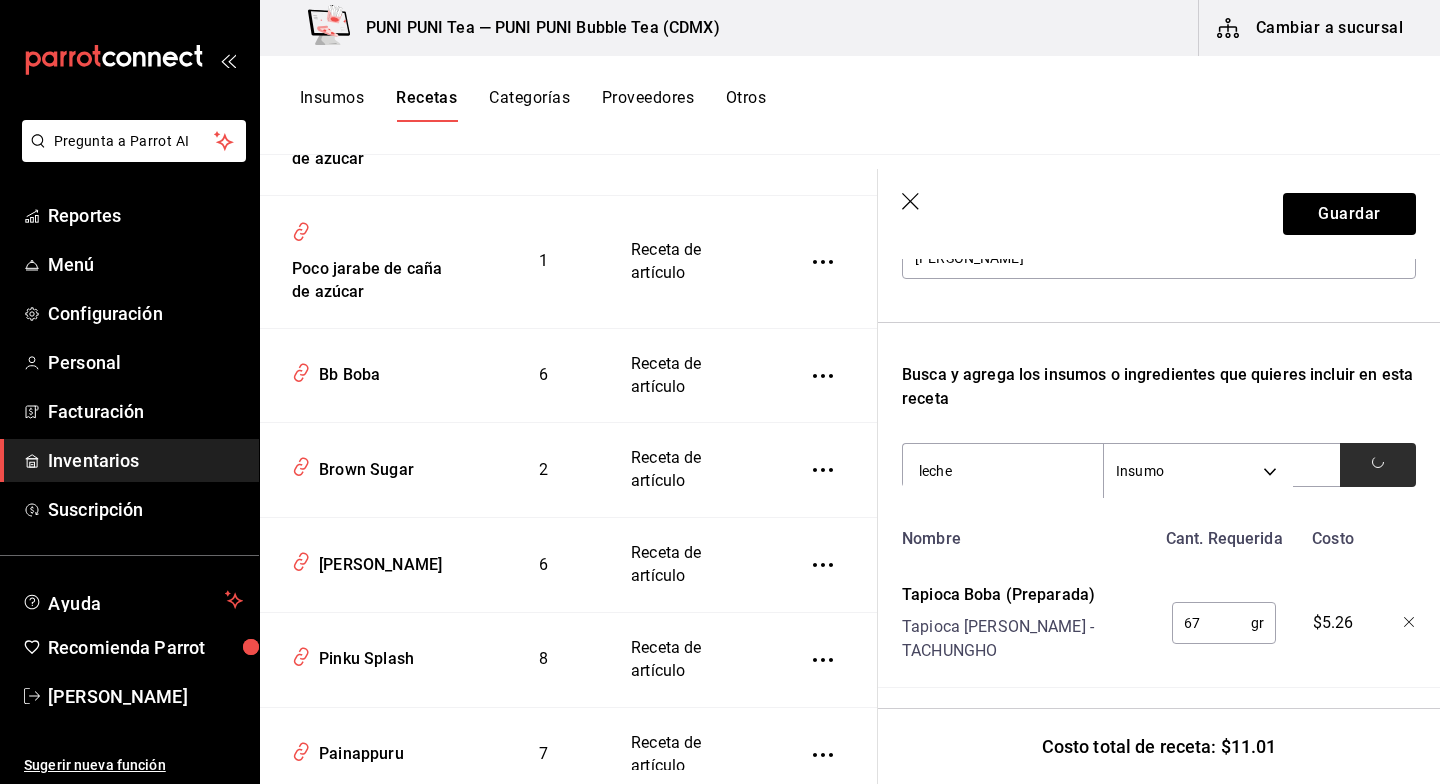 scroll, scrollTop: 3275, scrollLeft: 0, axis: vertical 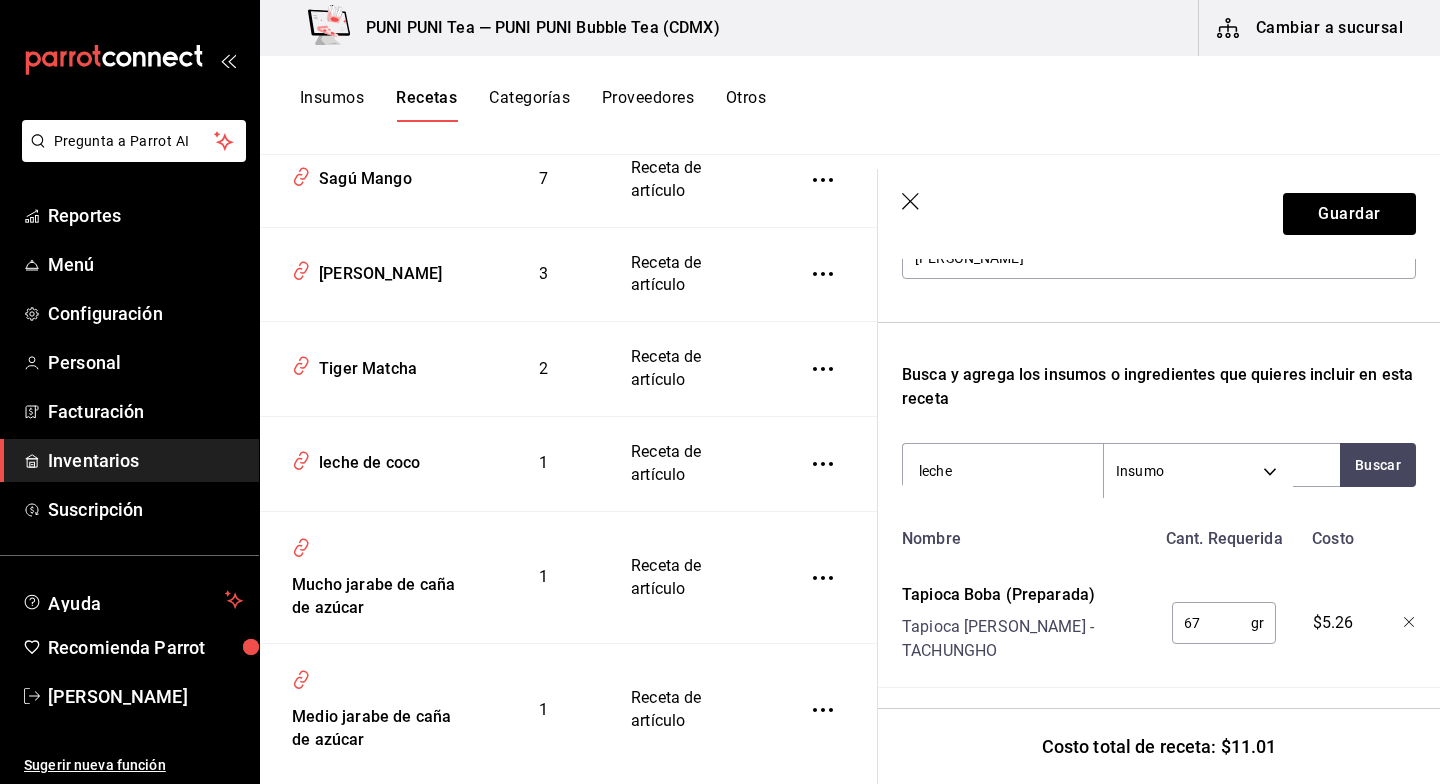 click on "Recuerda que las cantidades utilizadas en tus recetas estarán definidas en la Unidad de medida de receta que hayas especificado para cada insumo. Nombre de esta receta Green Jasmine Busca y agrega los insumos o ingredientes que quieres incluir en esta receta leche Insumo SUPPLY Buscar Nombre Cant. Requerida Costo Tapioca Boba (Preparada) Tapioca Boba Bolsa -  TACHUNGHO 67 gr ​ $5.26 Te verde con jazmin (Con agua) Te verde con jazmin bolsa -  TACHUNGHO 200 ml ​ $2.92 Tapa negra de Plastico Tapa negra de Plastico -  TACHUNGHO 1 pza ​ $1.19 Vasos 22 oz de plastico Vasos grandes de platisco -  TACHUNGHO 1 pza ​ $0.93 Popotes negros de papel Bolsa -  TACHUNGHO 1 pza ​ $0.71" at bounding box center [1159, 637] 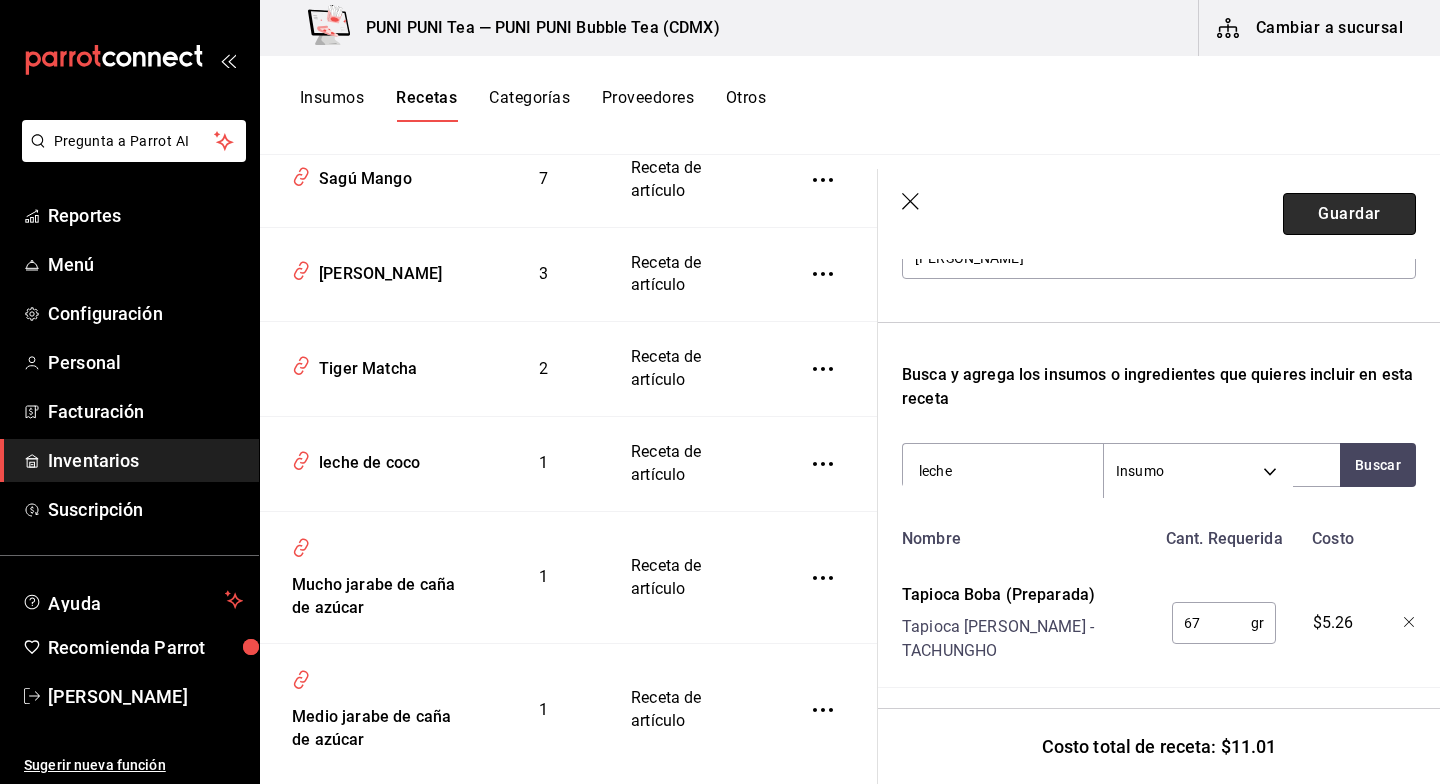 click on "Guardar" at bounding box center [1349, 214] 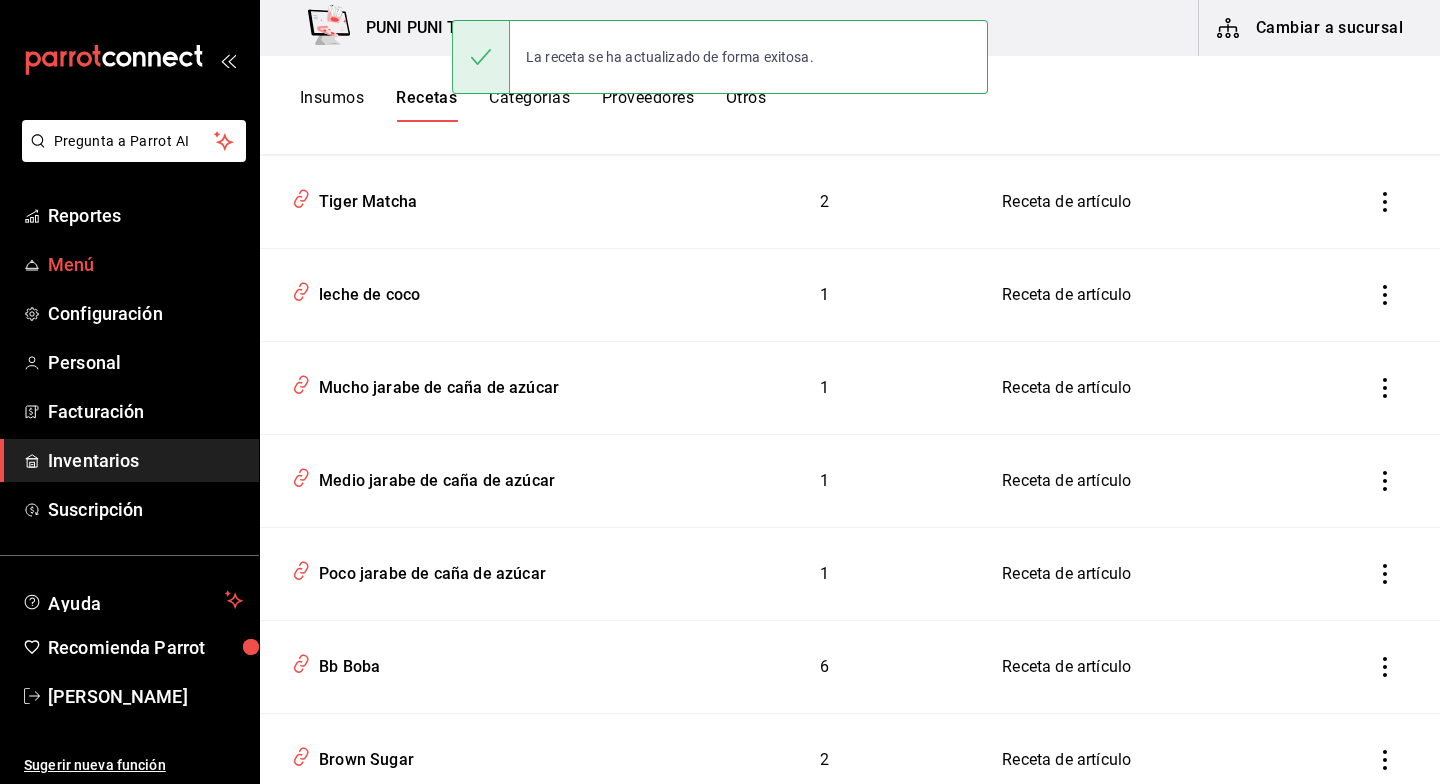 scroll, scrollTop: 0, scrollLeft: 0, axis: both 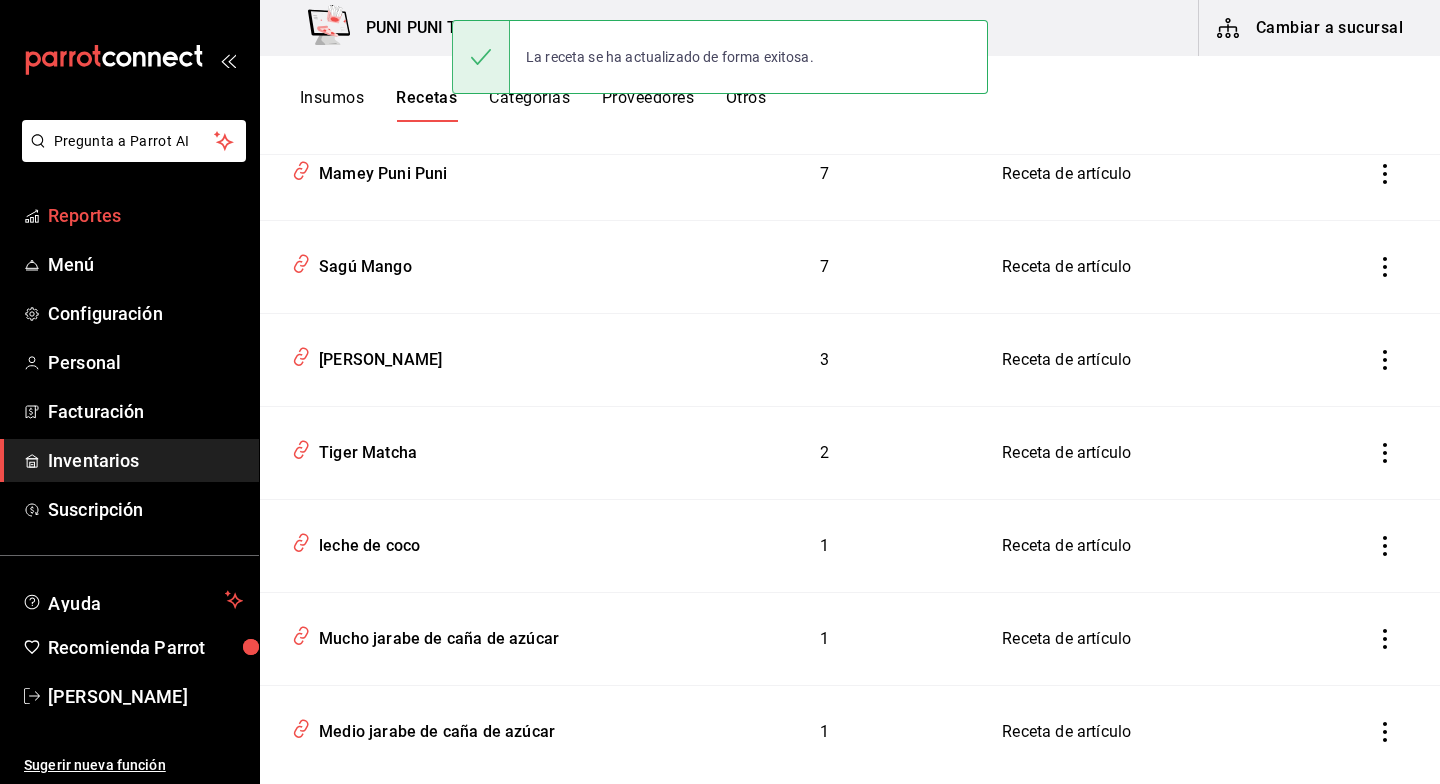 click on "Reportes" at bounding box center [145, 215] 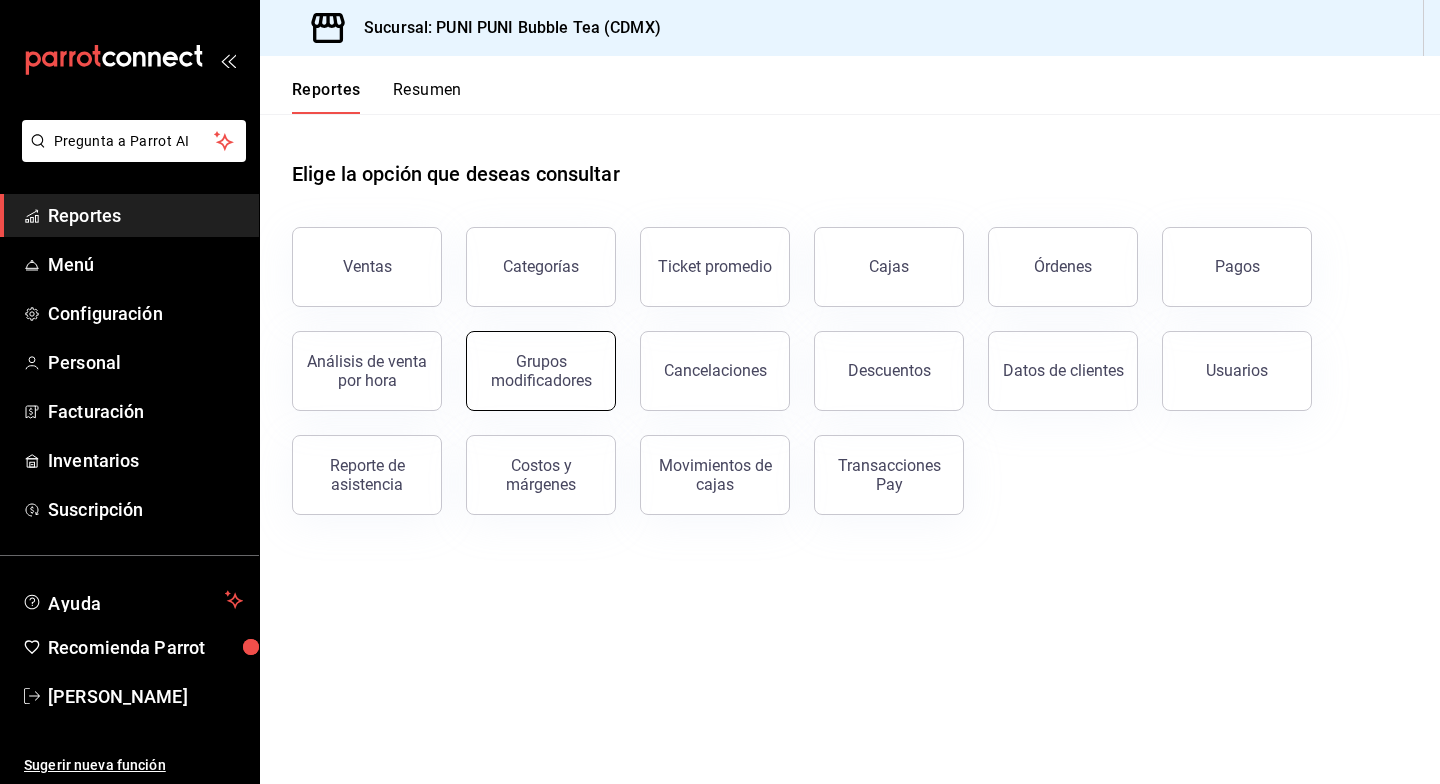 click on "Grupos modificadores" at bounding box center (541, 371) 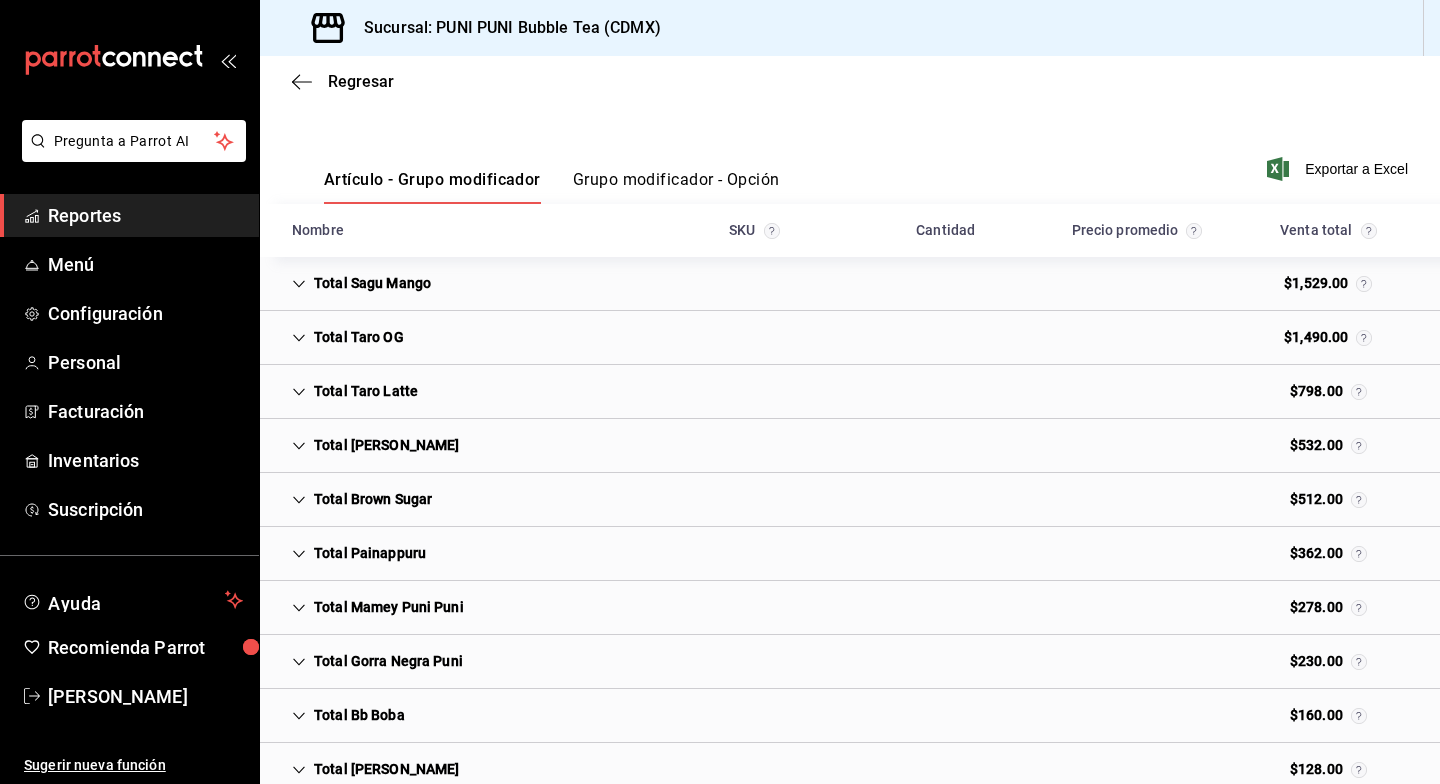 scroll, scrollTop: 255, scrollLeft: 0, axis: vertical 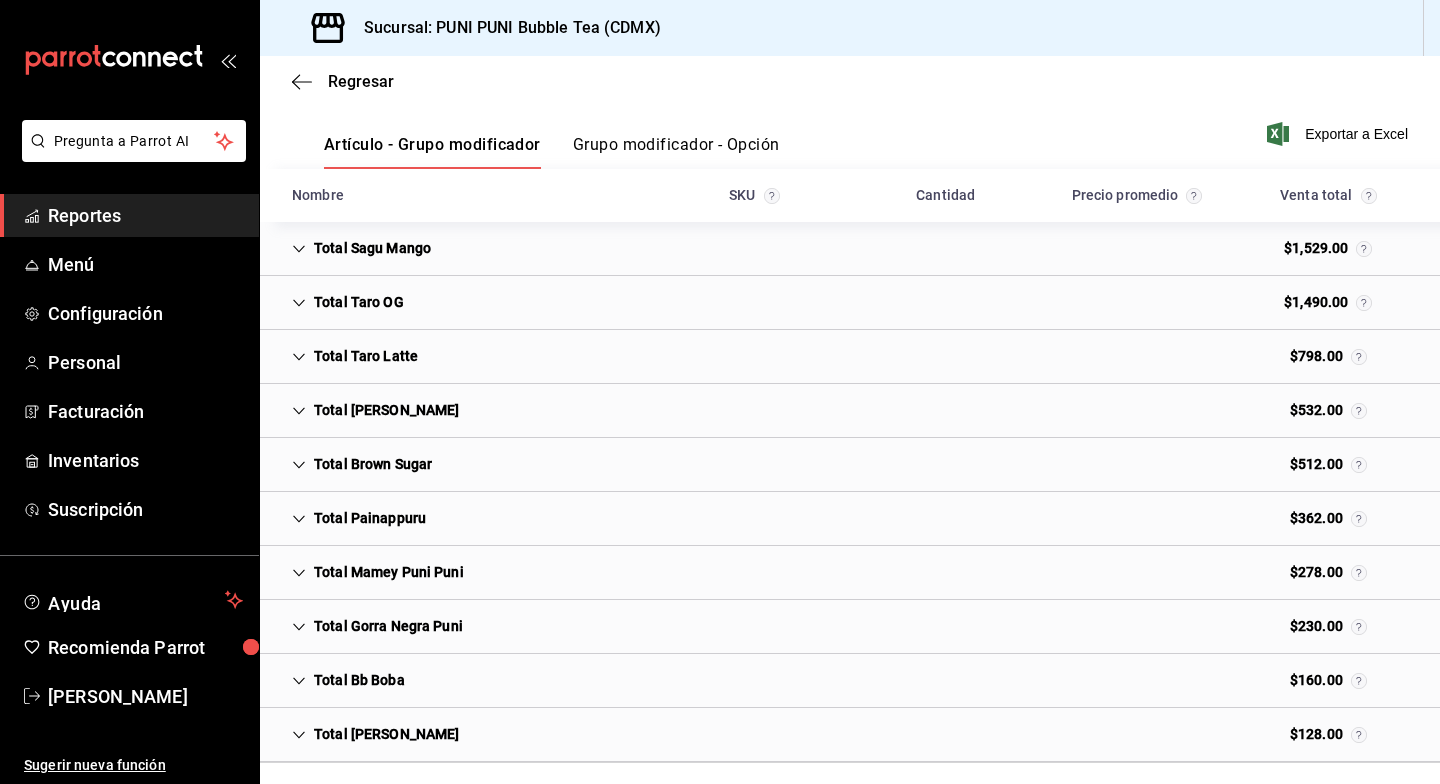 click 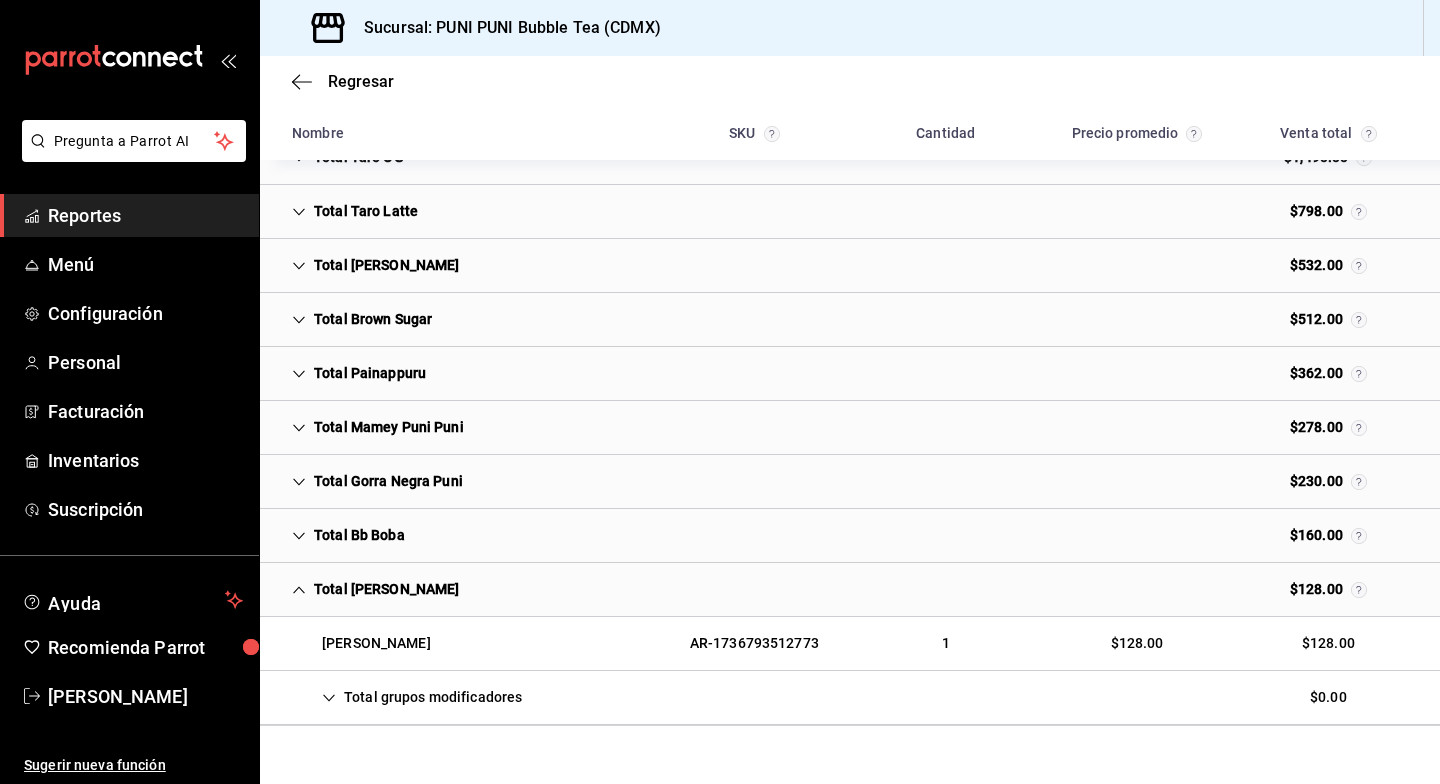 scroll, scrollTop: 438, scrollLeft: 0, axis: vertical 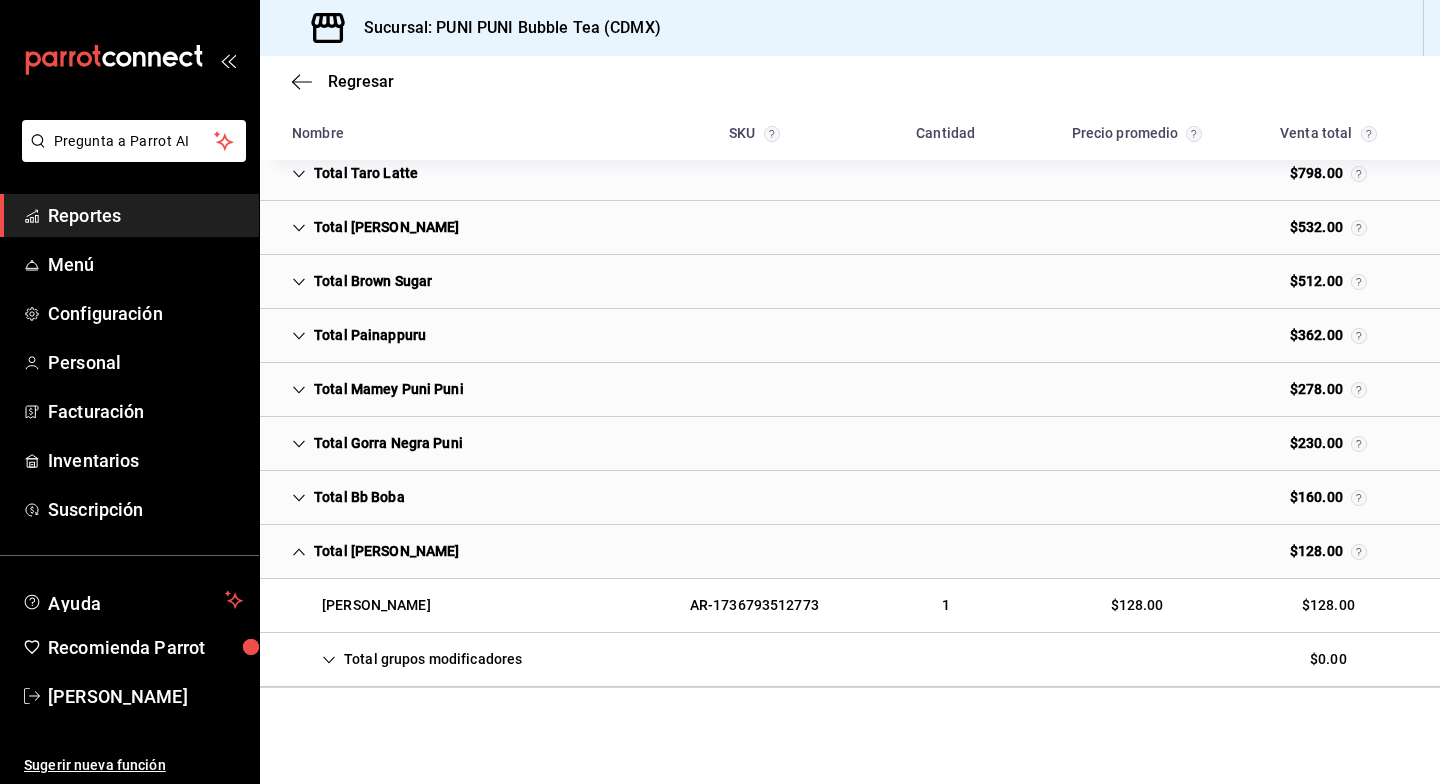 click 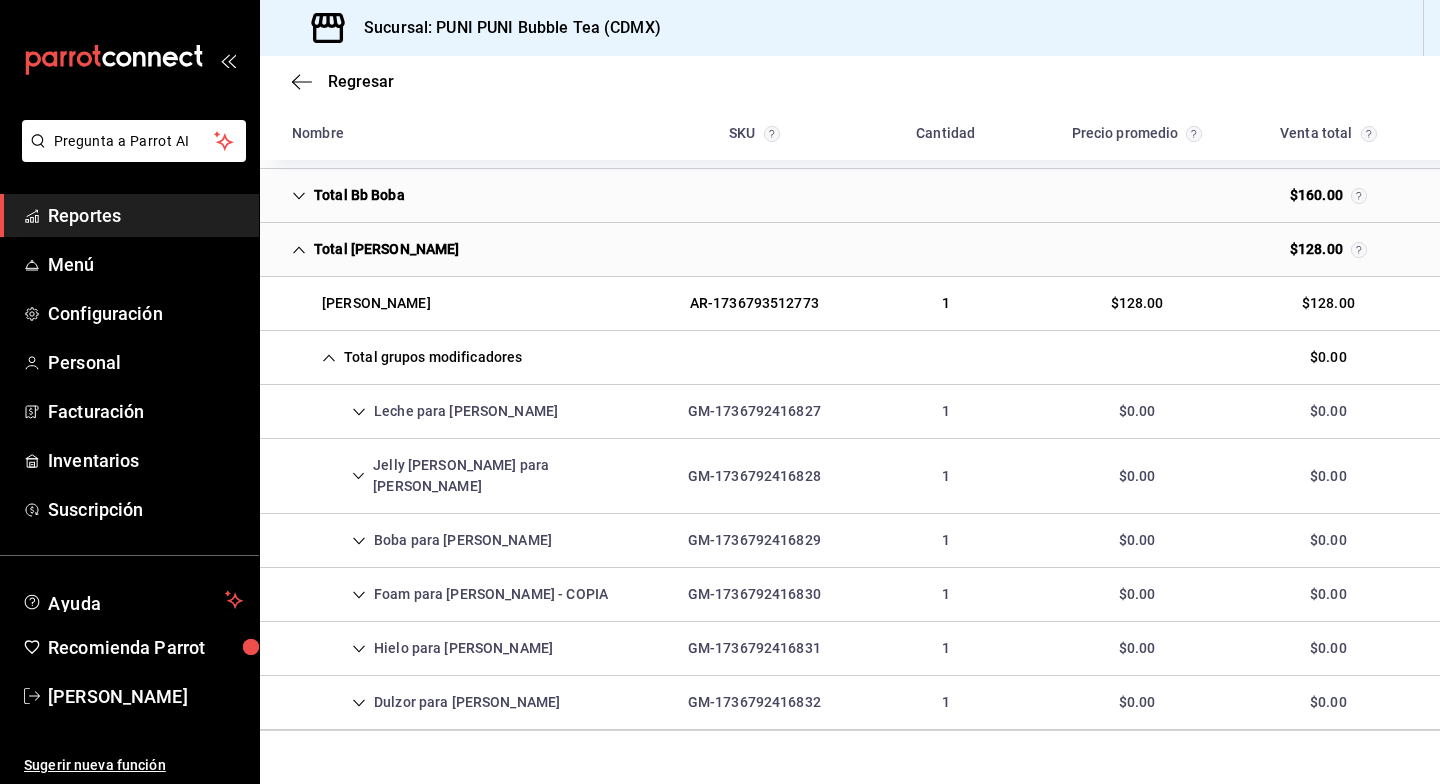 scroll, scrollTop: 756, scrollLeft: 0, axis: vertical 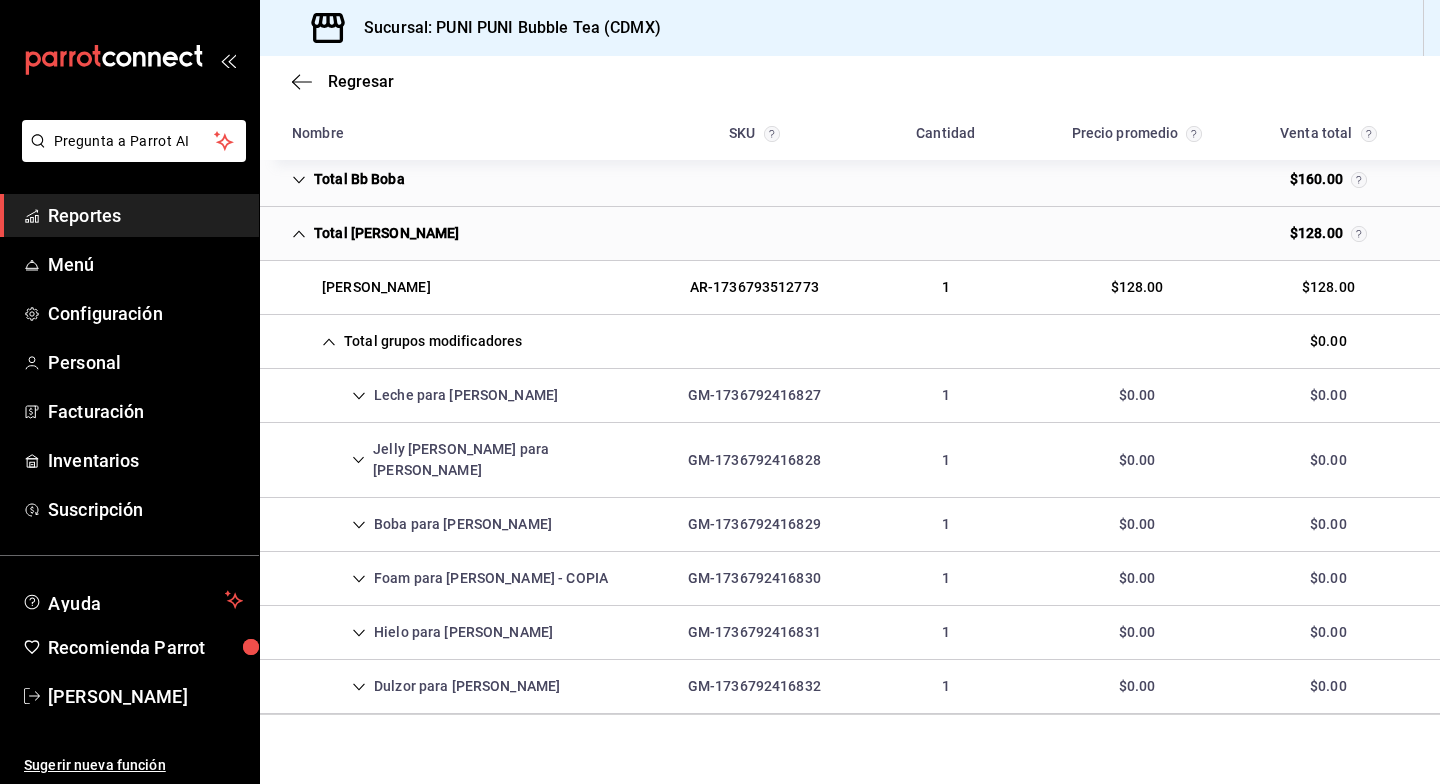 click on "Leche para green jasmine" at bounding box center [425, 395] 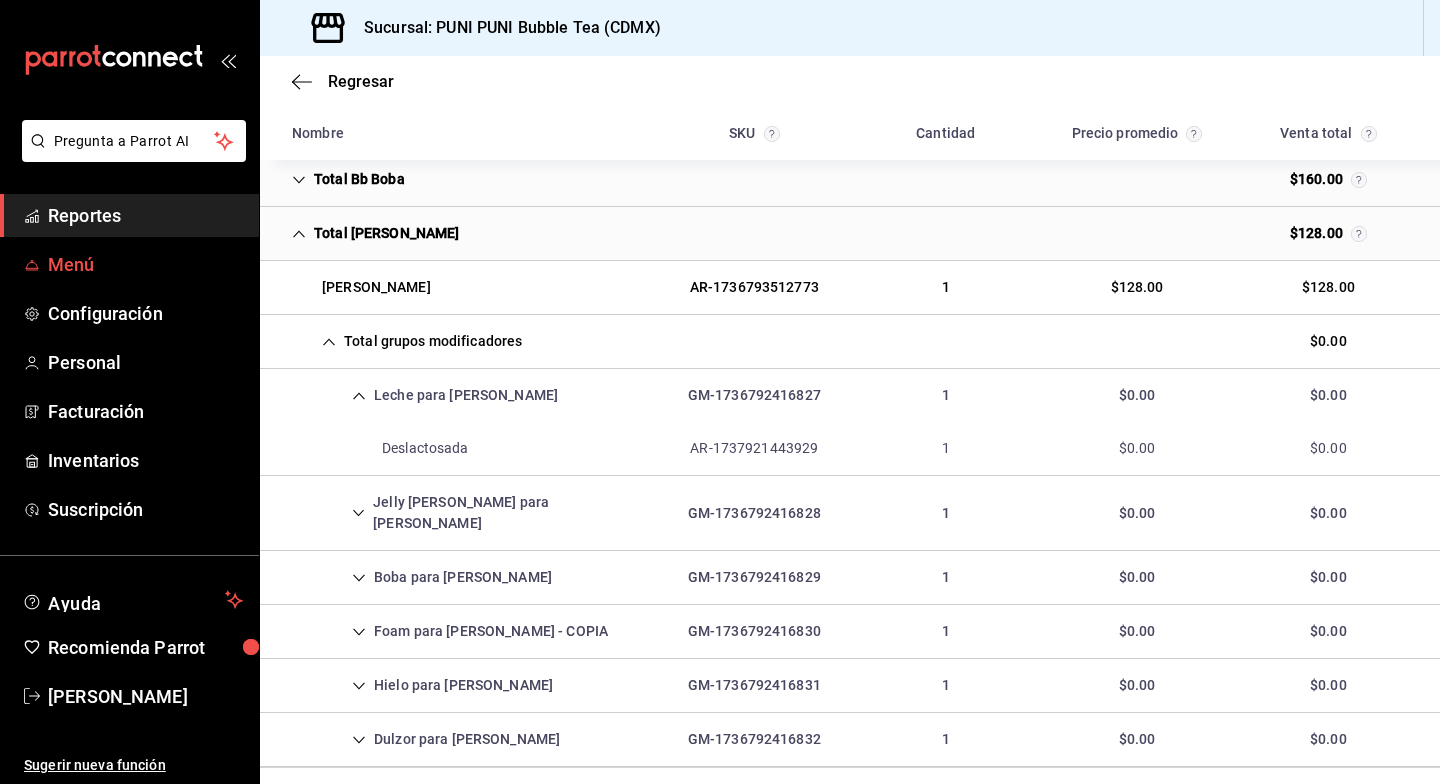 click on "Menú" at bounding box center [145, 264] 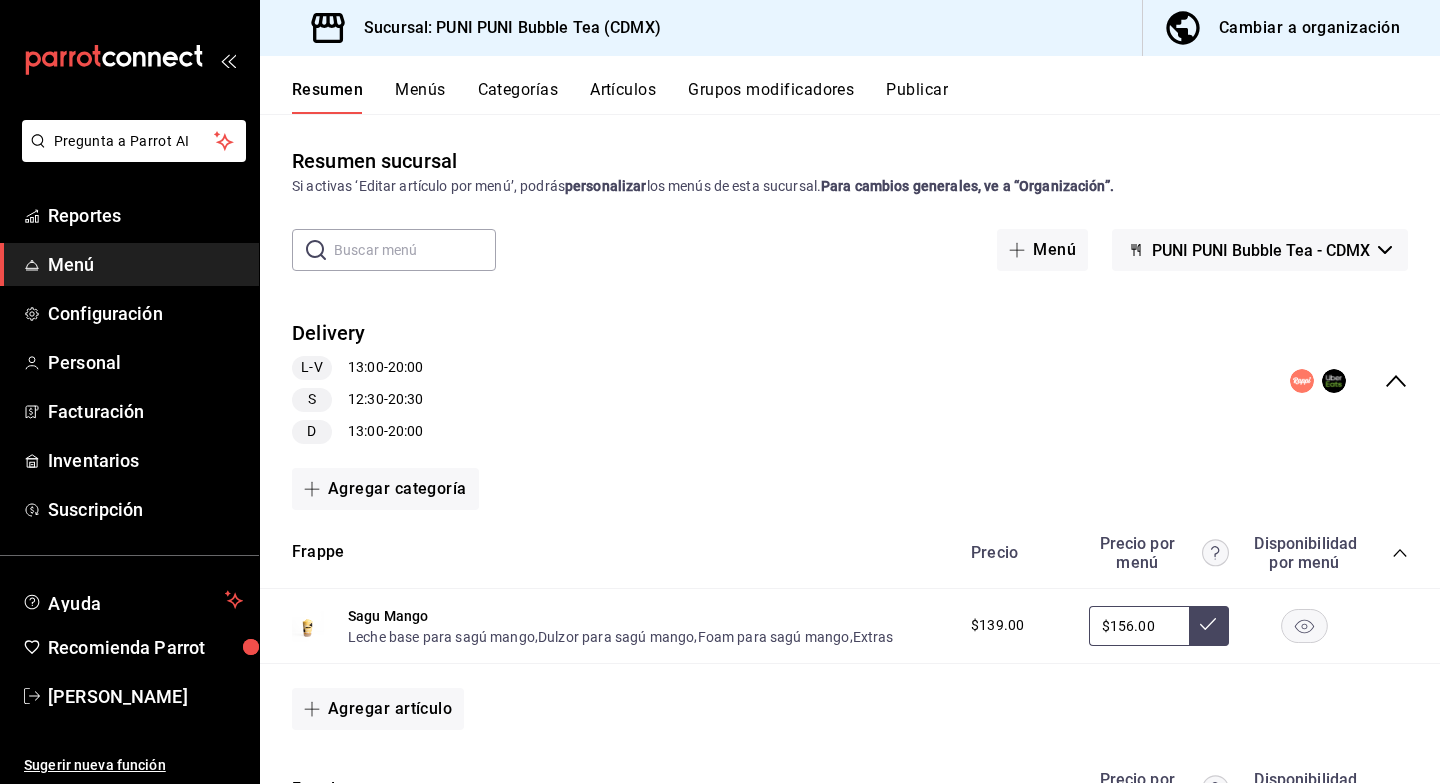 click on "Menú" at bounding box center [145, 264] 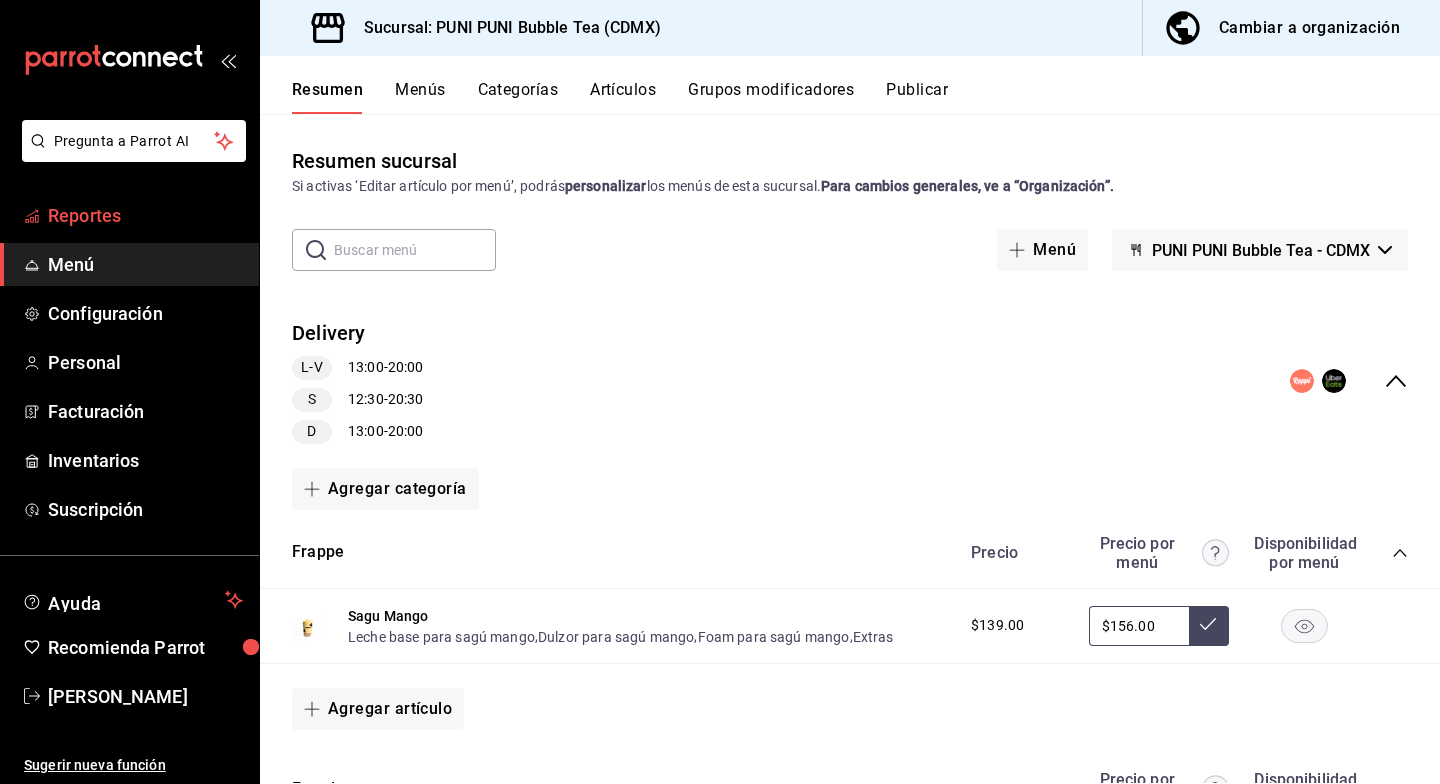 click on "Reportes" at bounding box center [129, 215] 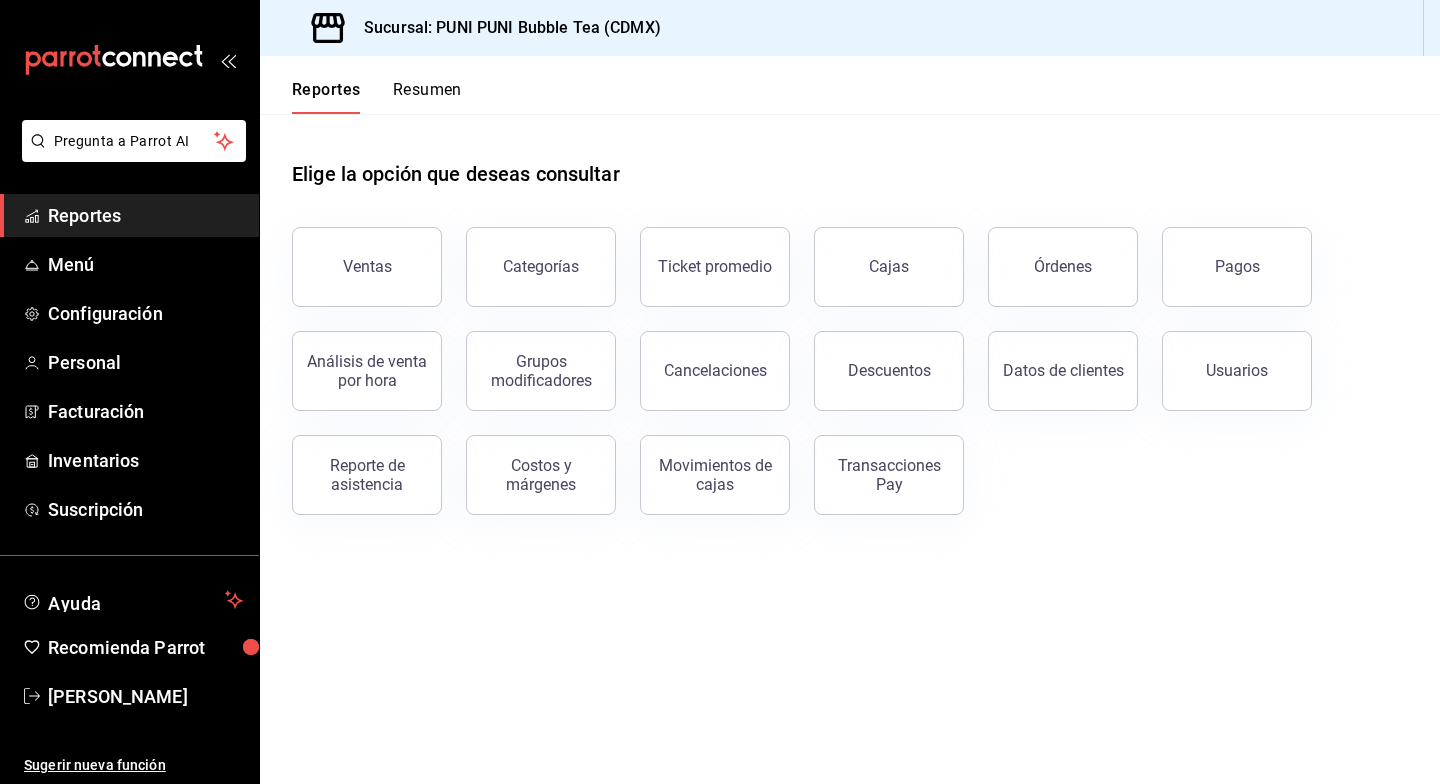 click on "Resumen" at bounding box center (427, 97) 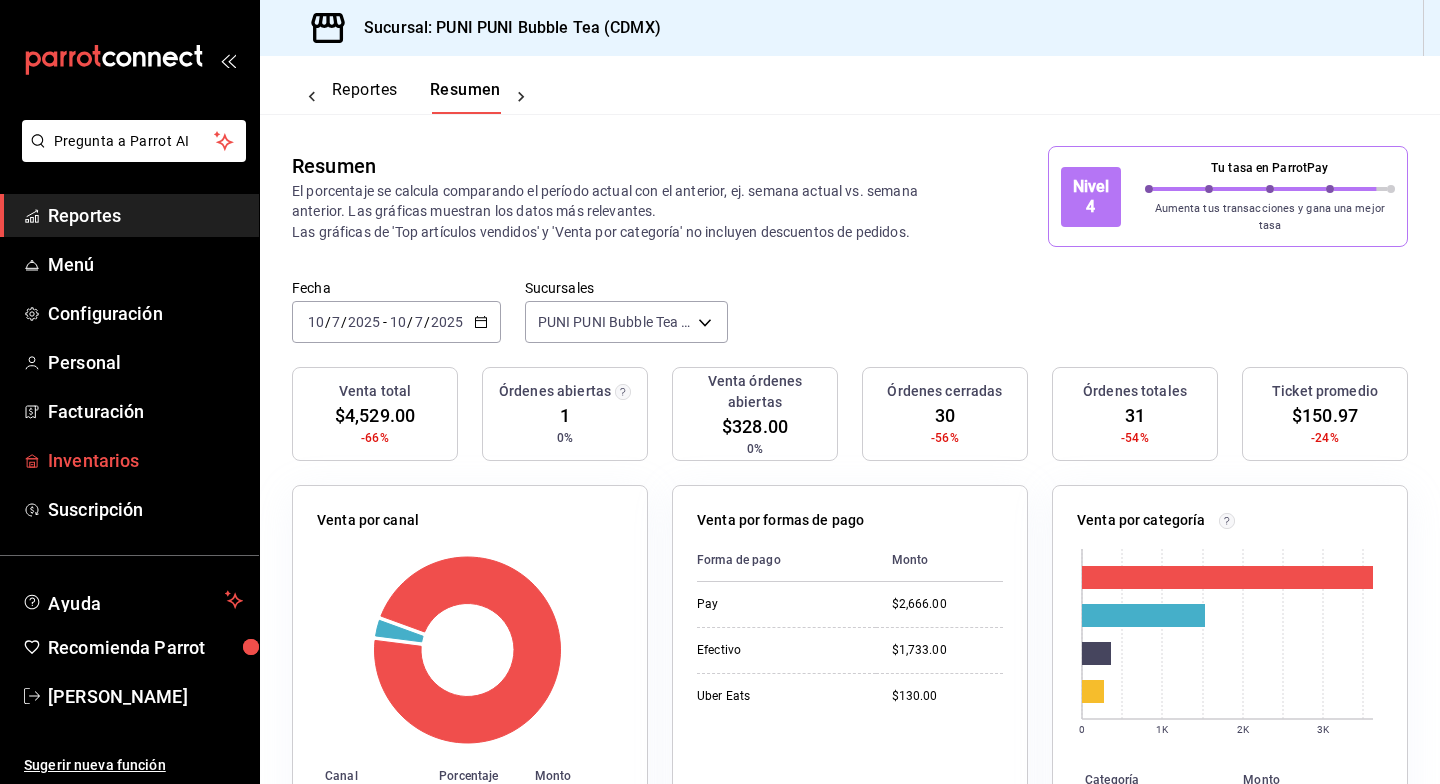 click on "Inventarios" at bounding box center (145, 460) 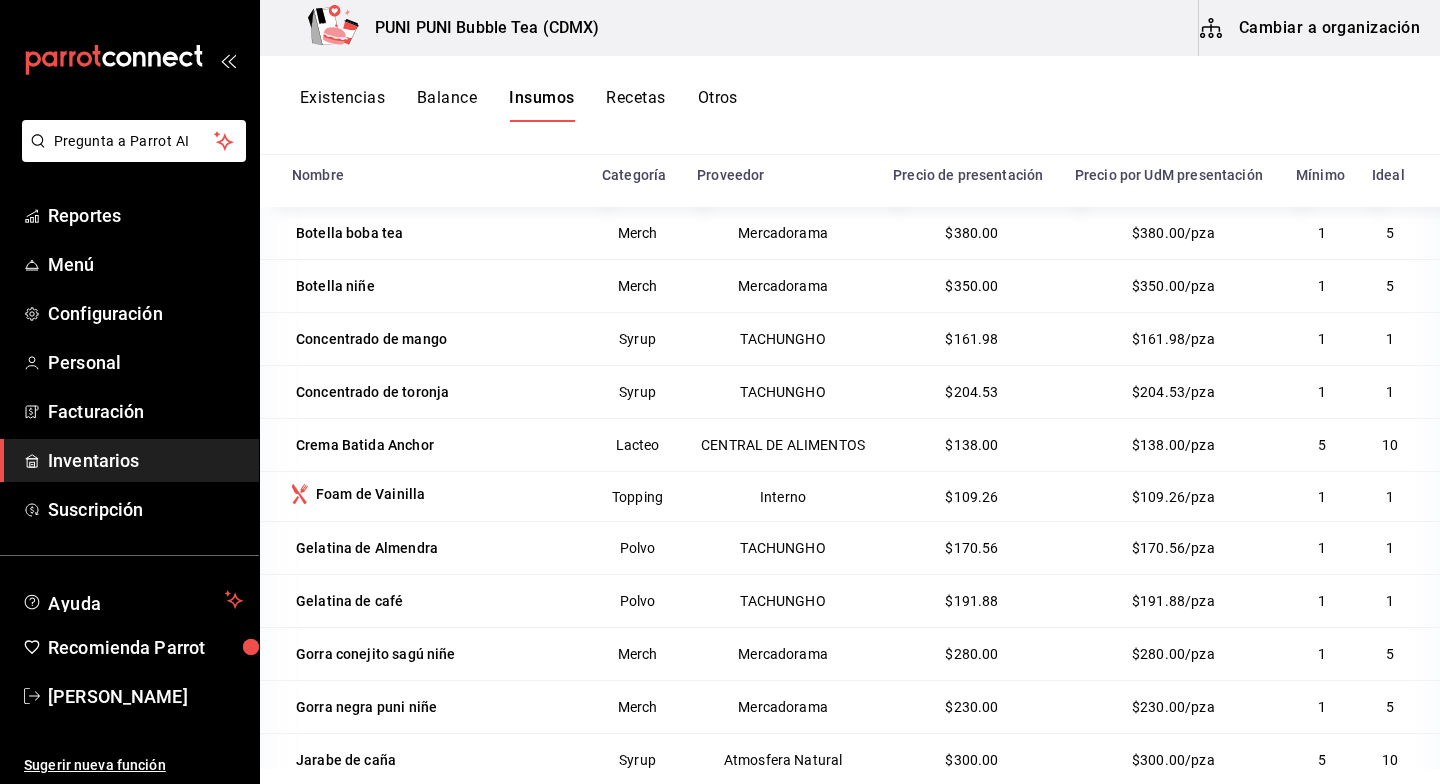 scroll, scrollTop: 0, scrollLeft: 0, axis: both 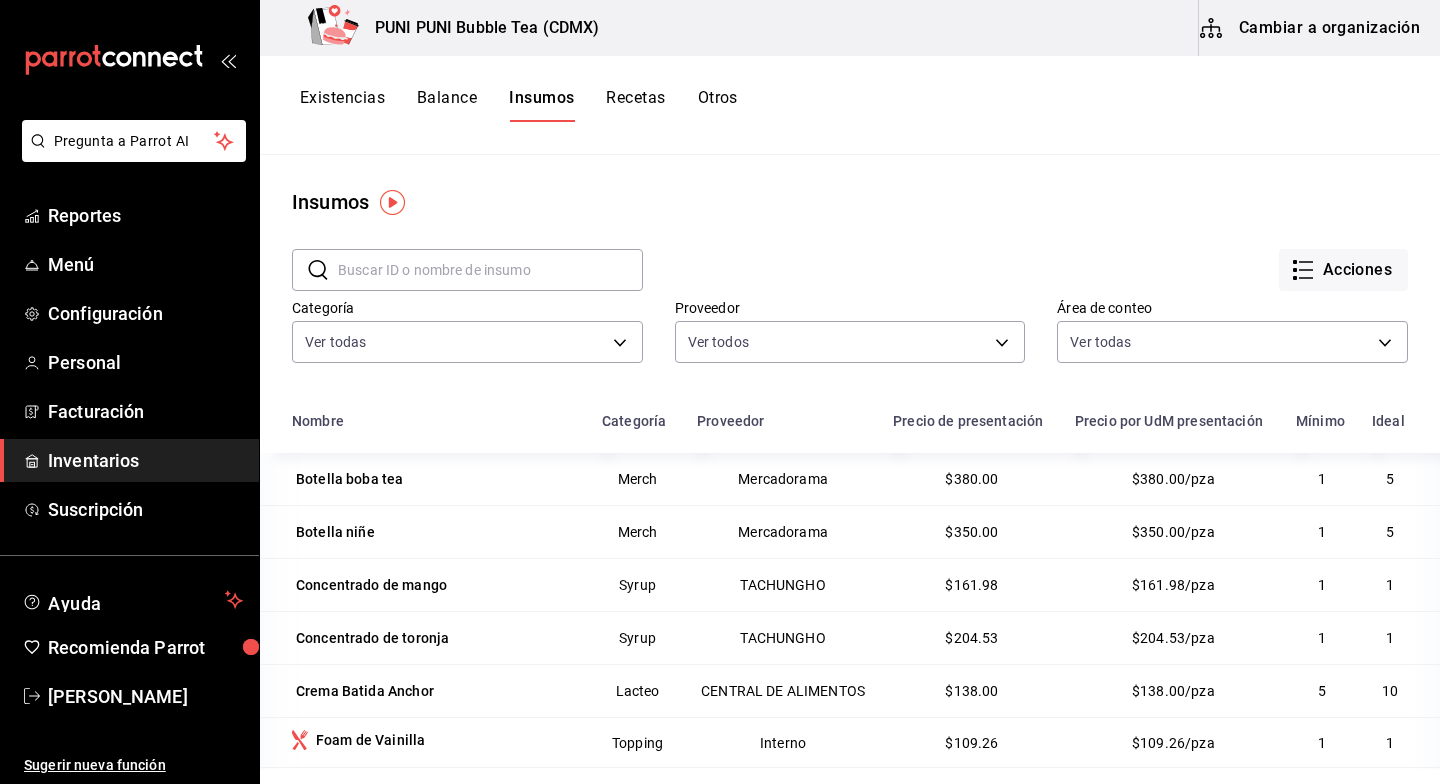 click on "Recetas" at bounding box center (635, 105) 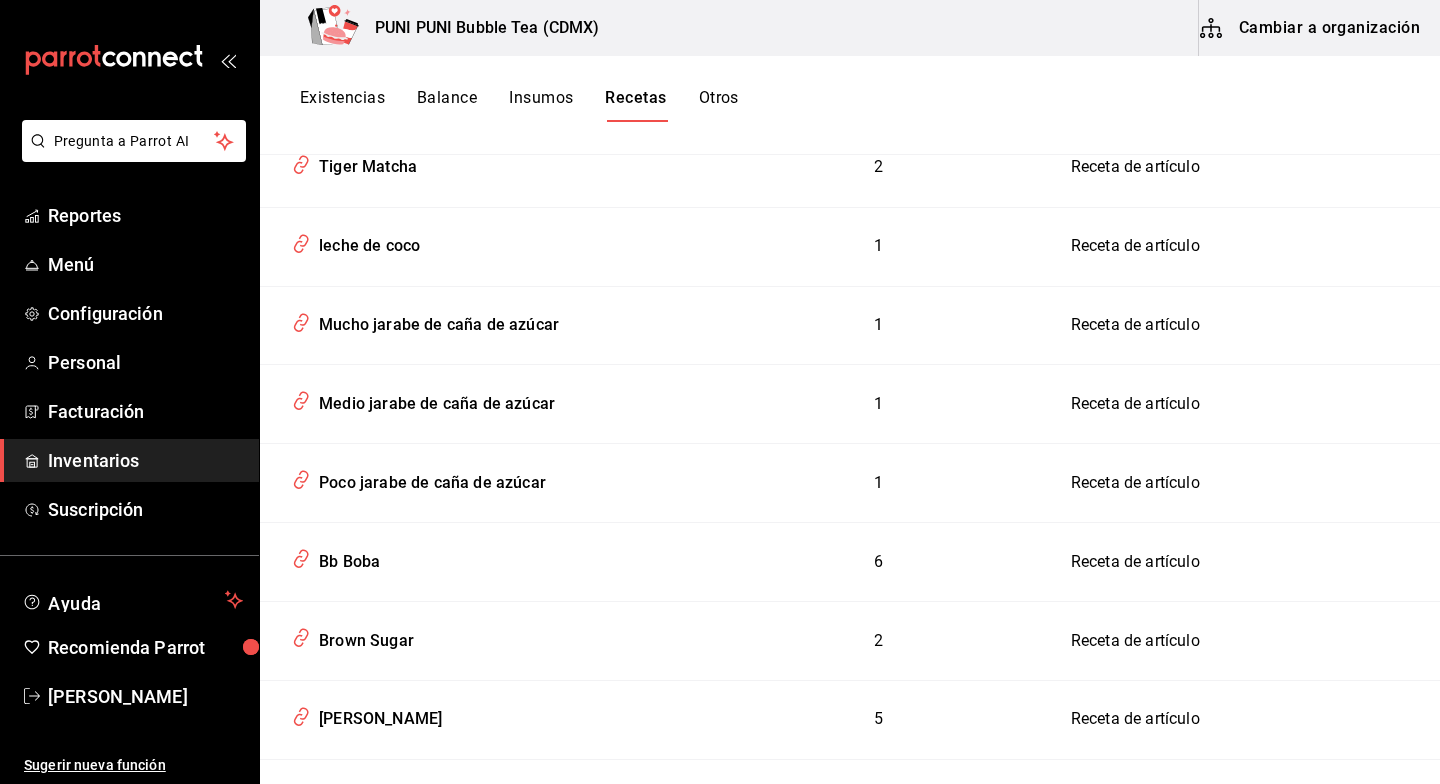scroll, scrollTop: 2374, scrollLeft: 0, axis: vertical 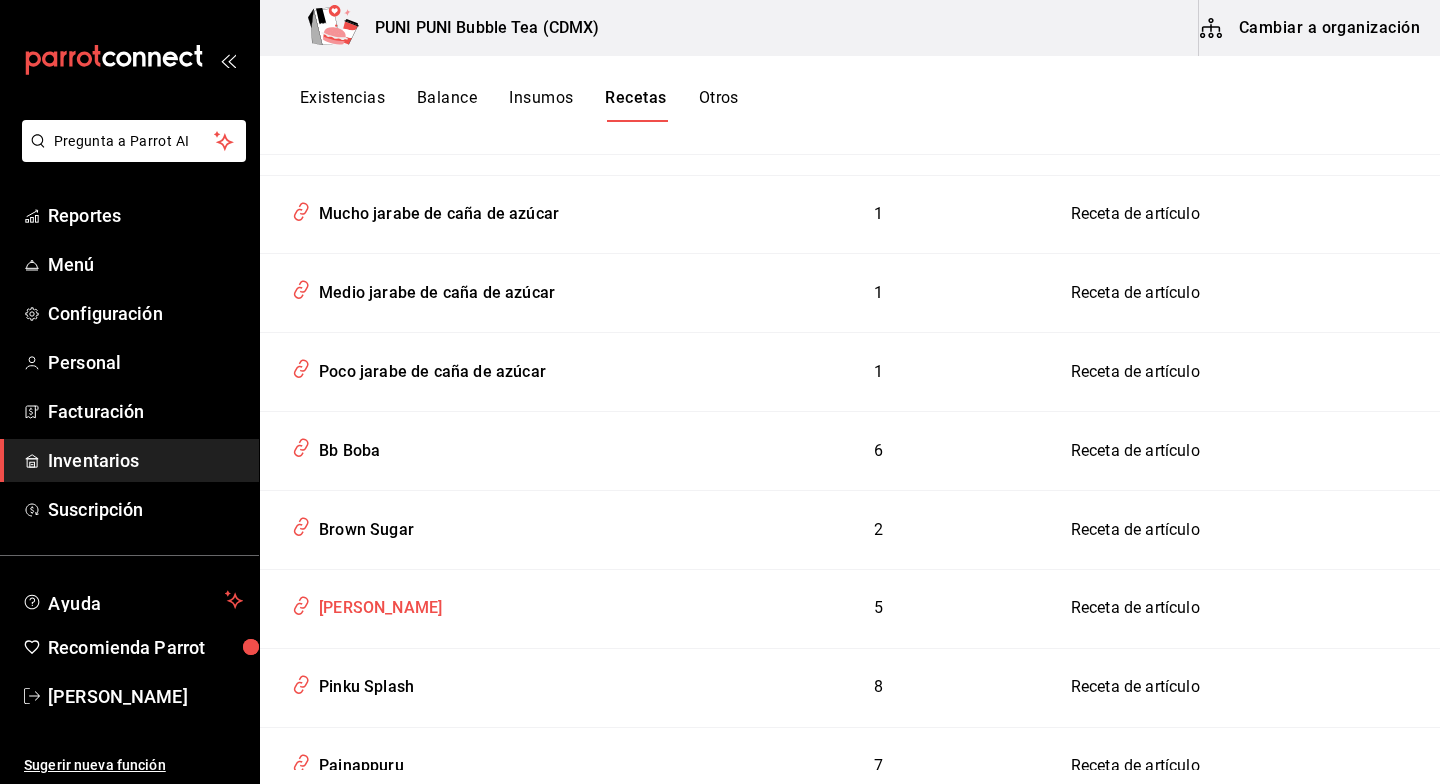 click on "[PERSON_NAME]" at bounding box center (376, 604) 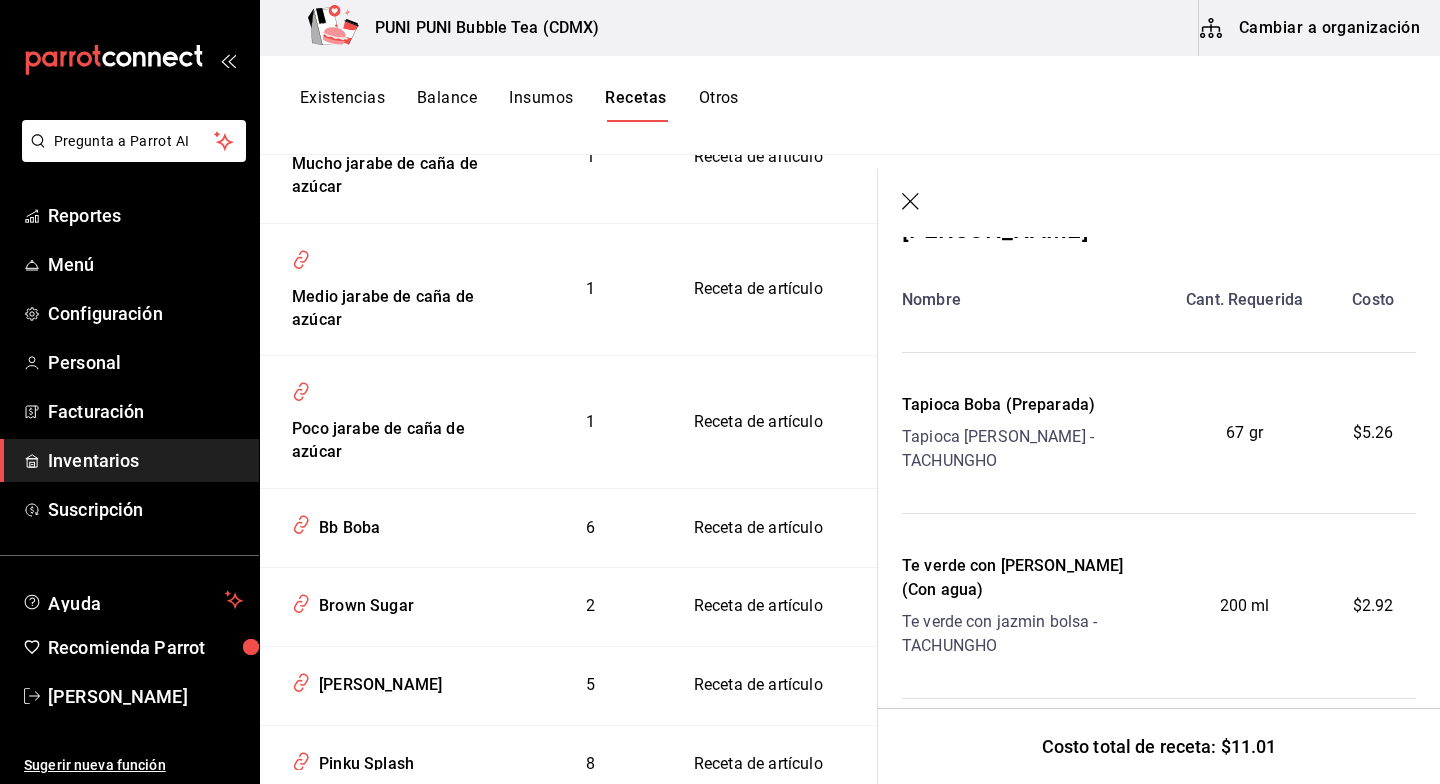 scroll, scrollTop: 0, scrollLeft: 0, axis: both 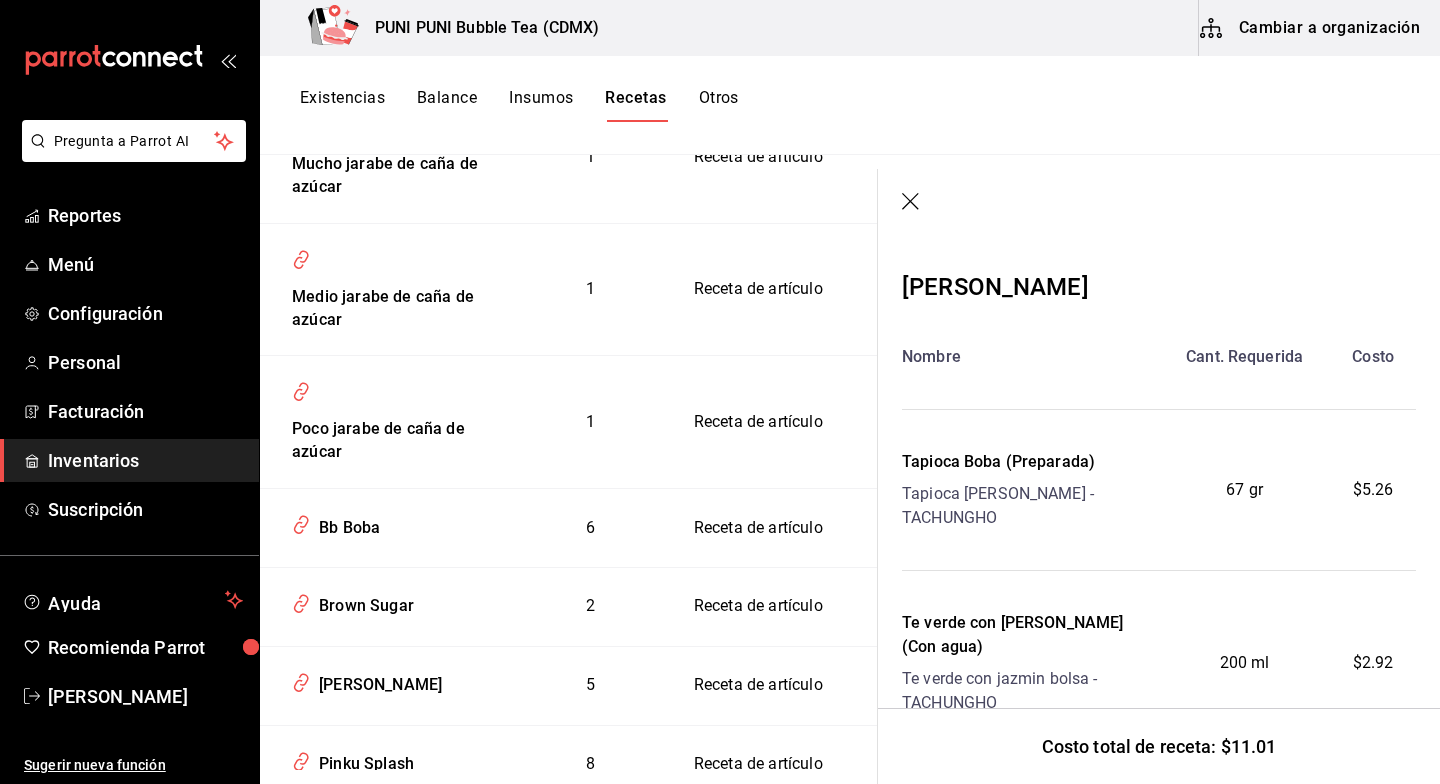 click on "Green Jasmine Nombre Cant. Requerida Costo Tapioca Boba (Preparada) Tapioca Boba Bolsa -  TACHUNGHO 67 gr $5.26   Te verde con jazmin (Con agua) Te verde con jazmin bolsa -  TACHUNGHO 200 ml $2.92   Tapa negra de Plastico Tapa negra de Plastico -  TACHUNGHO 1 pza $1.19   Vasos 22 oz de plastico Vasos grandes de platisco -  TACHUNGHO 1 pza $0.93   Popotes negros de papel Bolsa -  TACHUNGHO 1 pza $0.71" at bounding box center [1159, 786] 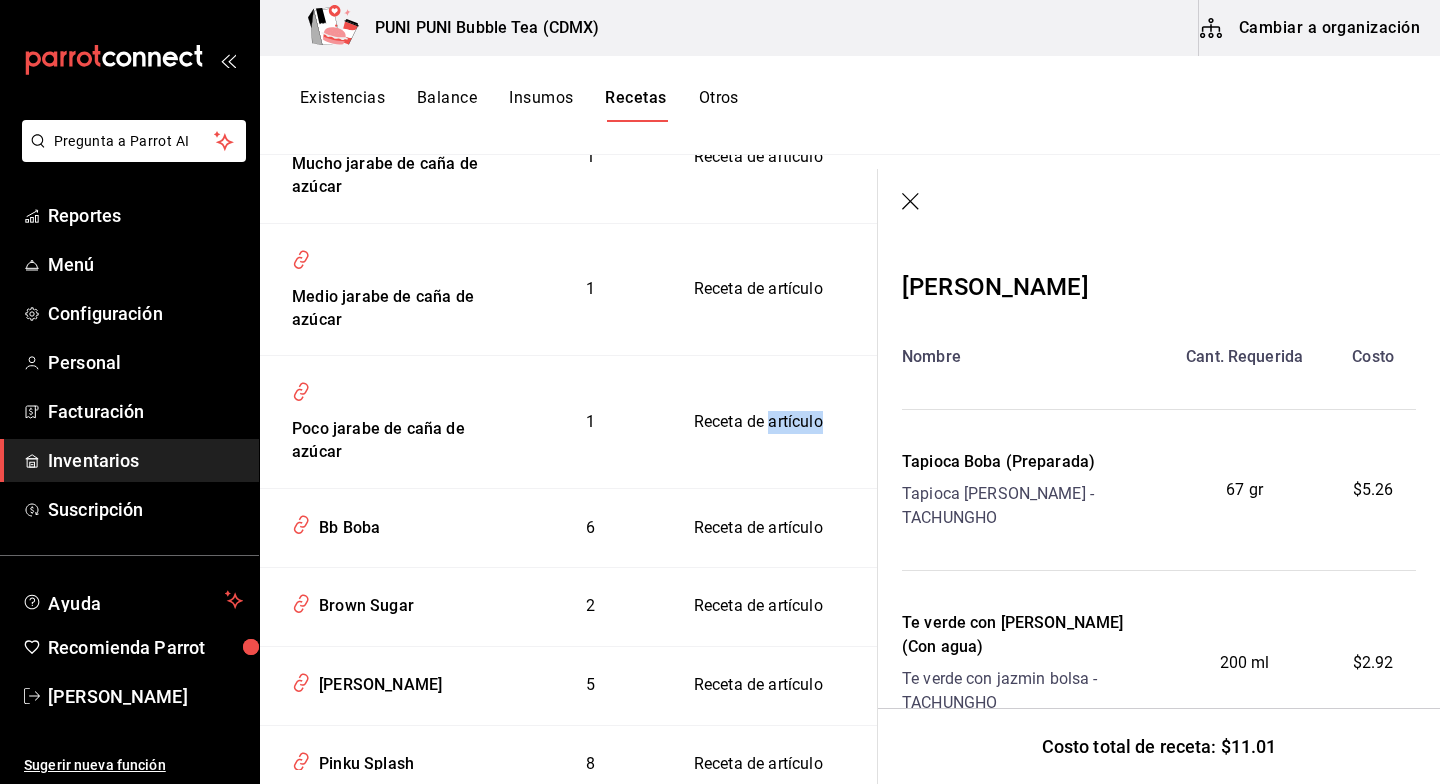 drag, startPoint x: 1416, startPoint y: 291, endPoint x: 1440, endPoint y: 492, distance: 202.42776 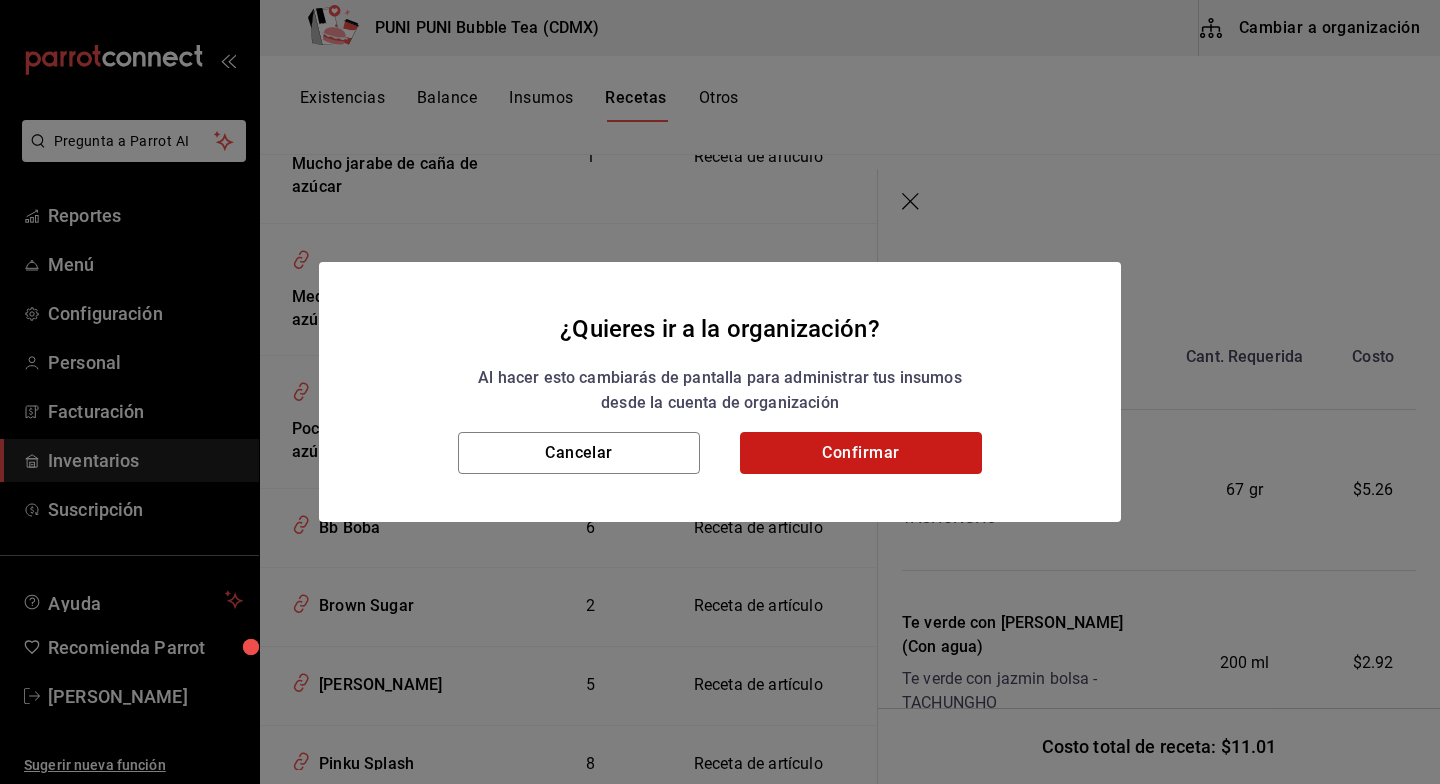 click on "Confirmar" at bounding box center (861, 453) 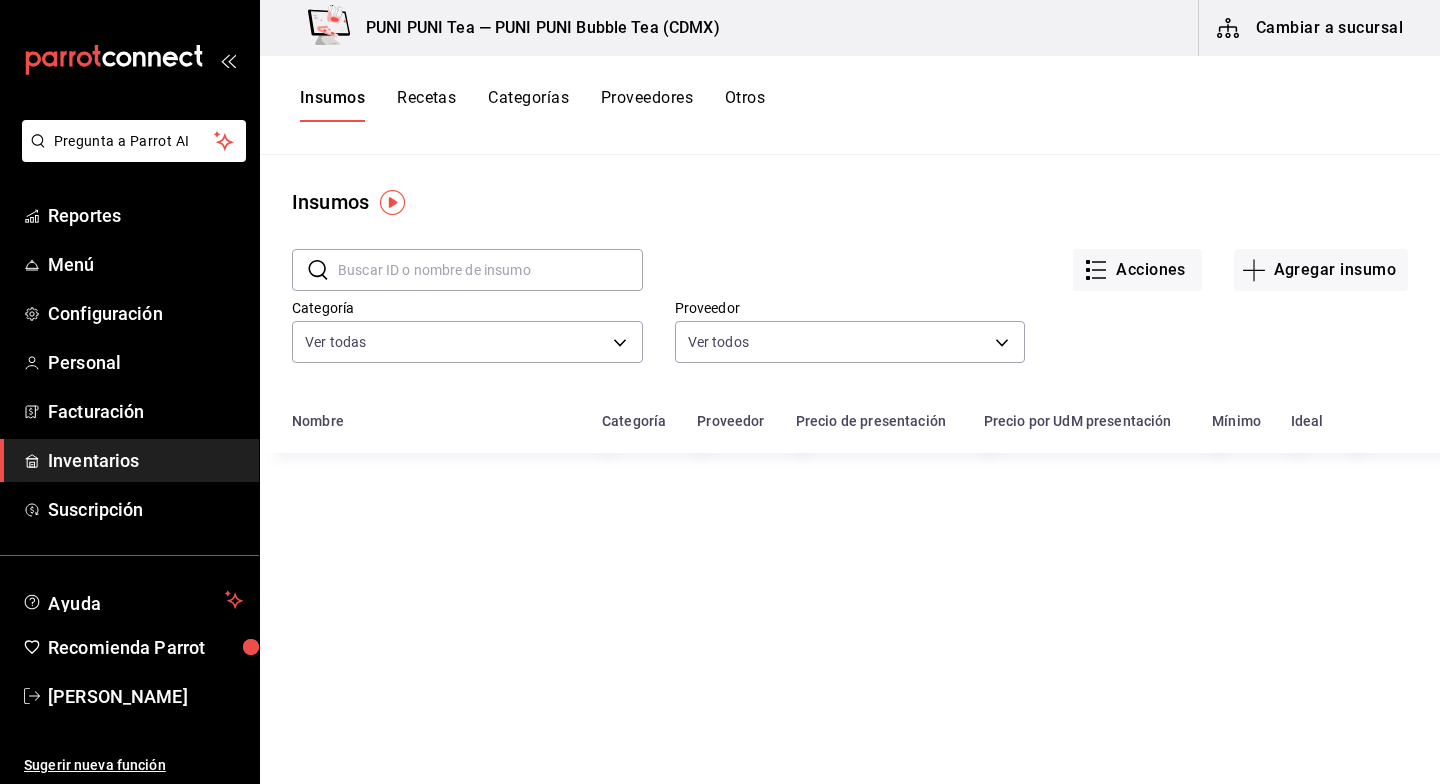 click on "Recetas" at bounding box center (426, 105) 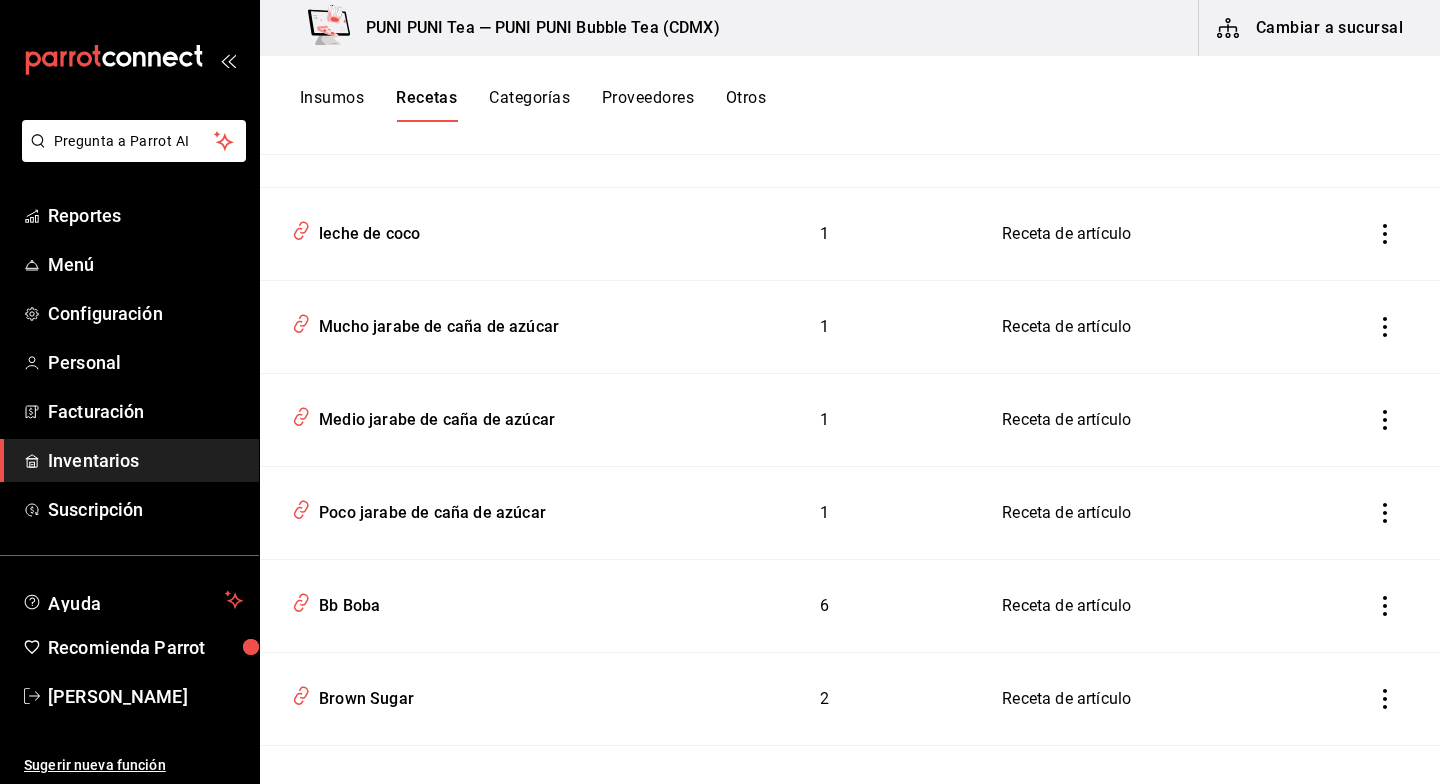 scroll, scrollTop: 3049, scrollLeft: 0, axis: vertical 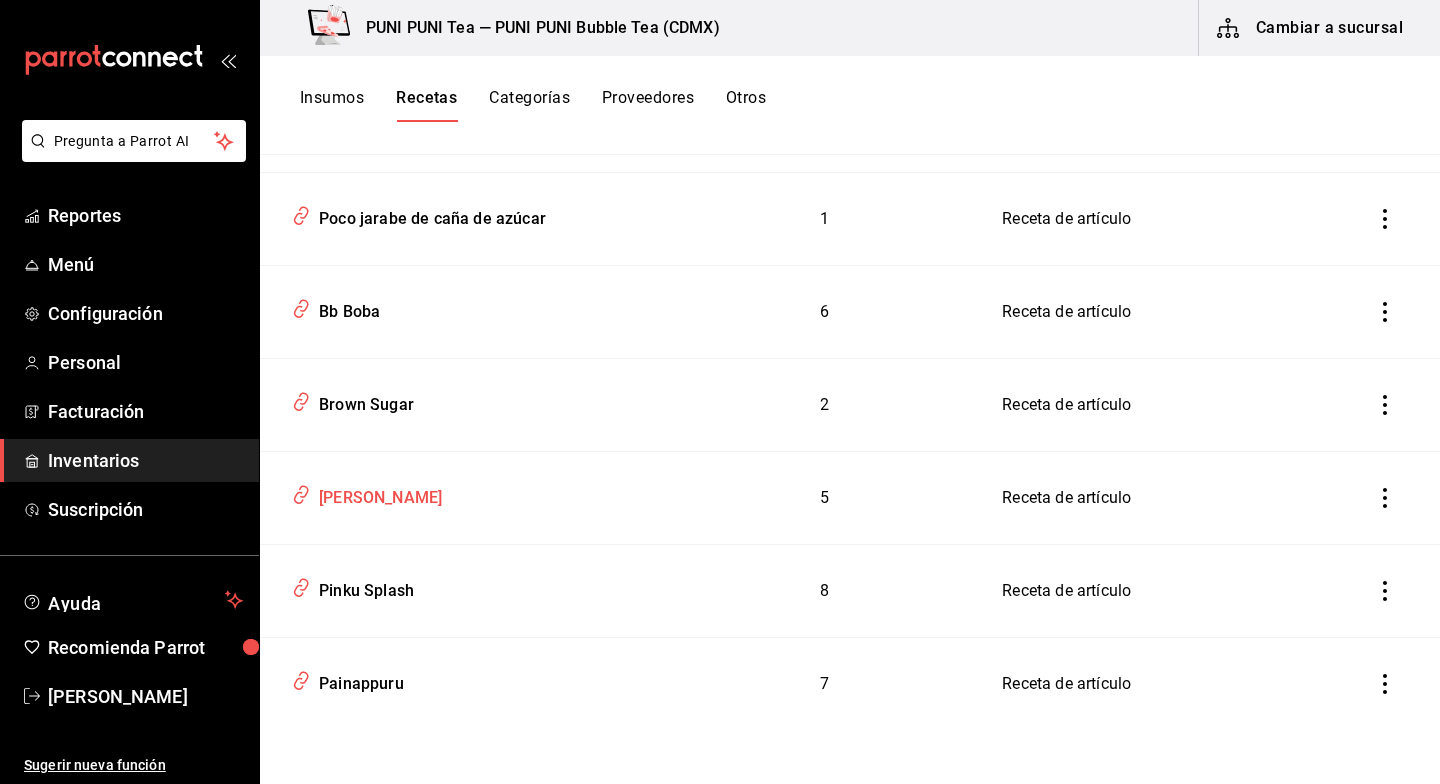 click on "[PERSON_NAME]" at bounding box center [376, 494] 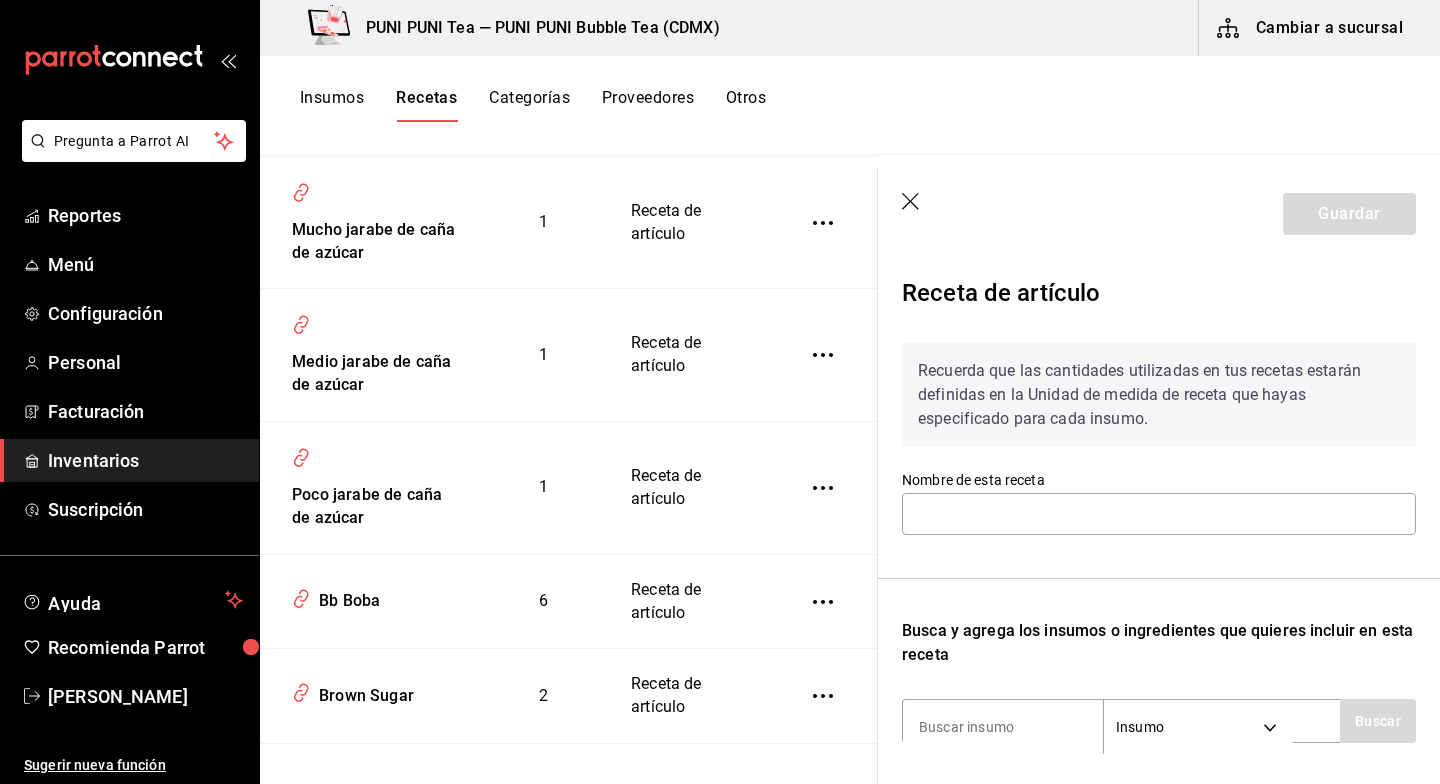 scroll, scrollTop: 3336, scrollLeft: 0, axis: vertical 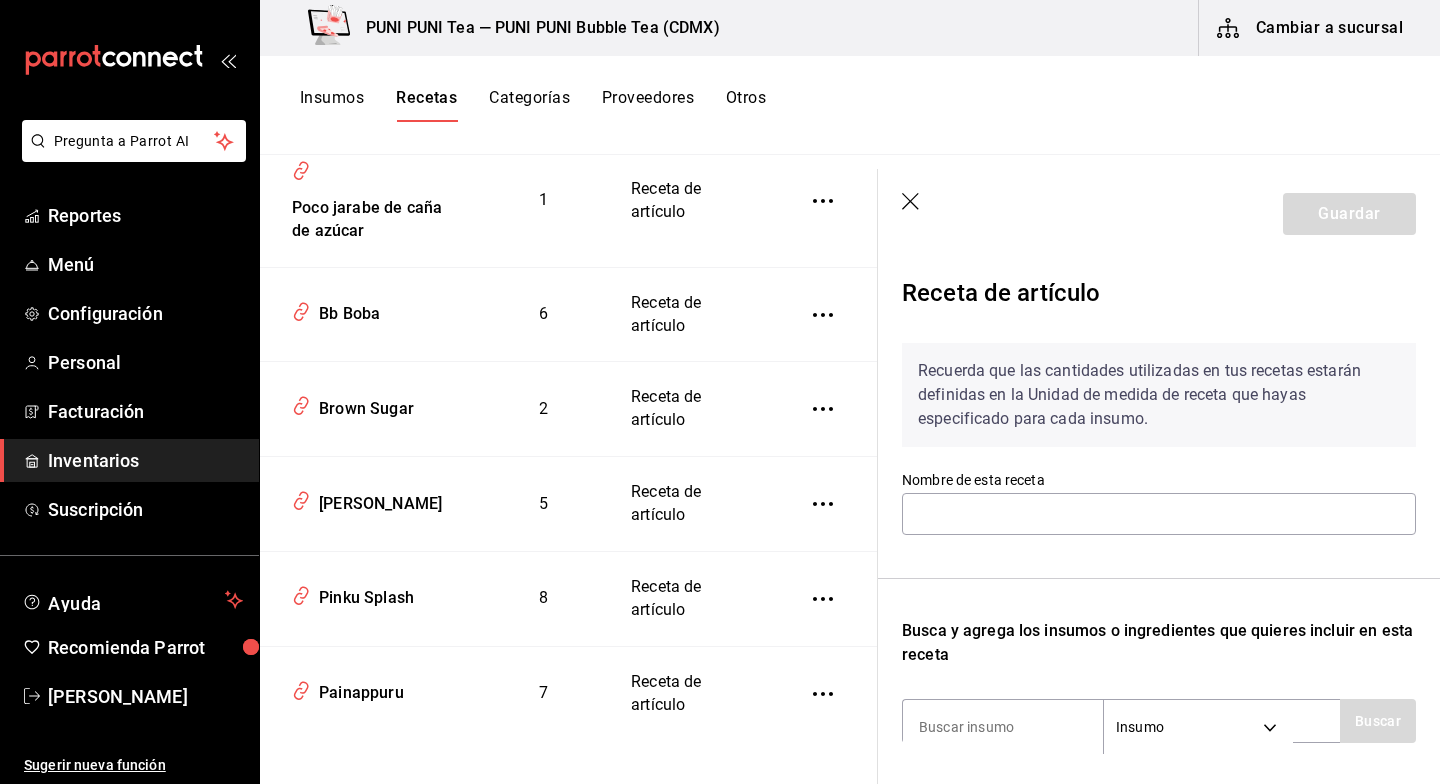 type on "[PERSON_NAME]" 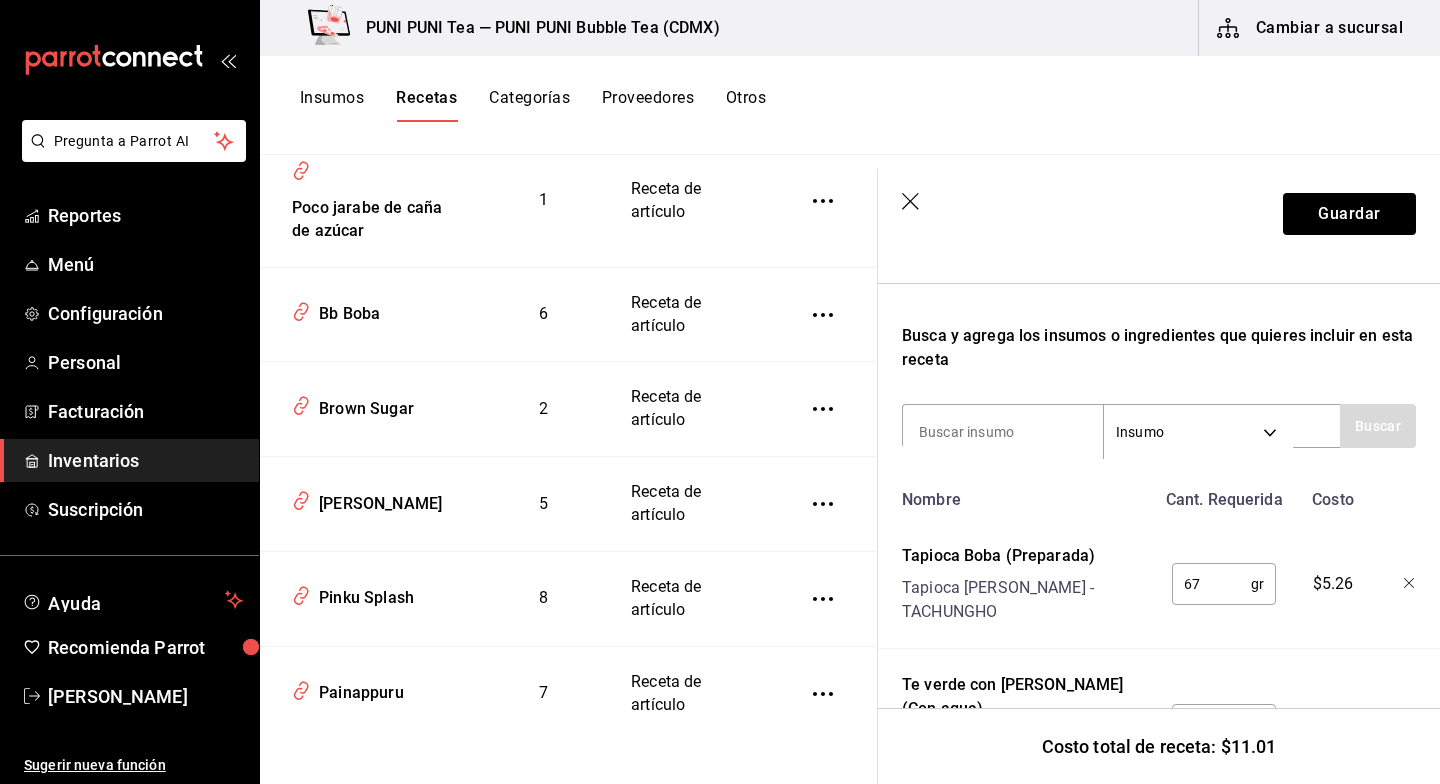 scroll, scrollTop: 286, scrollLeft: 0, axis: vertical 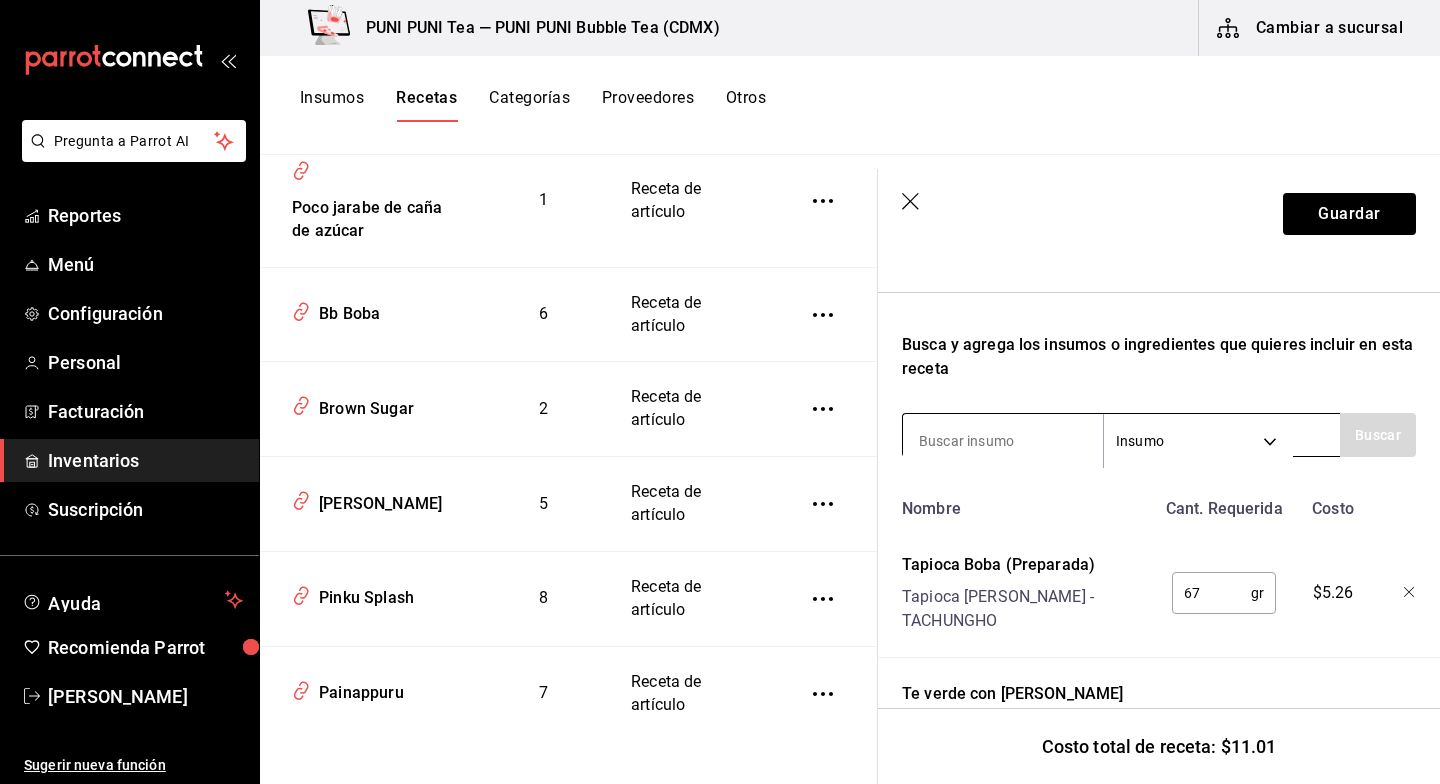 click at bounding box center (1003, 441) 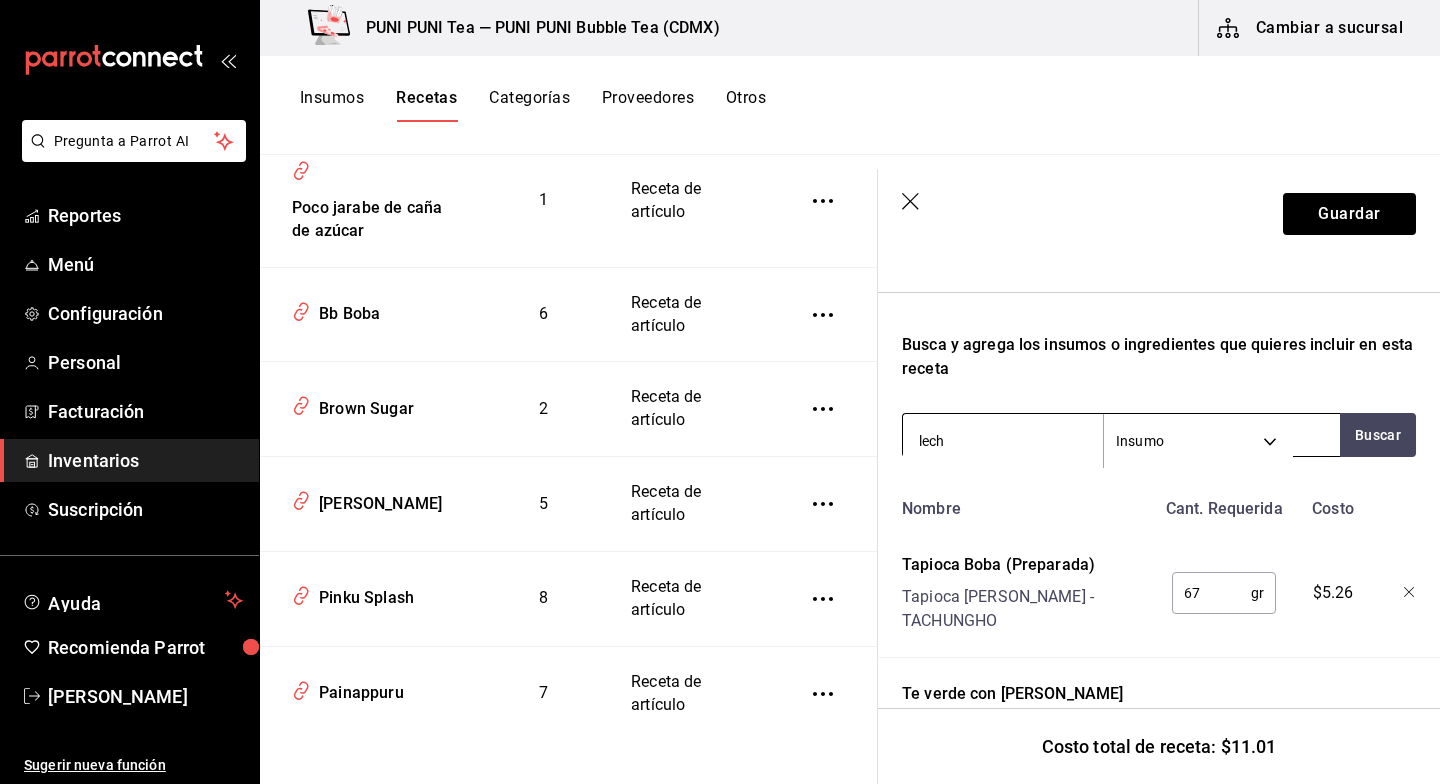 type on "leche" 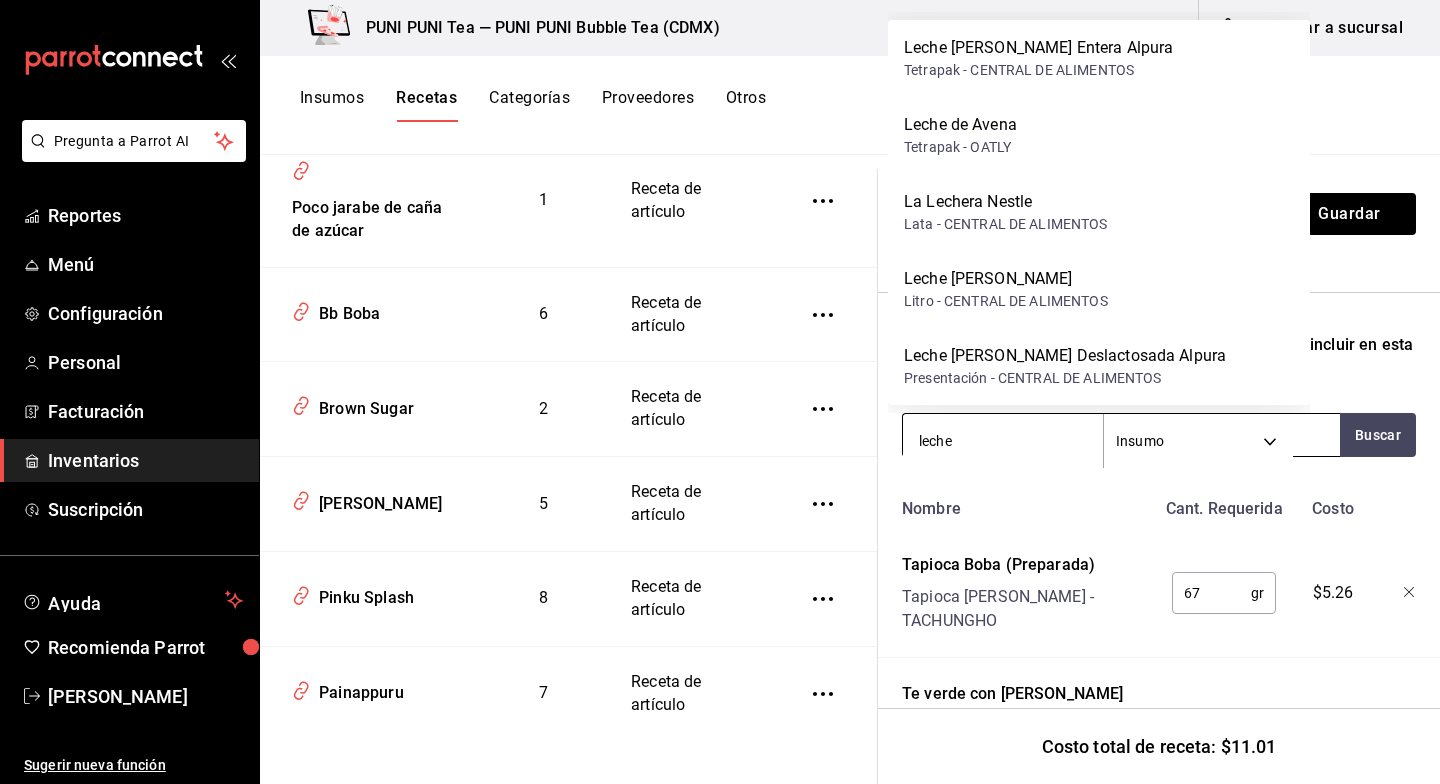 scroll, scrollTop: 3336, scrollLeft: 0, axis: vertical 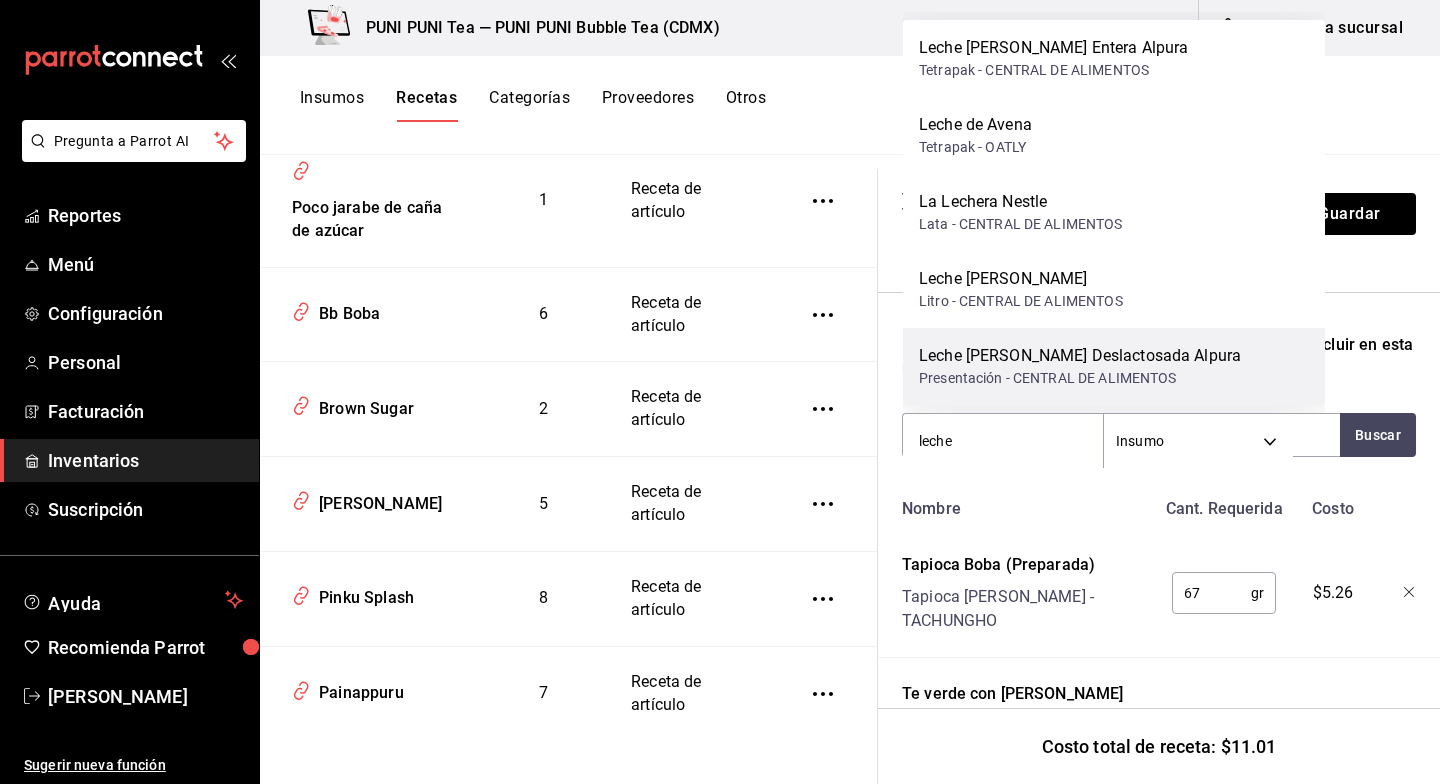 click on "Leche [PERSON_NAME] Deslactosada Alpura" at bounding box center (1080, 356) 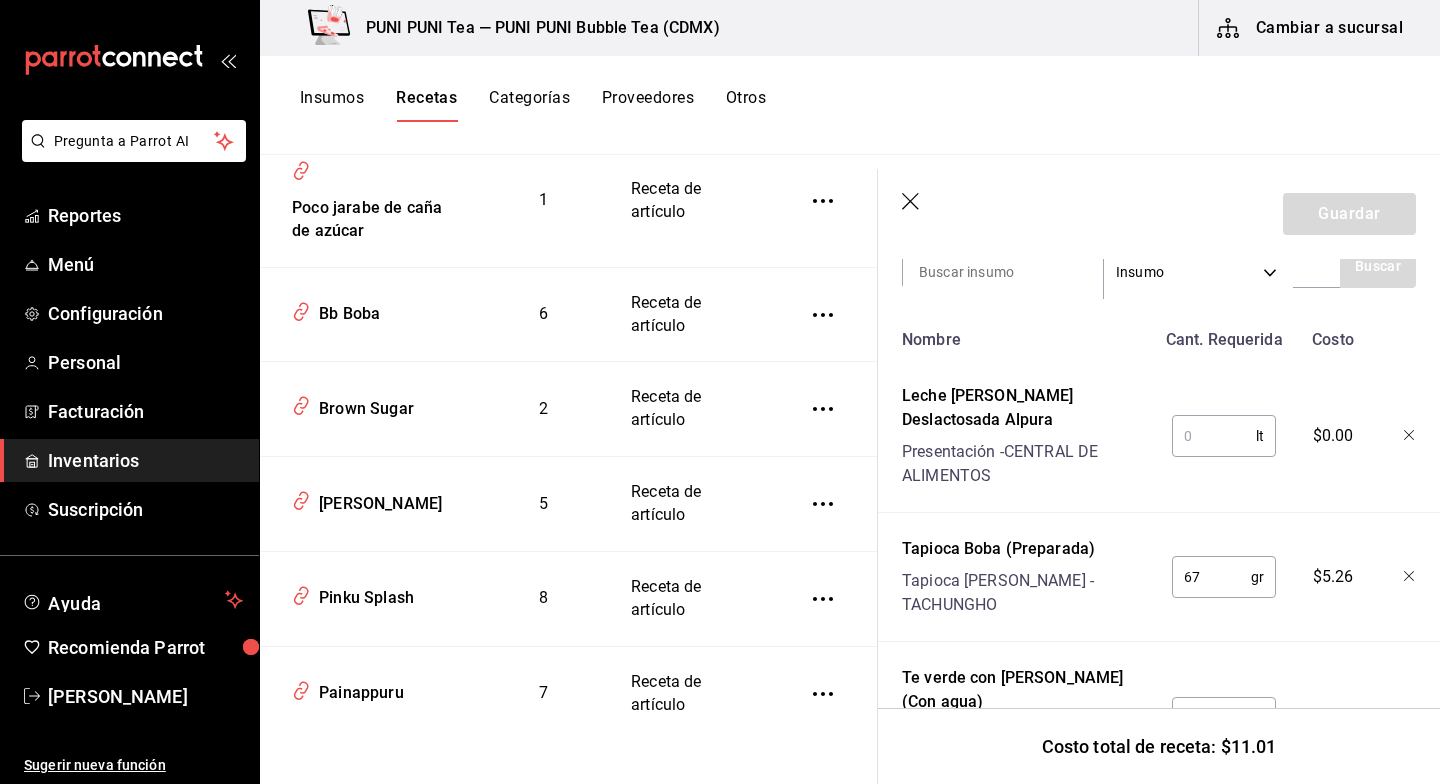 scroll, scrollTop: 460, scrollLeft: 0, axis: vertical 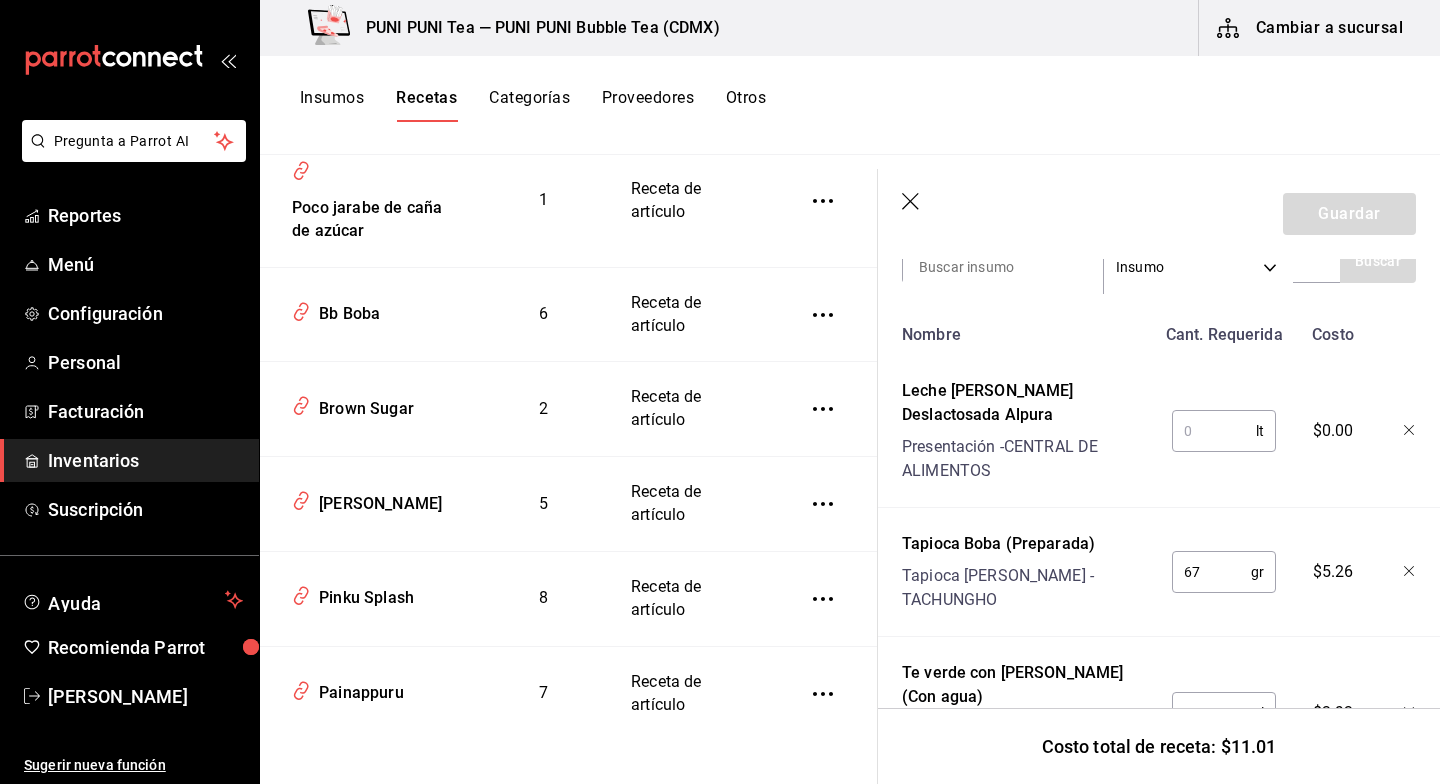 click at bounding box center [1214, 431] 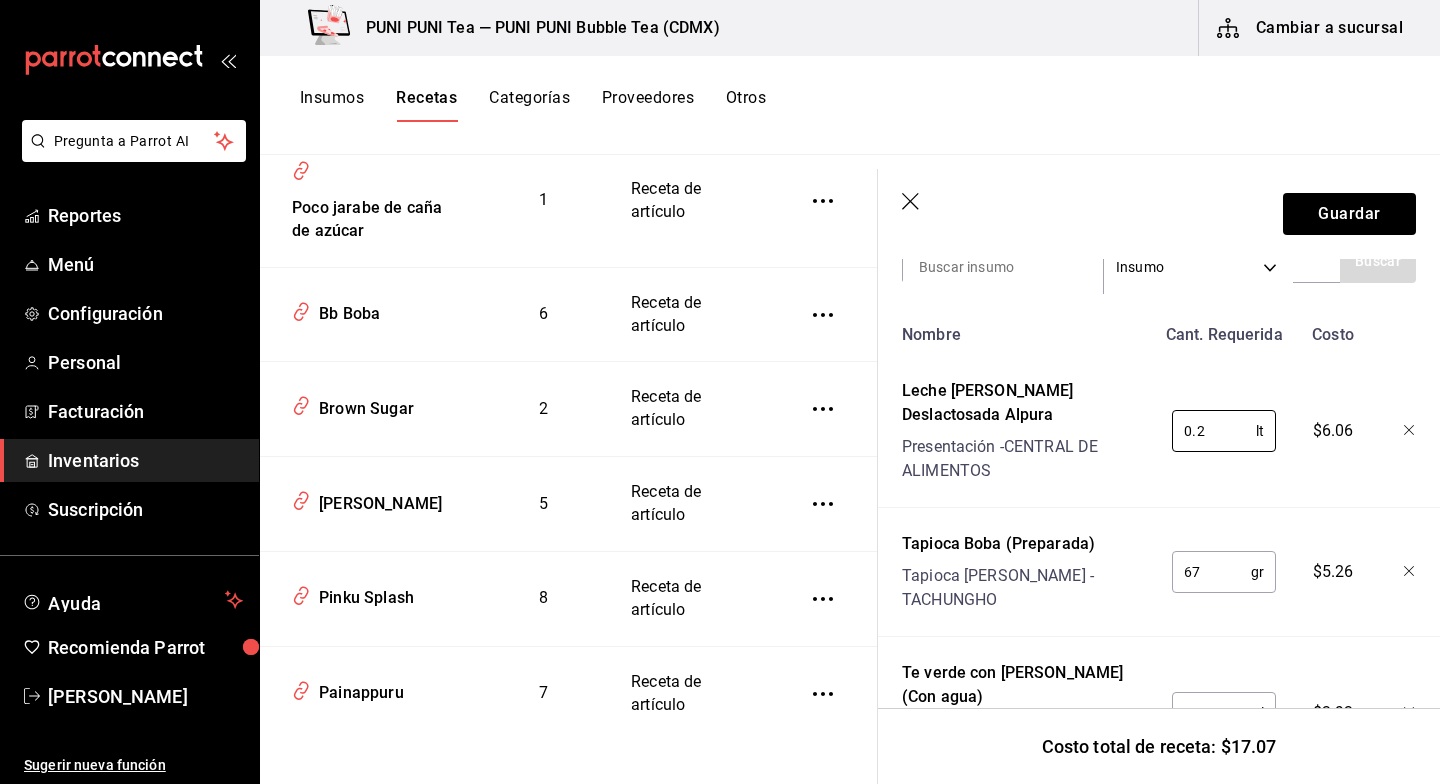 type on "0.2" 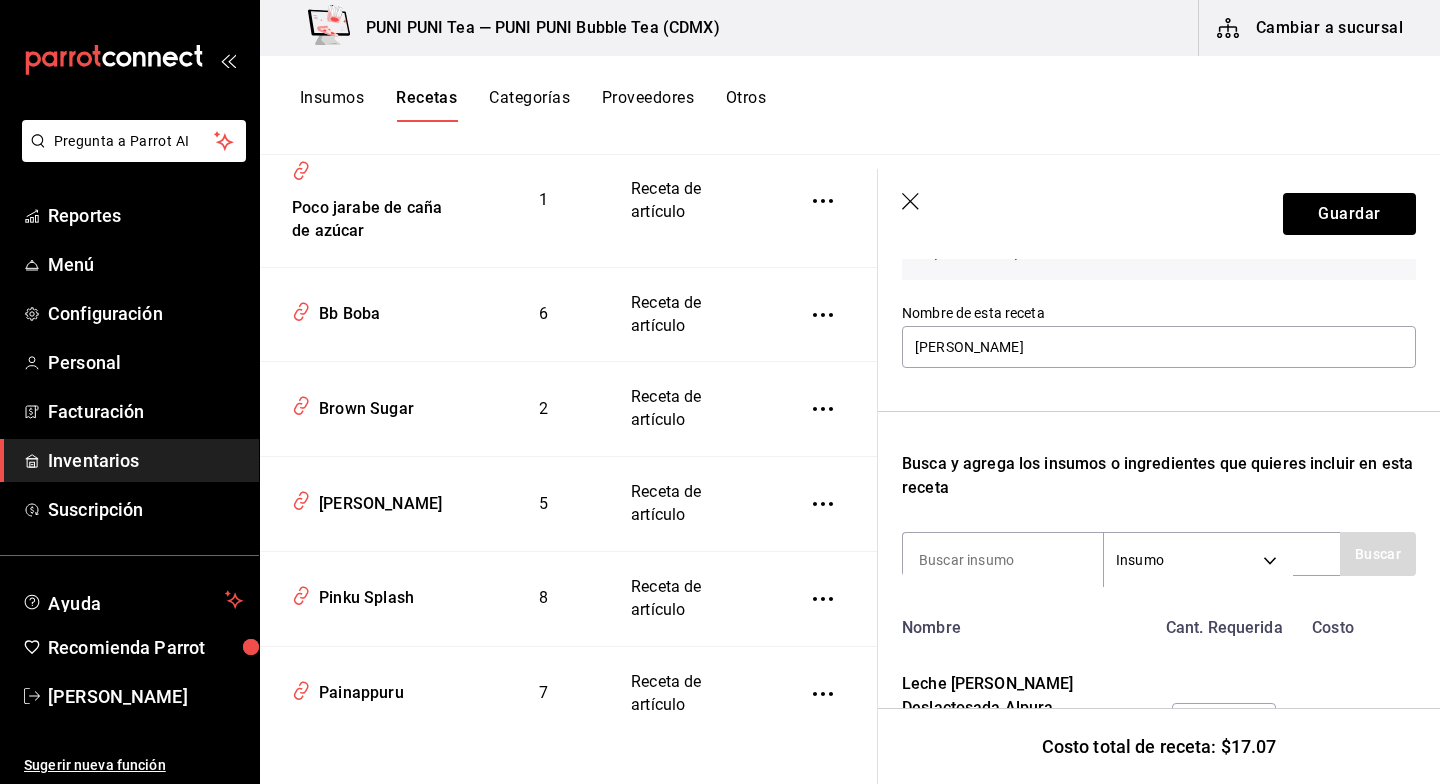 scroll, scrollTop: 236, scrollLeft: 0, axis: vertical 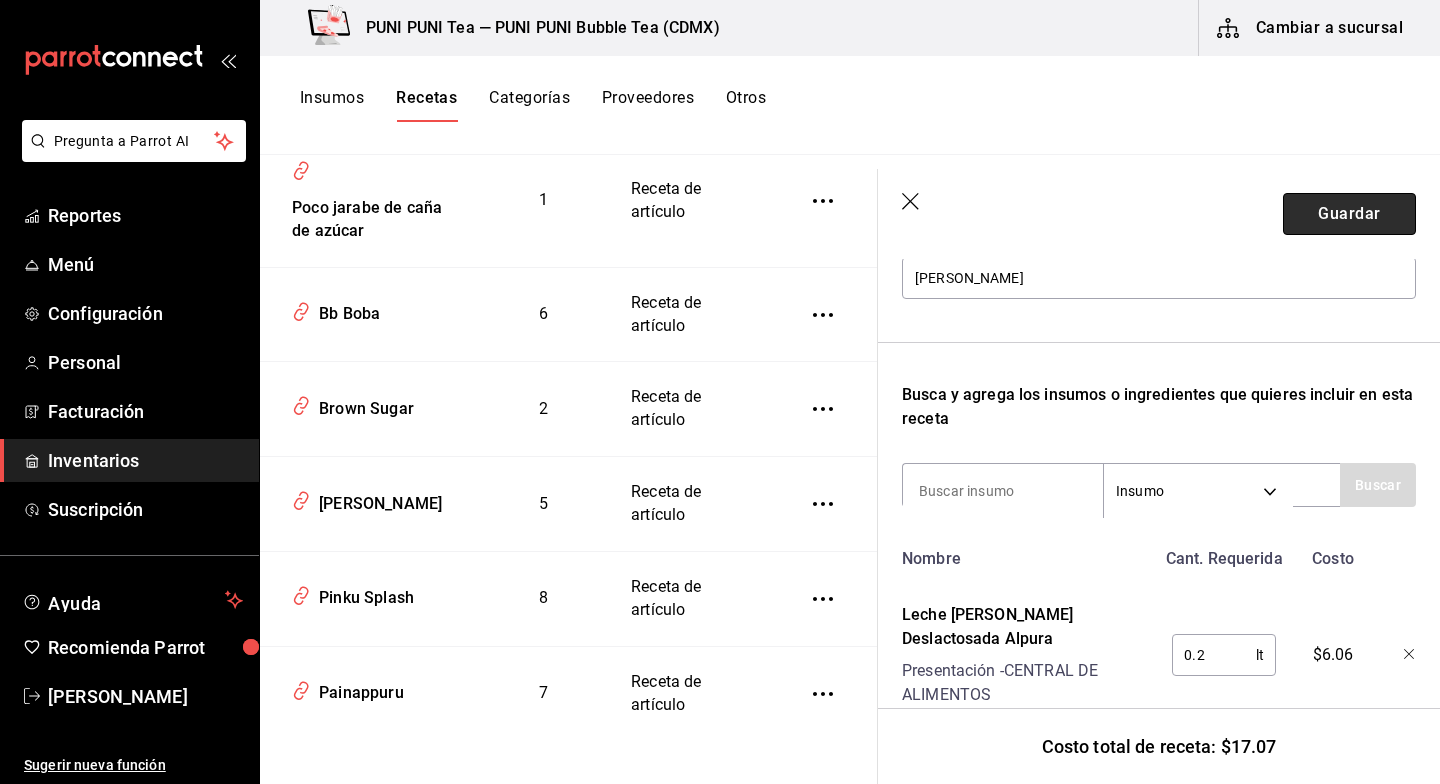 click on "Guardar" at bounding box center (1349, 214) 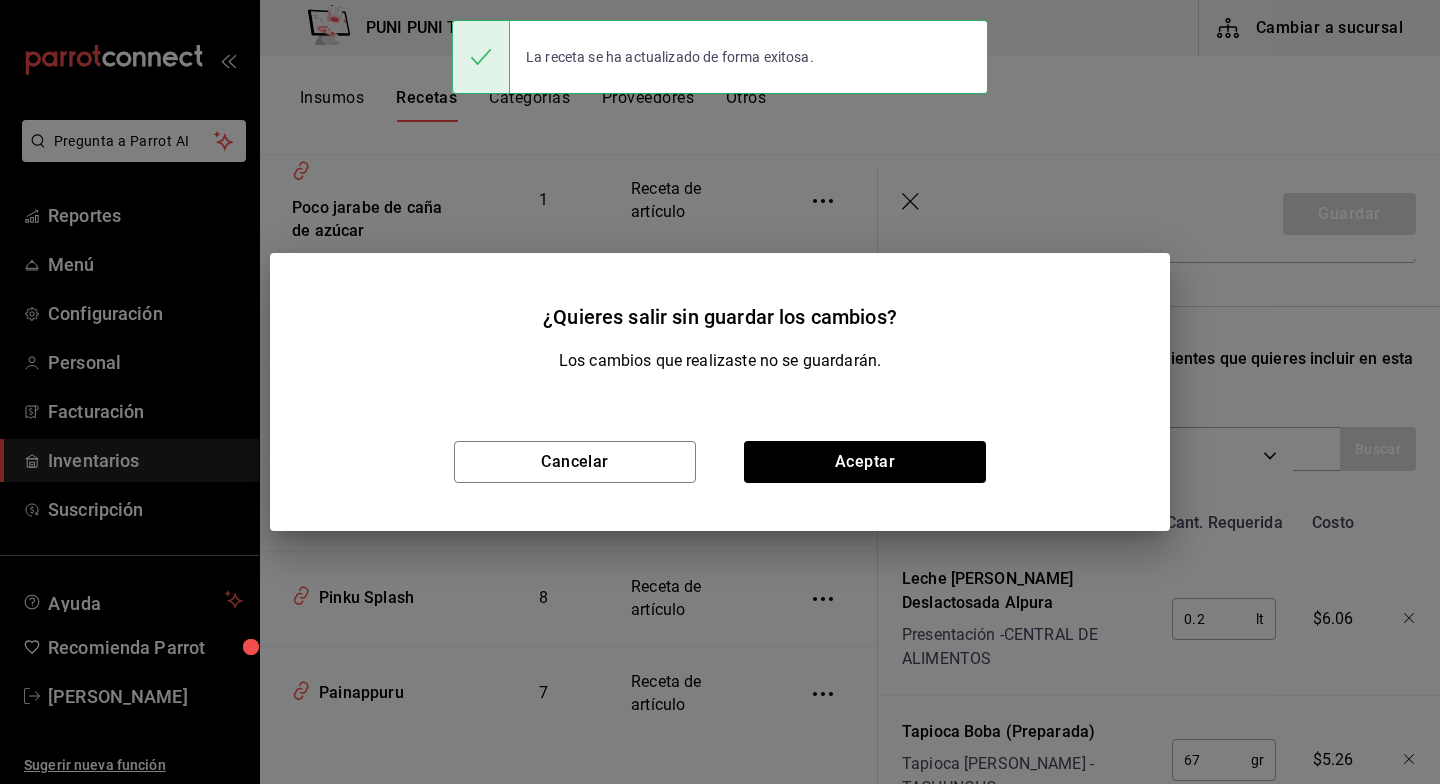 scroll, scrollTop: 200, scrollLeft: 0, axis: vertical 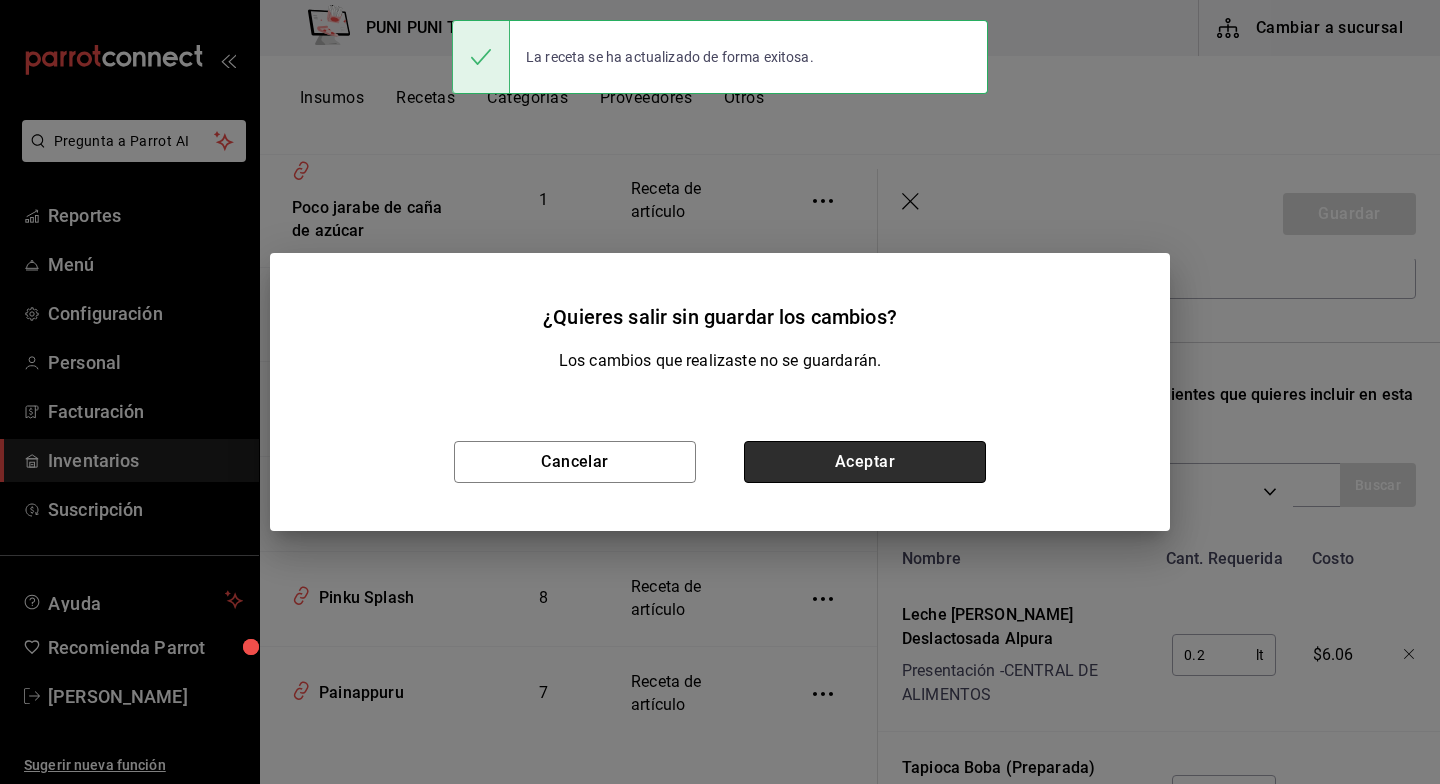 click on "Aceptar" at bounding box center (865, 462) 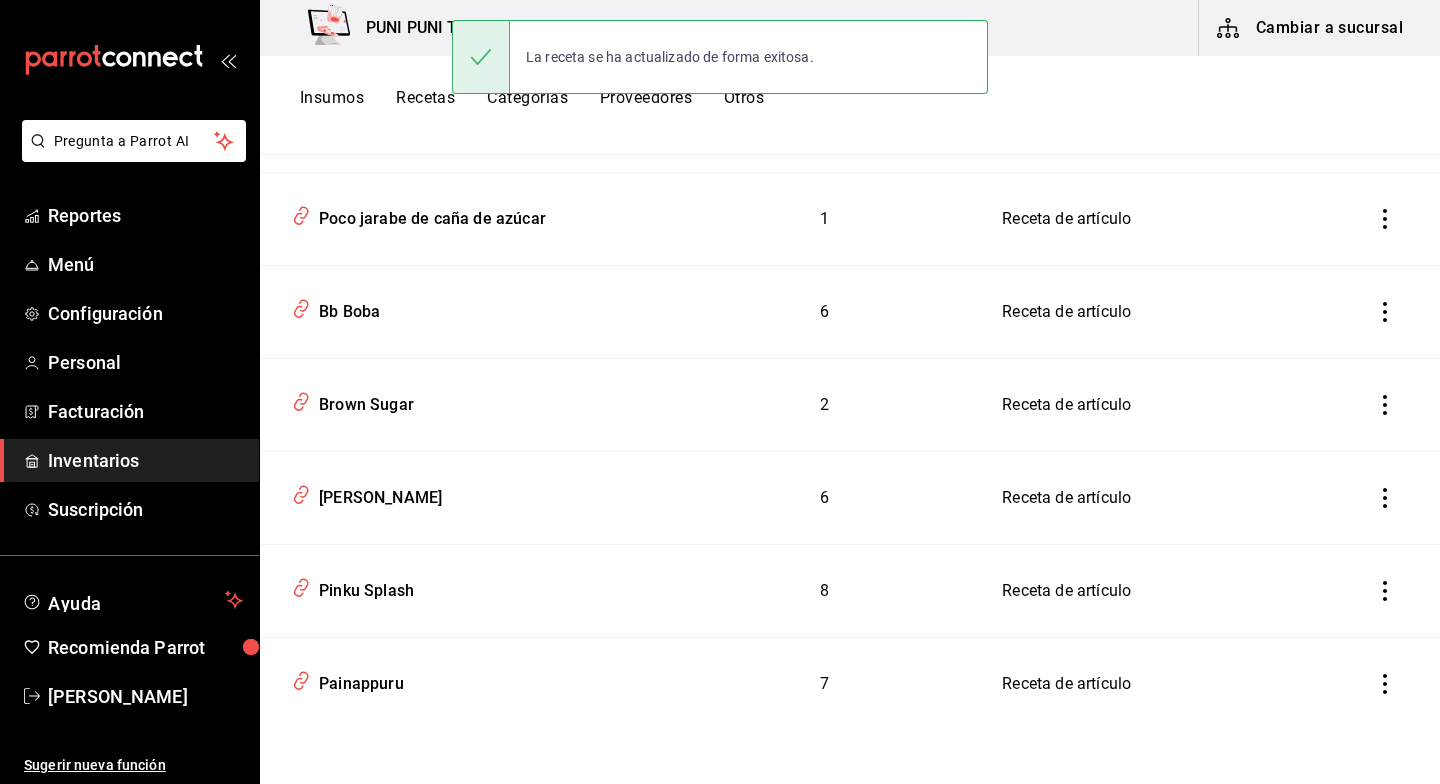 scroll, scrollTop: 3049, scrollLeft: 0, axis: vertical 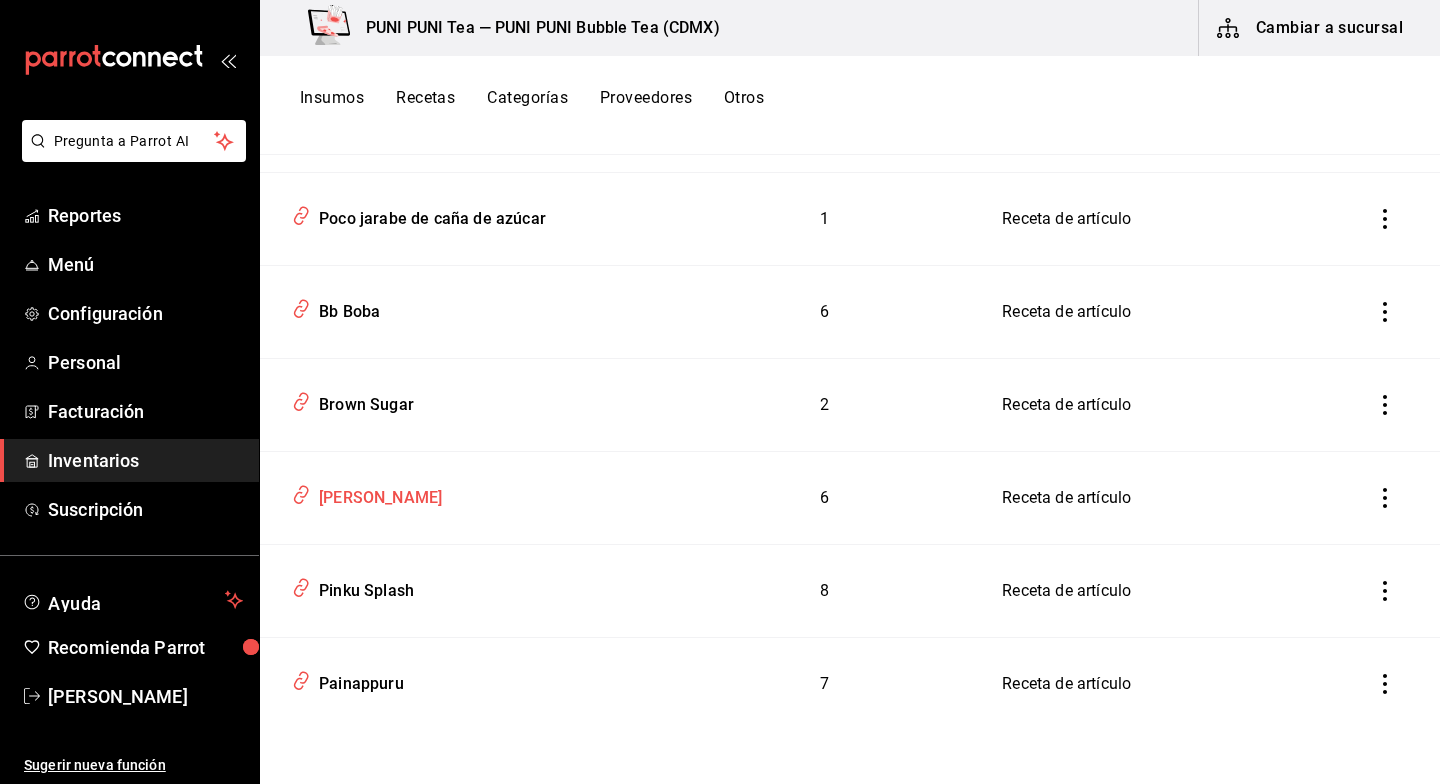 click on "[PERSON_NAME]" at bounding box center (376, 494) 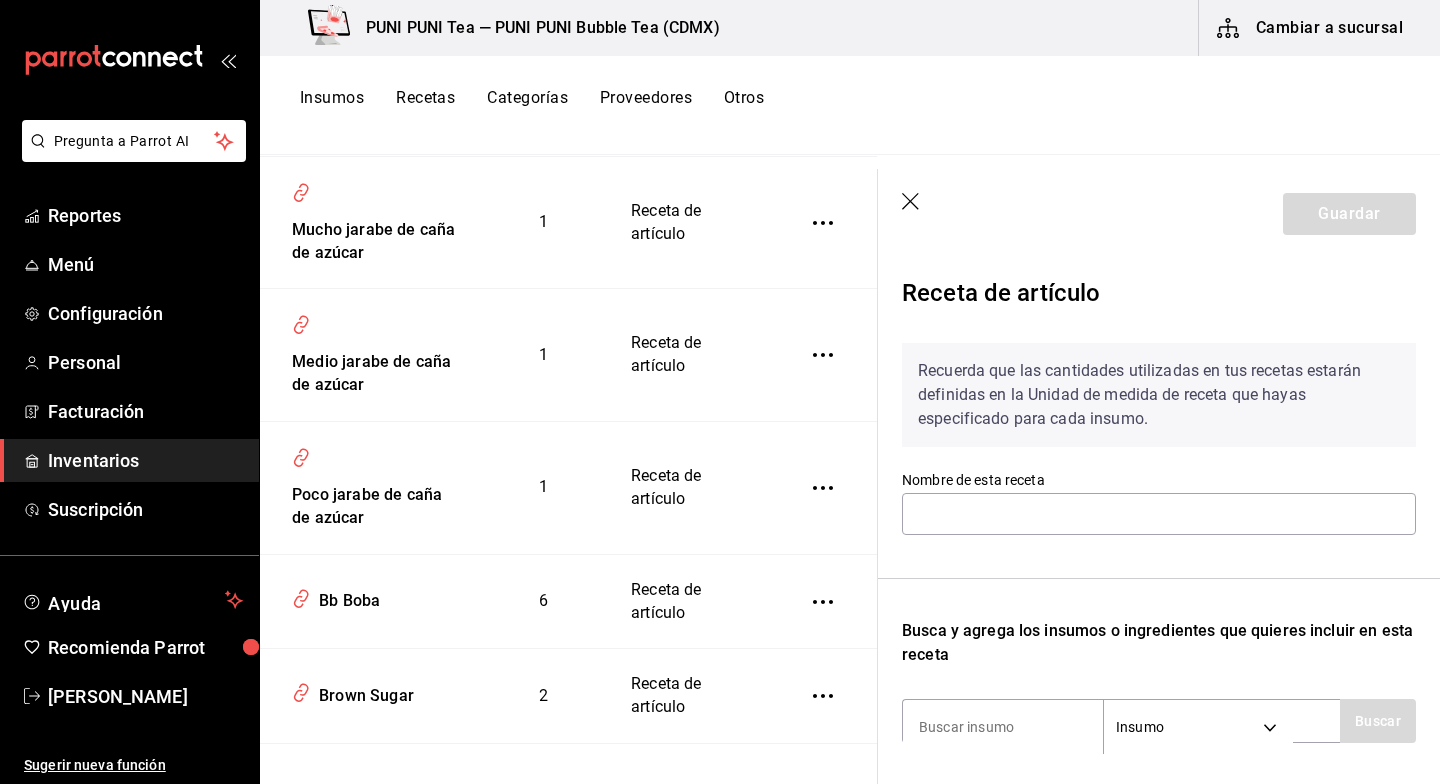 scroll, scrollTop: 3336, scrollLeft: 0, axis: vertical 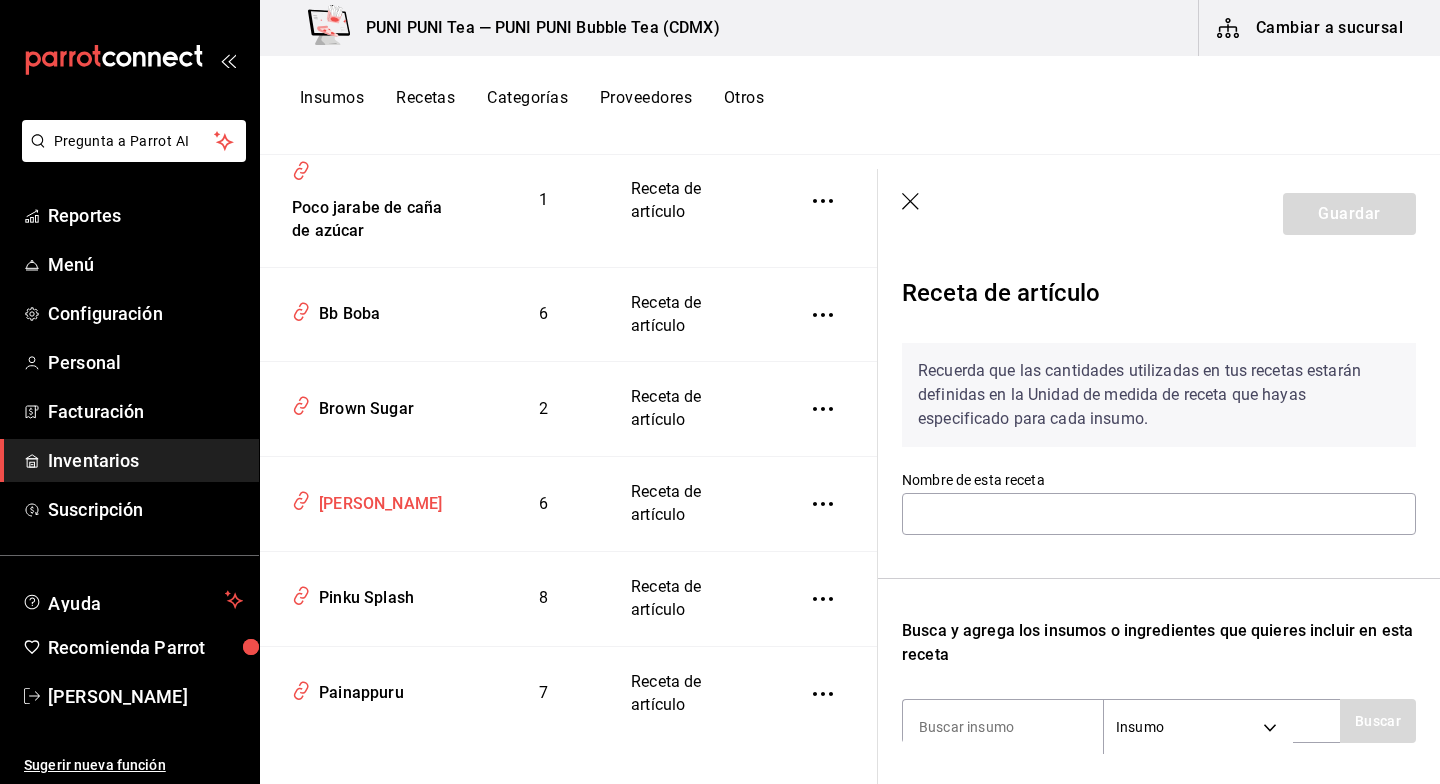 type on "[PERSON_NAME]" 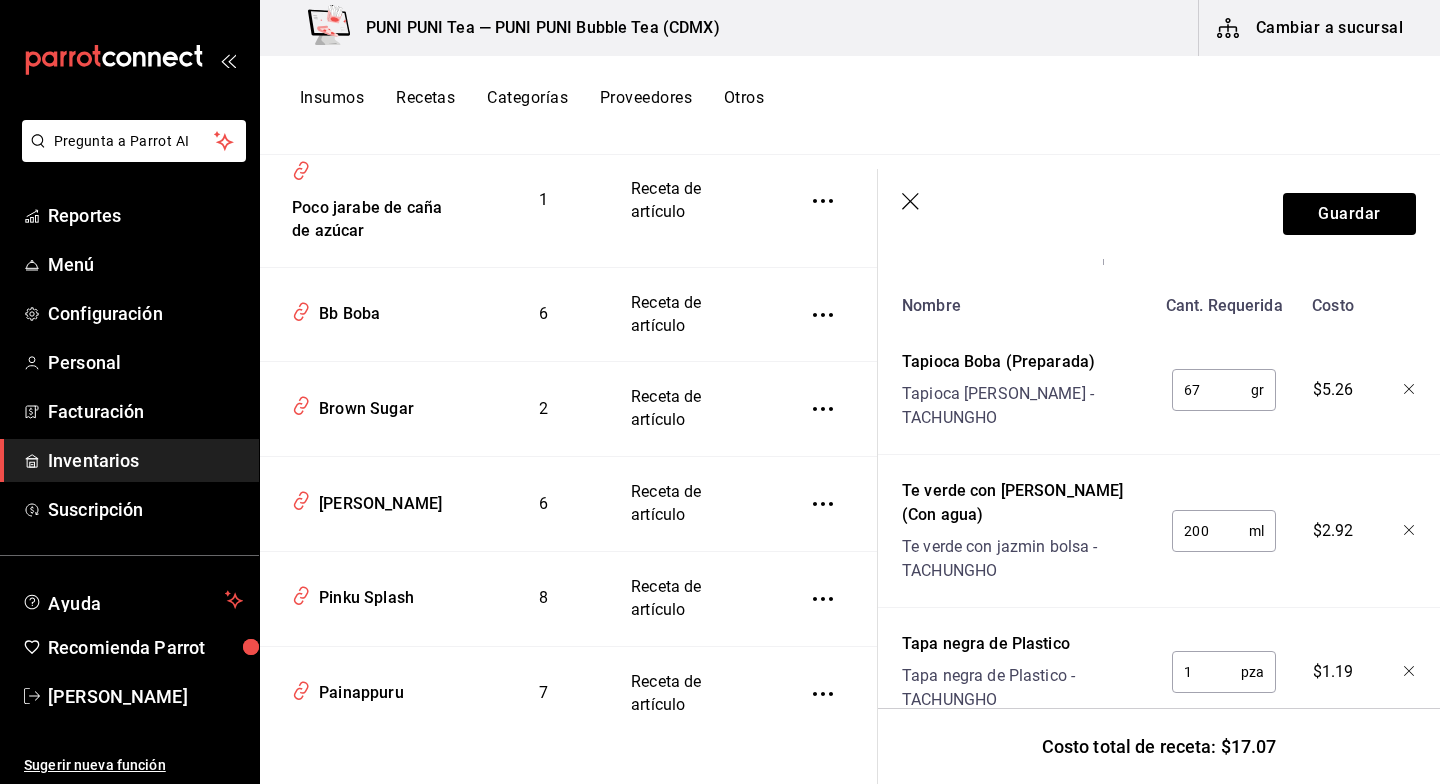 scroll, scrollTop: 487, scrollLeft: 0, axis: vertical 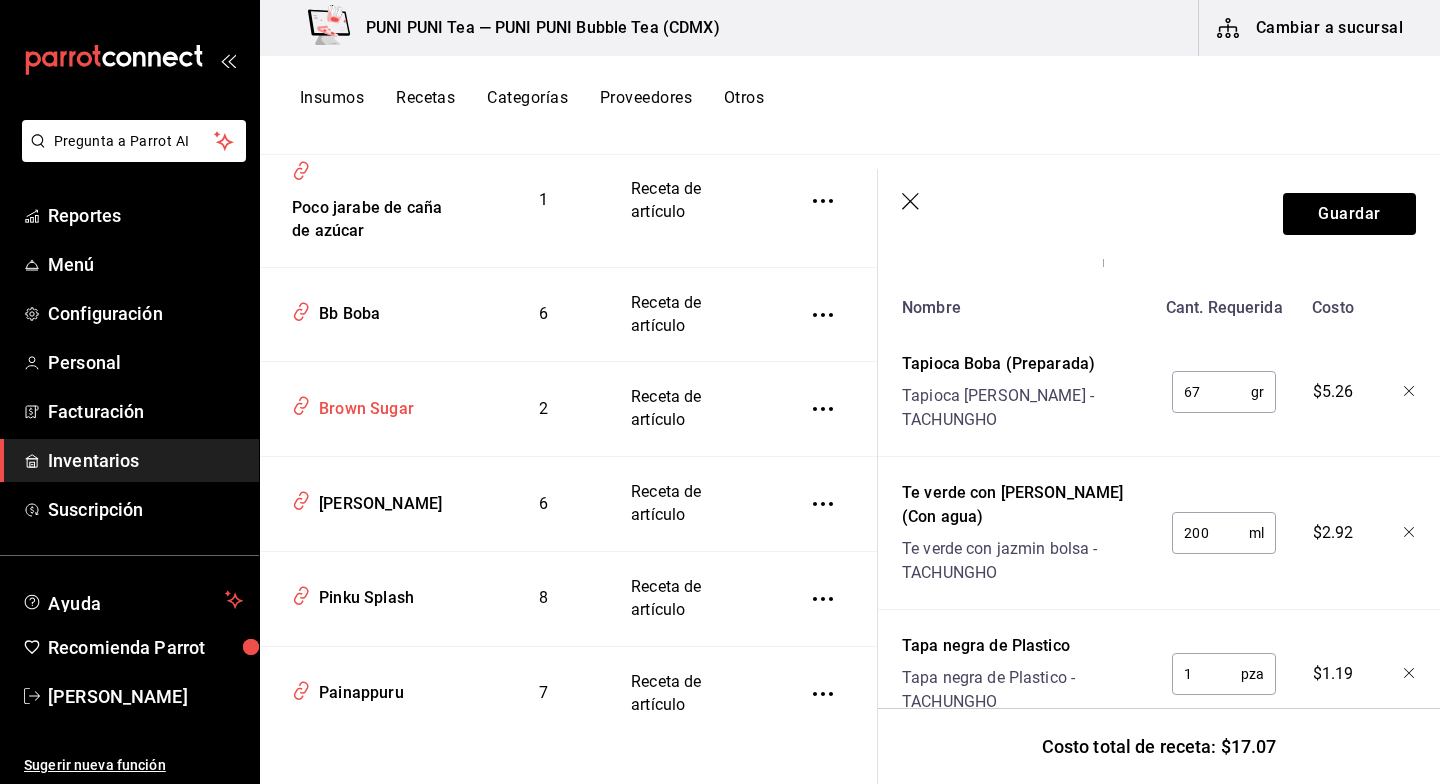 click on "Brown Sugar" at bounding box center [362, 405] 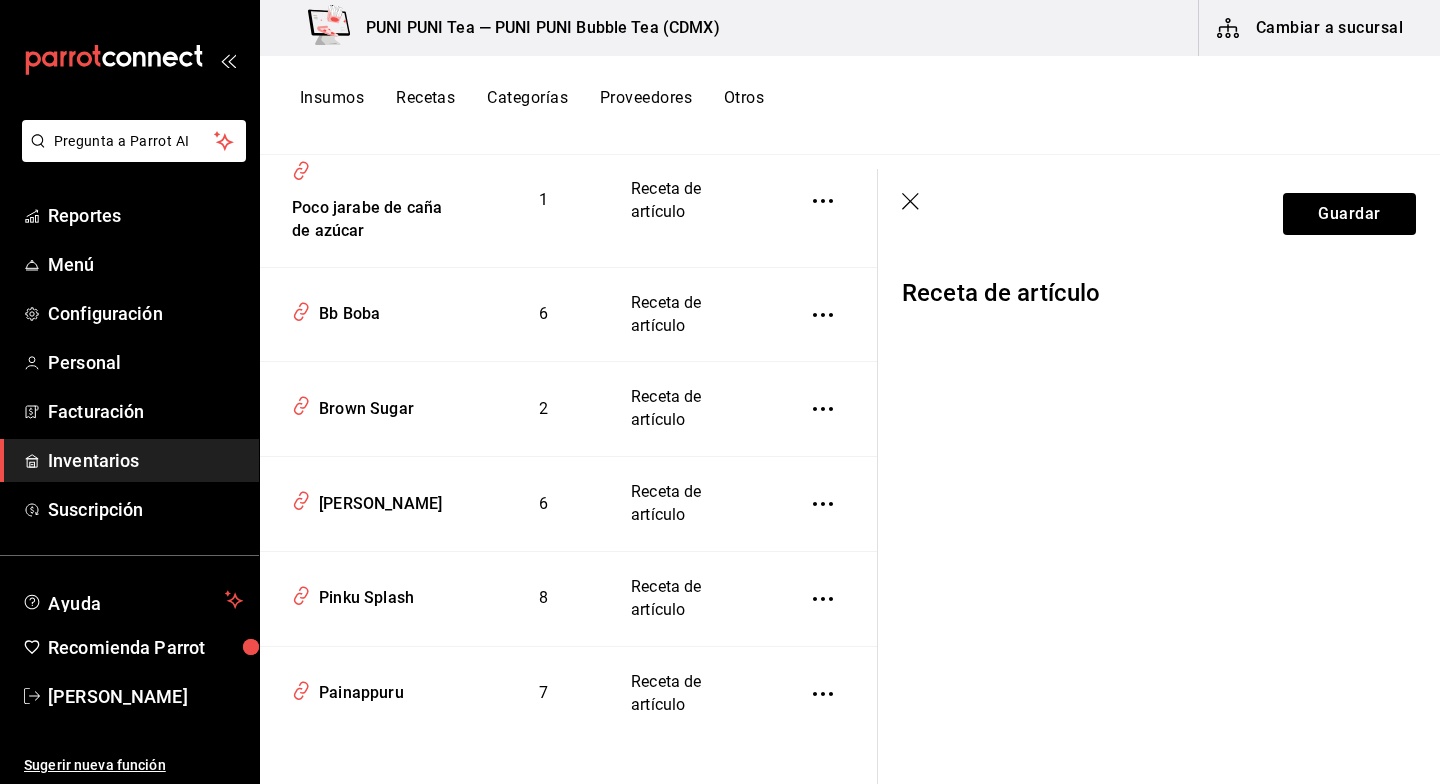 scroll, scrollTop: 0, scrollLeft: 0, axis: both 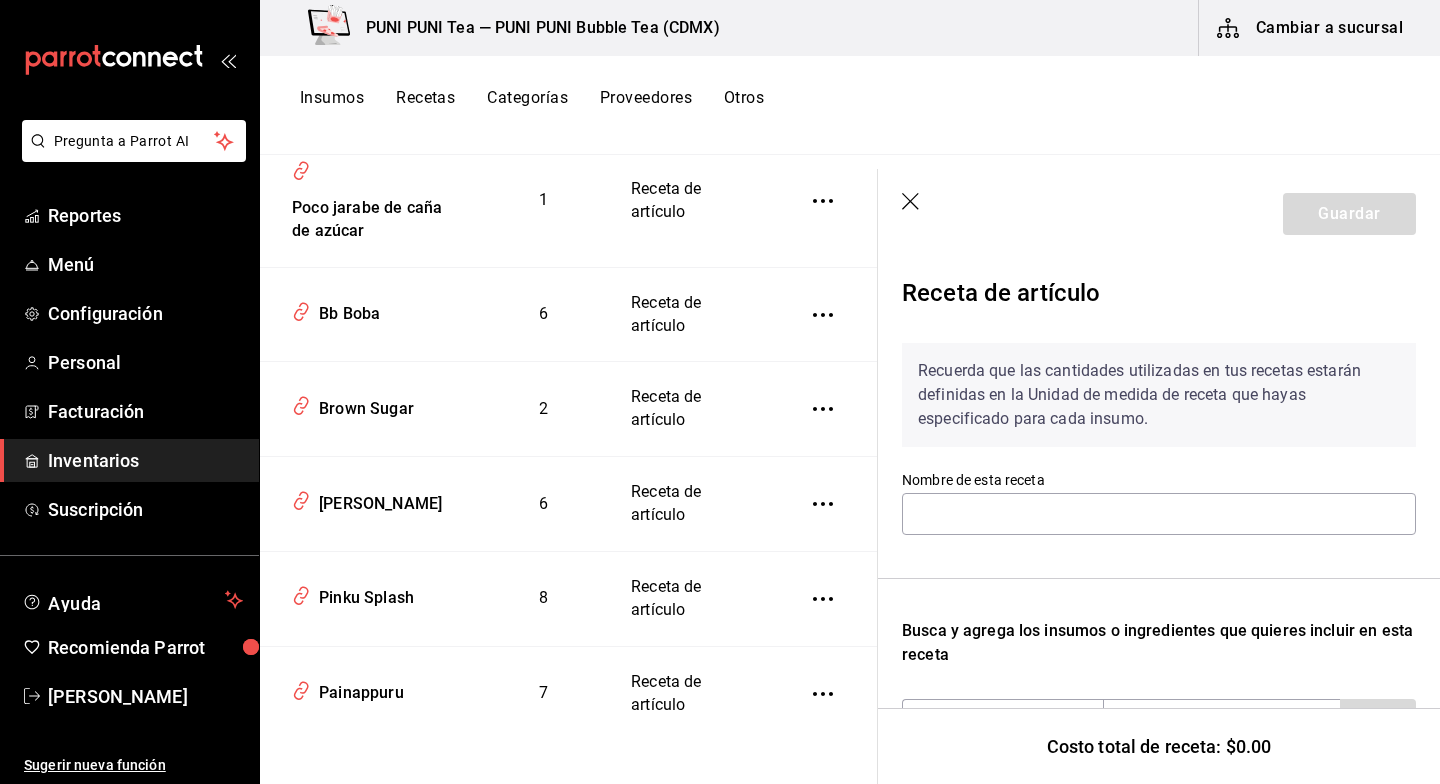 type on "Brown Sugar" 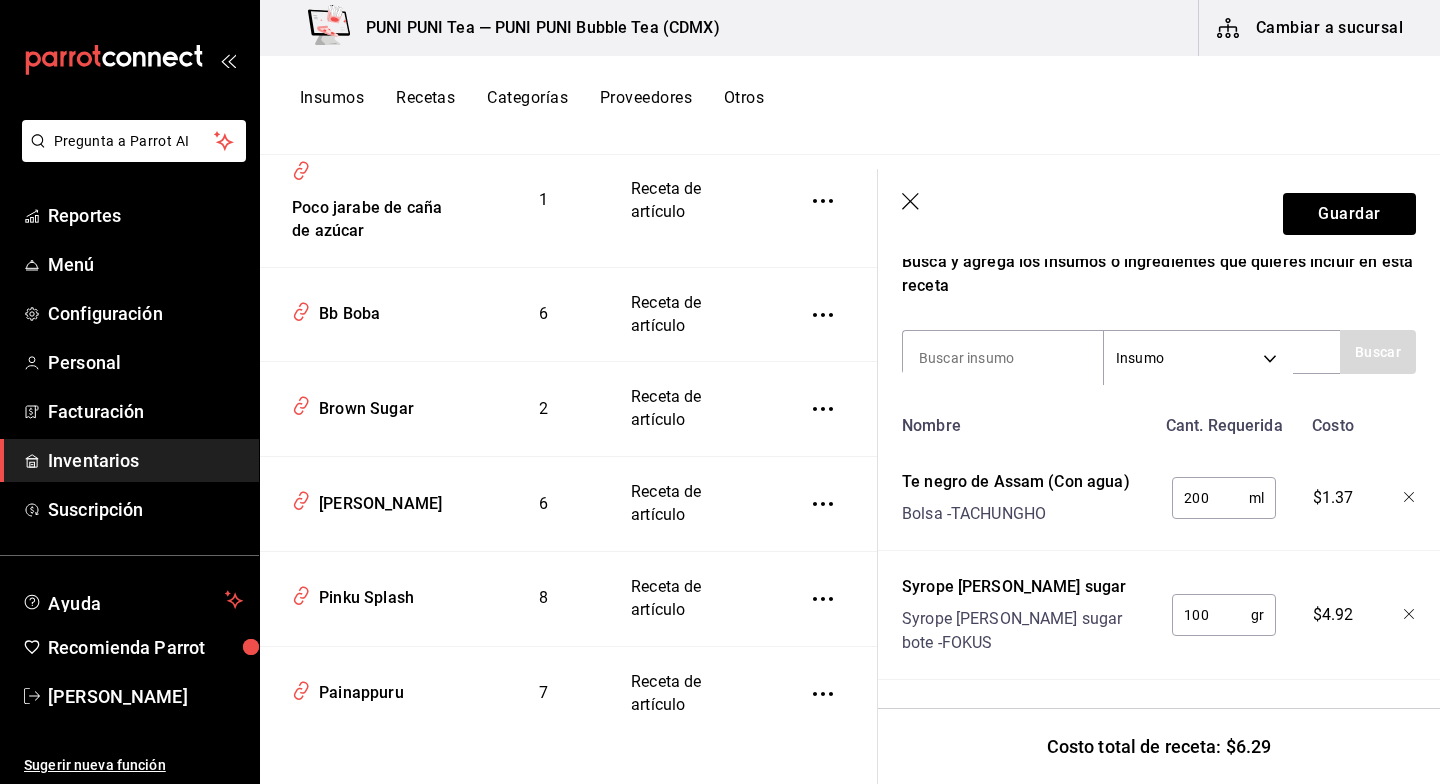 scroll, scrollTop: 384, scrollLeft: 0, axis: vertical 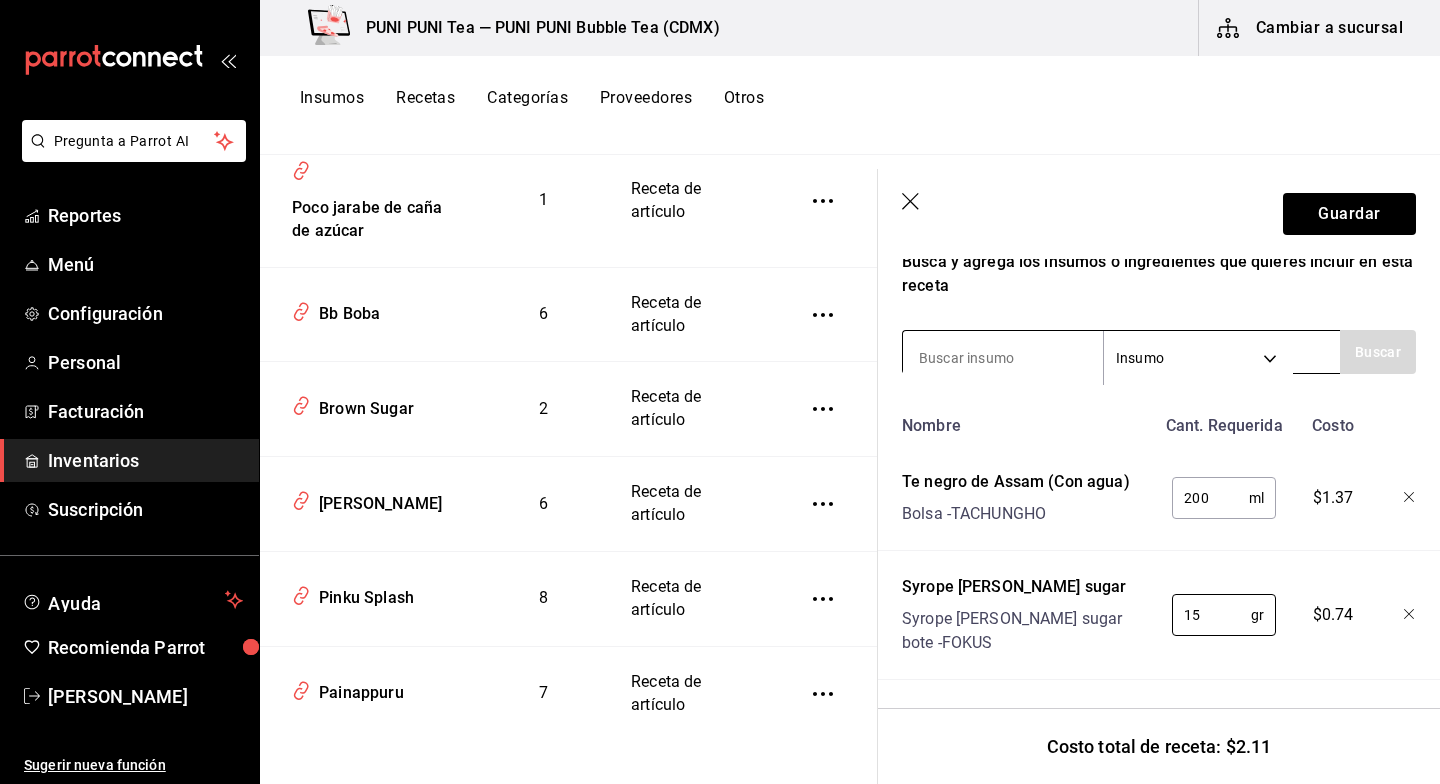 type on "15" 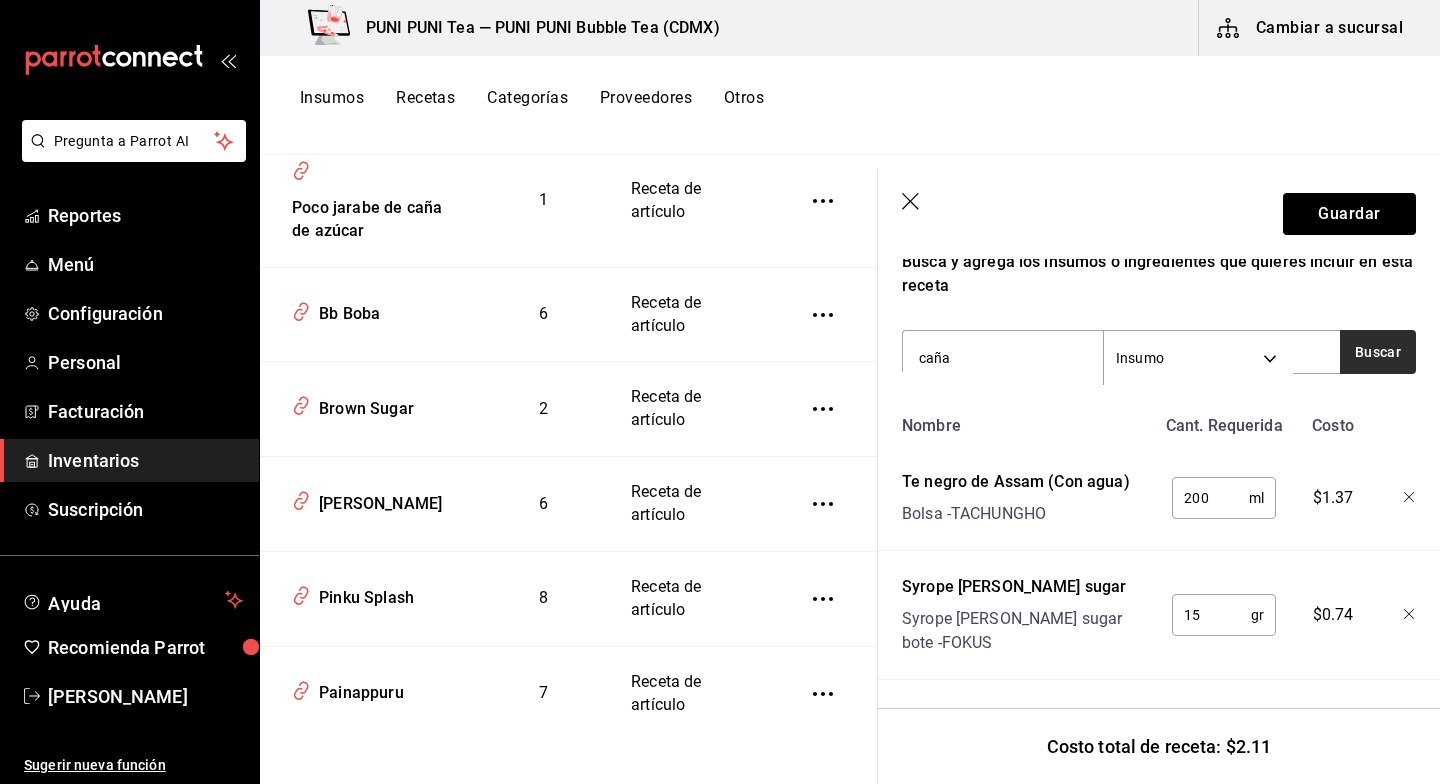 type on "caña" 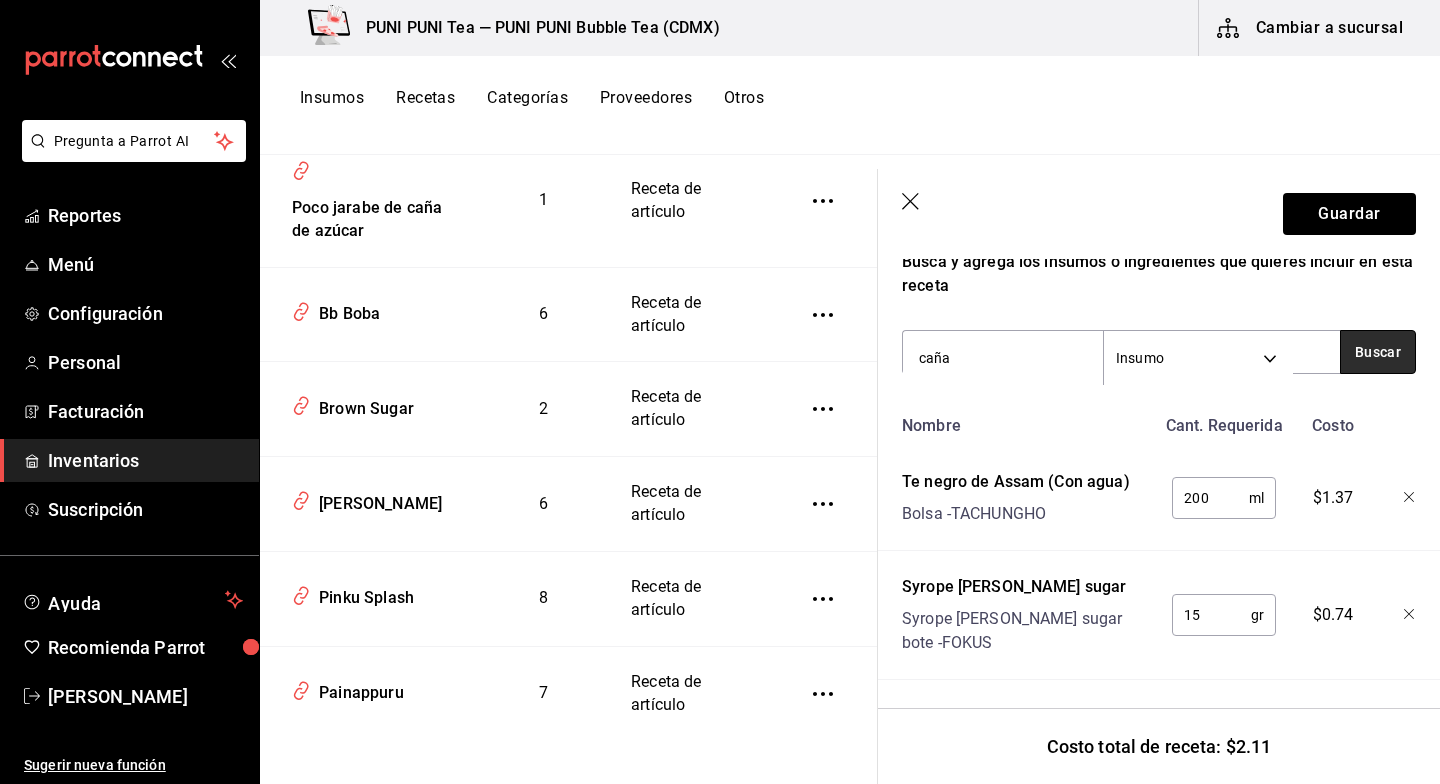 click on "Buscar" at bounding box center [1378, 352] 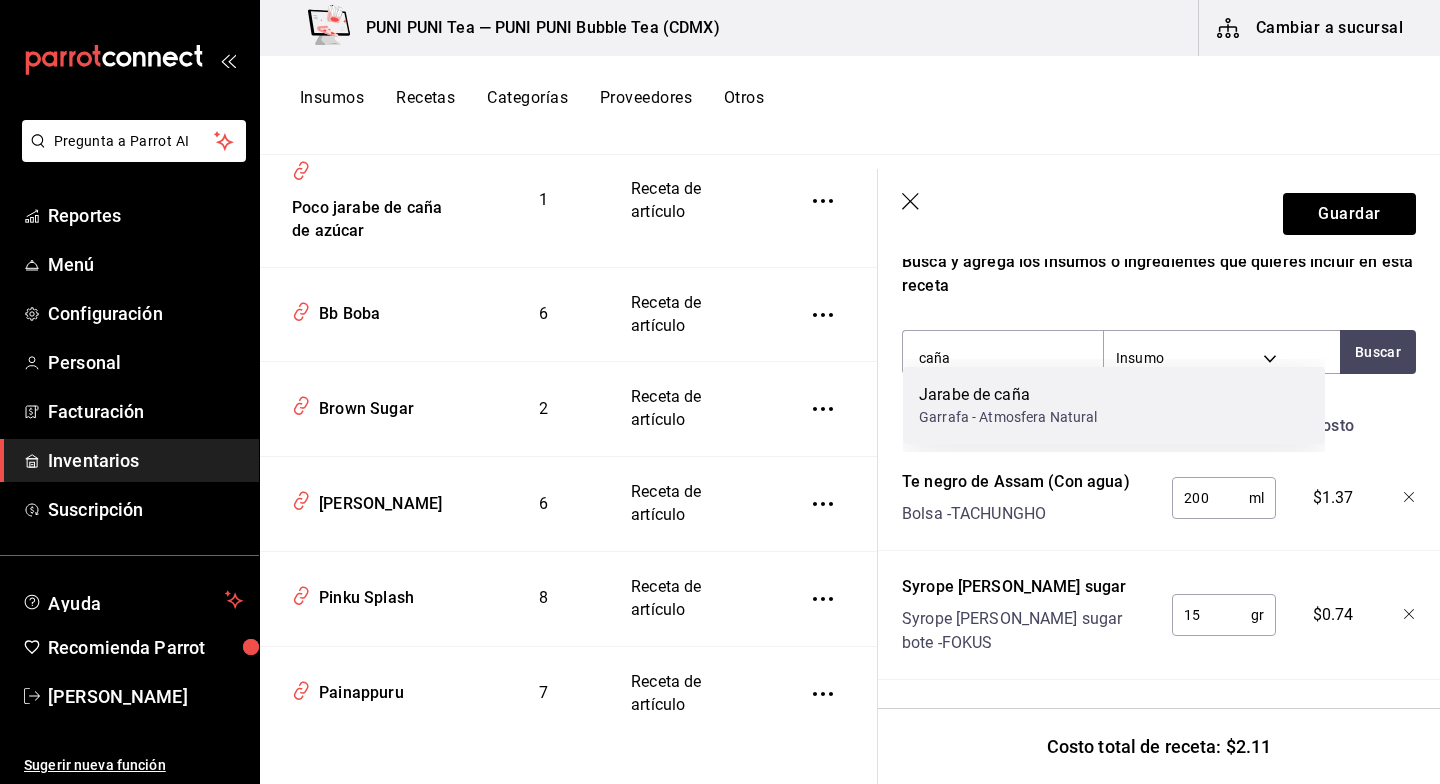 click on "Jarabe de caña" at bounding box center [1008, 395] 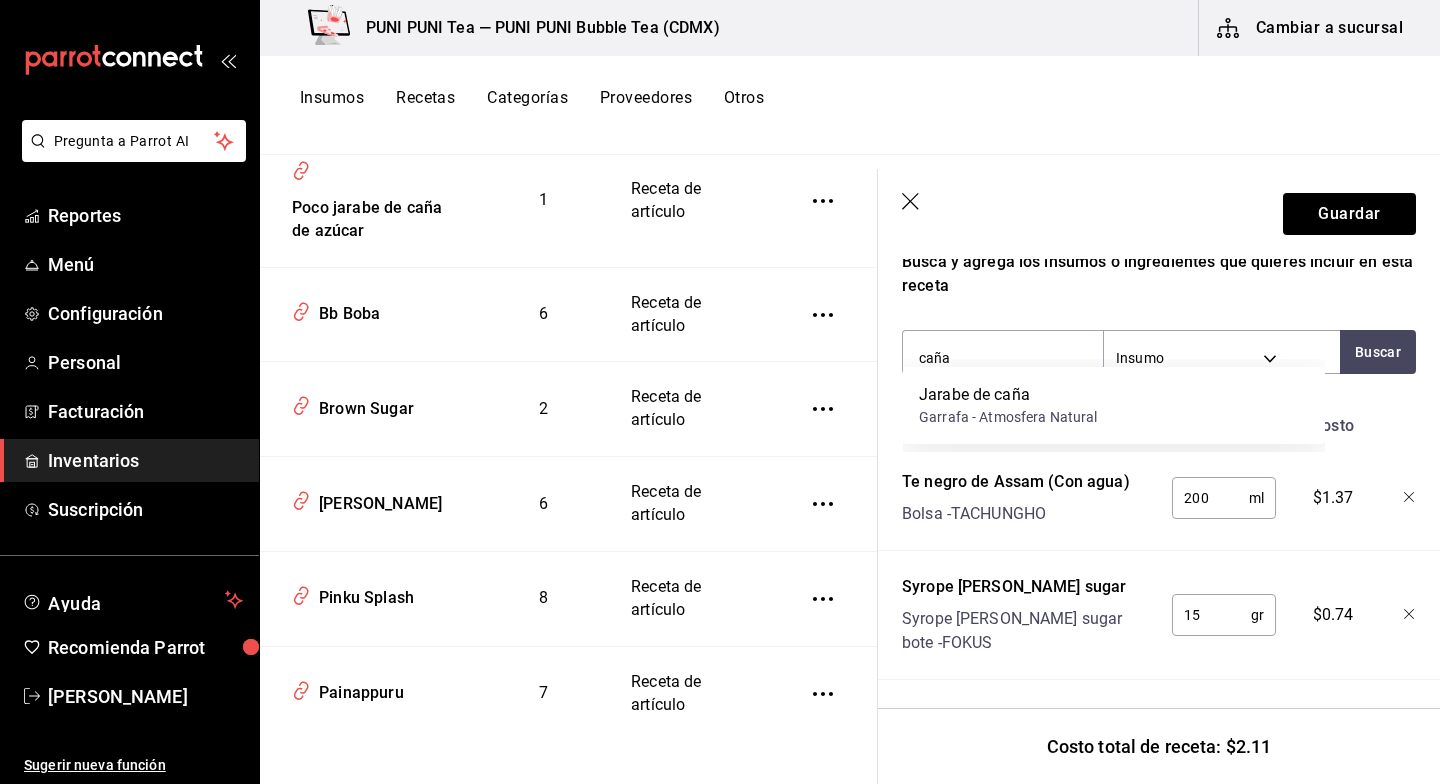 type 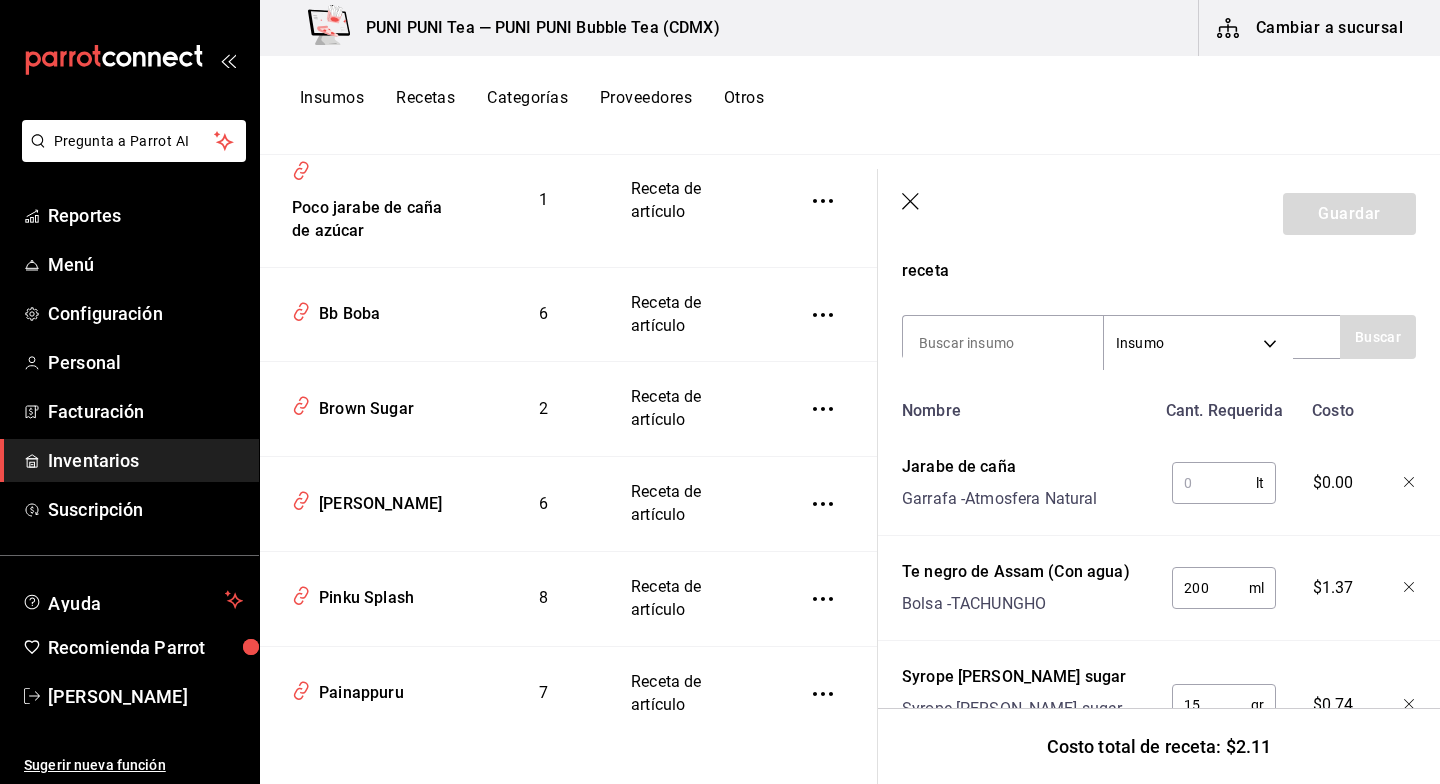 click at bounding box center [1214, 483] 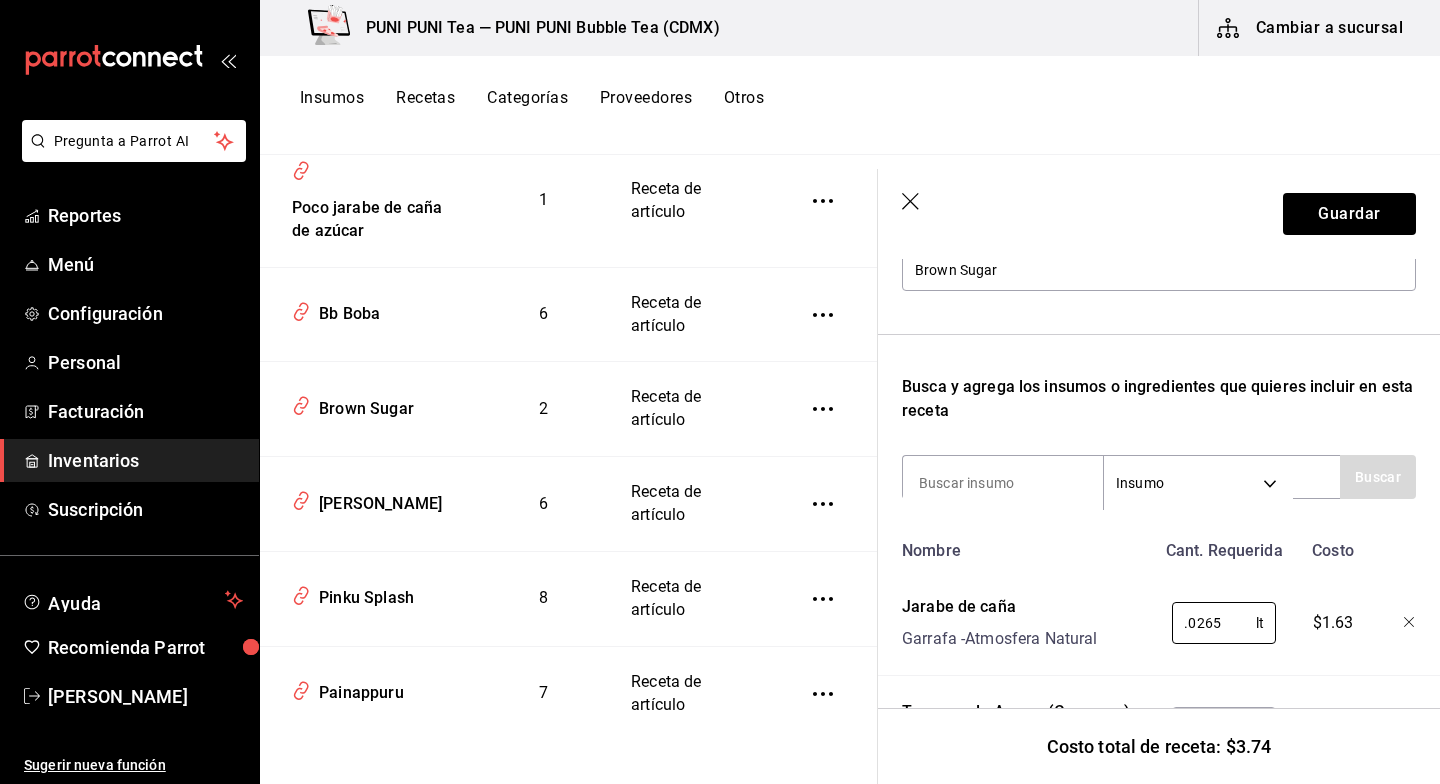 scroll, scrollTop: 489, scrollLeft: 0, axis: vertical 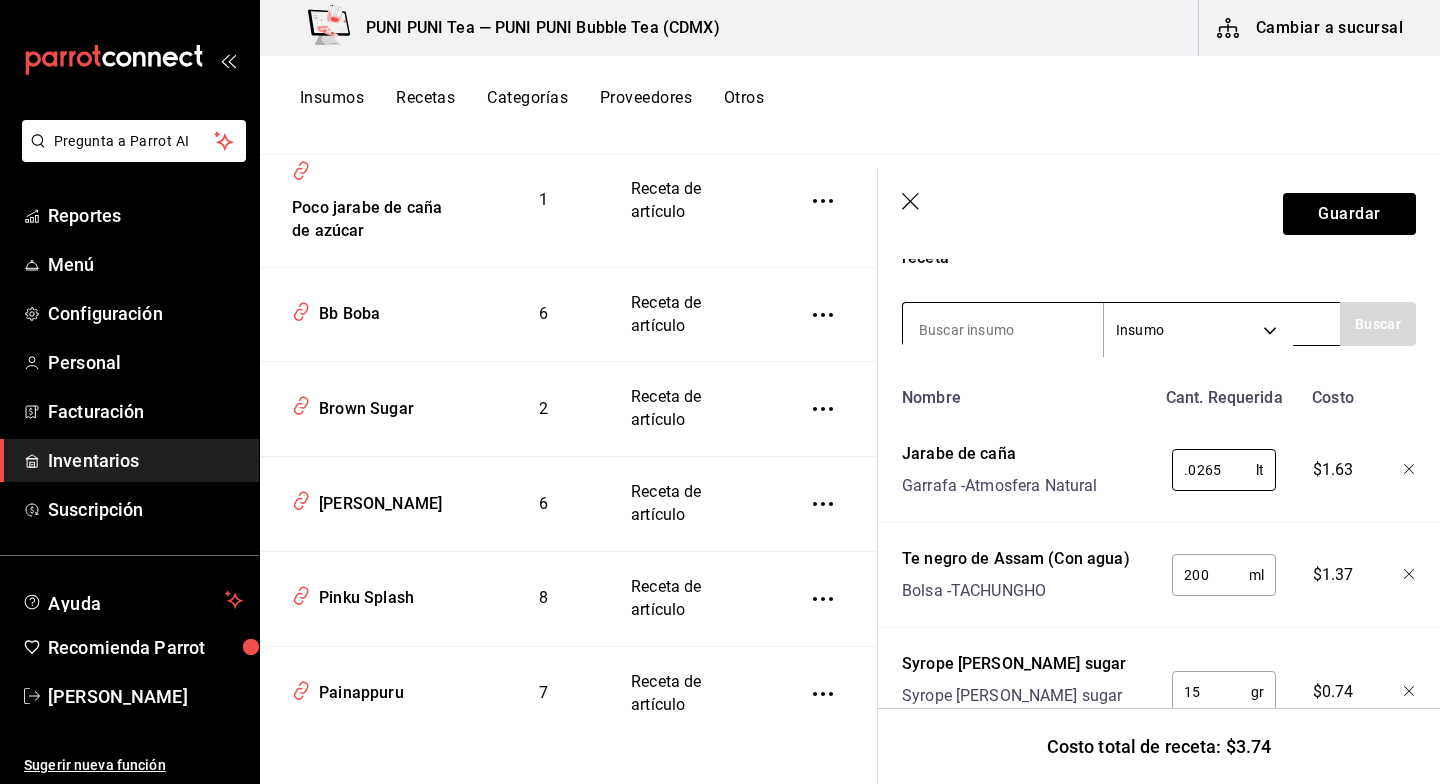 type on "0.0265" 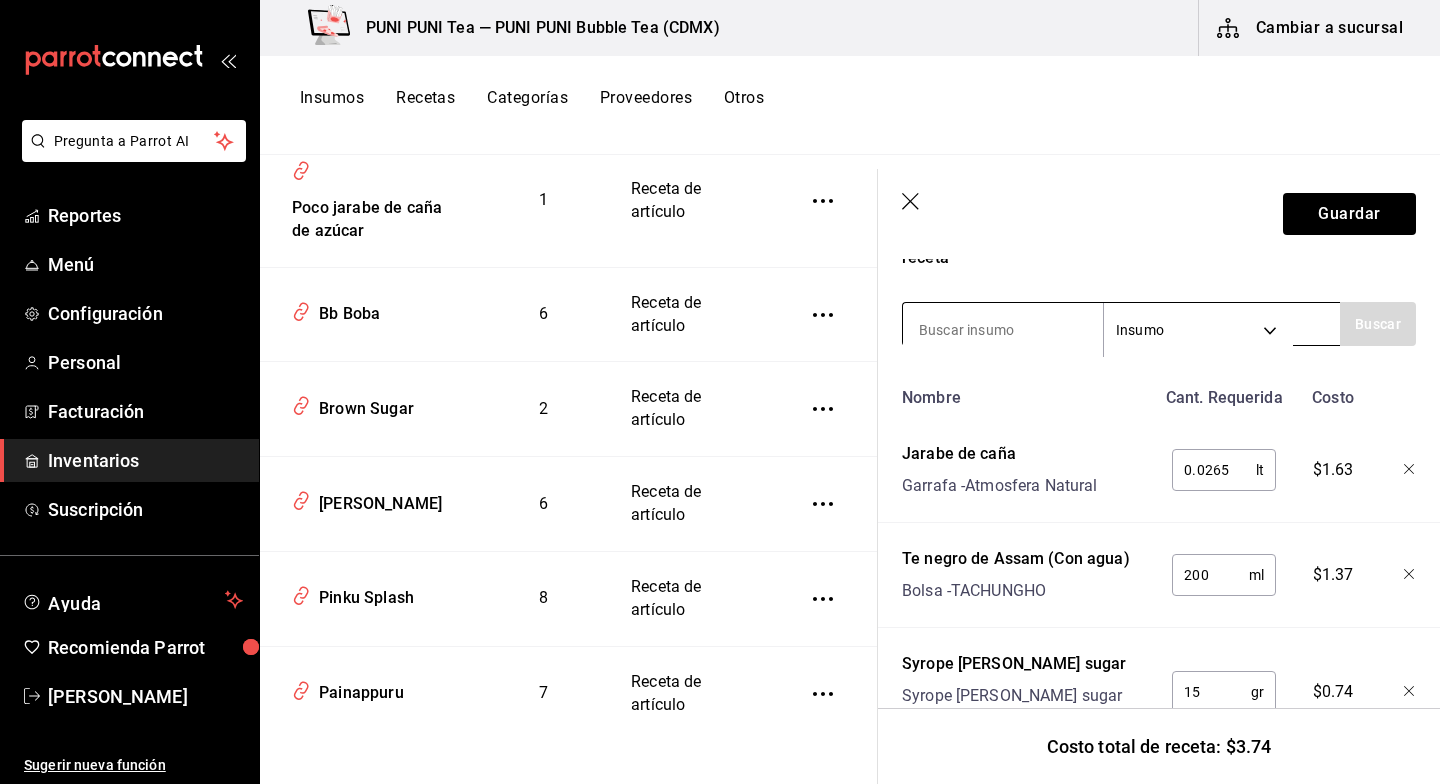 click at bounding box center (1003, 330) 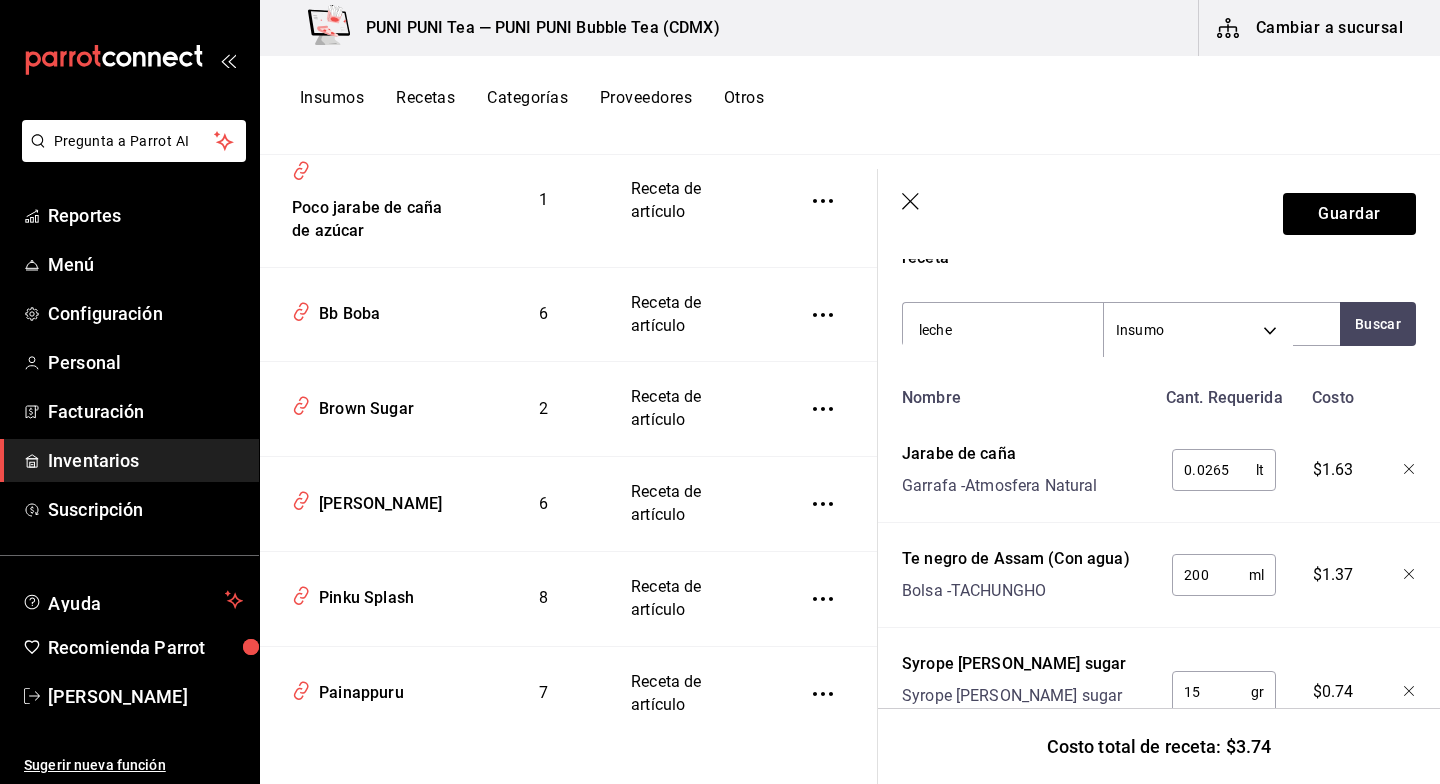click on "Insumos Recetas Categorías Proveedores Otros" at bounding box center (850, 105) 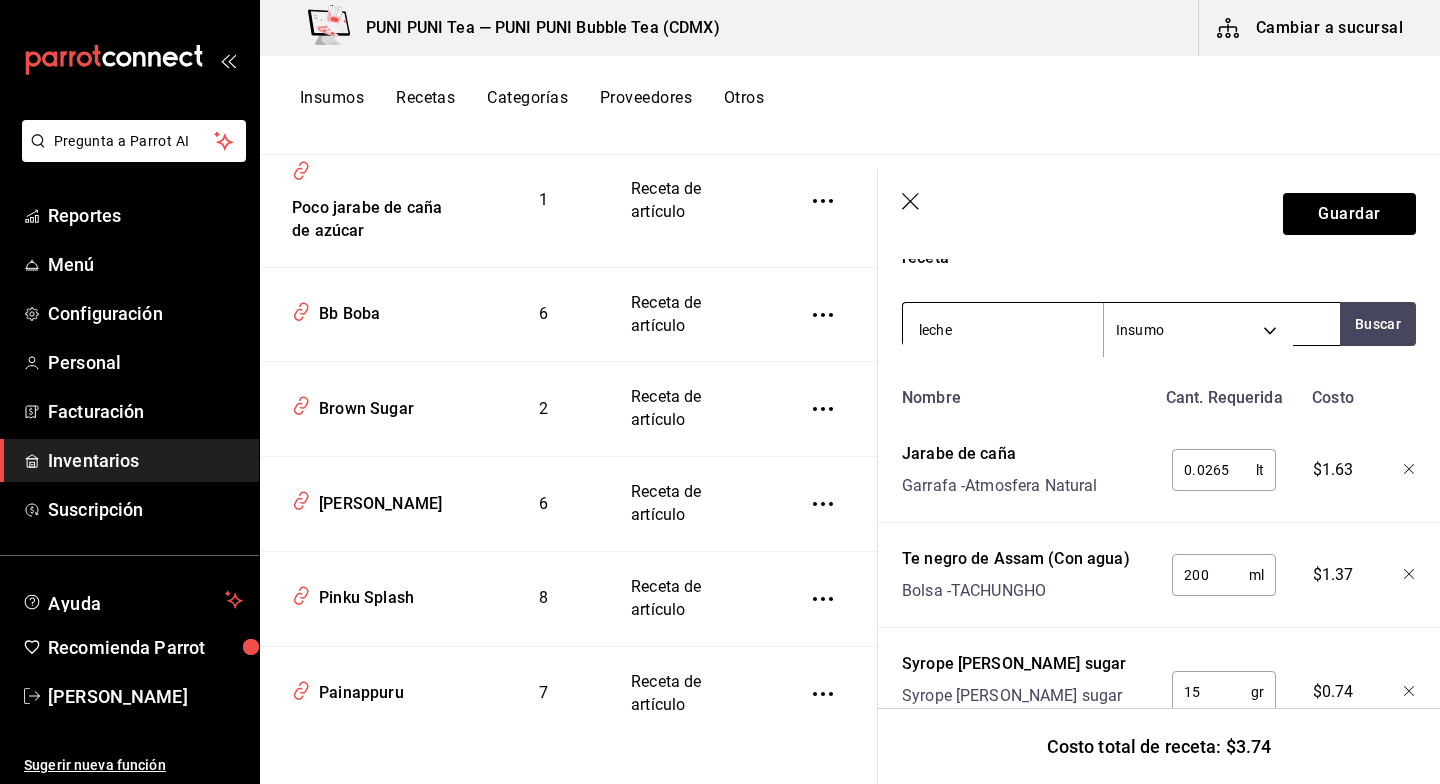 click on "leche" at bounding box center (1003, 330) 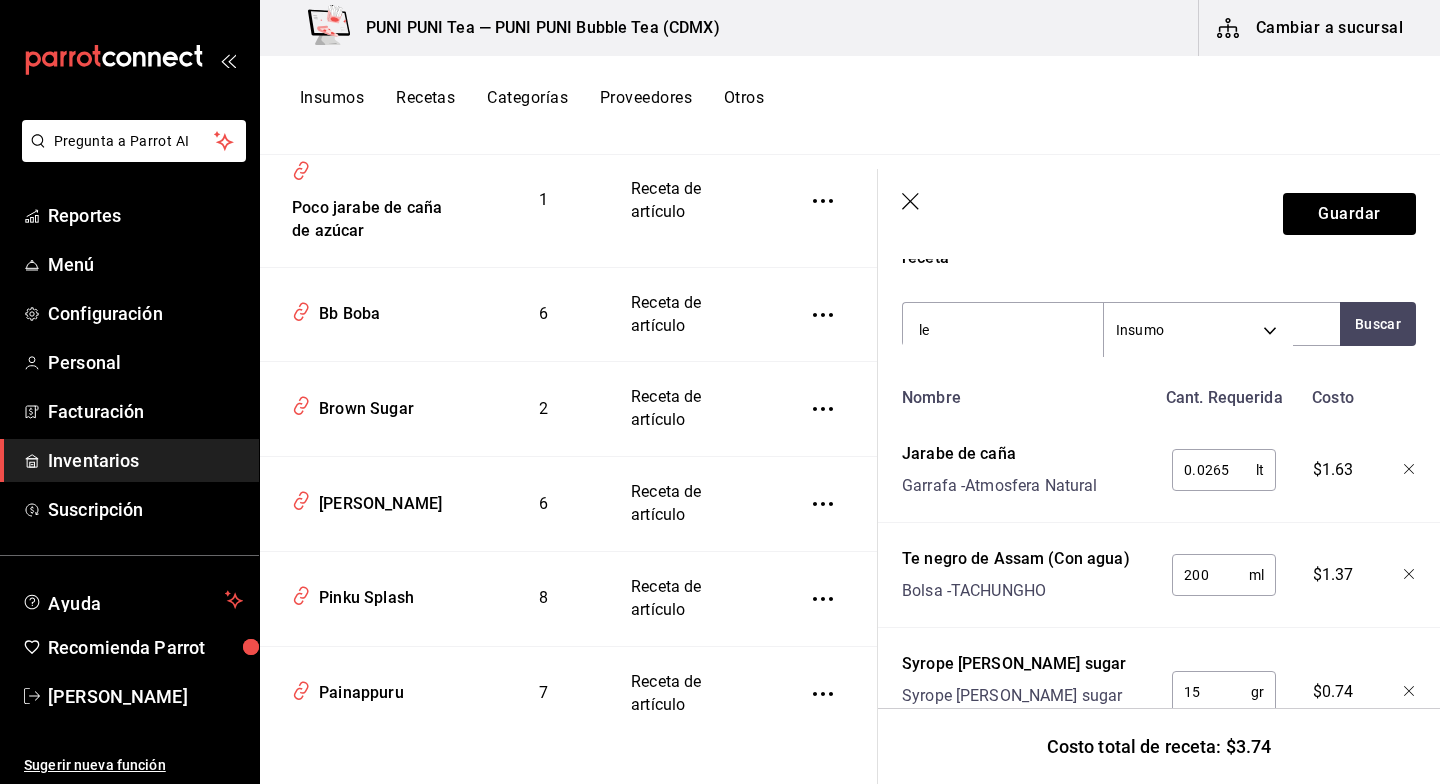 type on "l" 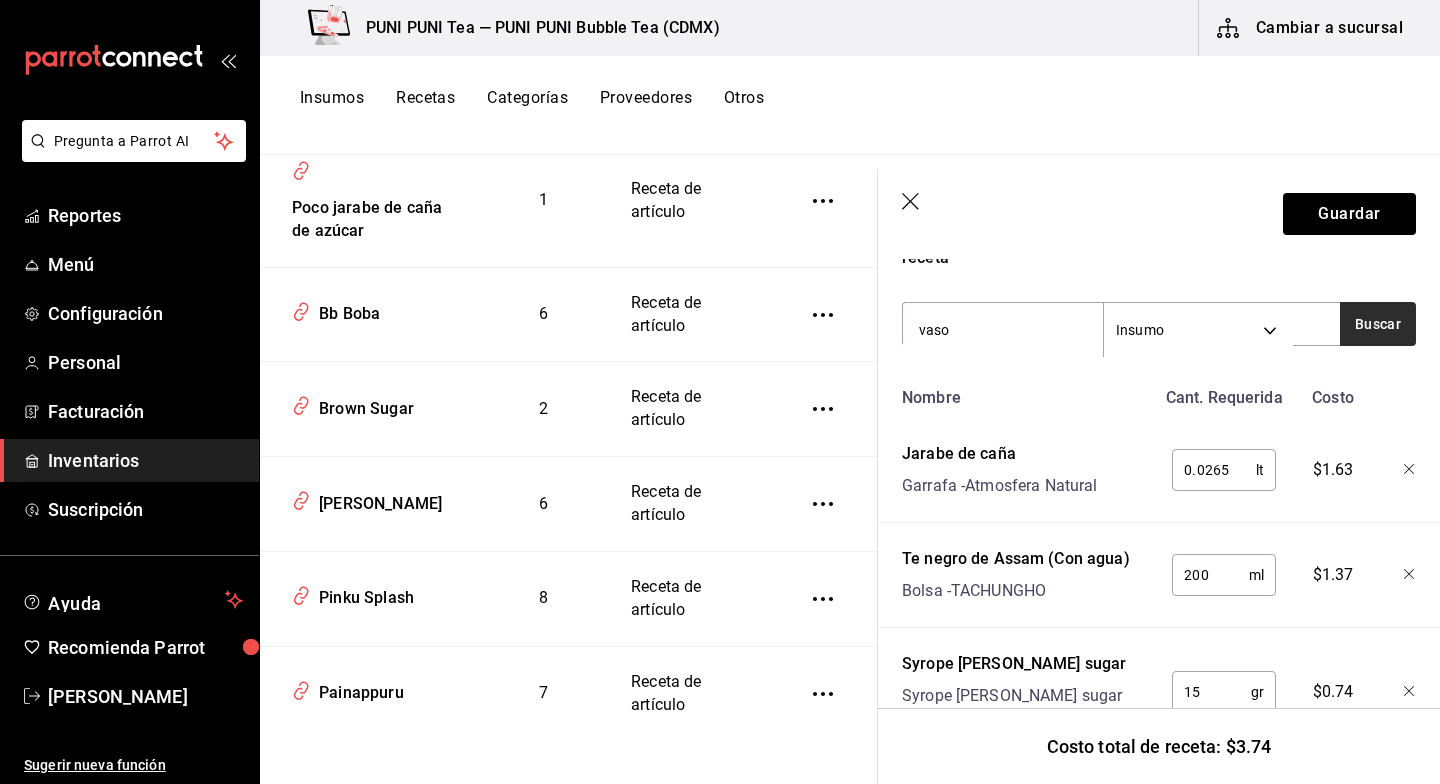 type on "vaso" 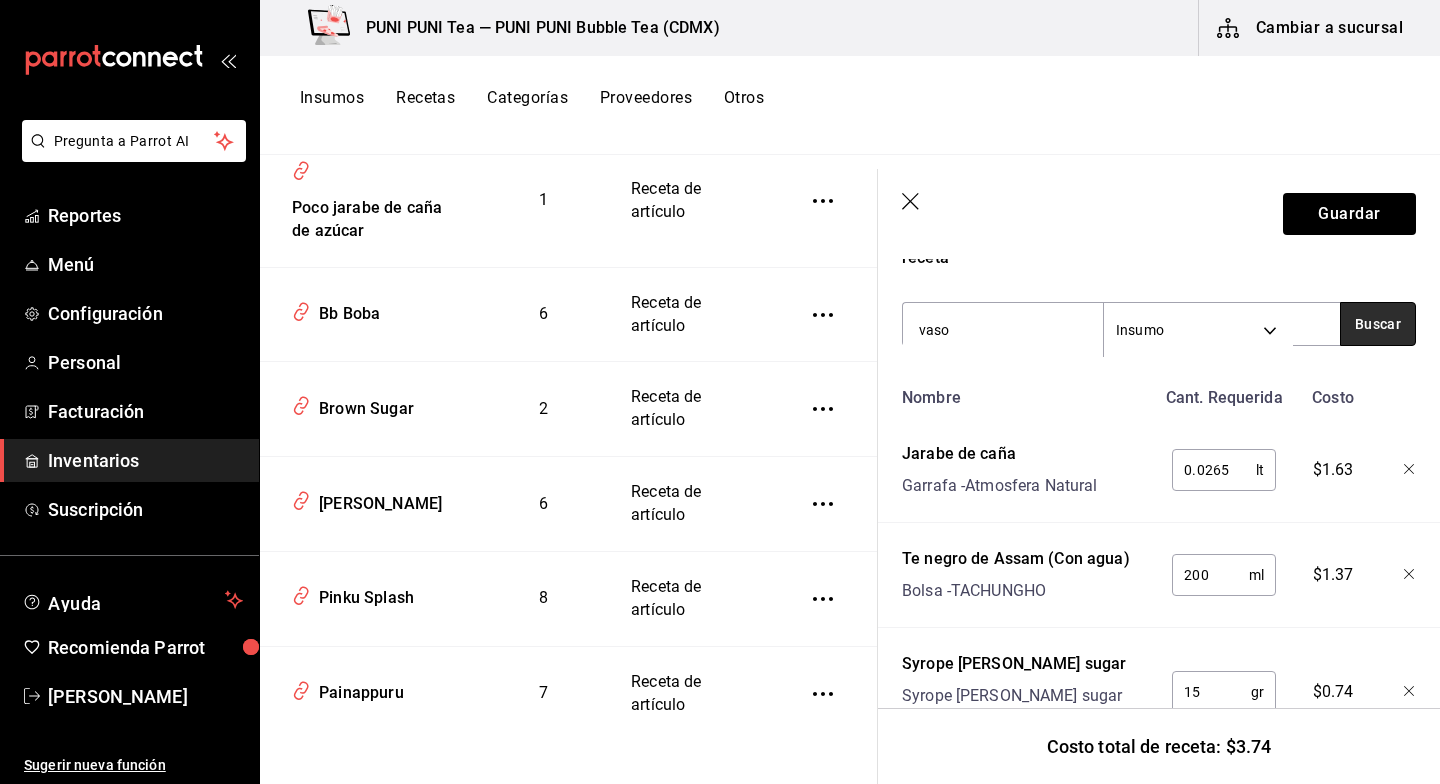 click on "Buscar" at bounding box center (1378, 324) 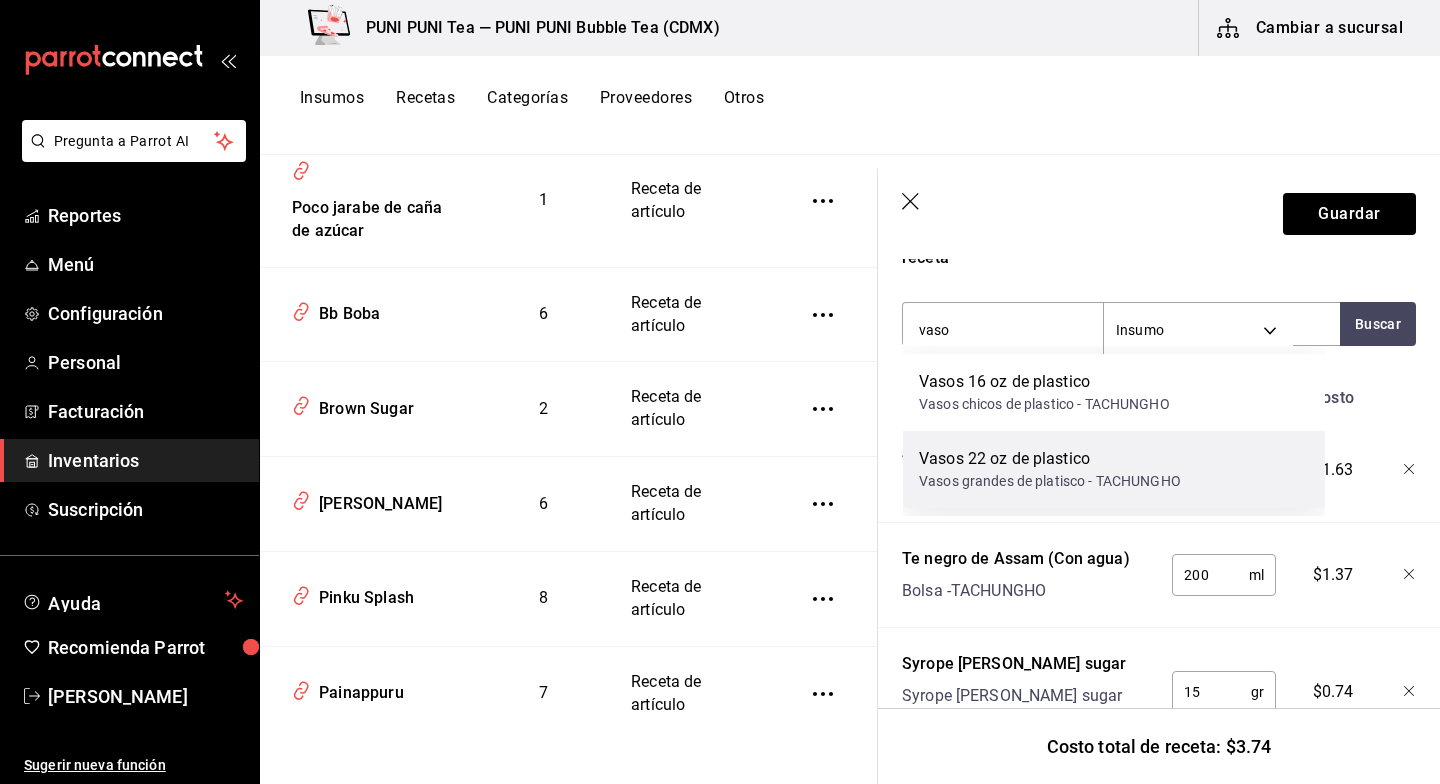 click on "Vasos grandes de platisco - TACHUNGHO" at bounding box center [1050, 481] 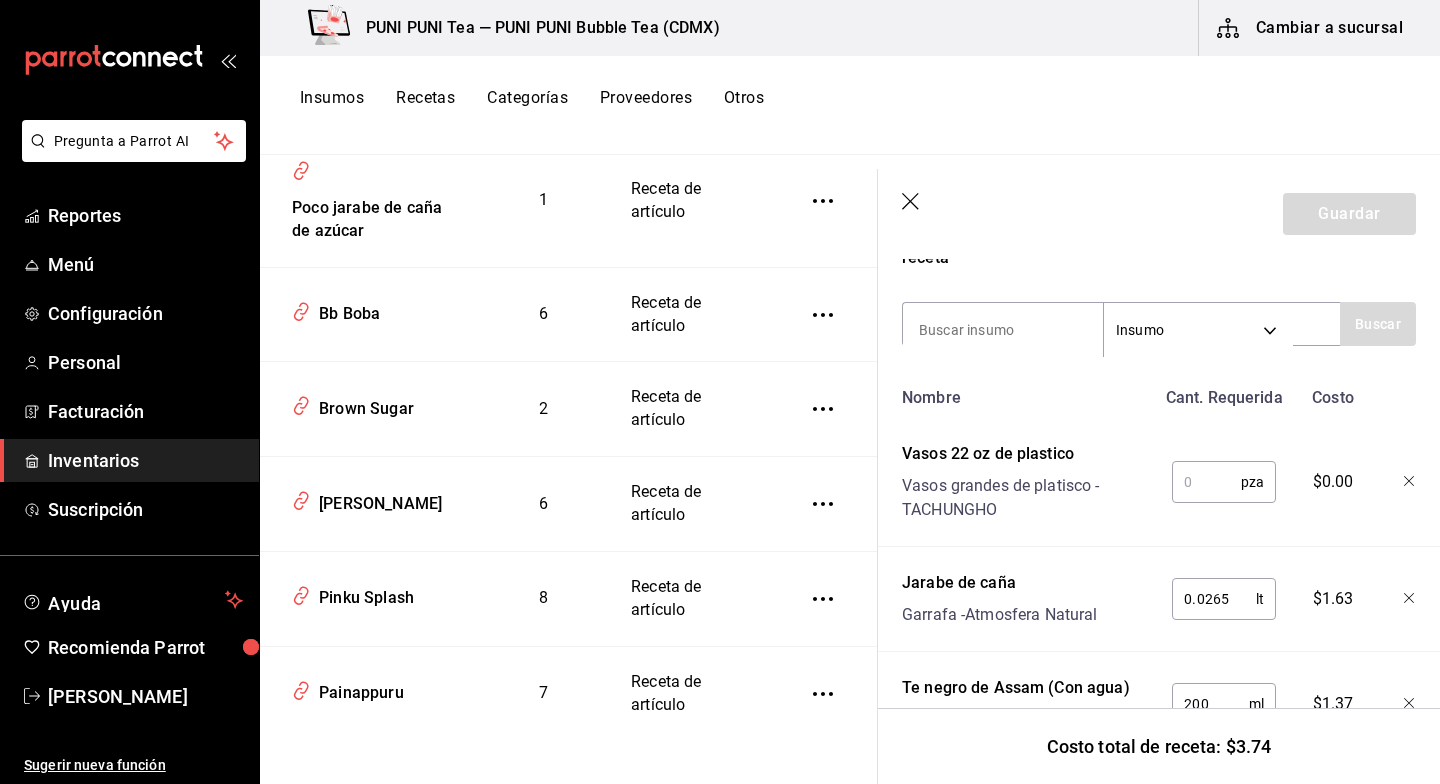 click at bounding box center [1206, 482] 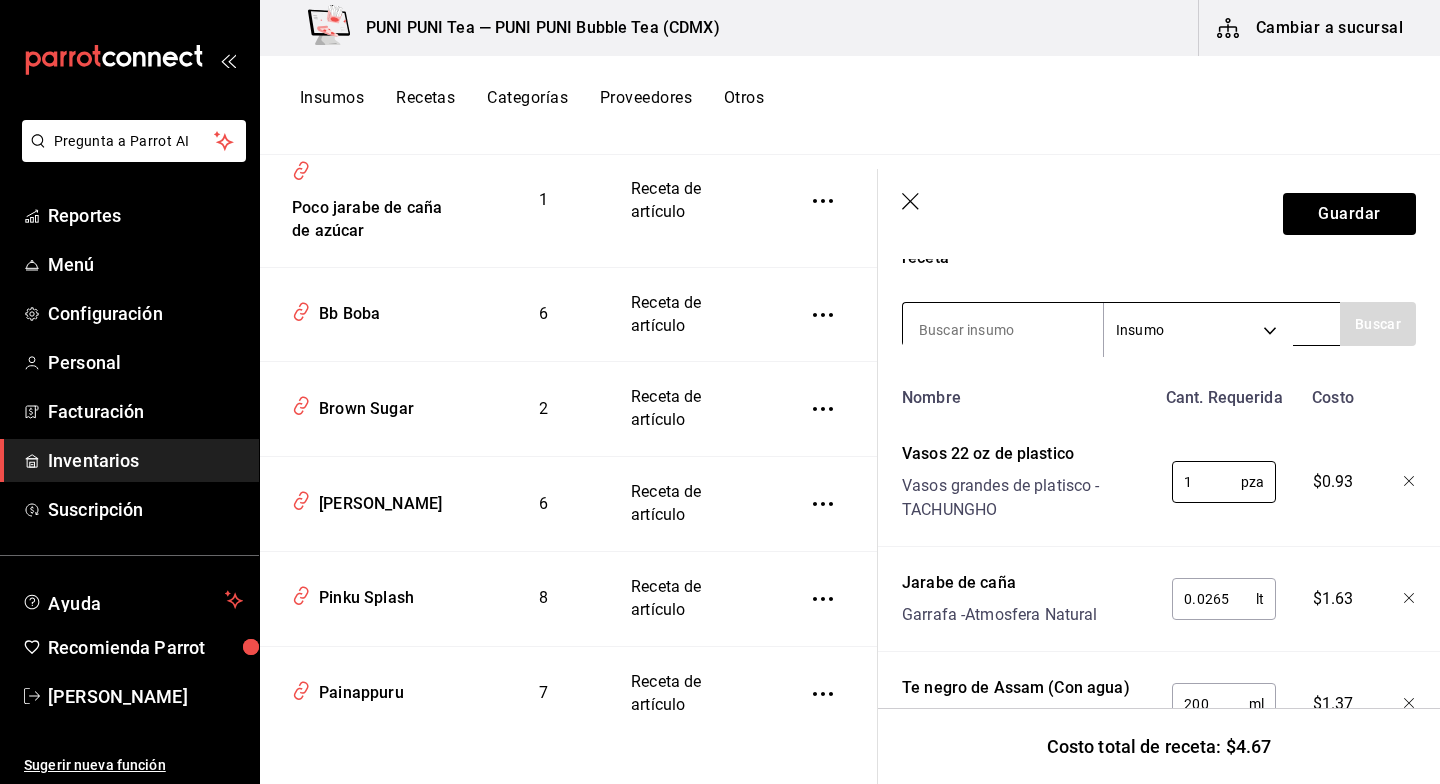 type on "1" 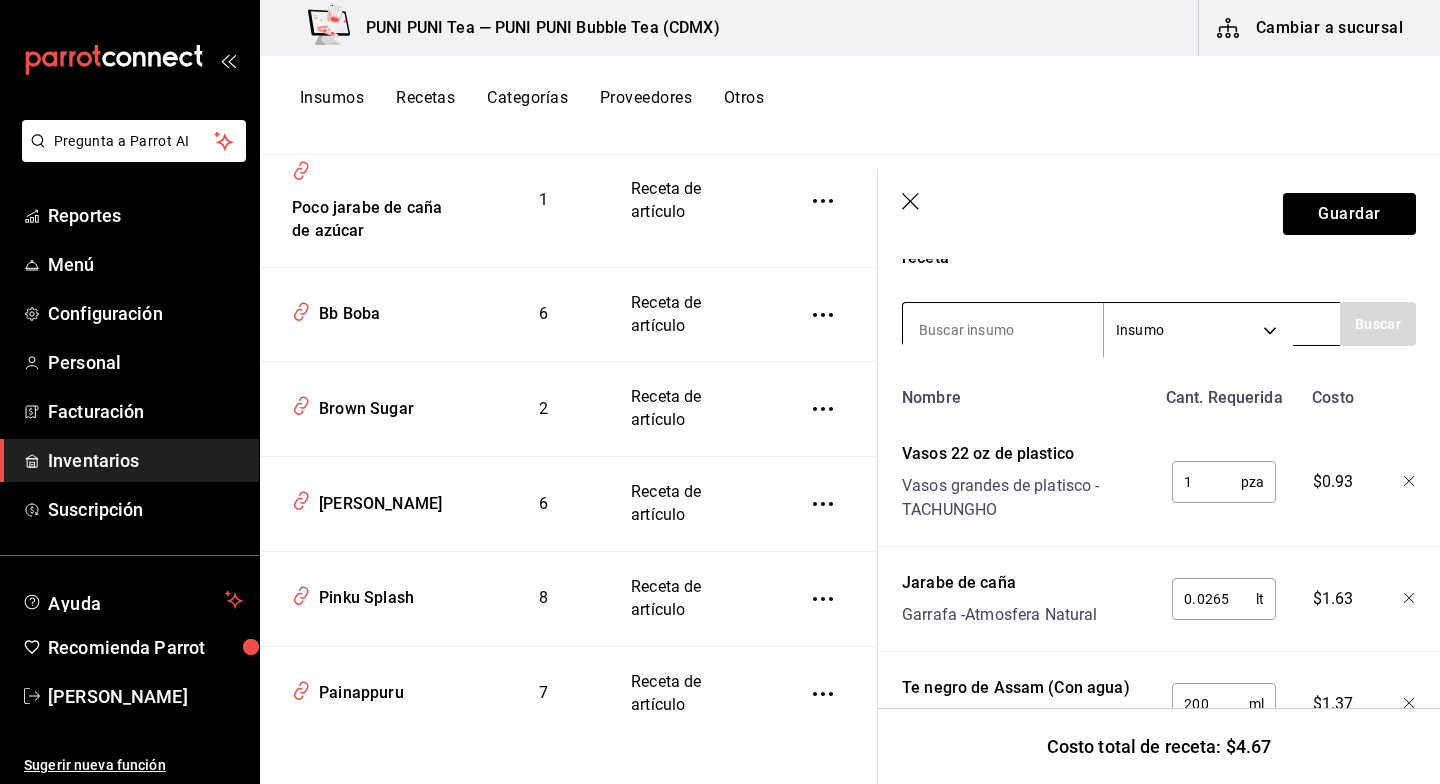 click at bounding box center (1003, 330) 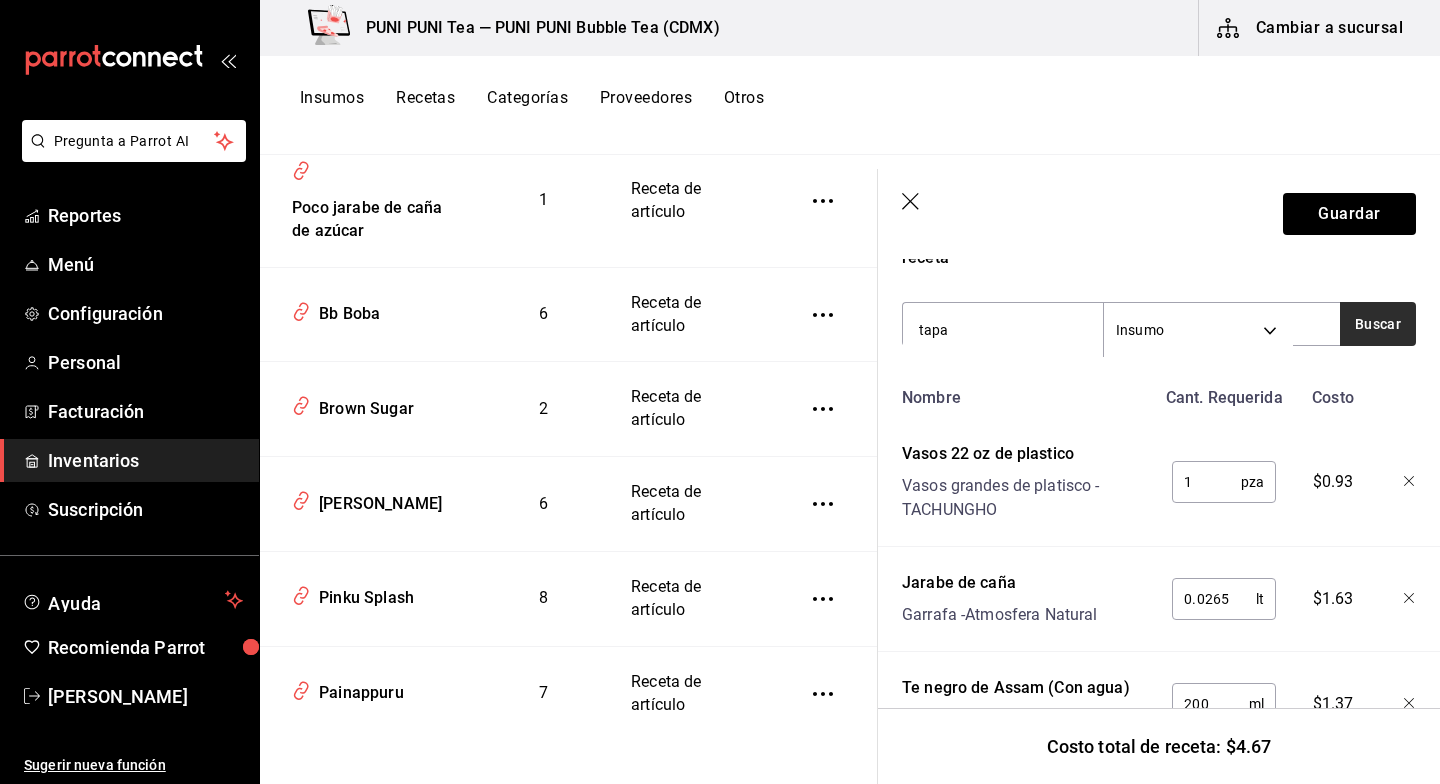 type on "tapa" 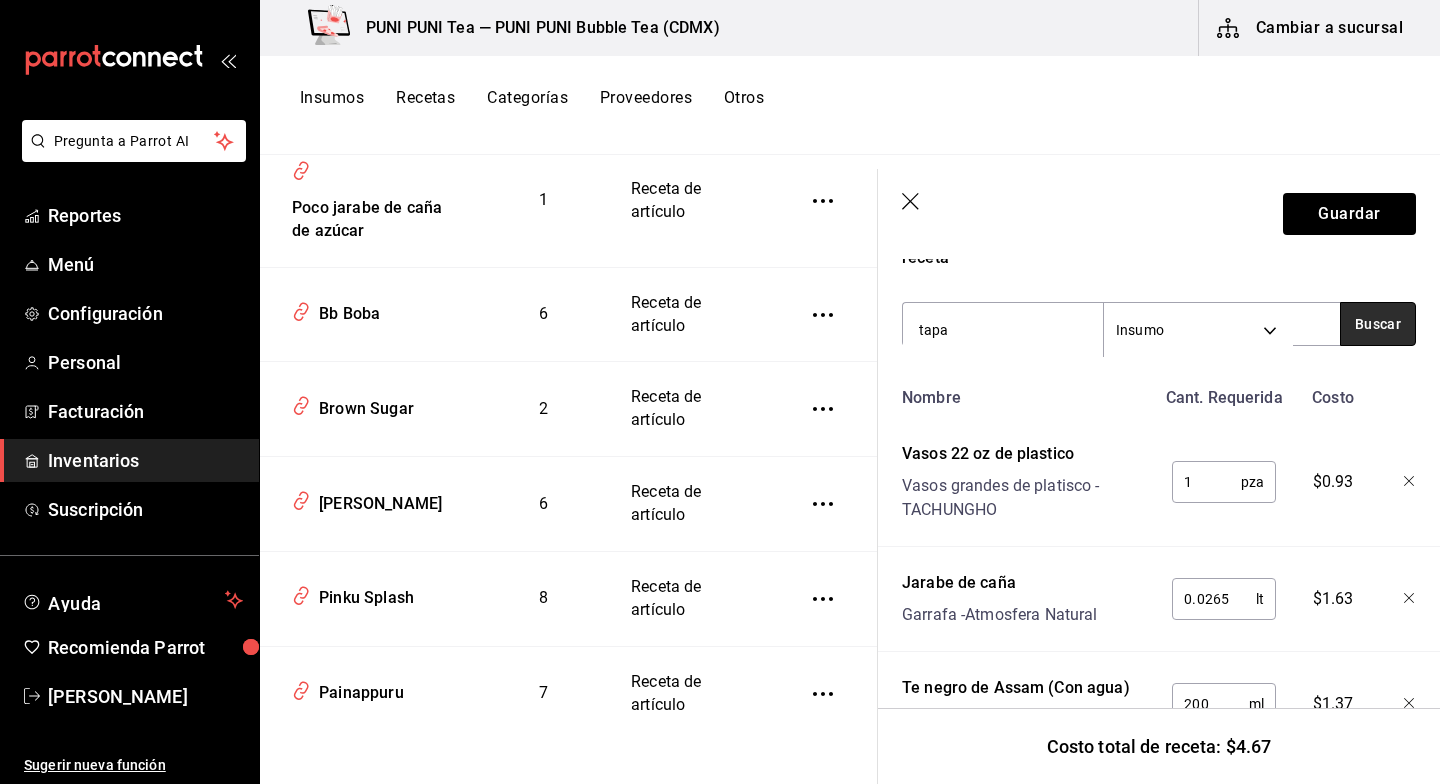 click on "Buscar" at bounding box center (1378, 324) 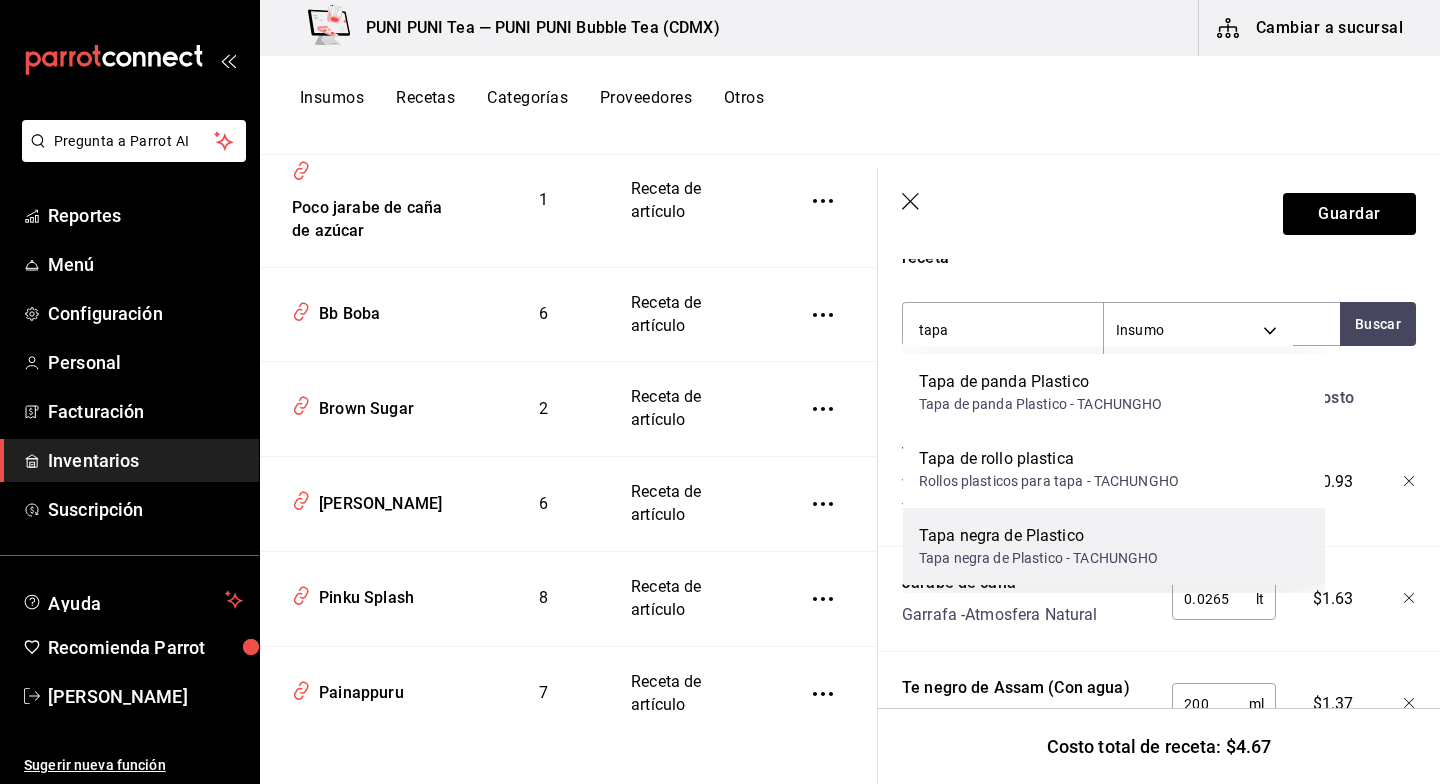 click on "Tapa negra de Plastico Tapa negra de Plastico - TACHUNGHO" at bounding box center [1114, 546] 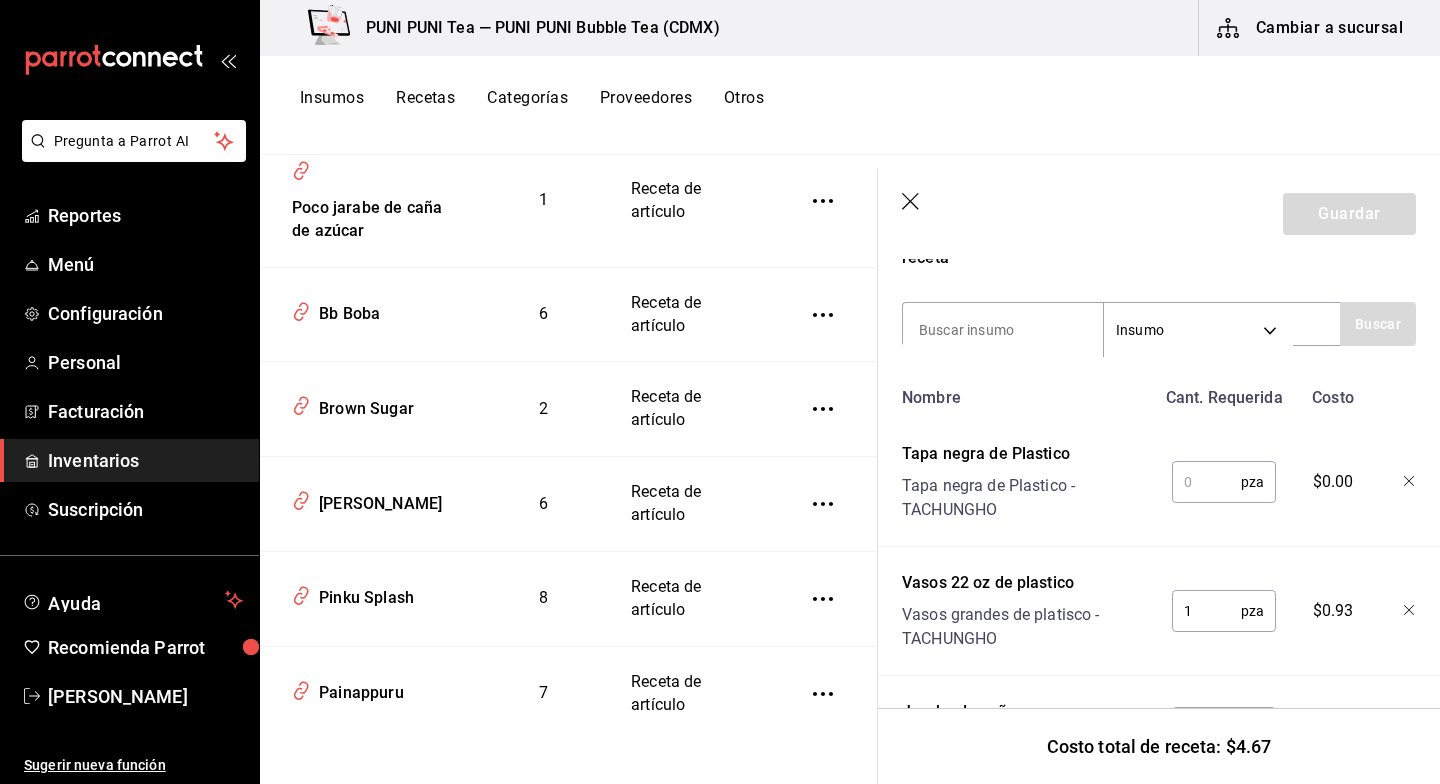 click at bounding box center [1206, 482] 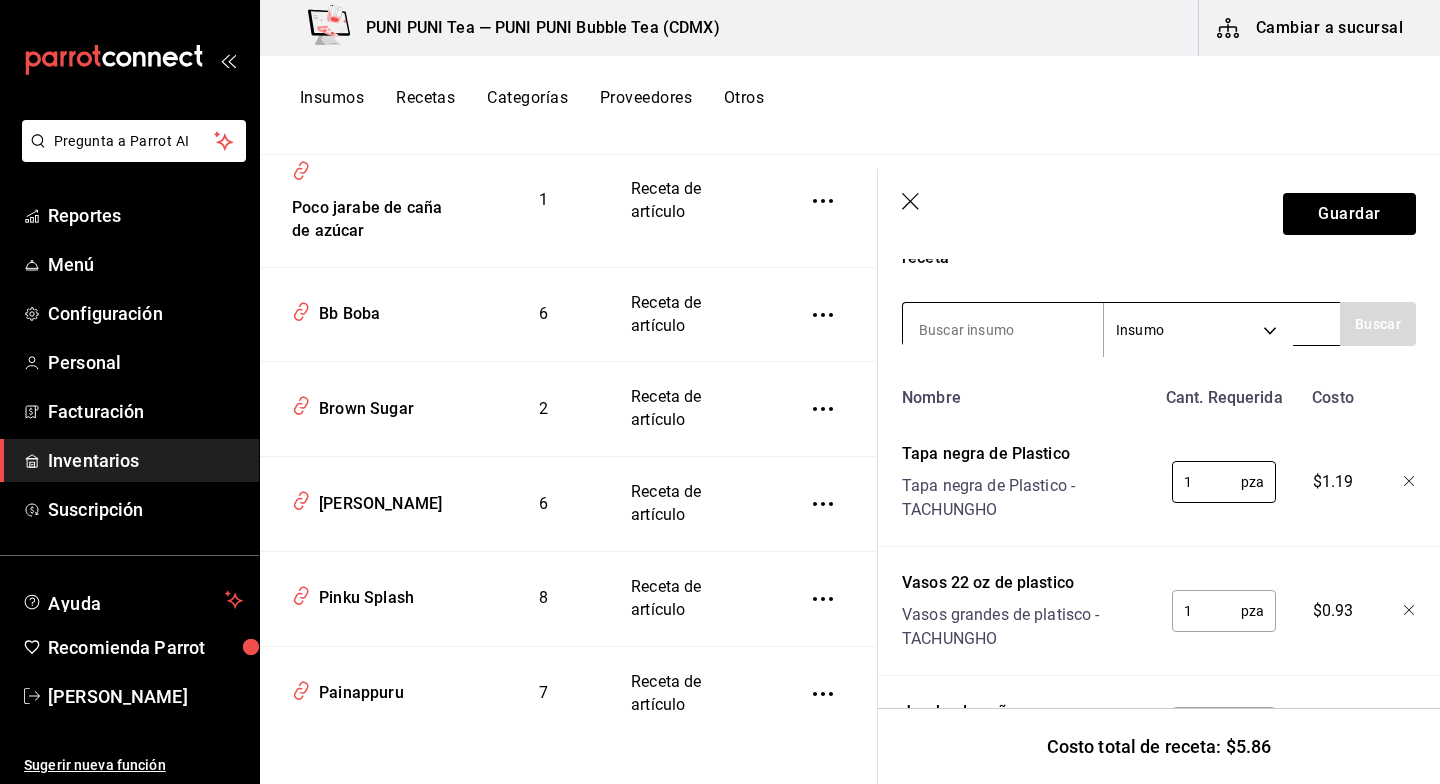 type on "1" 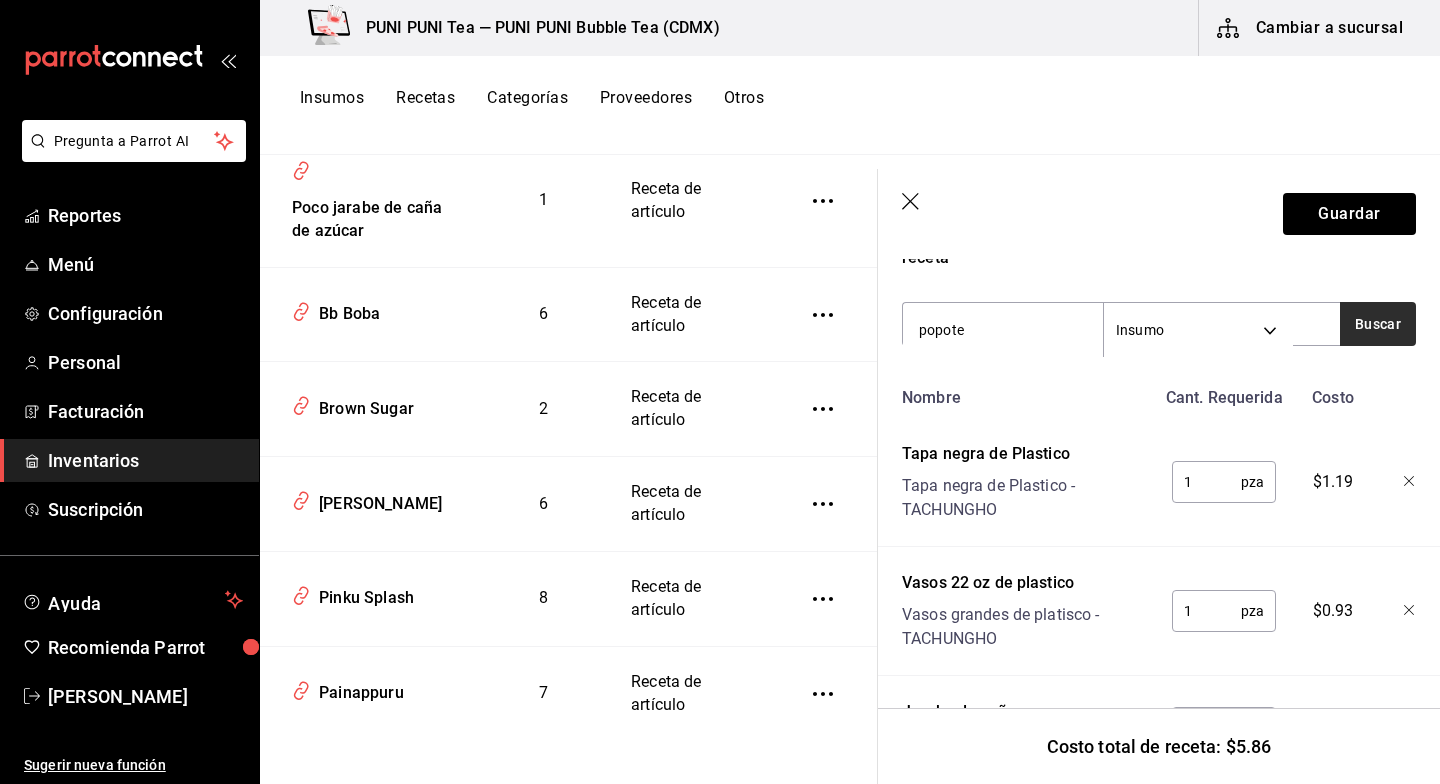 type on "popote" 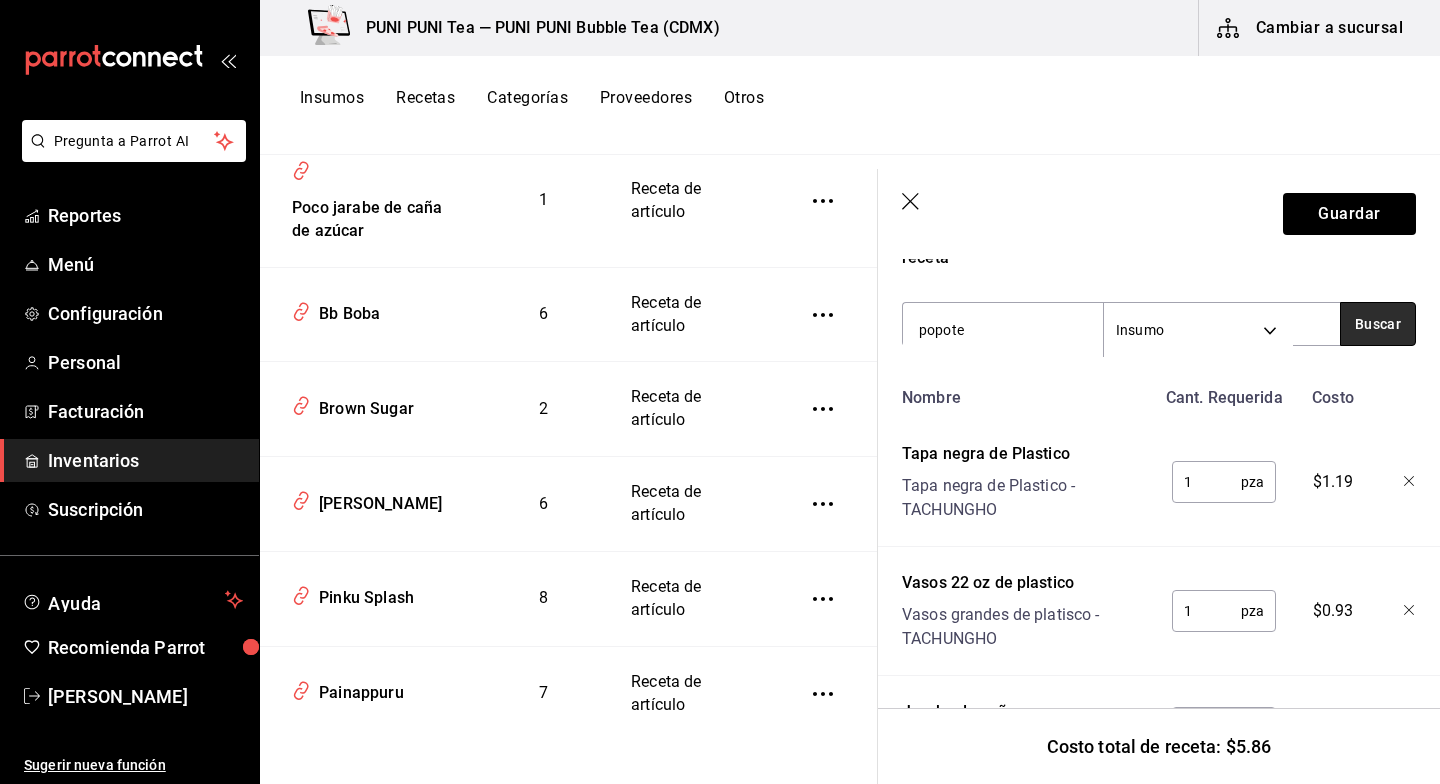 click on "Buscar" at bounding box center (1378, 324) 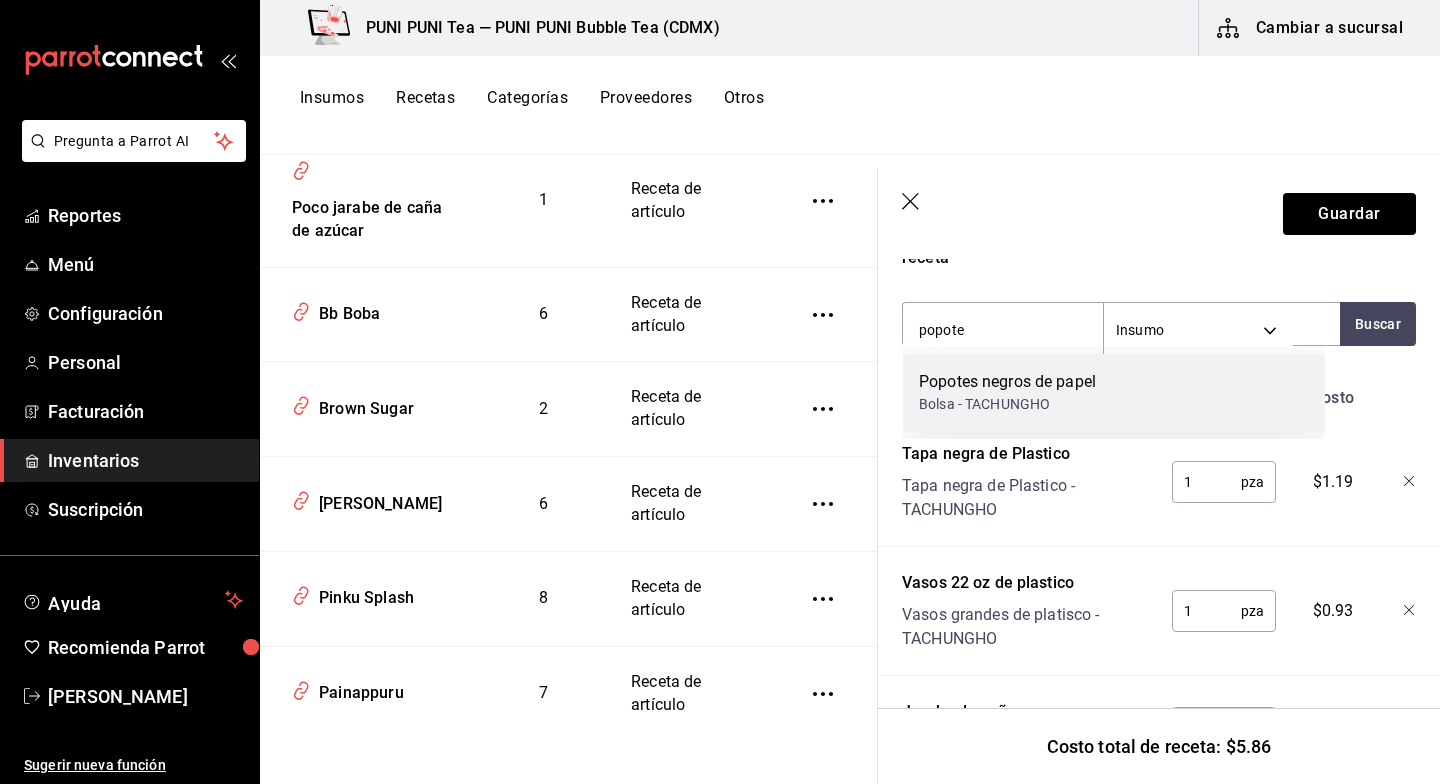 click on "Popotes negros de papel Bolsa - TACHUNGHO" at bounding box center [1114, 392] 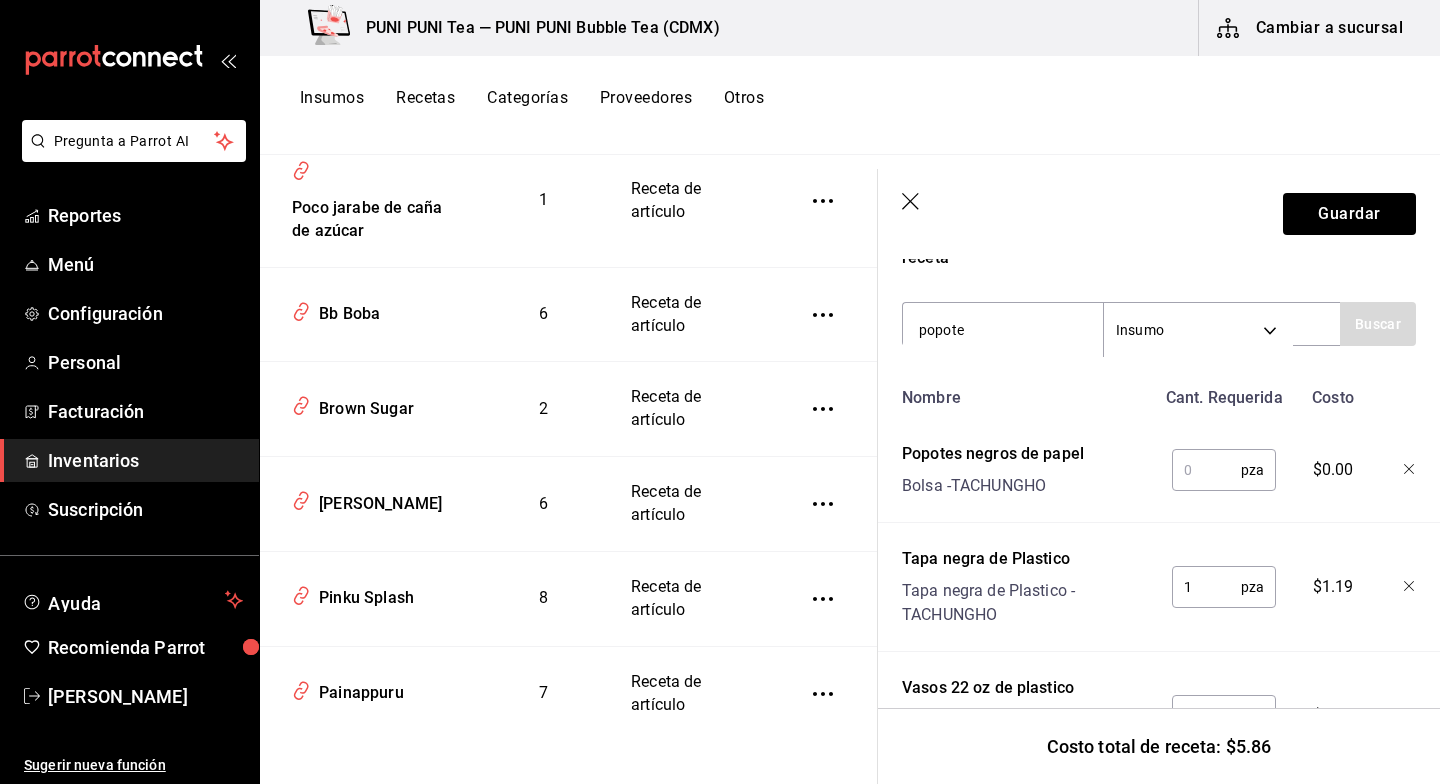 type 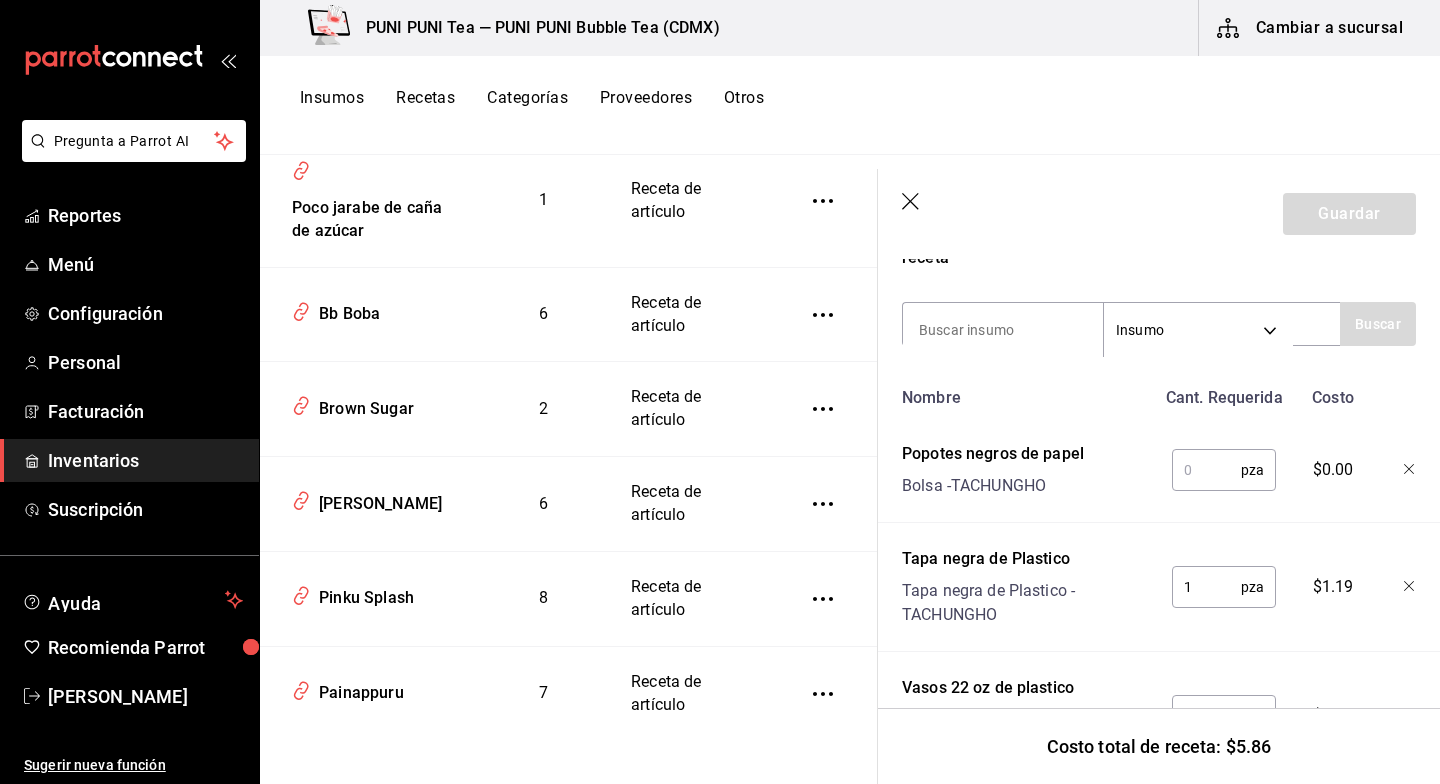 scroll, scrollTop: 409, scrollLeft: 0, axis: vertical 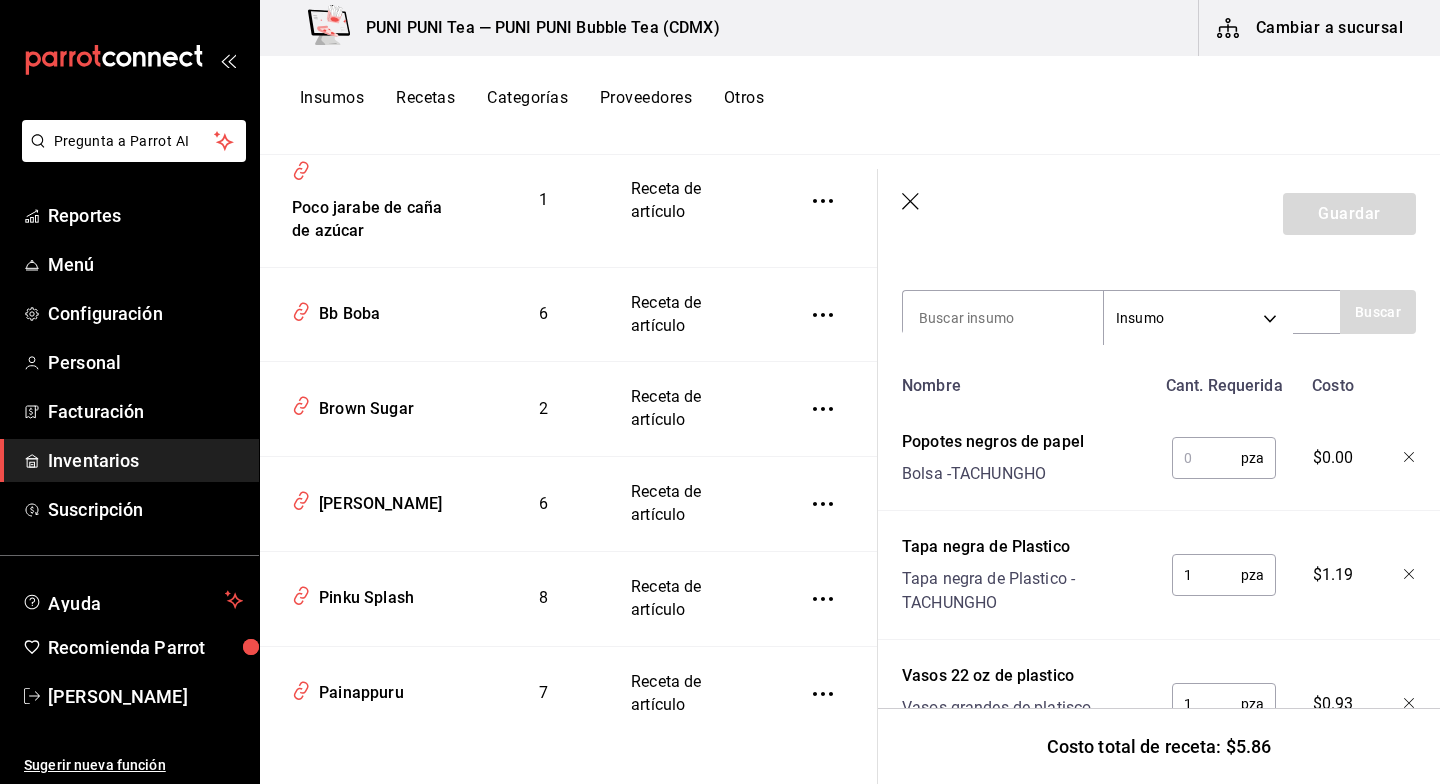 click at bounding box center (1206, 458) 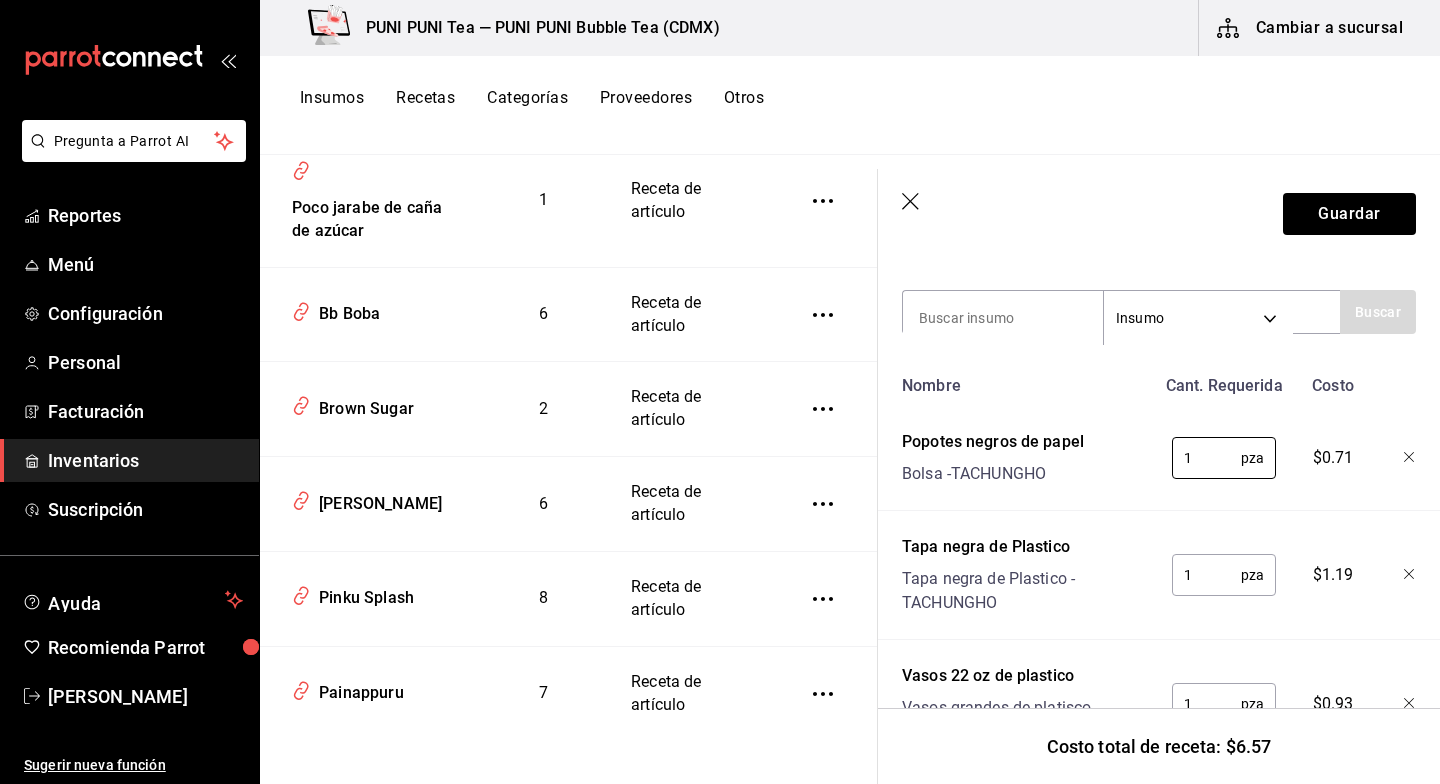 type on "1" 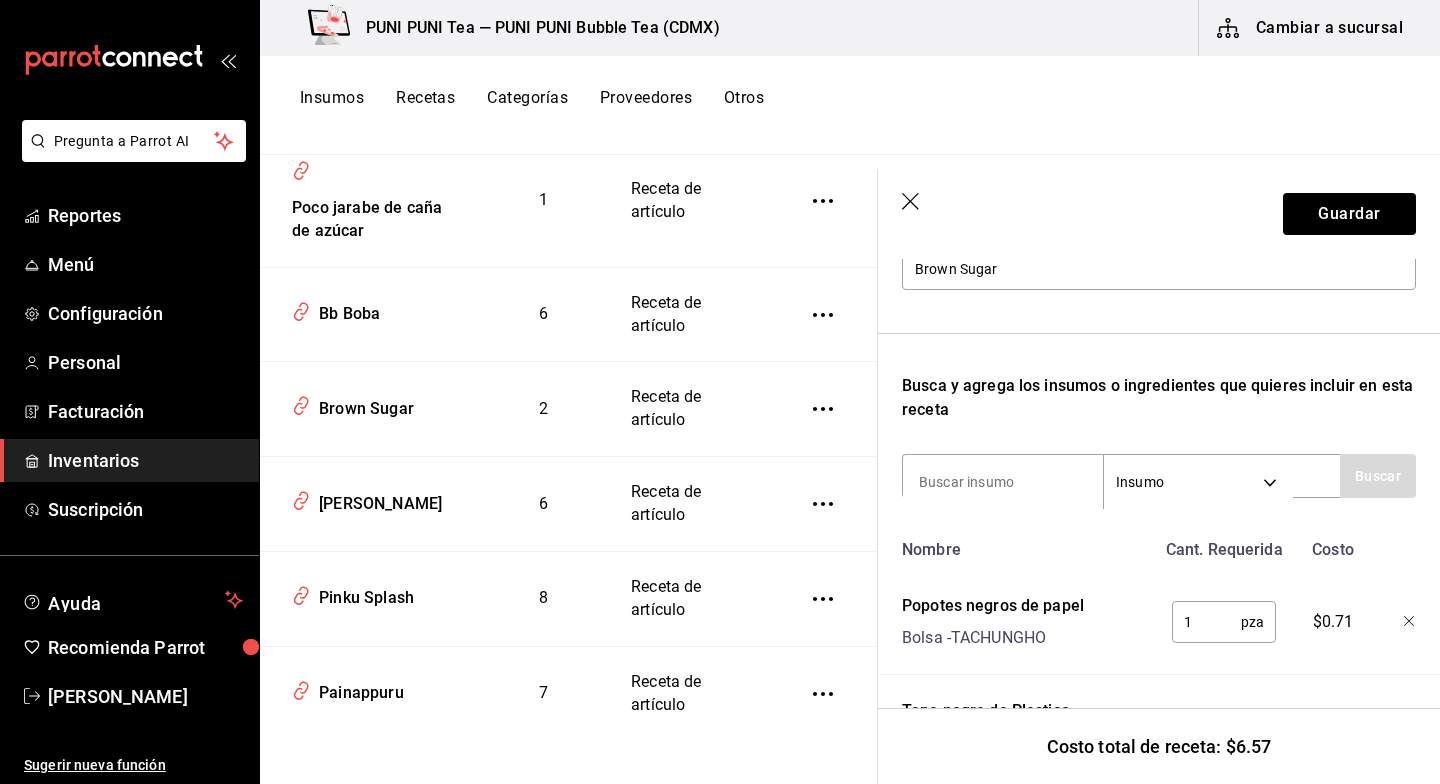 scroll, scrollTop: 243, scrollLeft: 0, axis: vertical 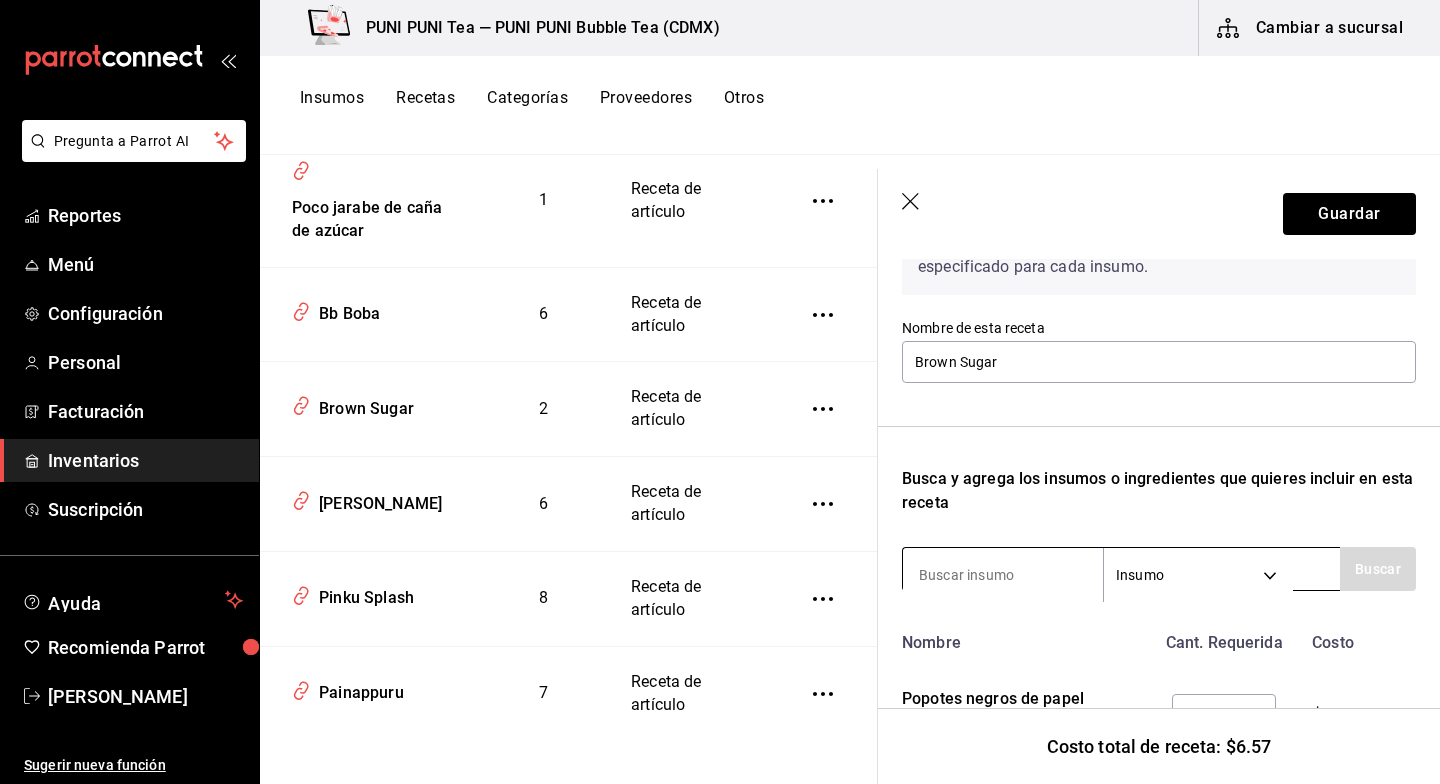click at bounding box center (1003, 575) 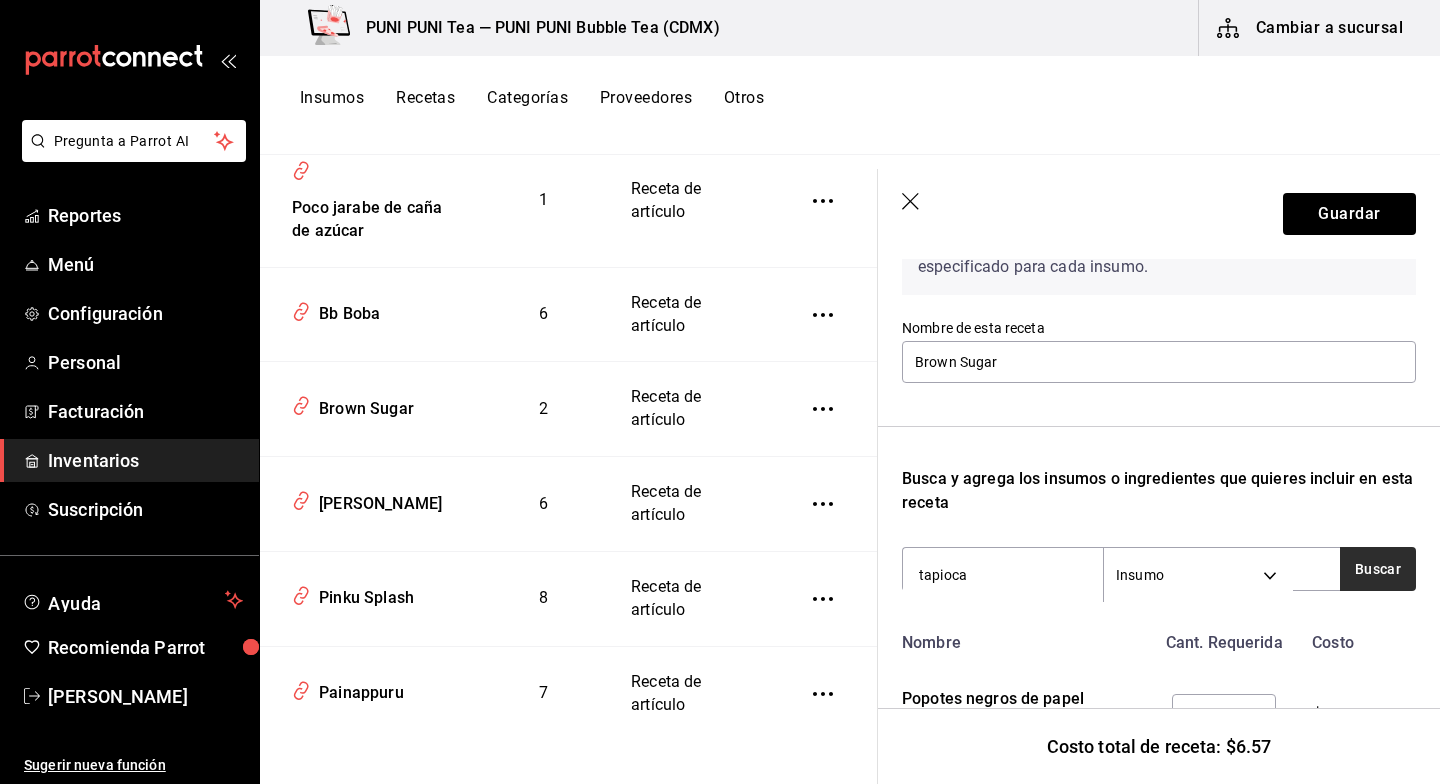 type on "tapioca" 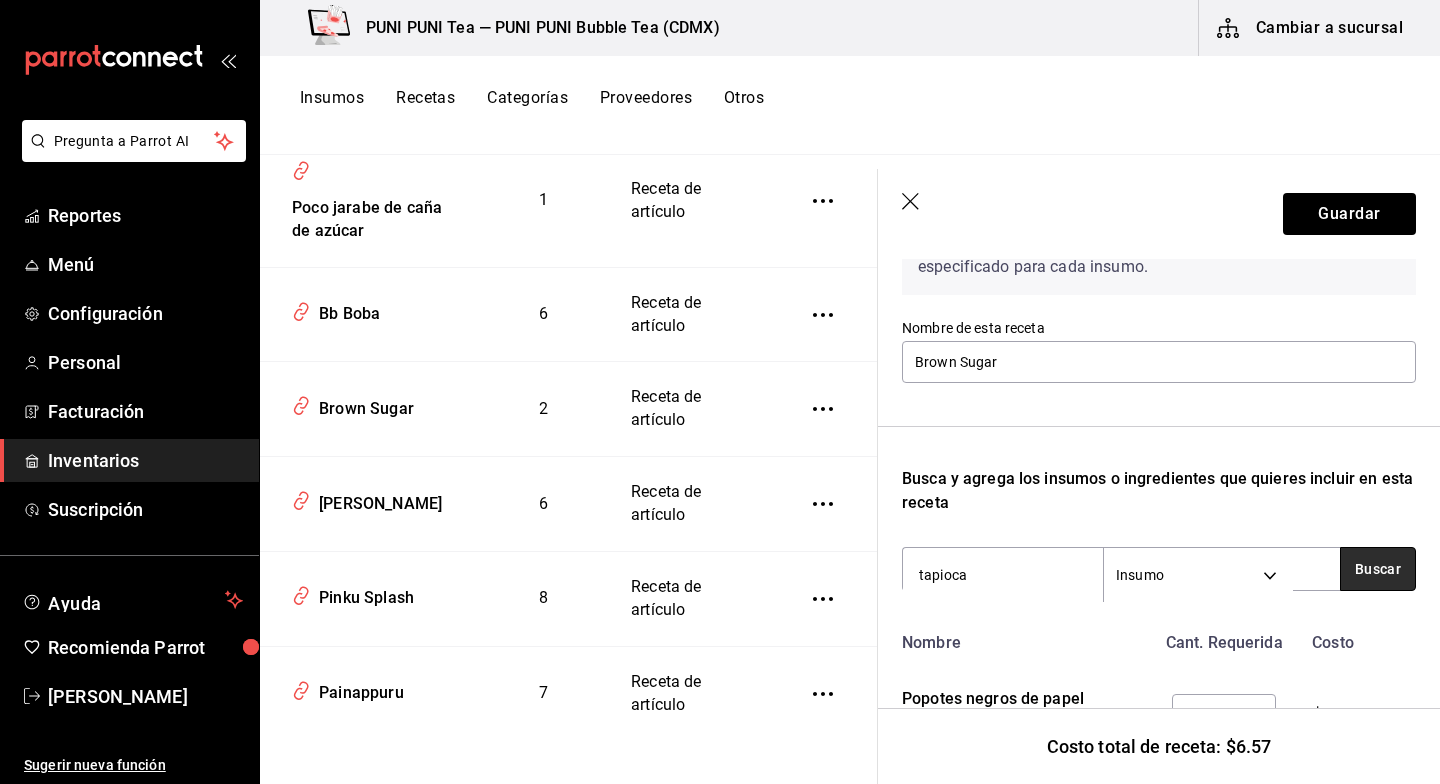click on "Buscar" at bounding box center (1378, 569) 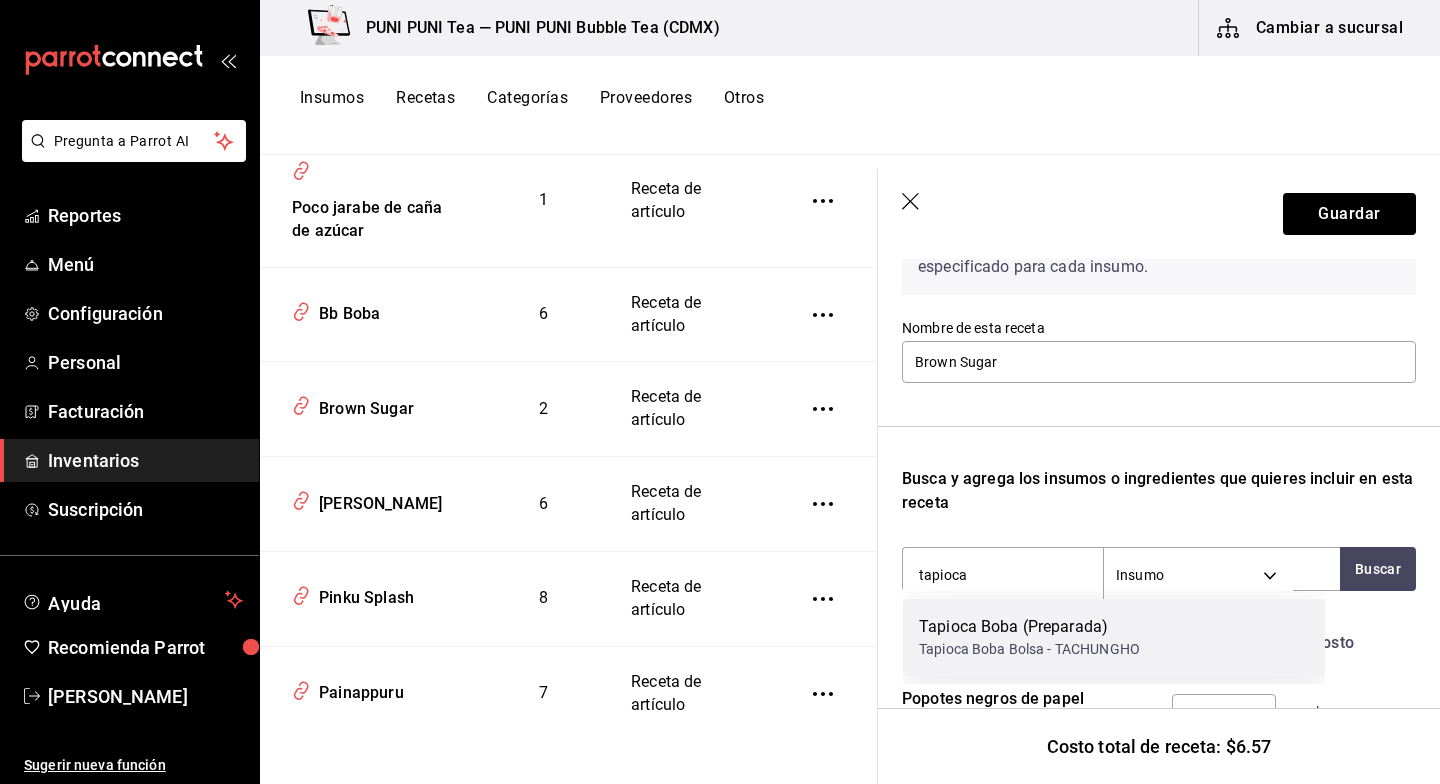 click on "Tapioca Boba Bolsa - TACHUNGHO" at bounding box center (1029, 649) 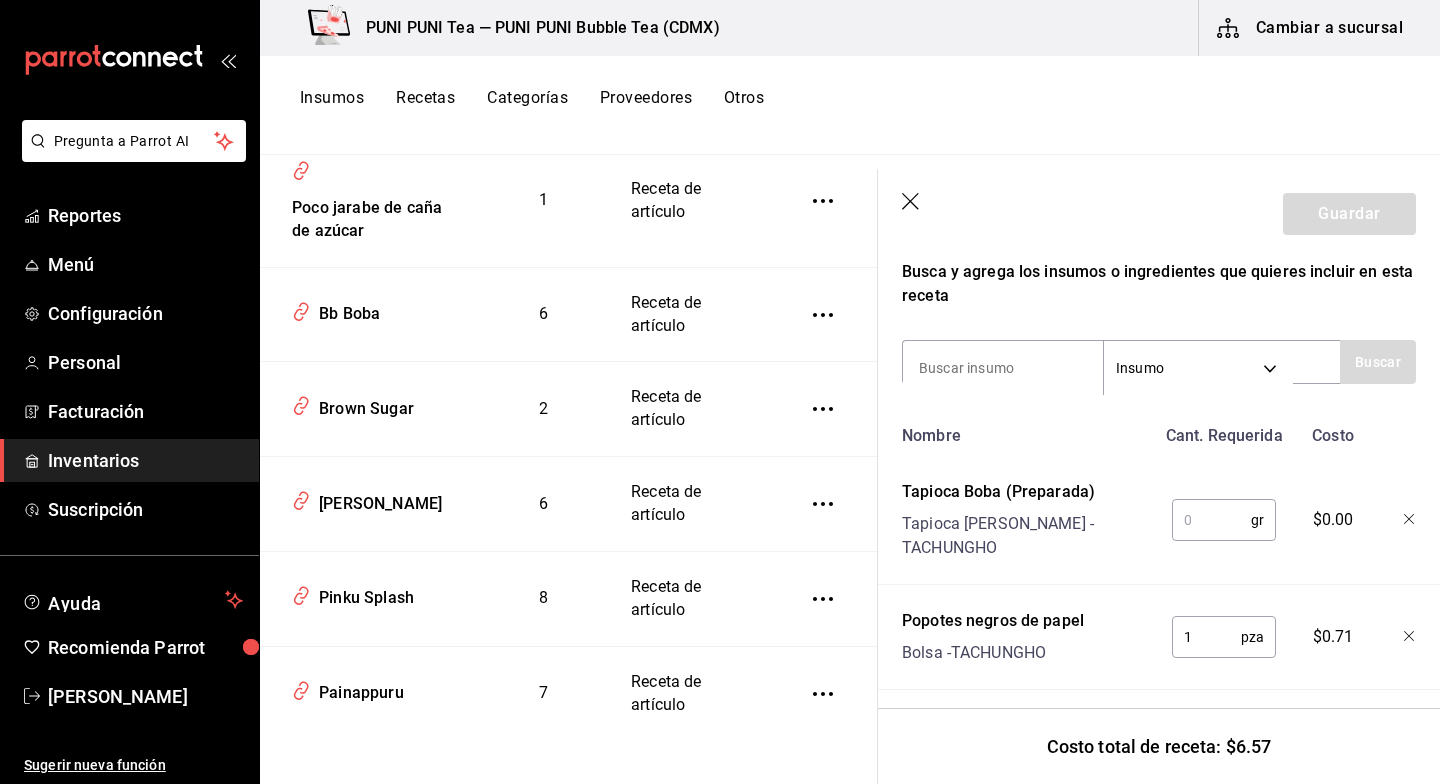 scroll, scrollTop: 459, scrollLeft: 0, axis: vertical 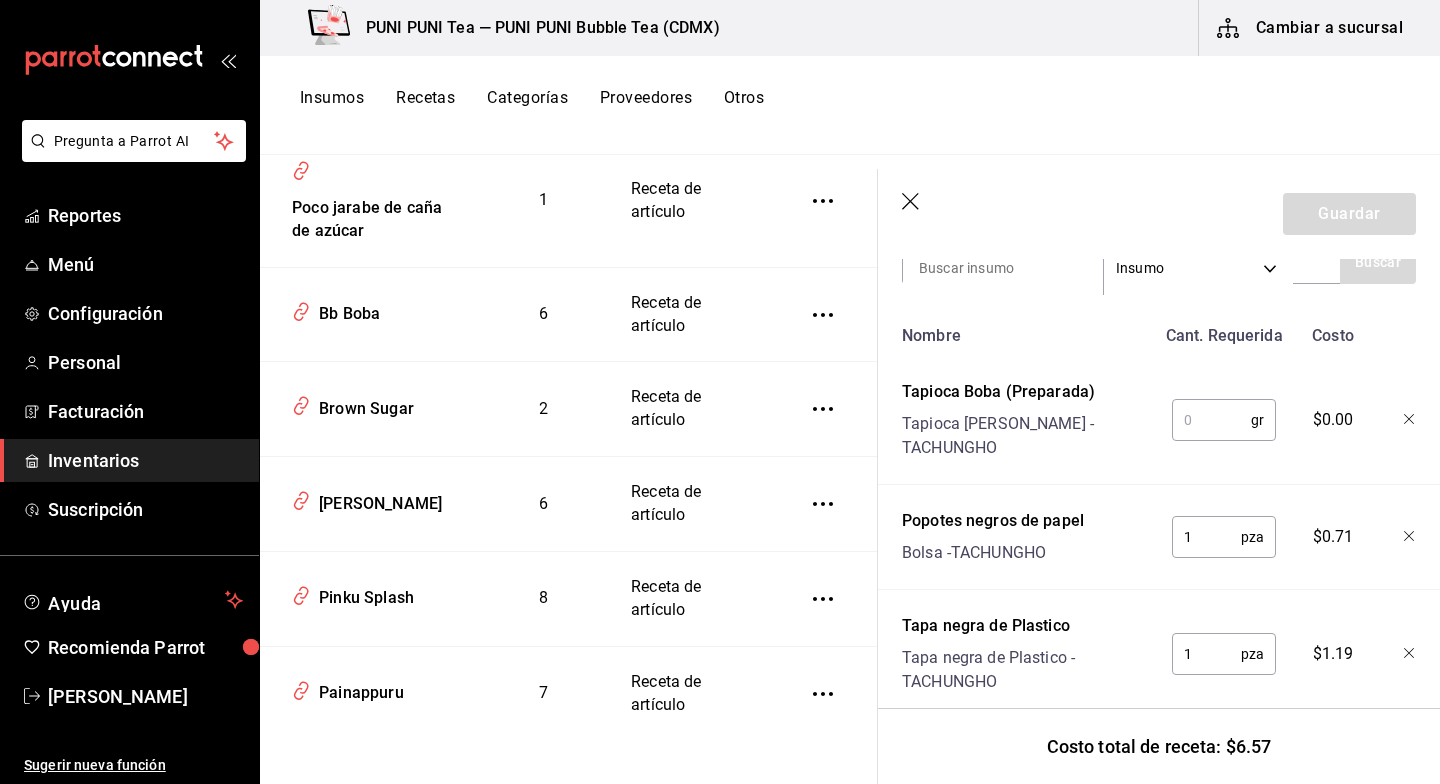 click at bounding box center [1211, 420] 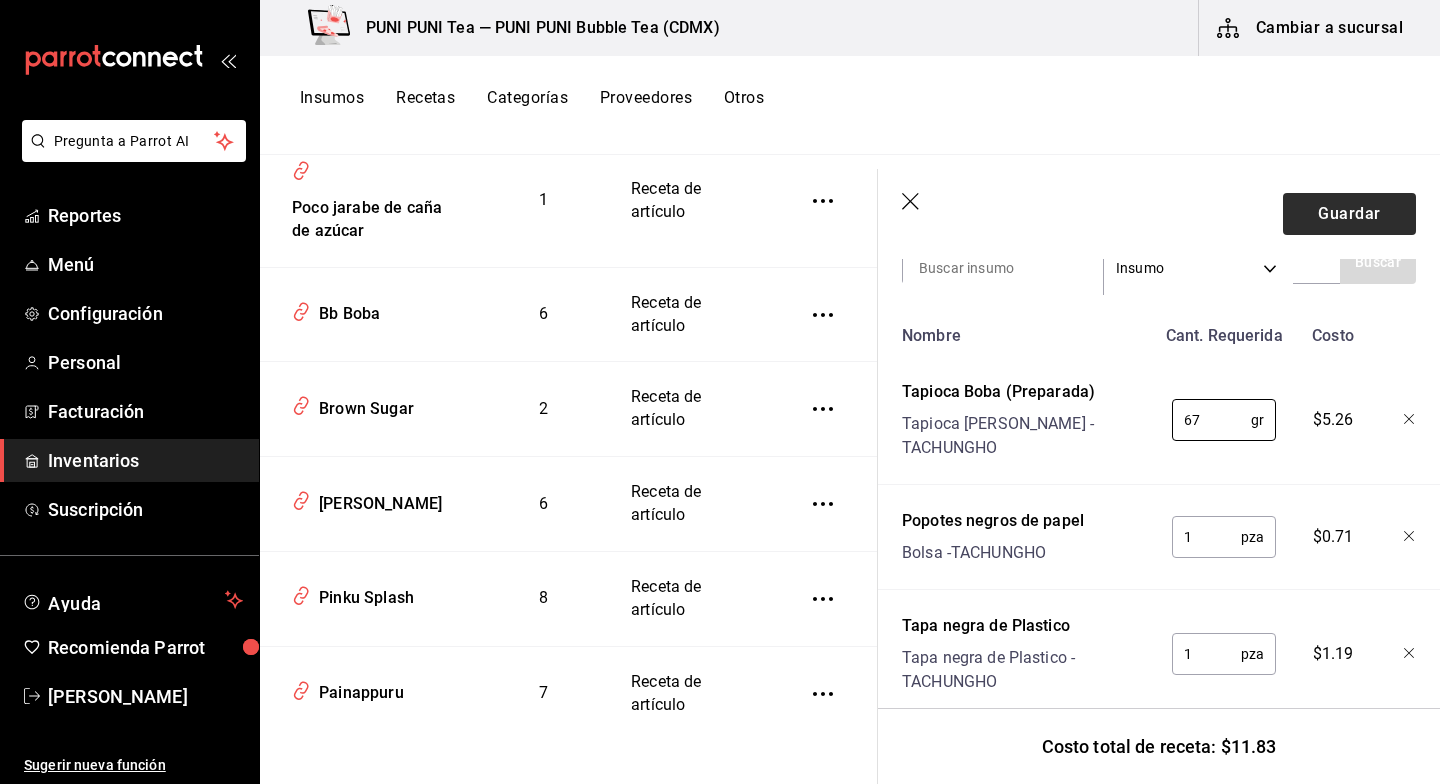 type on "67" 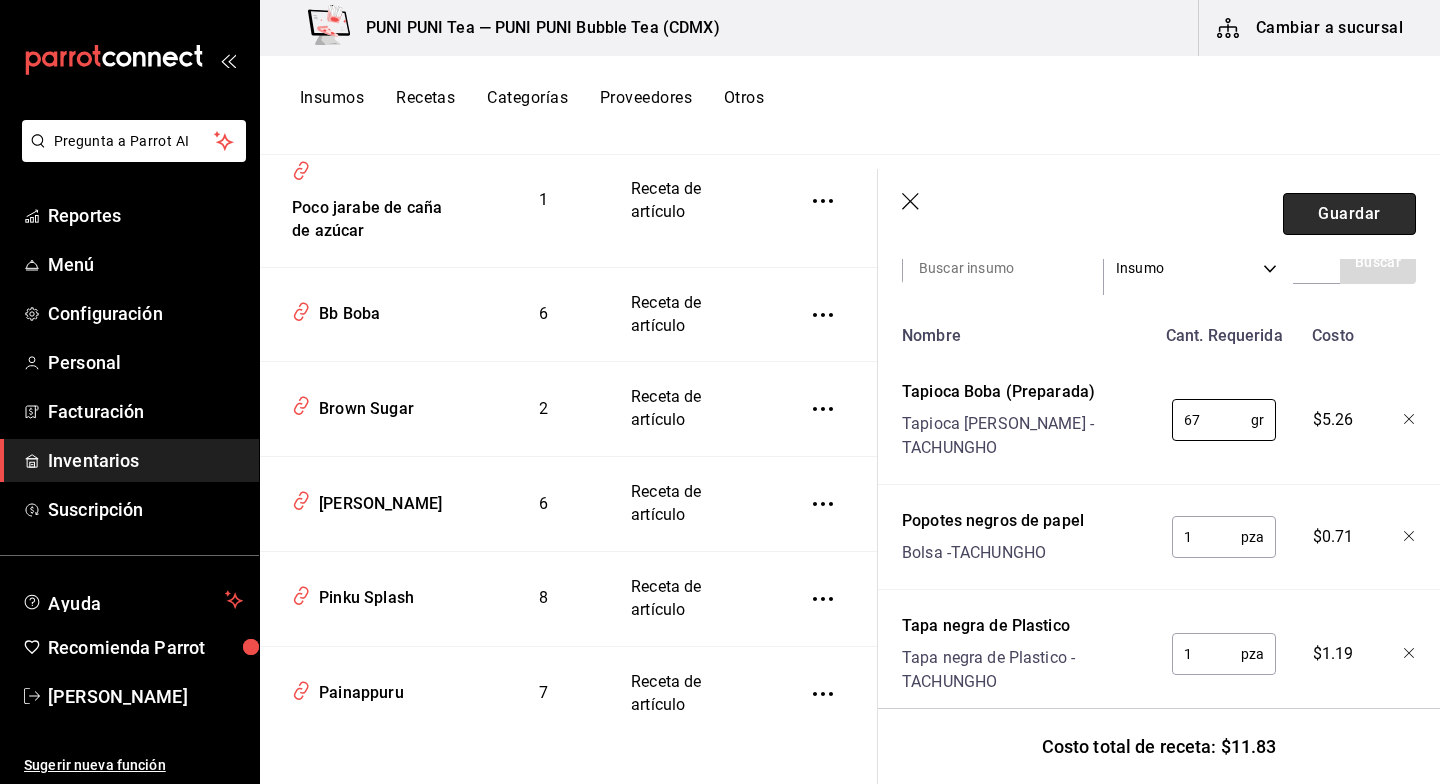click on "Guardar" at bounding box center [1349, 214] 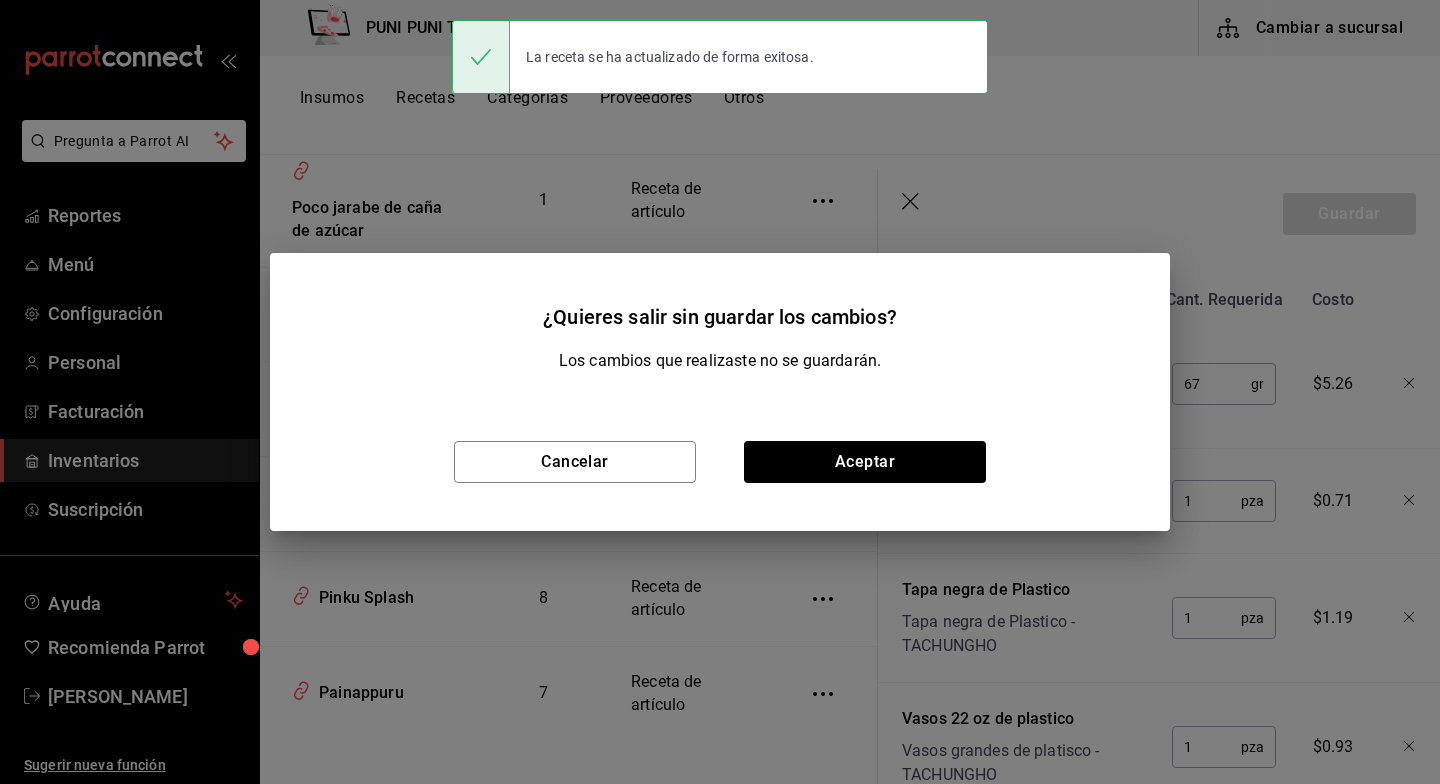 scroll, scrollTop: 423, scrollLeft: 0, axis: vertical 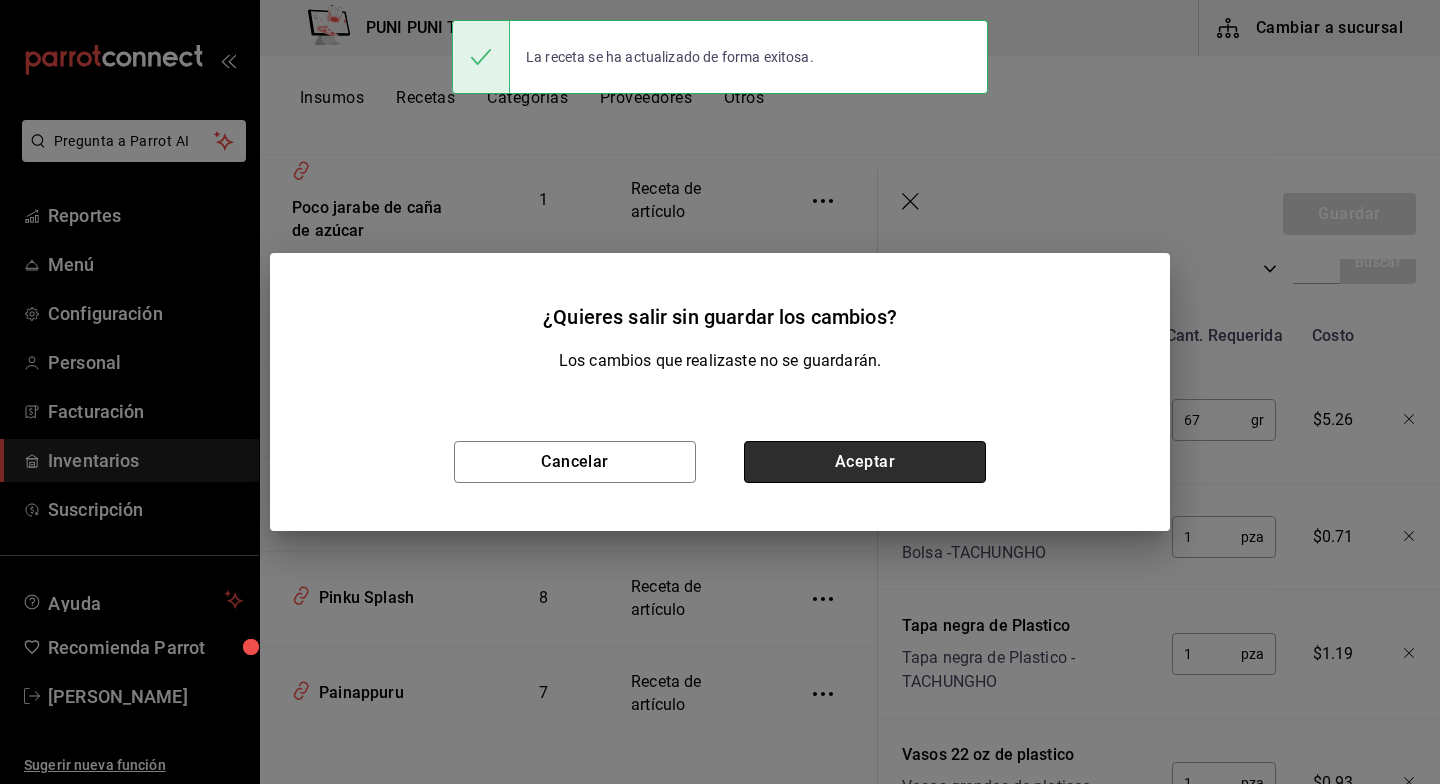 click on "Aceptar" at bounding box center (865, 462) 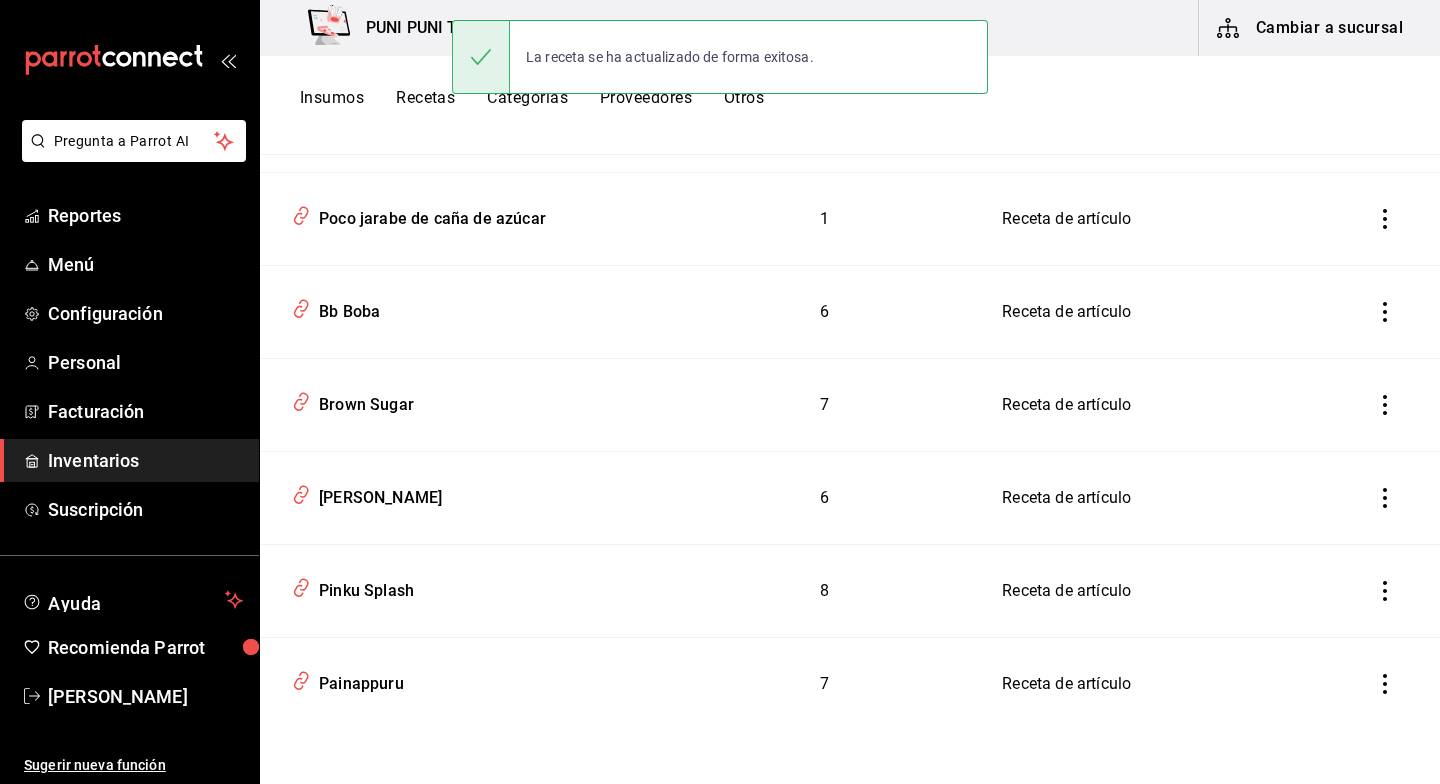 scroll, scrollTop: 3049, scrollLeft: 0, axis: vertical 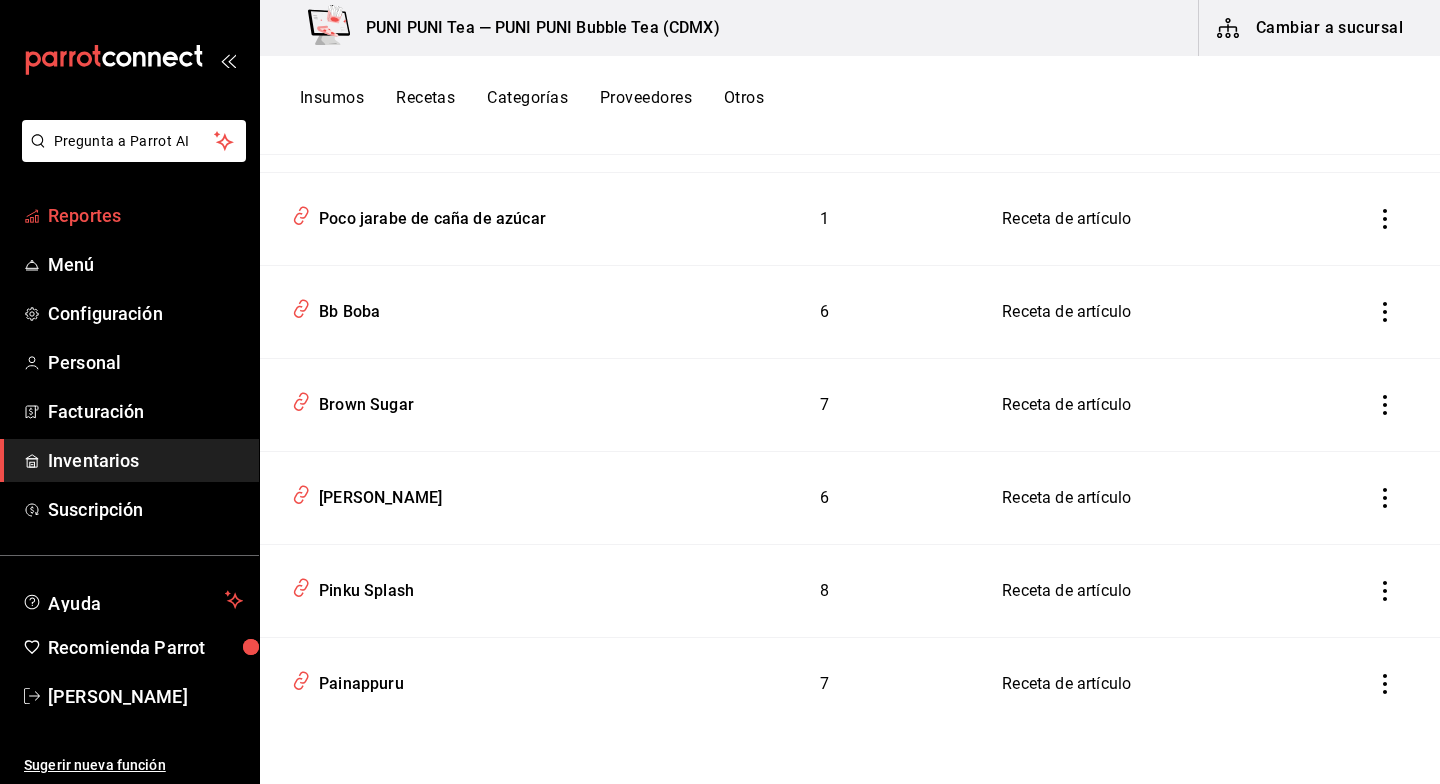 click on "Reportes" at bounding box center [145, 215] 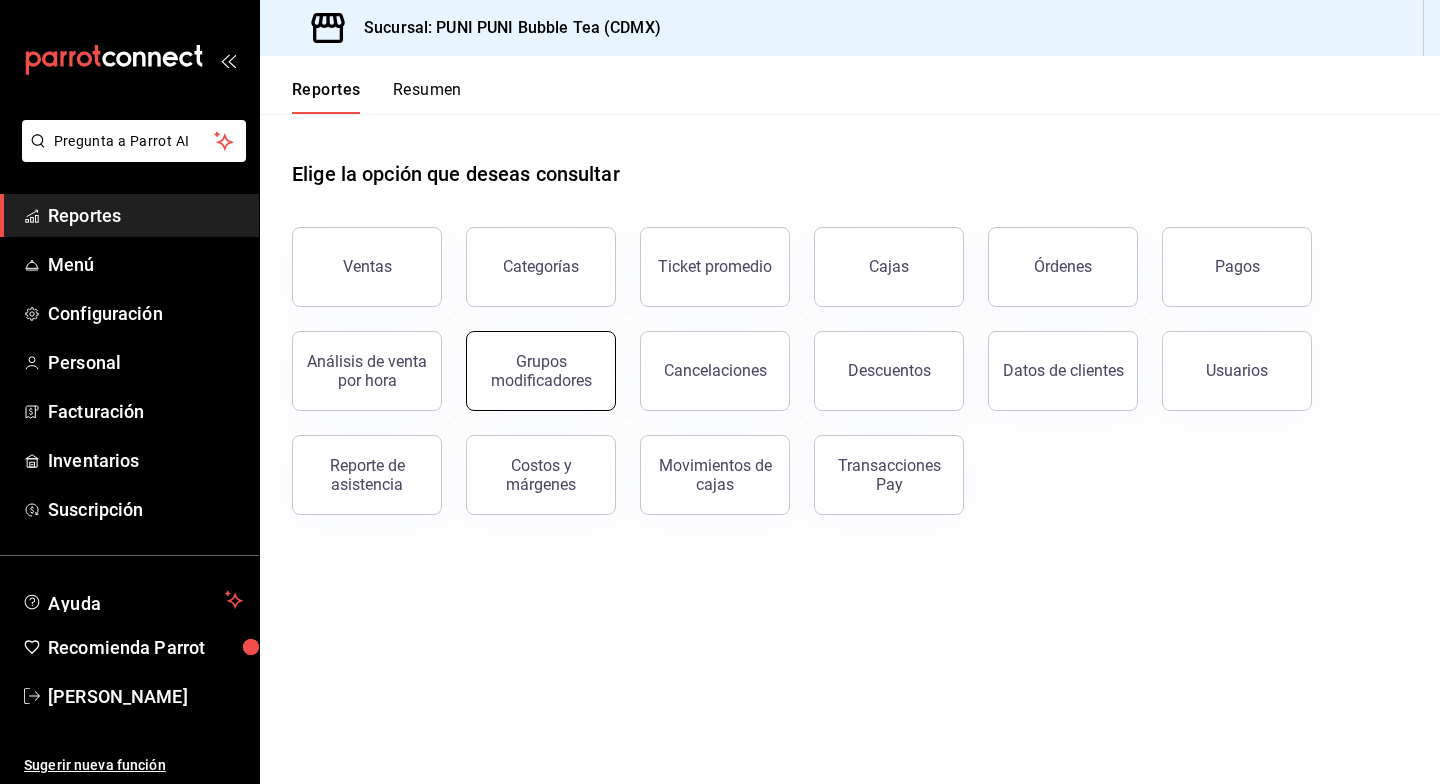 click on "Grupos modificadores" at bounding box center (541, 371) 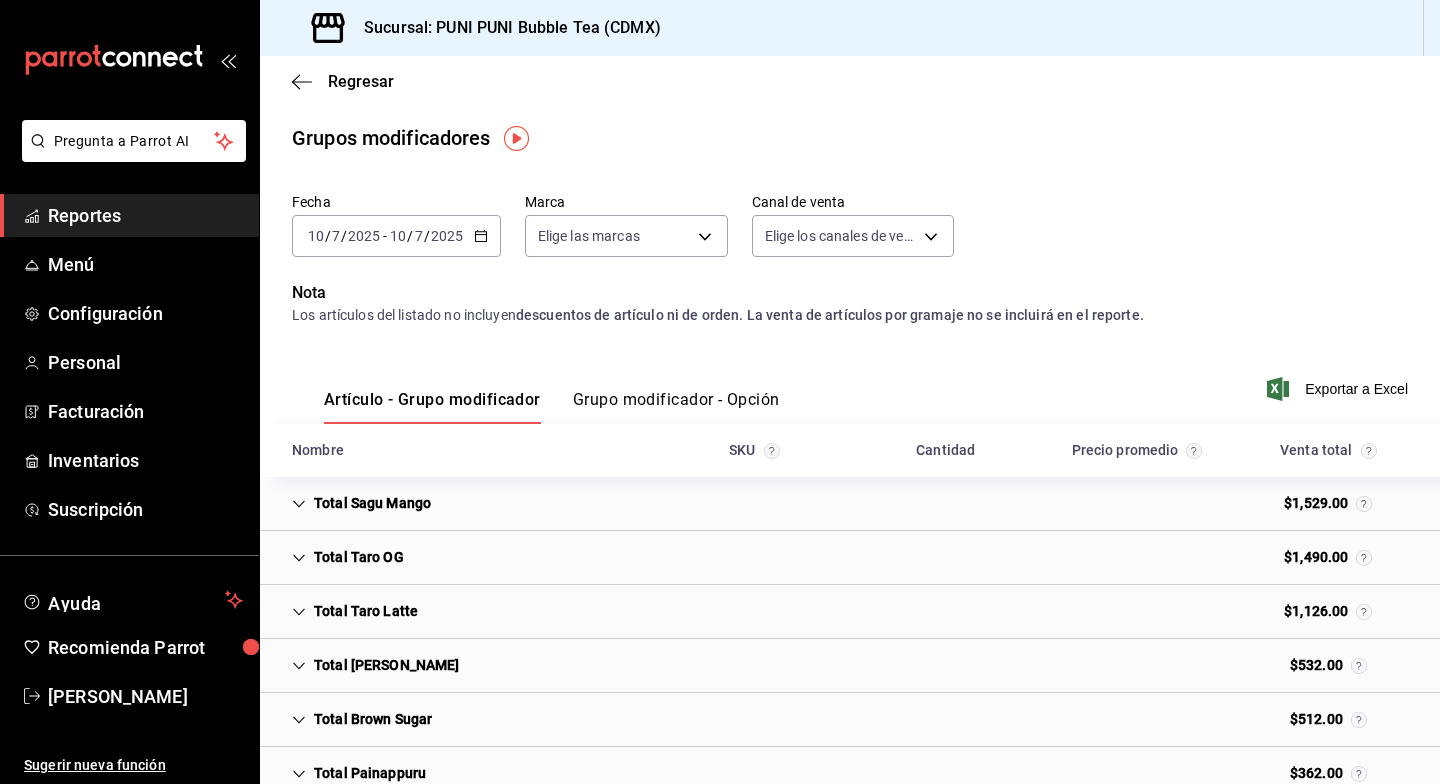 click 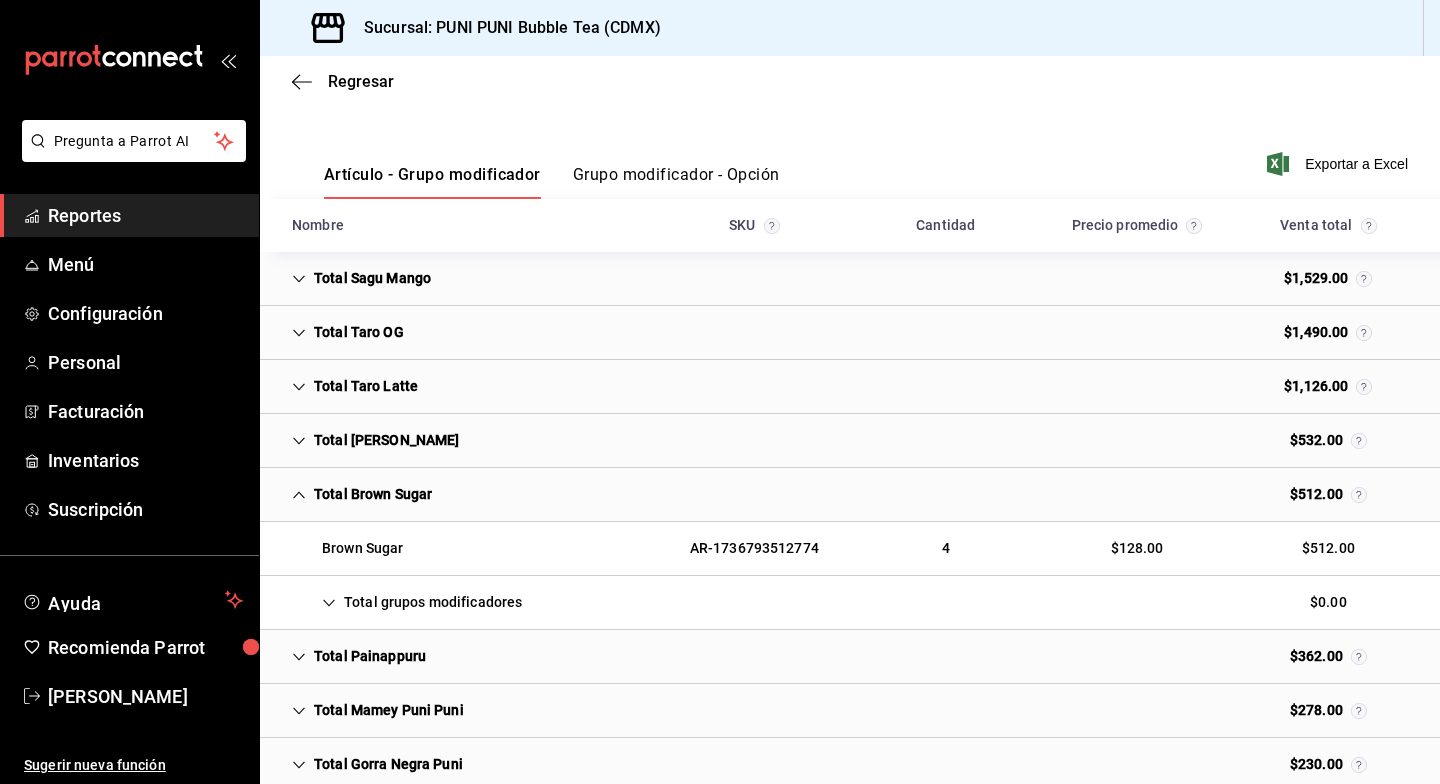 scroll, scrollTop: 227, scrollLeft: 0, axis: vertical 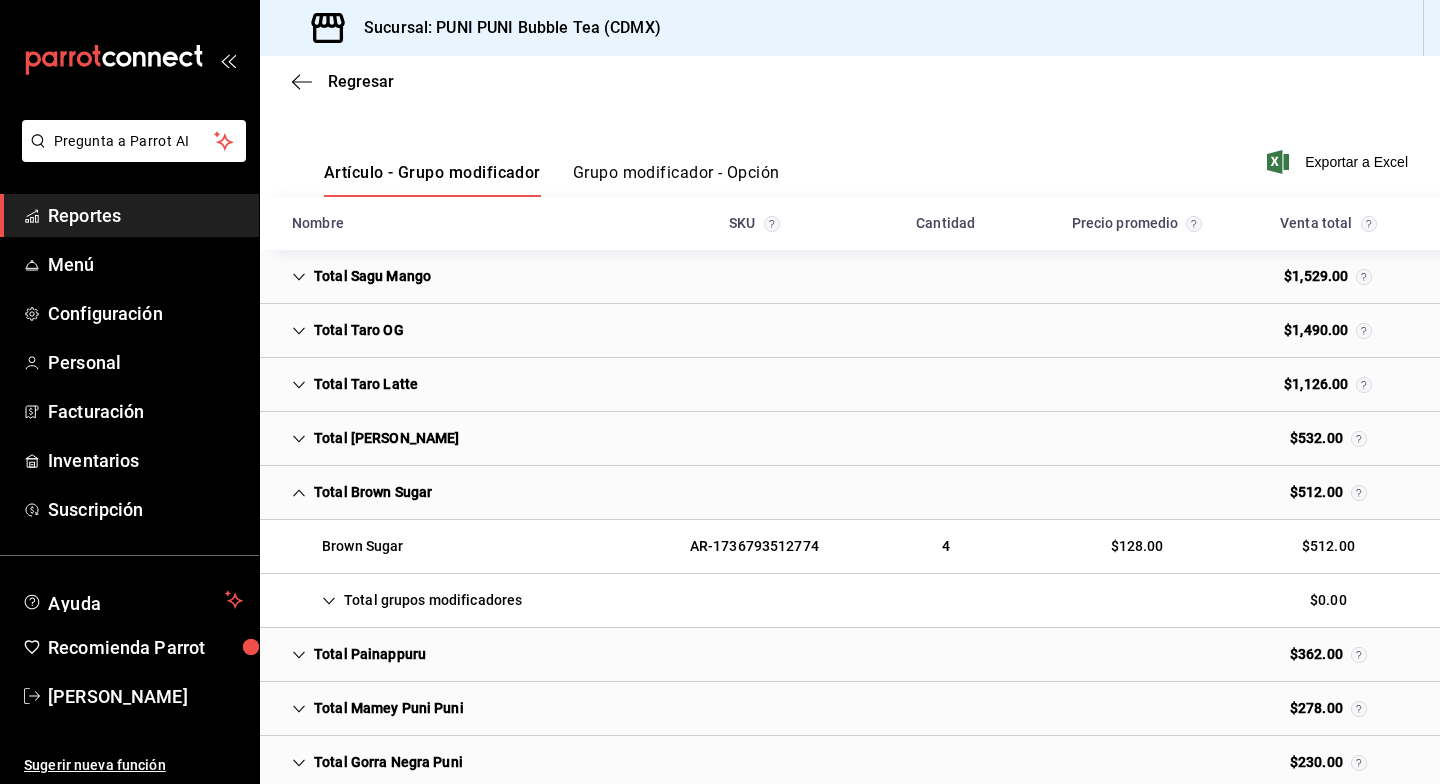 click 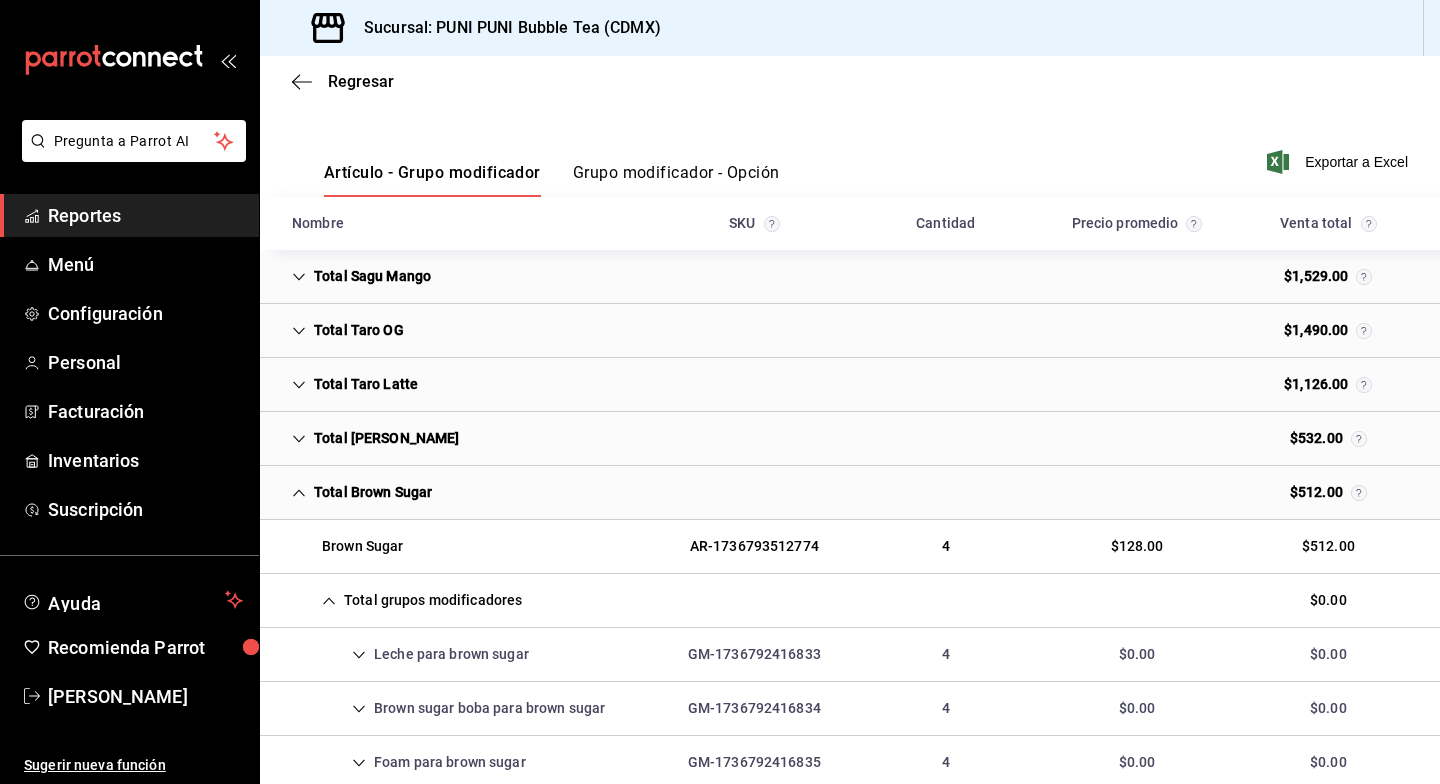 click on "Leche para brown sugar" at bounding box center [410, 654] 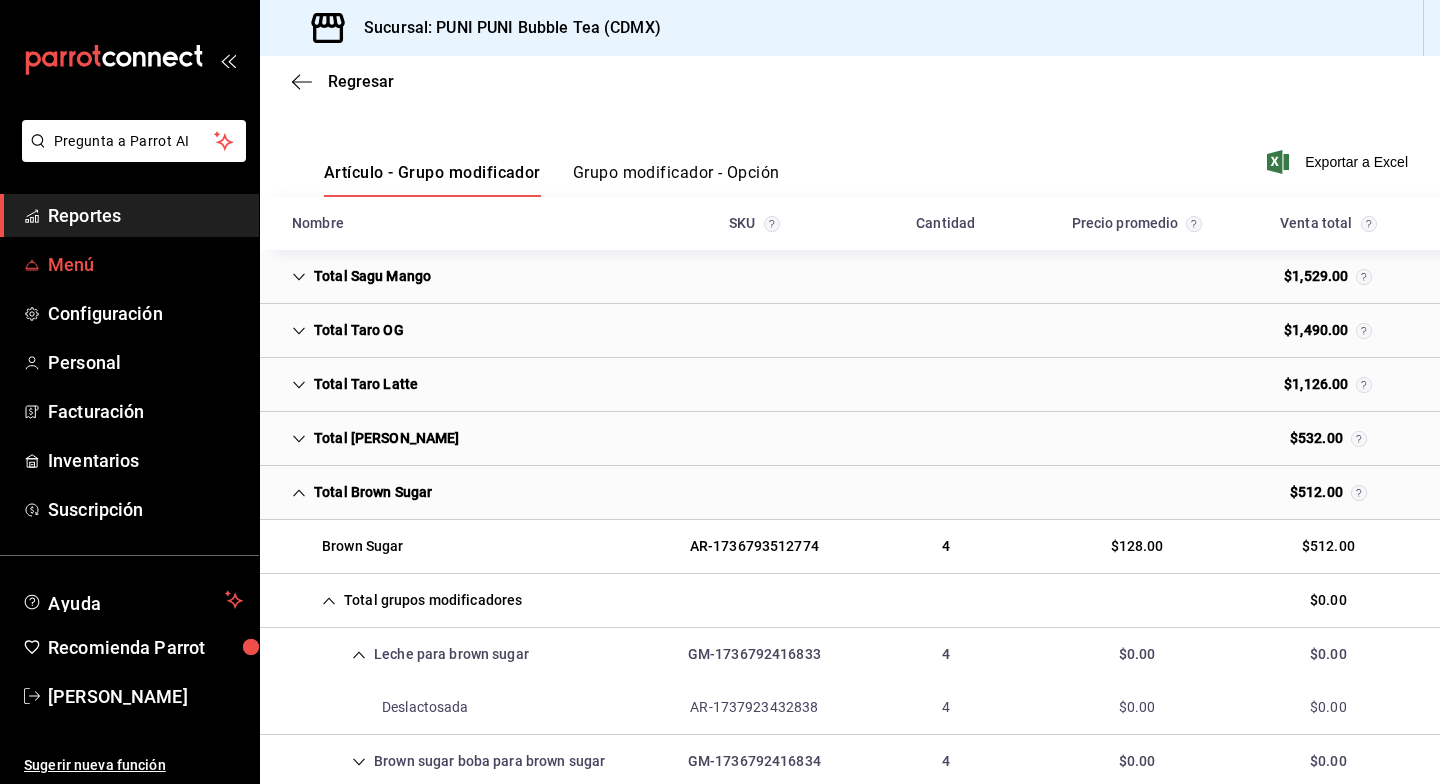 click on "Menú" at bounding box center [145, 264] 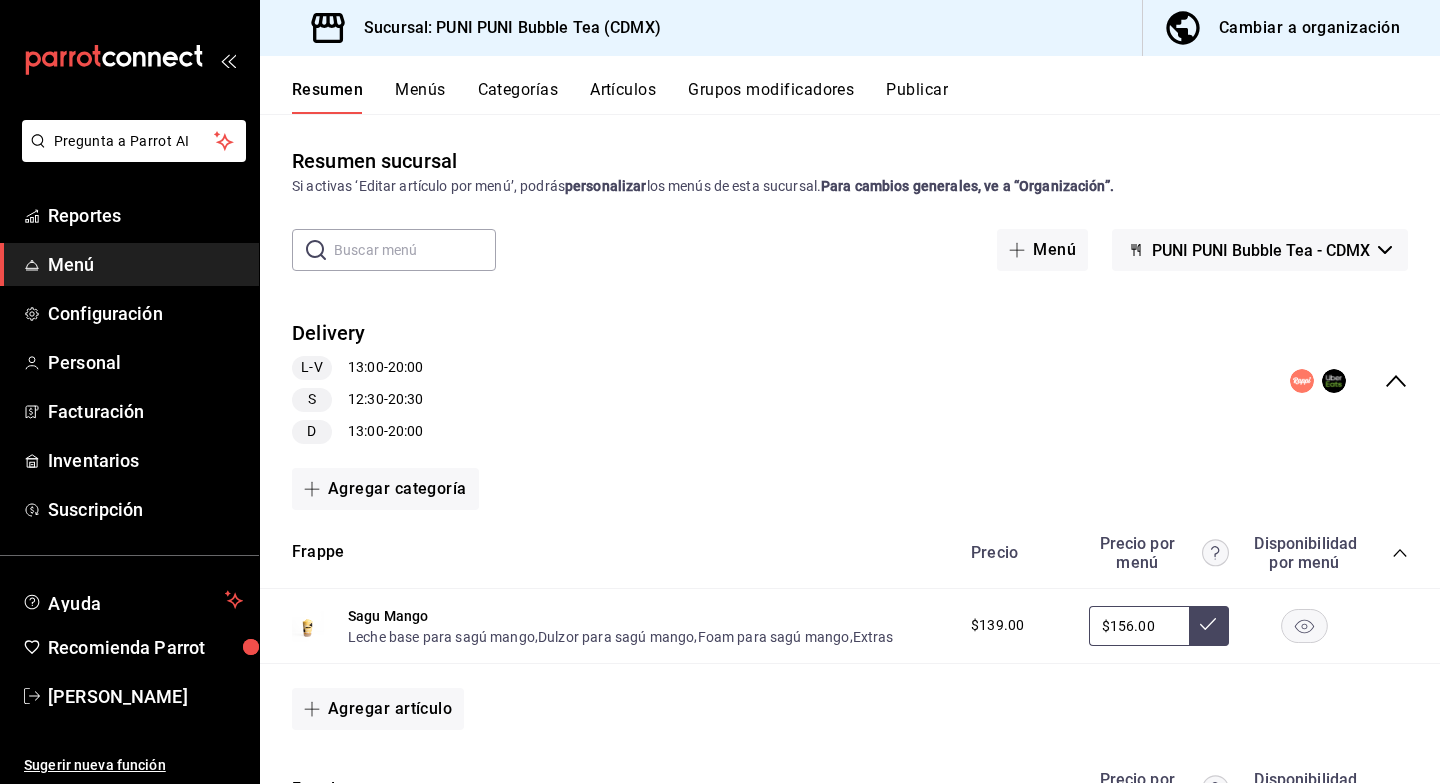 click on "Menú" at bounding box center [145, 264] 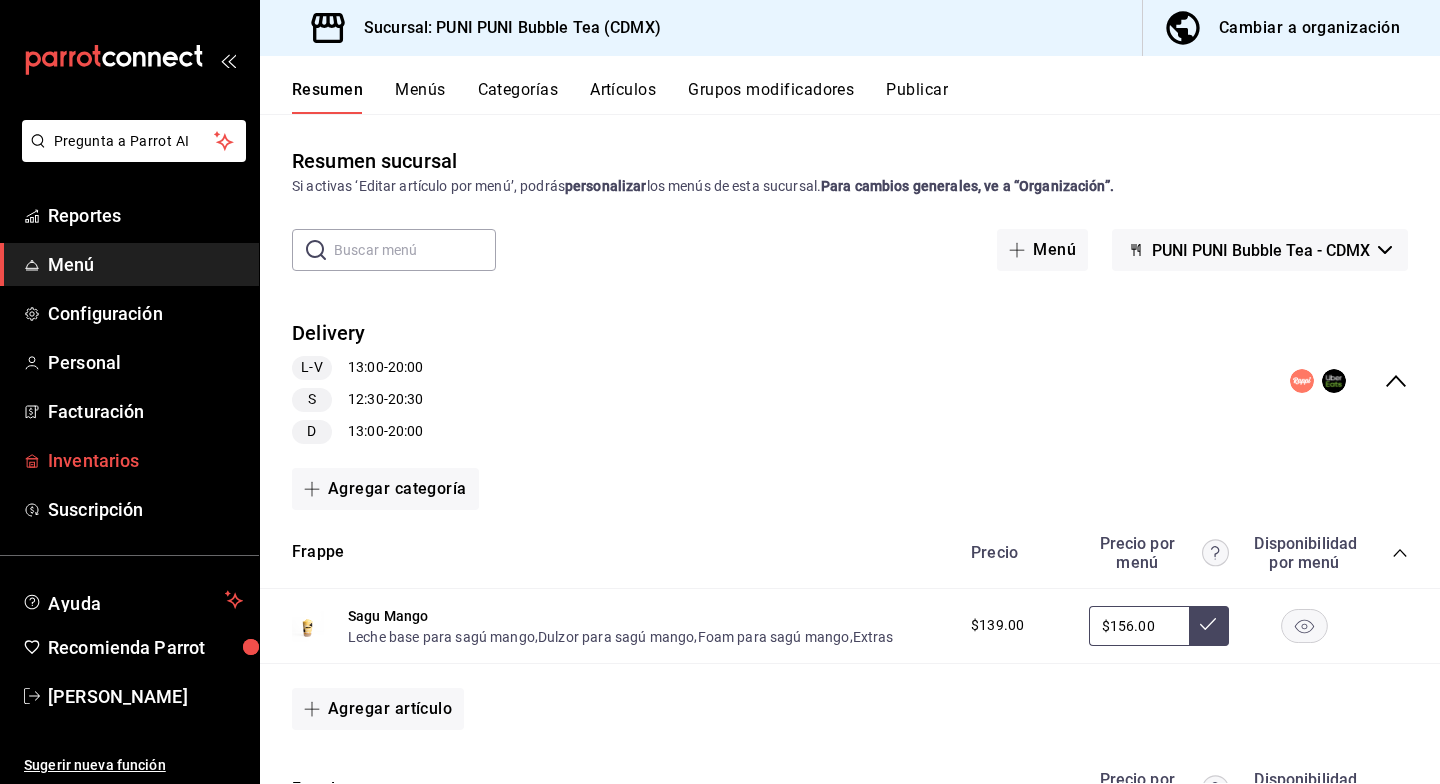 click on "Inventarios" at bounding box center [145, 460] 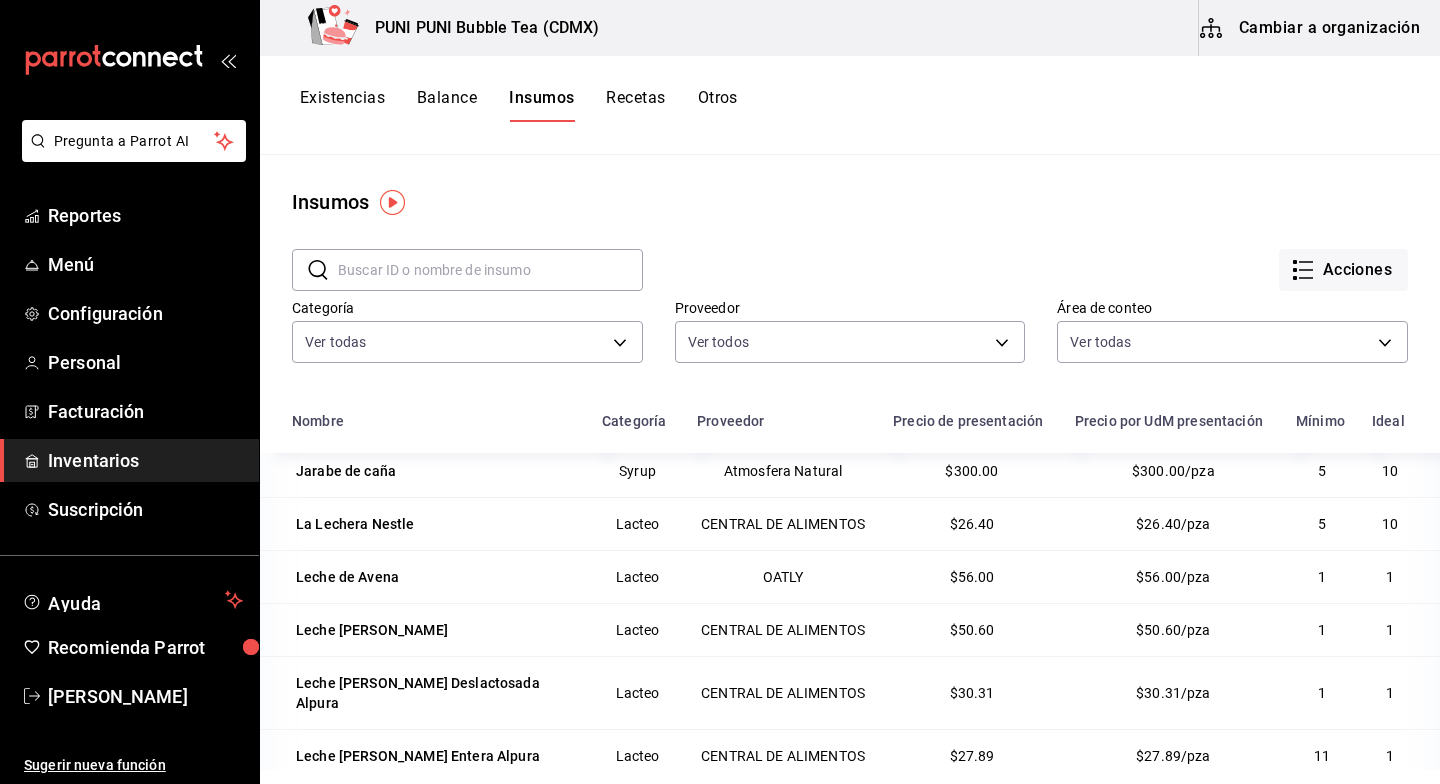 scroll, scrollTop: 539, scrollLeft: 0, axis: vertical 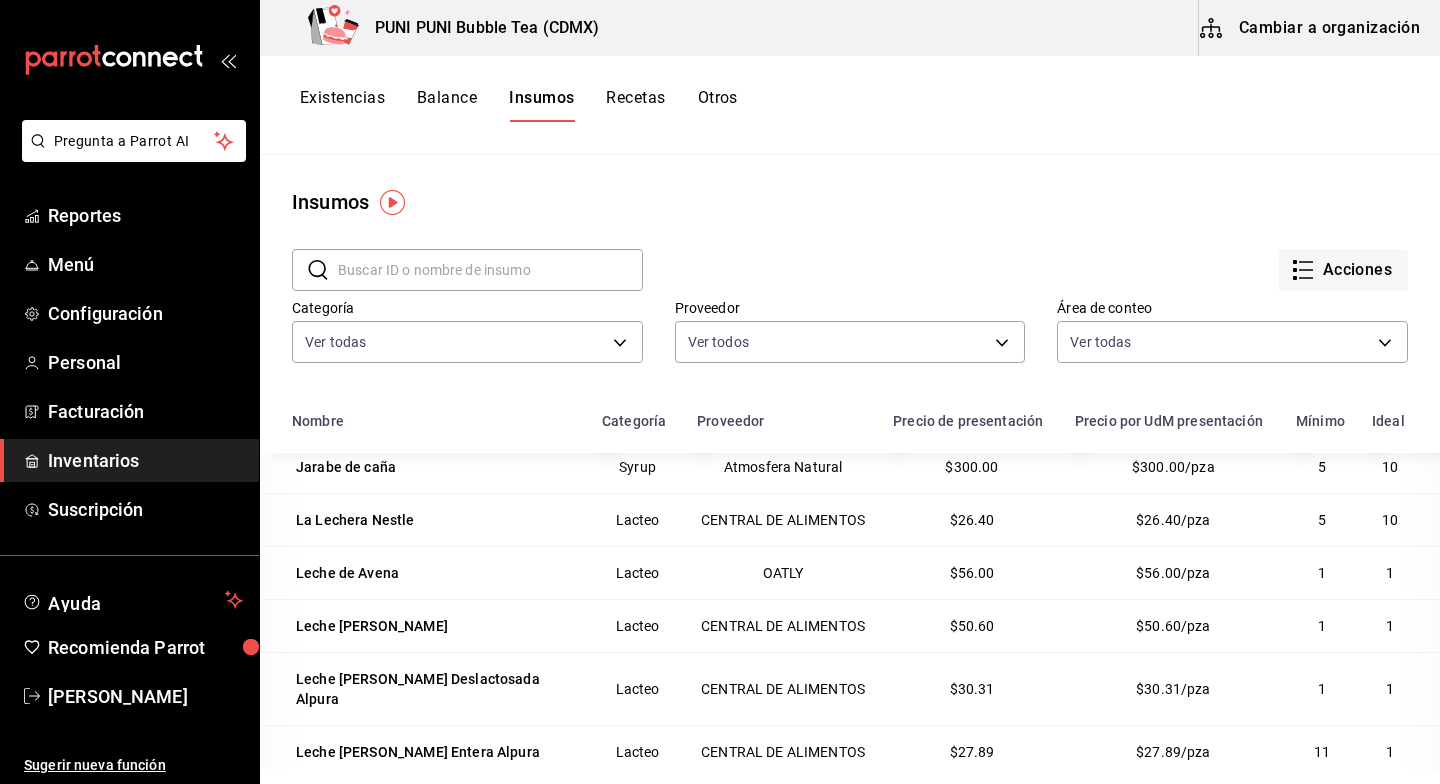 click on "Recetas" at bounding box center (635, 105) 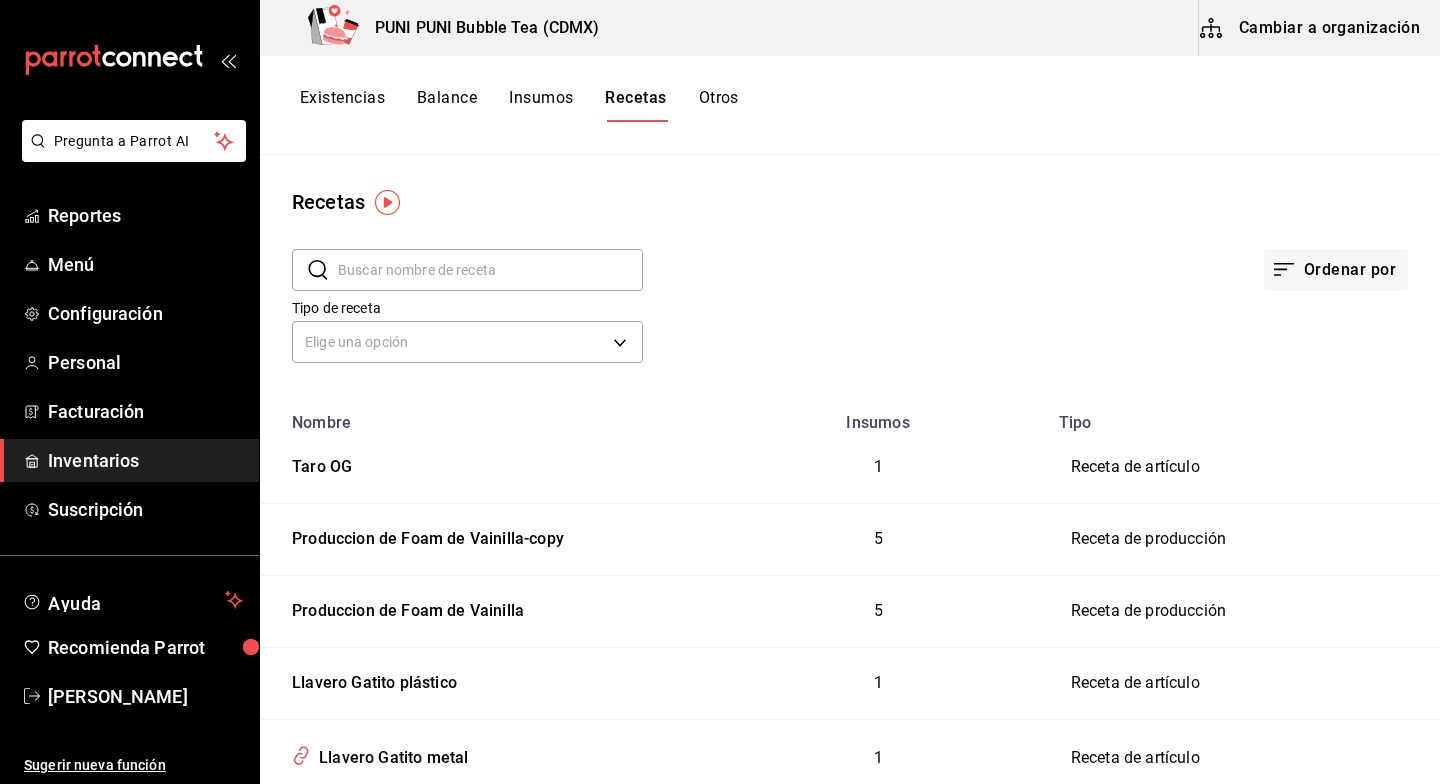 scroll, scrollTop: 10, scrollLeft: 0, axis: vertical 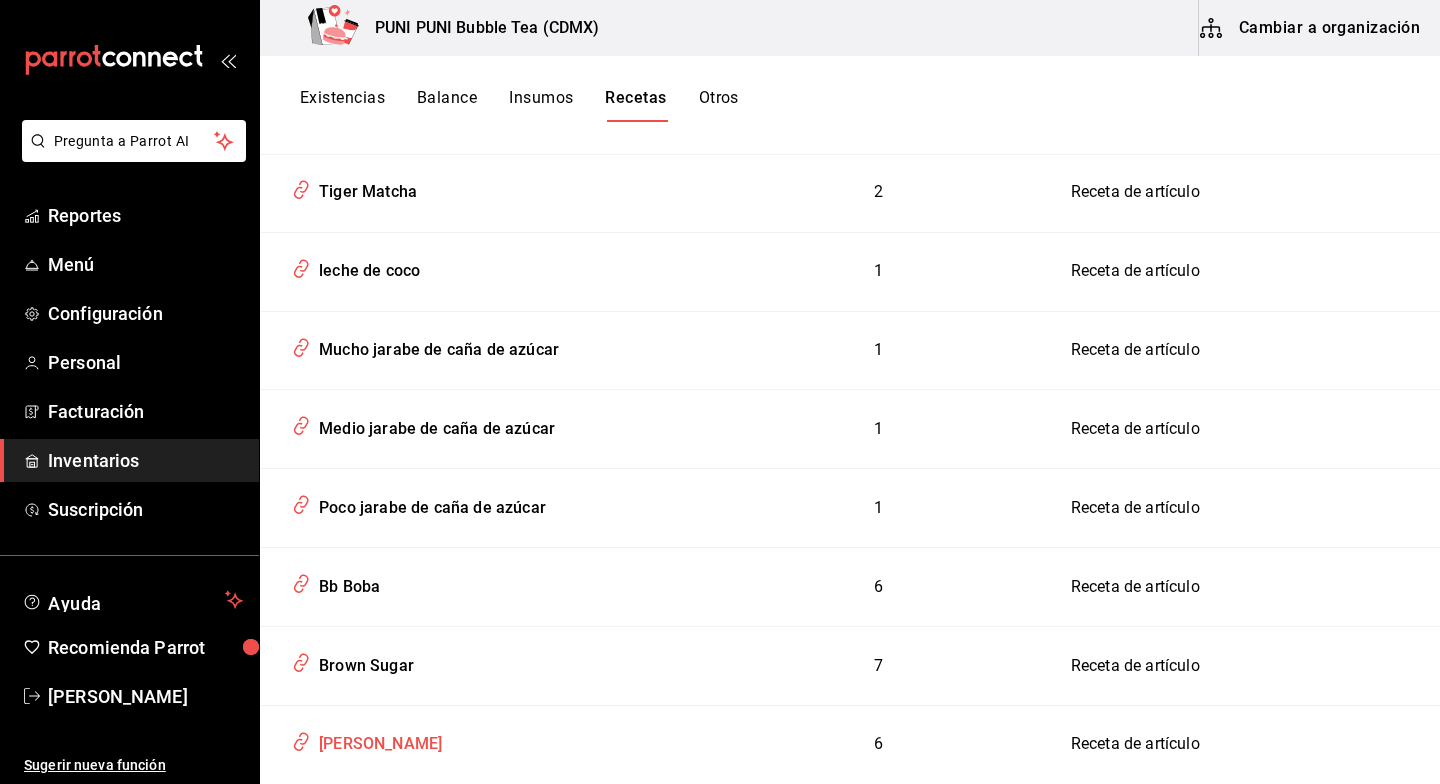 click on "[PERSON_NAME]" at bounding box center (376, 740) 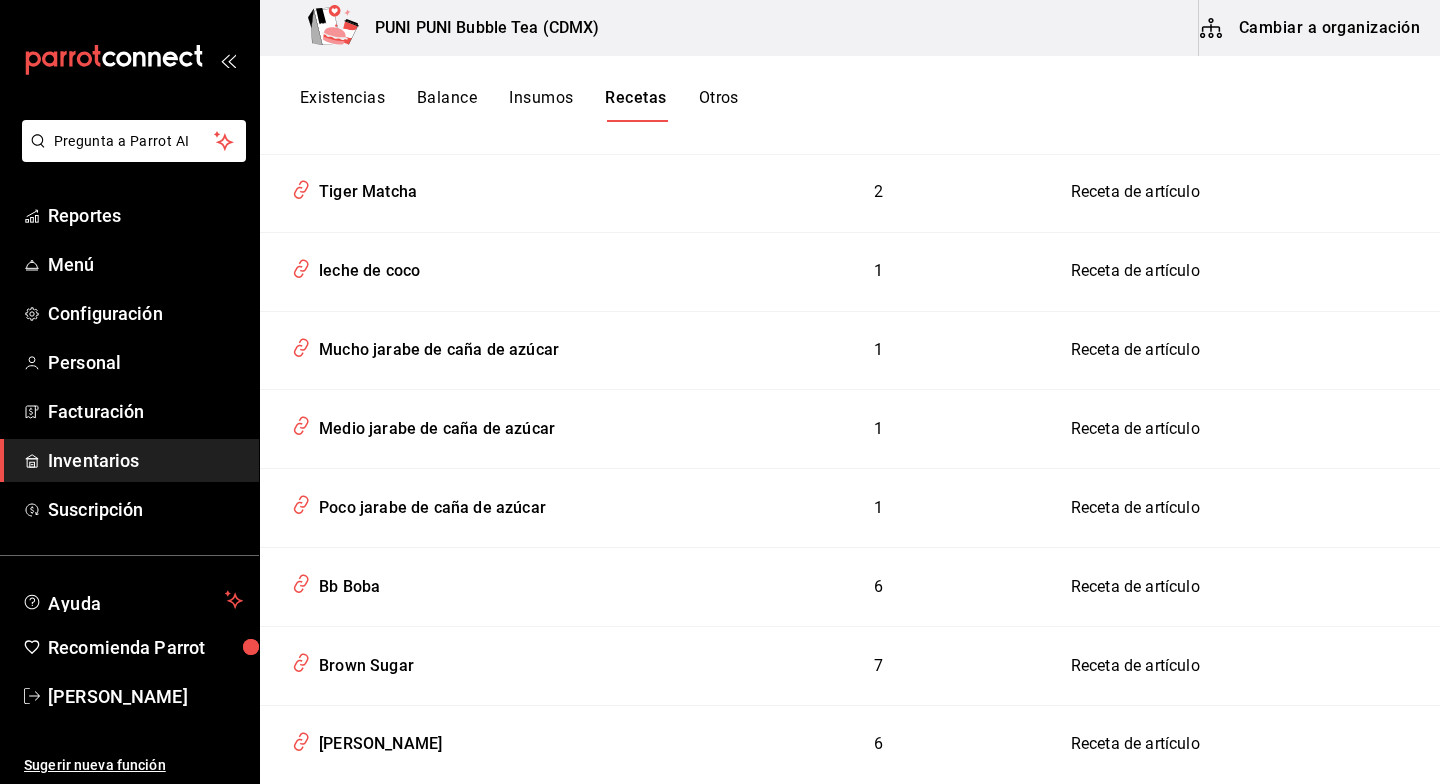 scroll, scrollTop: 2399, scrollLeft: 0, axis: vertical 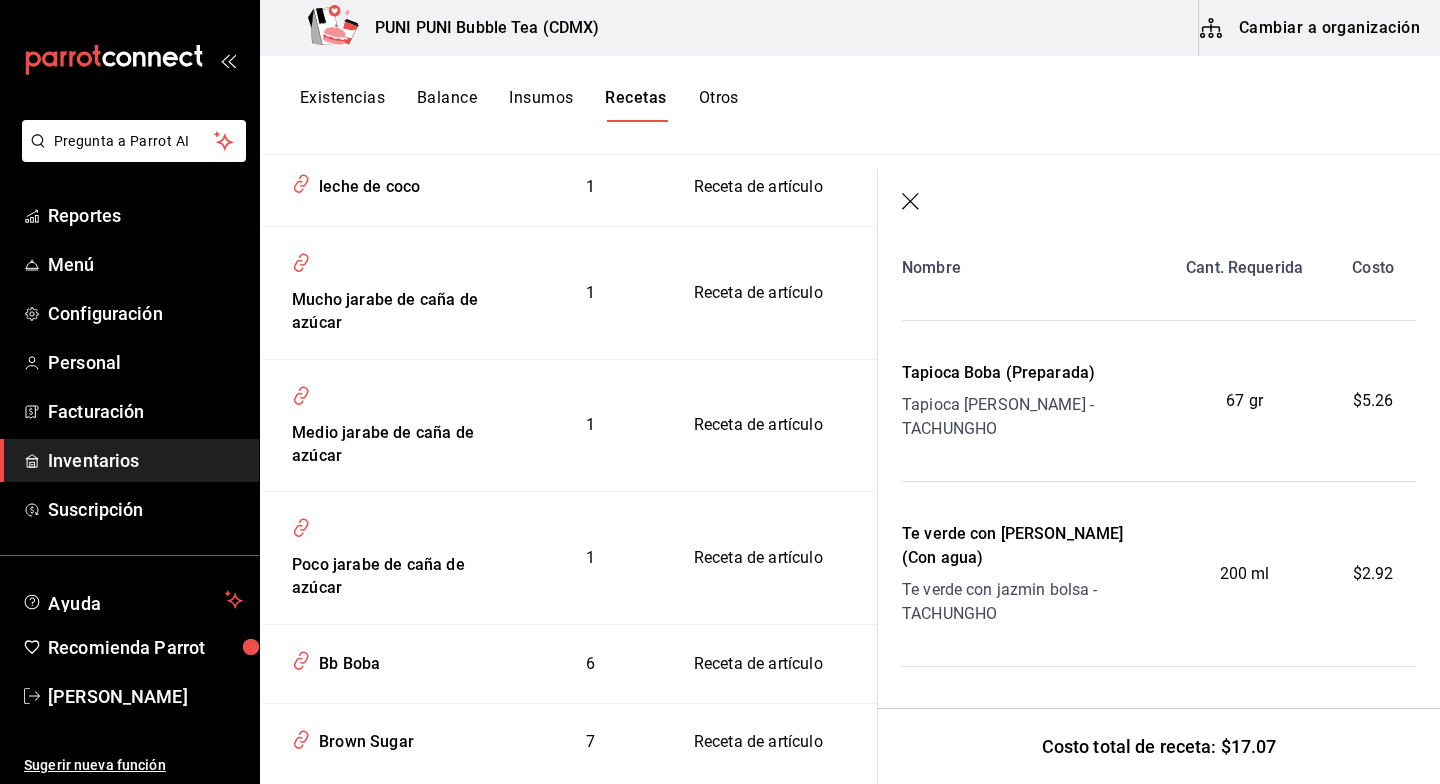 click on "Green Jasmine Nombre Cant. Requerida Costo Tapioca Boba (Preparada) Tapioca Boba Bolsa -  TACHUNGHO 67 gr $5.26   Te verde con jazmin (Con agua) Te verde con jazmin bolsa -  TACHUNGHO 200 ml $2.92   Tapa negra de Plastico Tapa negra de Plastico -  TACHUNGHO 1 pza $1.19   Vasos 22 oz de plastico Vasos grandes de platisco -  TACHUNGHO 1 pza $0.93   Leche de Vaca Deslactosada Alpura Presentación -  CENTRAL DE ALIMENTOS 0.2 lt $6.06   Popotes negros de papel Bolsa -  TACHUNGHO 1 pza $0.71" at bounding box center (1159, 789) 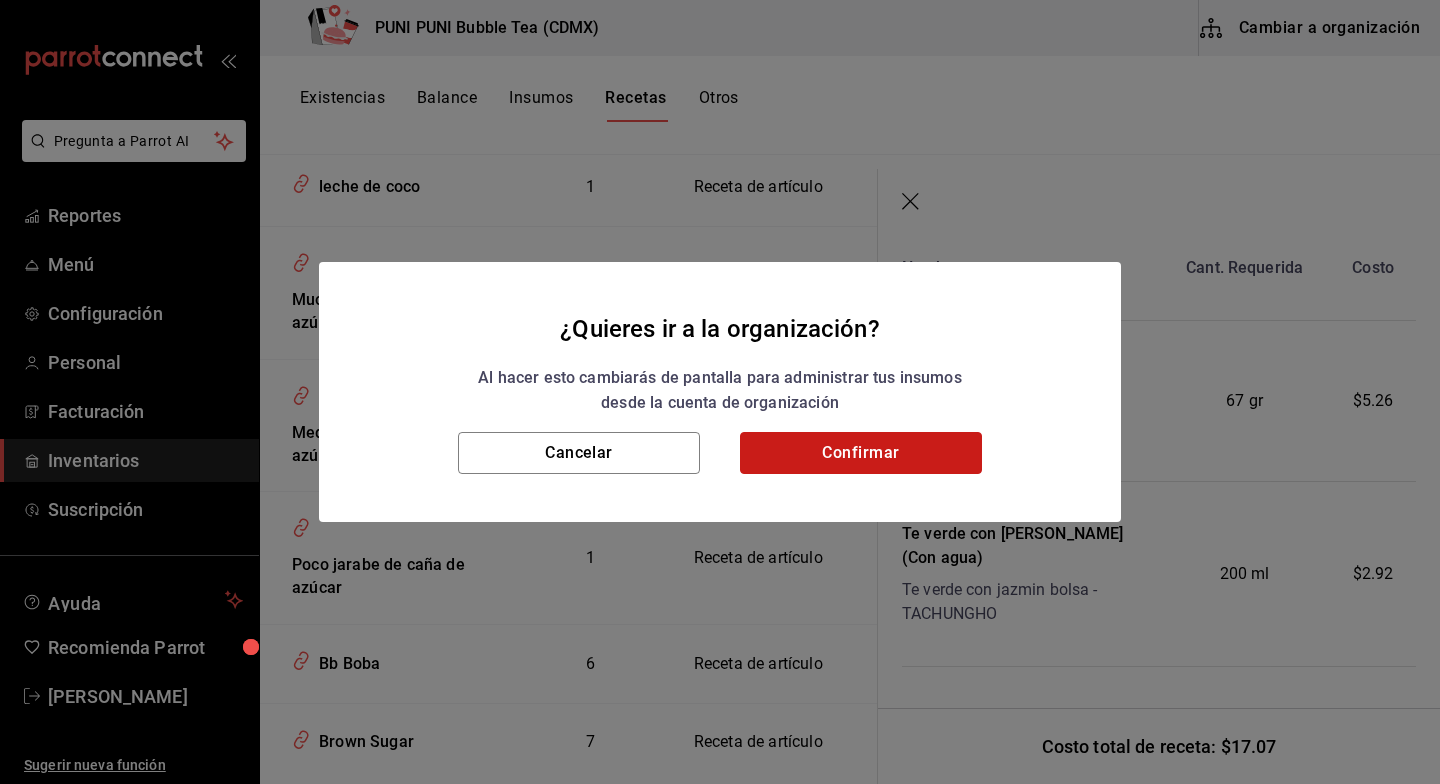 click on "Confirmar" at bounding box center [861, 453] 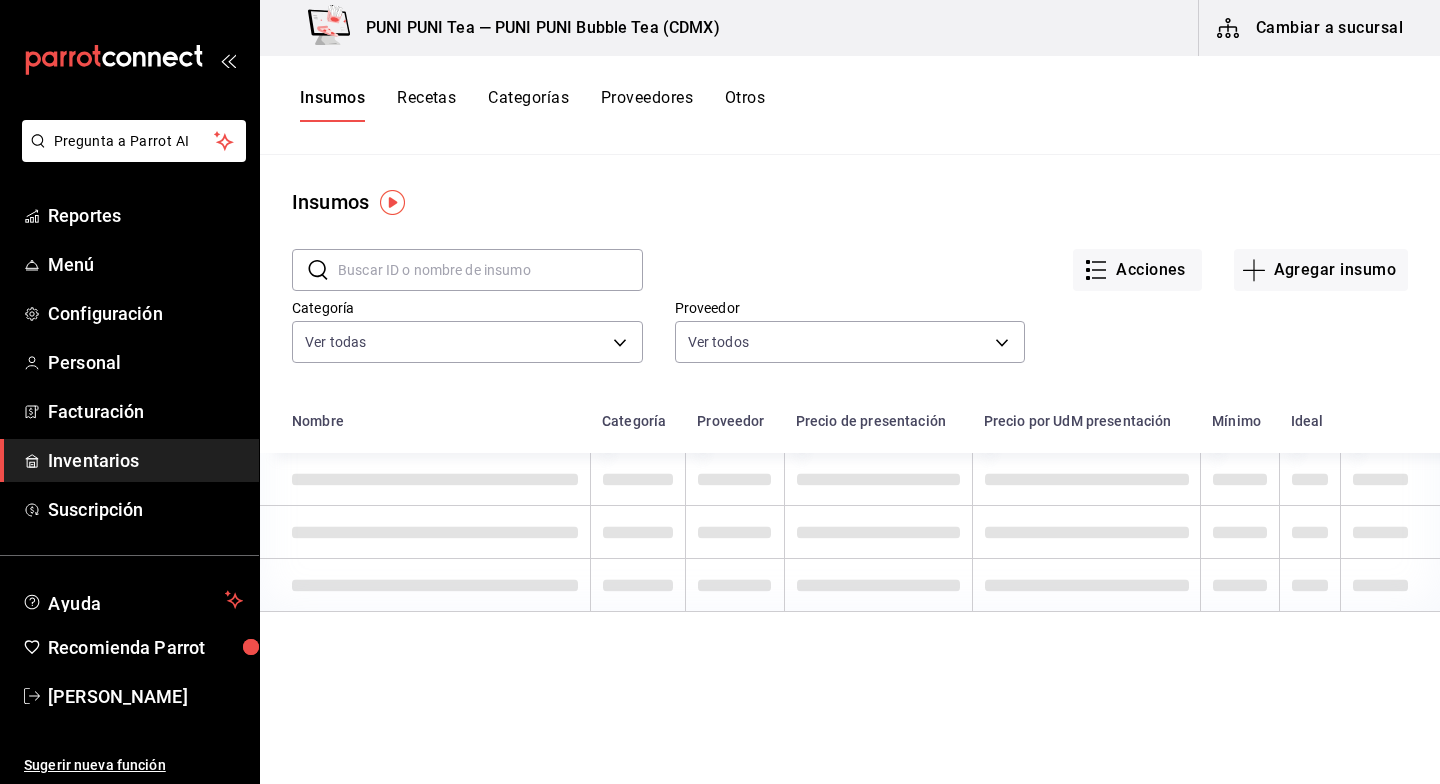 click on "Recetas" at bounding box center (426, 105) 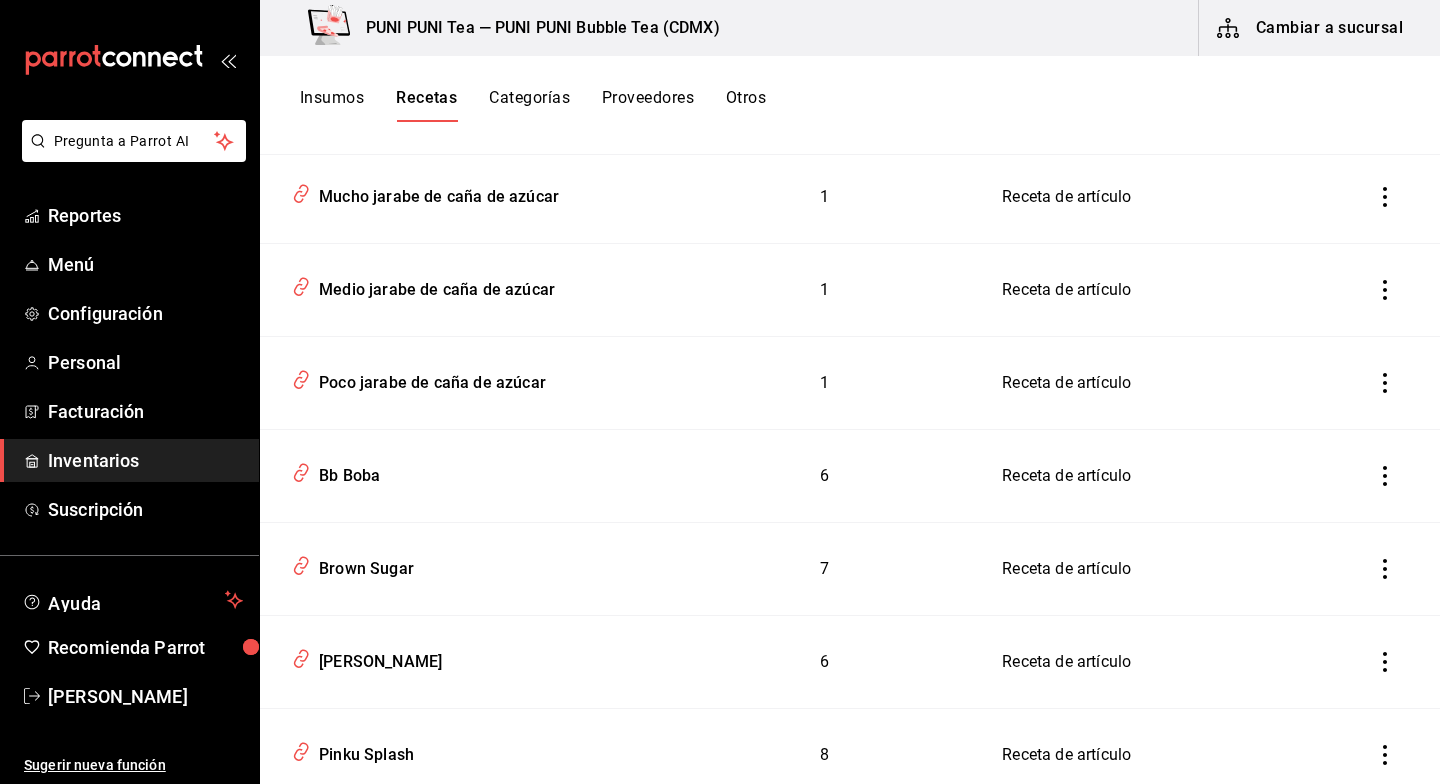 scroll, scrollTop: 2902, scrollLeft: 0, axis: vertical 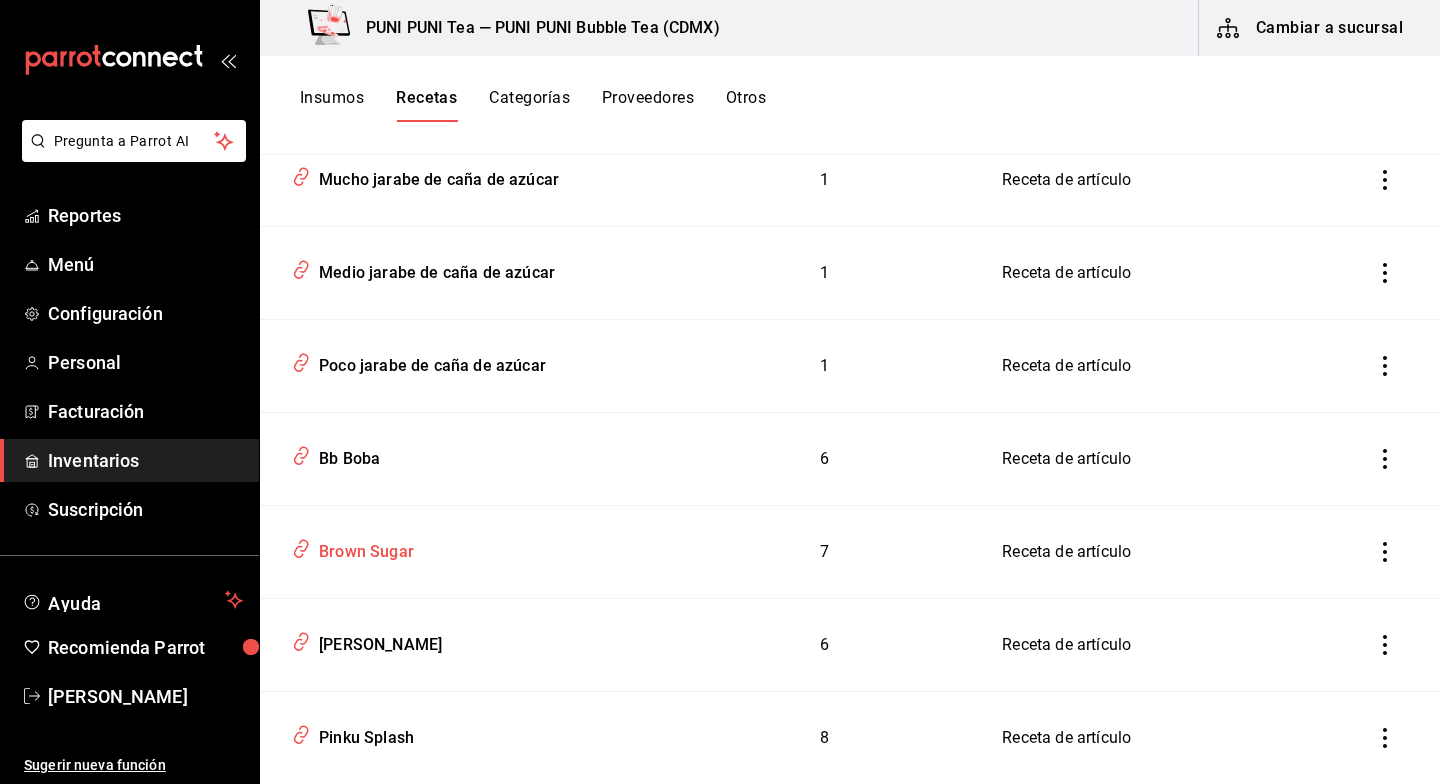 click on "Brown Sugar" at bounding box center [362, 548] 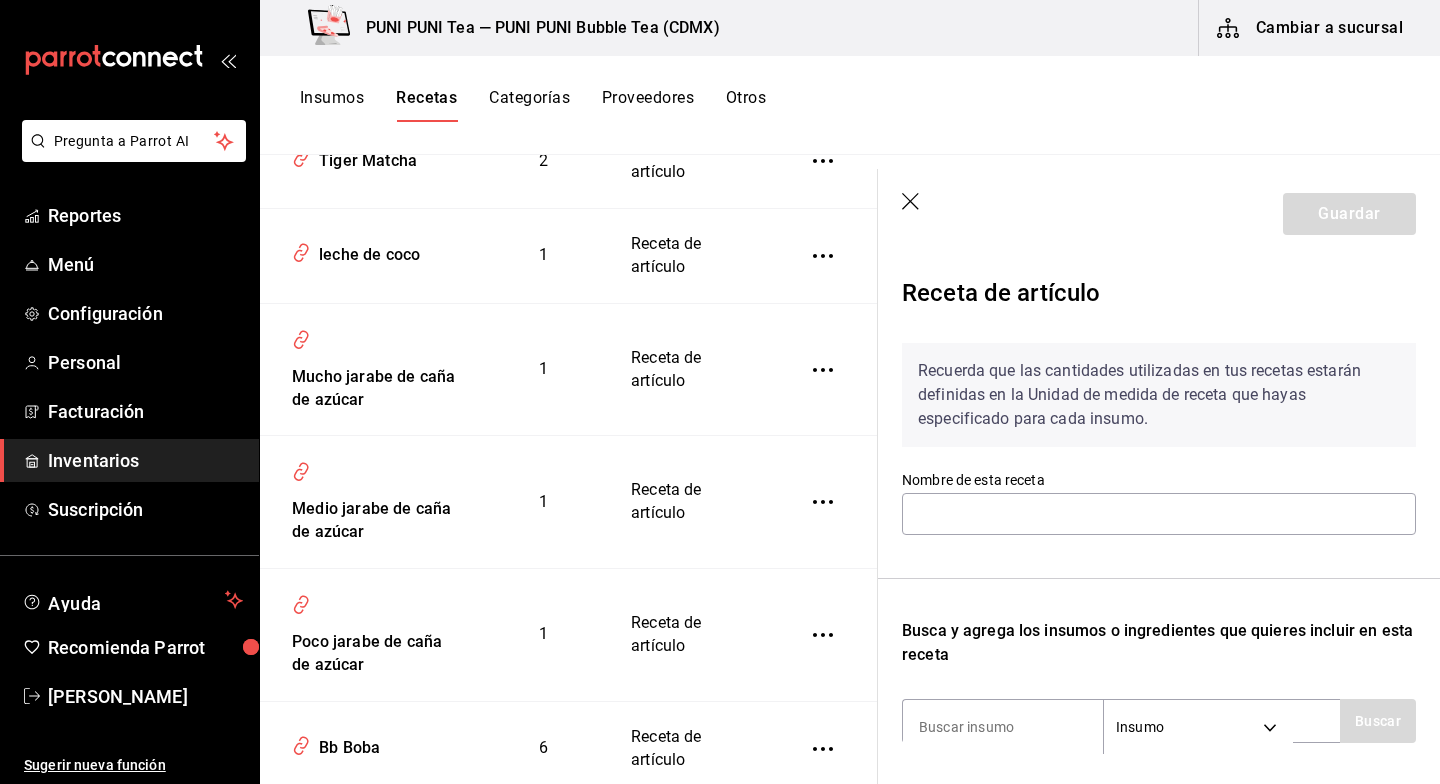 scroll, scrollTop: 3143, scrollLeft: 0, axis: vertical 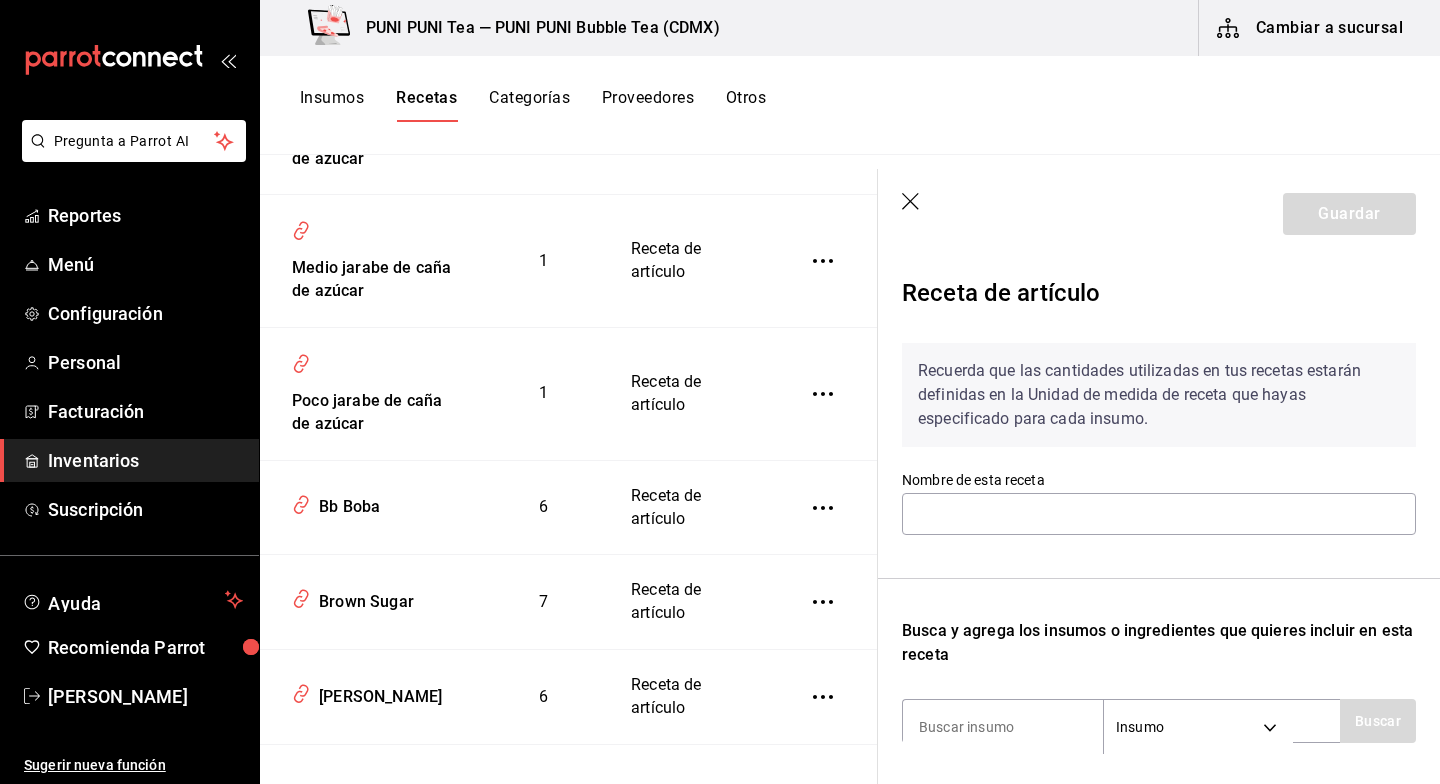 type on "Brown Sugar" 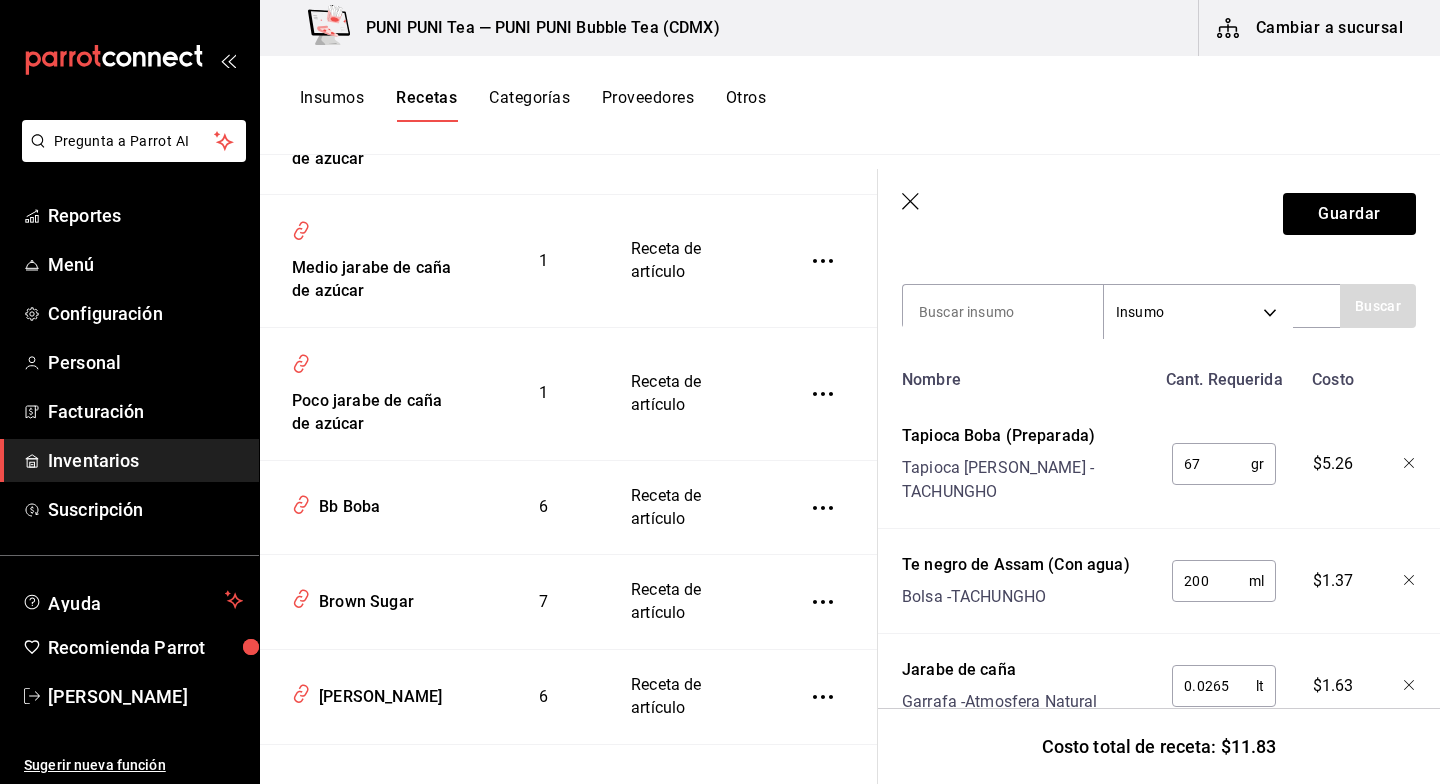 scroll, scrollTop: 420, scrollLeft: 0, axis: vertical 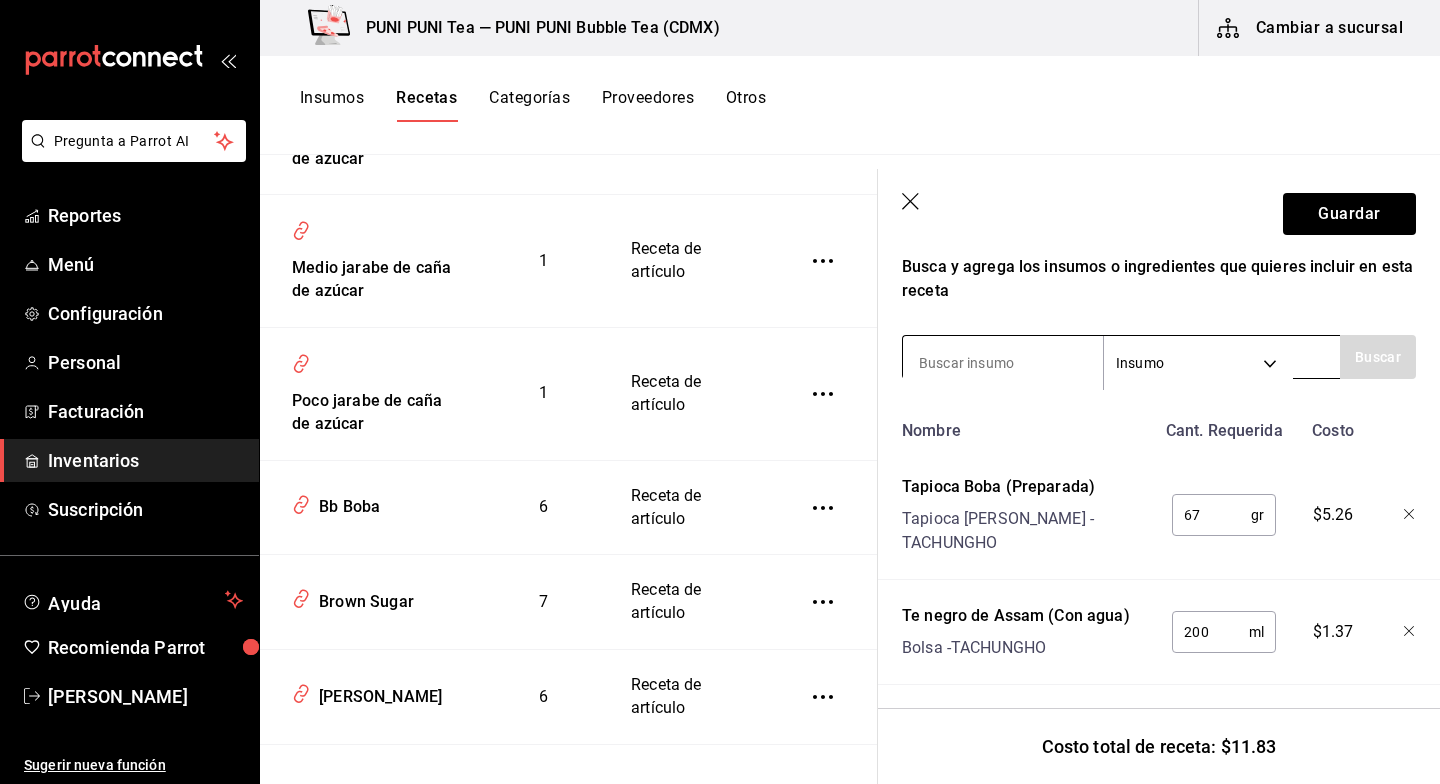 click at bounding box center (1003, 363) 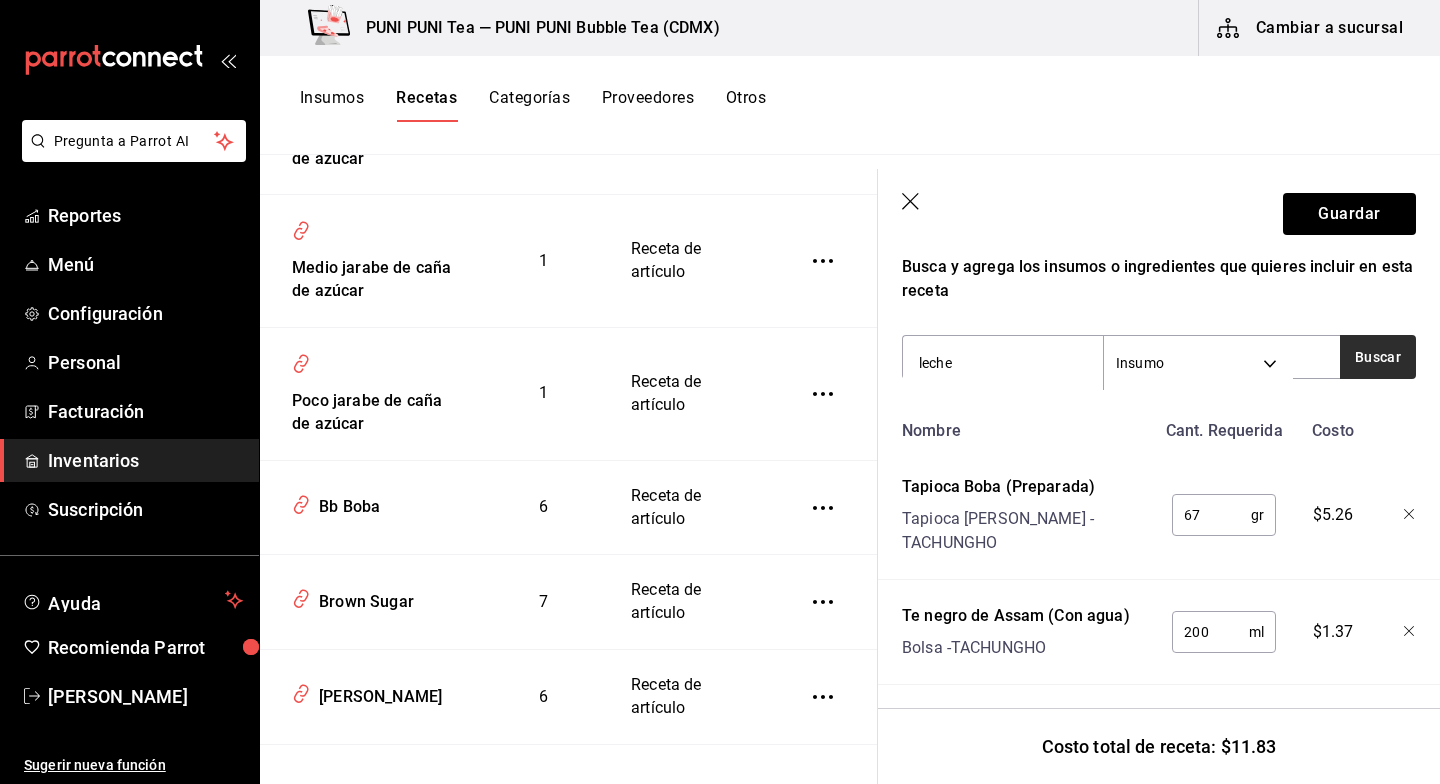 type on "leche" 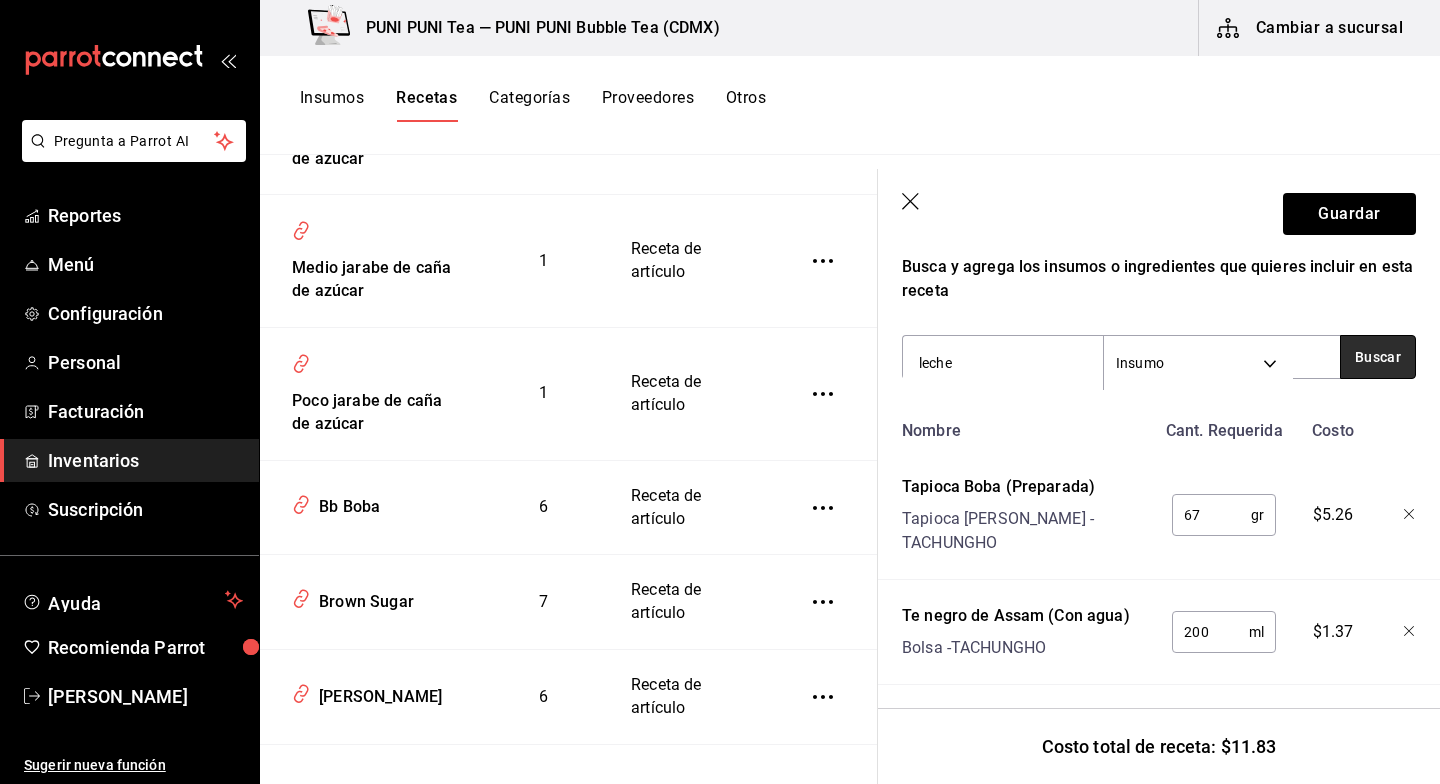 click on "Buscar" at bounding box center [1378, 357] 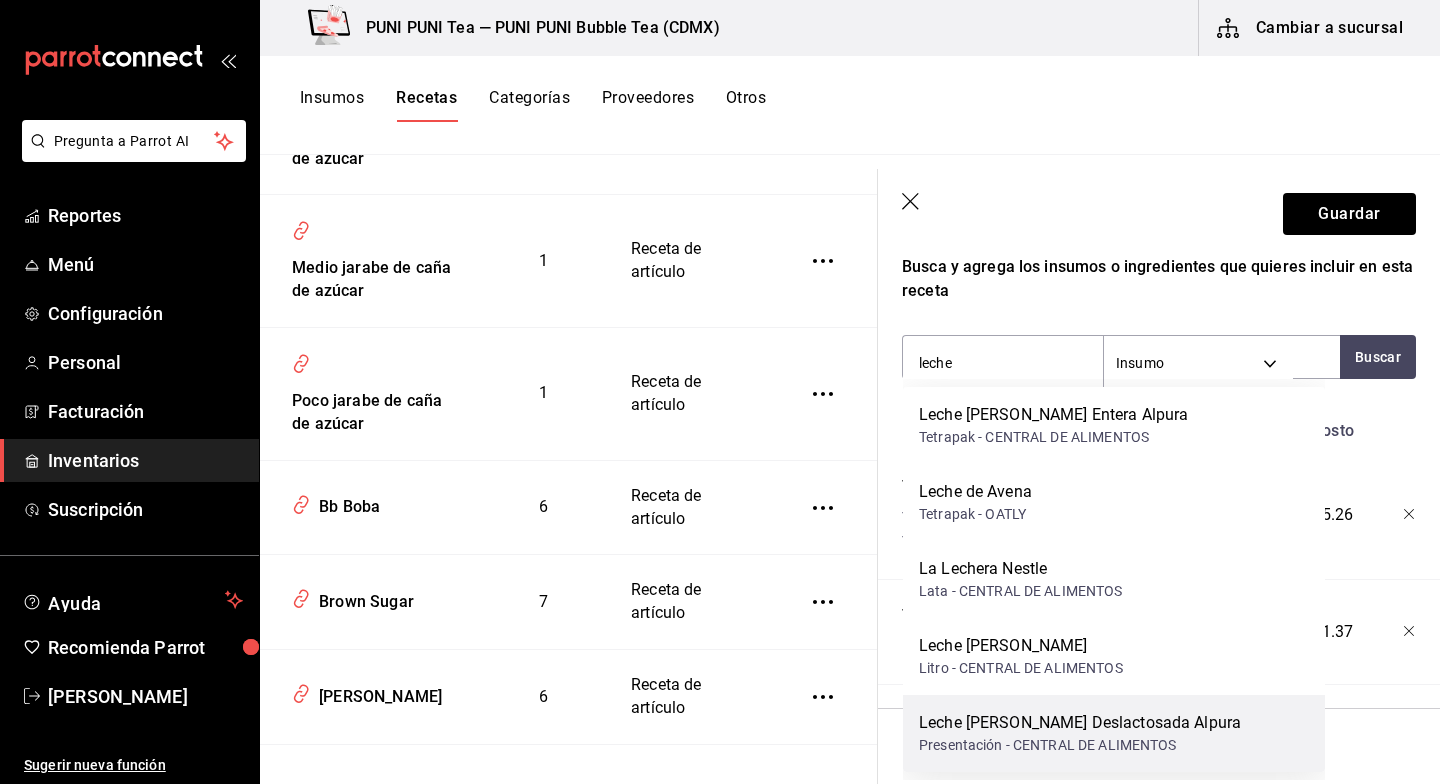 click on "Presentación - CENTRAL DE ALIMENTOS" at bounding box center [1080, 745] 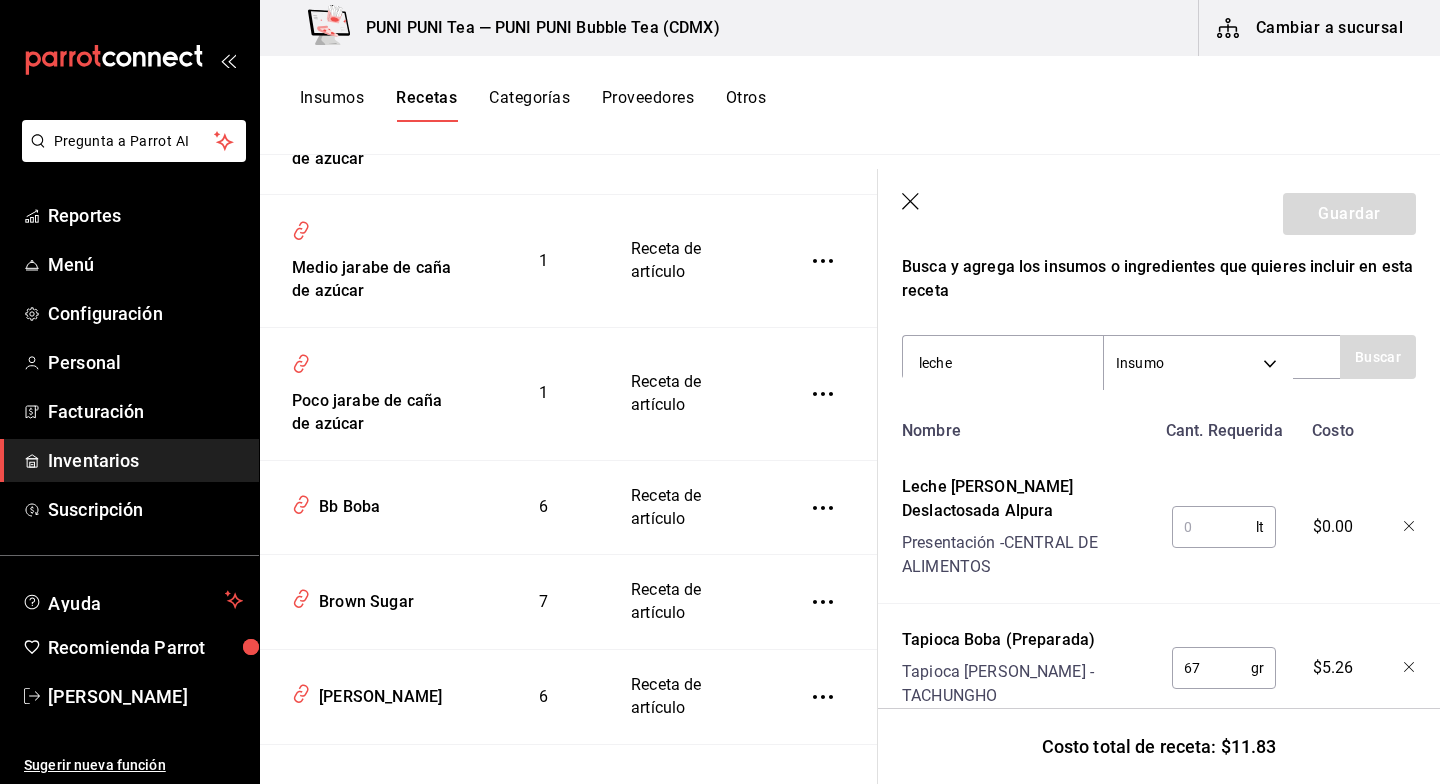 type 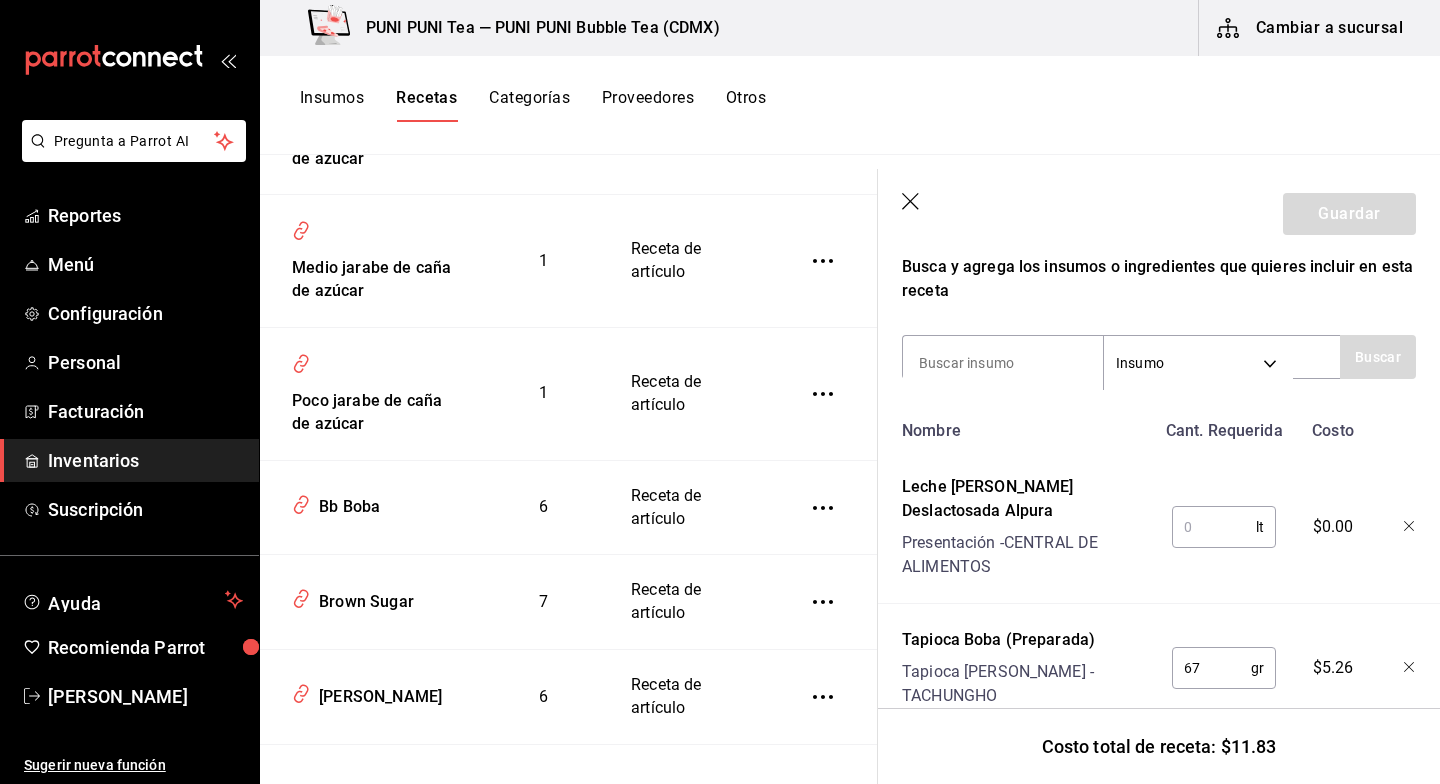 click at bounding box center (1214, 527) 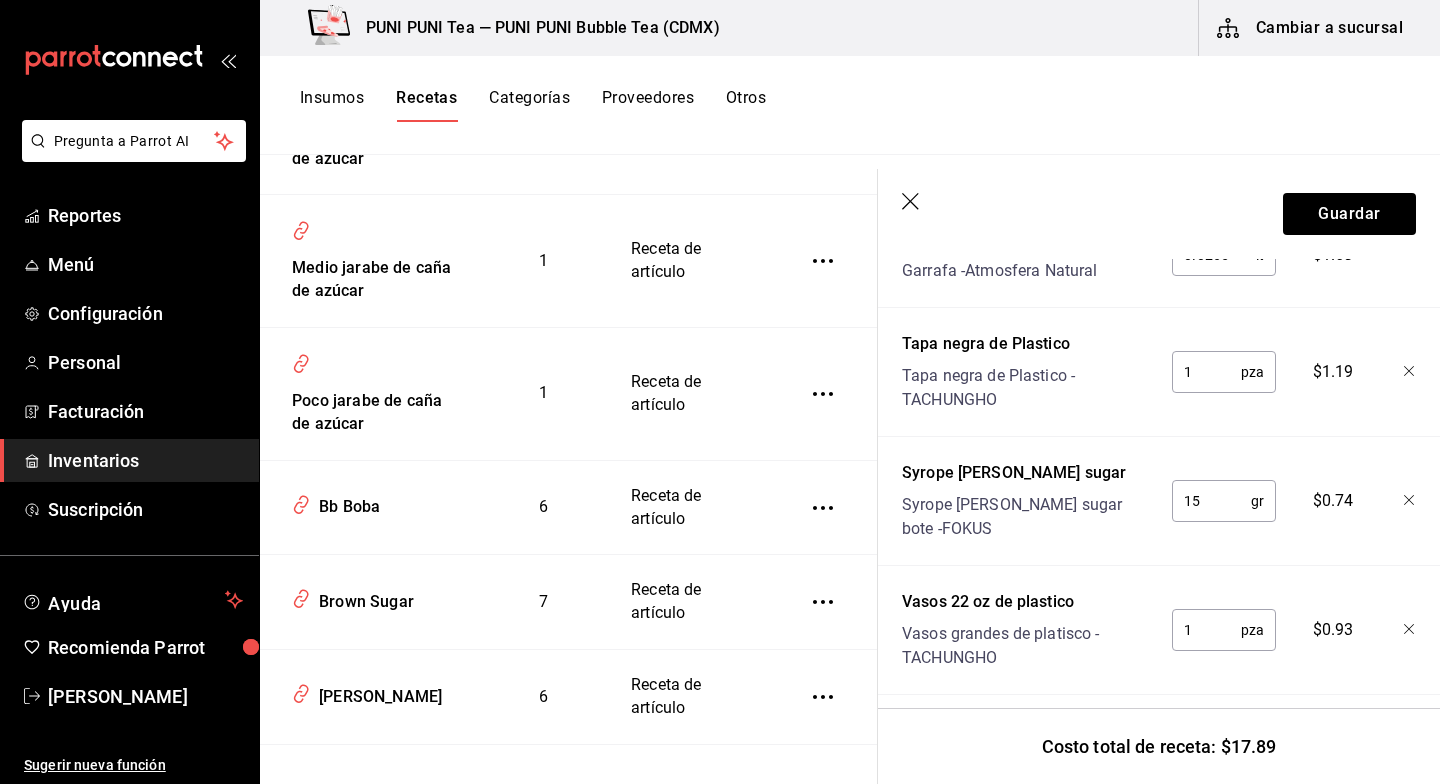 scroll, scrollTop: 971, scrollLeft: 0, axis: vertical 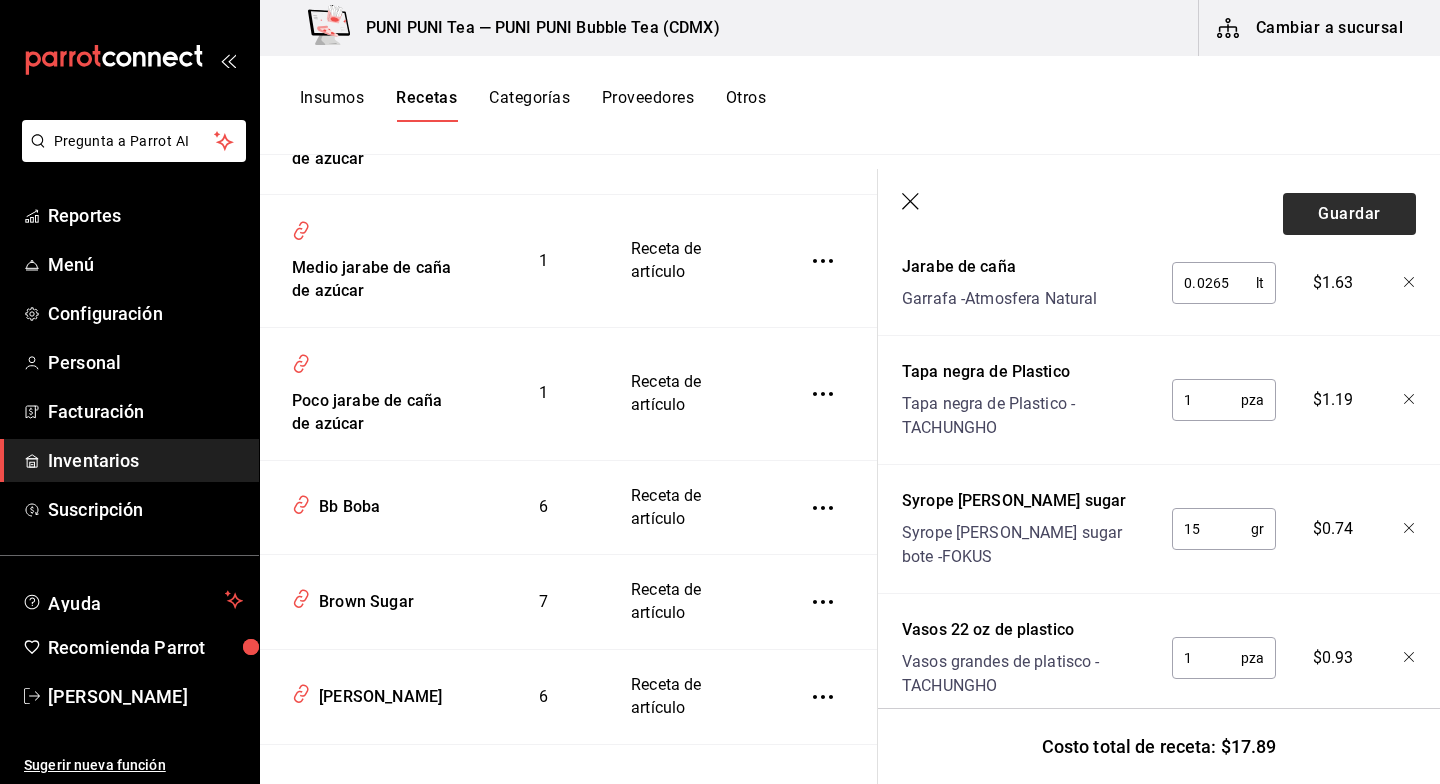 type on "0.2" 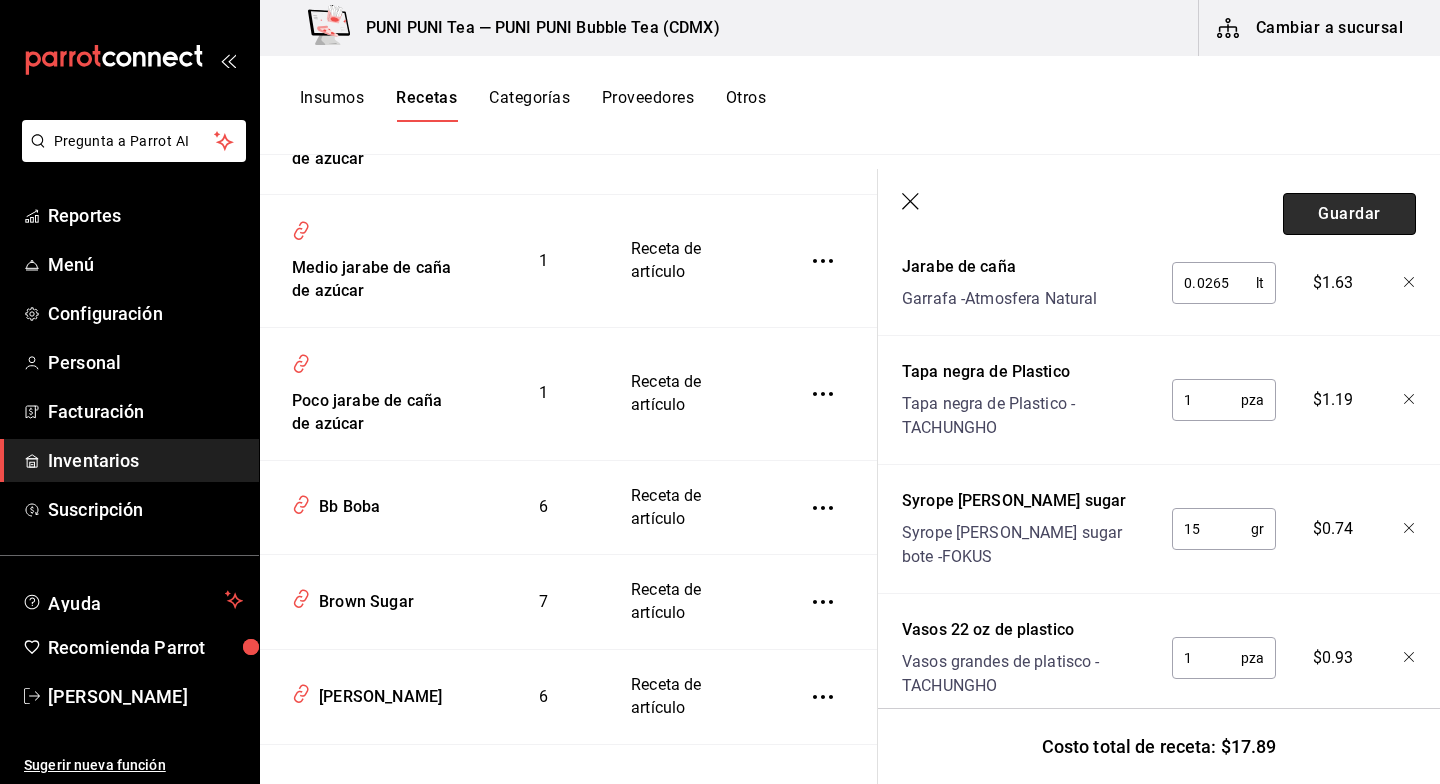 click on "Guardar" at bounding box center [1349, 214] 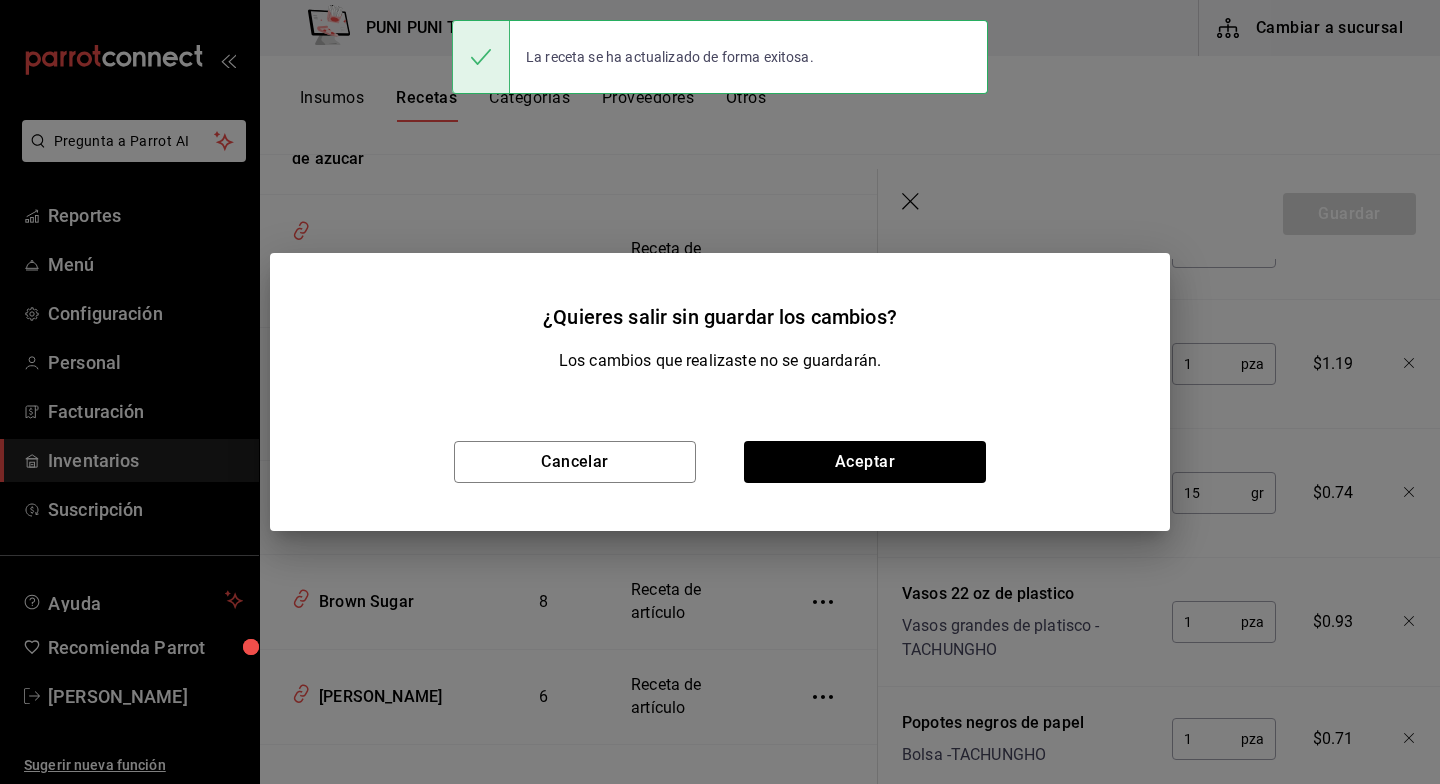 scroll, scrollTop: 935, scrollLeft: 0, axis: vertical 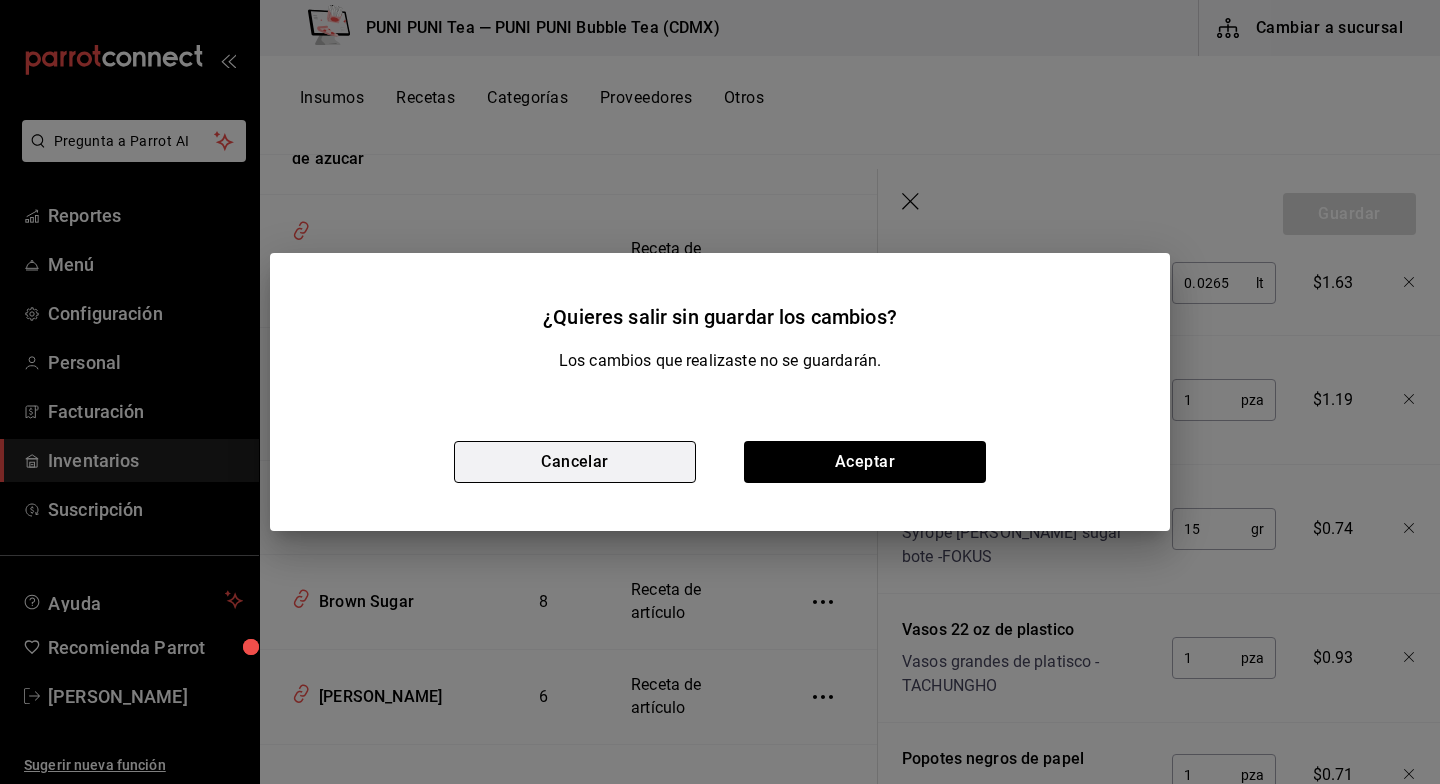 click on "Cancelar" at bounding box center [575, 462] 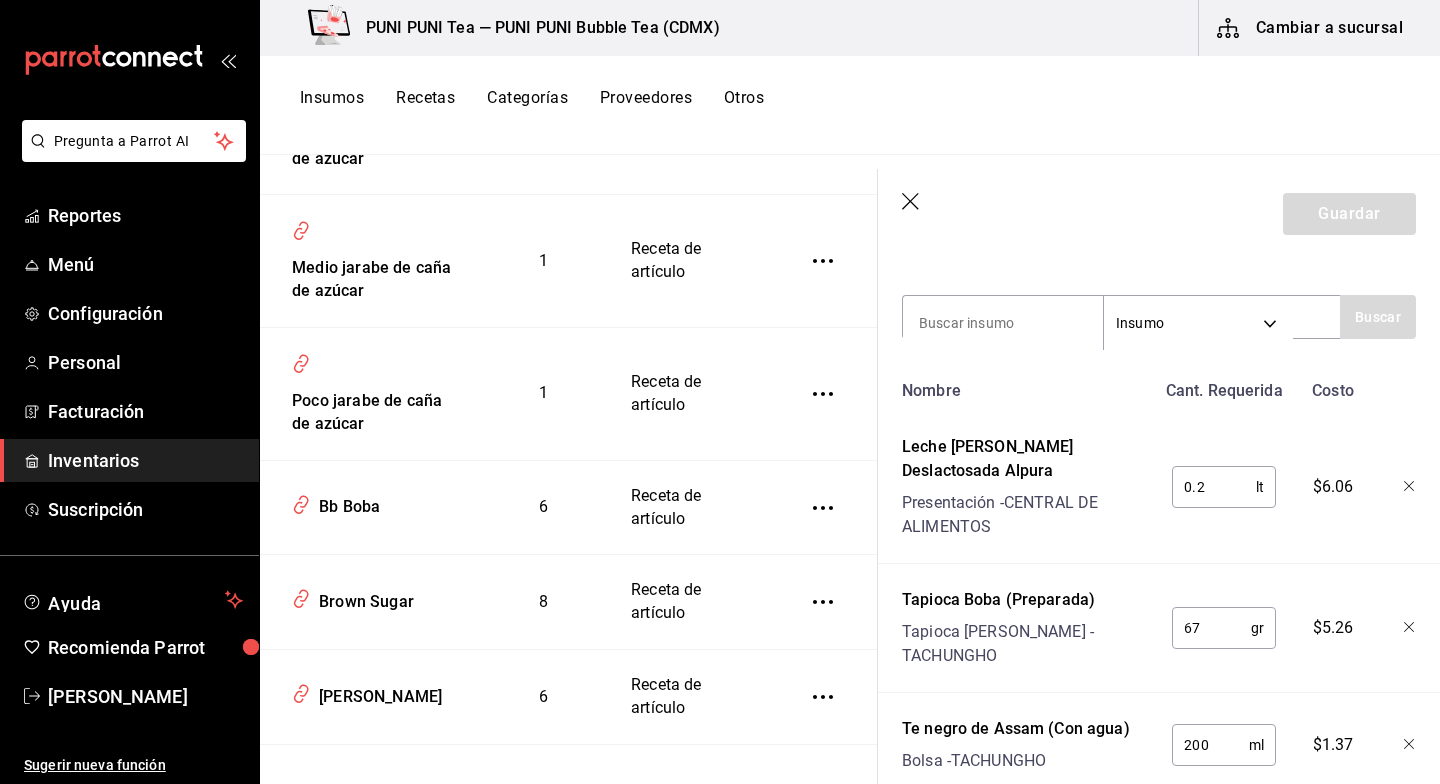 scroll, scrollTop: 0, scrollLeft: 0, axis: both 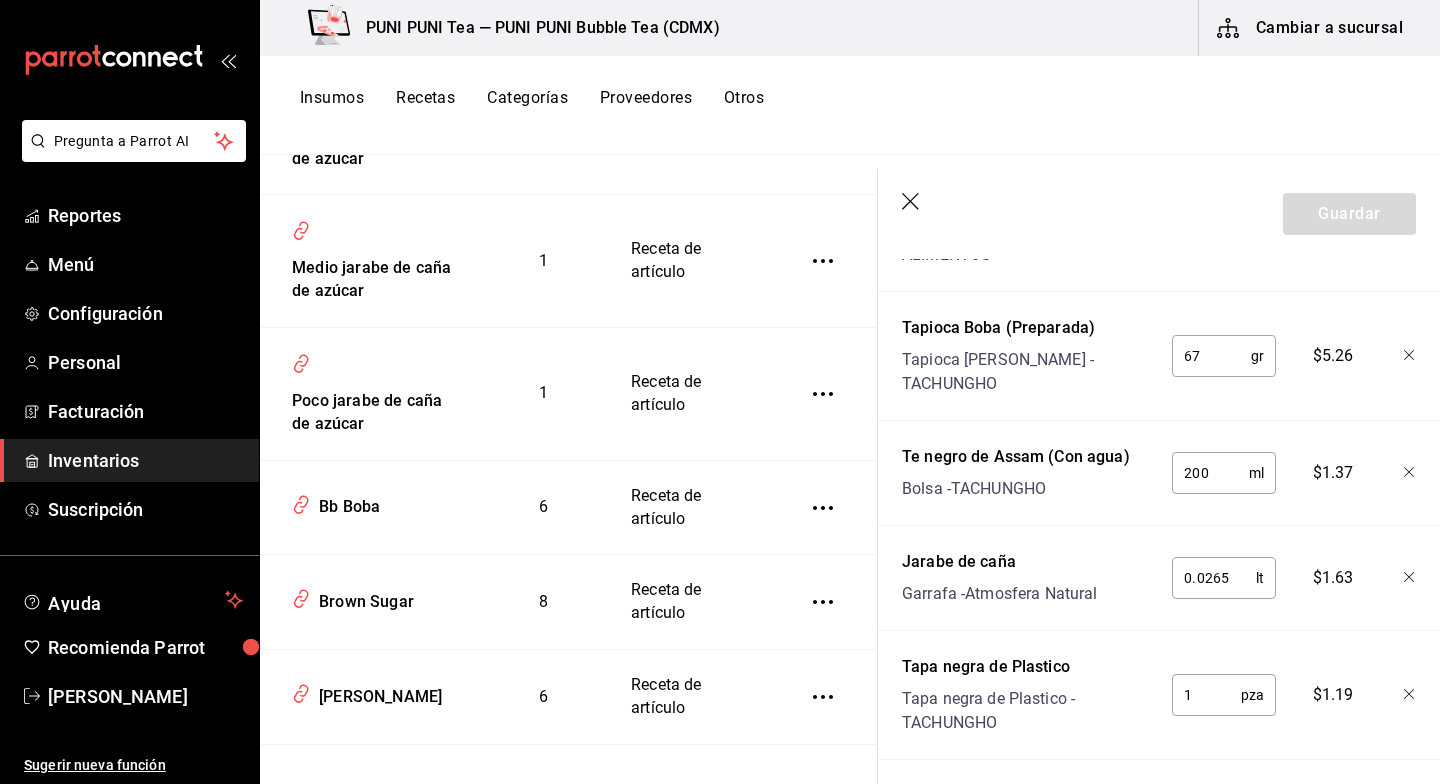 click on "Guardar" at bounding box center [1159, 214] 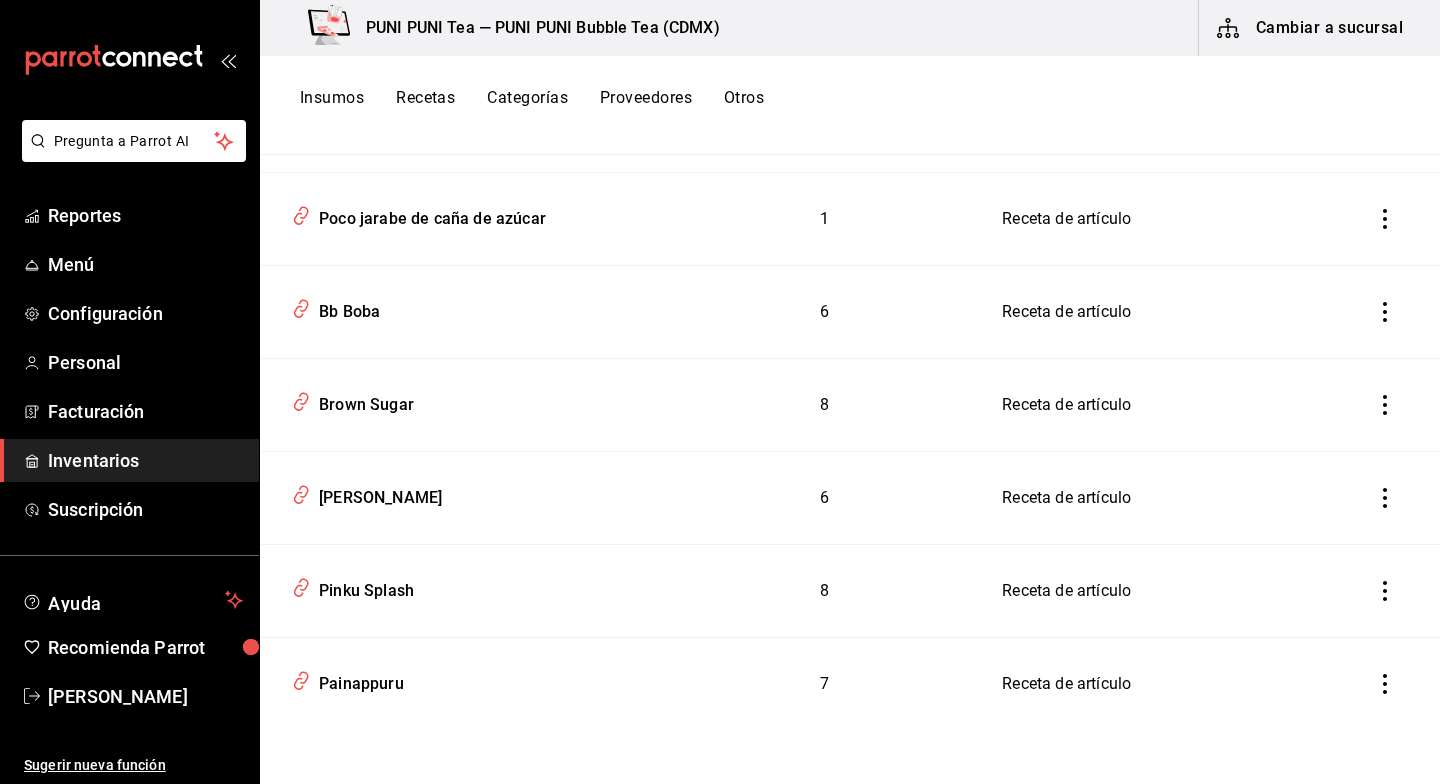 scroll, scrollTop: 2902, scrollLeft: 0, axis: vertical 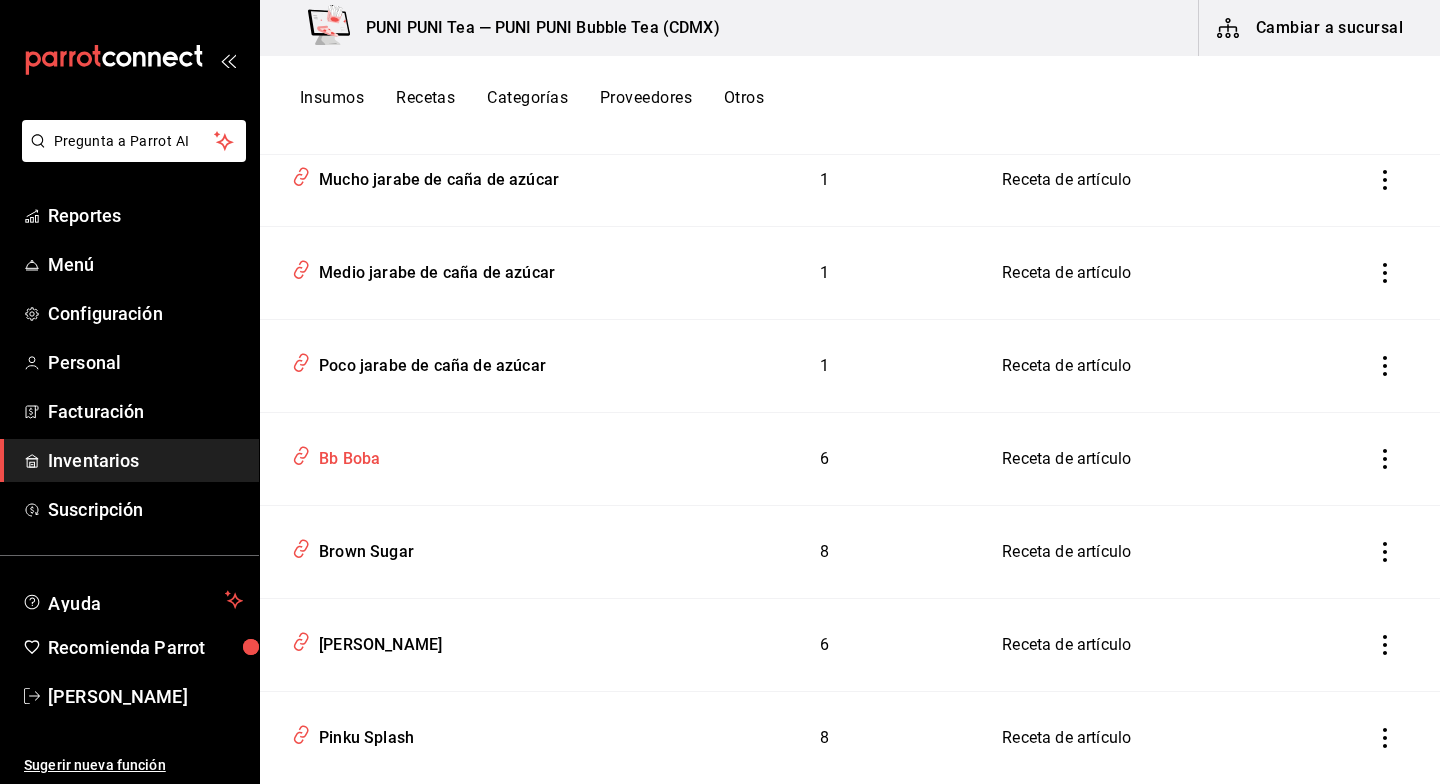 click on "Bb Boba" at bounding box center [345, 455] 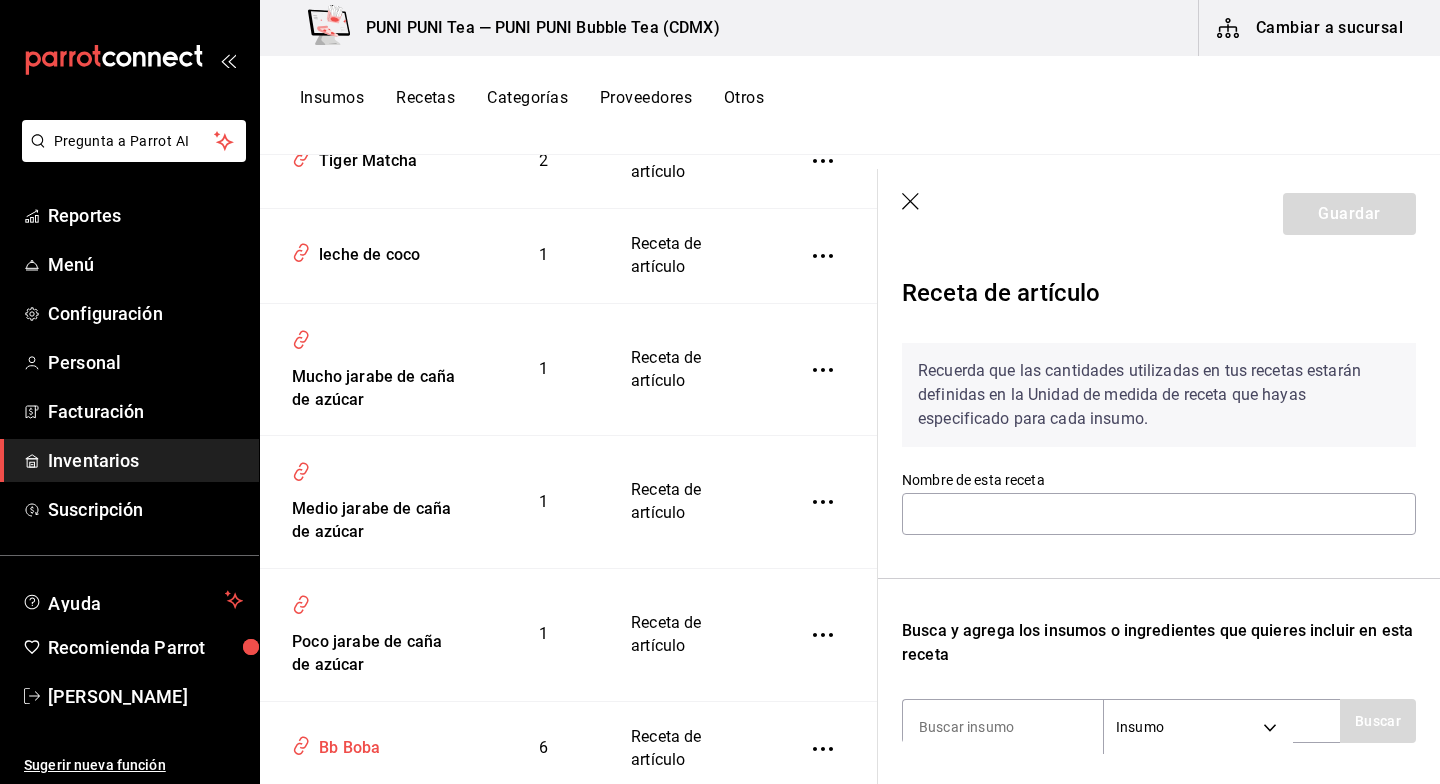 scroll, scrollTop: 3143, scrollLeft: 0, axis: vertical 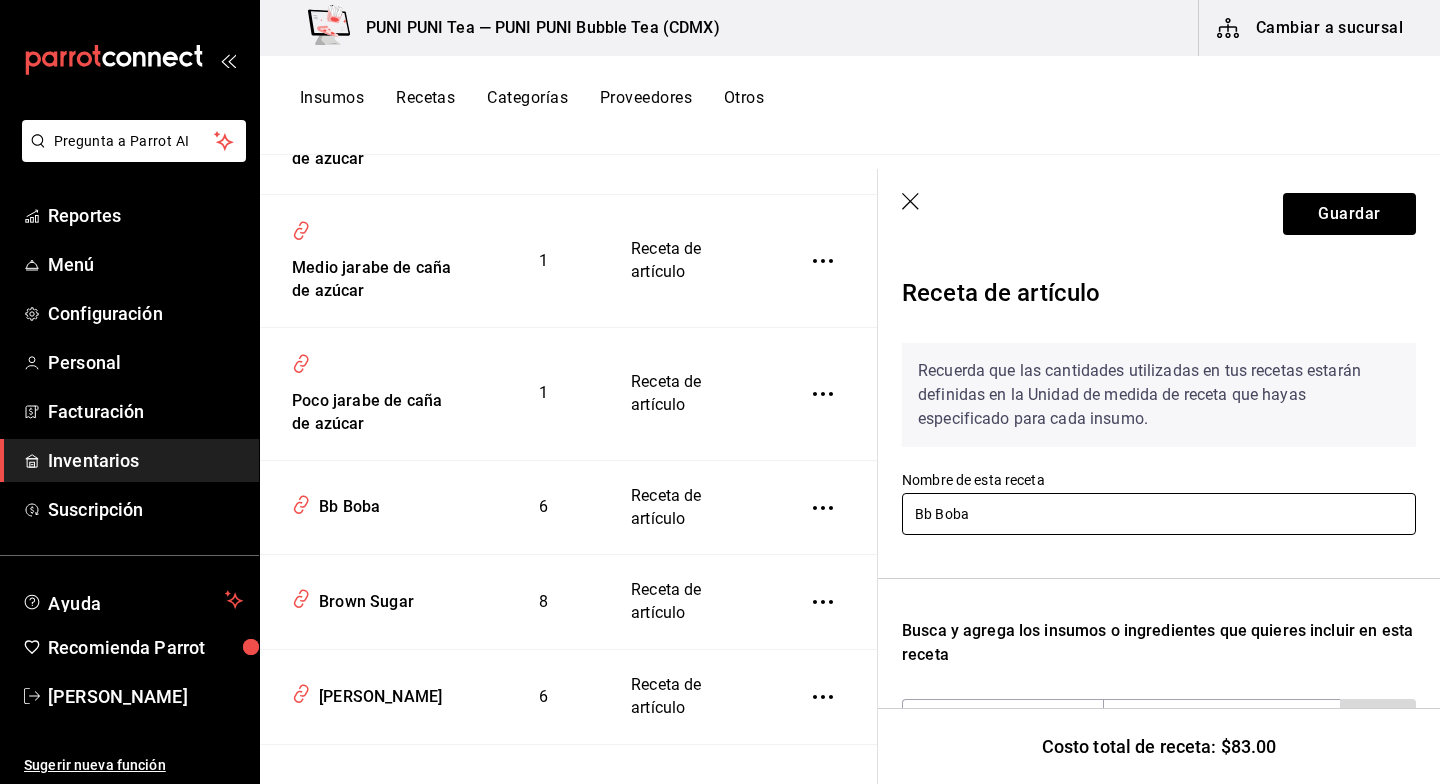 drag, startPoint x: 856, startPoint y: 516, endPoint x: 834, endPoint y: 516, distance: 22 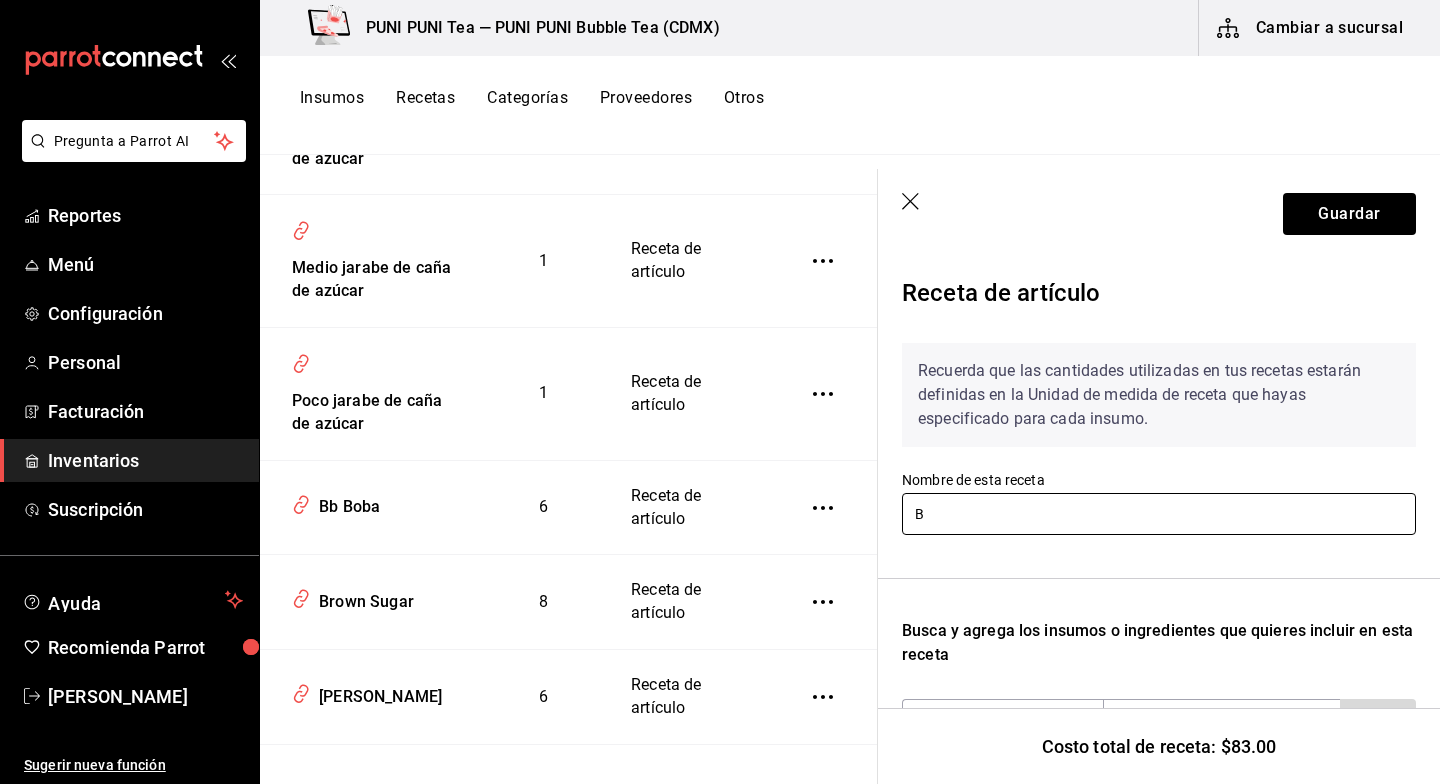 type on "B" 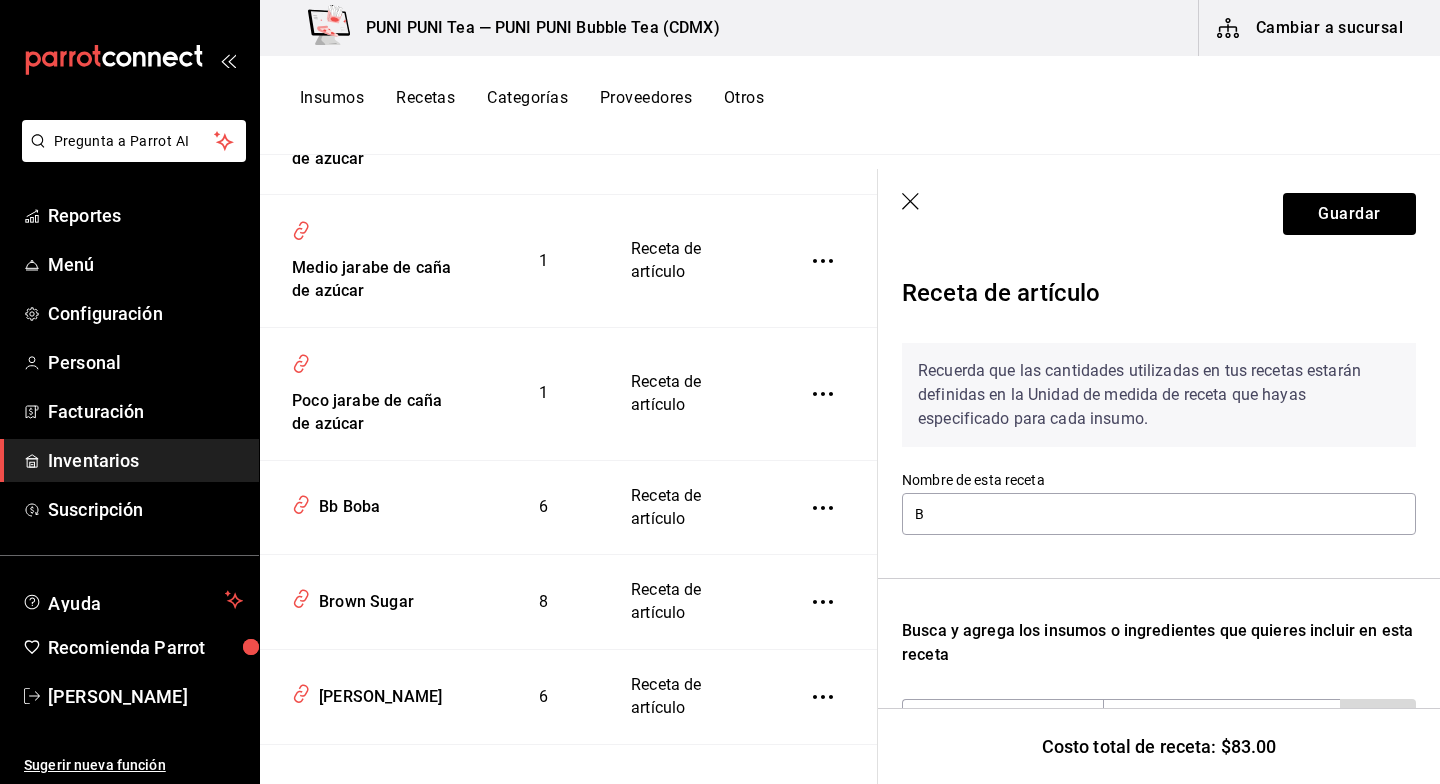 click 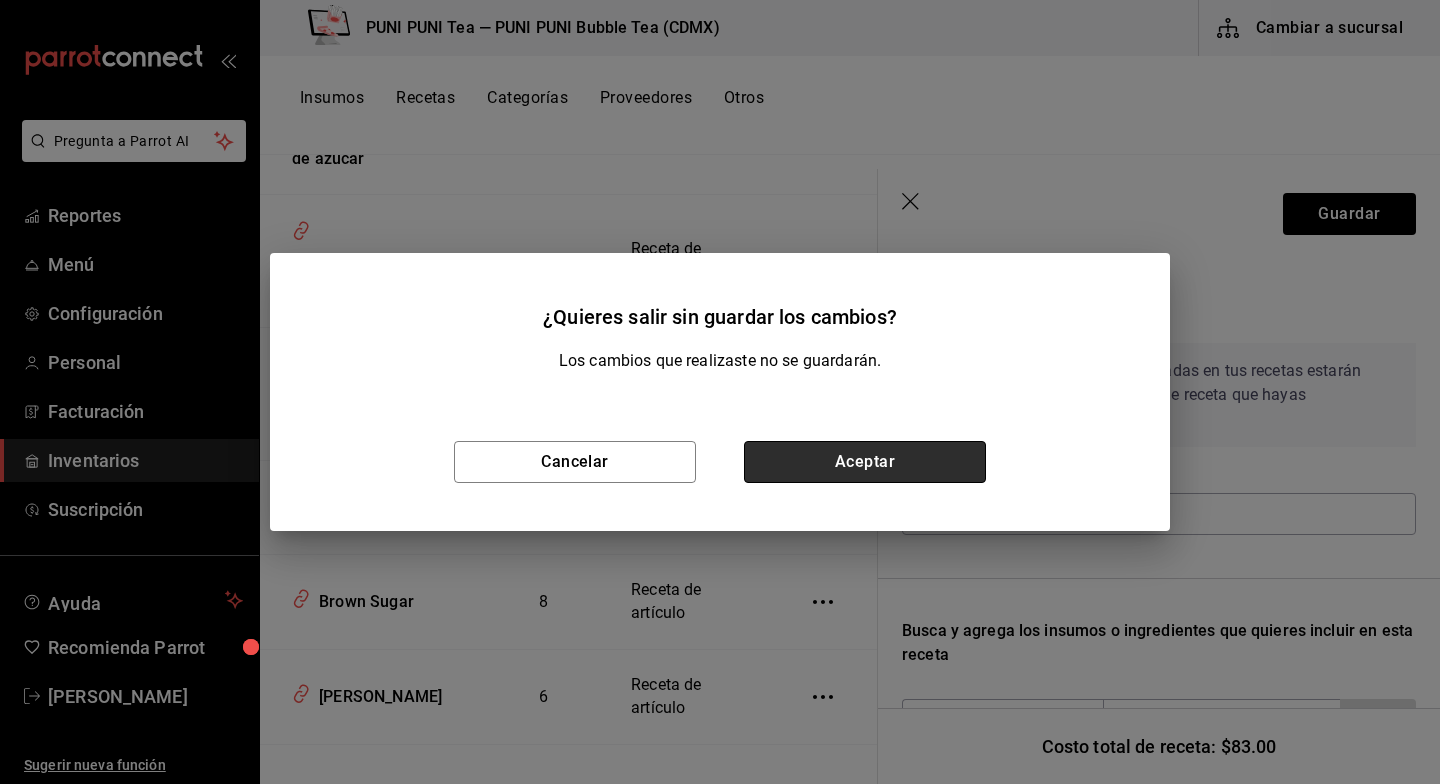 click on "Aceptar" at bounding box center (865, 462) 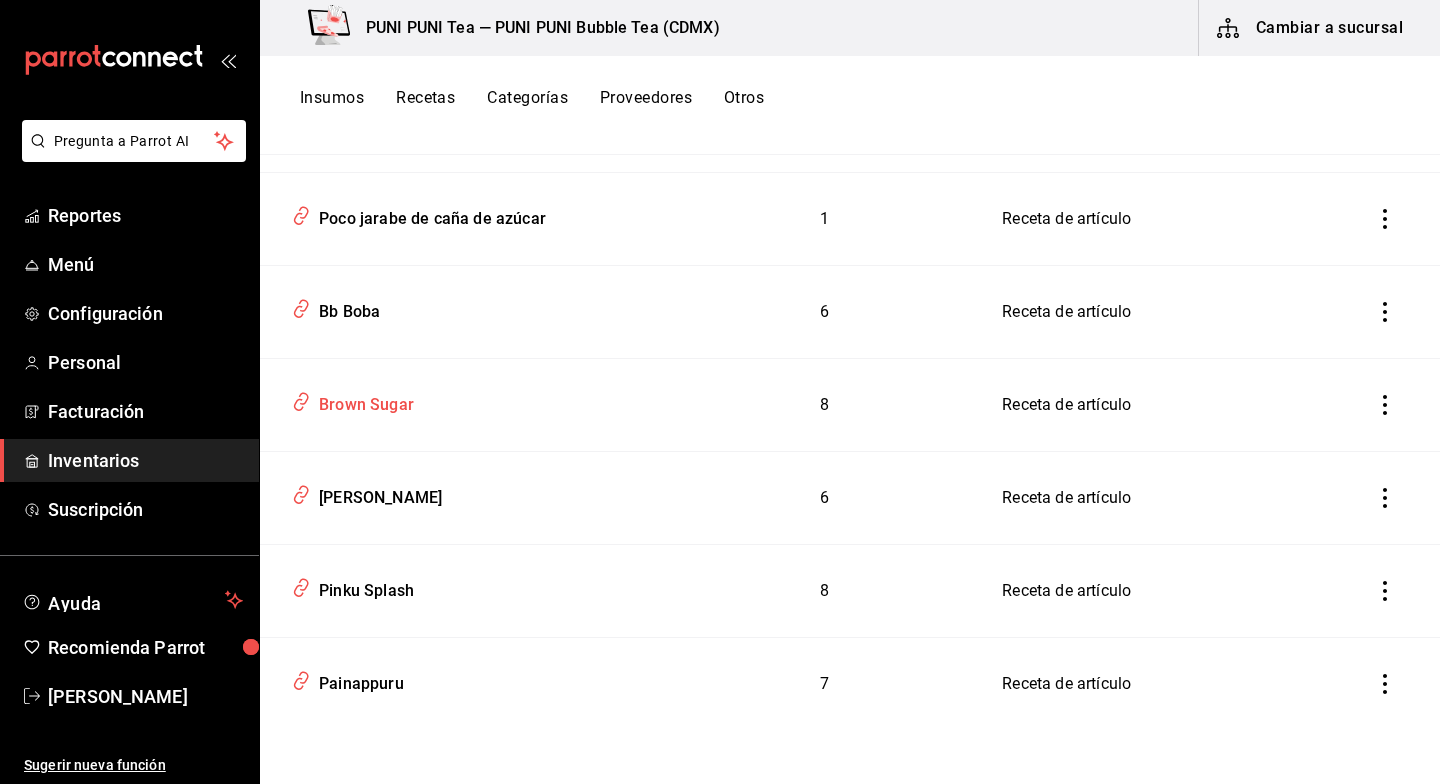 scroll, scrollTop: 2902, scrollLeft: 0, axis: vertical 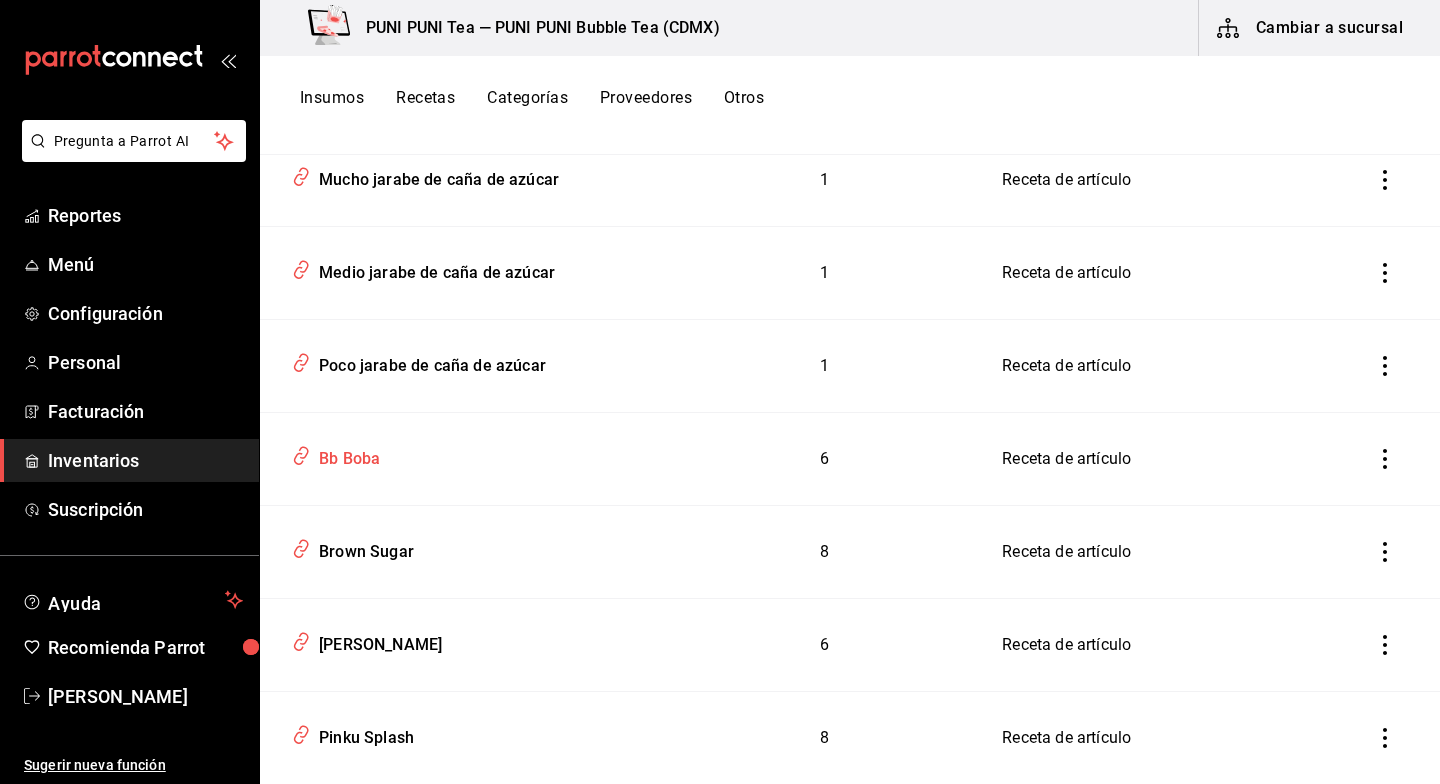 click on "Bb Boba" at bounding box center [345, 455] 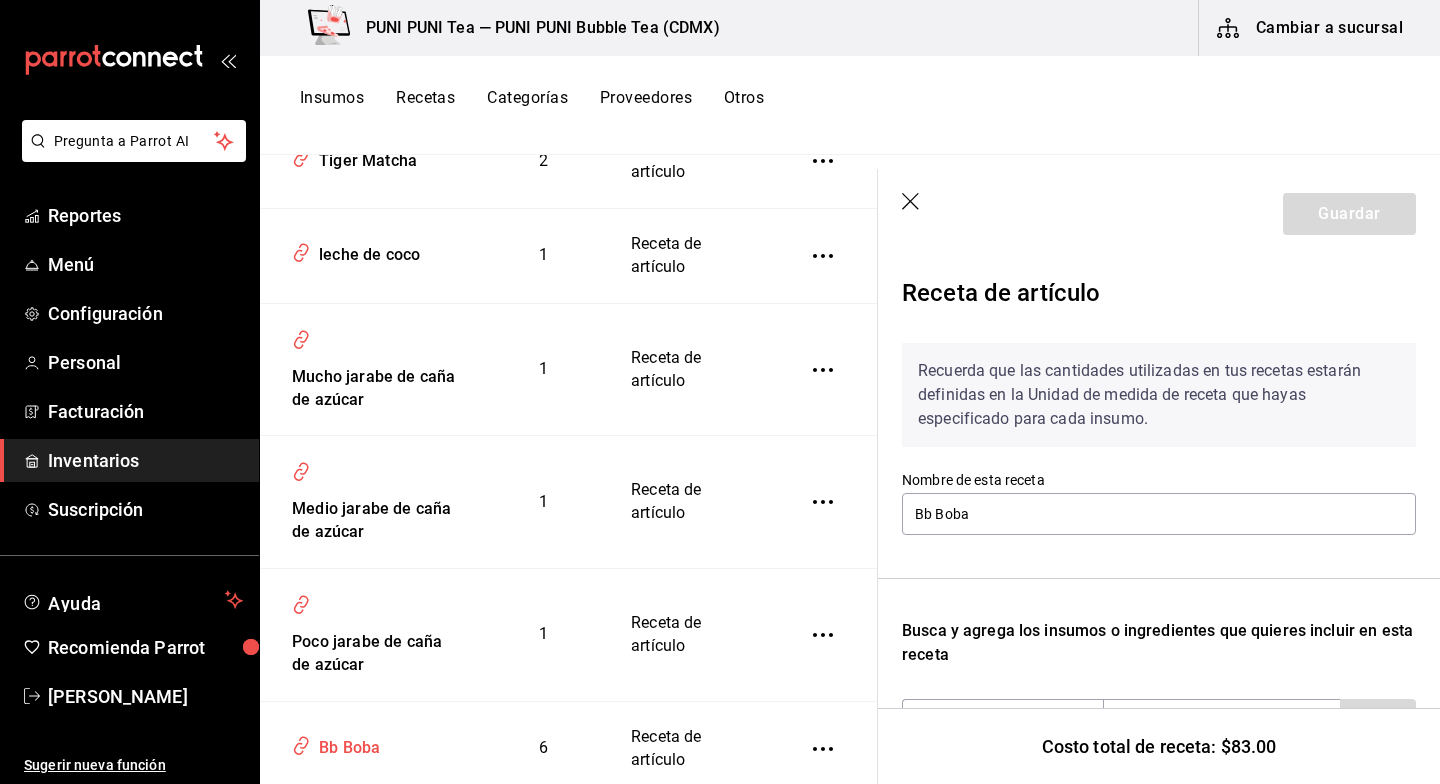 scroll, scrollTop: 3143, scrollLeft: 0, axis: vertical 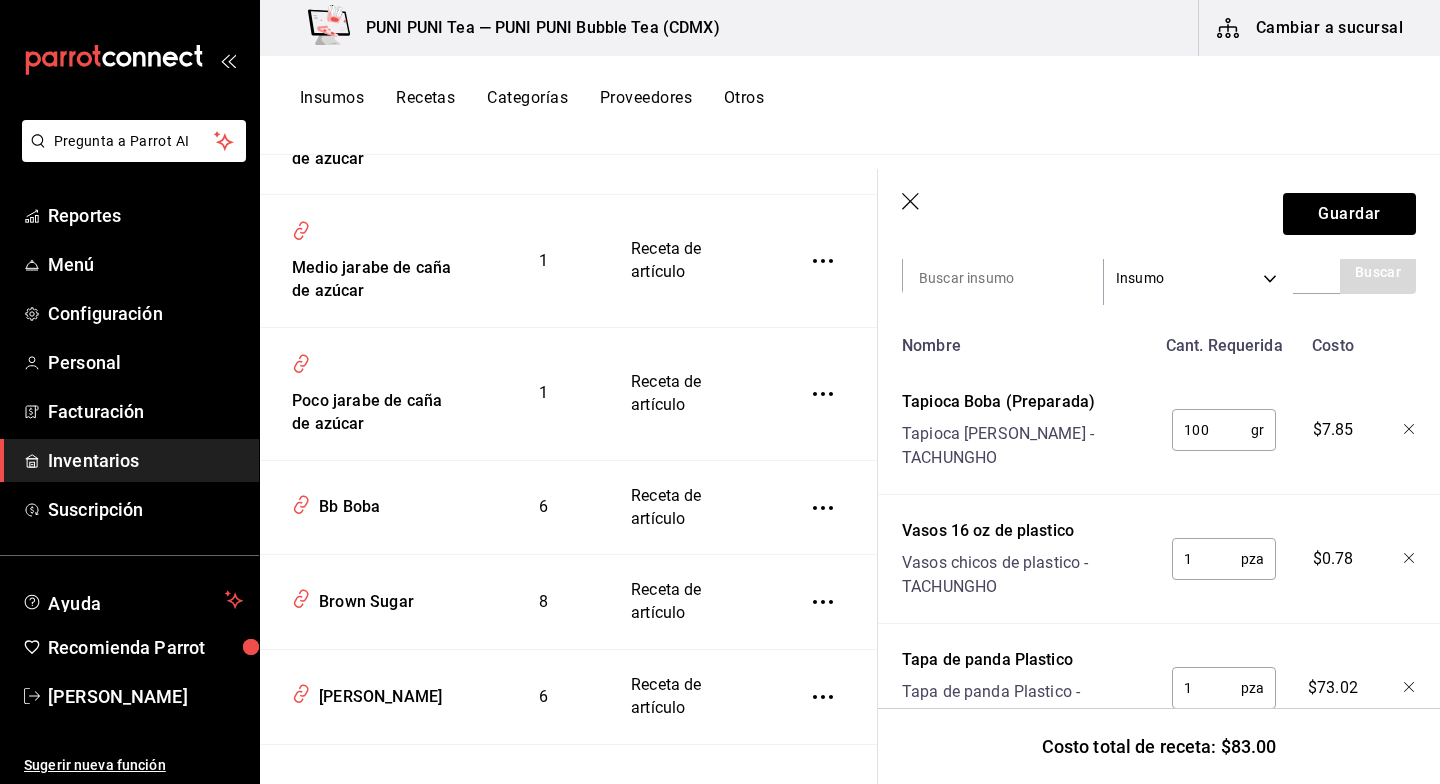 drag, startPoint x: 1218, startPoint y: 432, endPoint x: 1128, endPoint y: 433, distance: 90.005554 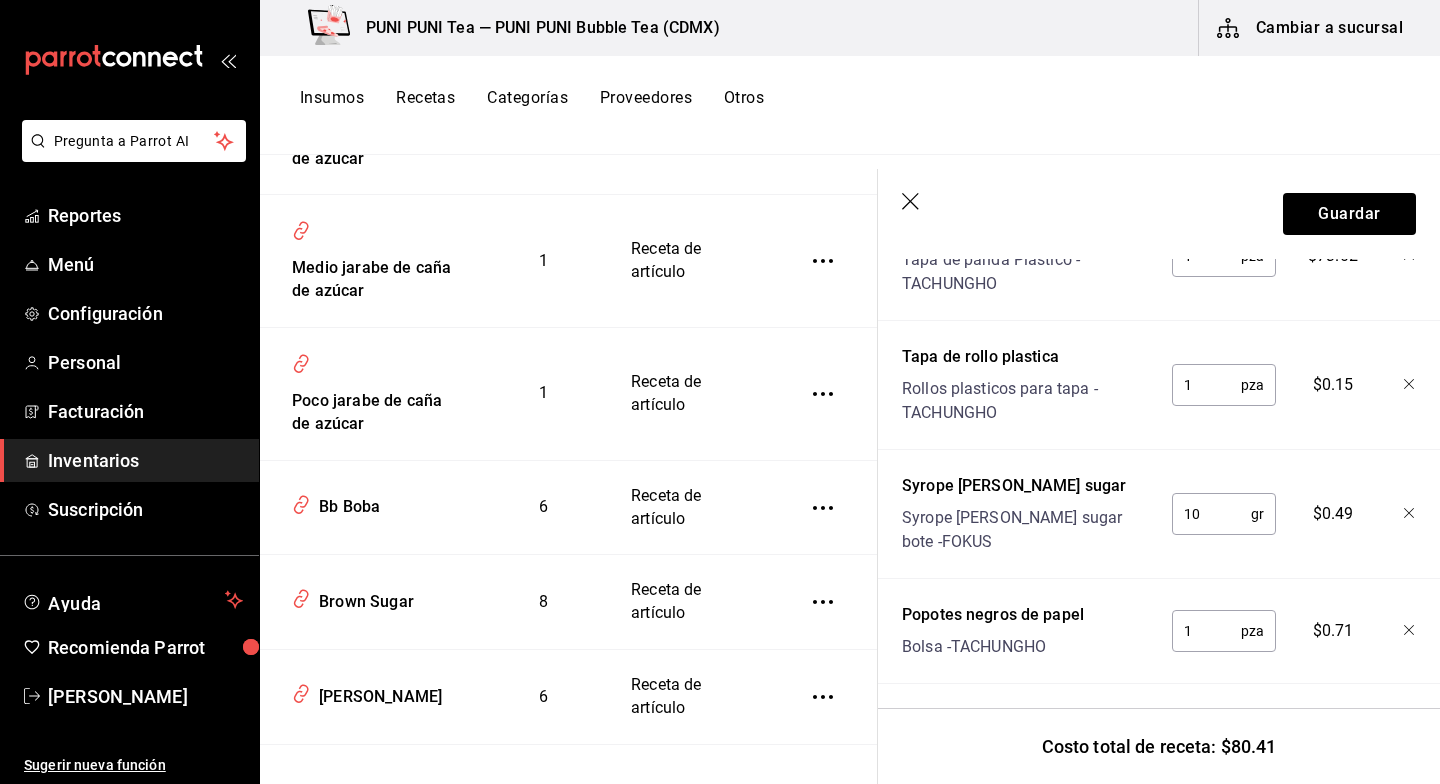 scroll, scrollTop: 886, scrollLeft: 0, axis: vertical 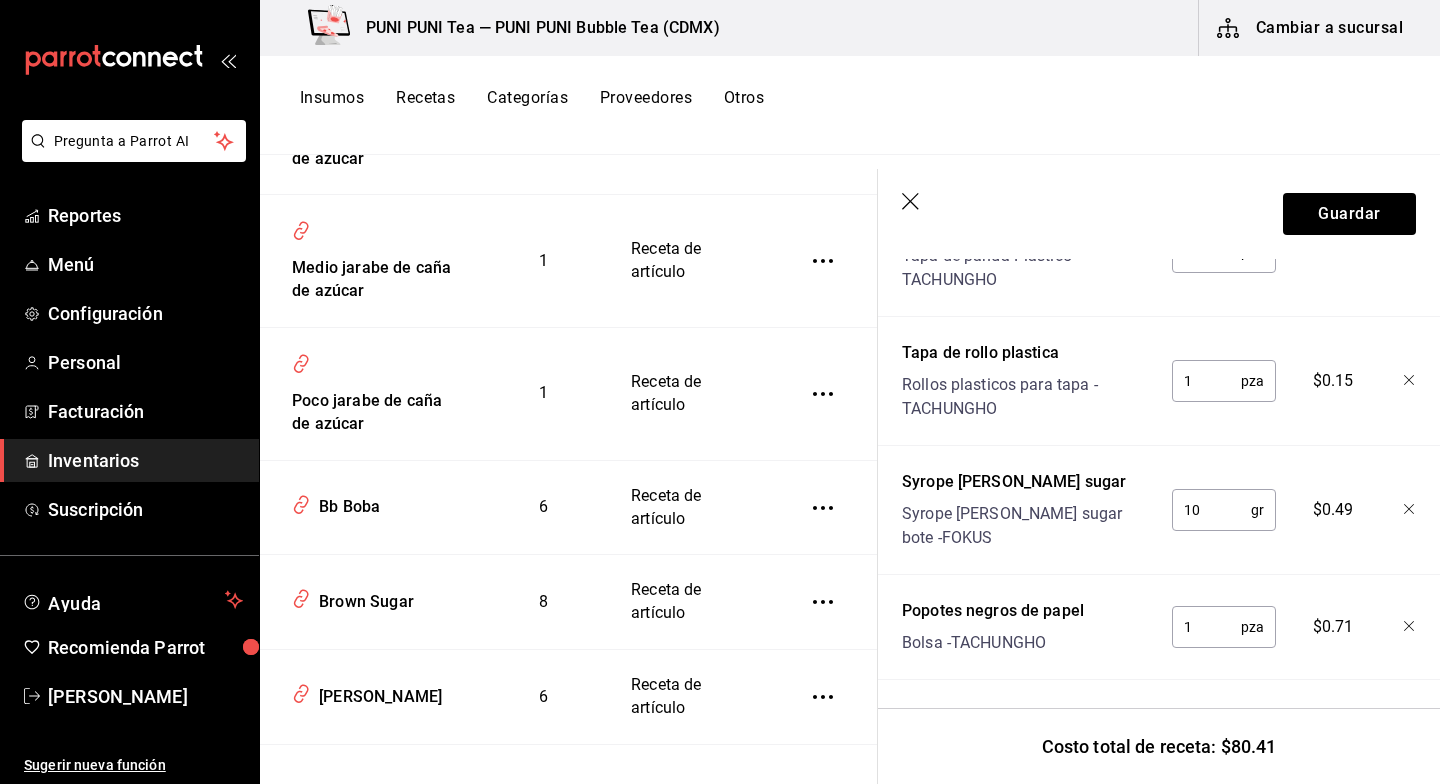 type on "67" 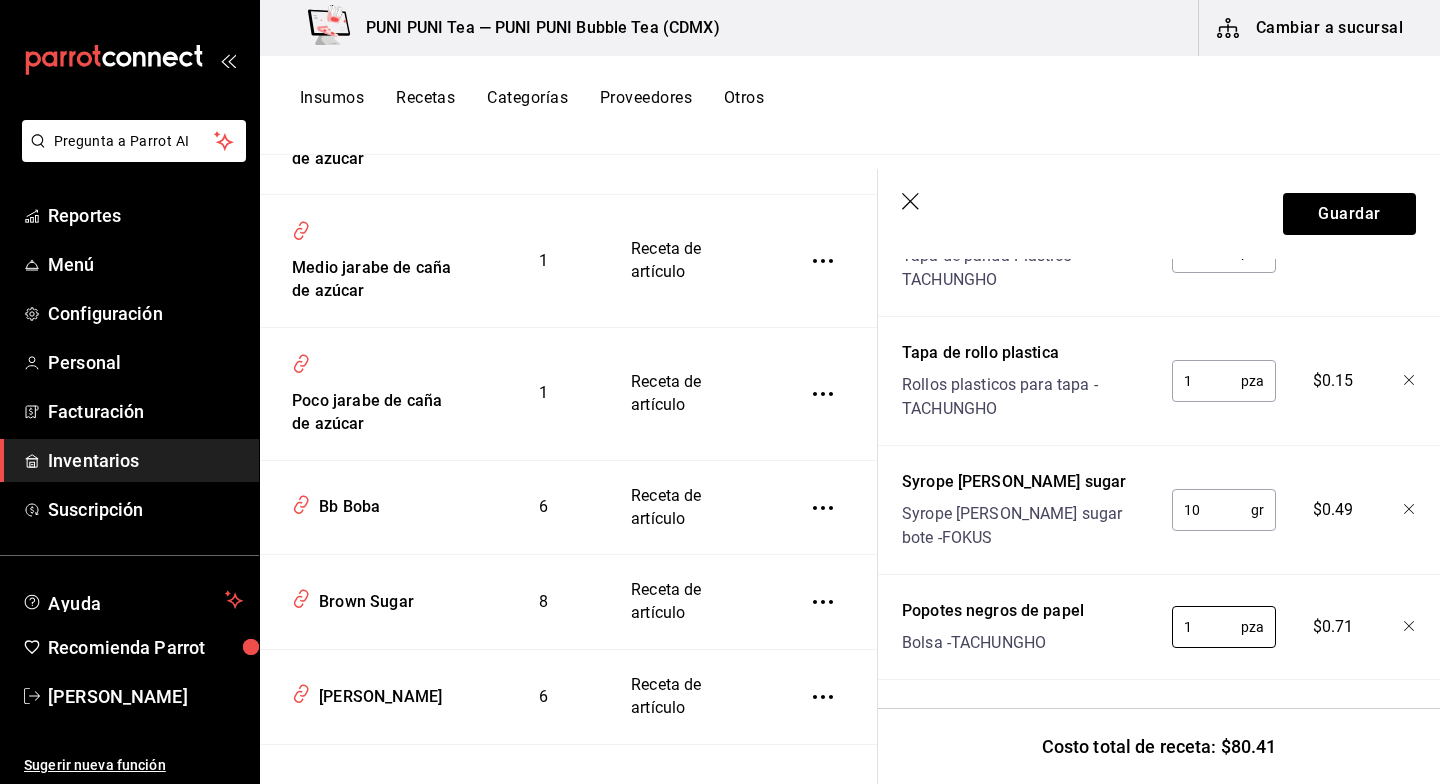 scroll, scrollTop: 900, scrollLeft: 0, axis: vertical 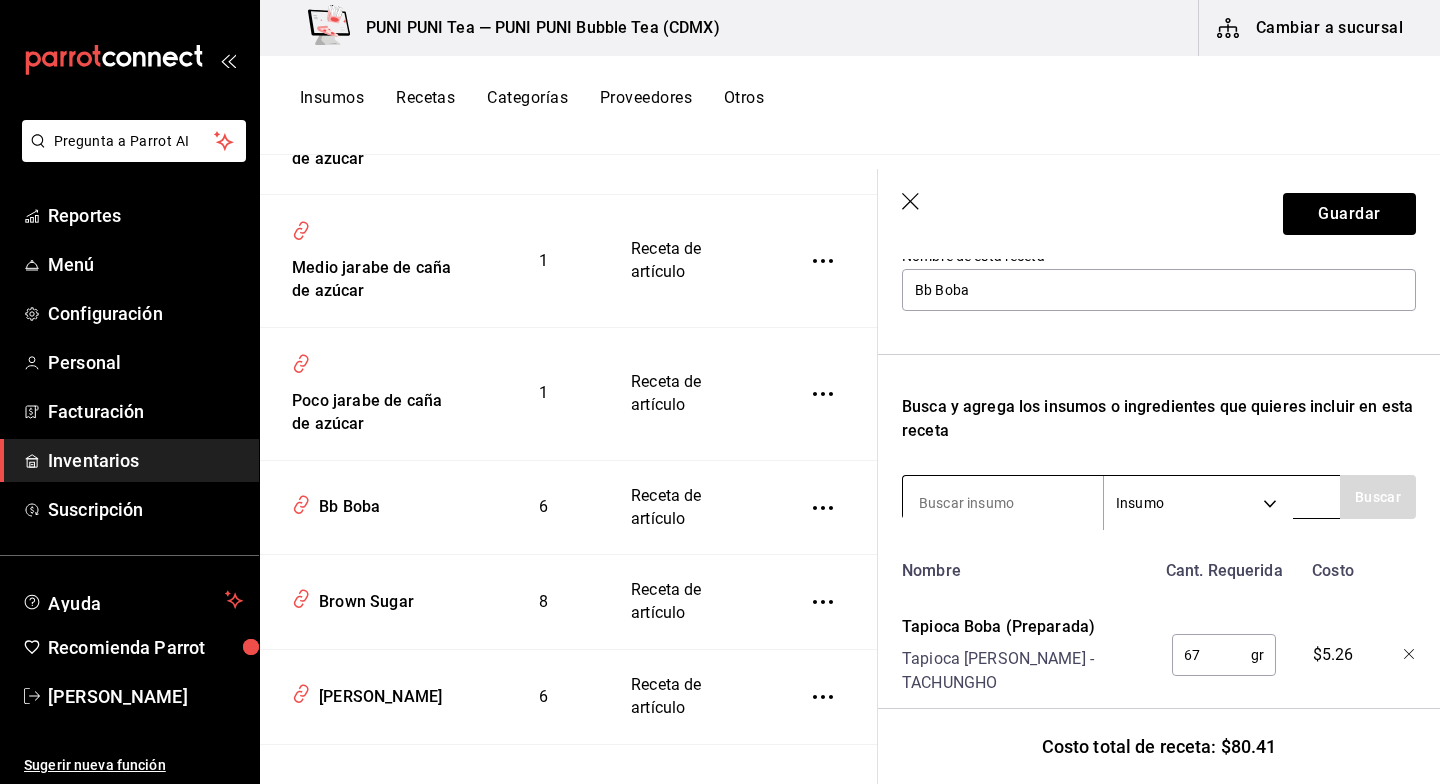 click at bounding box center (1003, 503) 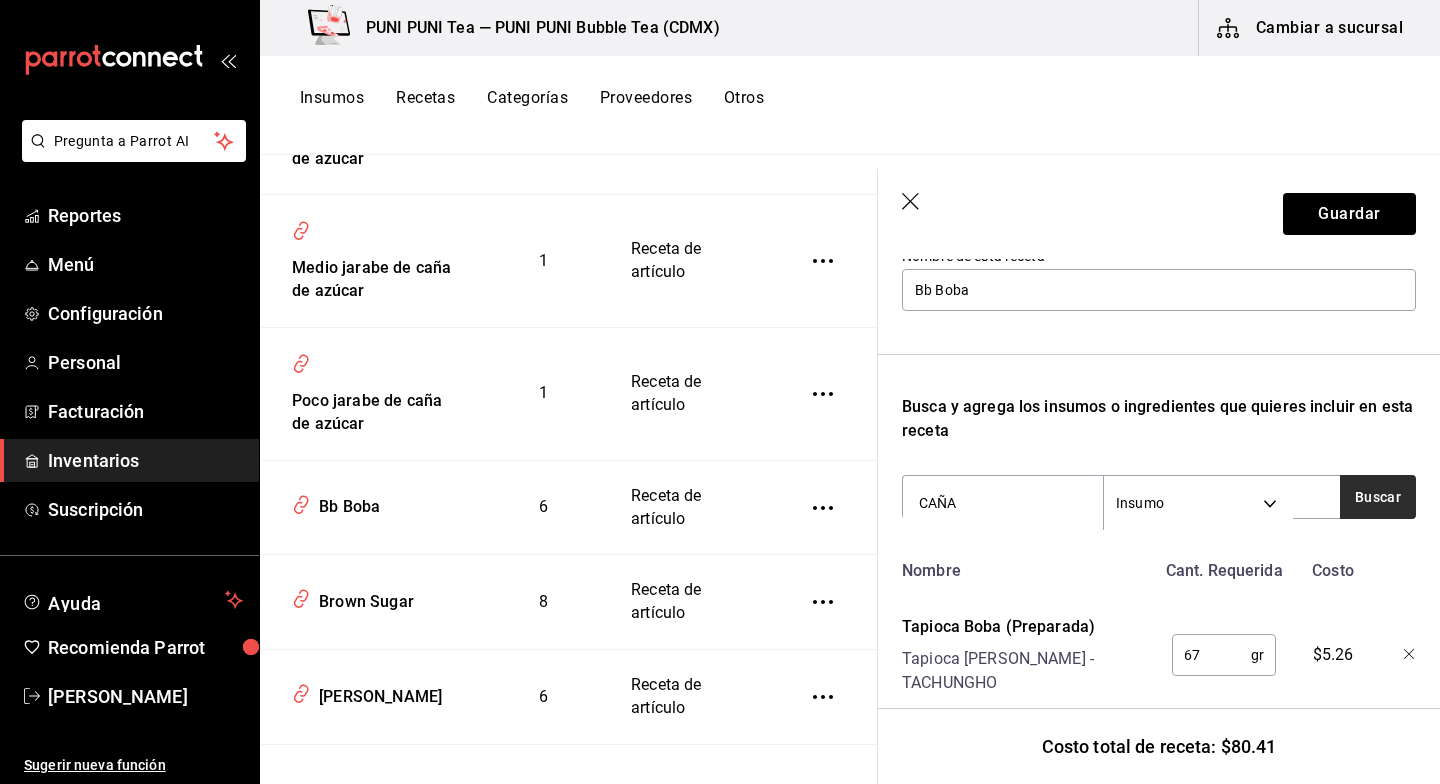 type on "CAÑA" 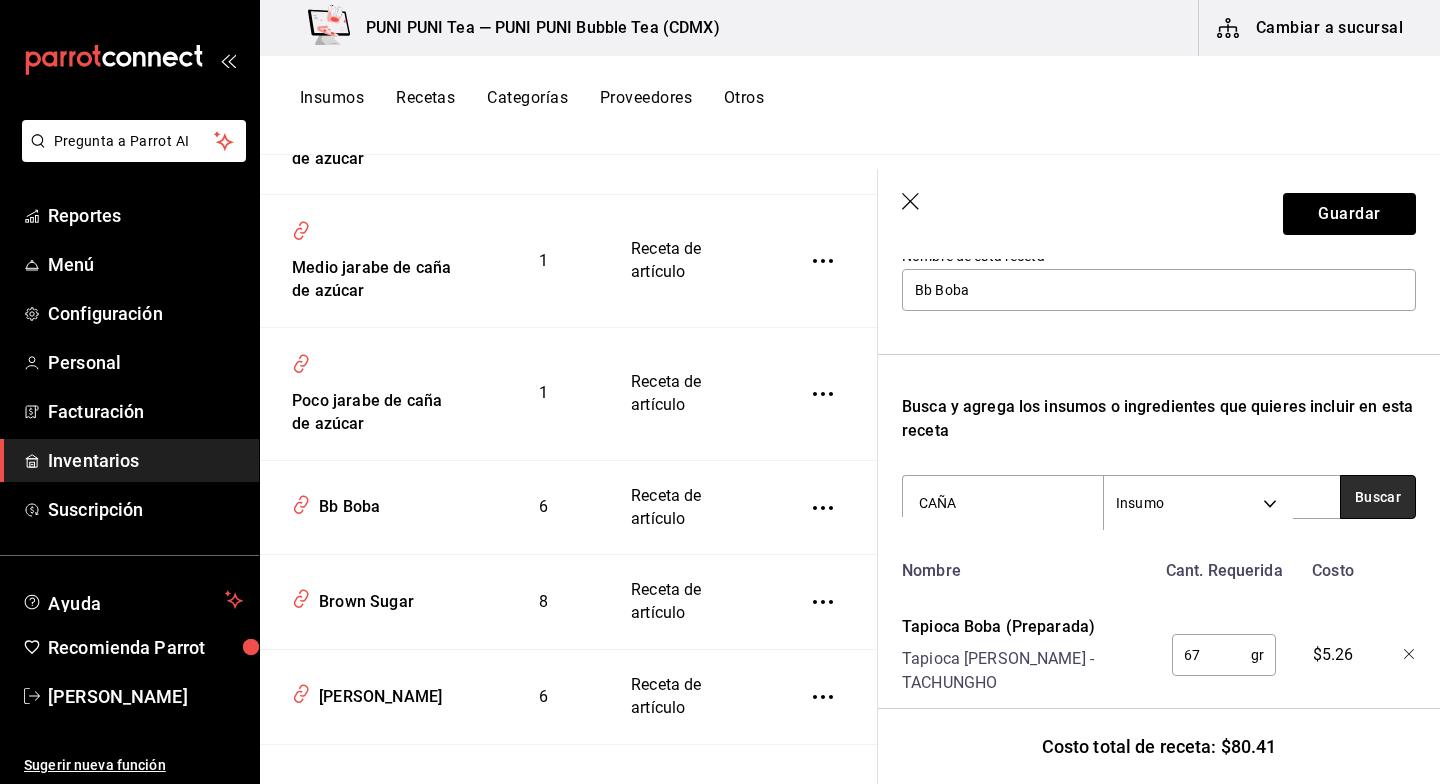 click on "Buscar" at bounding box center (1378, 497) 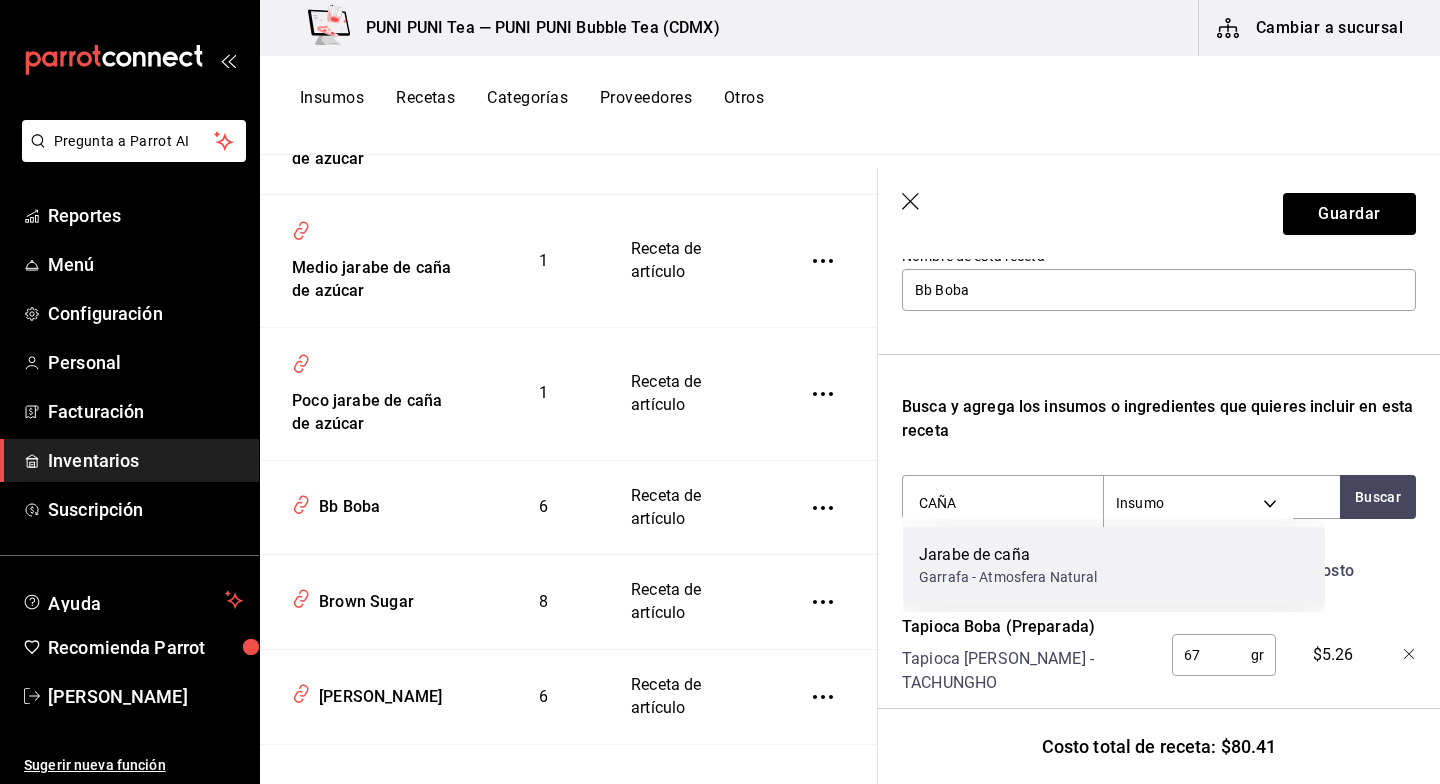 click on "Jarabe de caña" at bounding box center [1008, 555] 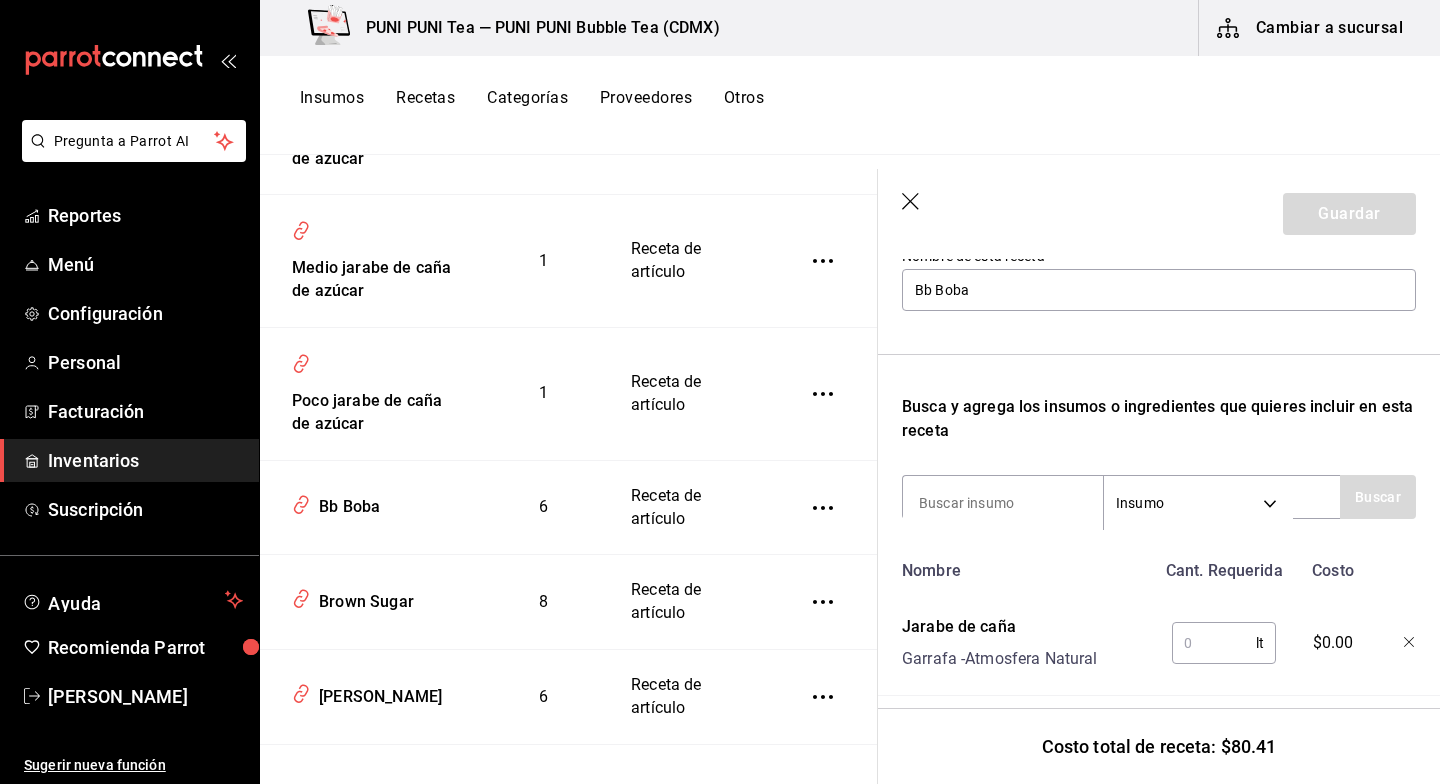 click at bounding box center [1214, 643] 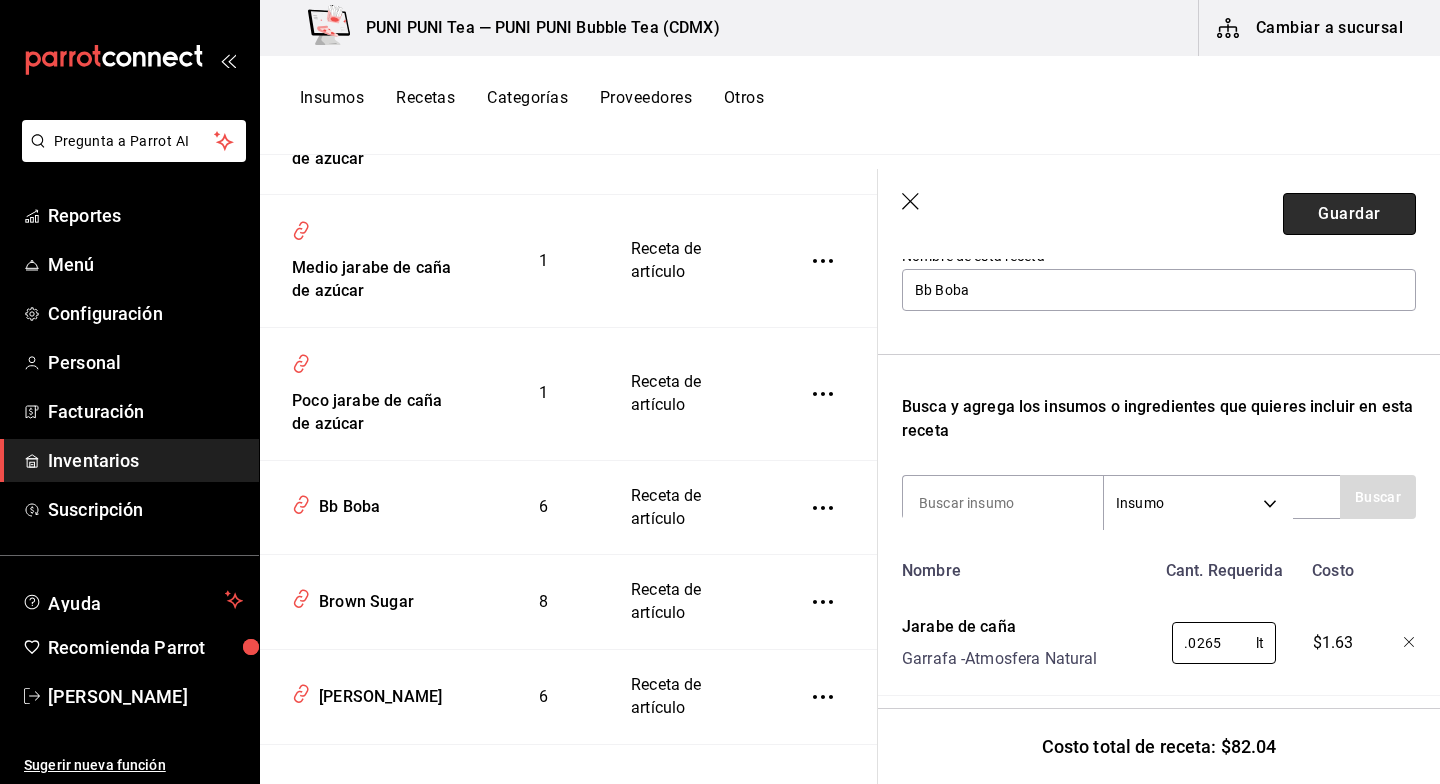 type on "0.0265" 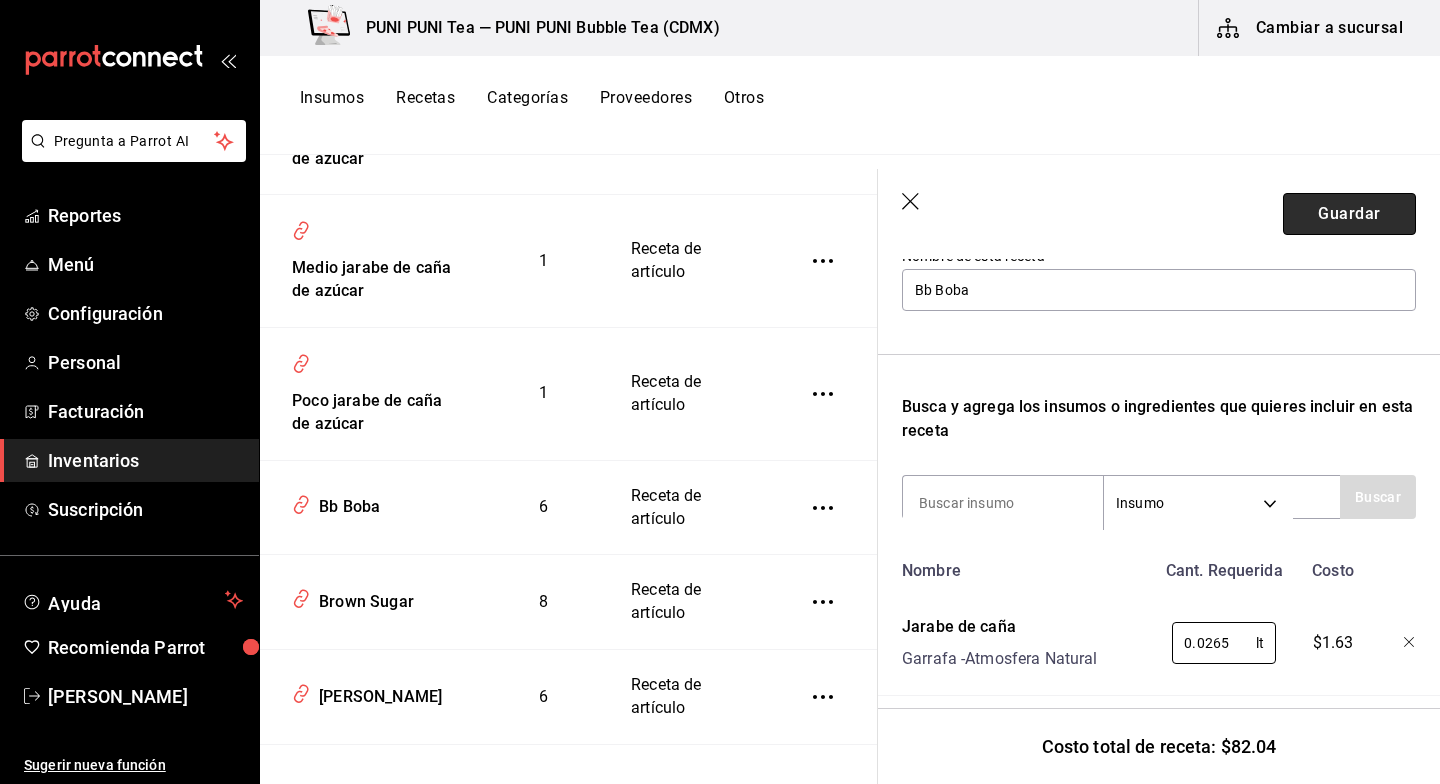 click on "Guardar" at bounding box center [1349, 214] 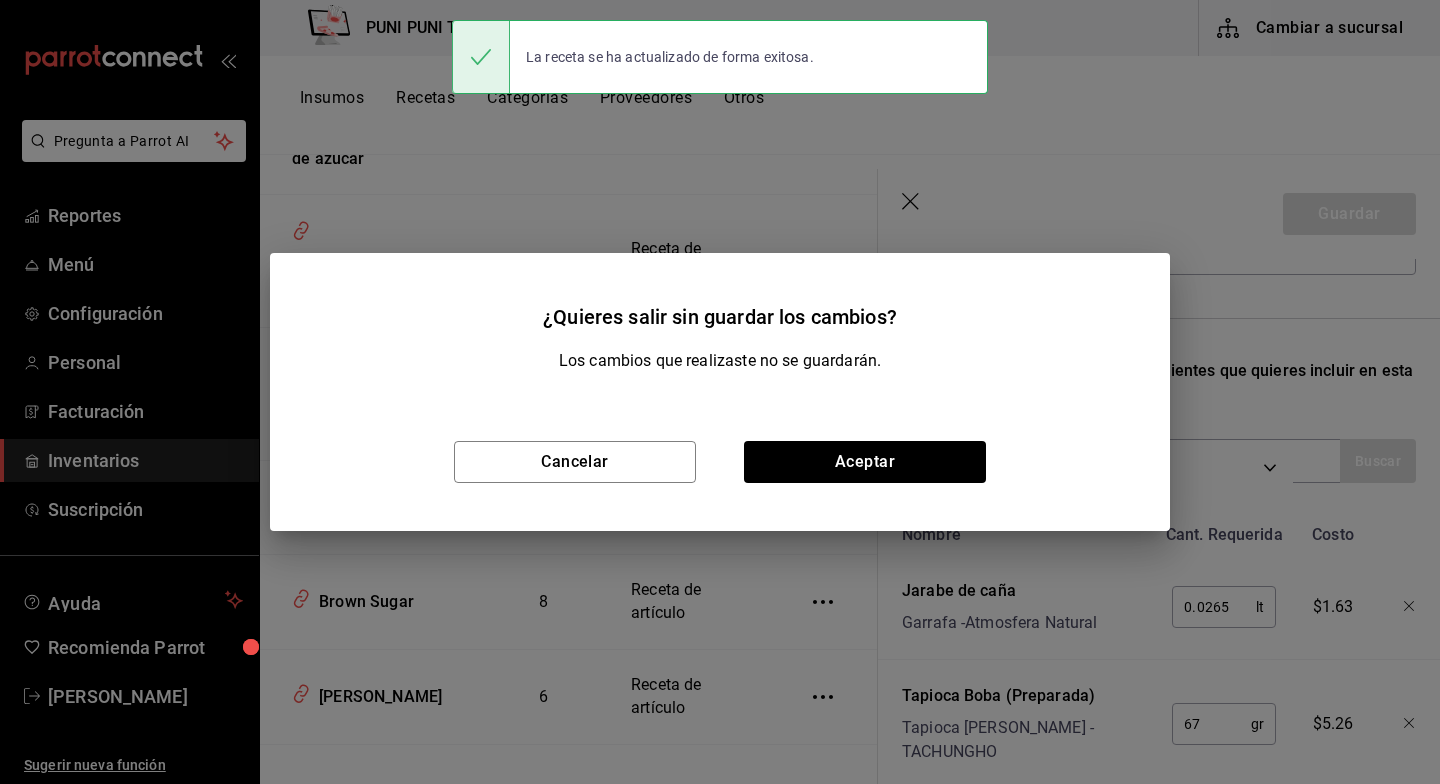 scroll, scrollTop: 188, scrollLeft: 0, axis: vertical 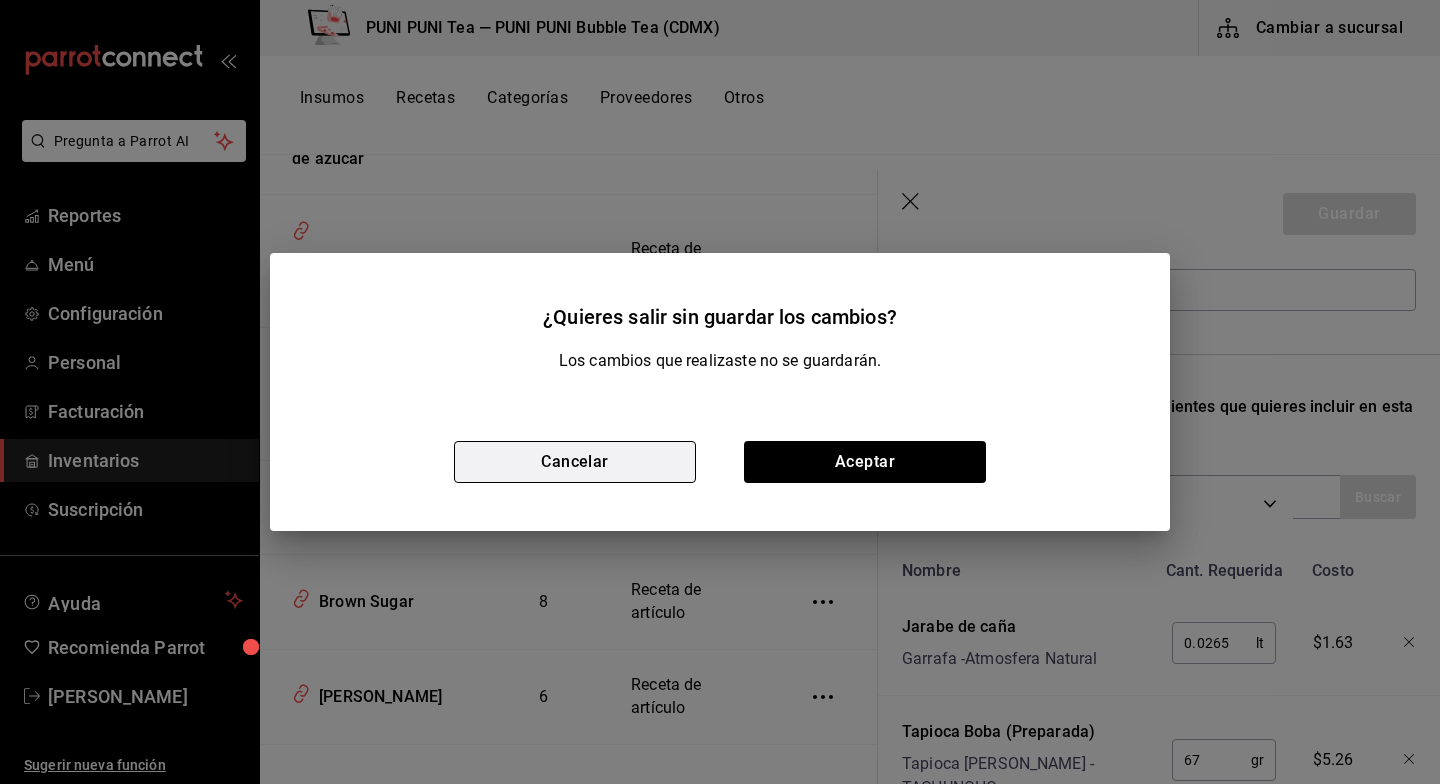 click on "Cancelar" at bounding box center (575, 462) 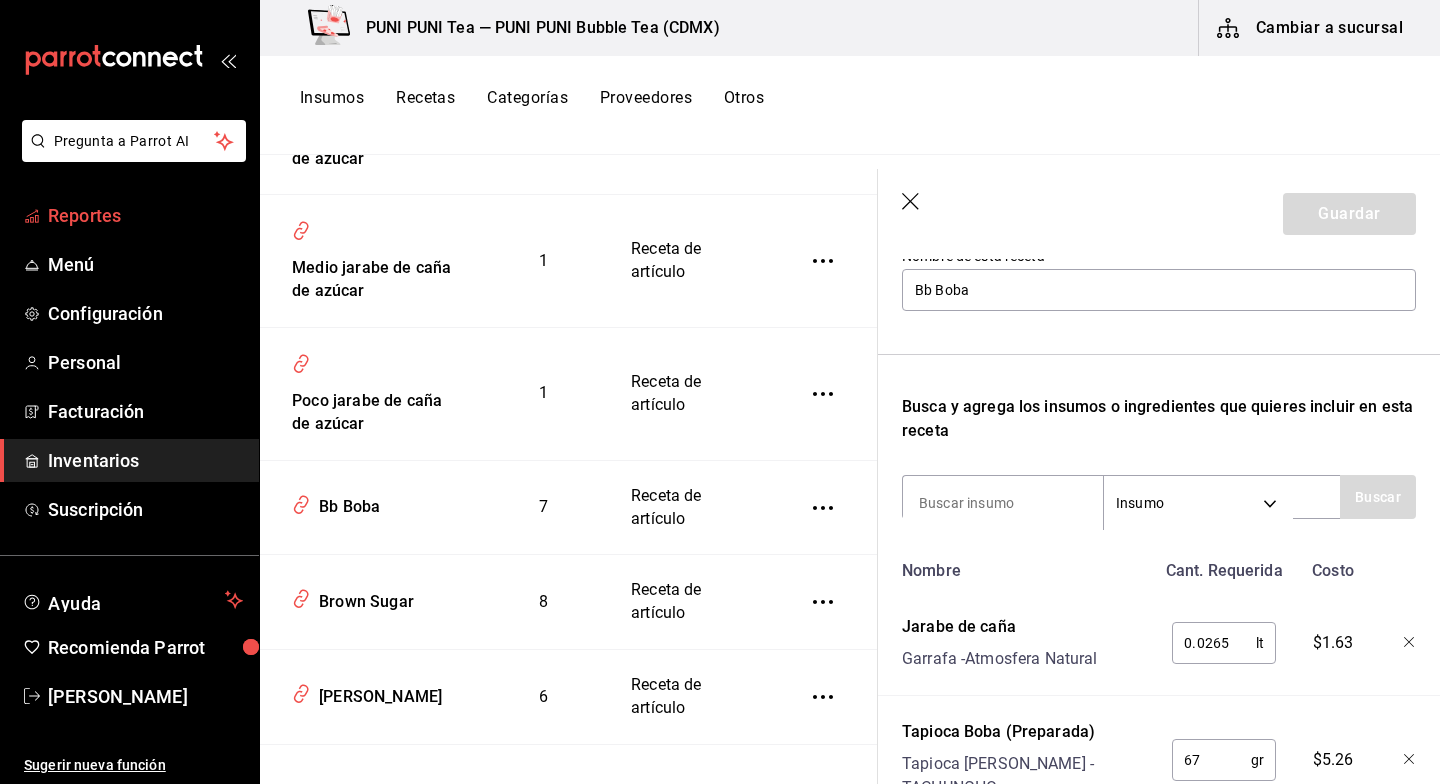 click on "Reportes" at bounding box center (145, 215) 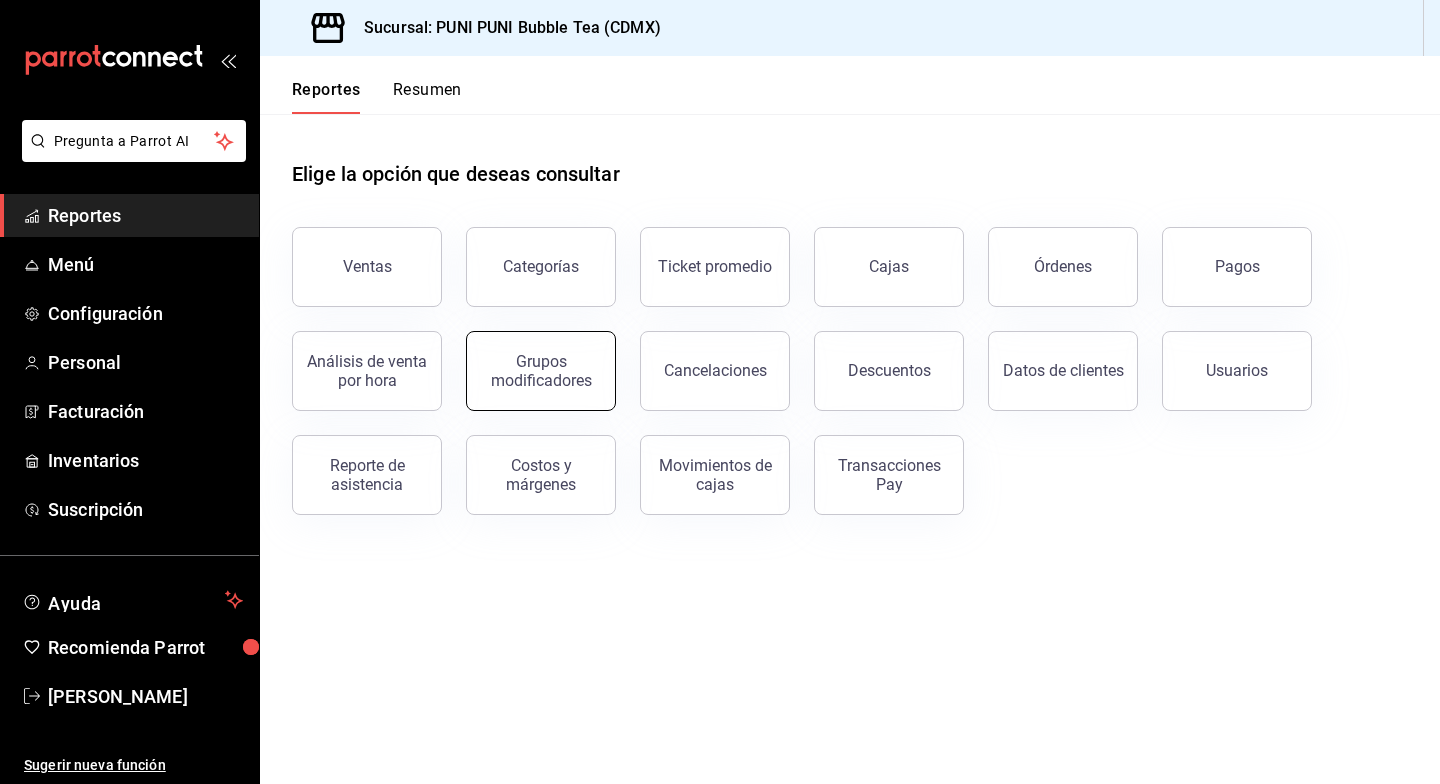 click on "Grupos modificadores" at bounding box center [541, 371] 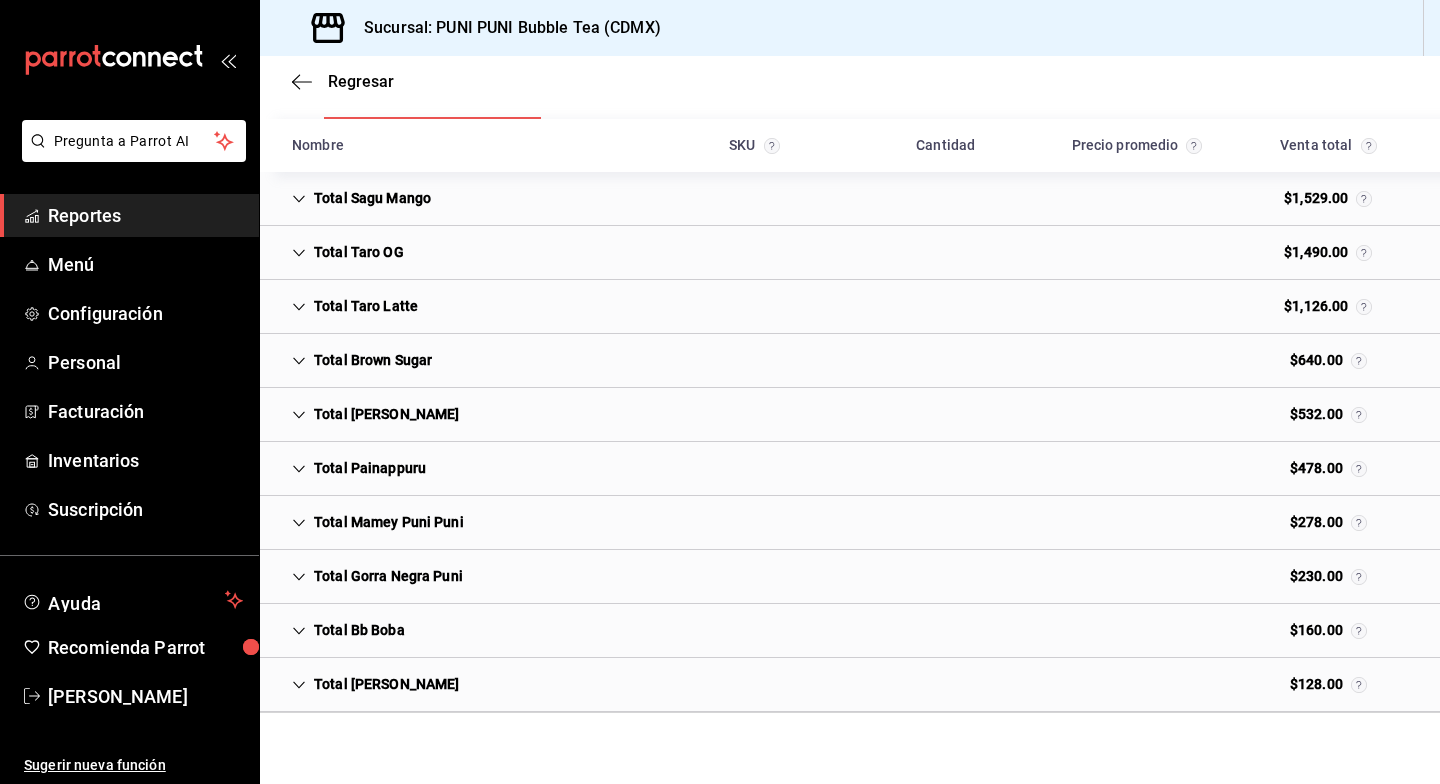scroll, scrollTop: 320, scrollLeft: 0, axis: vertical 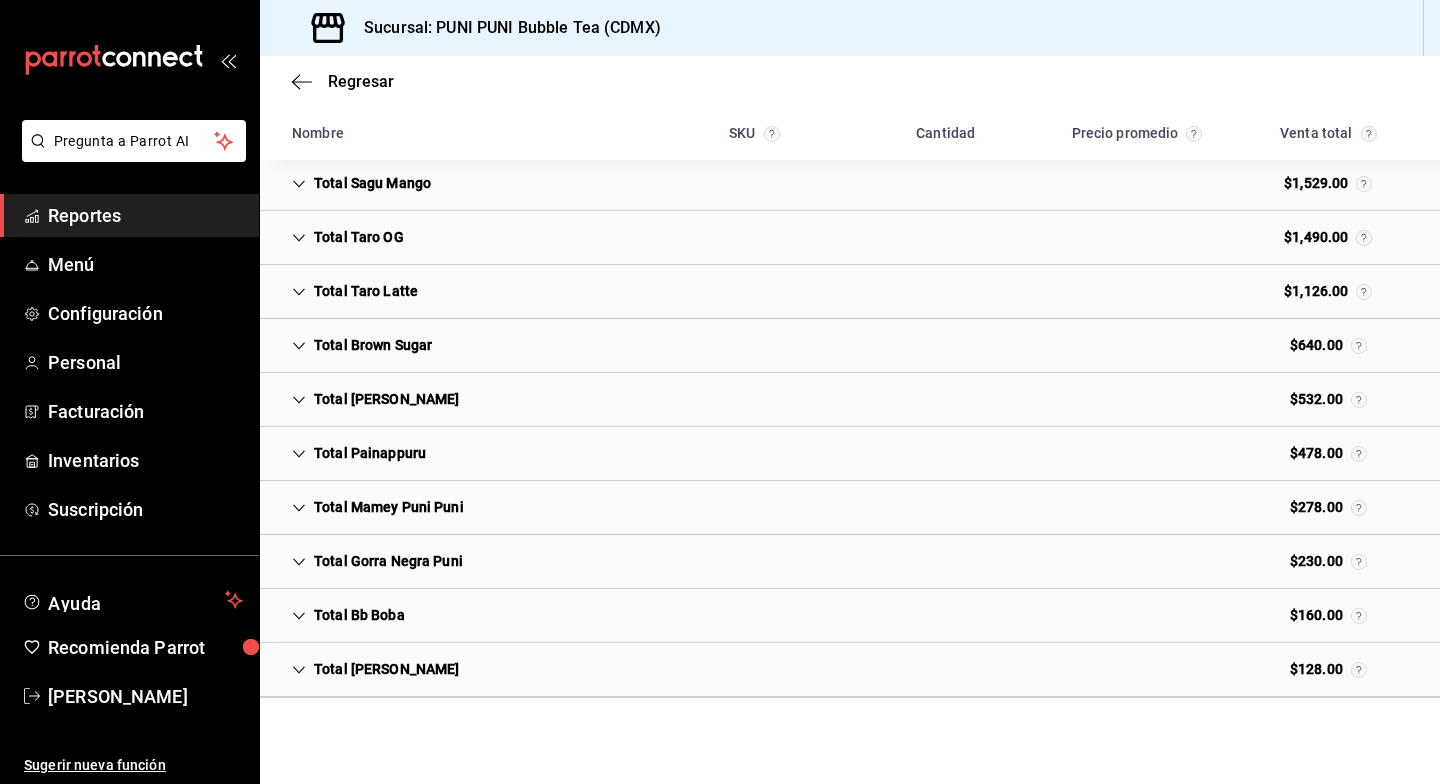 click on "Total Bb Boba" at bounding box center [348, 615] 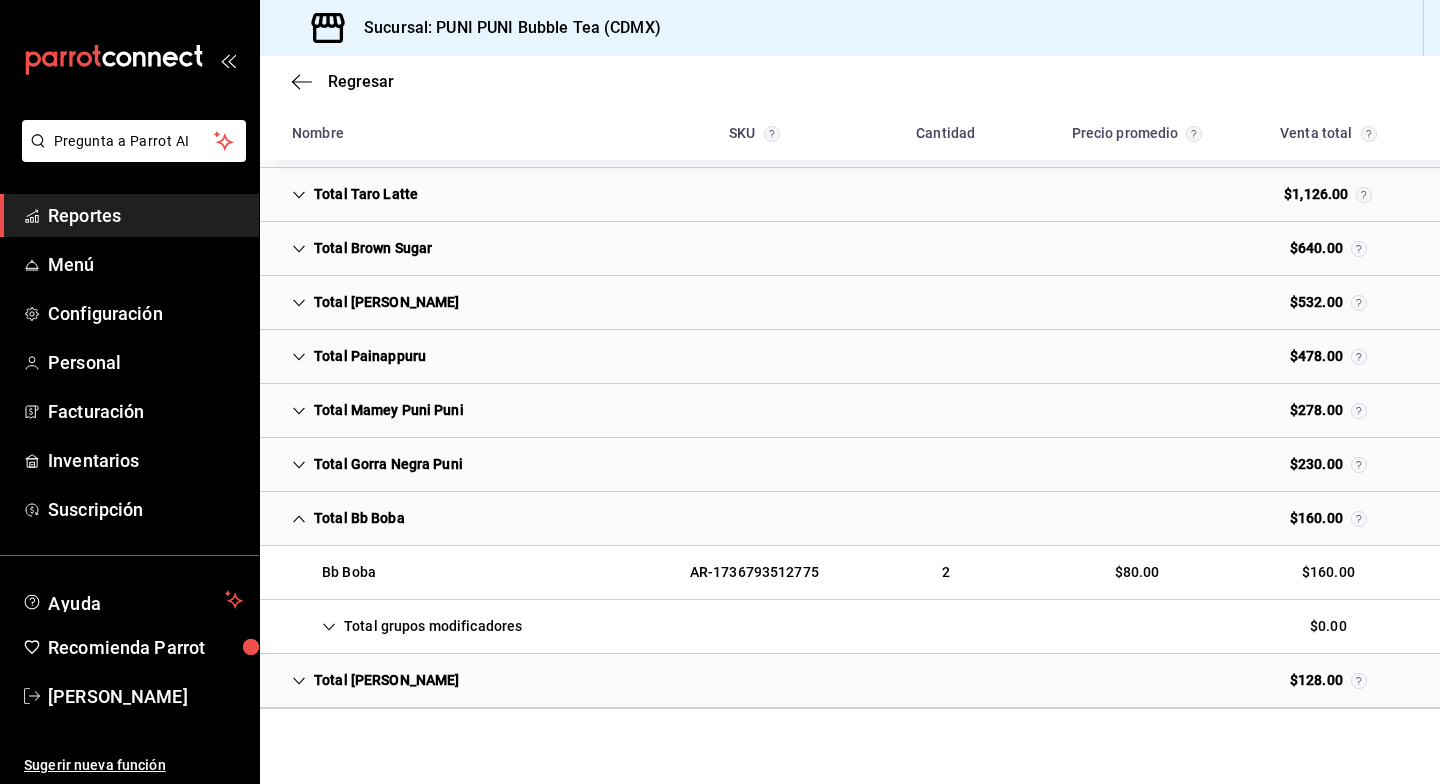 scroll, scrollTop: 438, scrollLeft: 0, axis: vertical 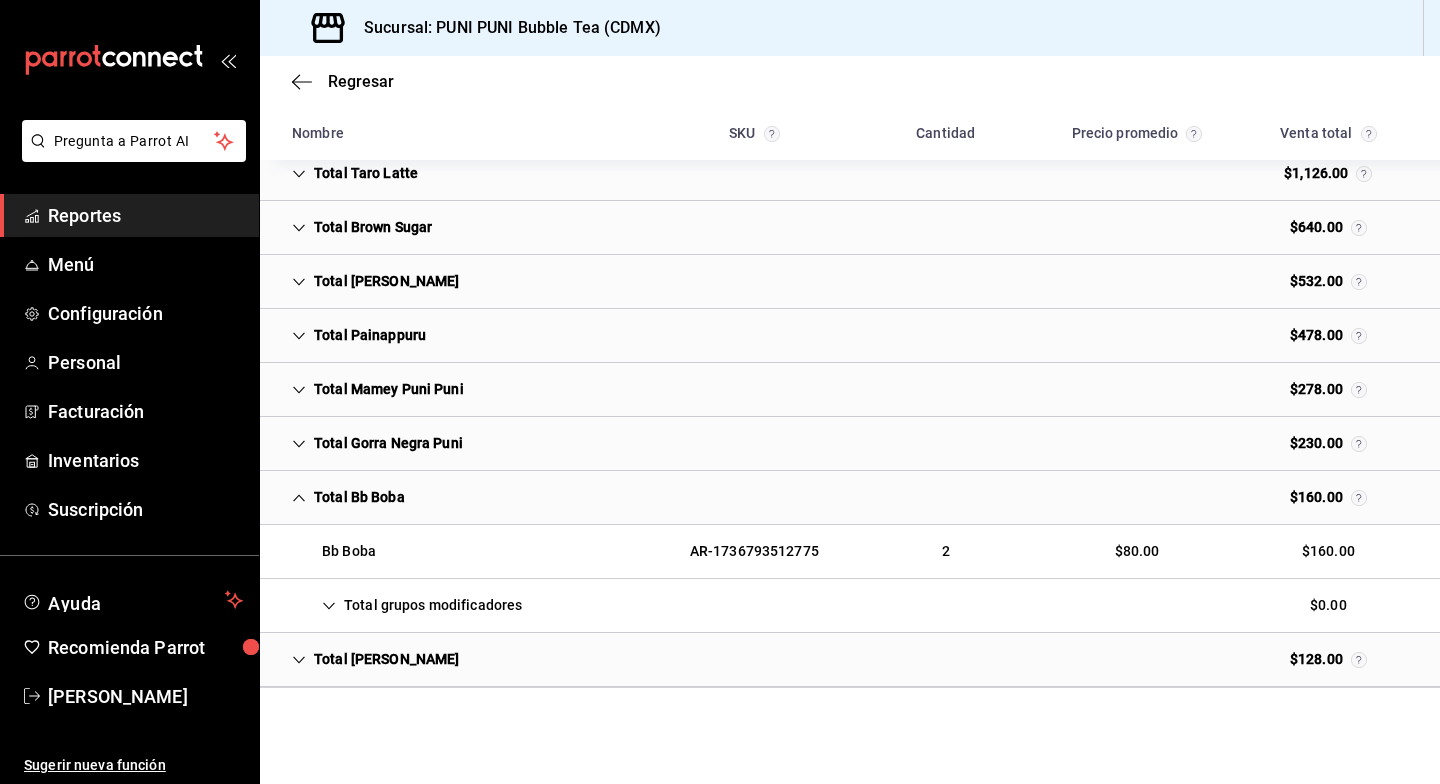click on "Total grupos modificadores" at bounding box center (407, 605) 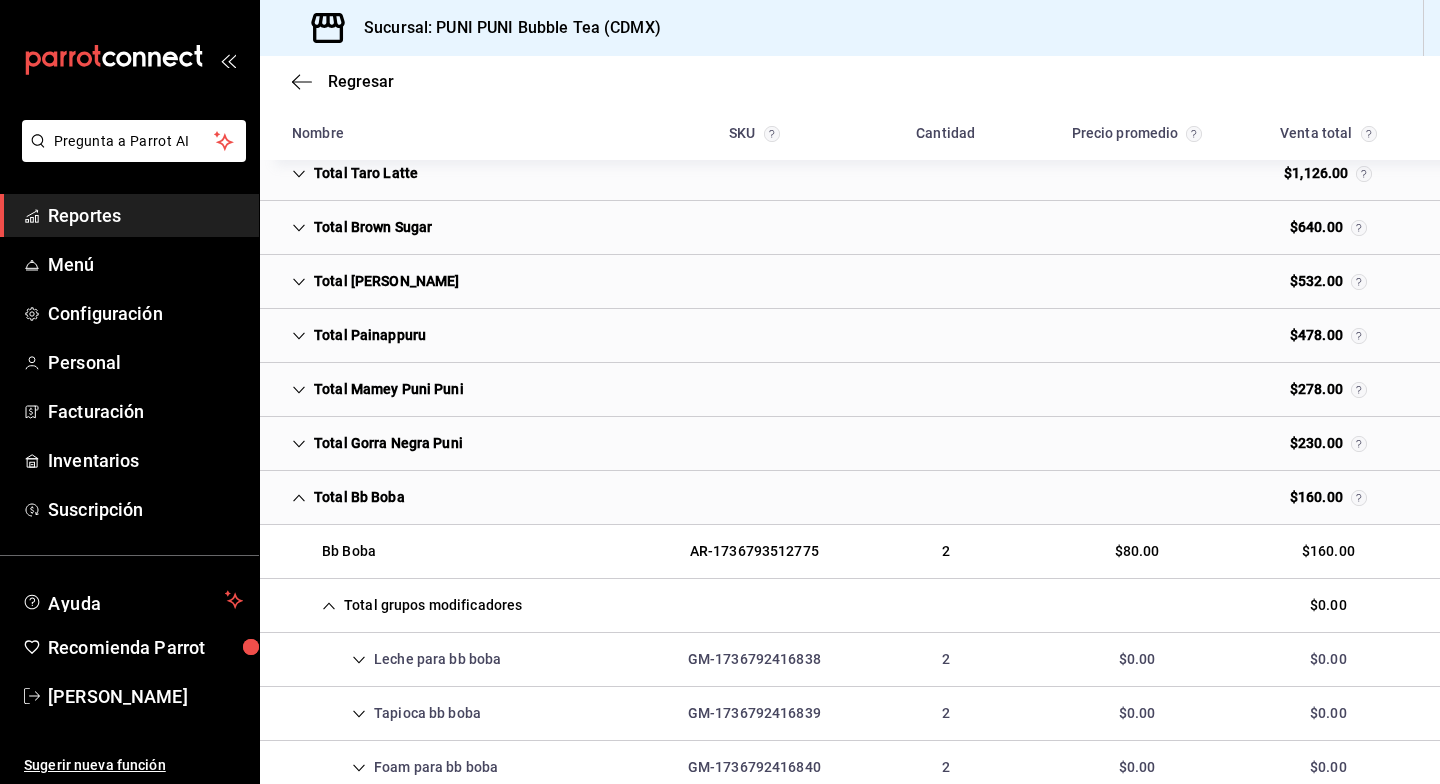 click on "Leche para bb boba" at bounding box center [396, 659] 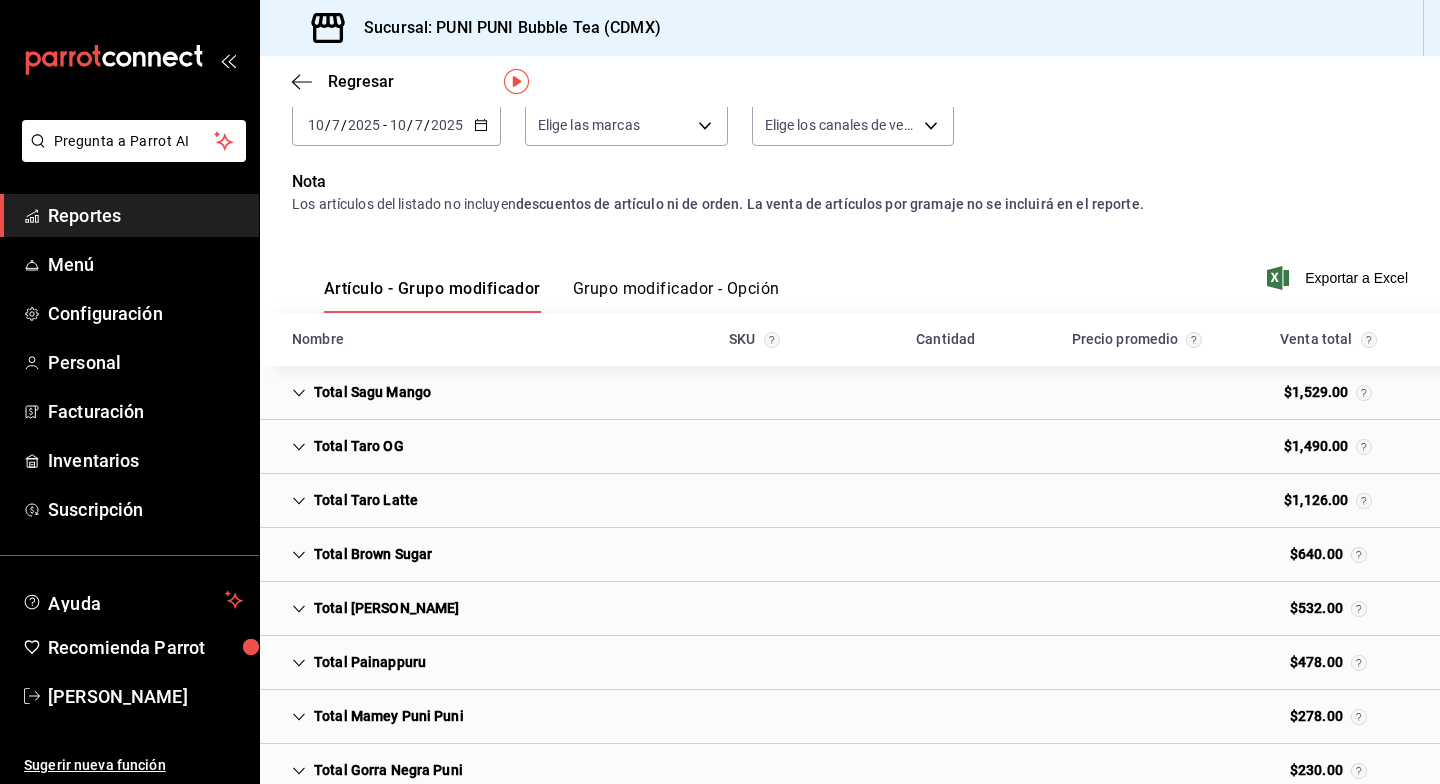 scroll, scrollTop: 57, scrollLeft: 0, axis: vertical 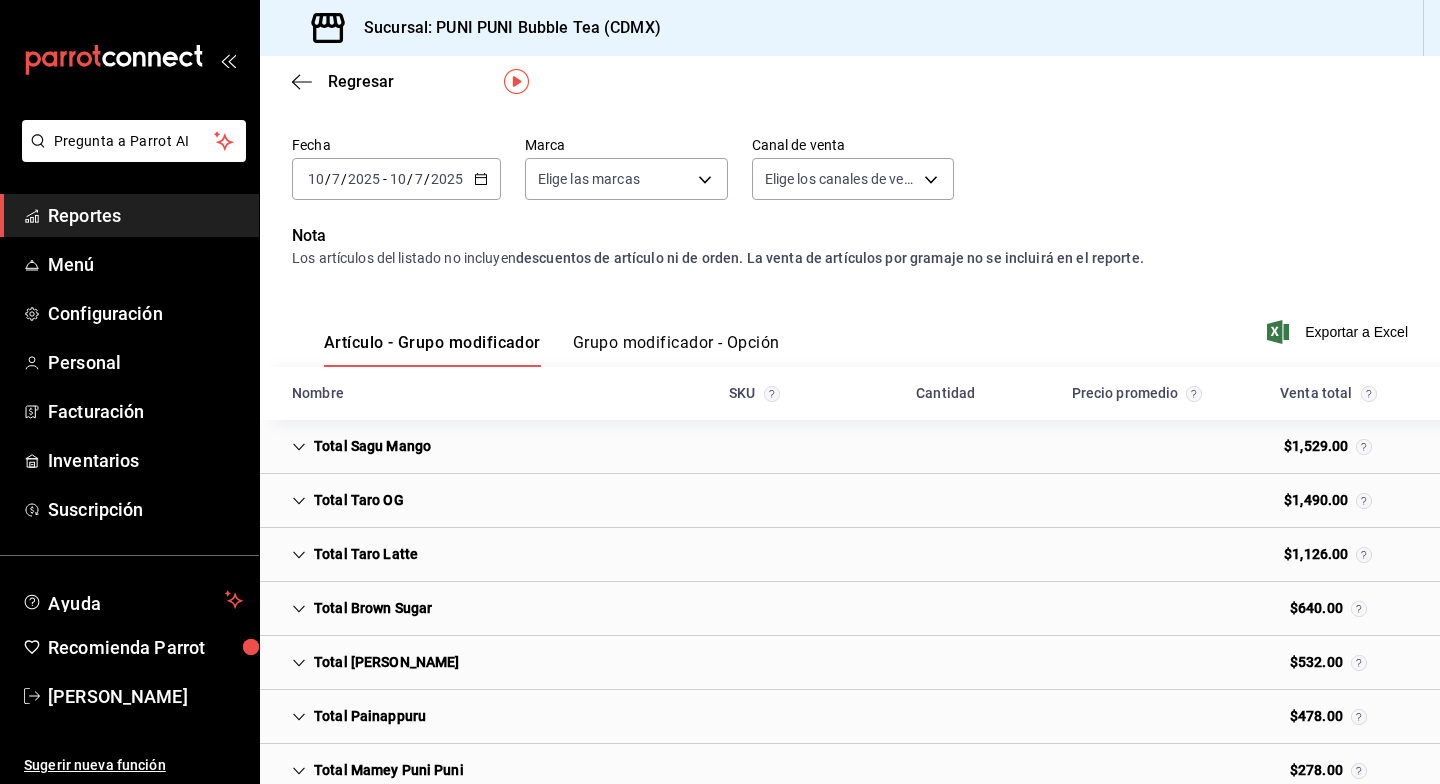 click on "2025-07-10 10 / 7 / 2025 - 2025-07-10 10 / 7 / 2025" at bounding box center (396, 179) 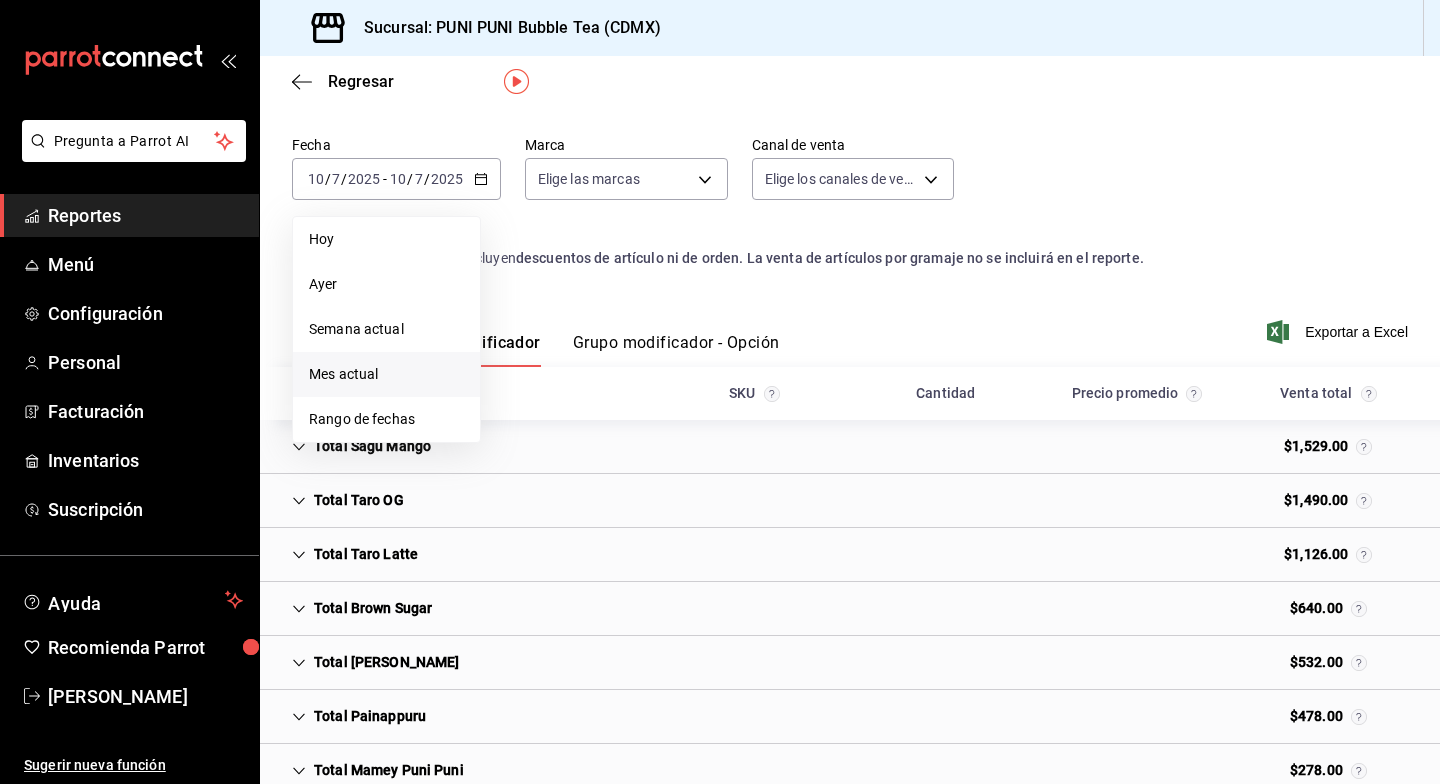 click on "Mes actual" at bounding box center [386, 374] 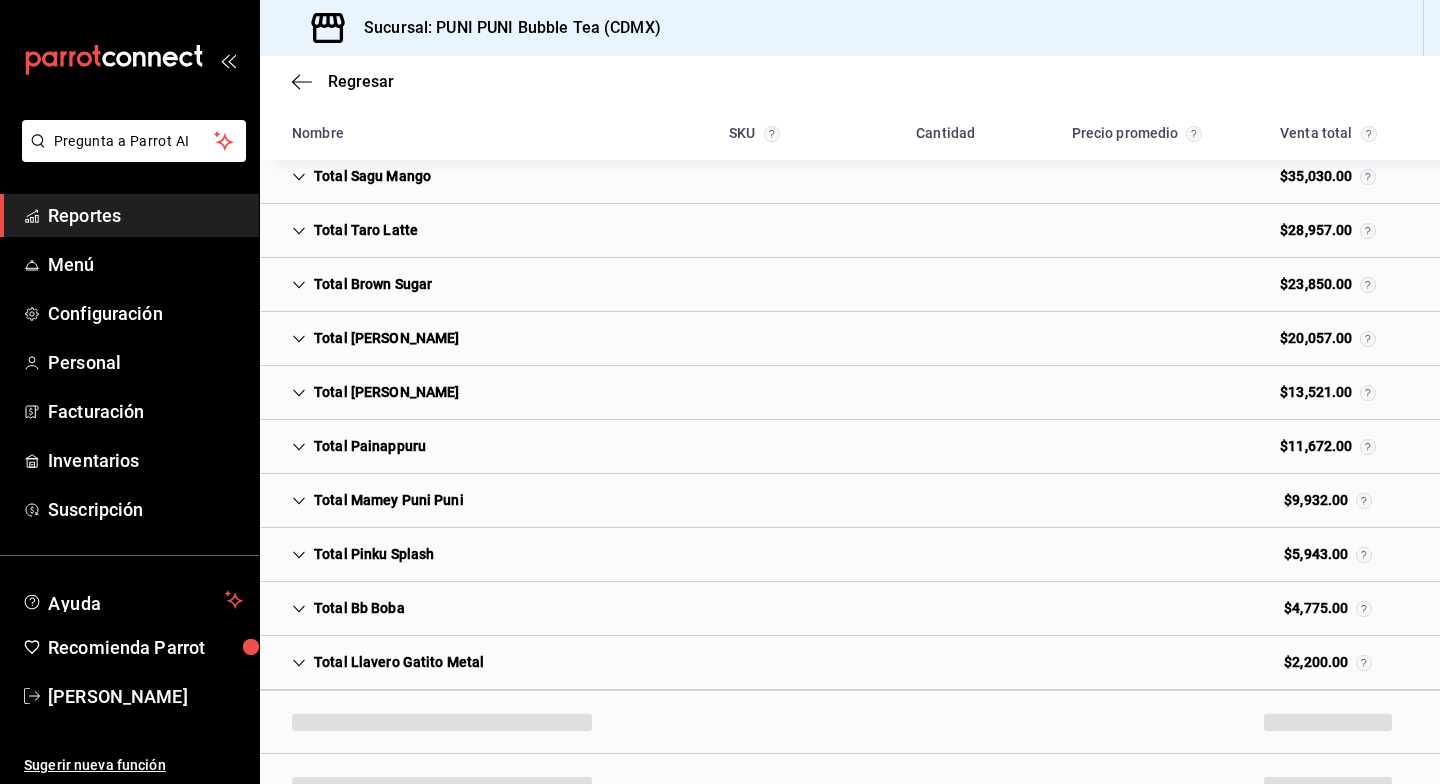 scroll, scrollTop: 236, scrollLeft: 0, axis: vertical 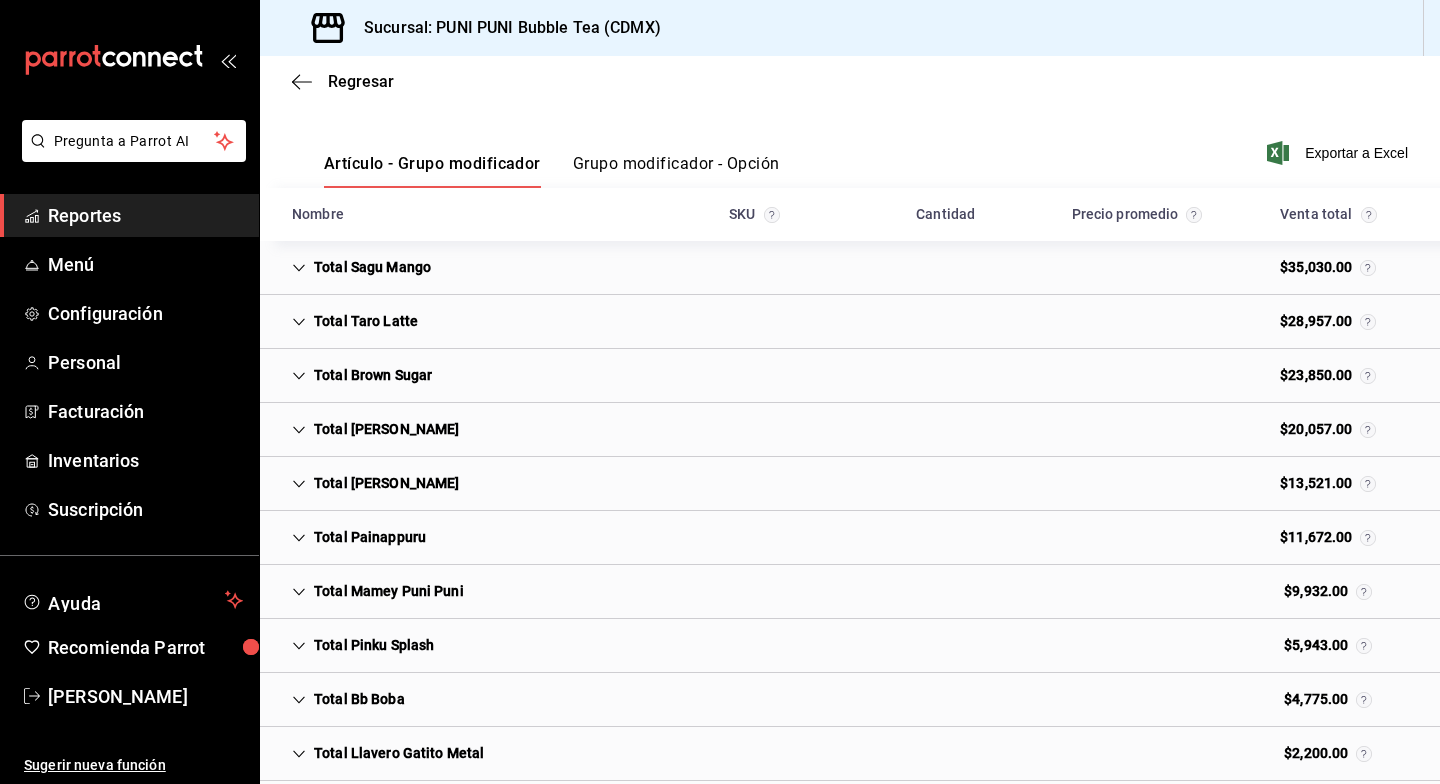 click on "Total Bb Boba" at bounding box center (348, 699) 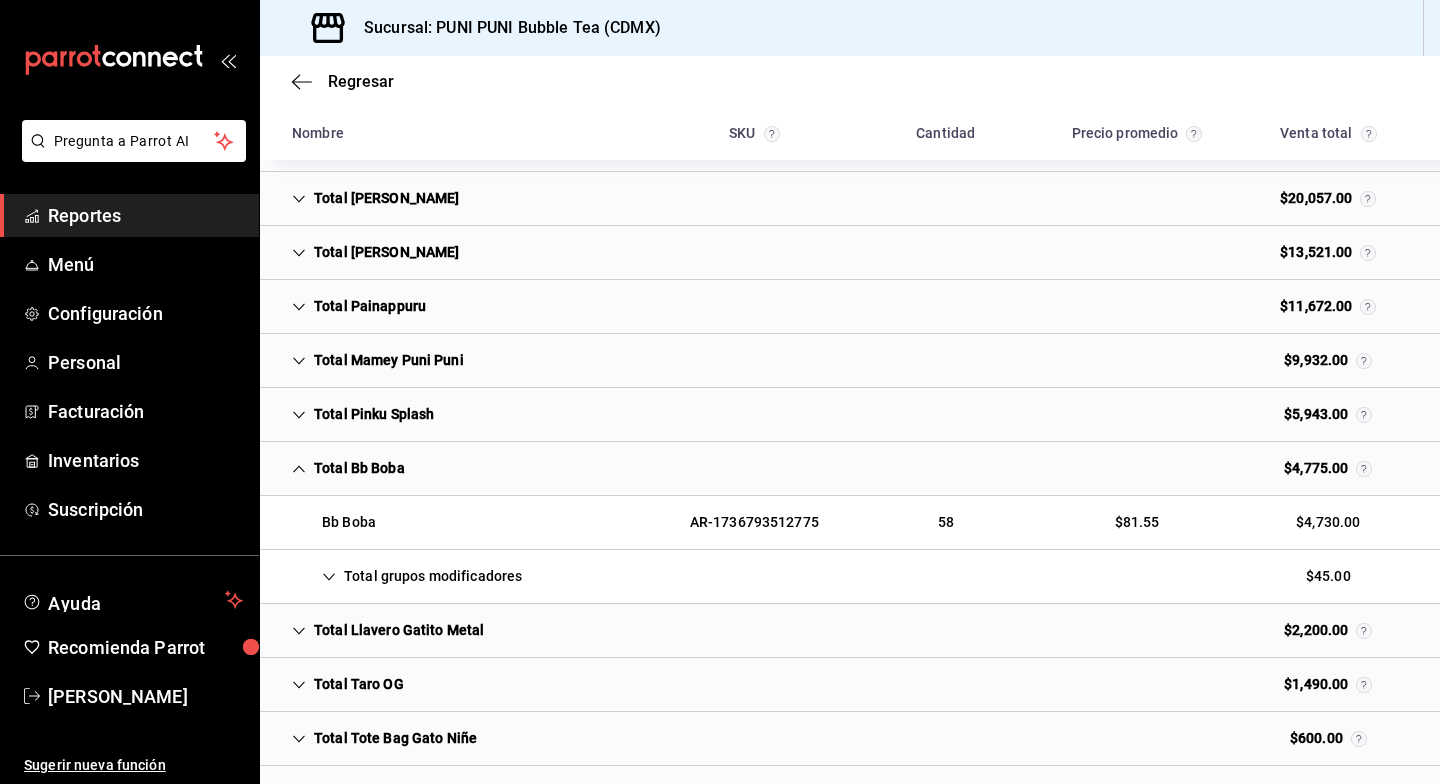 scroll, scrollTop: 683, scrollLeft: 0, axis: vertical 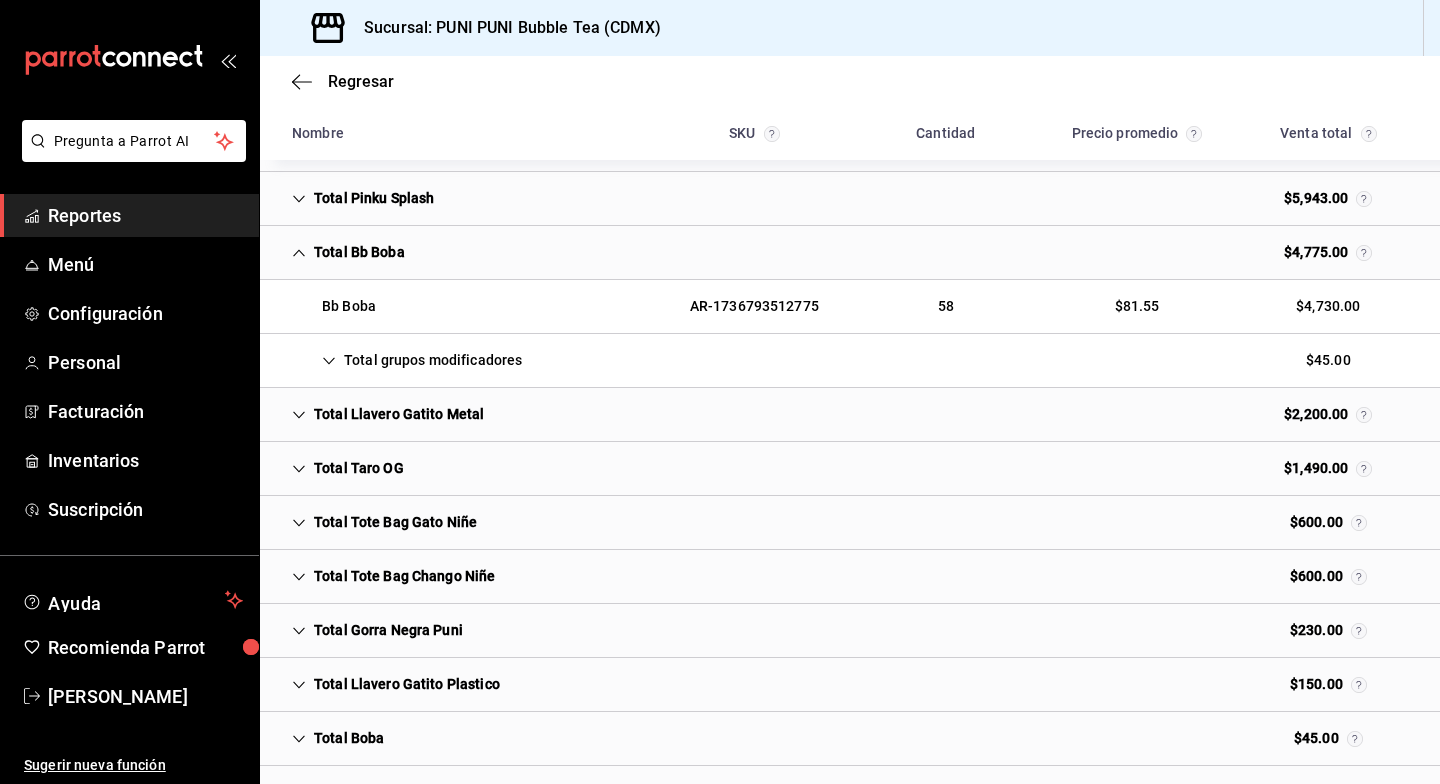 click 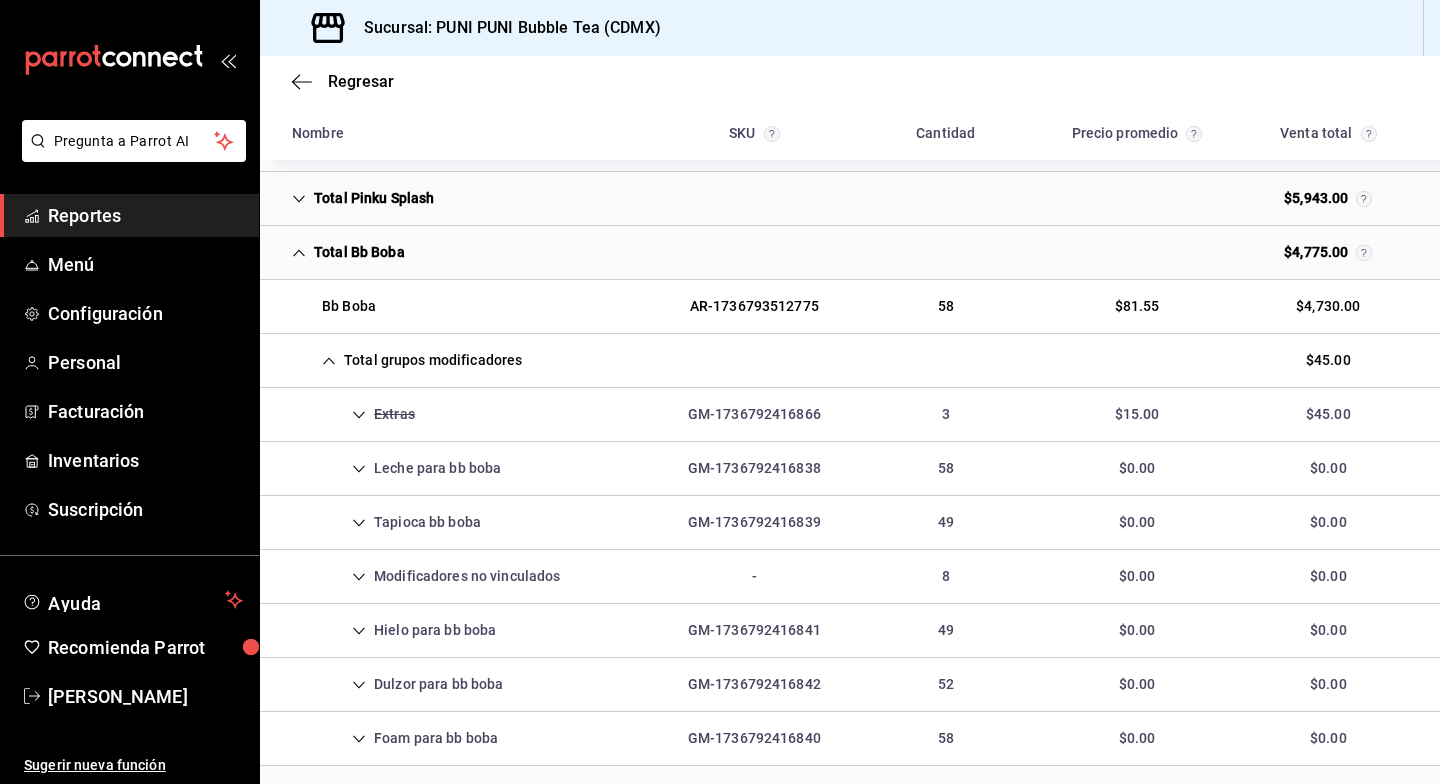 click on "Leche para bb boba" at bounding box center [396, 468] 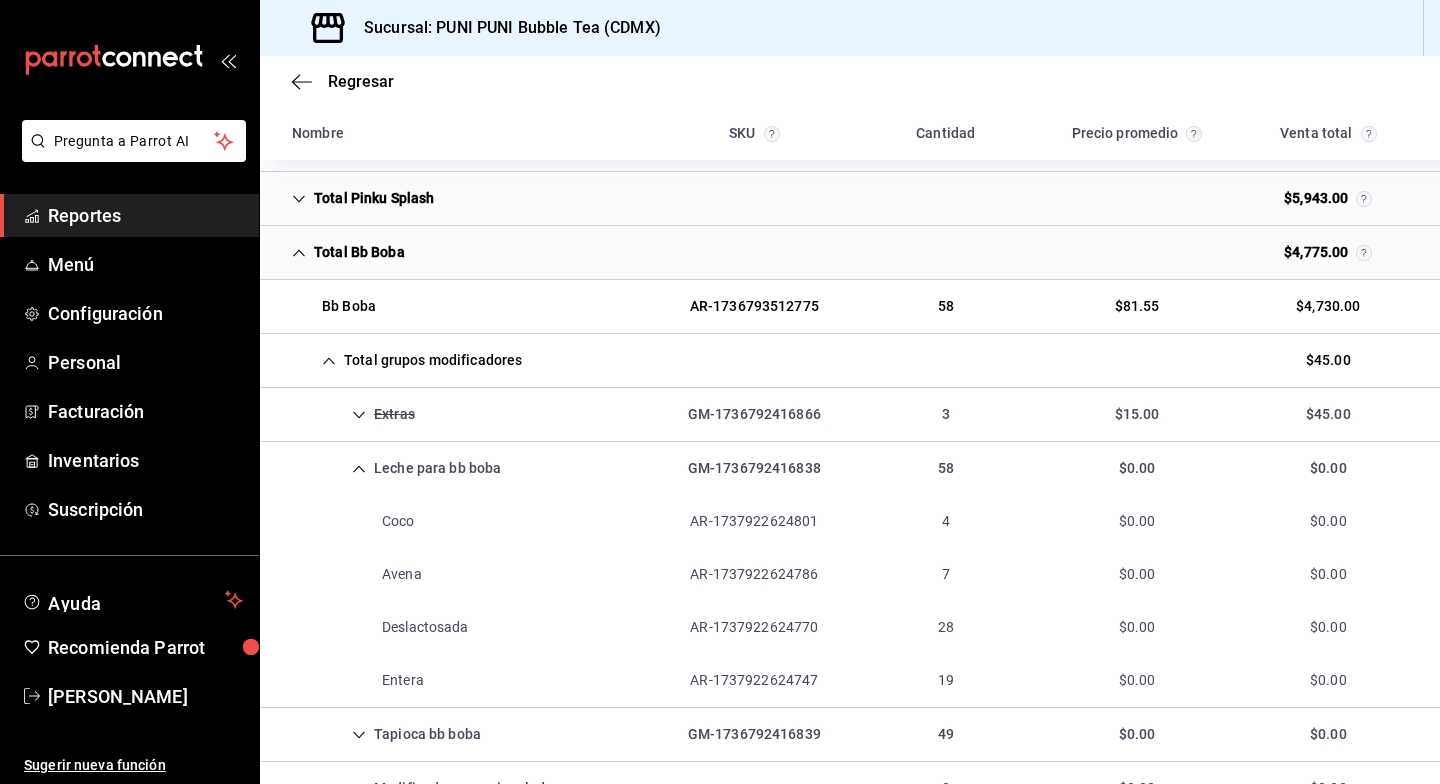 click 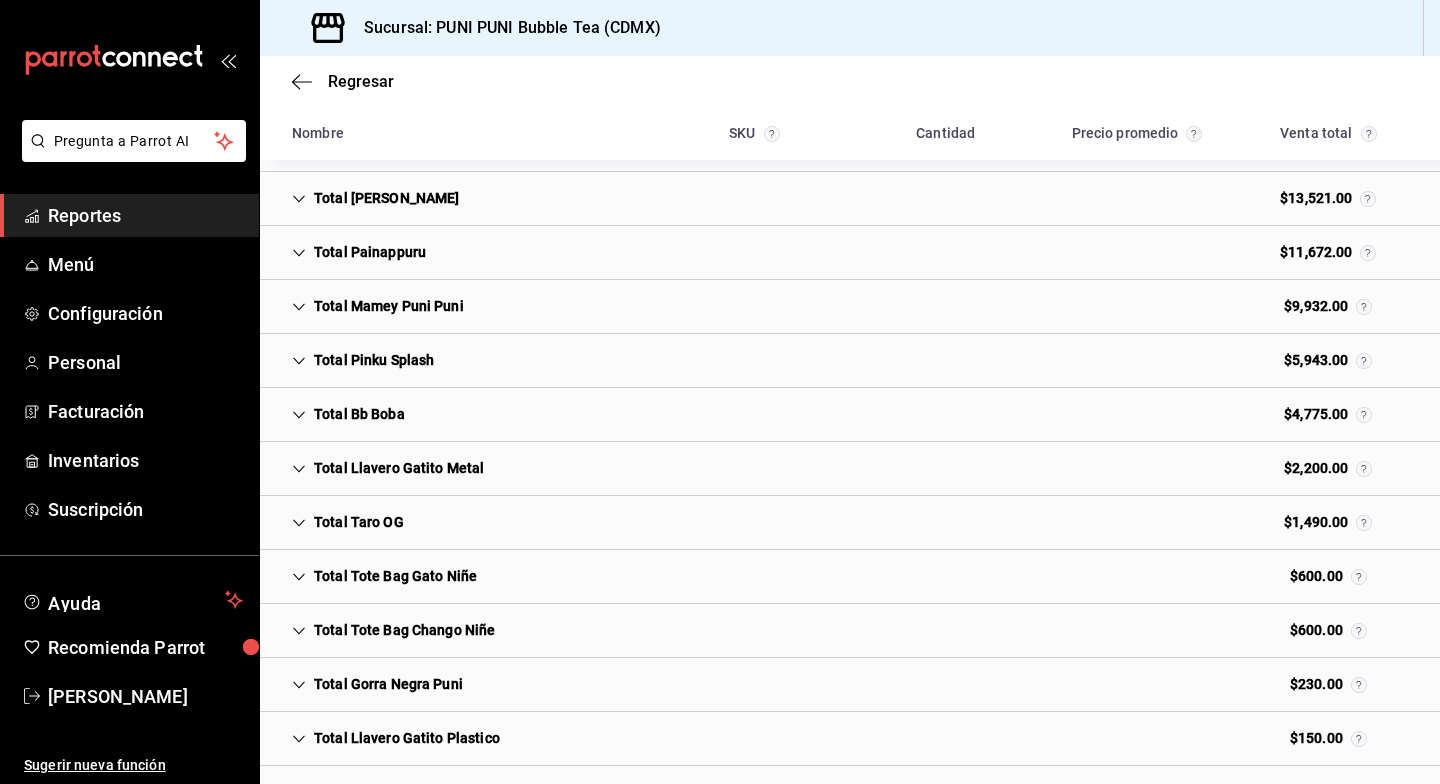 scroll, scrollTop: 514, scrollLeft: 0, axis: vertical 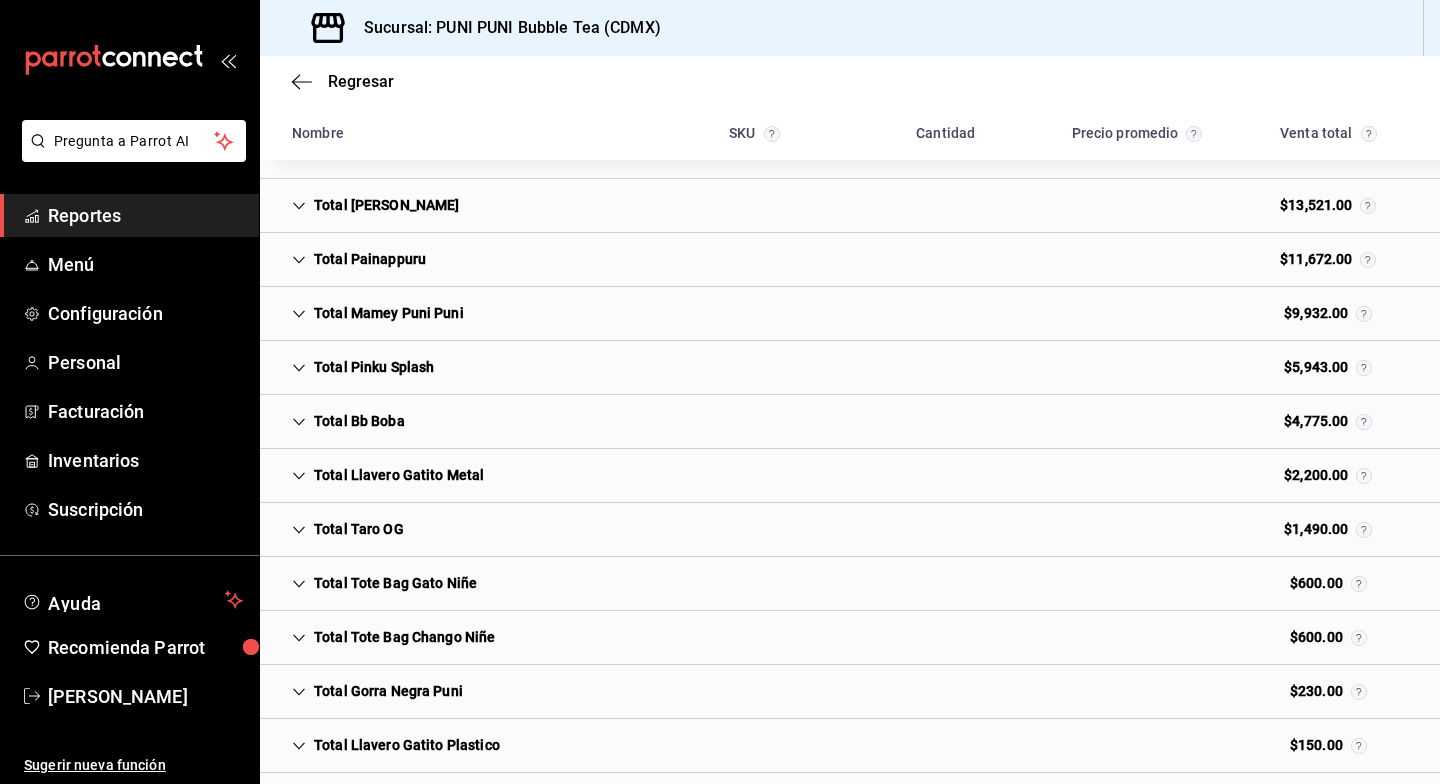 click 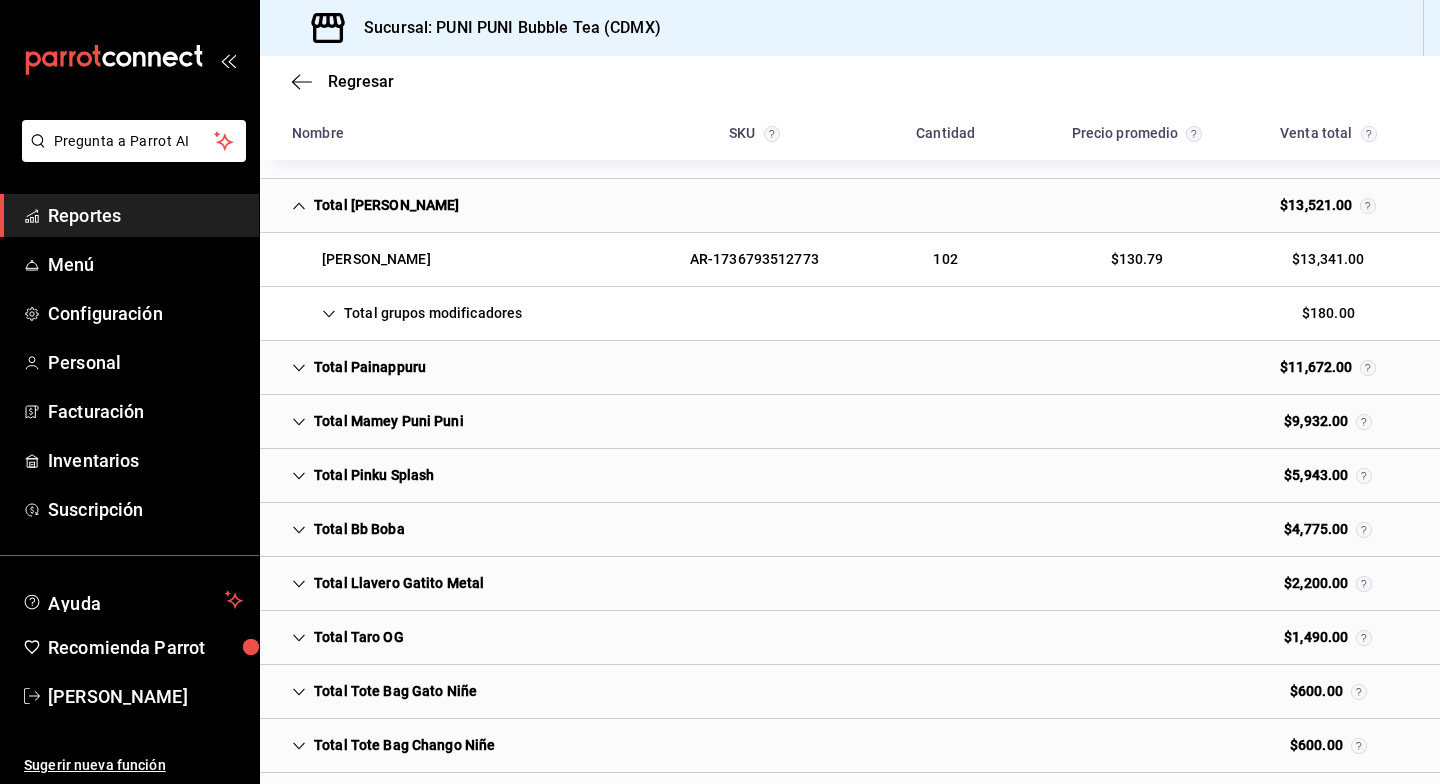 click 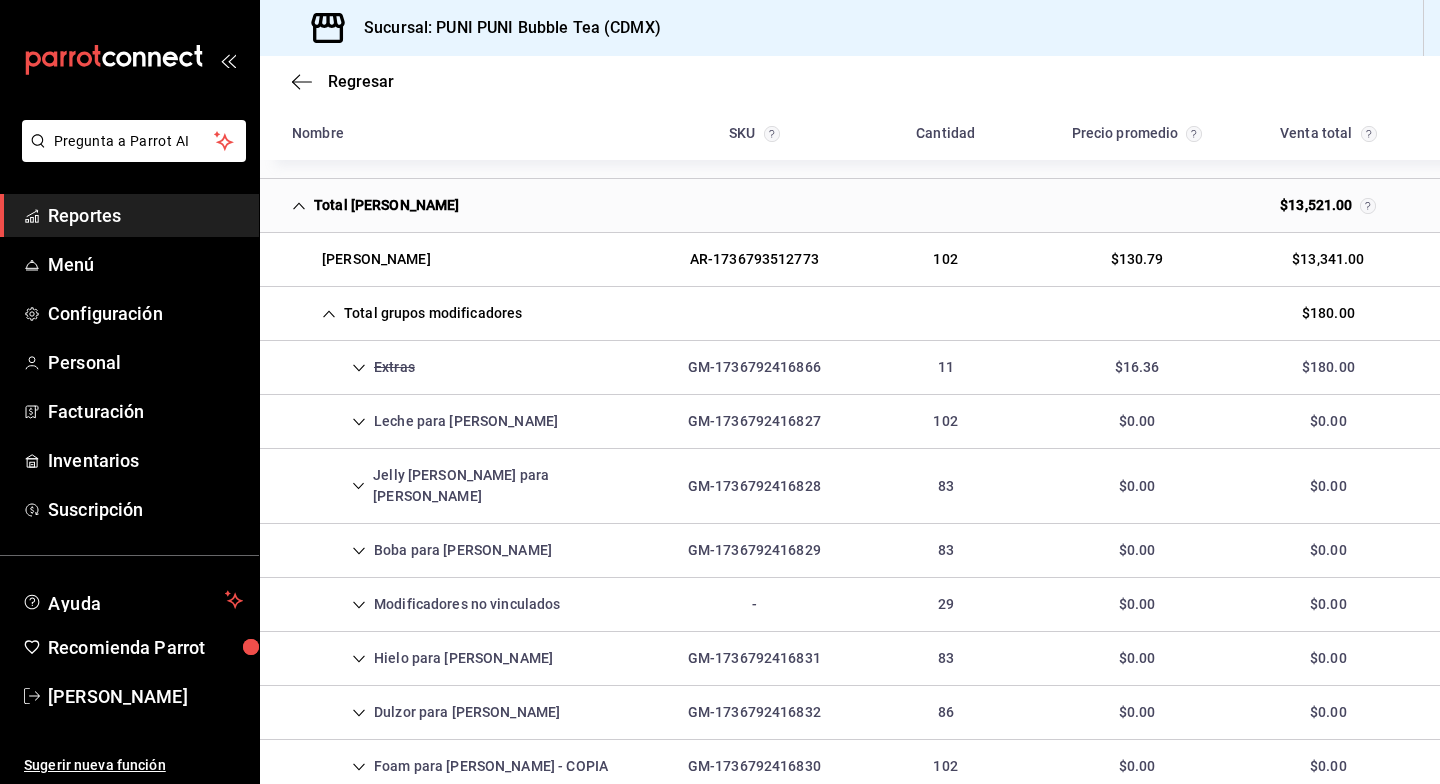 click 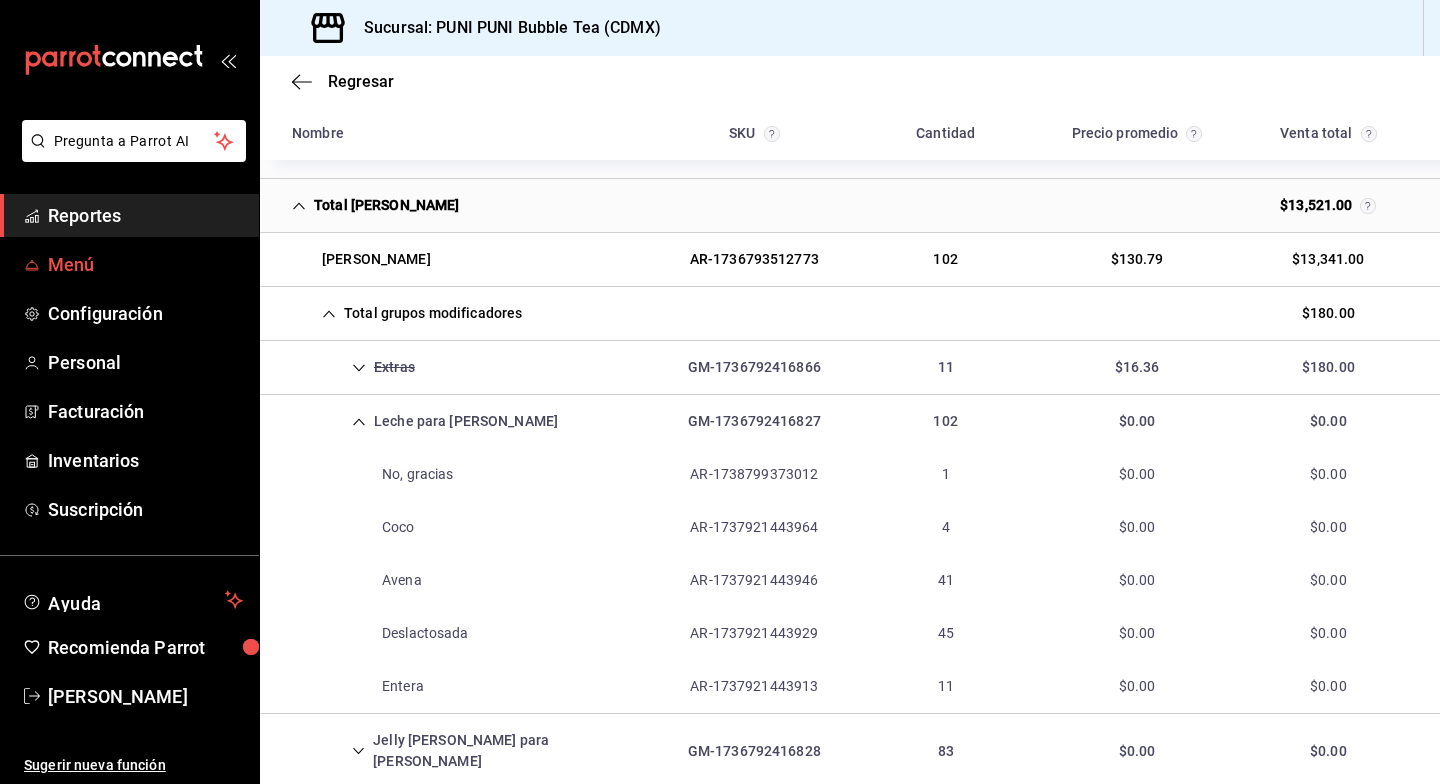 click on "Menú" at bounding box center (145, 264) 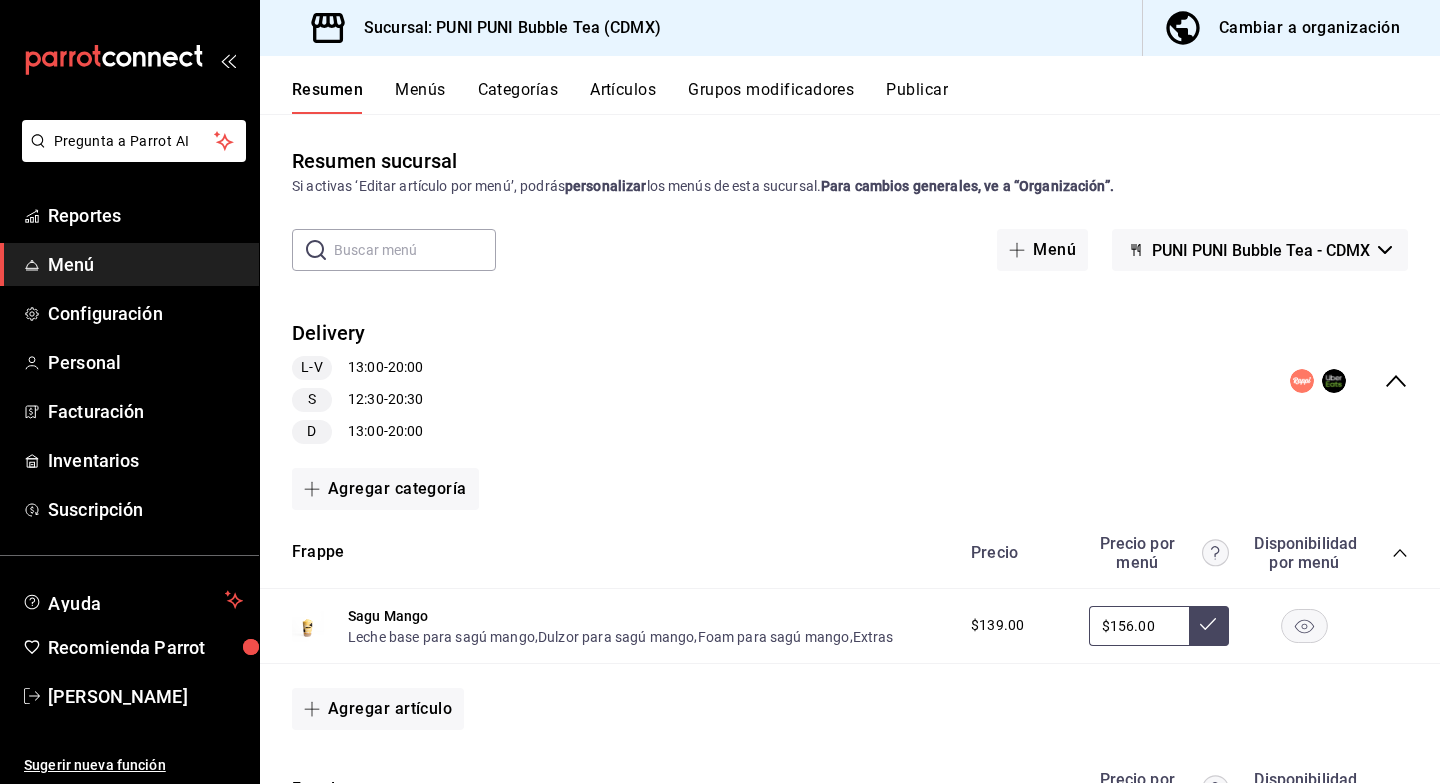 click on "Menú" at bounding box center (145, 264) 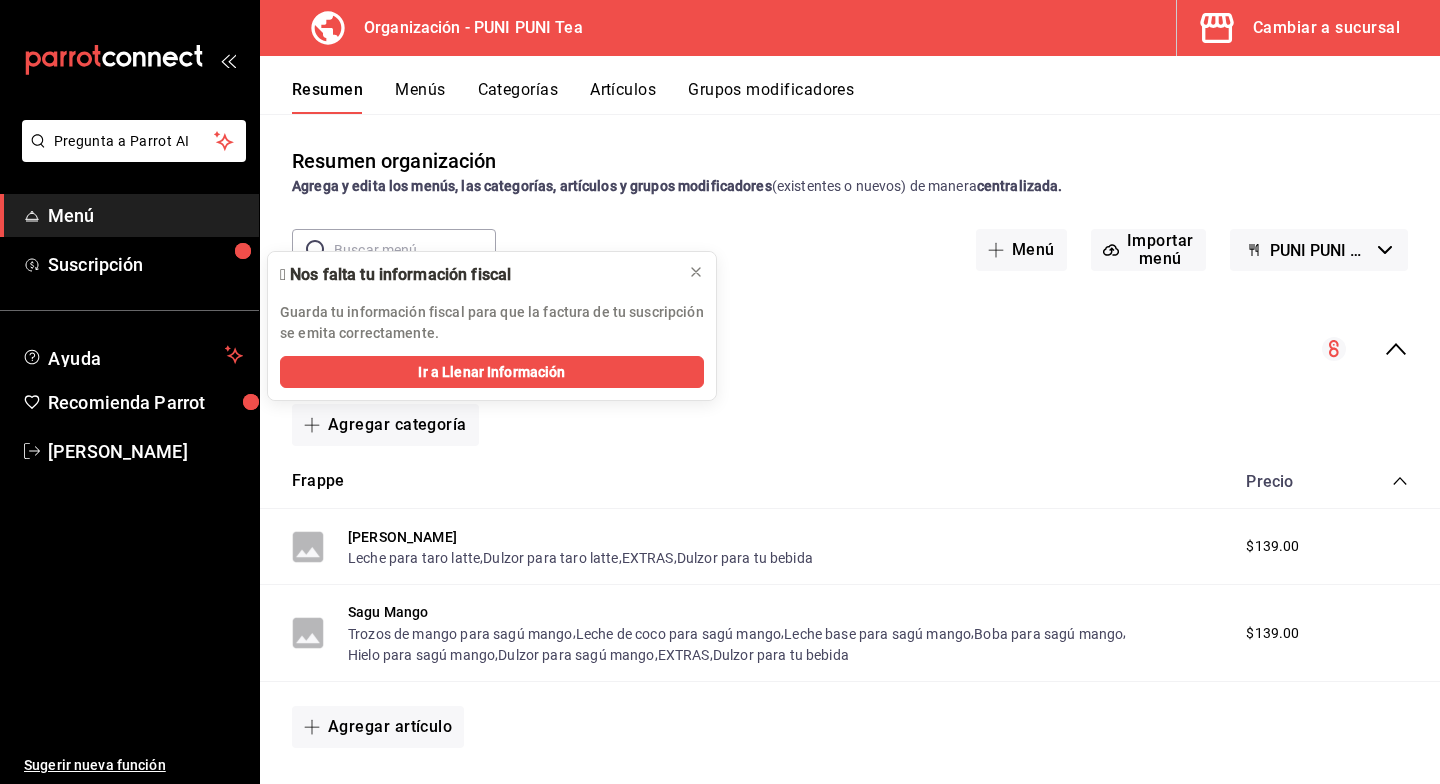 scroll, scrollTop: 0, scrollLeft: 0, axis: both 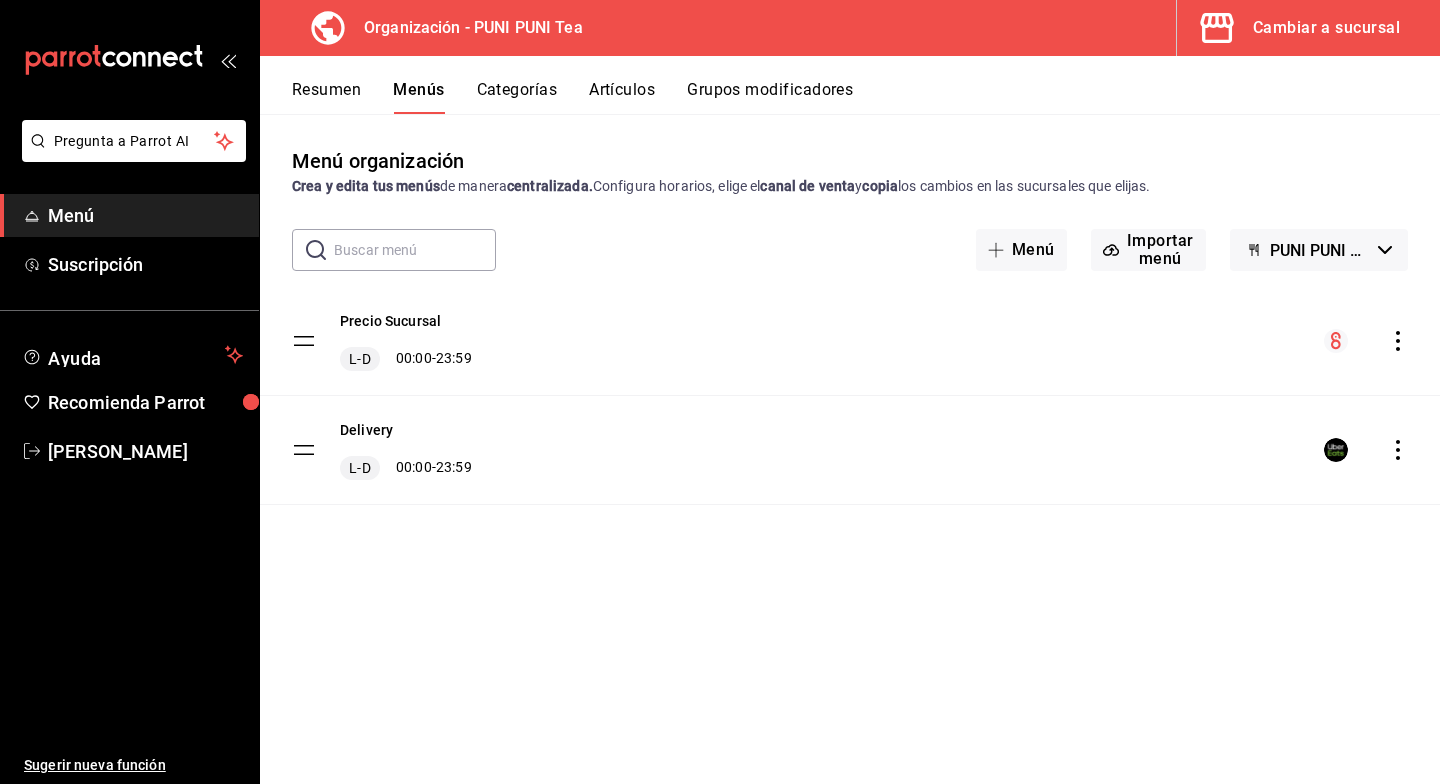 click on "Artículos" at bounding box center (622, 97) 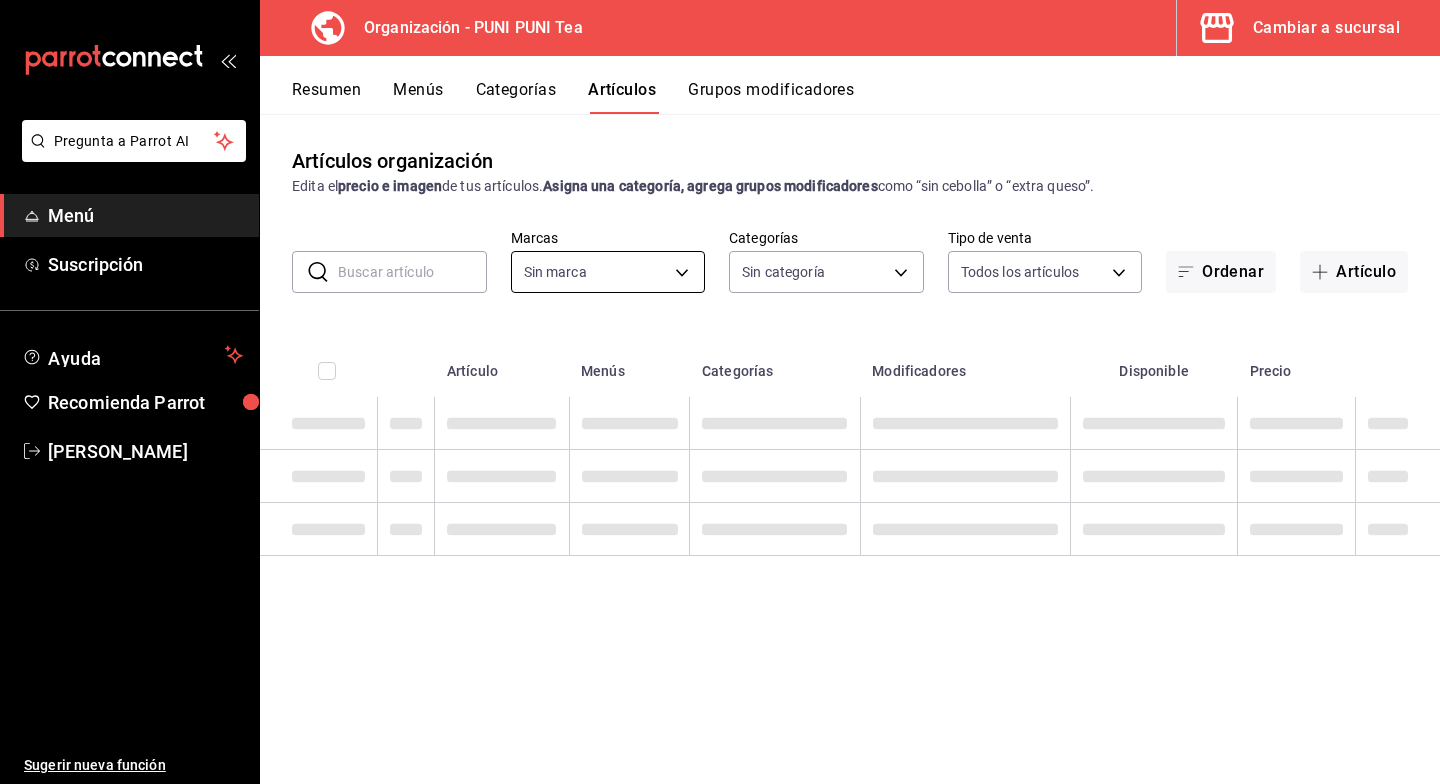 type on "13a5dbc6-770a-4a51-9656-5876caf60847" 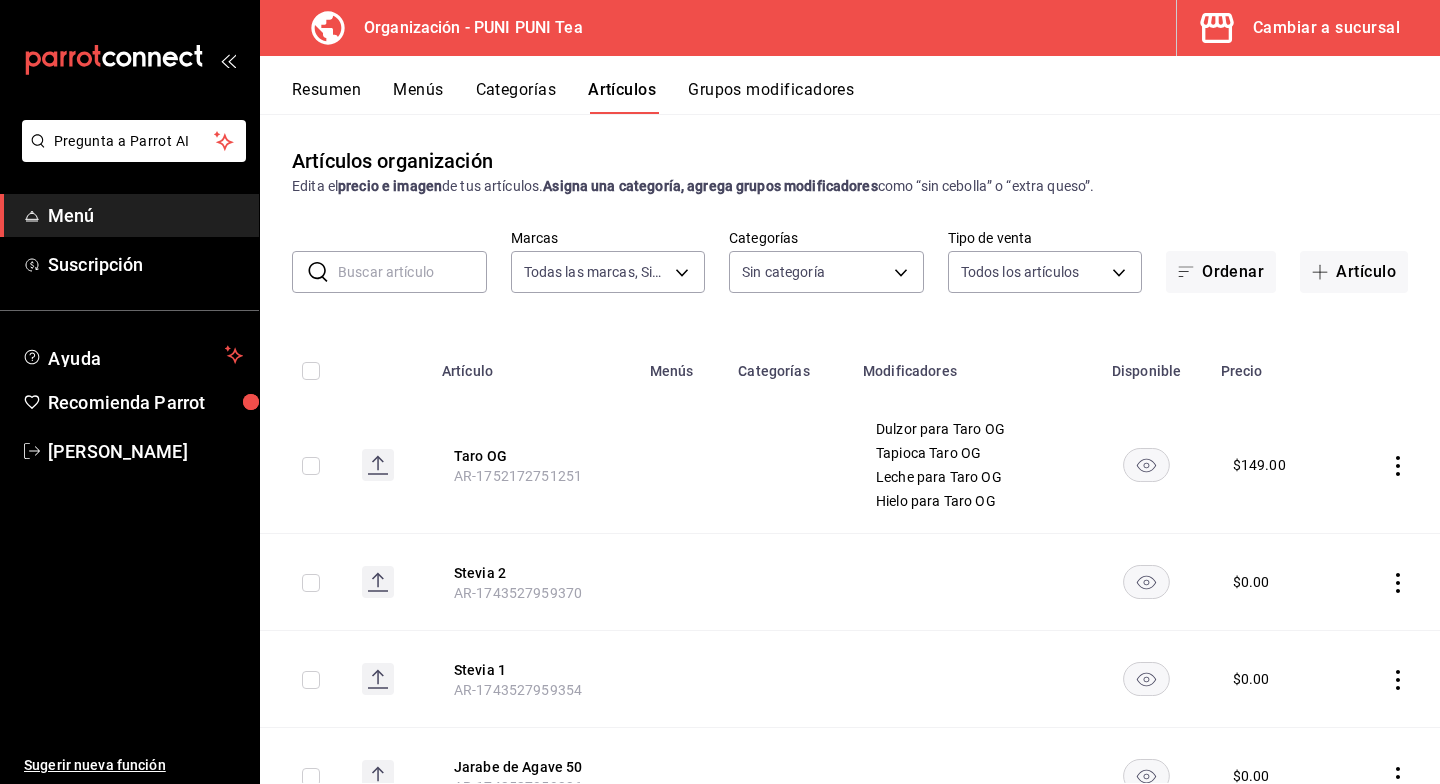type on "6ecfe8c0-d2bc-43b2-8895-ab569fff1fd9,e7ea2d28-2234-486a-83fd-8a93b38f01e0,abe85ed2-e8b7-4783-8cfd-86f5de9bcd45,871071a1-fd87-48ae-96e1-ad6fe7366bd5" 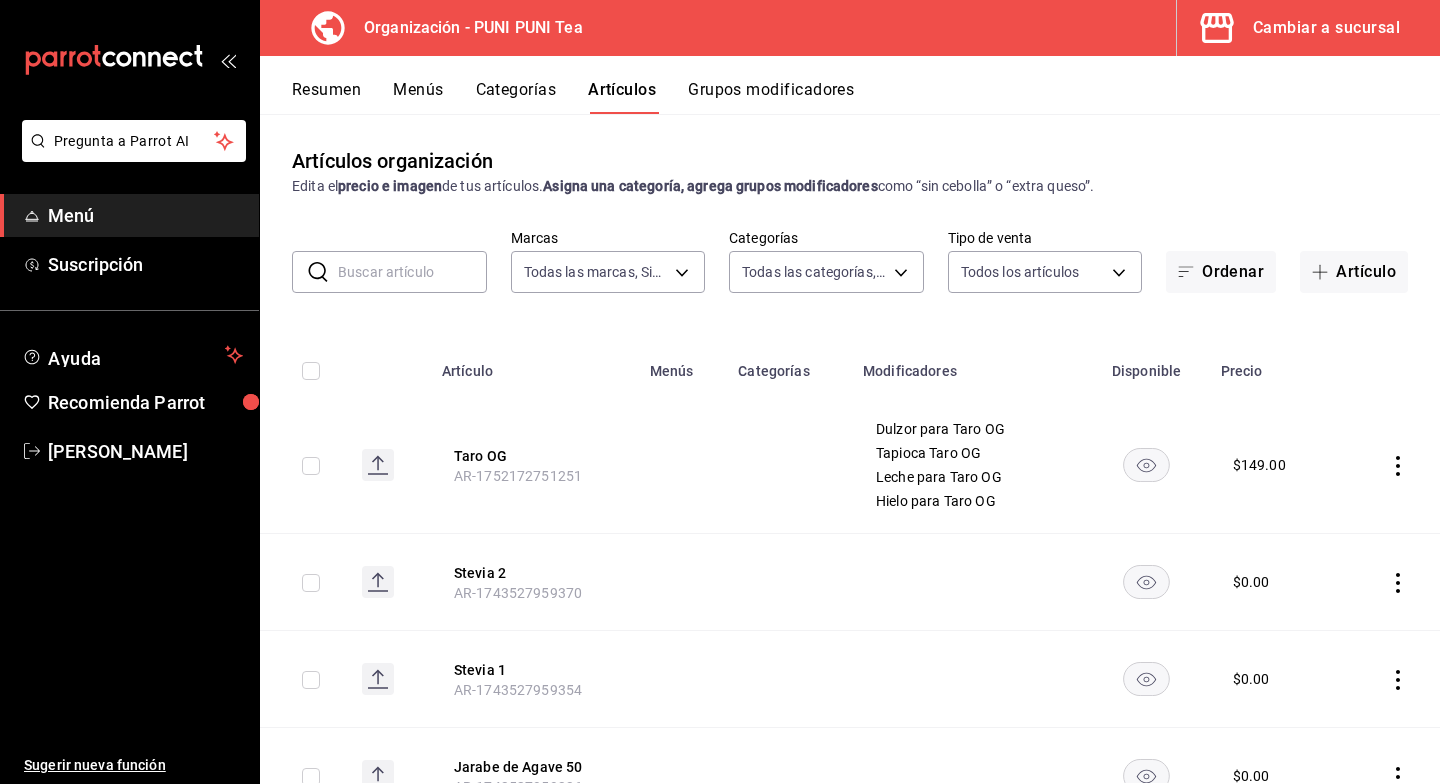 click on "Cambiar a sucursal" at bounding box center [1326, 28] 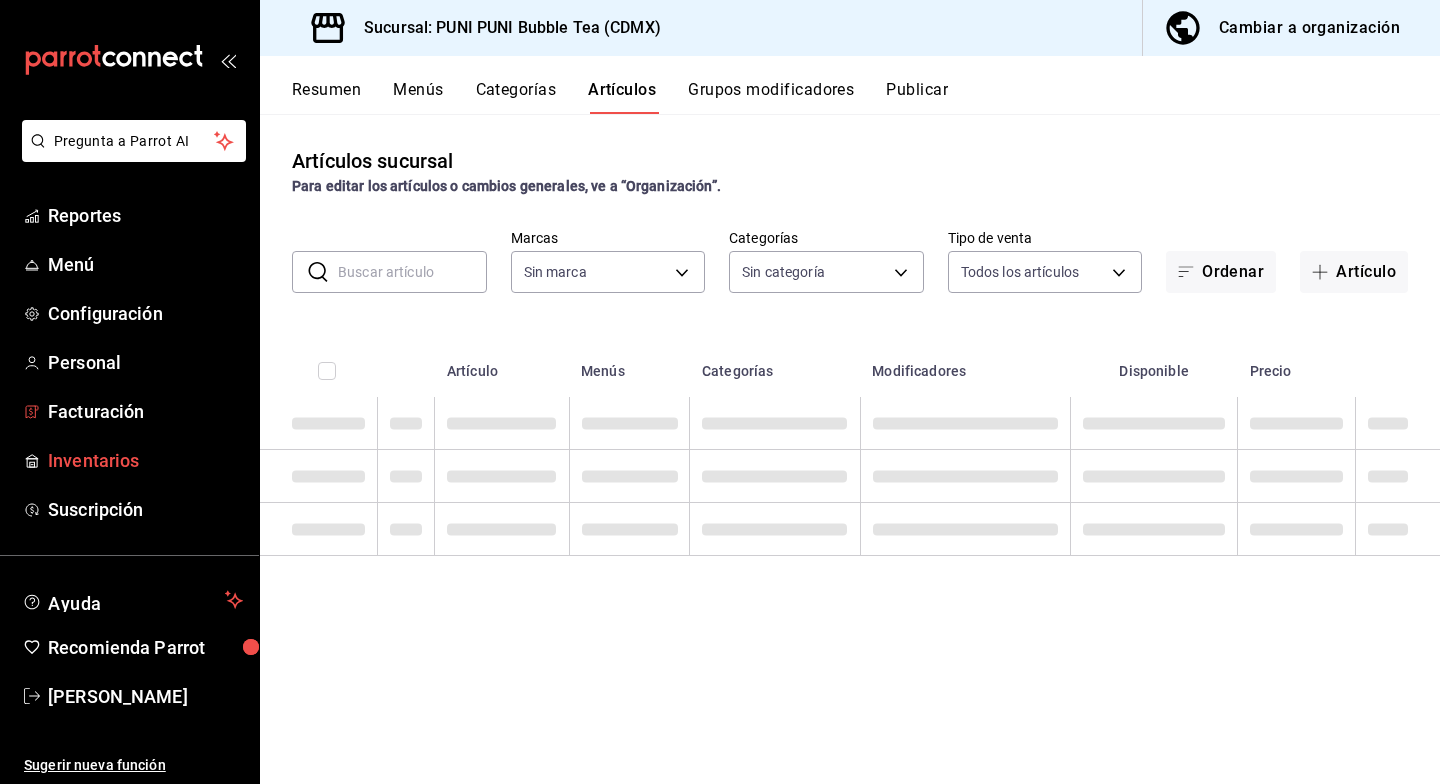 click on "Inventarios" at bounding box center [145, 460] 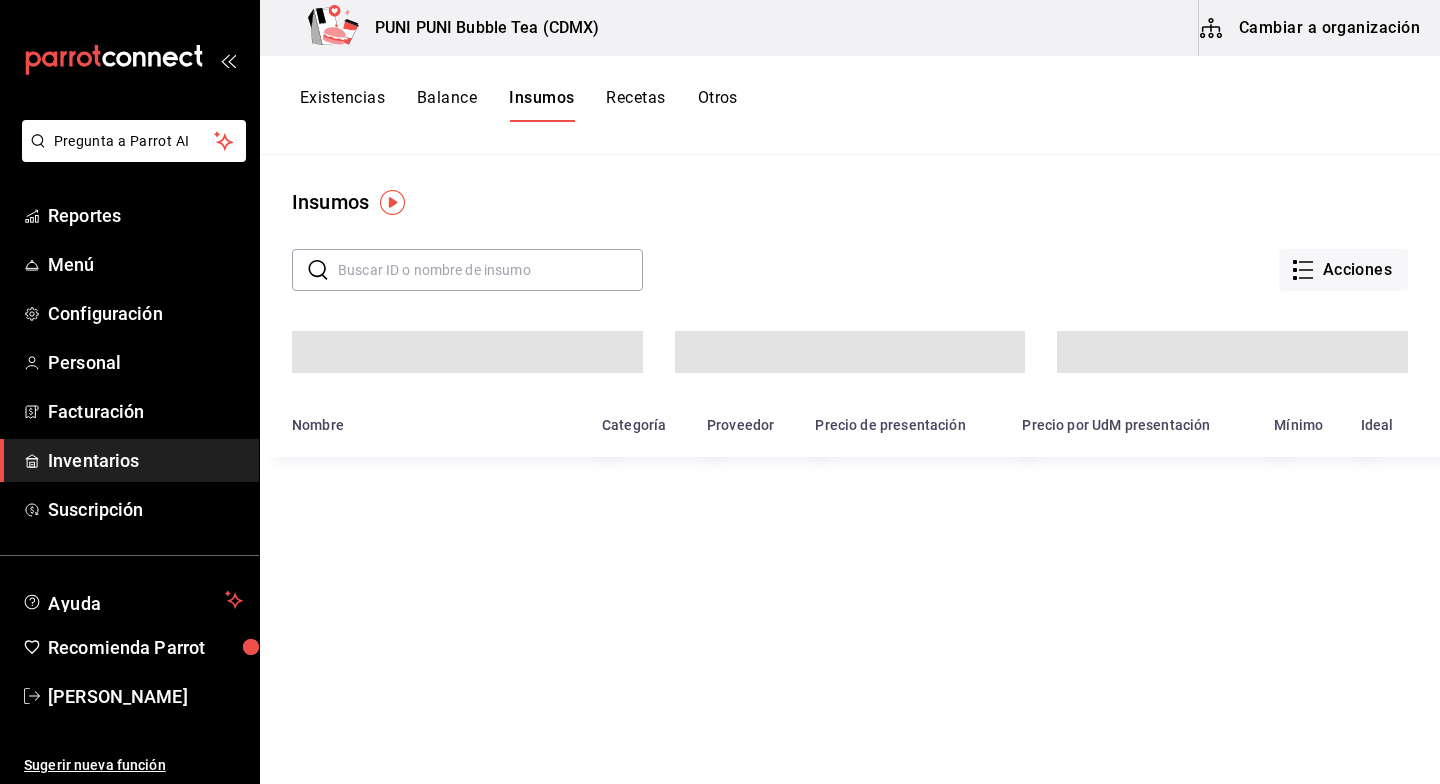 click on "Recetas" at bounding box center (635, 105) 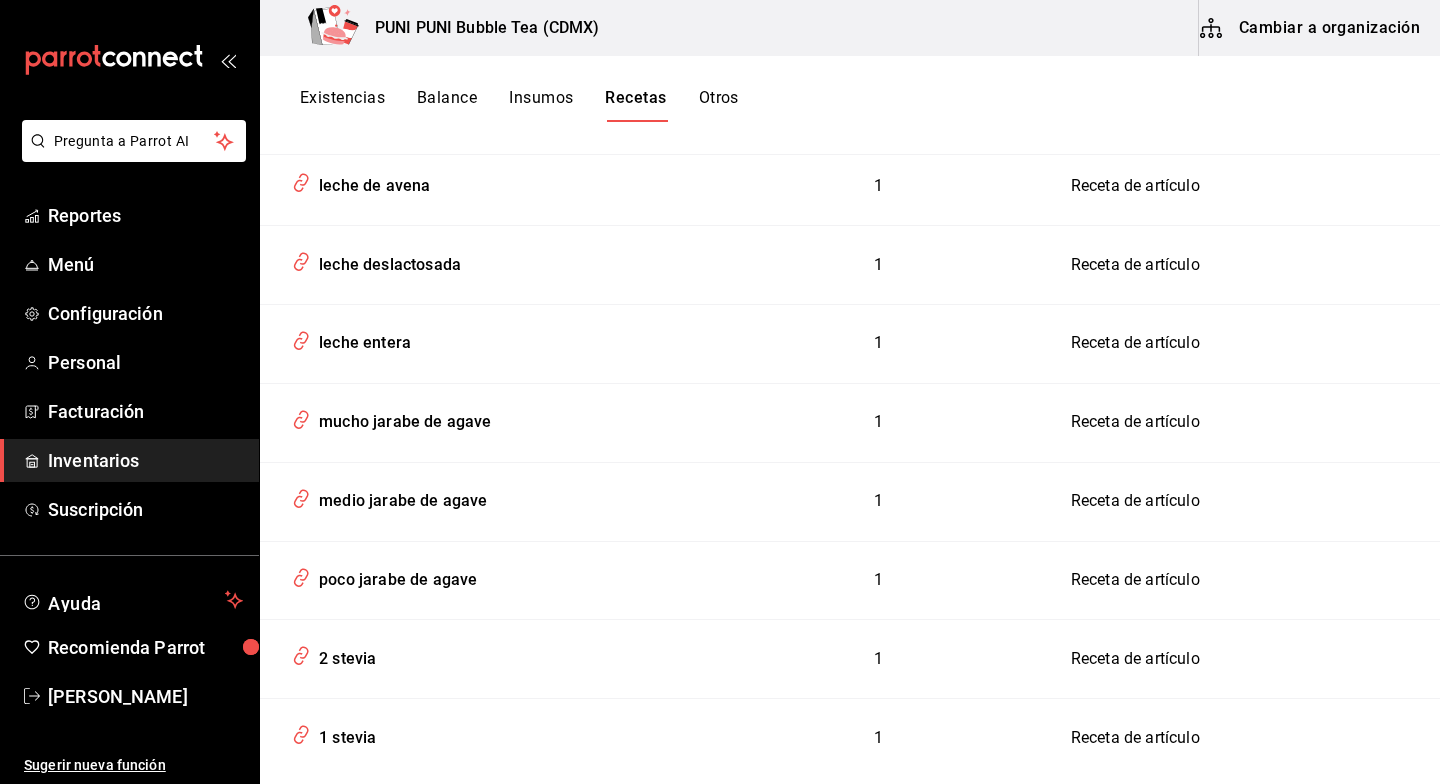 scroll, scrollTop: 1382, scrollLeft: 0, axis: vertical 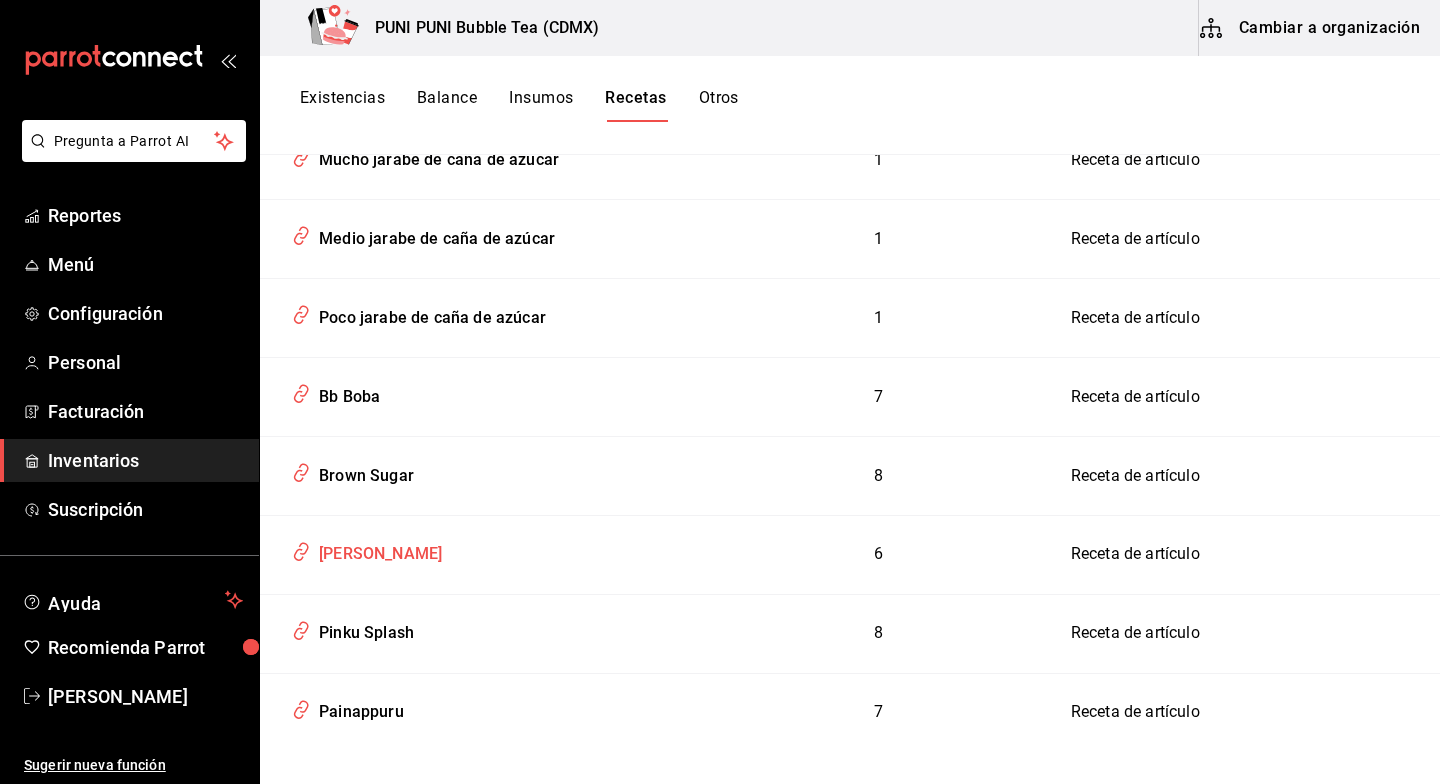 click on "[PERSON_NAME]" at bounding box center (376, 550) 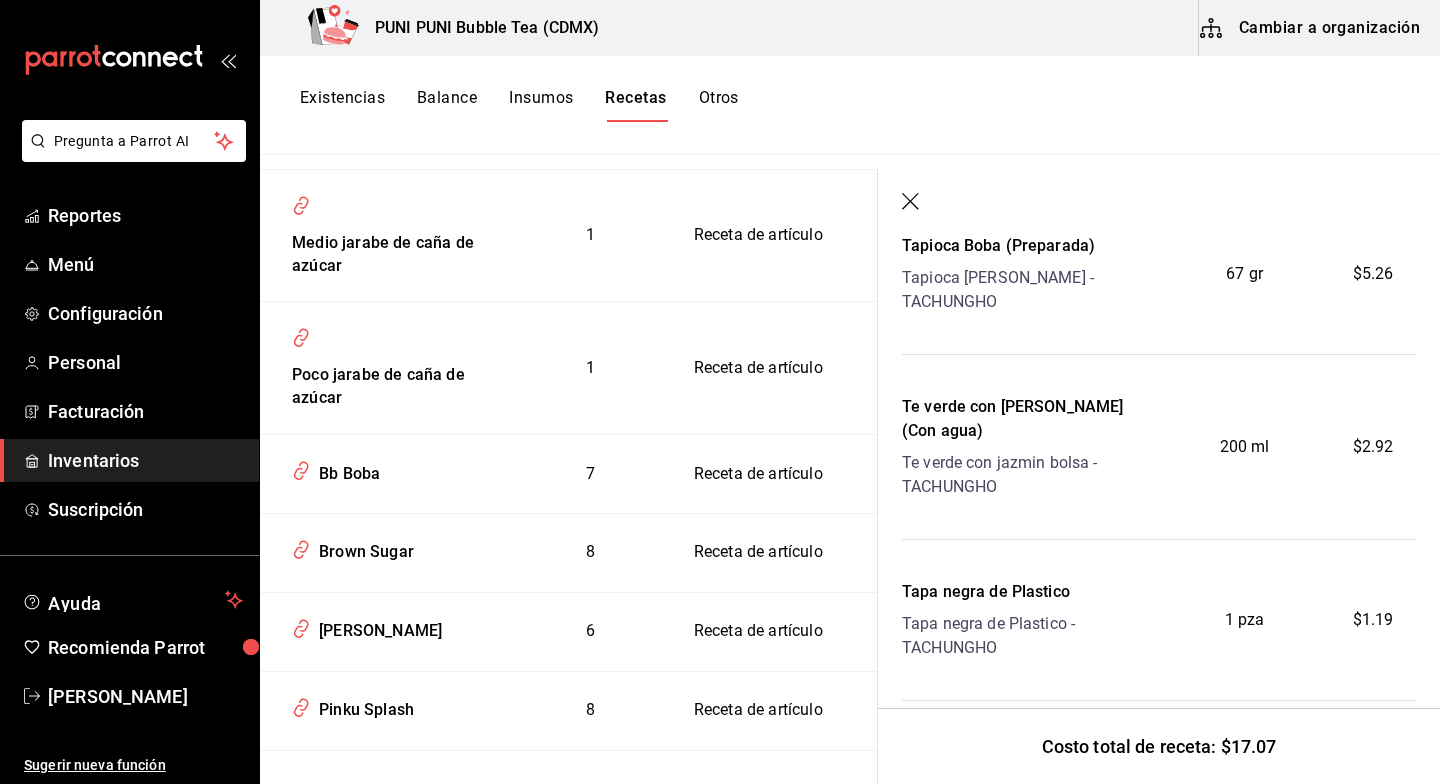 scroll, scrollTop: 0, scrollLeft: 0, axis: both 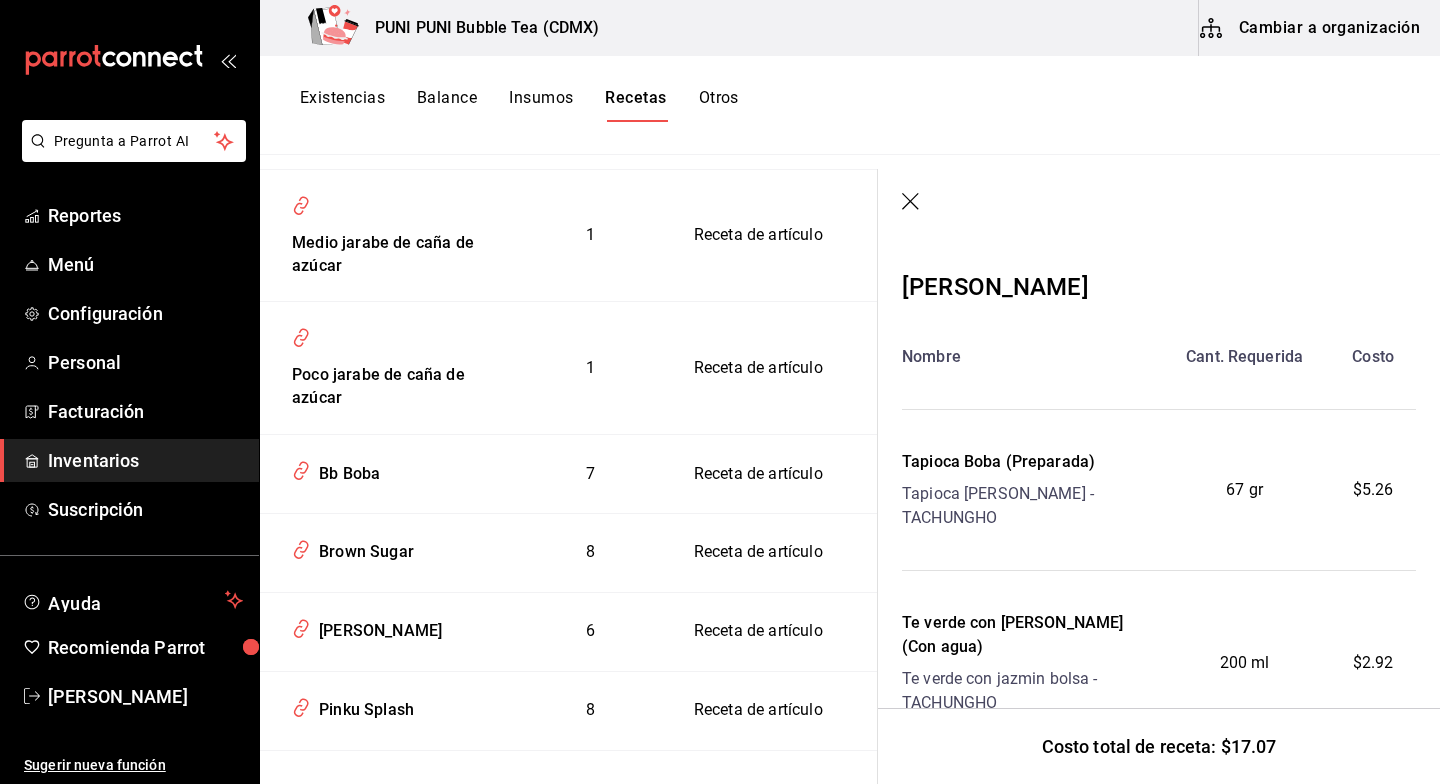 click on "Cambiar a organización" at bounding box center [1311, 28] 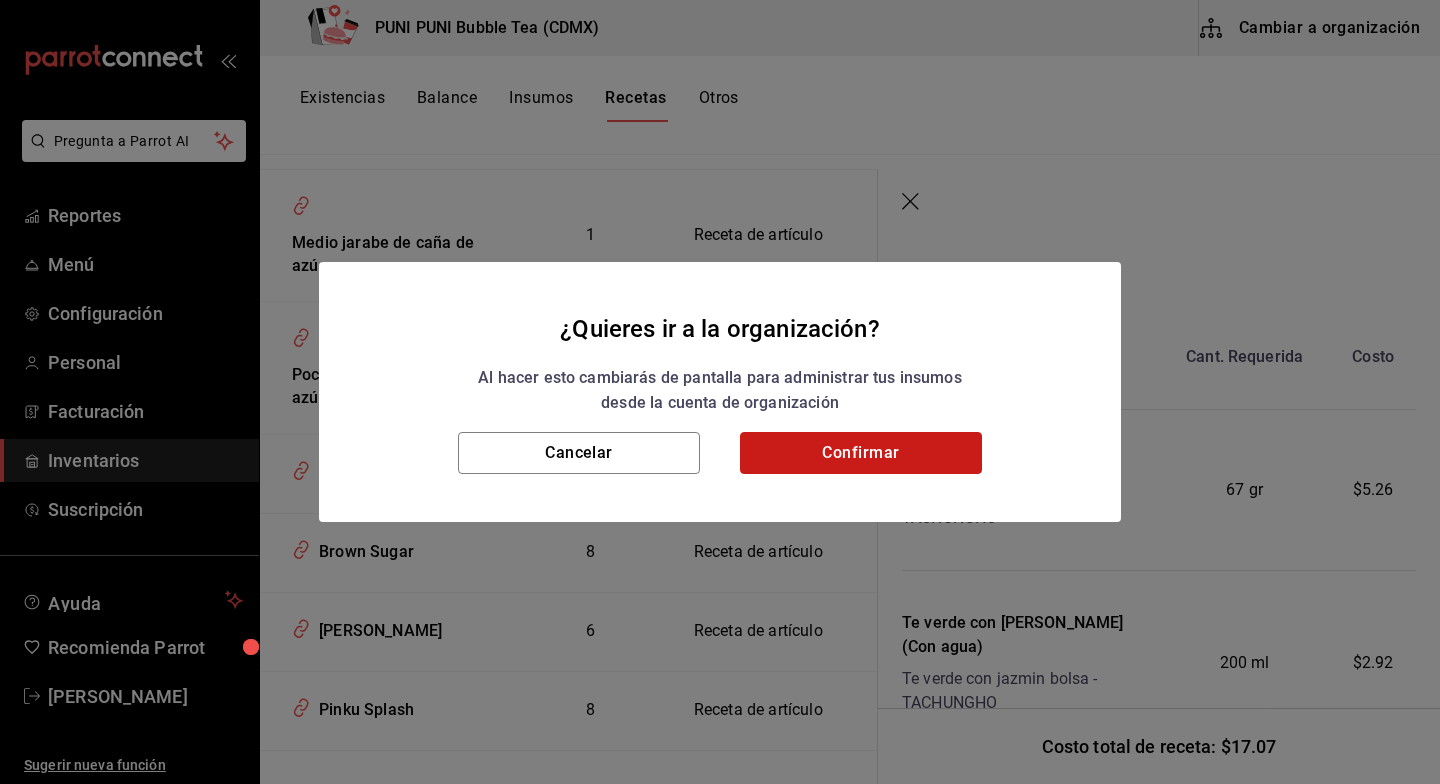 click on "Confirmar" at bounding box center [861, 453] 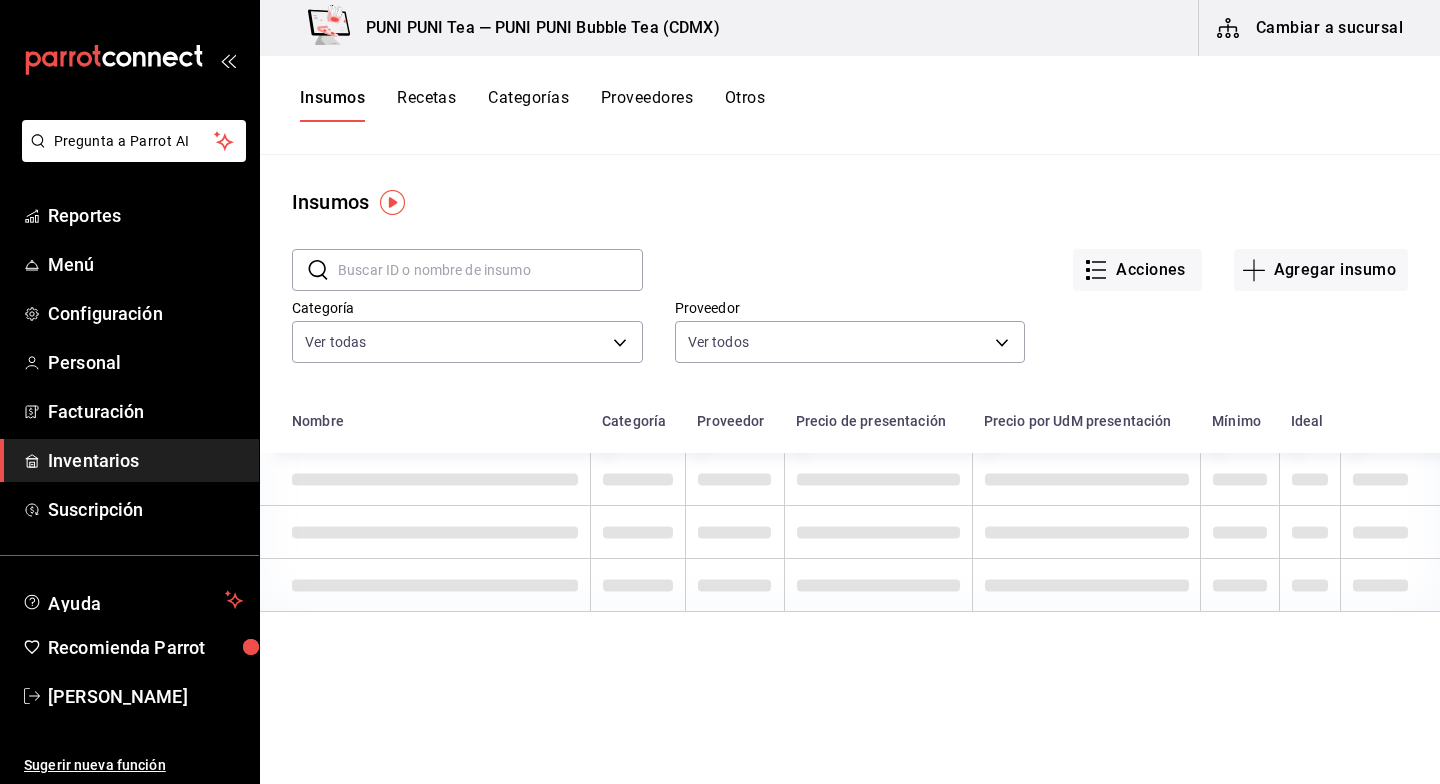 click on "Recetas" at bounding box center (426, 105) 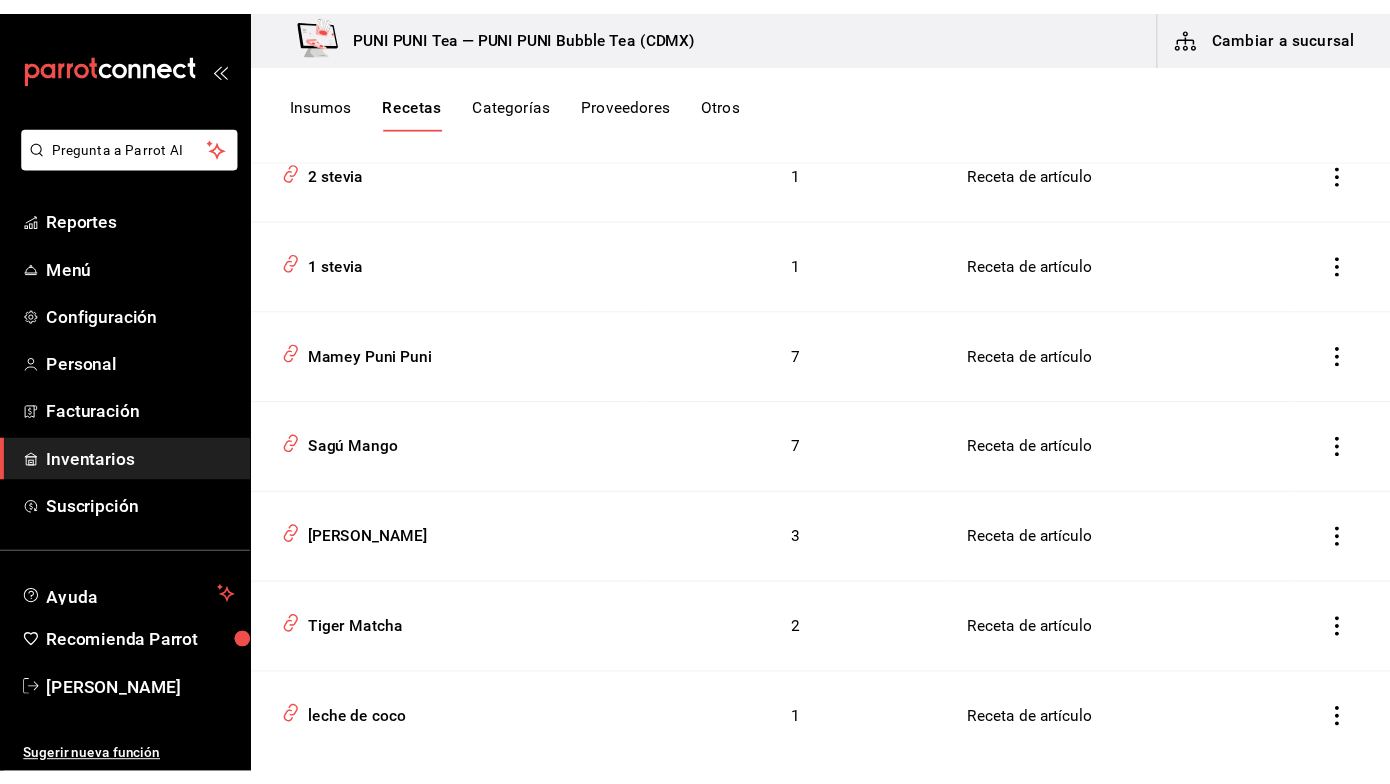 scroll, scrollTop: 2274, scrollLeft: 0, axis: vertical 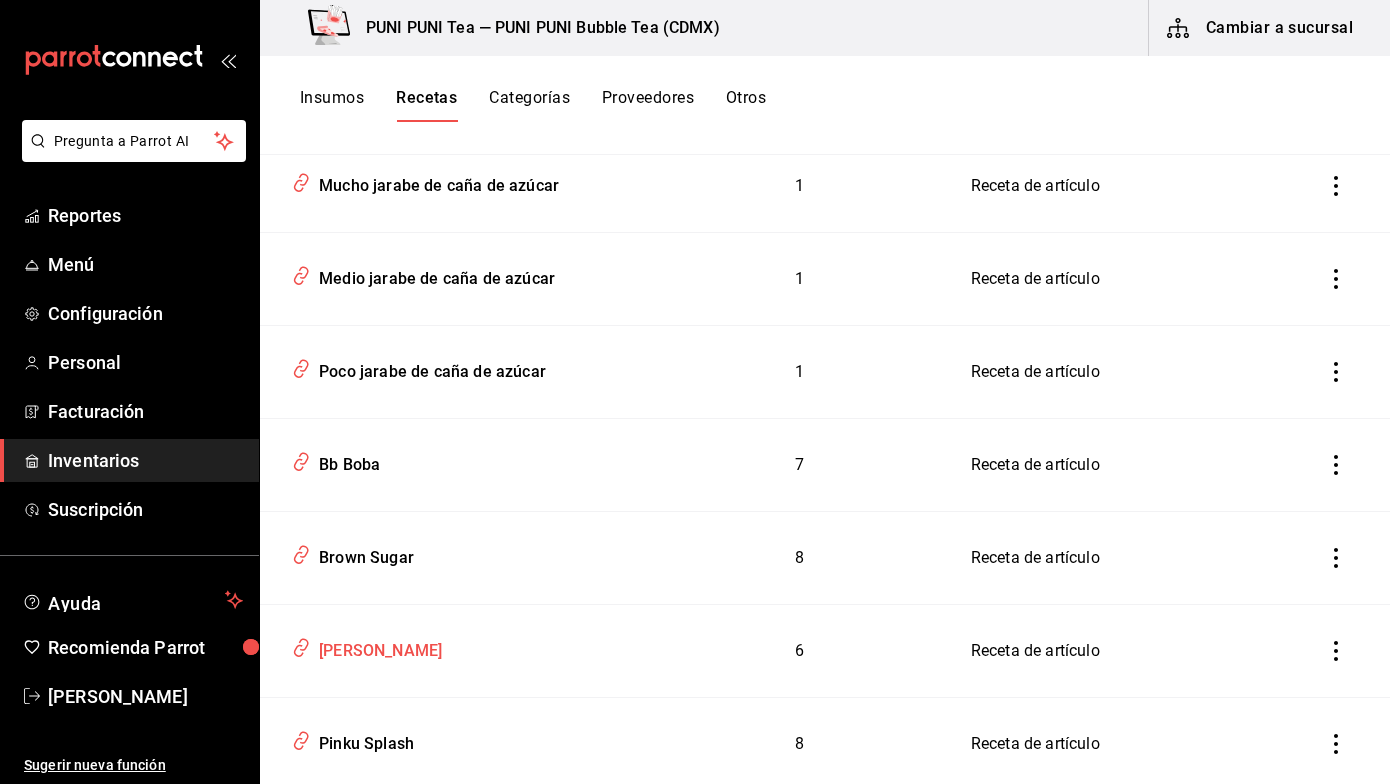 click on "[PERSON_NAME]" at bounding box center (376, 647) 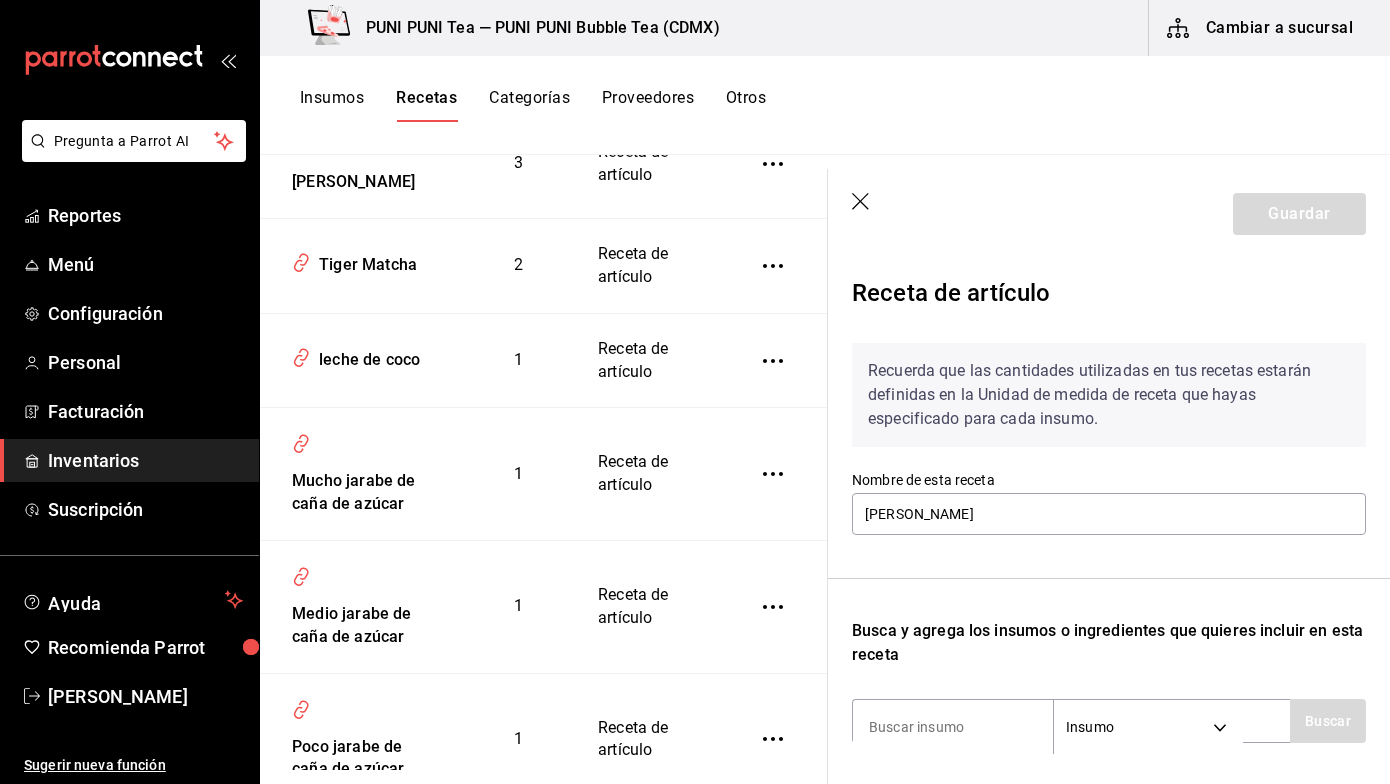 scroll, scrollTop: 3211, scrollLeft: 0, axis: vertical 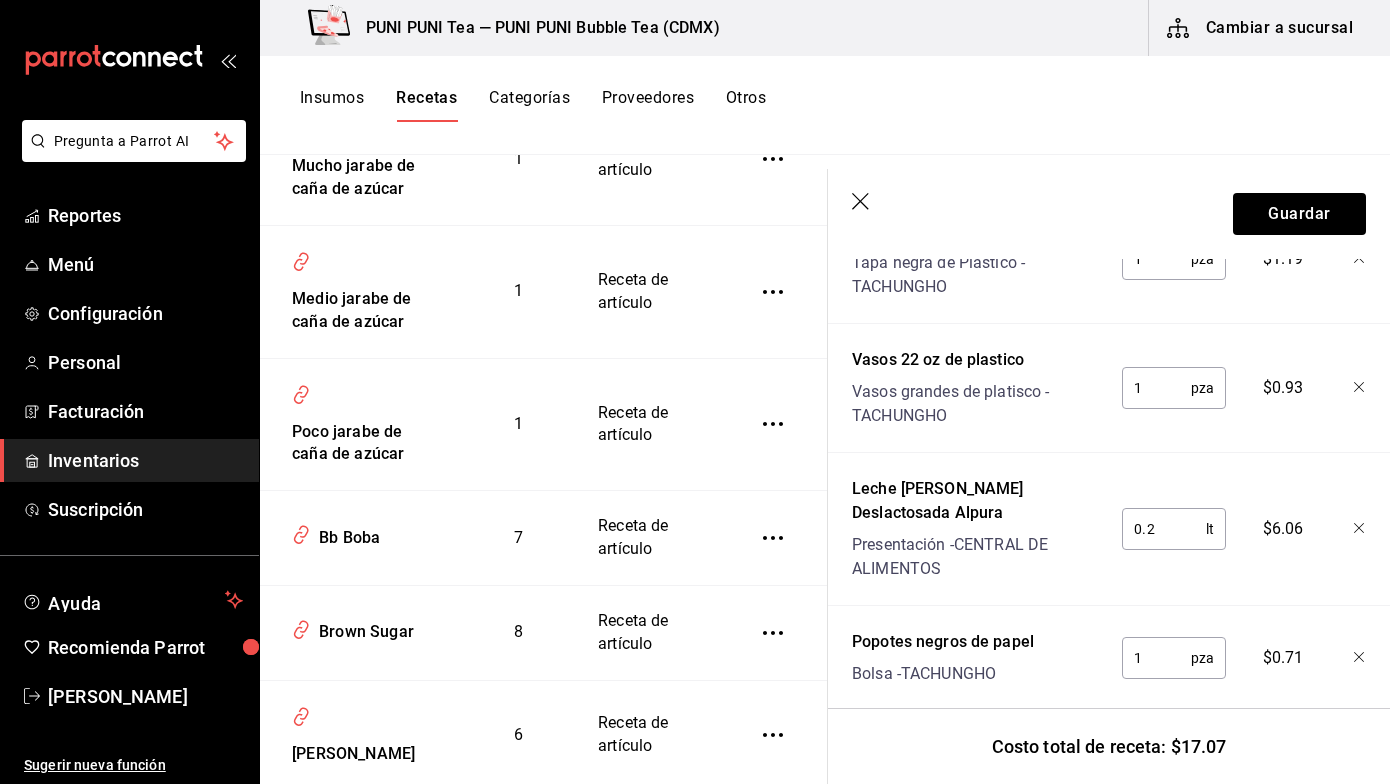 click 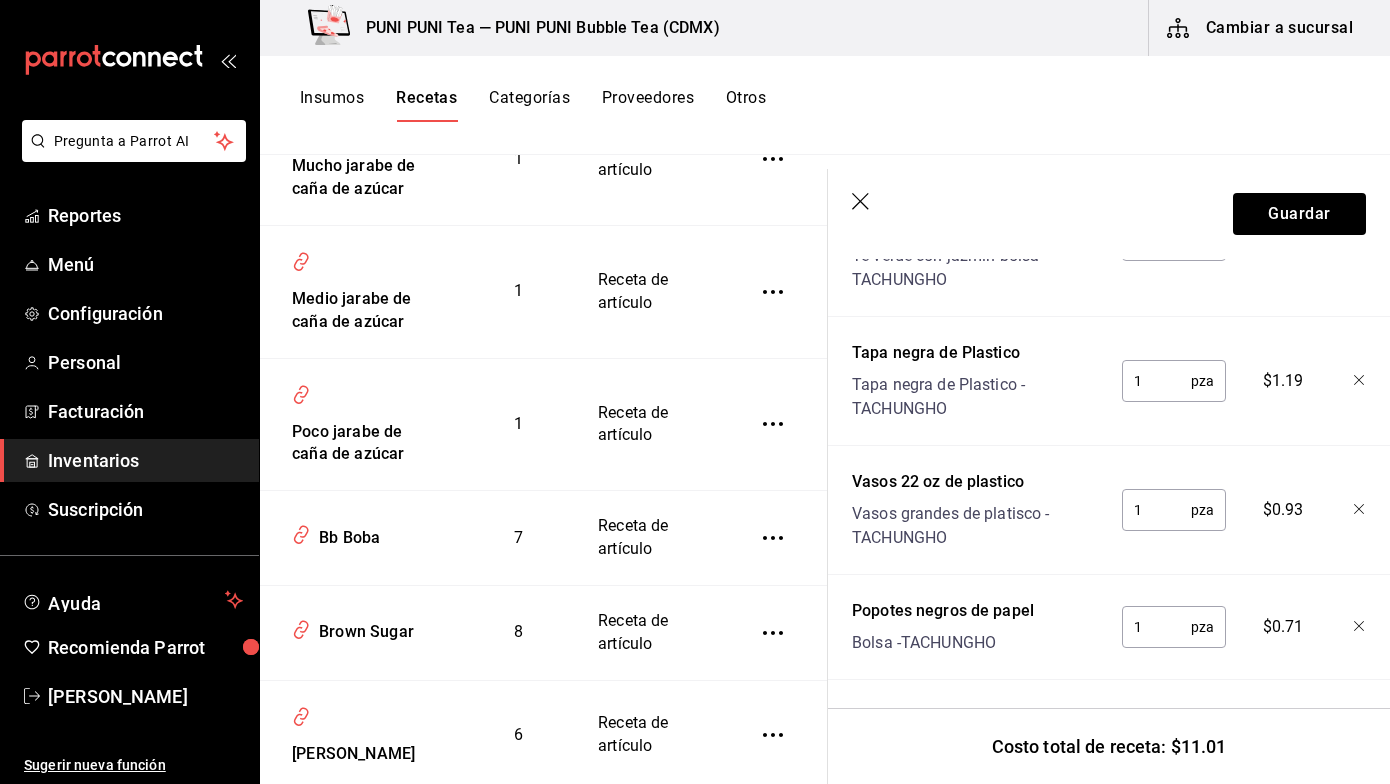 scroll, scrollTop: 771, scrollLeft: 0, axis: vertical 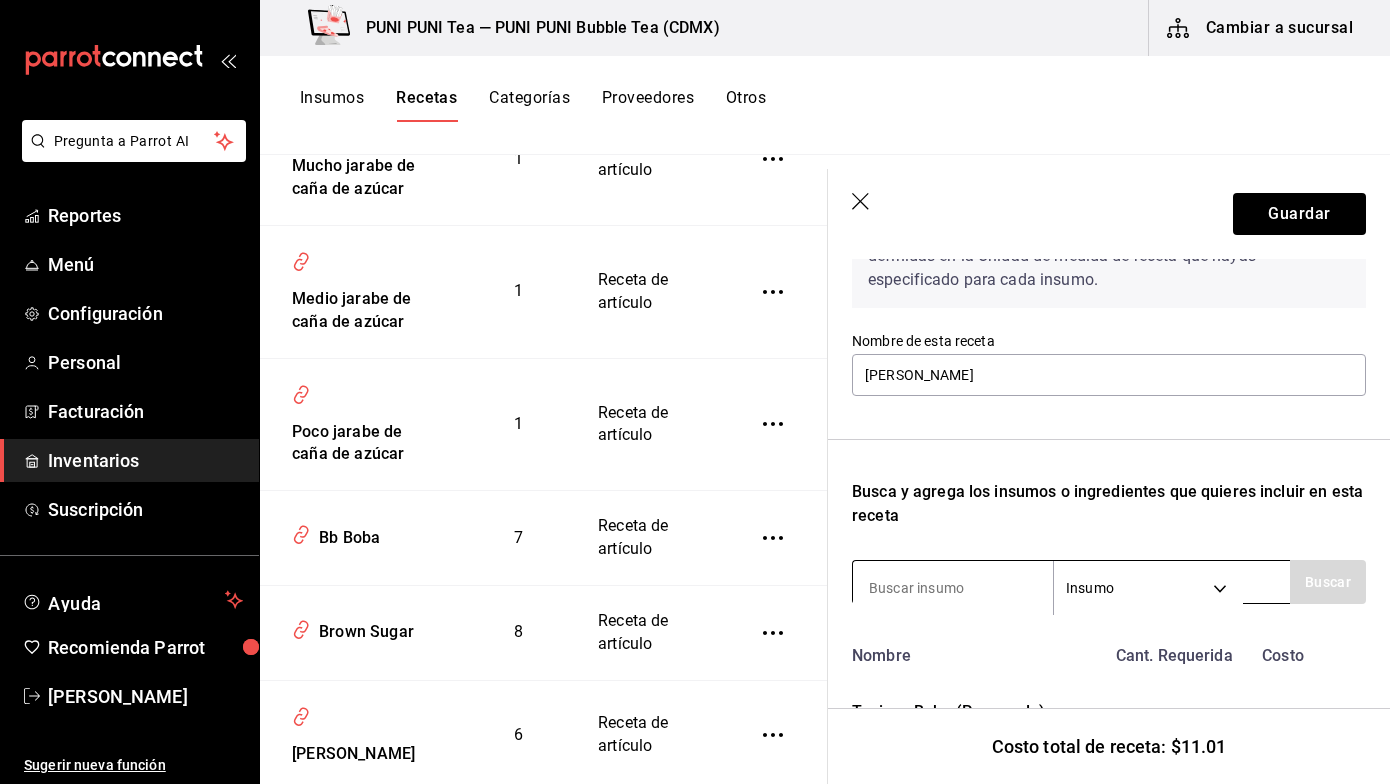 click at bounding box center (953, 588) 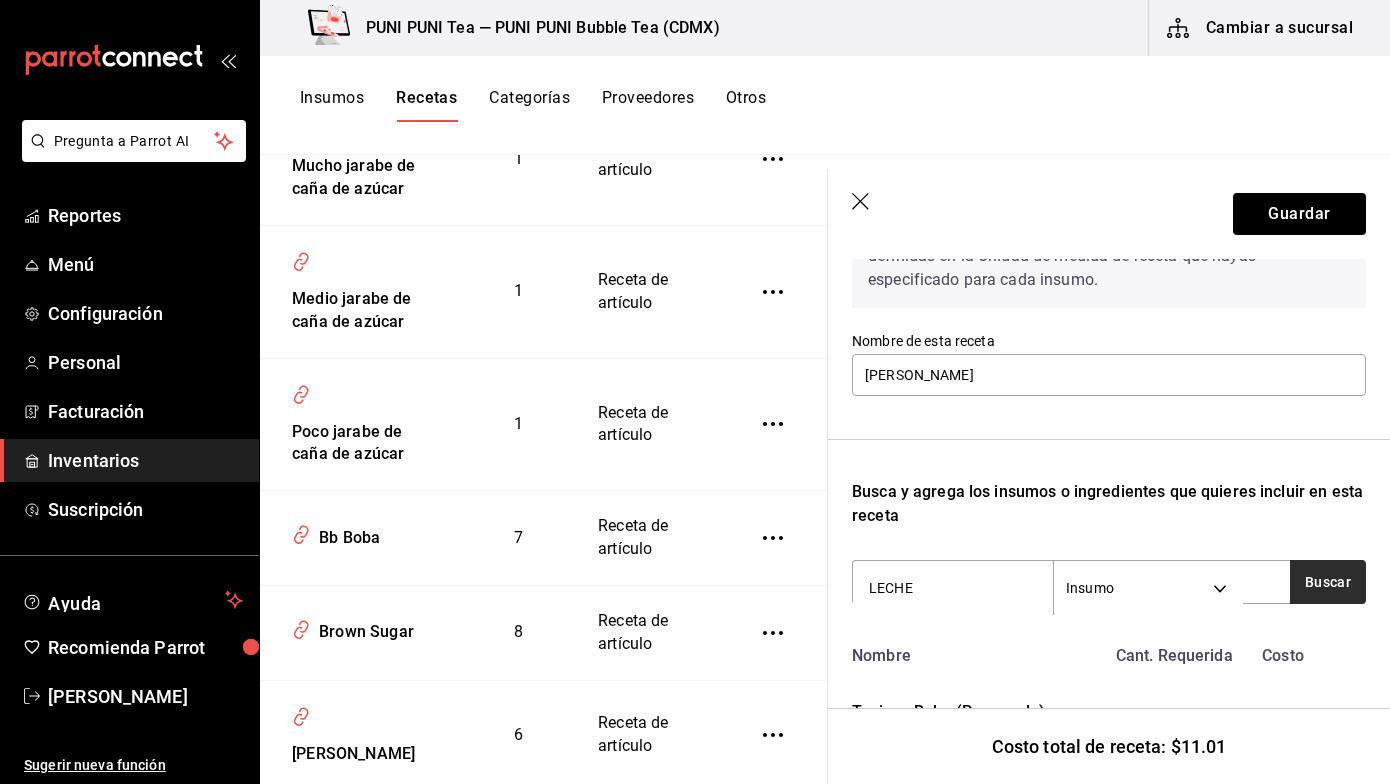type on "LECHE" 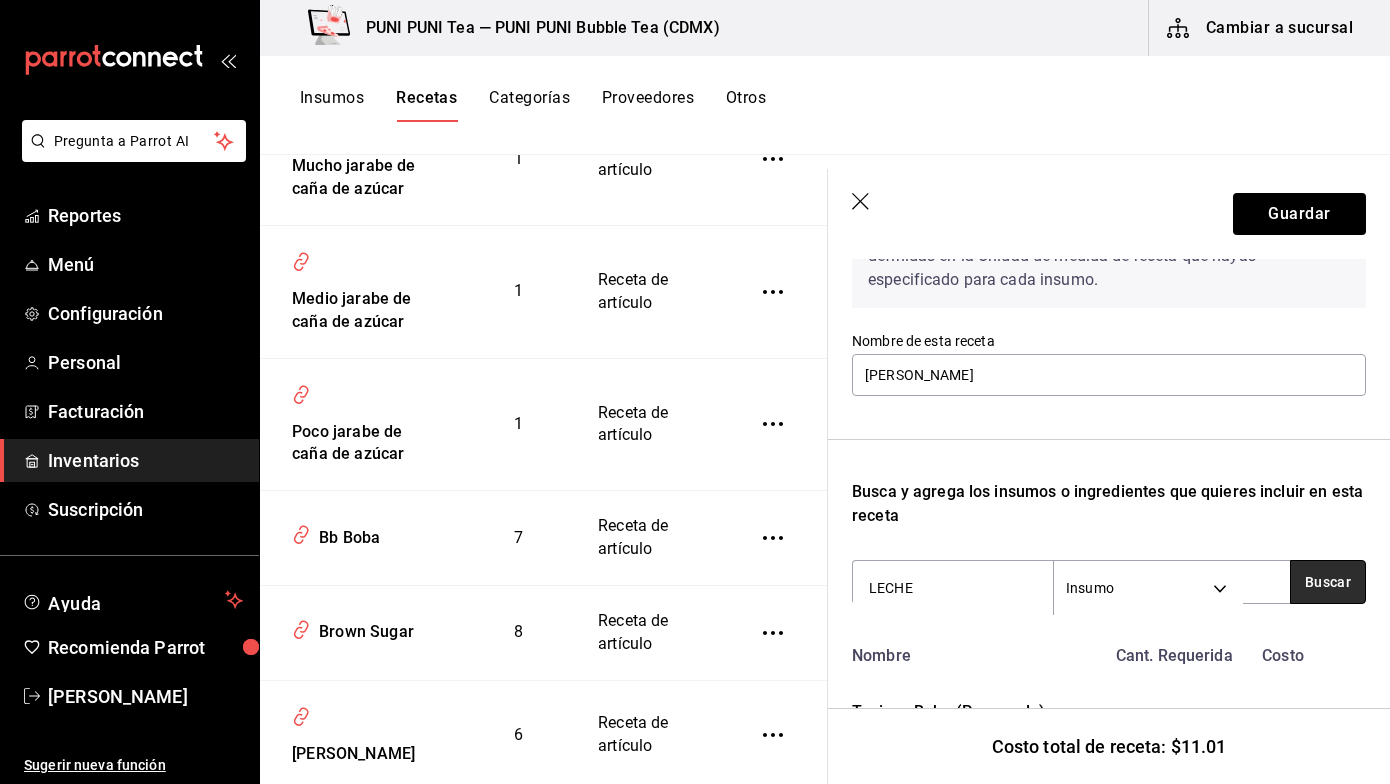 click on "Buscar" at bounding box center (1328, 582) 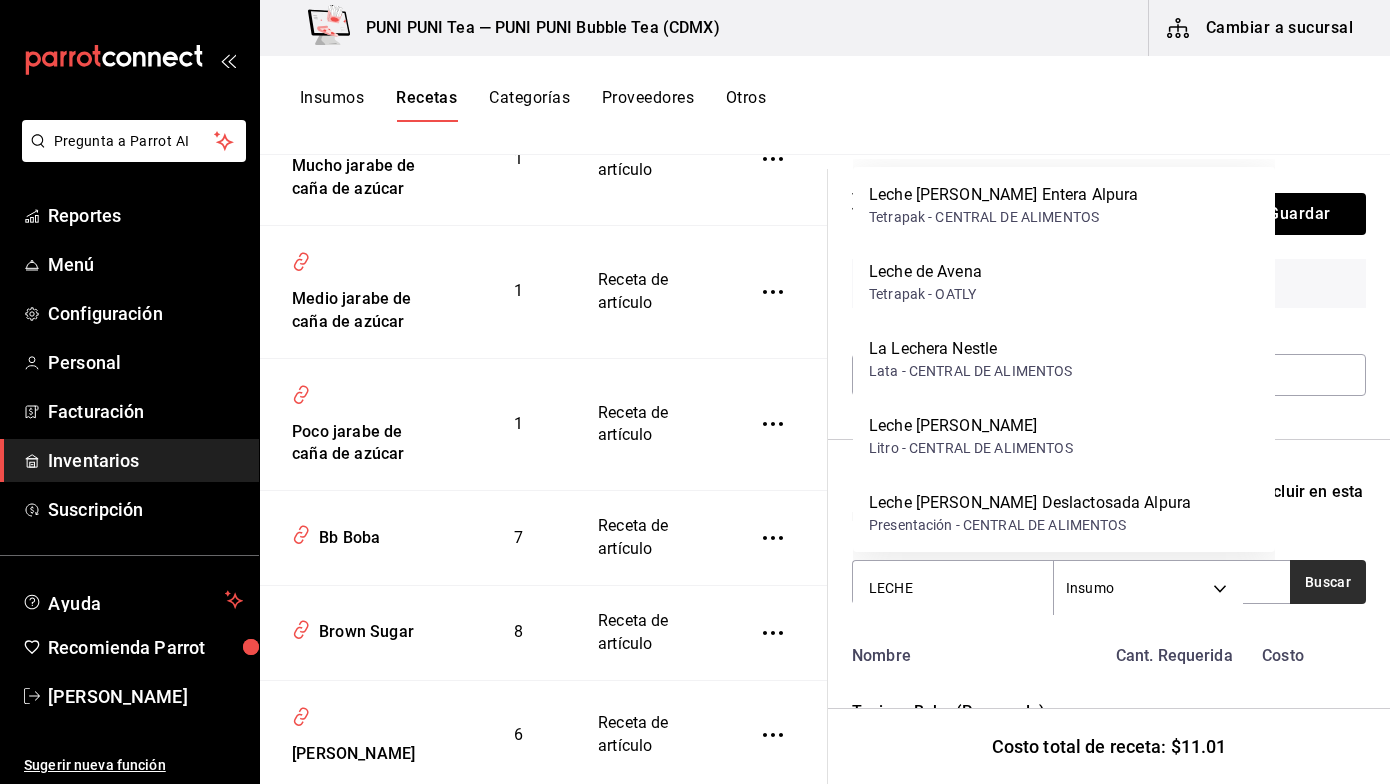 scroll, scrollTop: 3211, scrollLeft: 0, axis: vertical 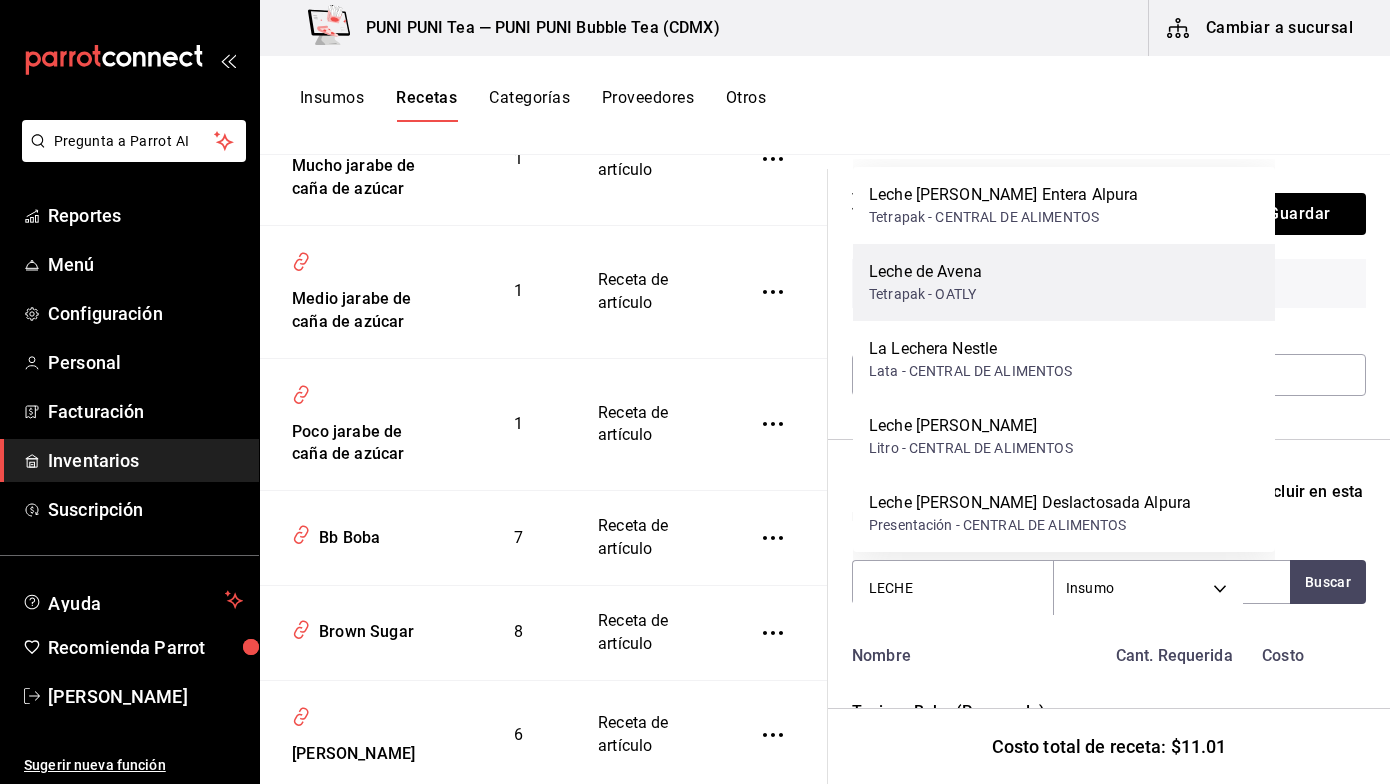 click on "Leche [PERSON_NAME] Tetrapak - OATLY" at bounding box center (1064, 282) 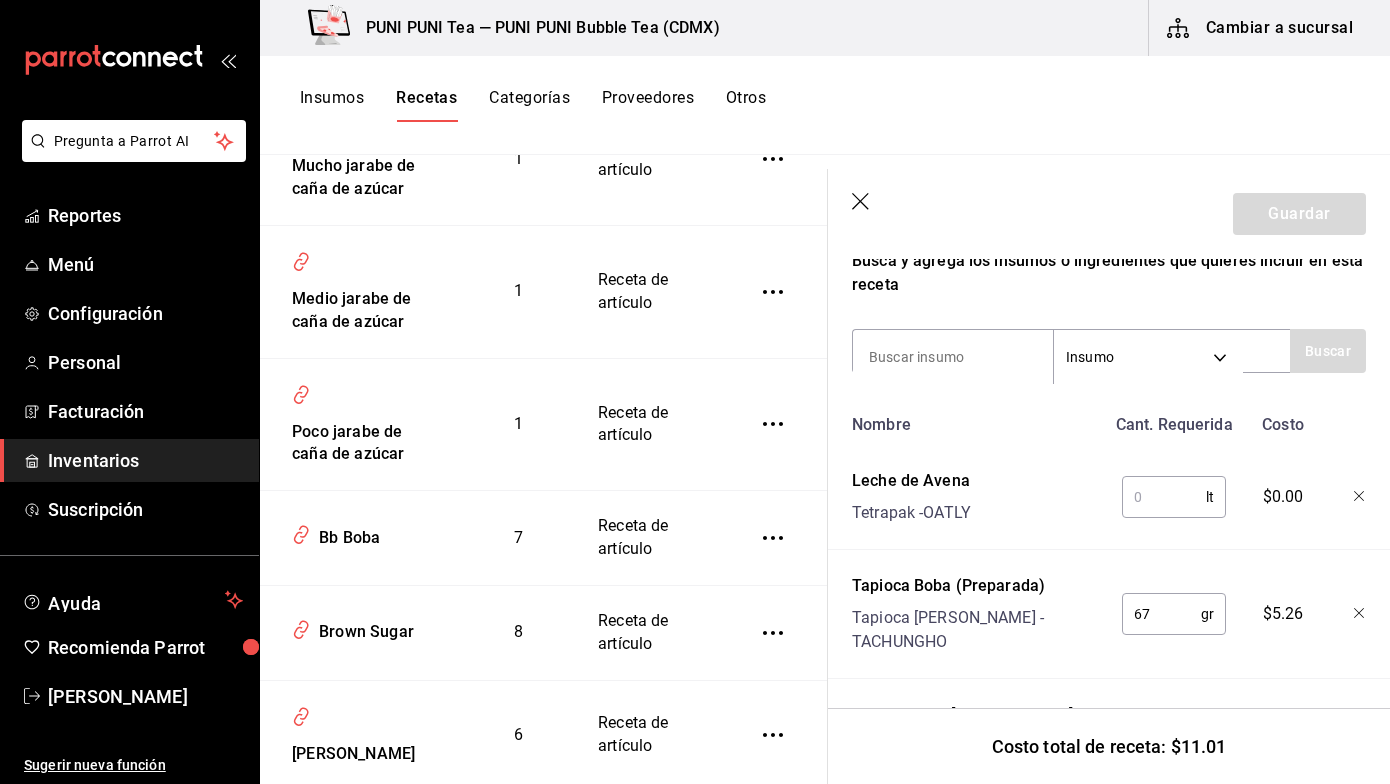 scroll, scrollTop: 458, scrollLeft: 0, axis: vertical 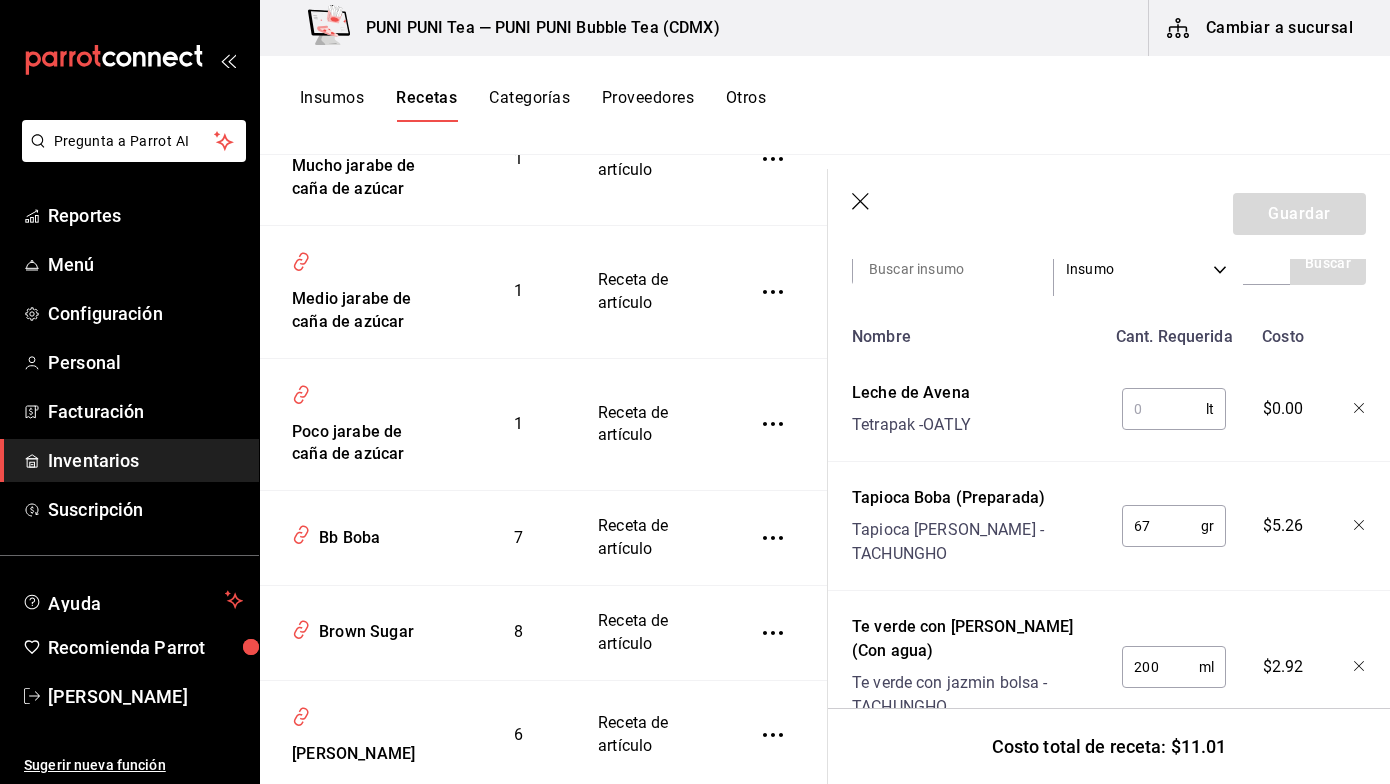 click at bounding box center [1164, 409] 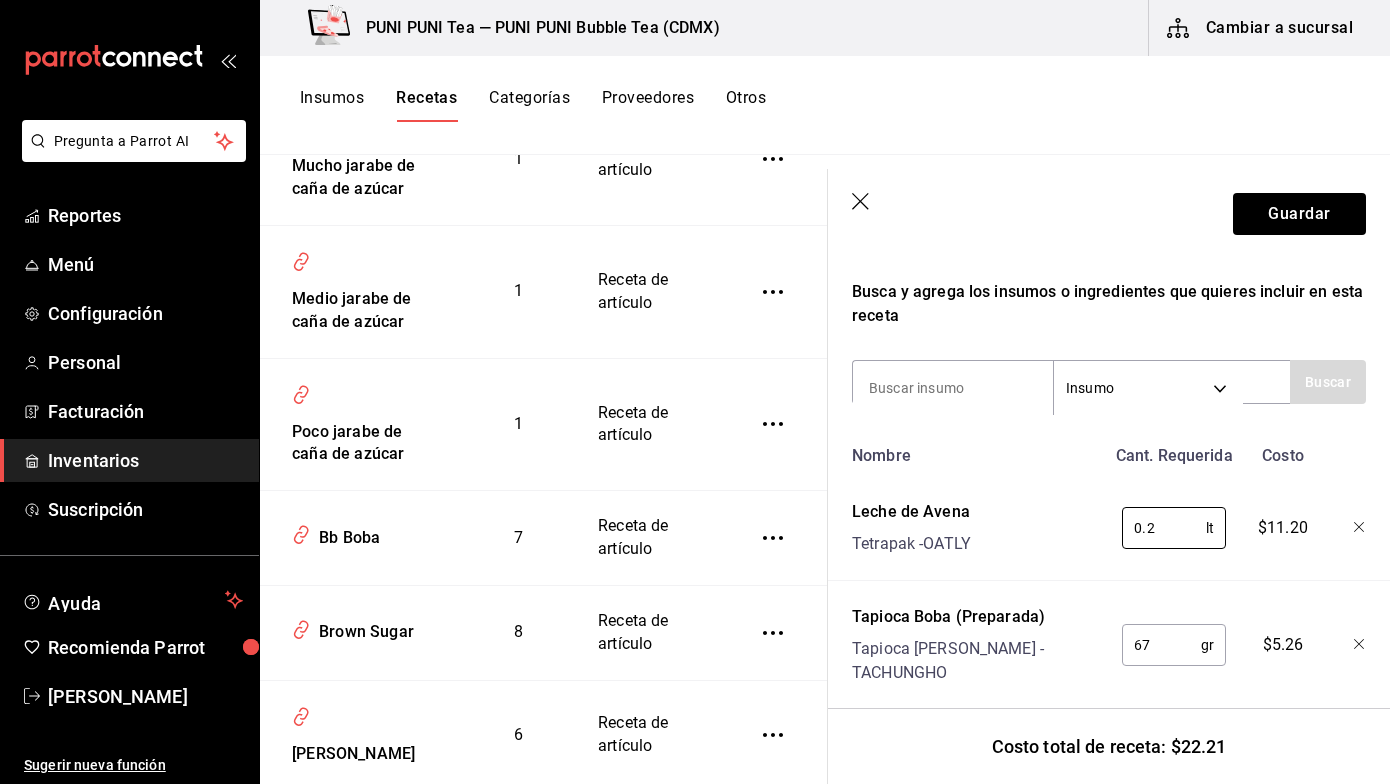 scroll, scrollTop: 328, scrollLeft: 0, axis: vertical 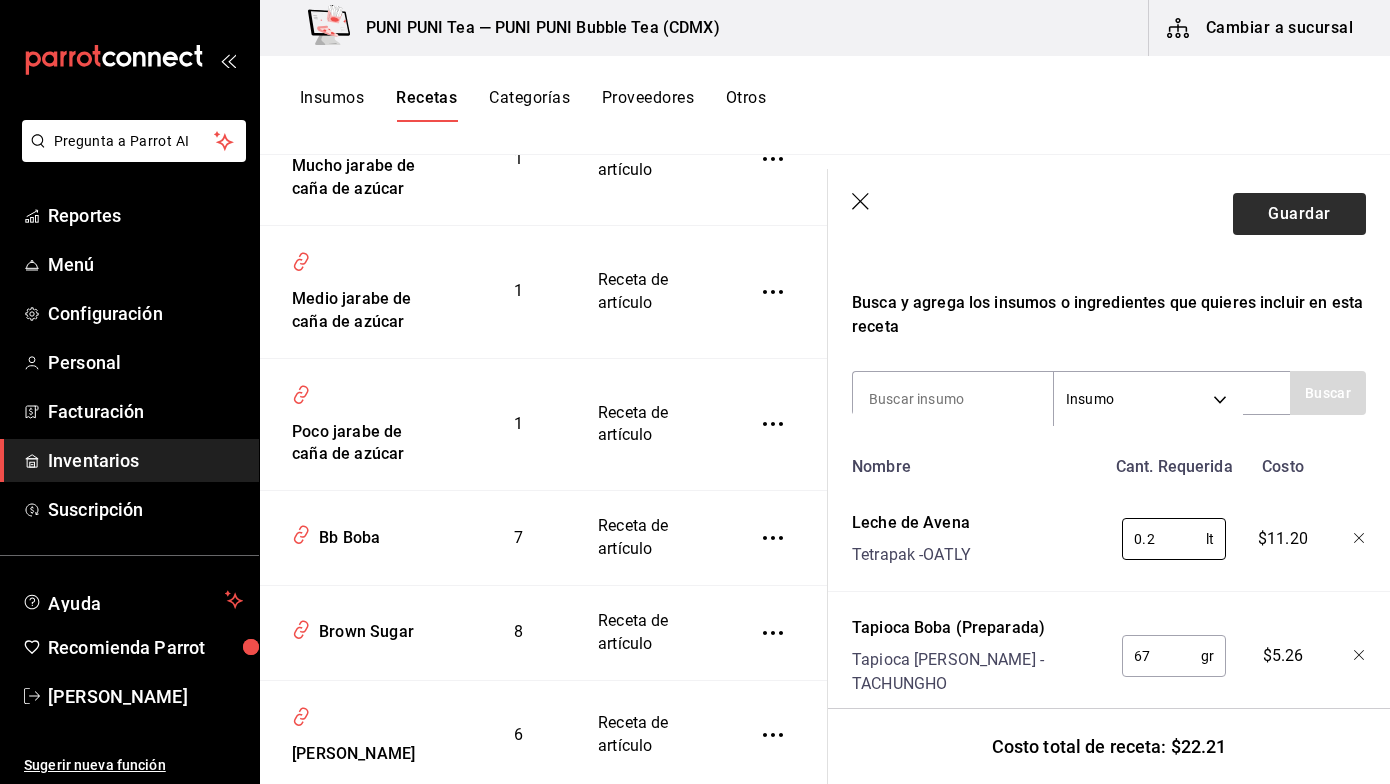 type on "0.2" 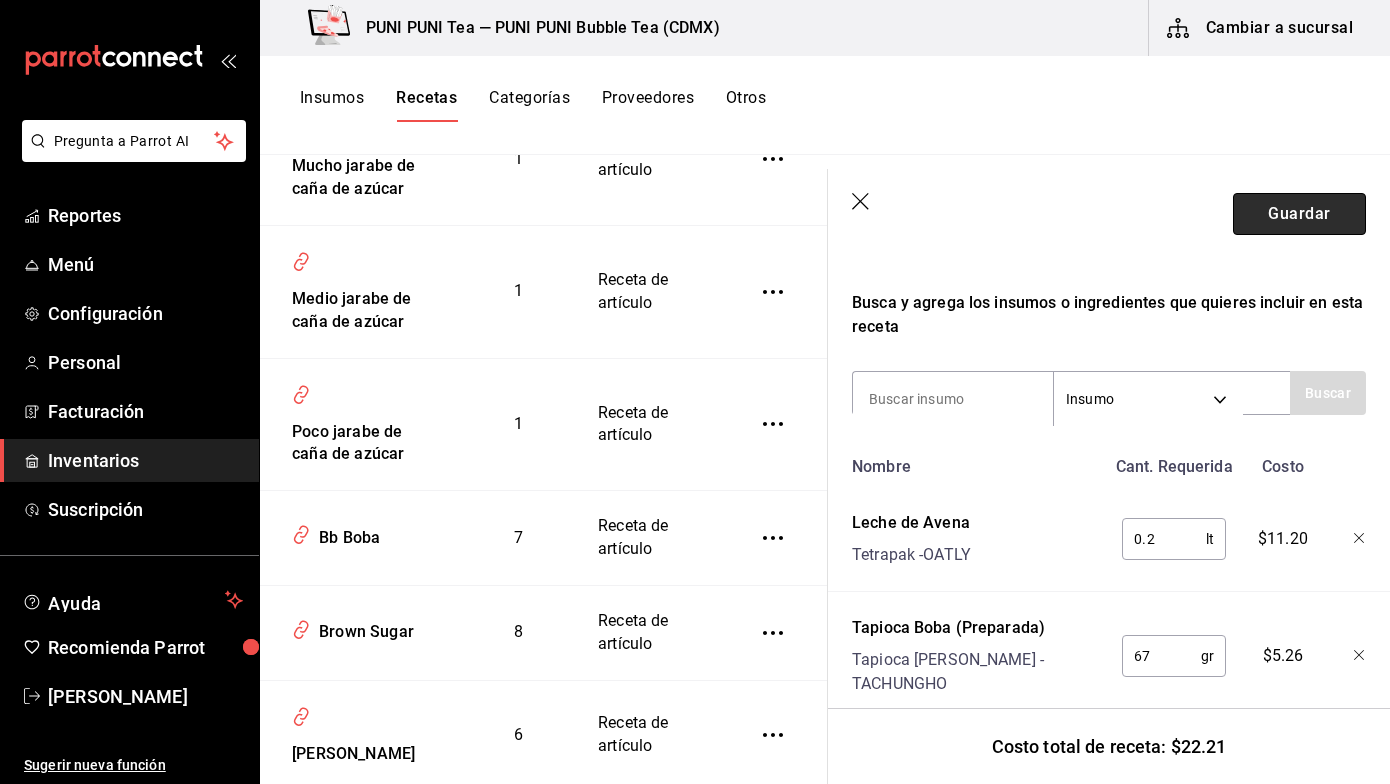 click on "Guardar" at bounding box center (1299, 214) 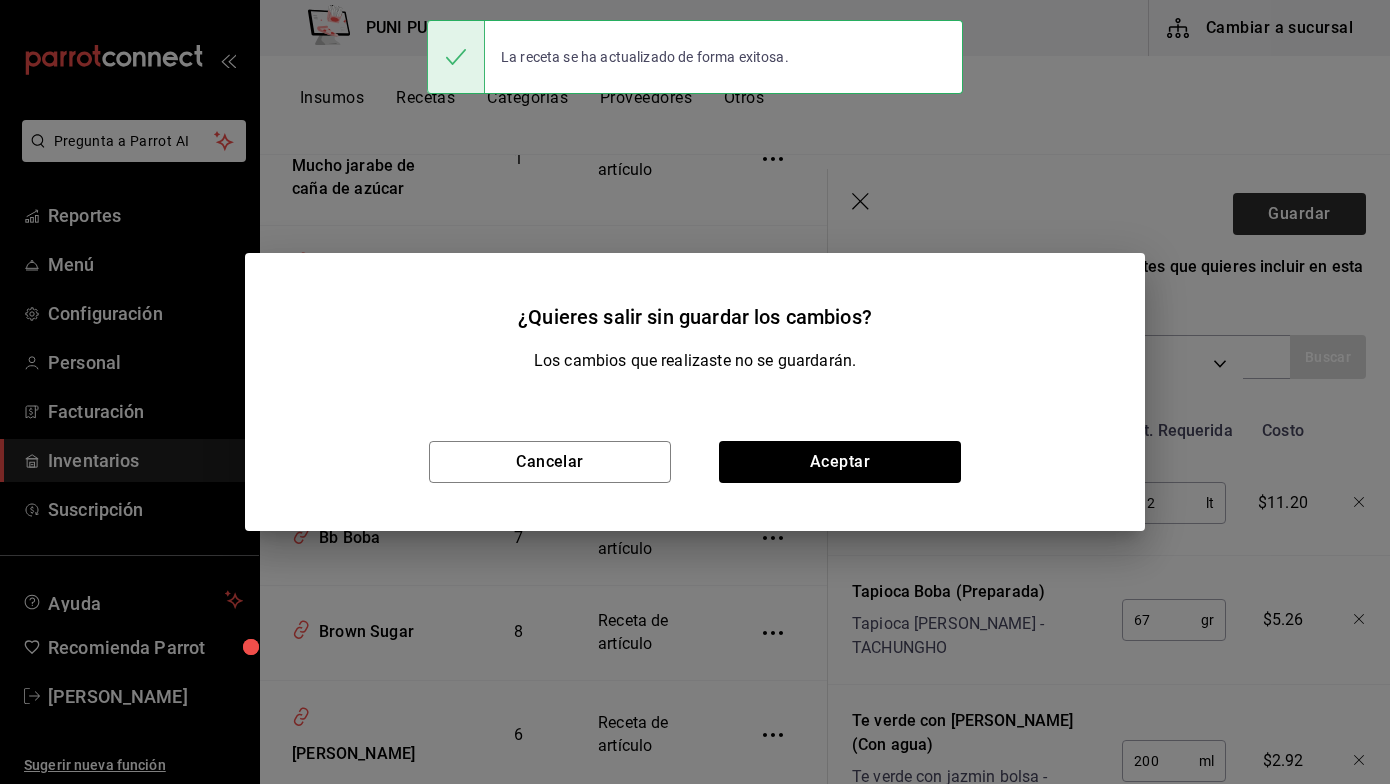 scroll, scrollTop: 292, scrollLeft: 0, axis: vertical 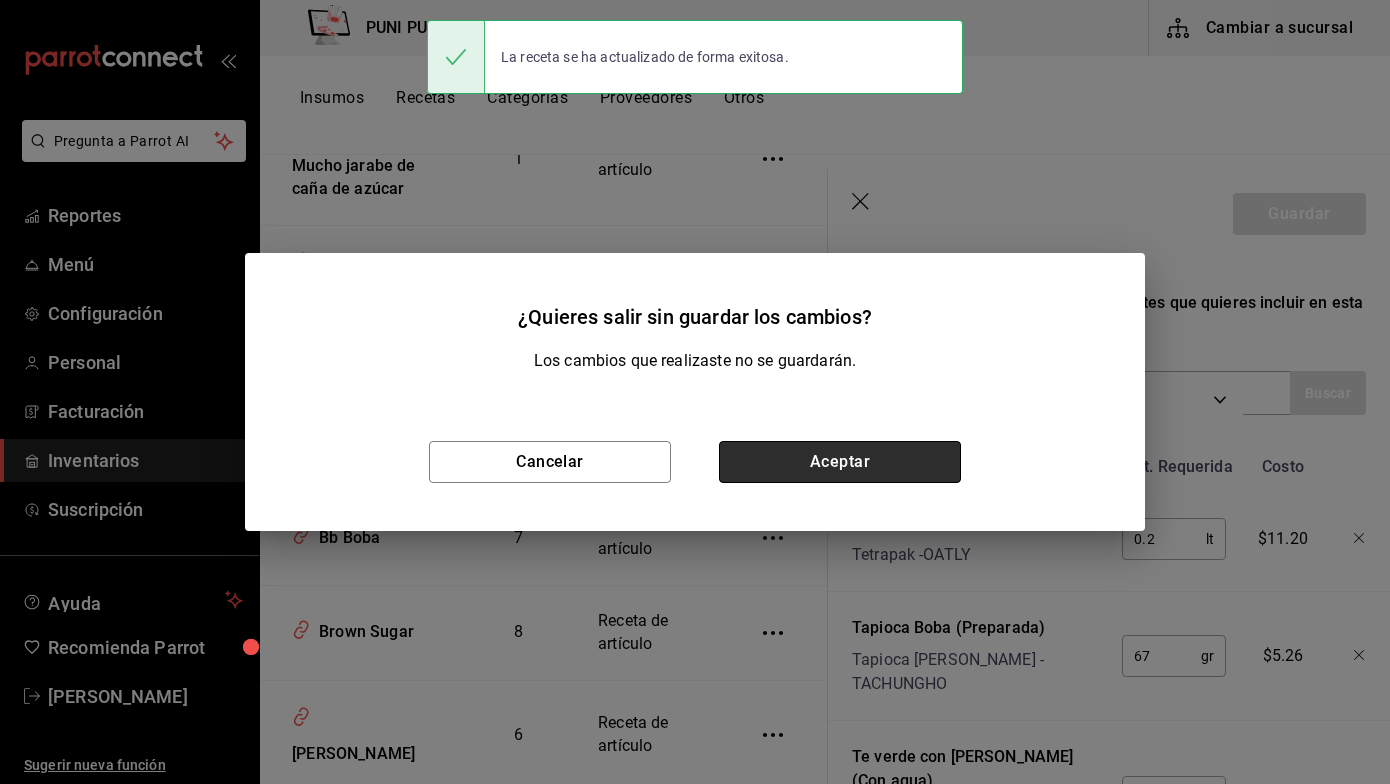 click on "Aceptar" at bounding box center (840, 462) 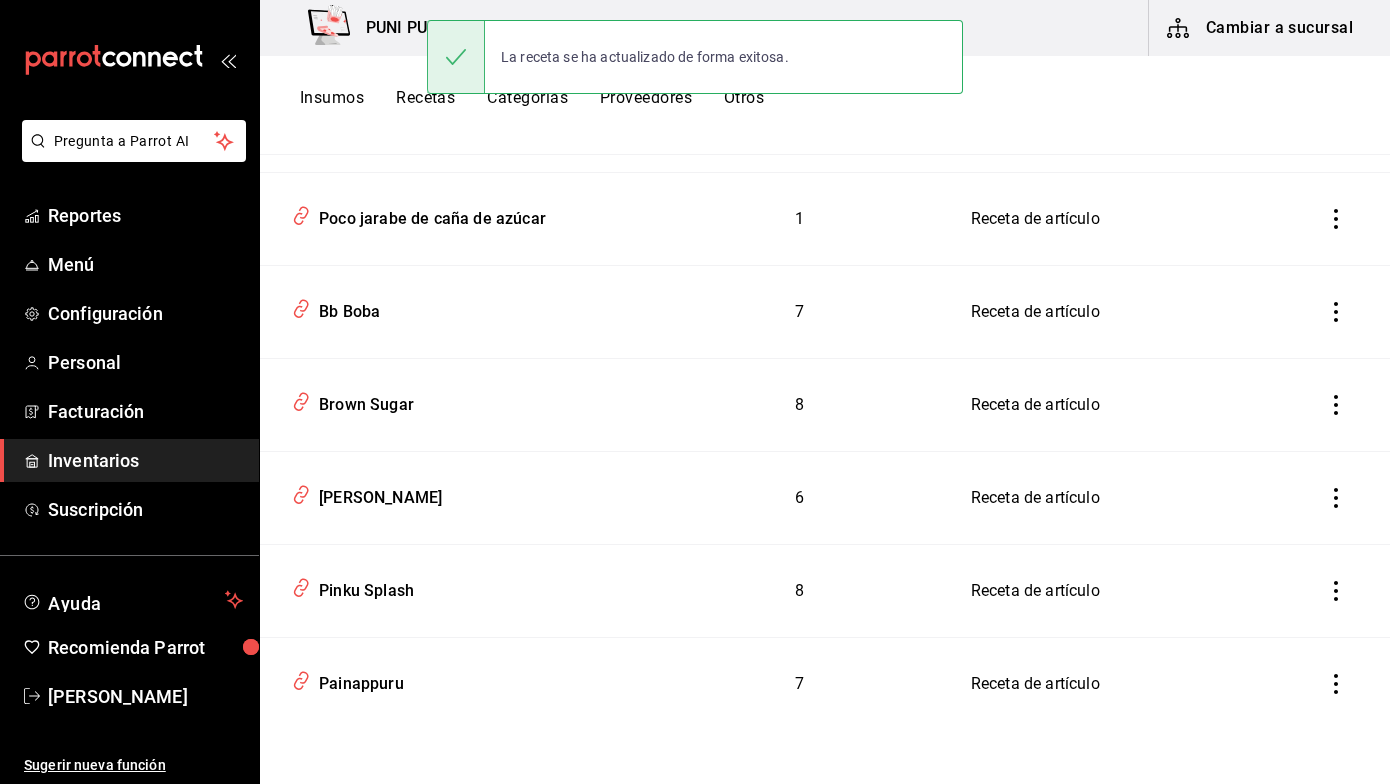 scroll, scrollTop: 2896, scrollLeft: 0, axis: vertical 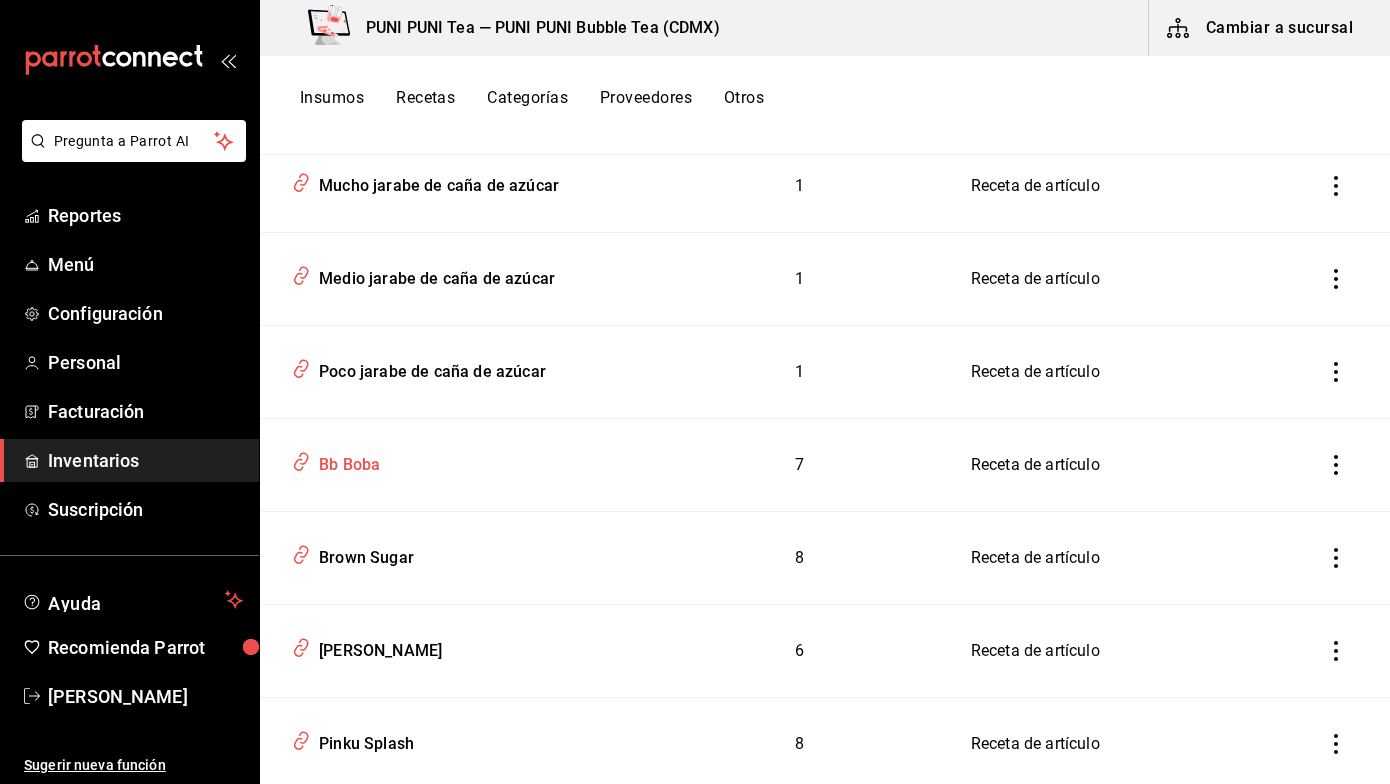 click on "Bb Boba" at bounding box center (456, 461) 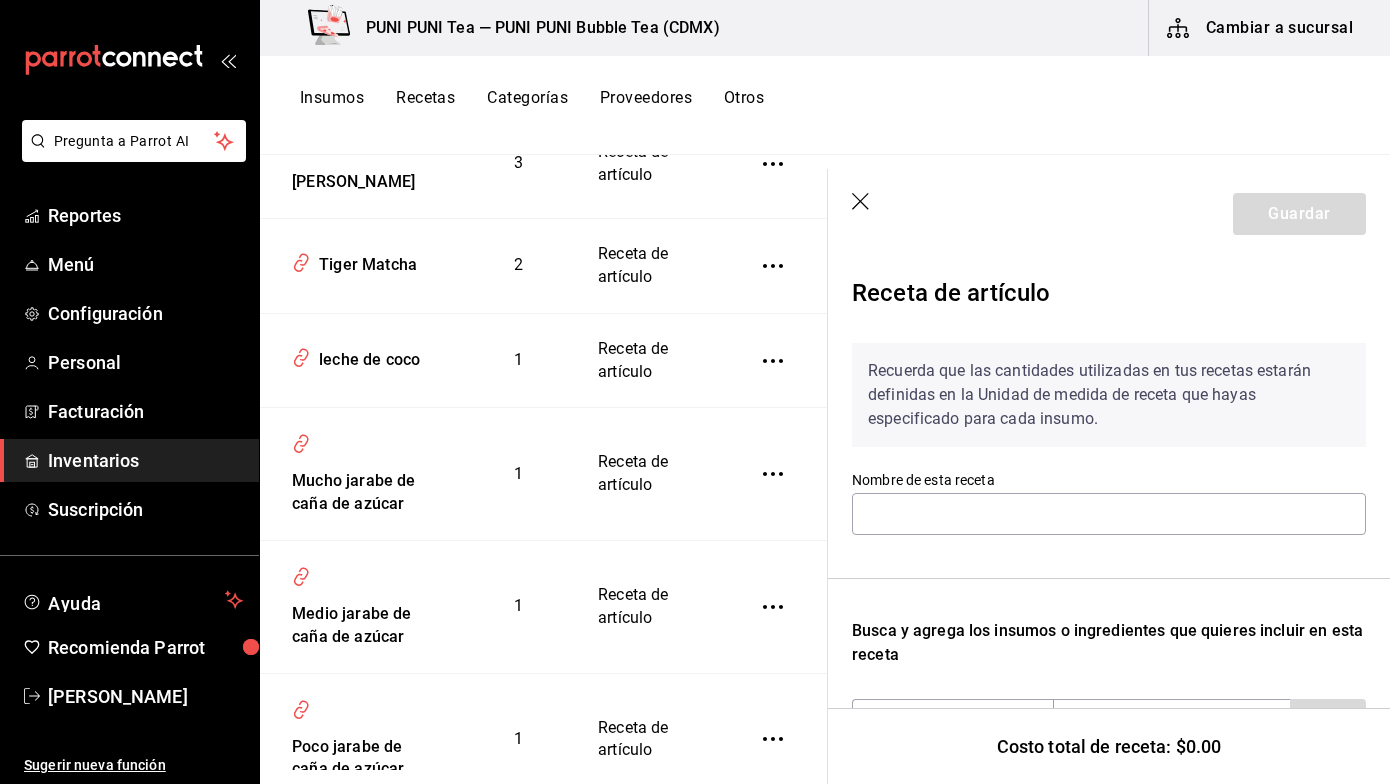 scroll, scrollTop: 3211, scrollLeft: 0, axis: vertical 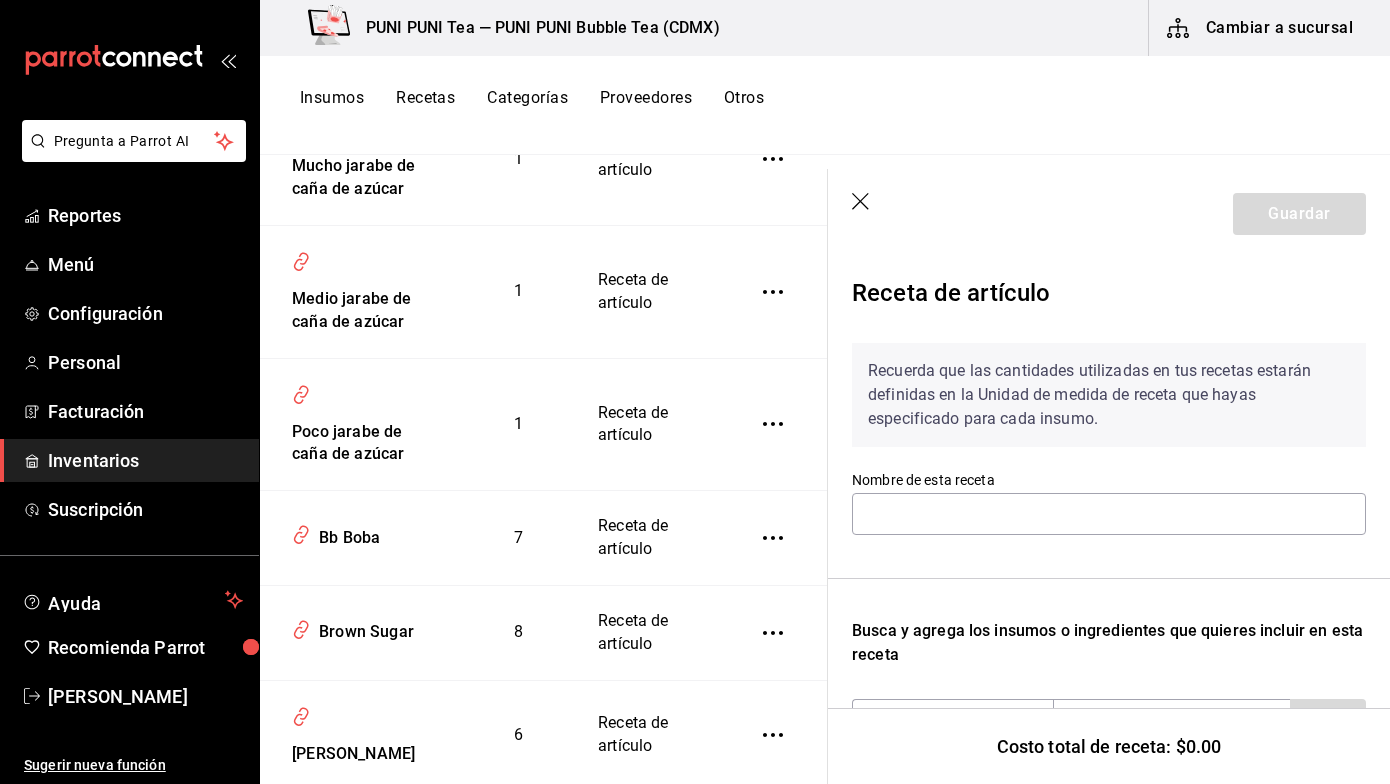 type on "Bb Boba" 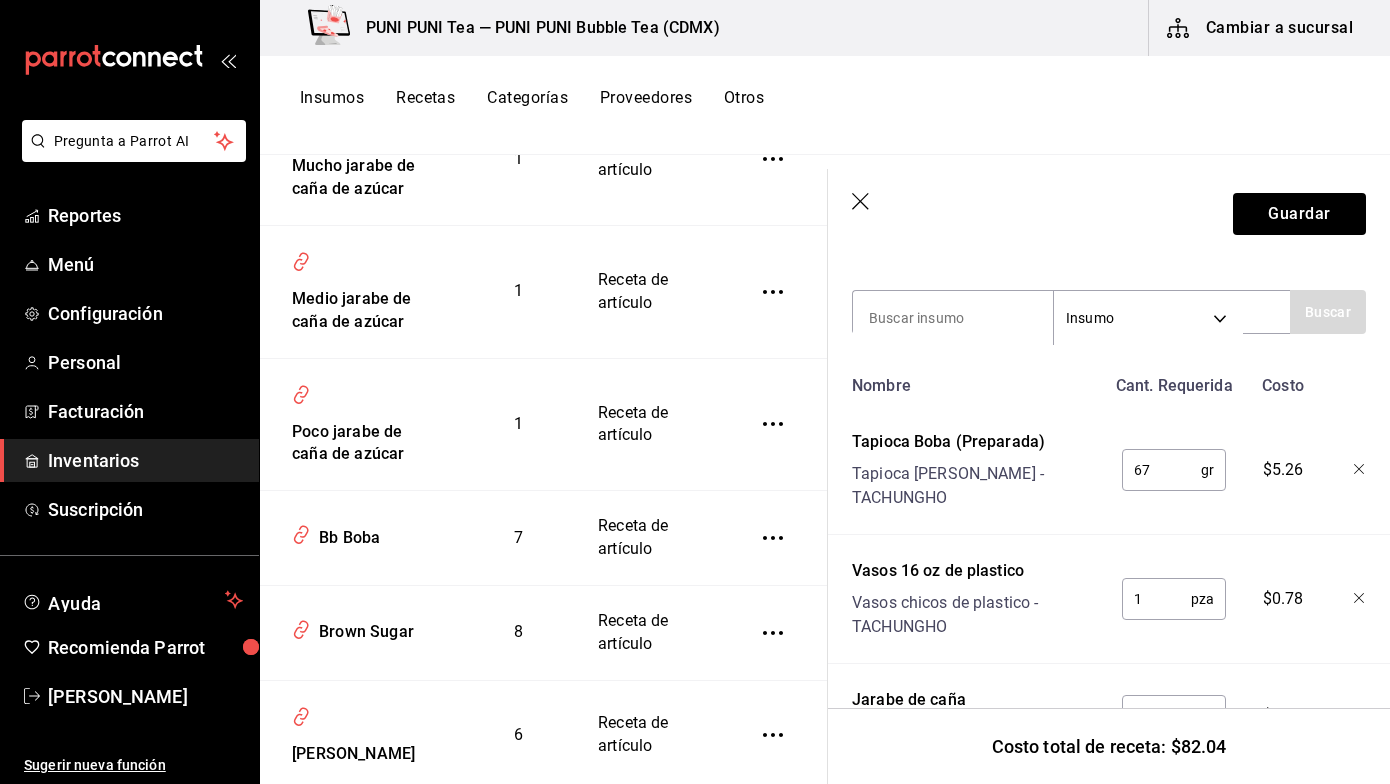scroll, scrollTop: 391, scrollLeft: 0, axis: vertical 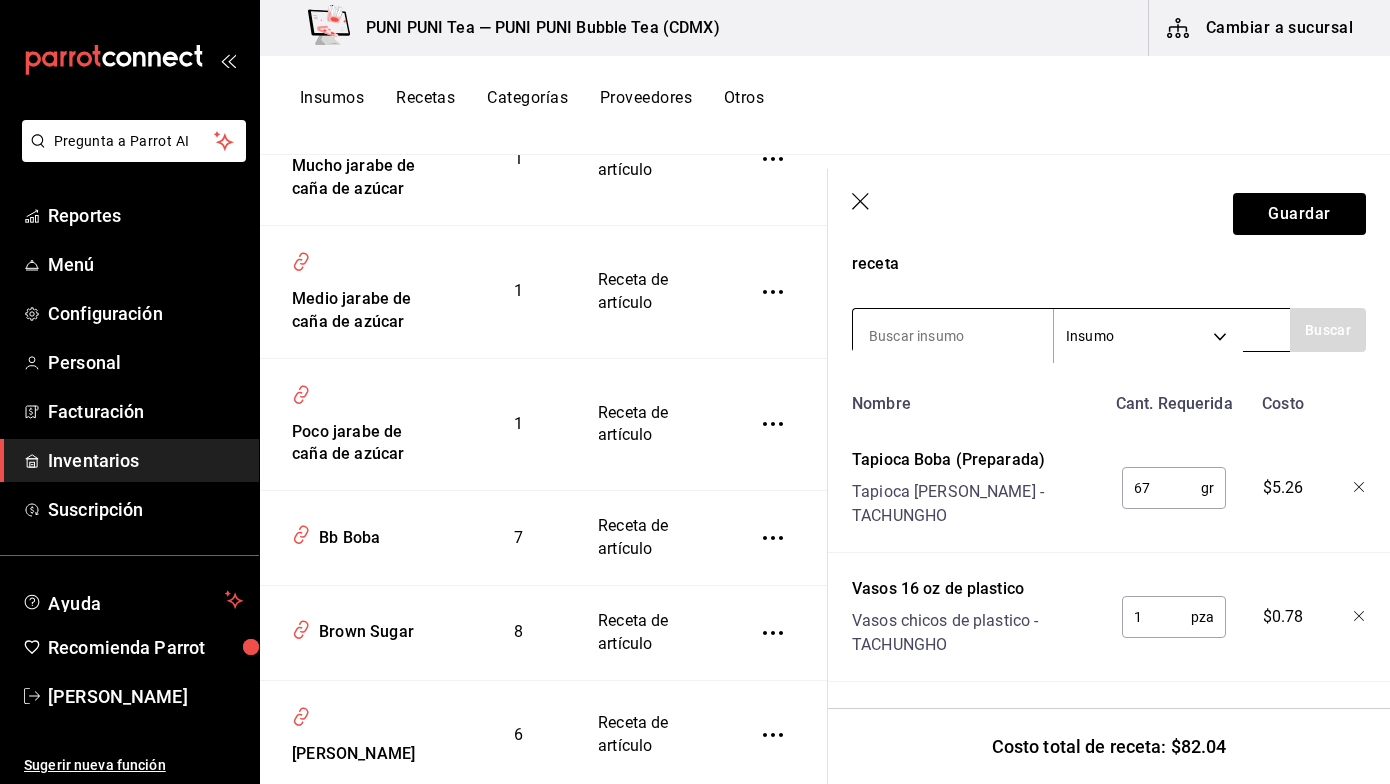 click at bounding box center (953, 336) 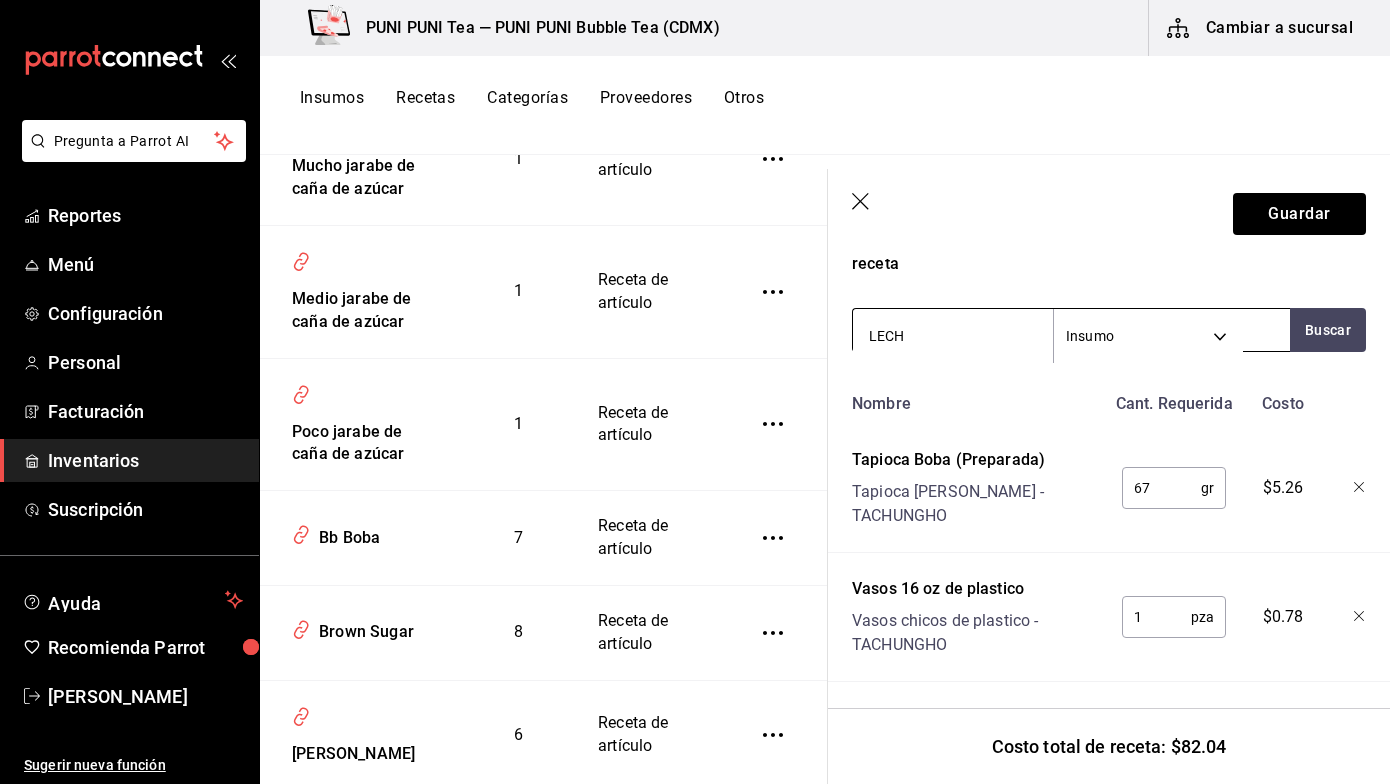 type on "LECHE" 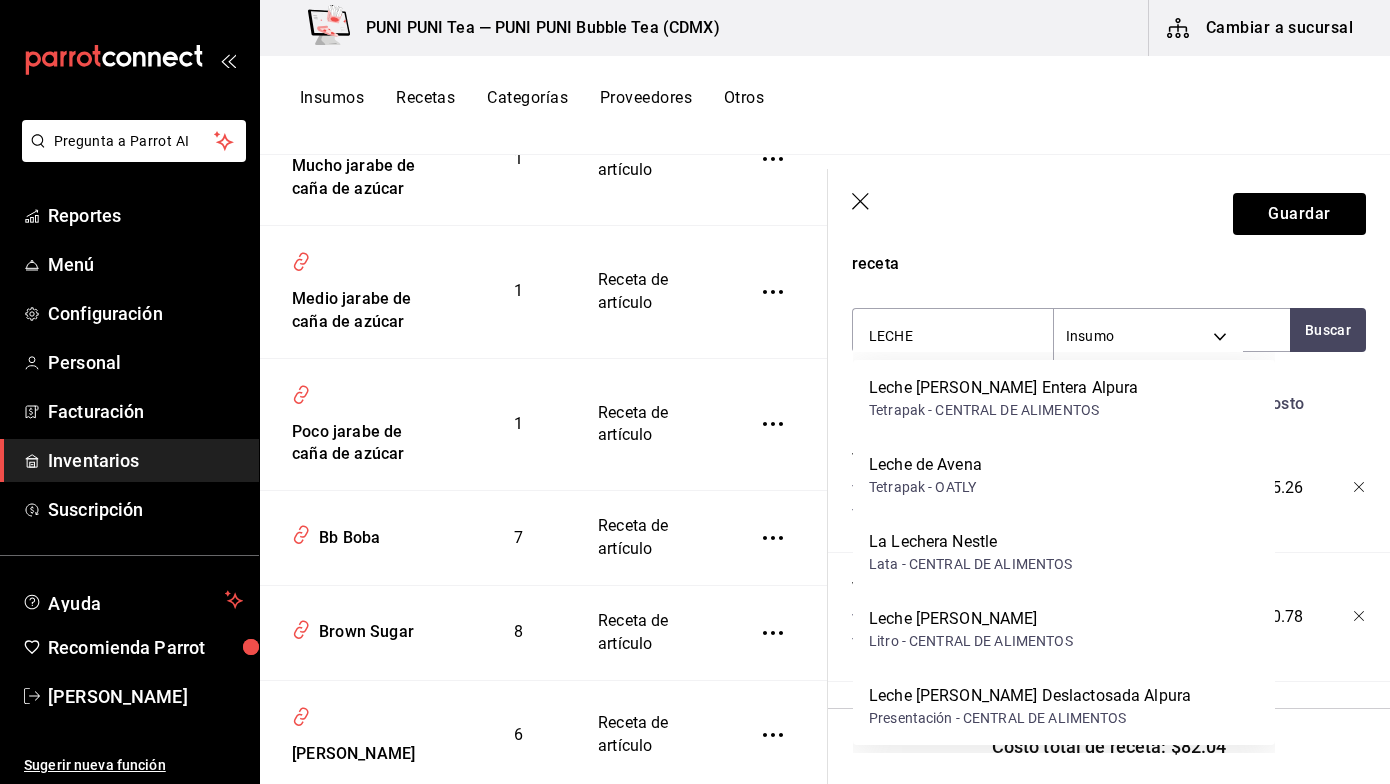 click on "Leche [PERSON_NAME] Deslactosada Alpura Presentación - CENTRAL DE ALIMENTOS" at bounding box center (1064, 706) 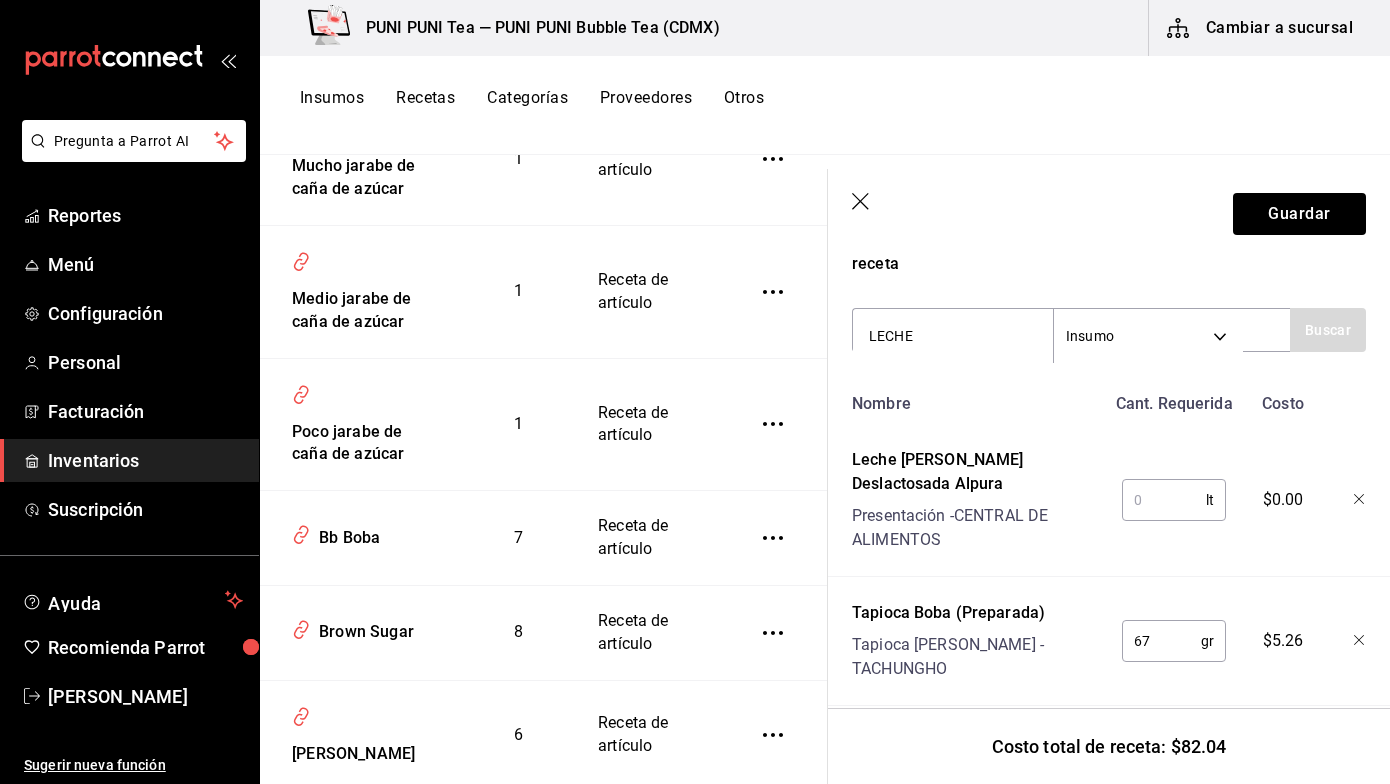 type 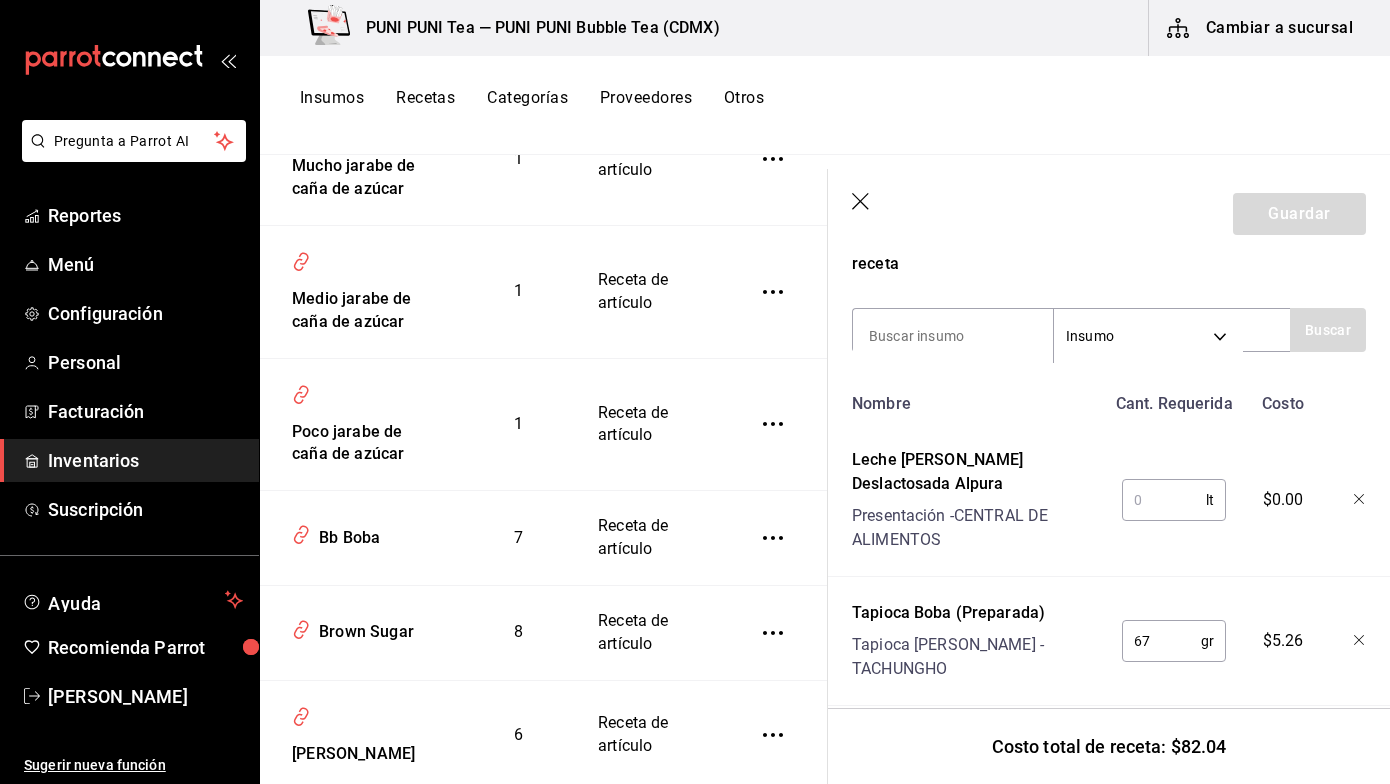 click at bounding box center (1164, 500) 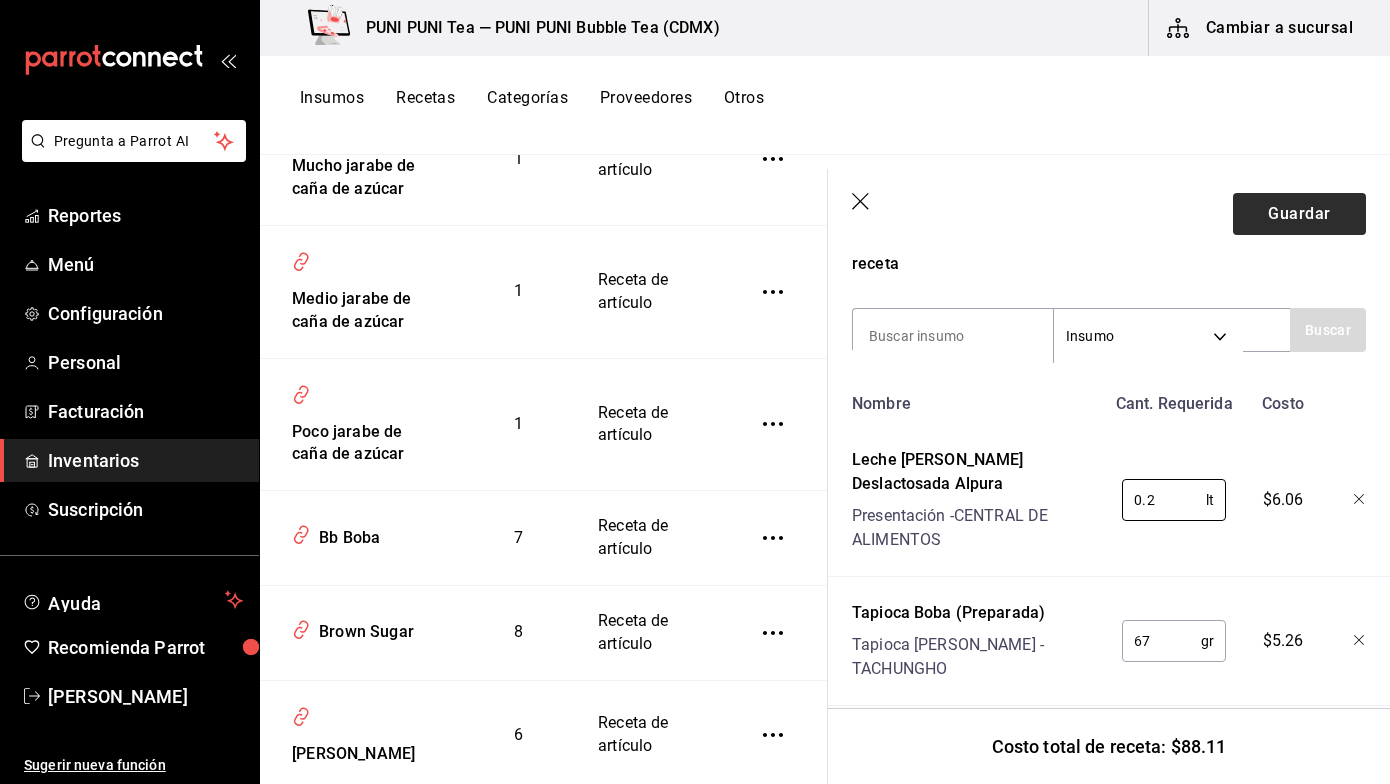 type on "0.2" 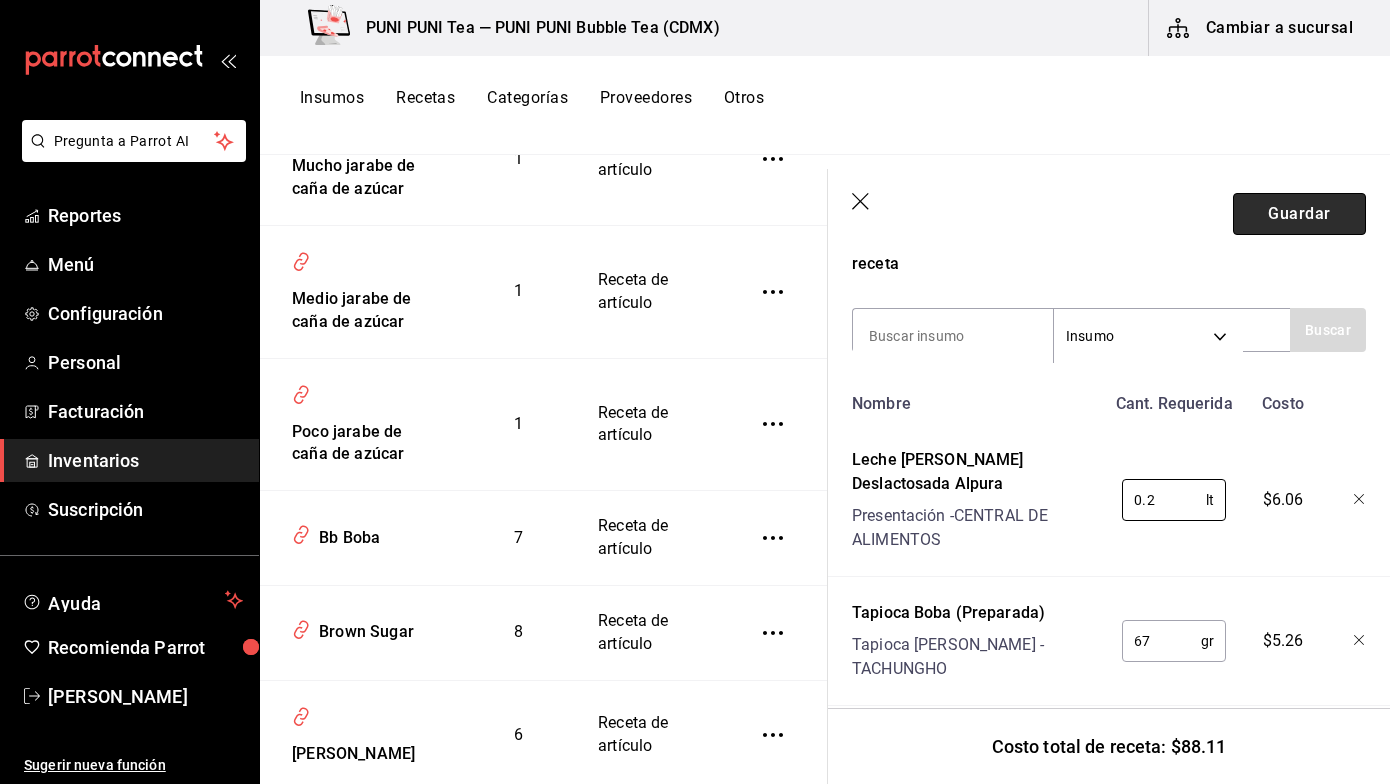 click on "Guardar" at bounding box center (1299, 214) 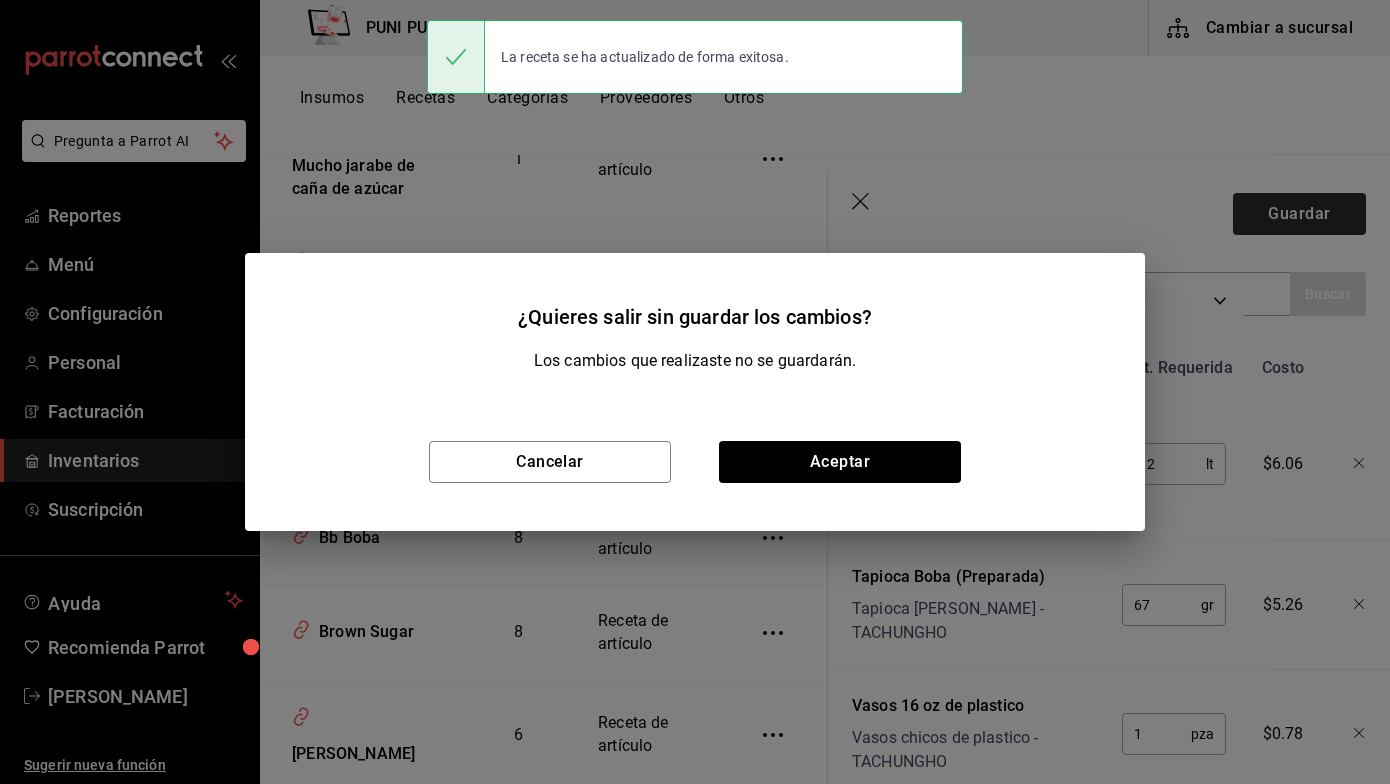 scroll, scrollTop: 355, scrollLeft: 0, axis: vertical 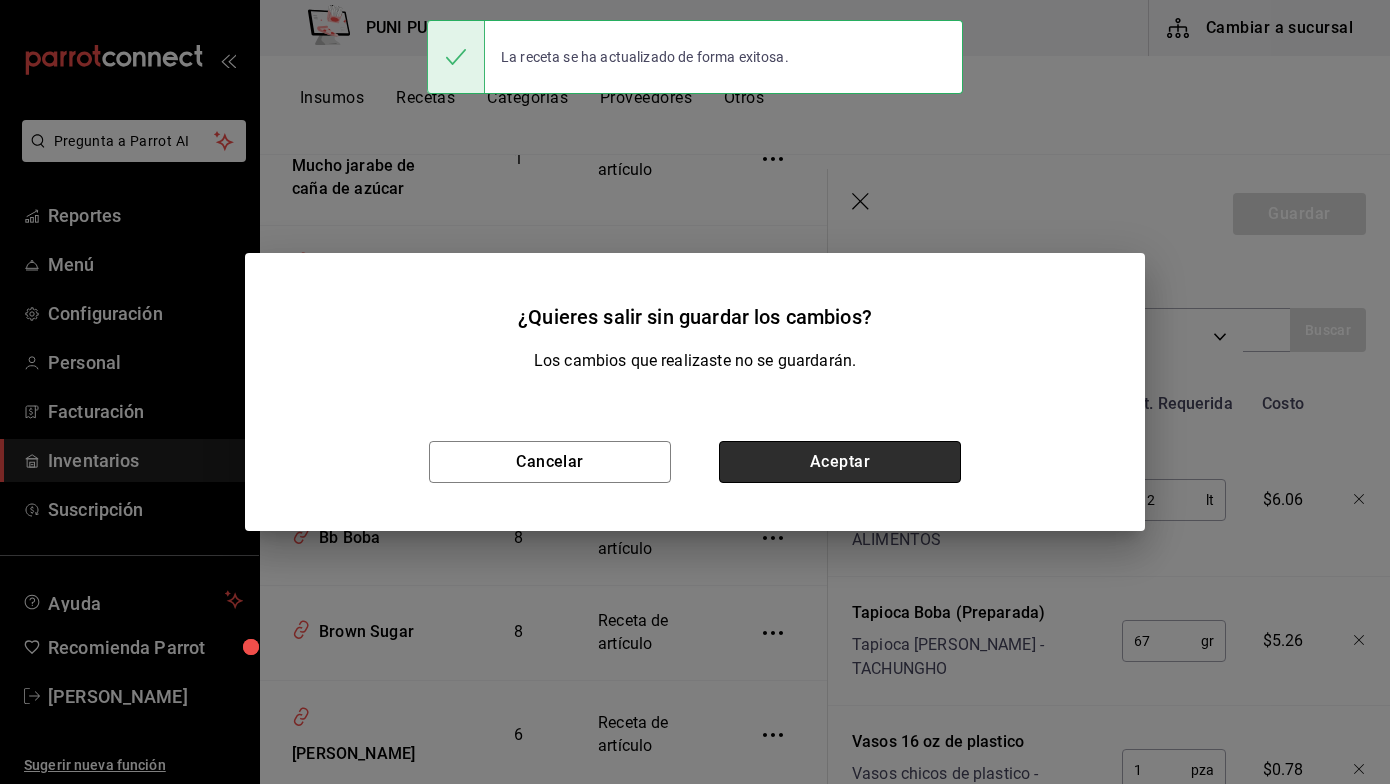 click on "Aceptar" at bounding box center [840, 462] 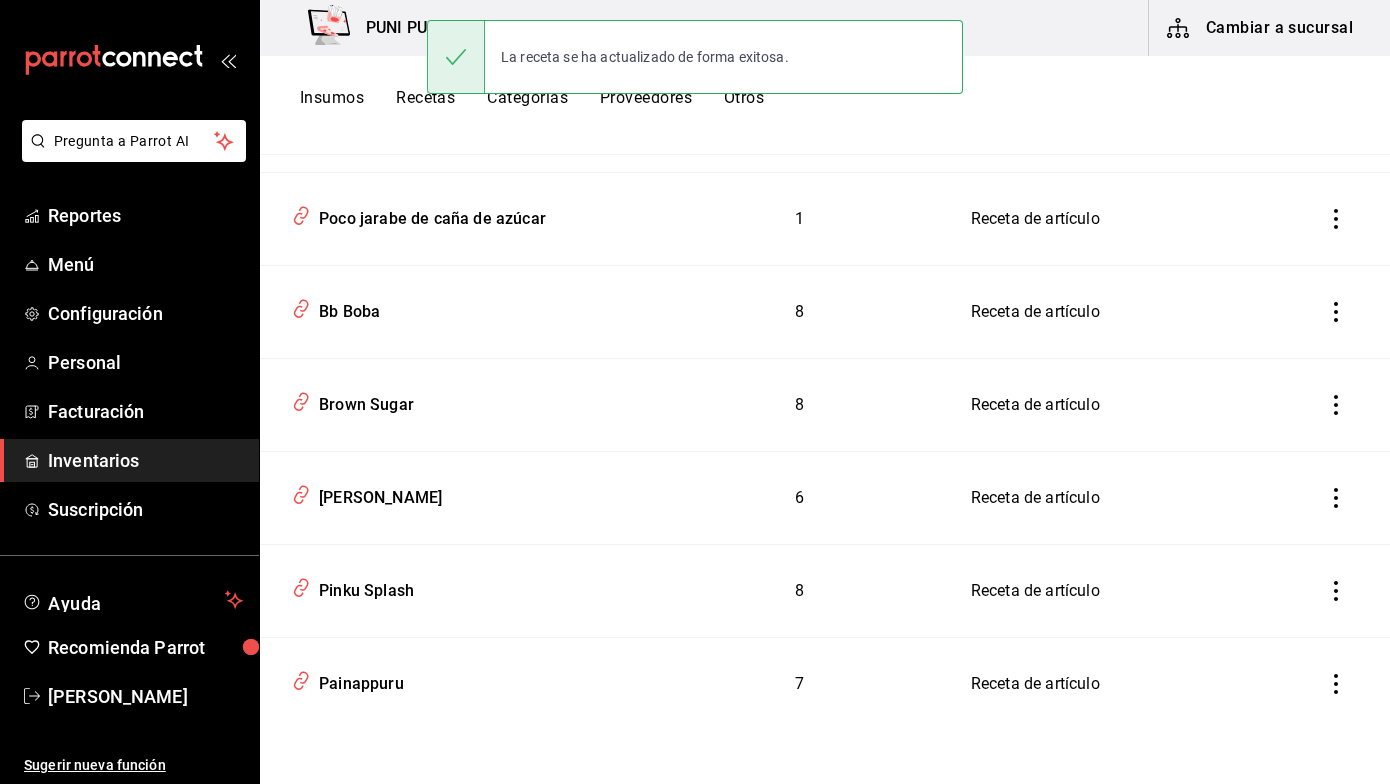 scroll, scrollTop: 2896, scrollLeft: 0, axis: vertical 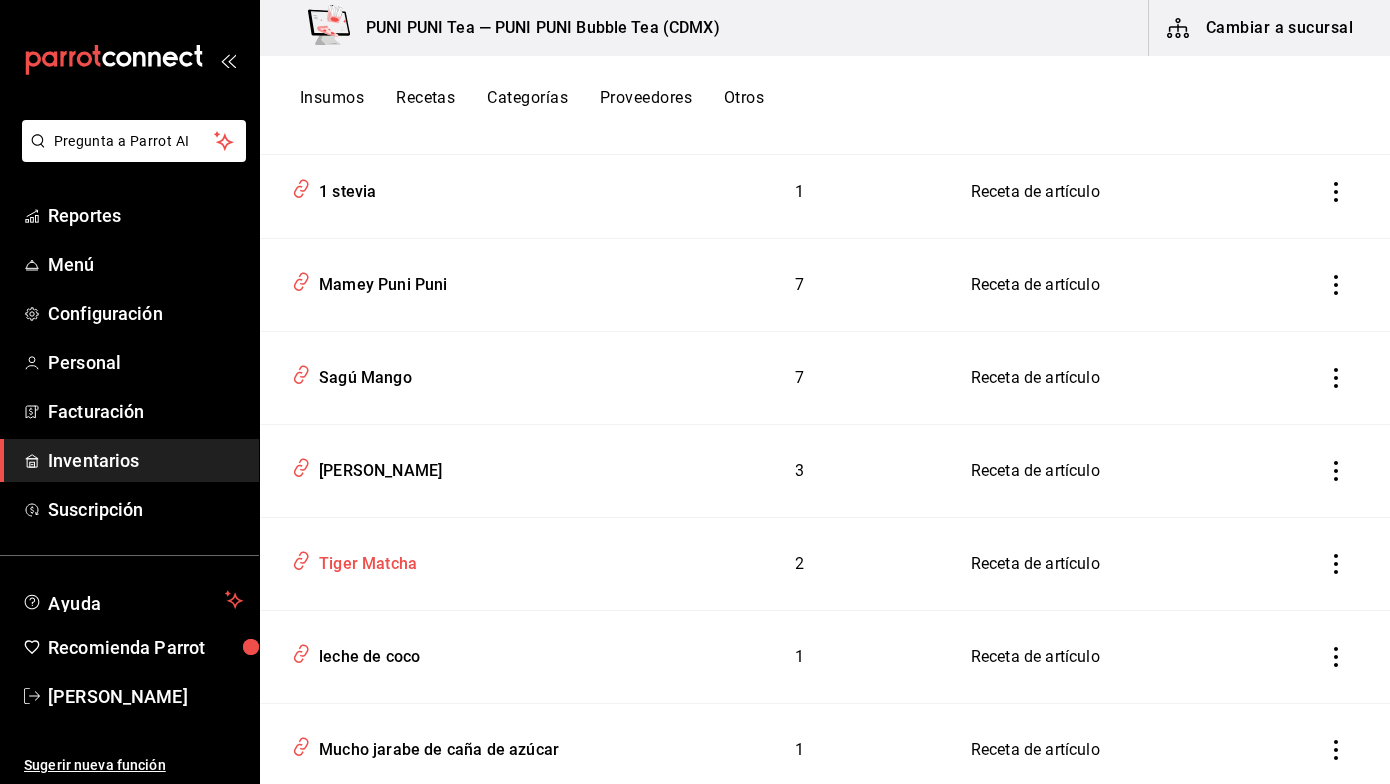 click on "Tiger Matcha" at bounding box center [364, 560] 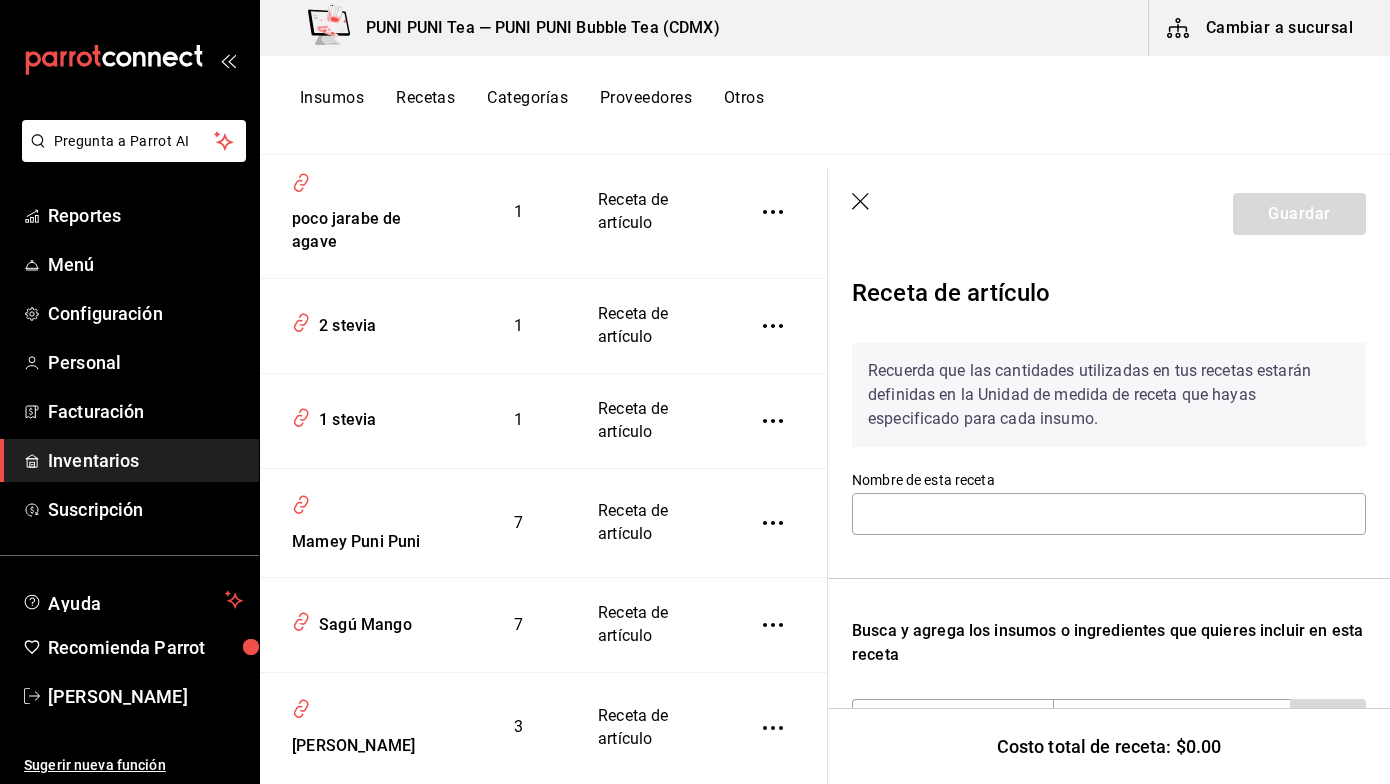 scroll, scrollTop: 2593, scrollLeft: 0, axis: vertical 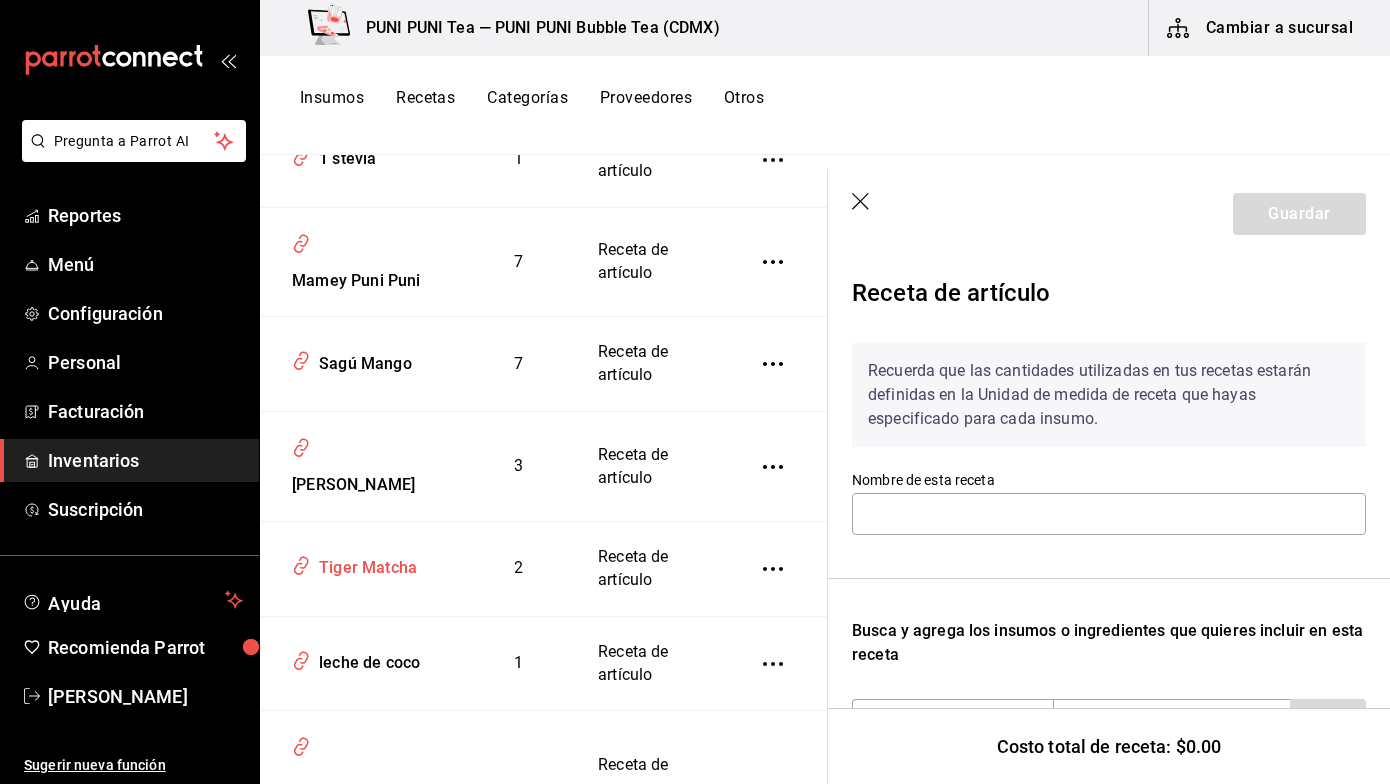 type on "Tiger Matcha" 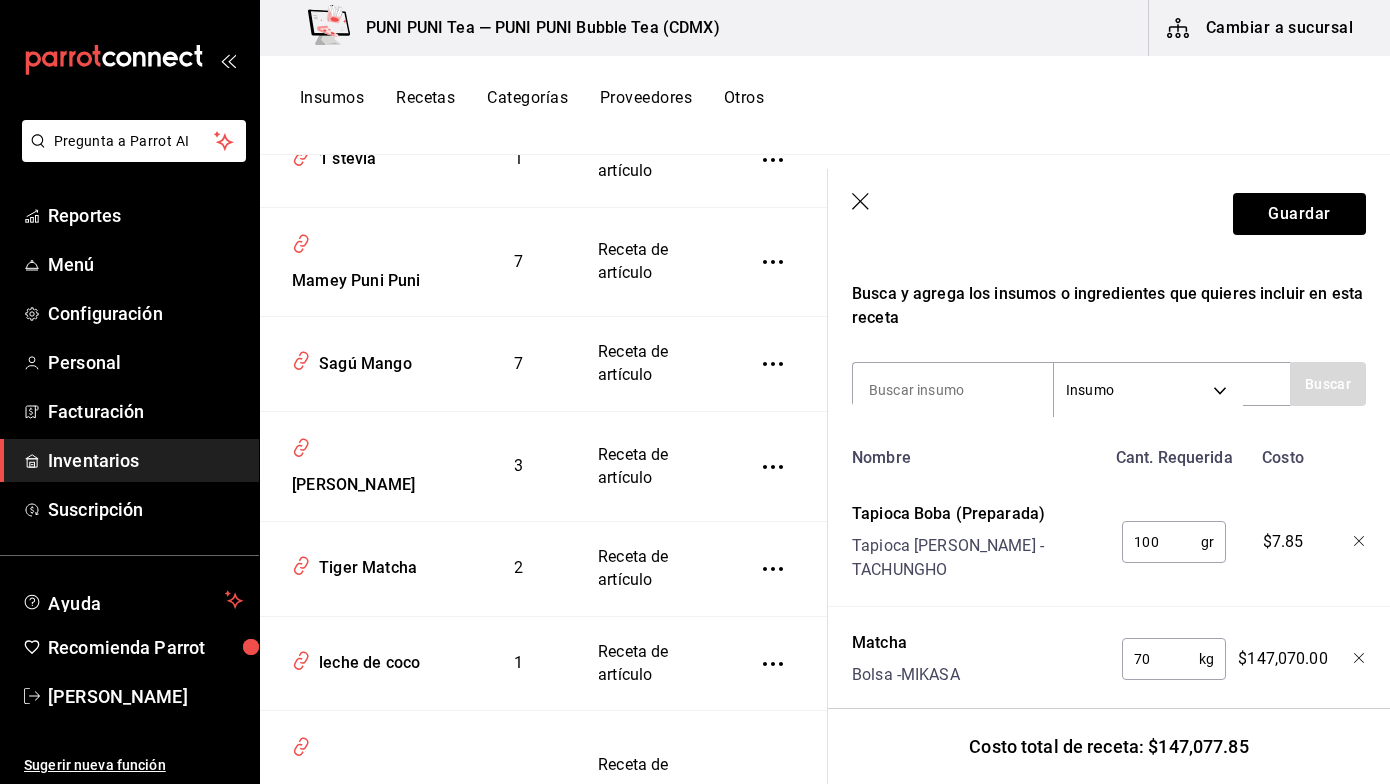 scroll, scrollTop: 372, scrollLeft: 0, axis: vertical 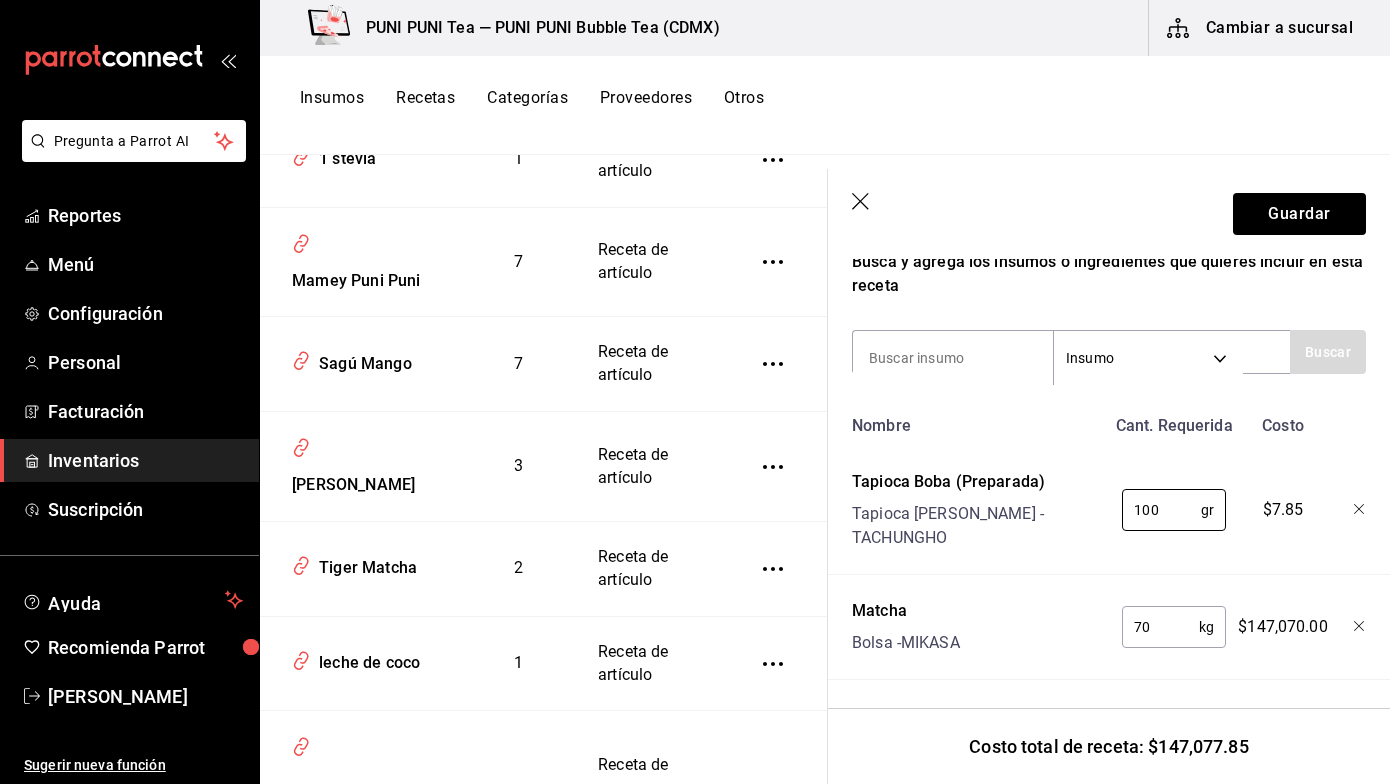 drag, startPoint x: 1177, startPoint y: 510, endPoint x: 1058, endPoint y: 502, distance: 119.26861 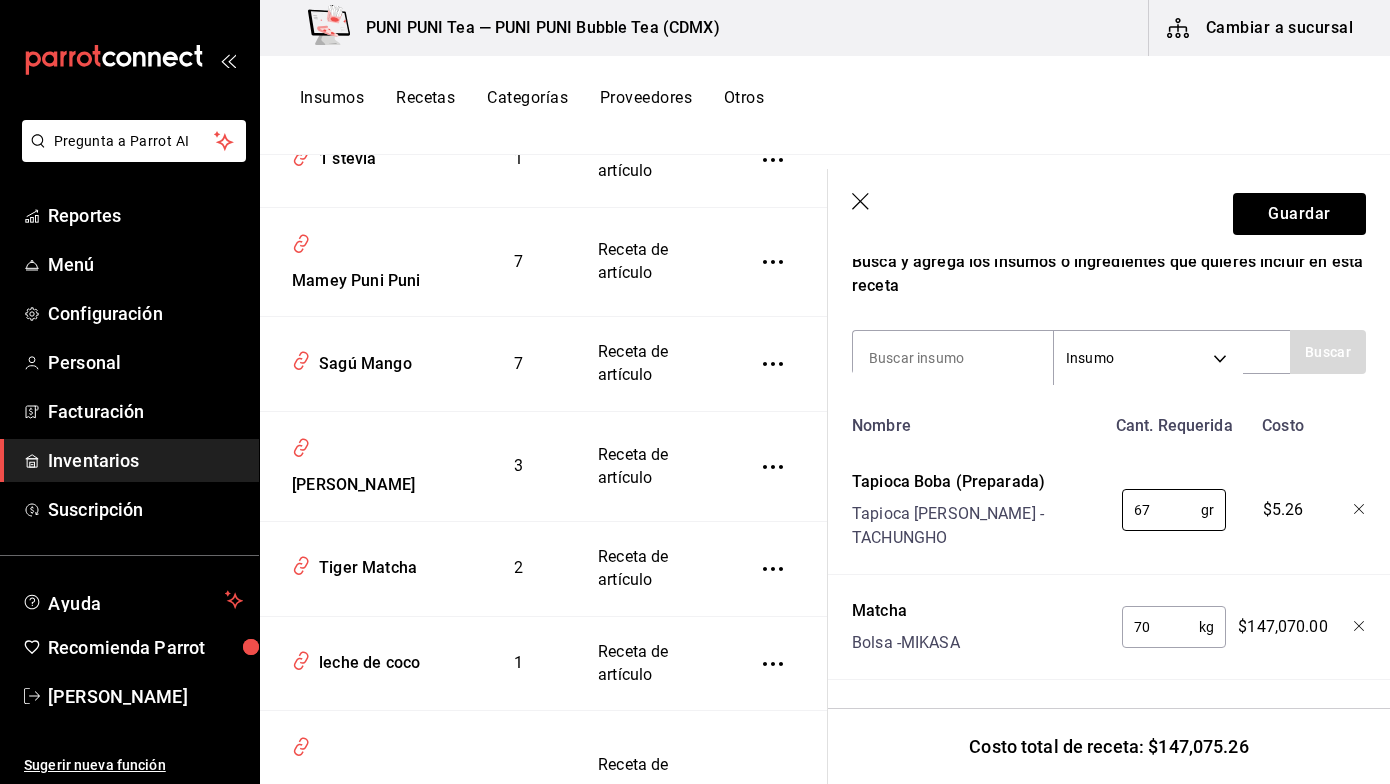 scroll, scrollTop: 384, scrollLeft: 0, axis: vertical 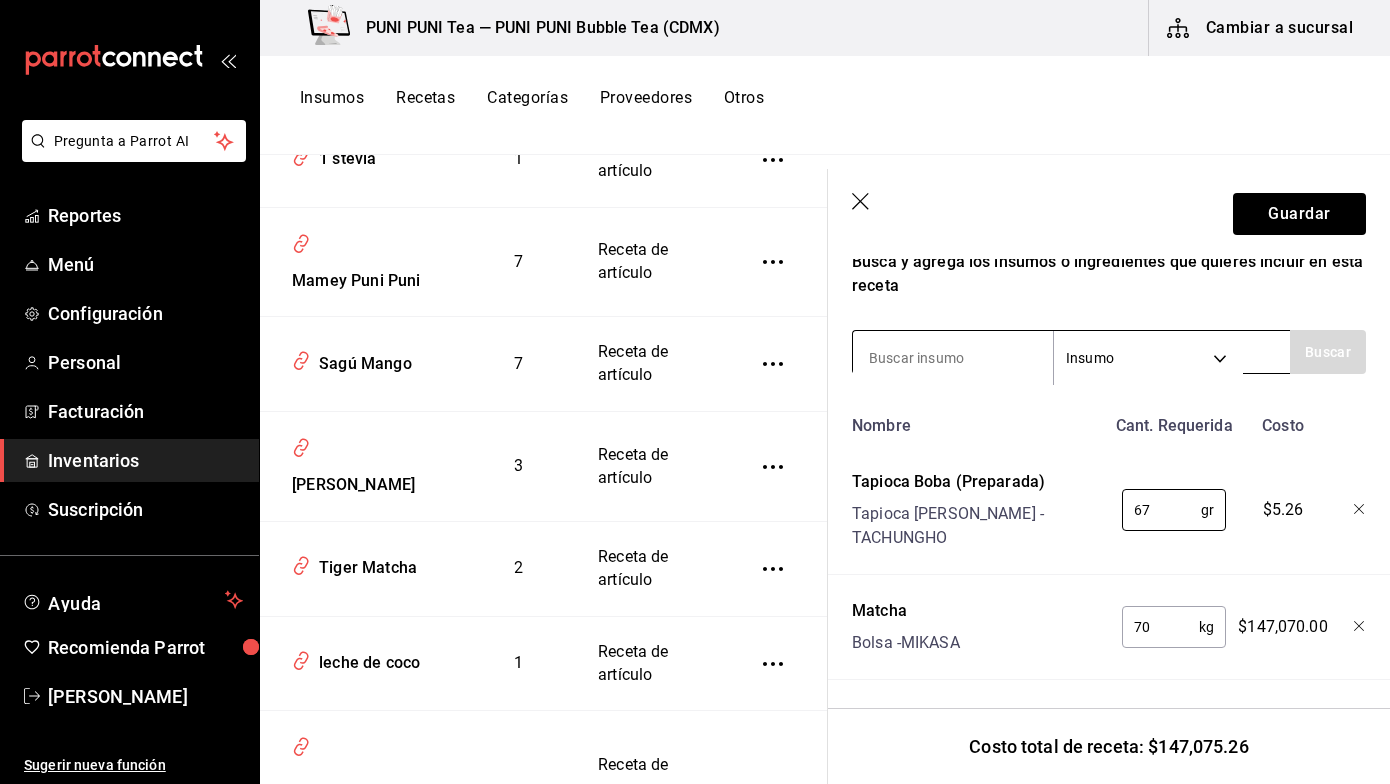 type on "67" 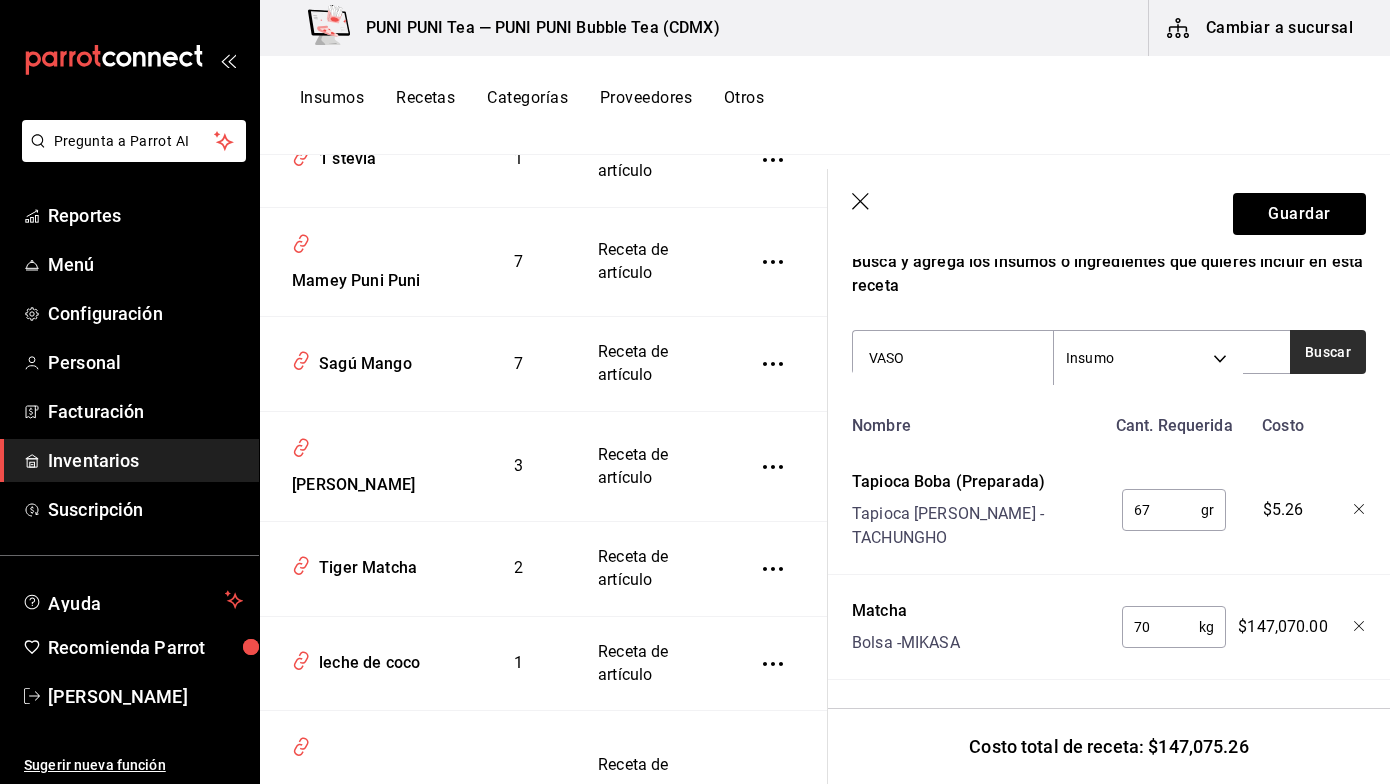 type on "VASO" 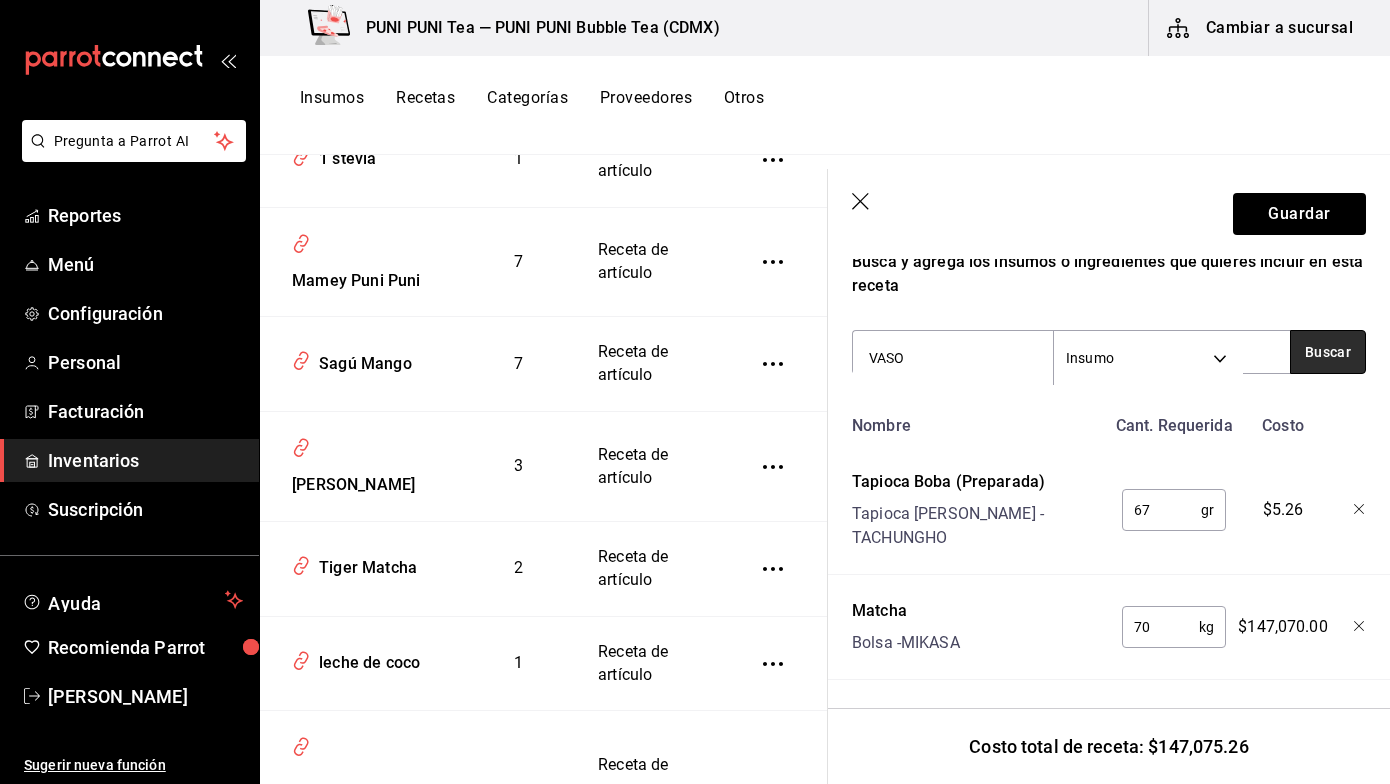 click on "Buscar" at bounding box center (1328, 352) 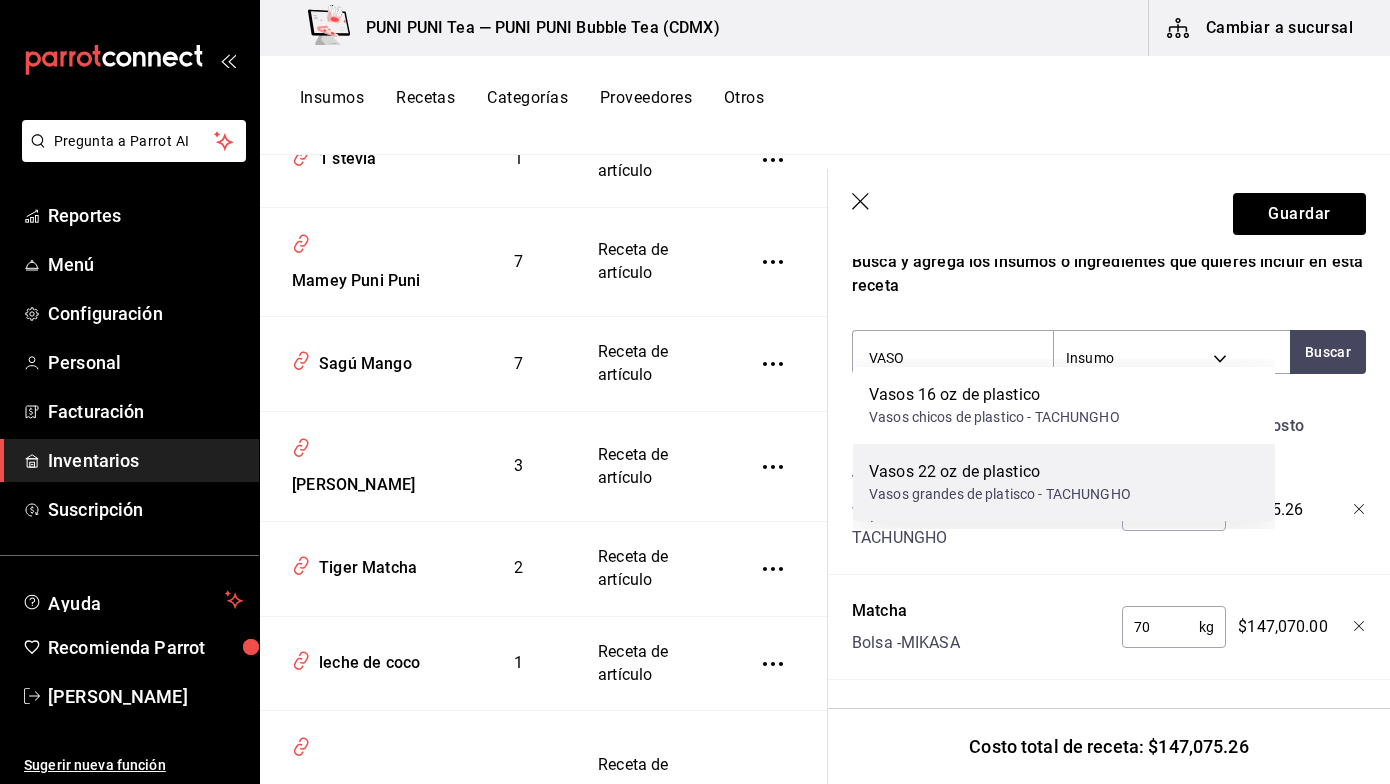 click on "Vasos 22 oz de plastico" at bounding box center (1000, 472) 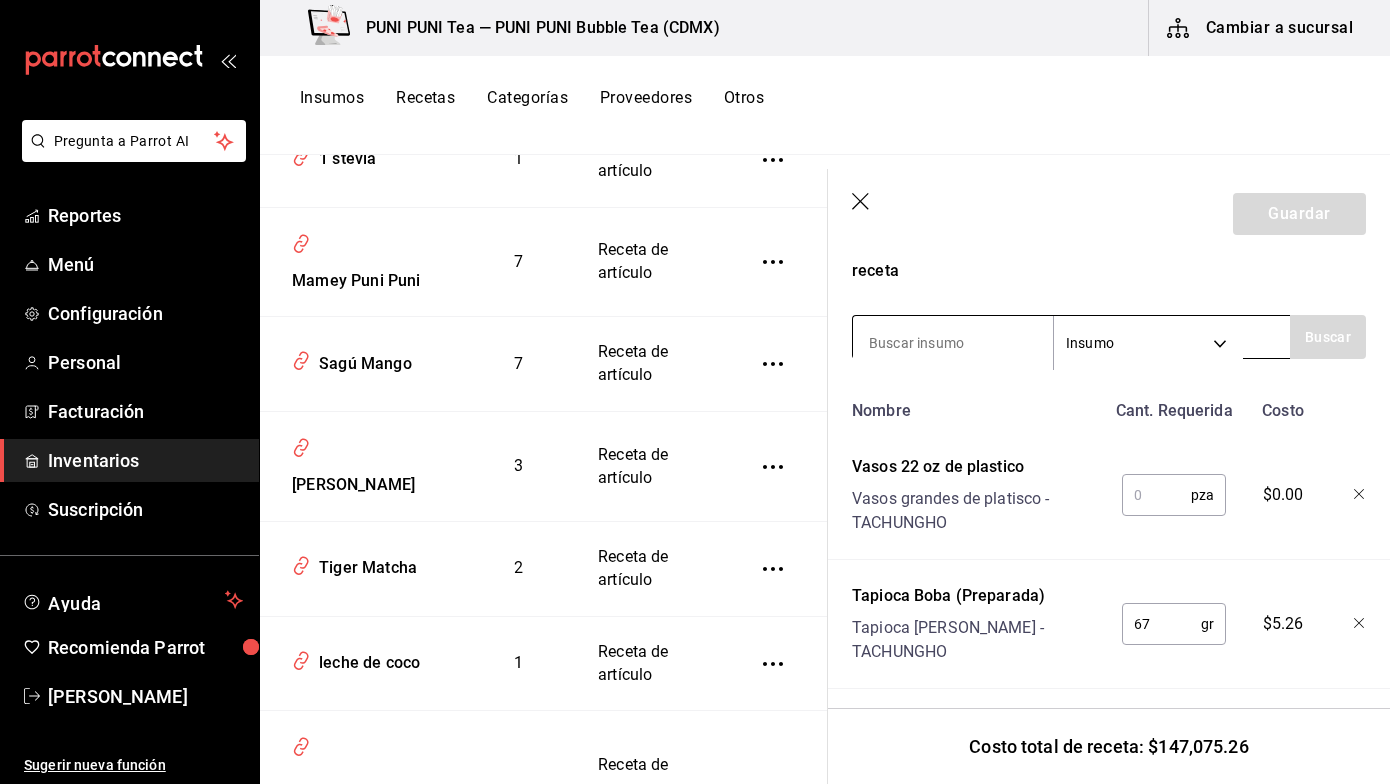 click at bounding box center [953, 343] 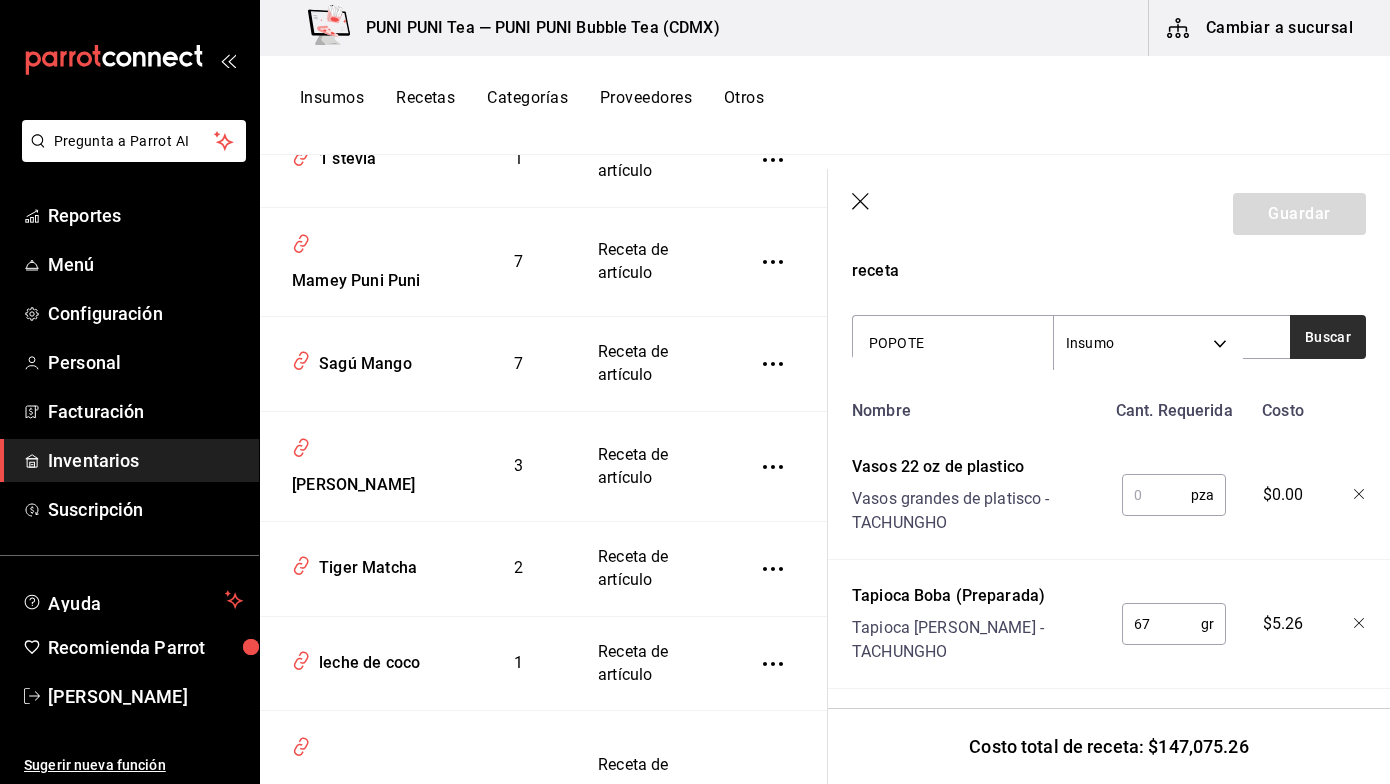 type on "POPOTE" 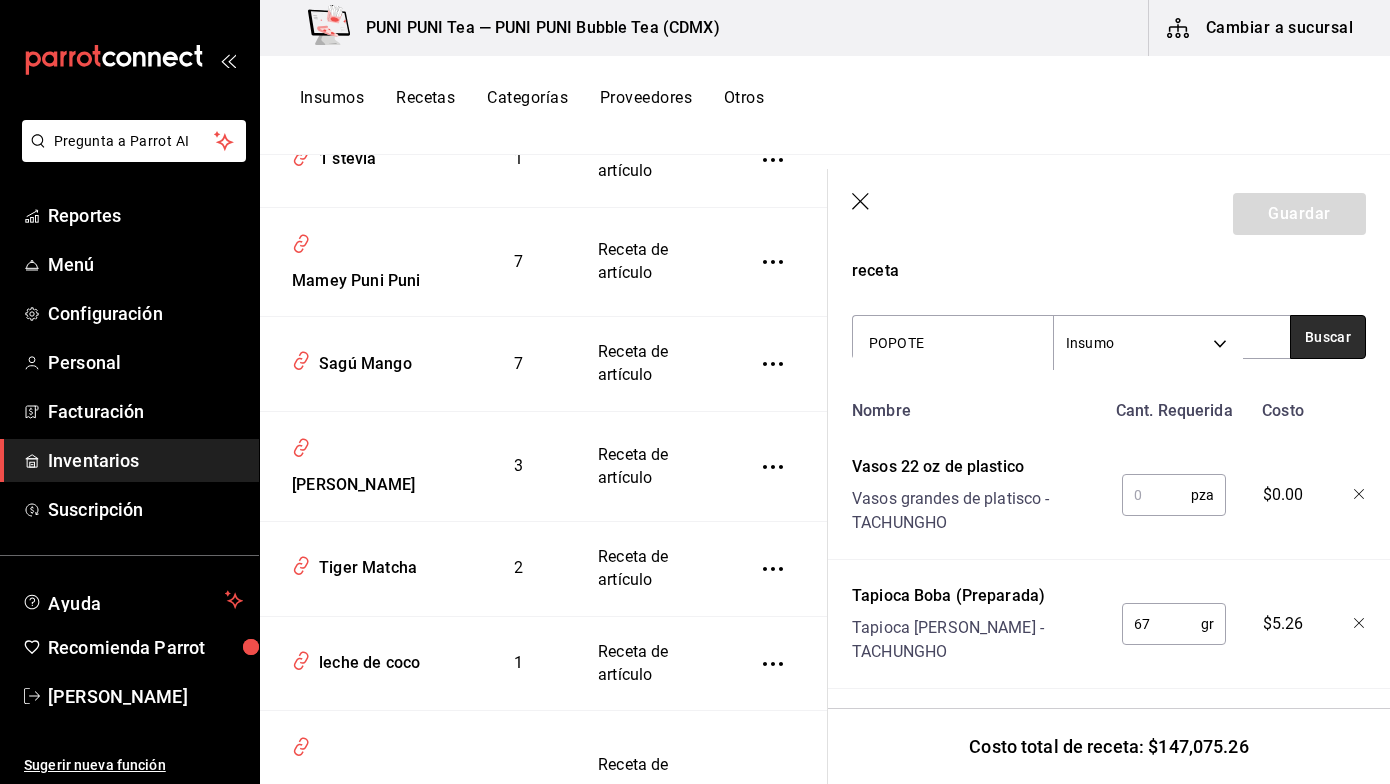 click on "Buscar" at bounding box center [1328, 337] 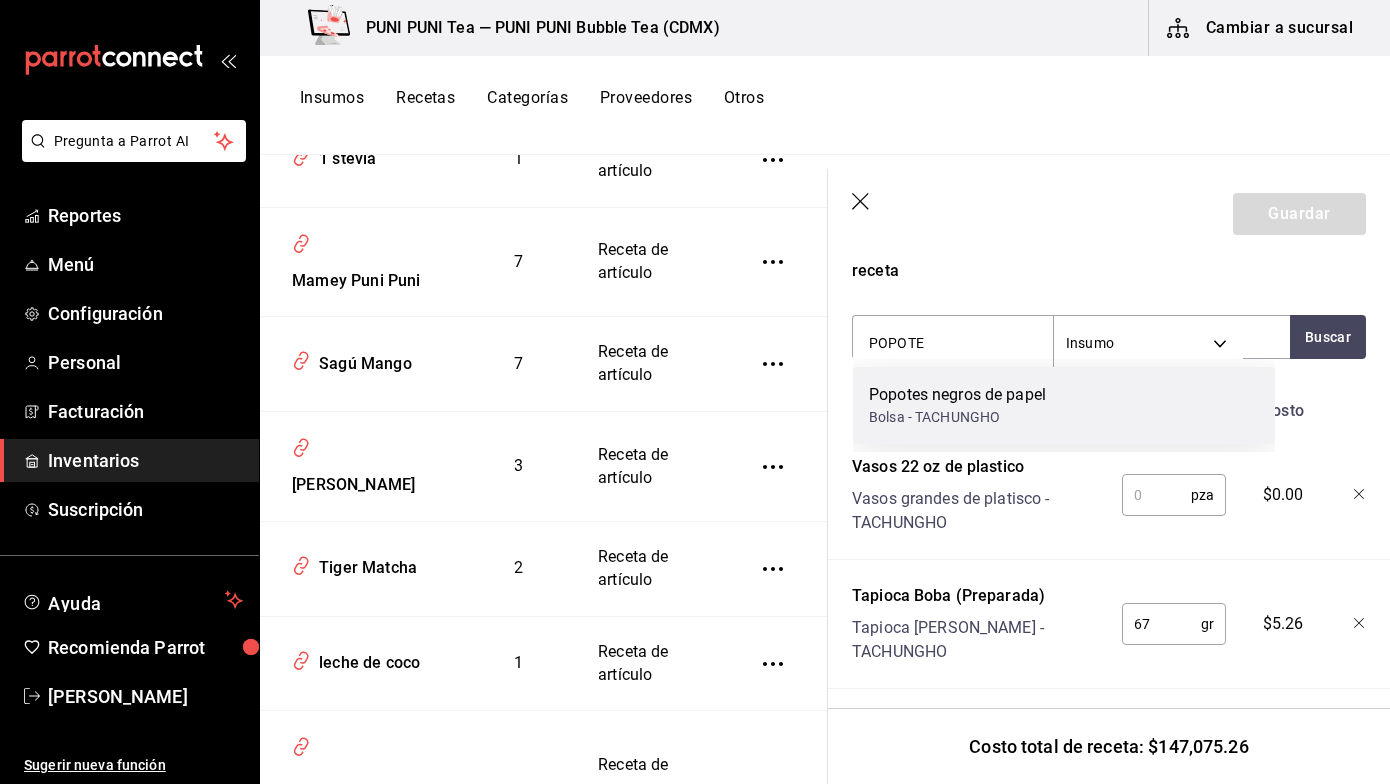 click on "Popotes negros de papel" at bounding box center [957, 395] 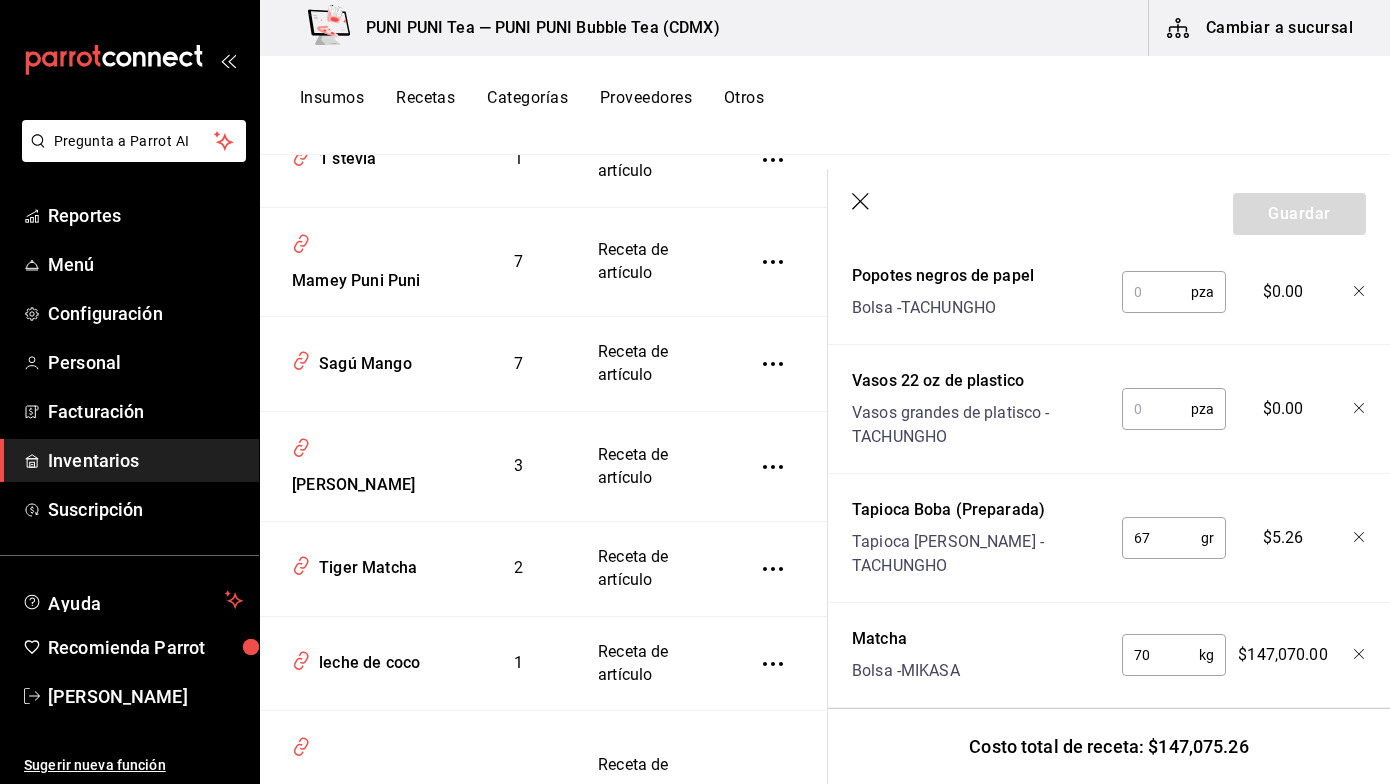 scroll, scrollTop: 618, scrollLeft: 0, axis: vertical 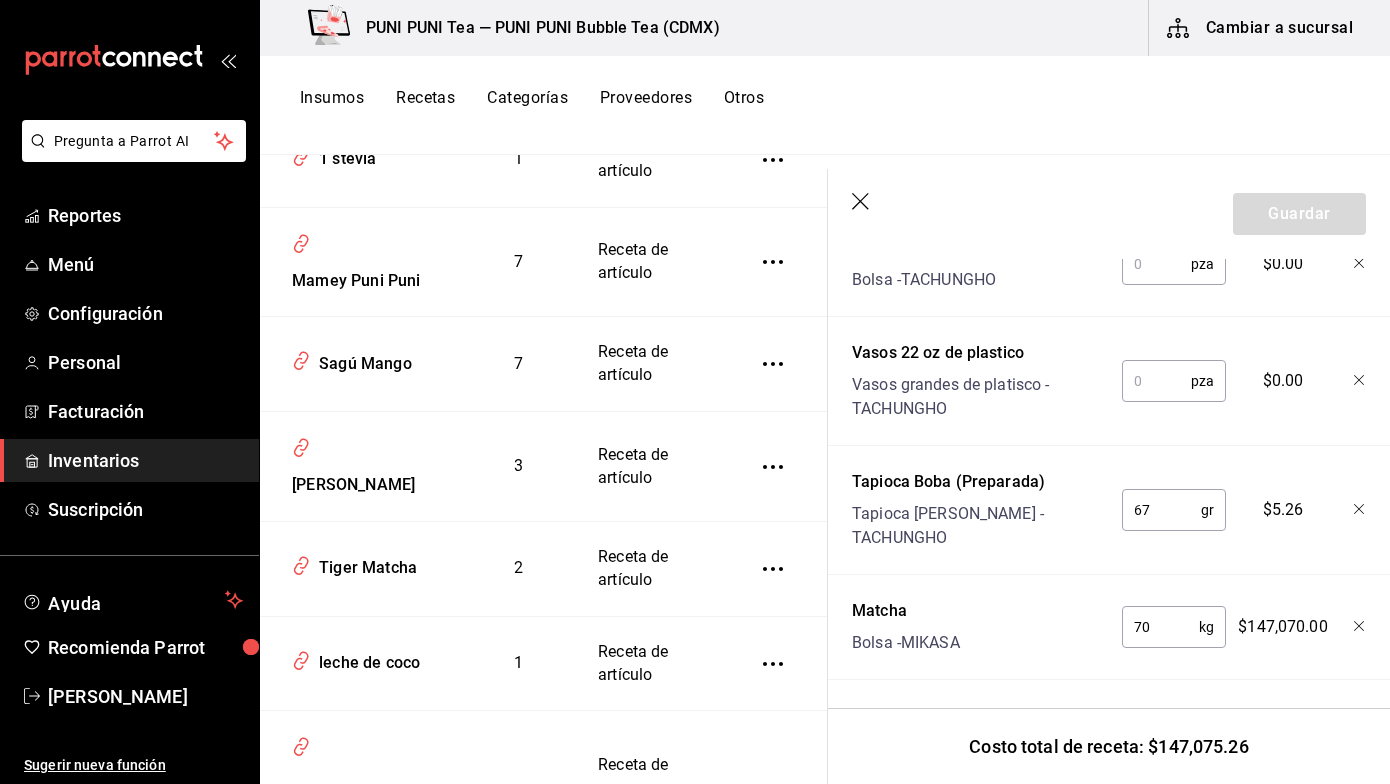 click on "70" at bounding box center (1160, 627) 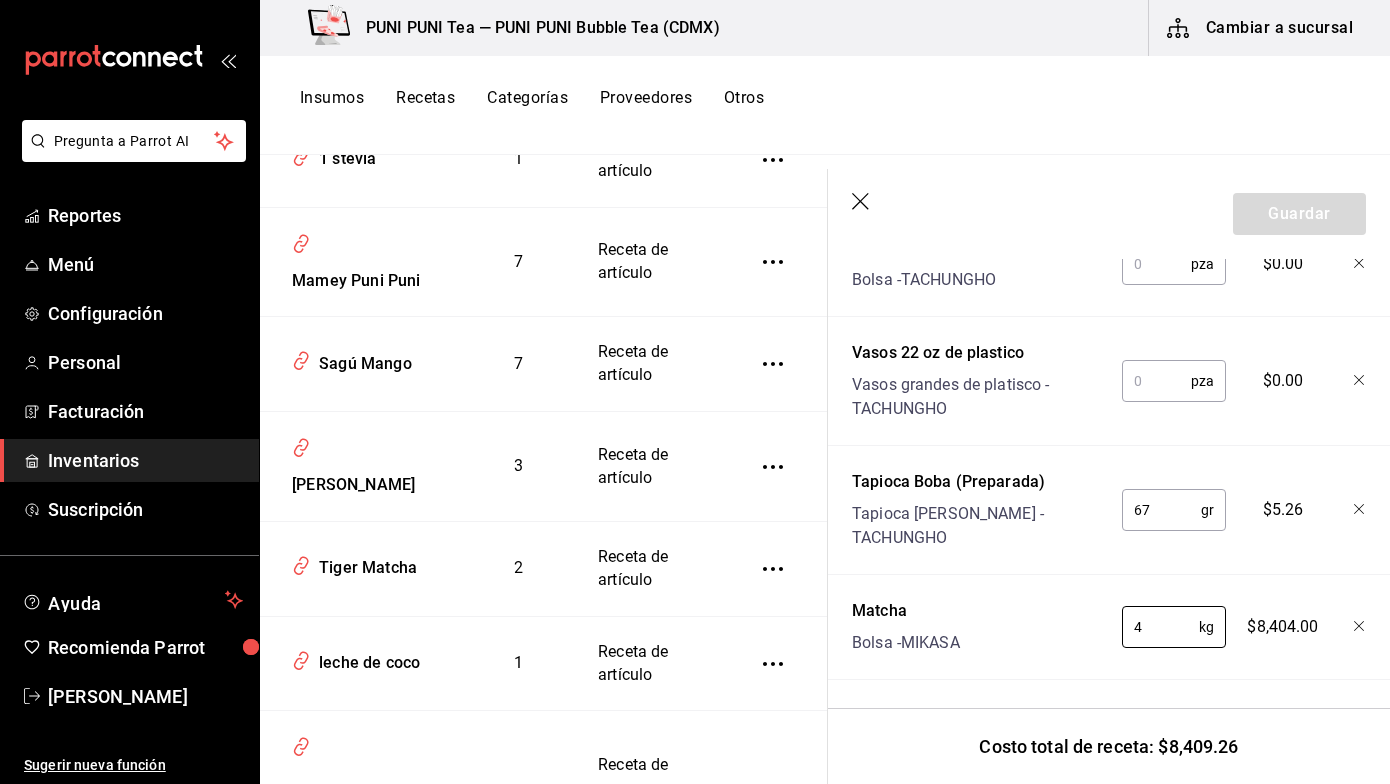 type on "4" 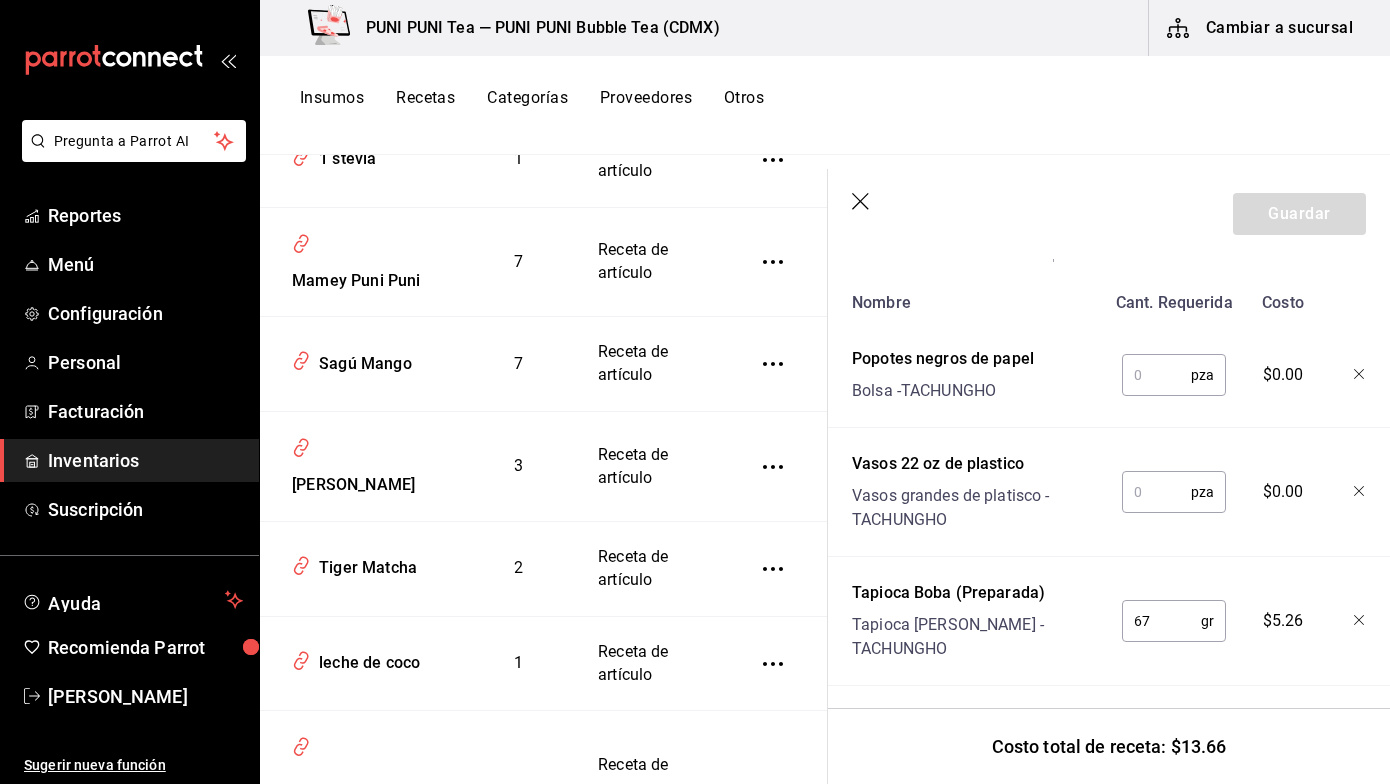 scroll, scrollTop: 474, scrollLeft: 0, axis: vertical 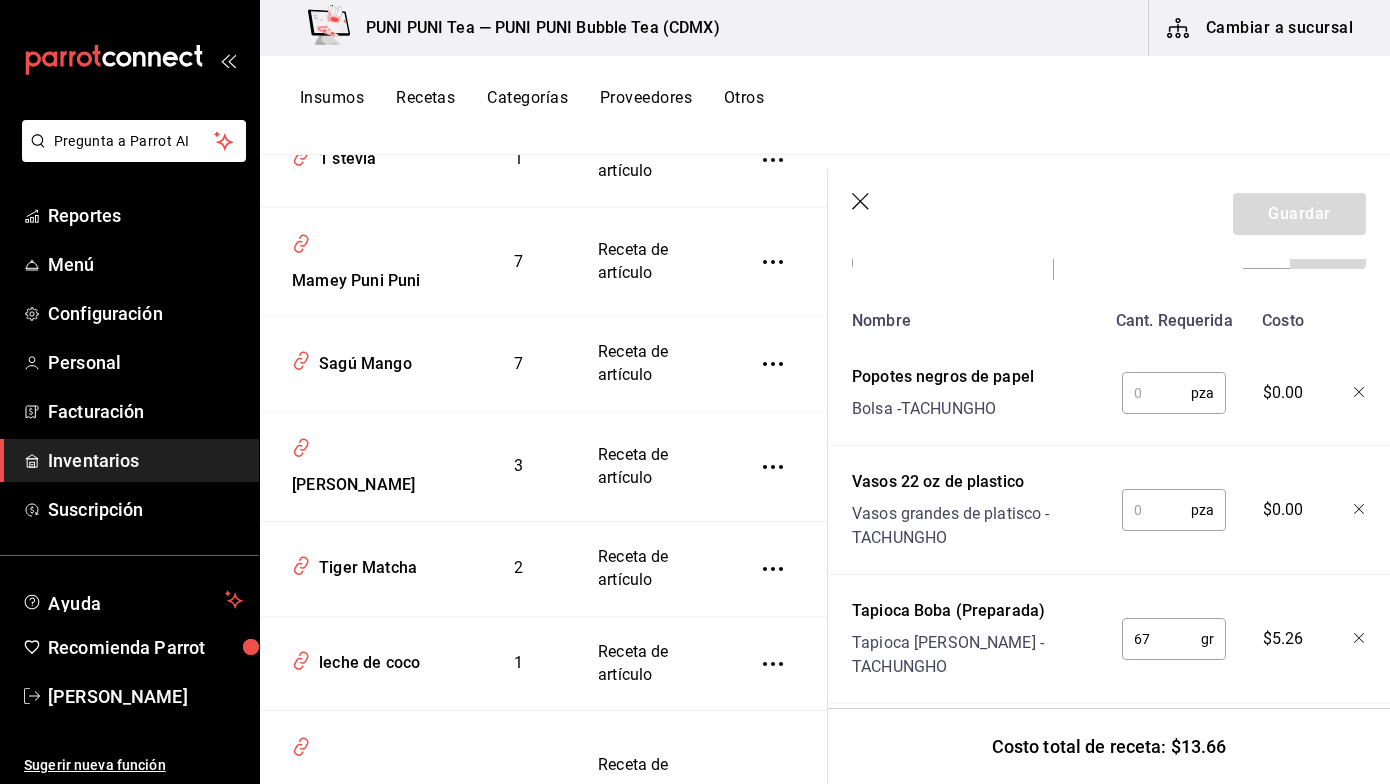type on "0.004" 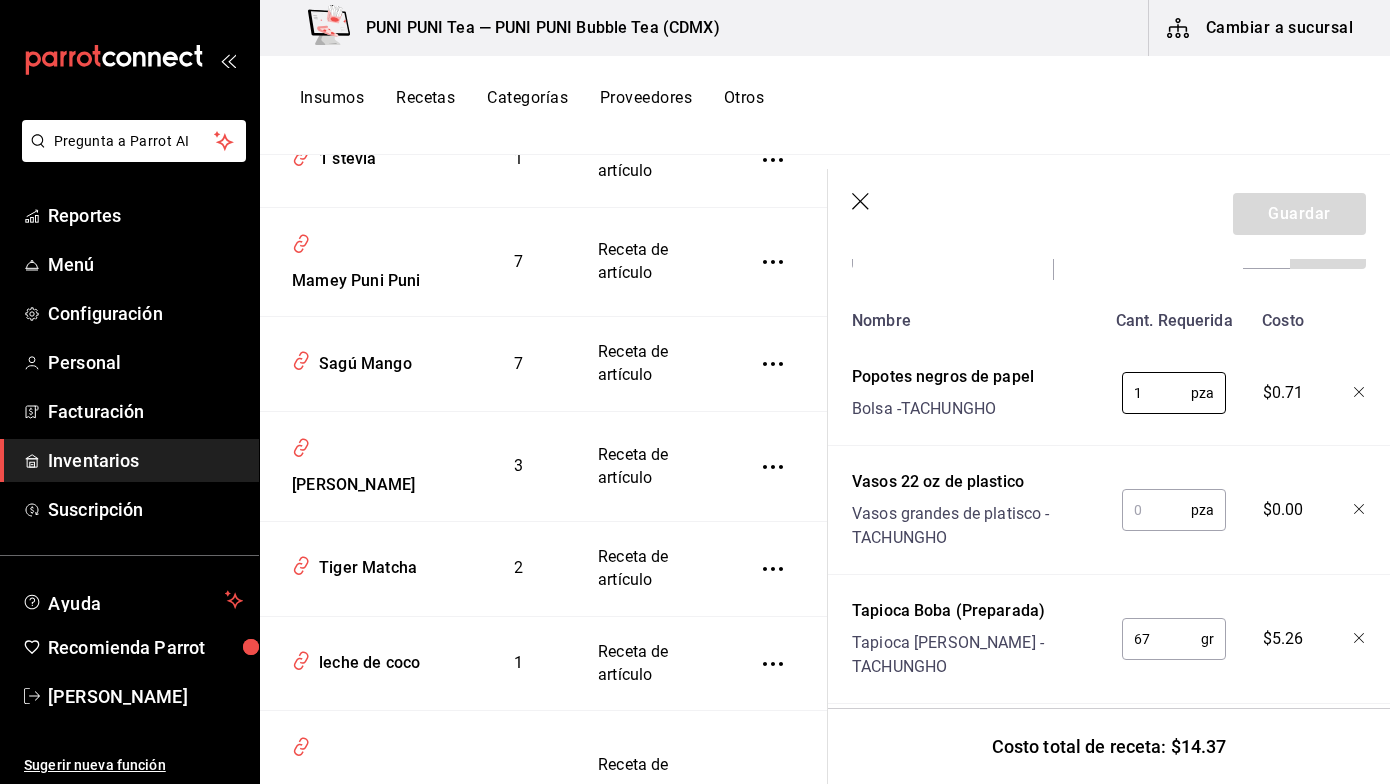type on "1" 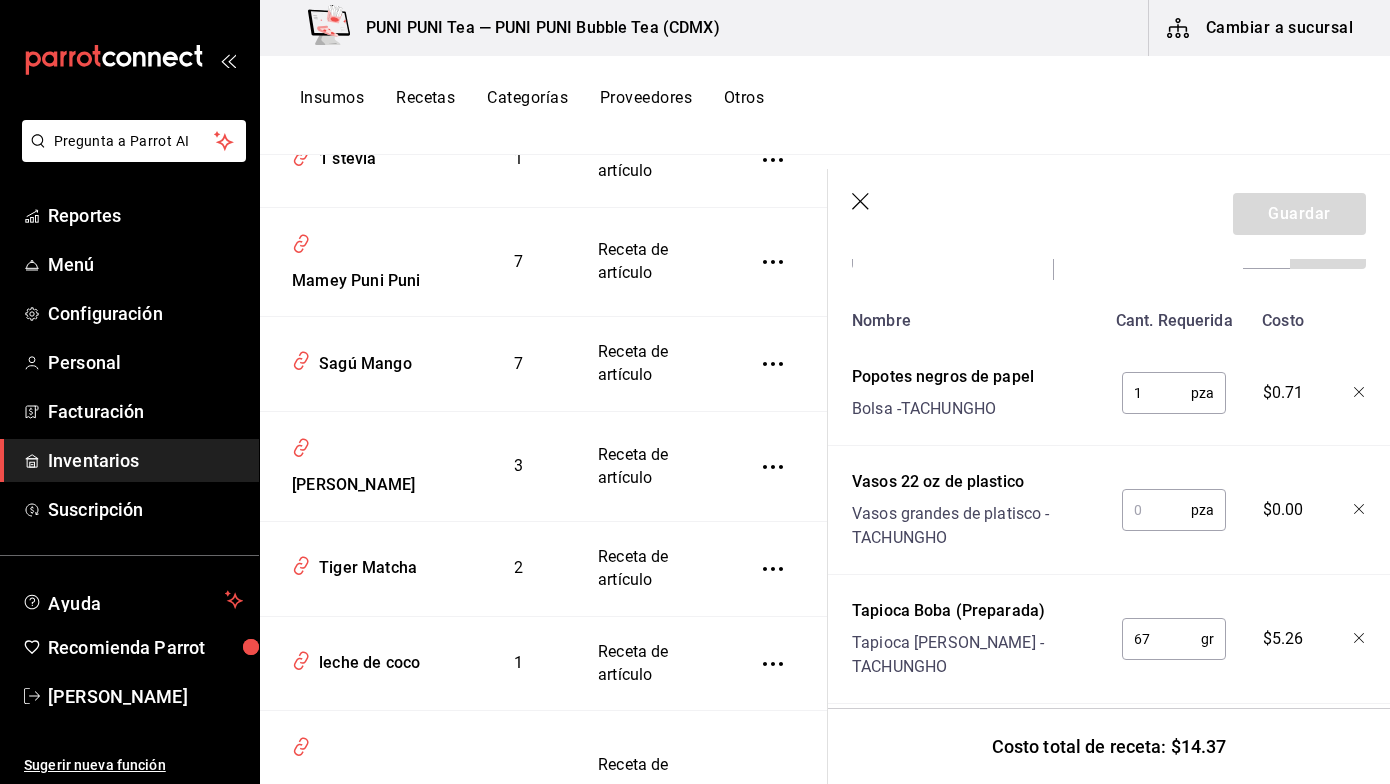 click at bounding box center (1156, 510) 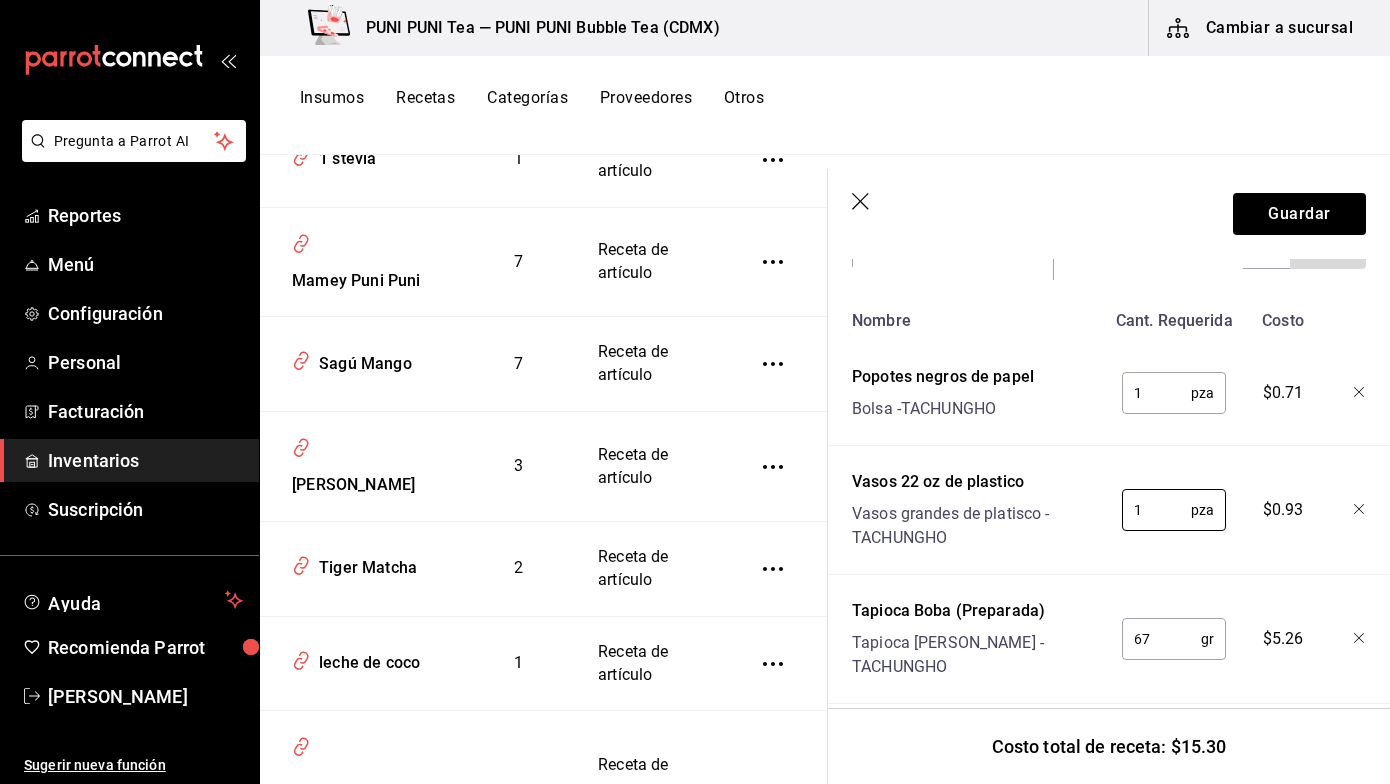 type on "1" 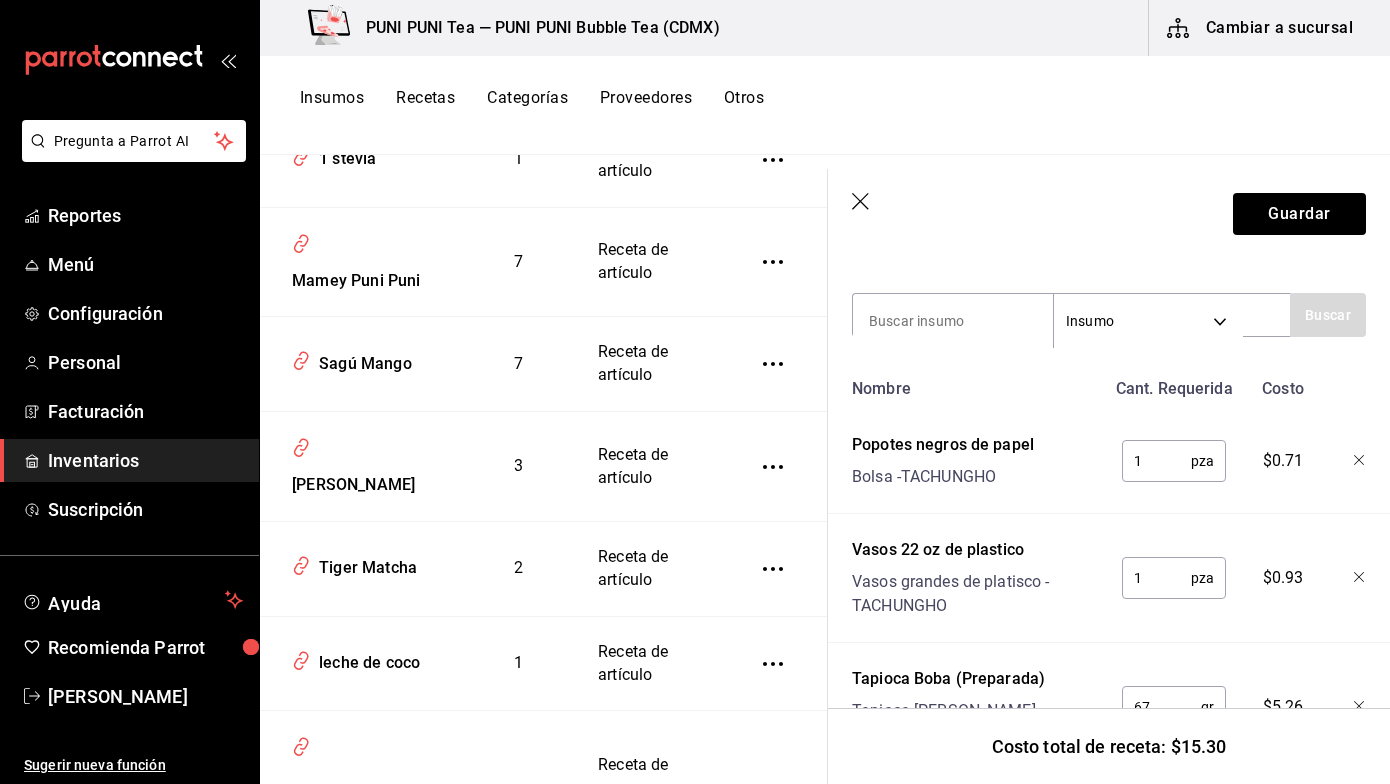 scroll, scrollTop: 400, scrollLeft: 0, axis: vertical 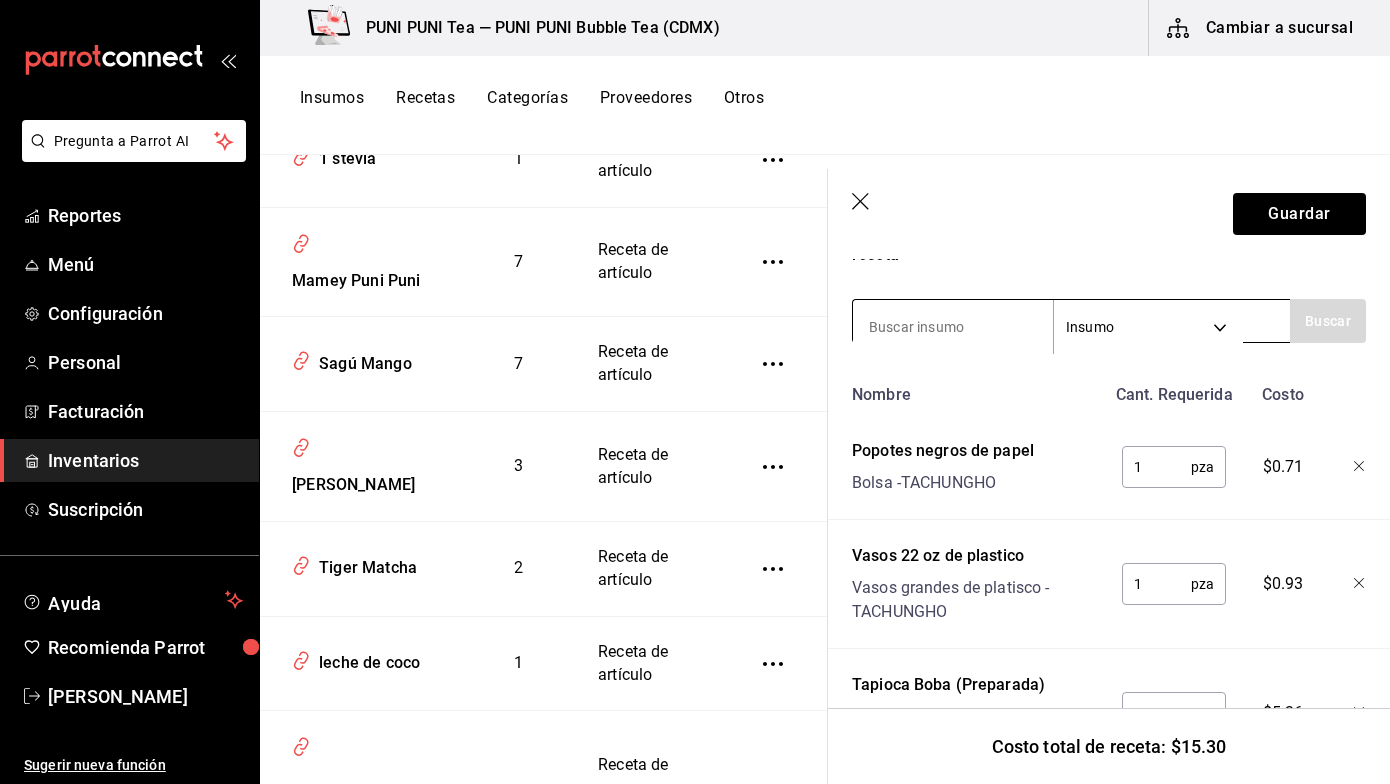click at bounding box center [953, 327] 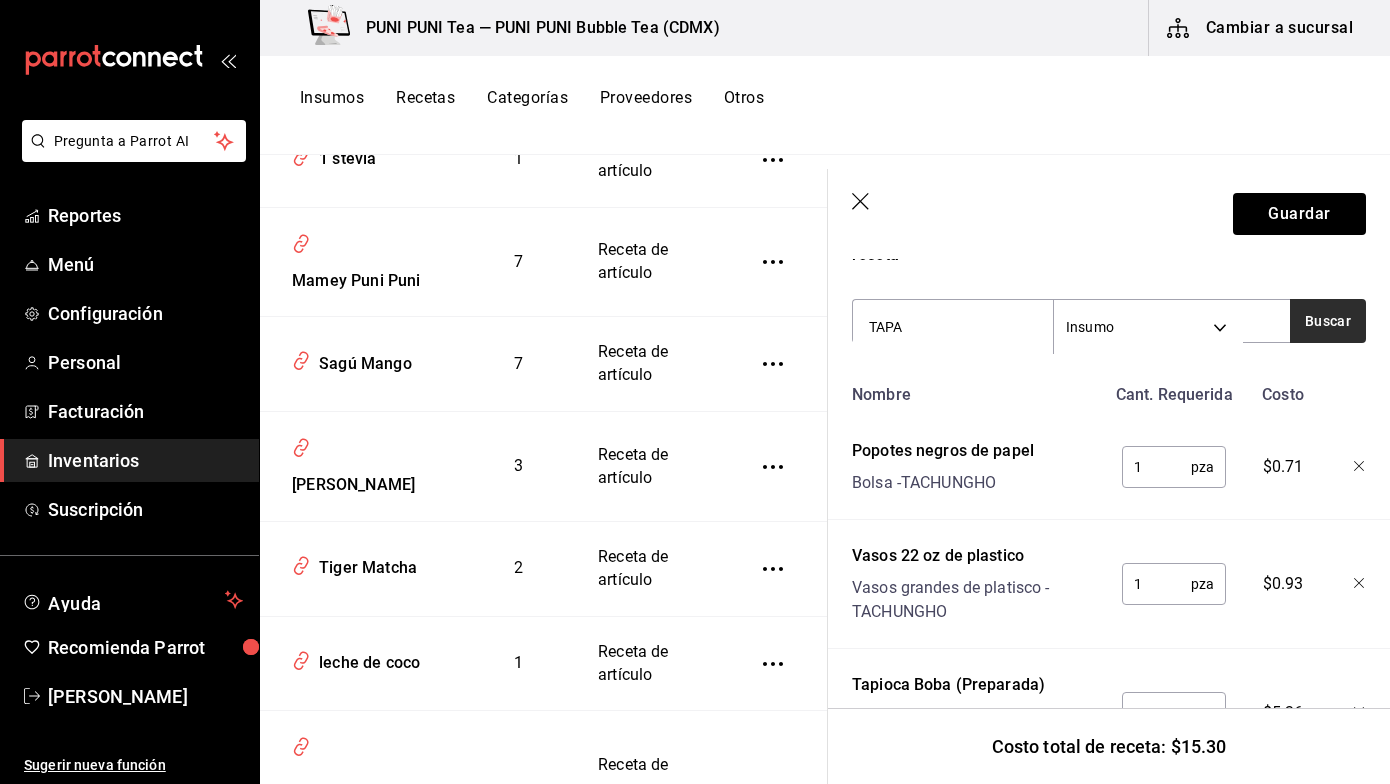type on "TAPA" 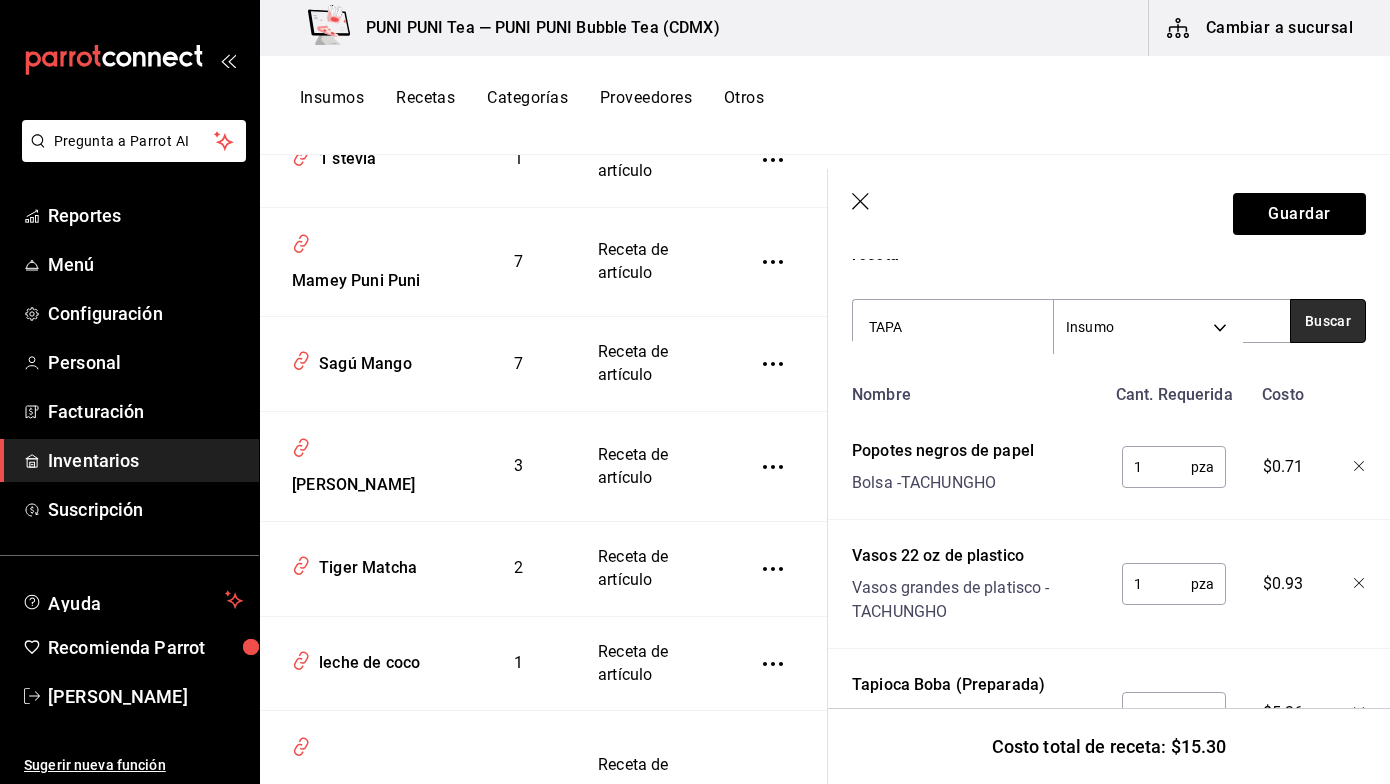 click on "Buscar" at bounding box center [1328, 321] 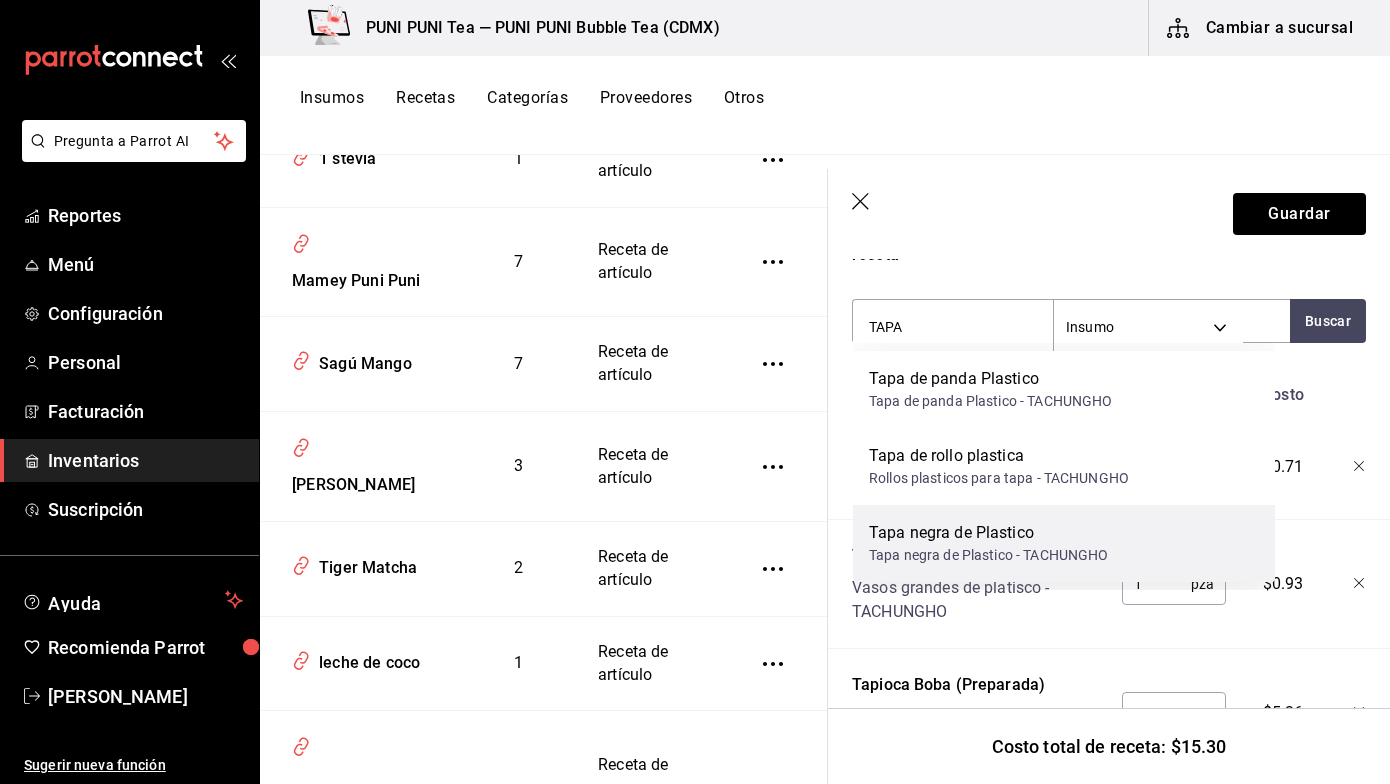 click on "Tapa negra de Plastico" at bounding box center (988, 533) 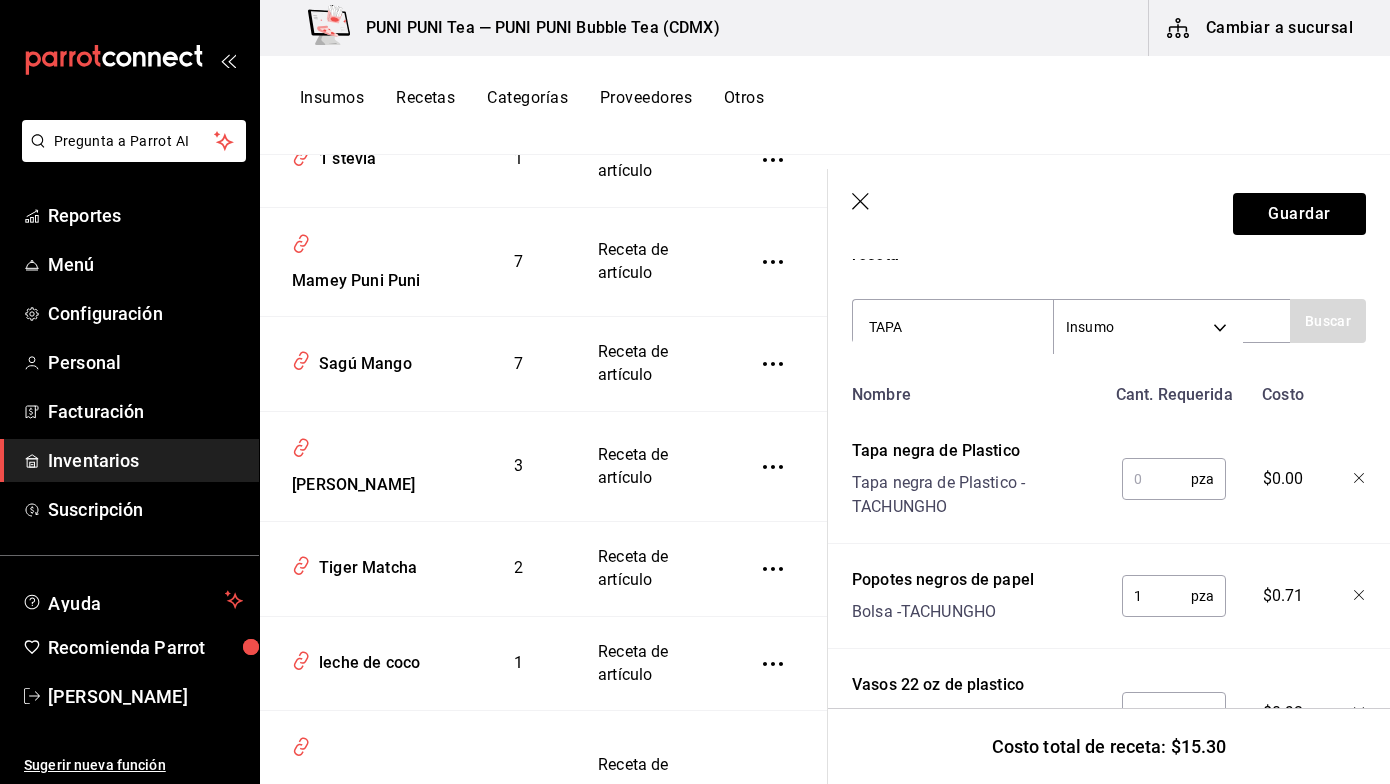 type 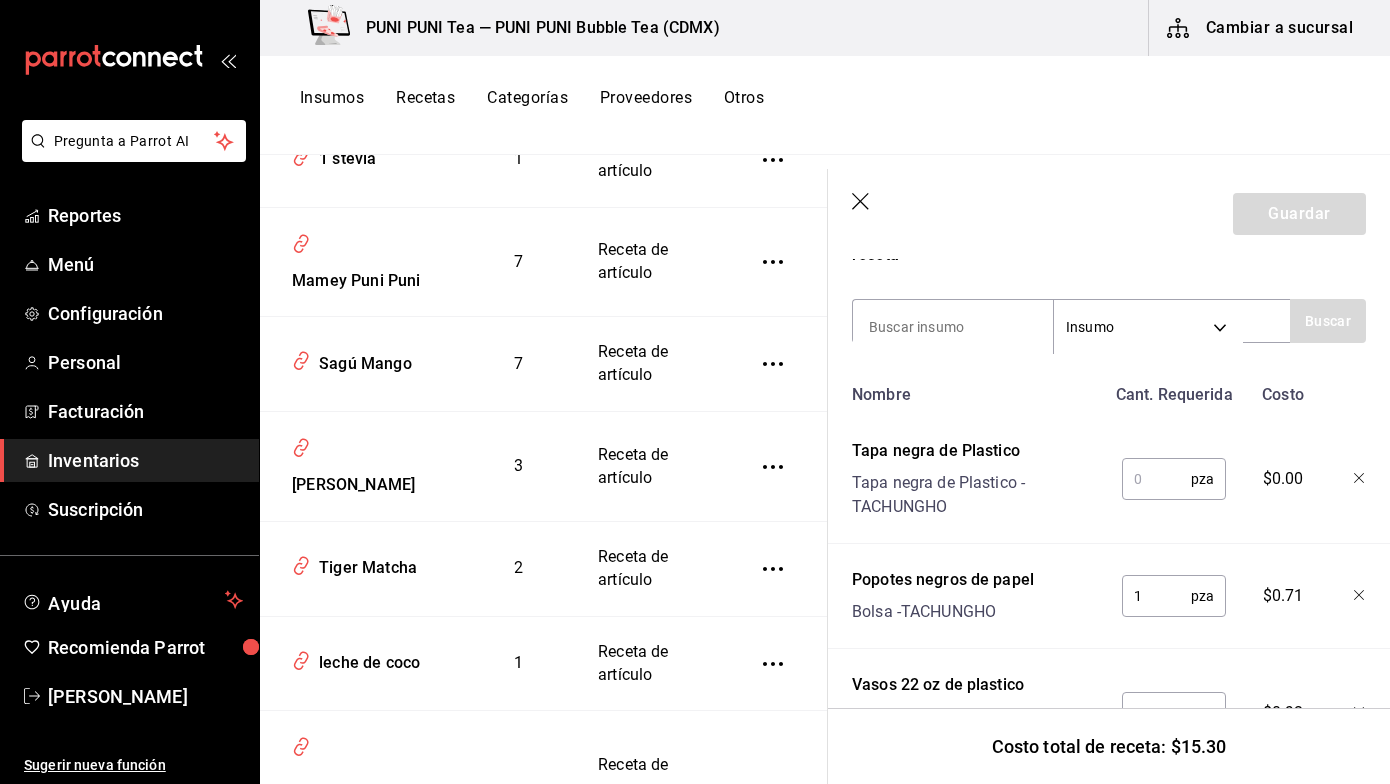 click at bounding box center (1156, 479) 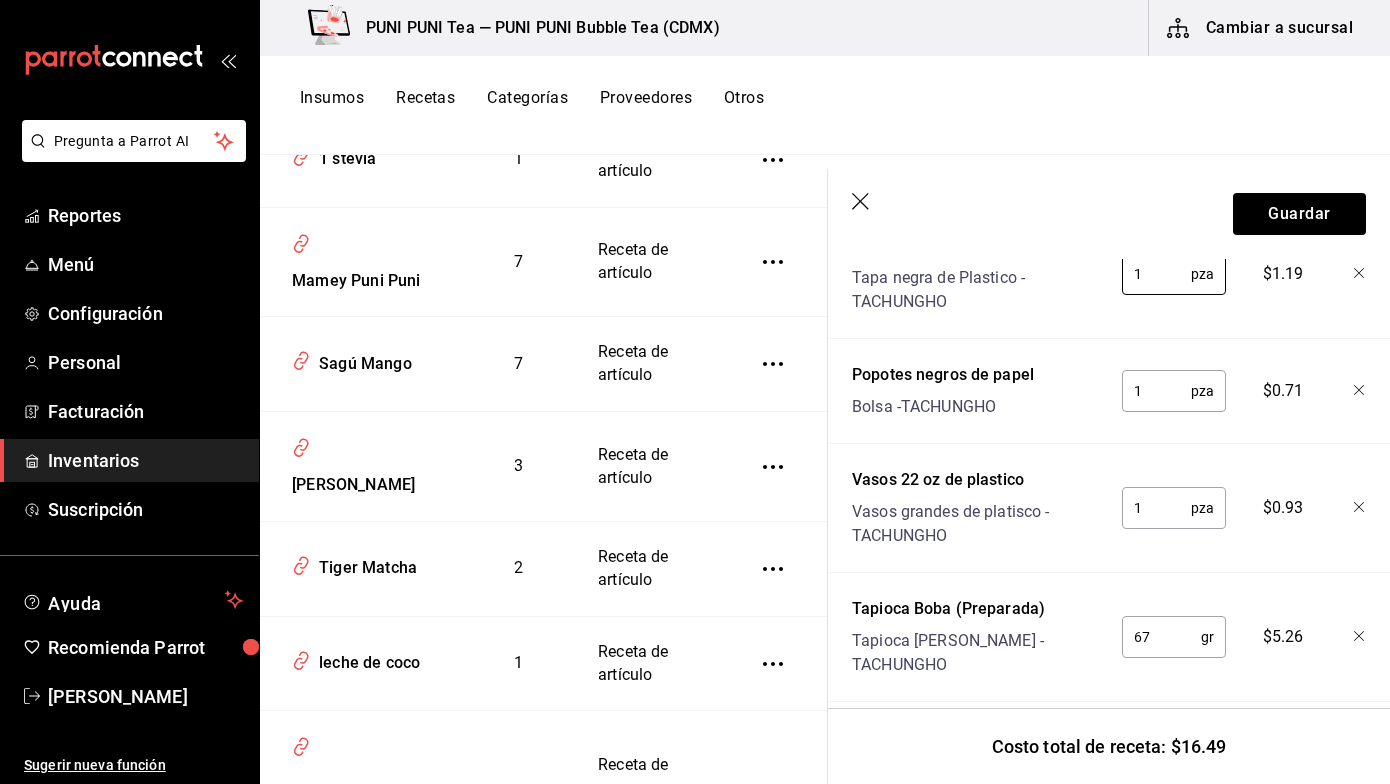 scroll, scrollTop: 607, scrollLeft: 0, axis: vertical 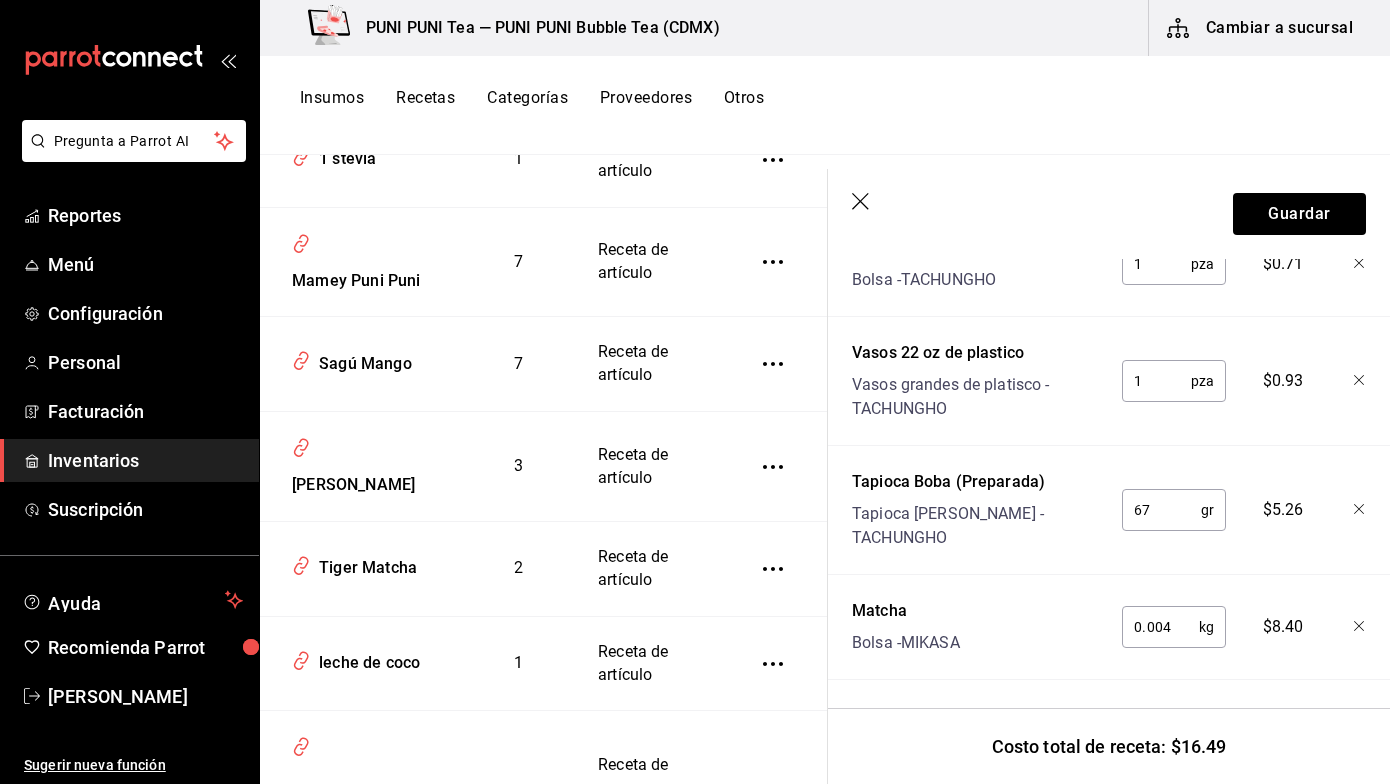 type on "1" 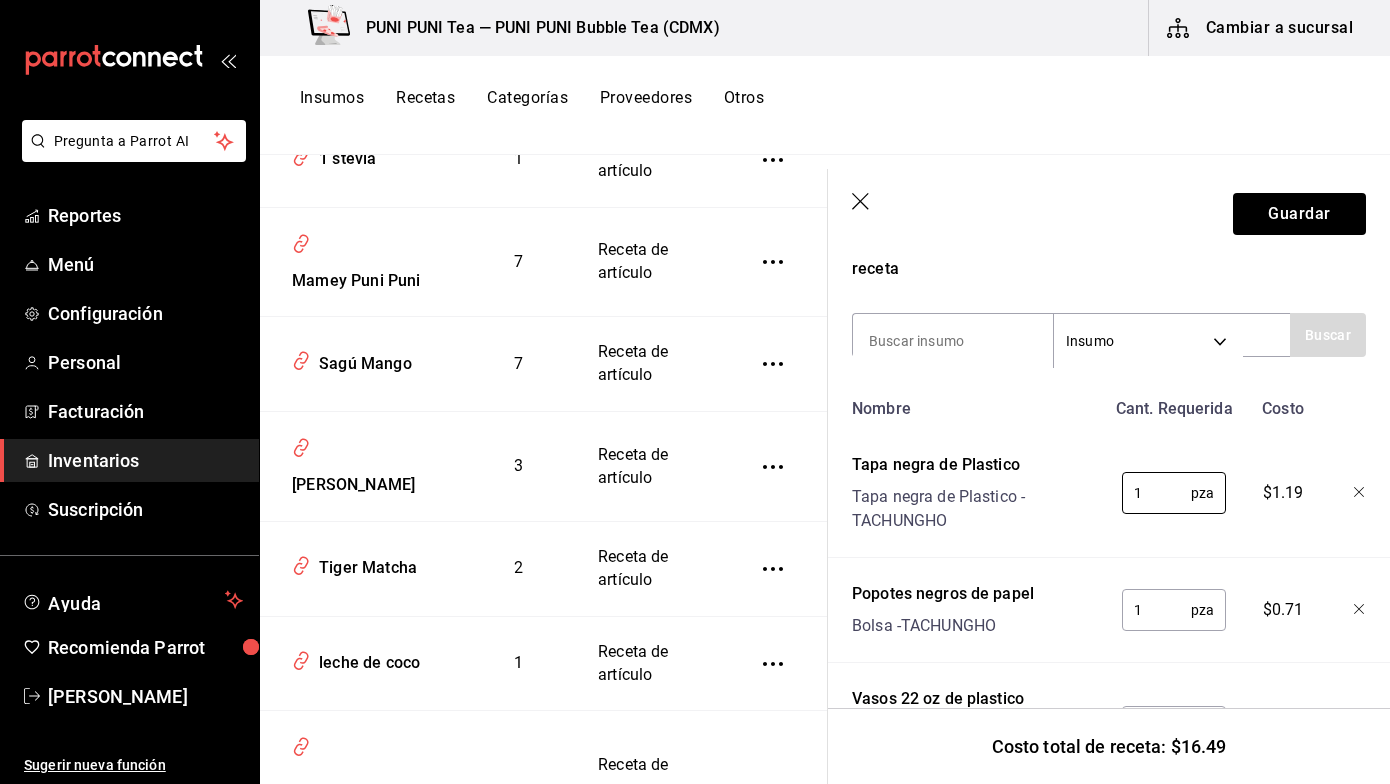 scroll, scrollTop: 378, scrollLeft: 0, axis: vertical 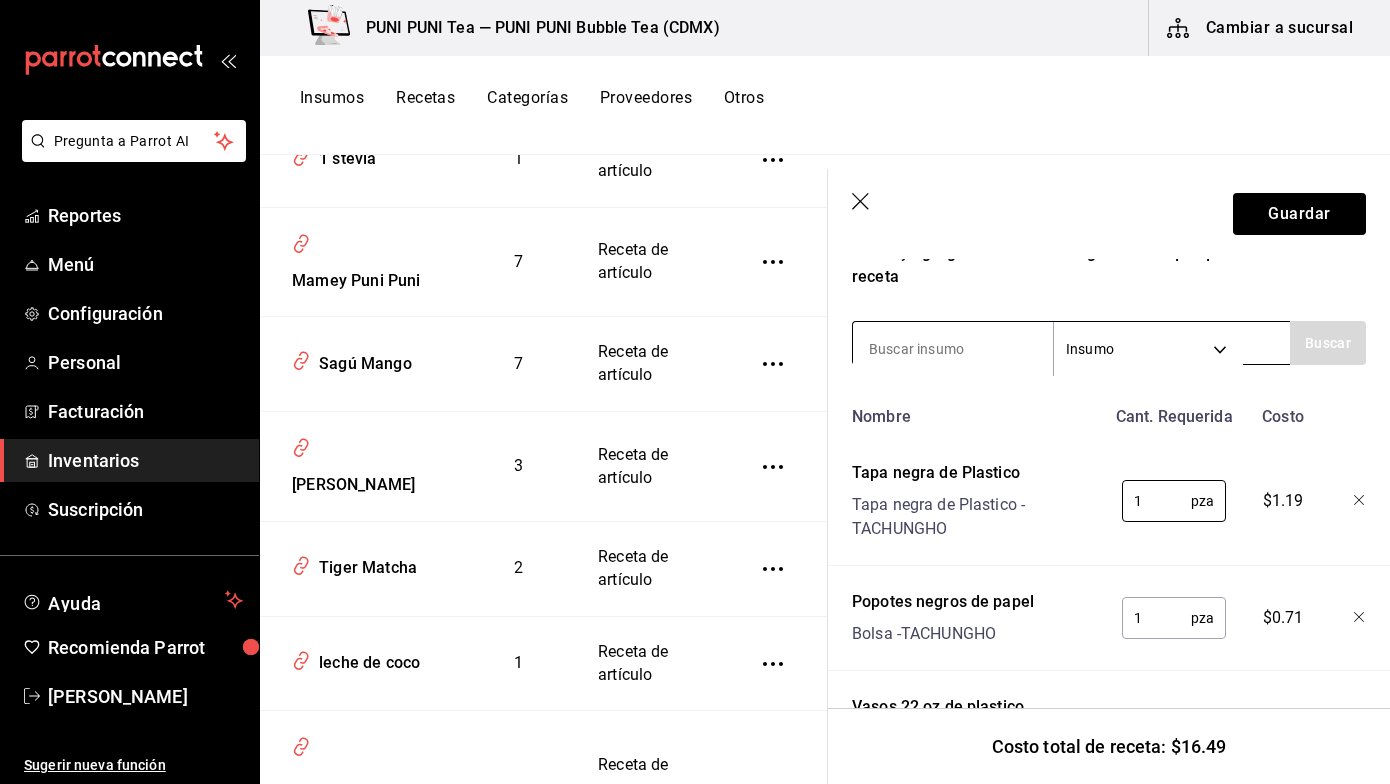 click at bounding box center [953, 349] 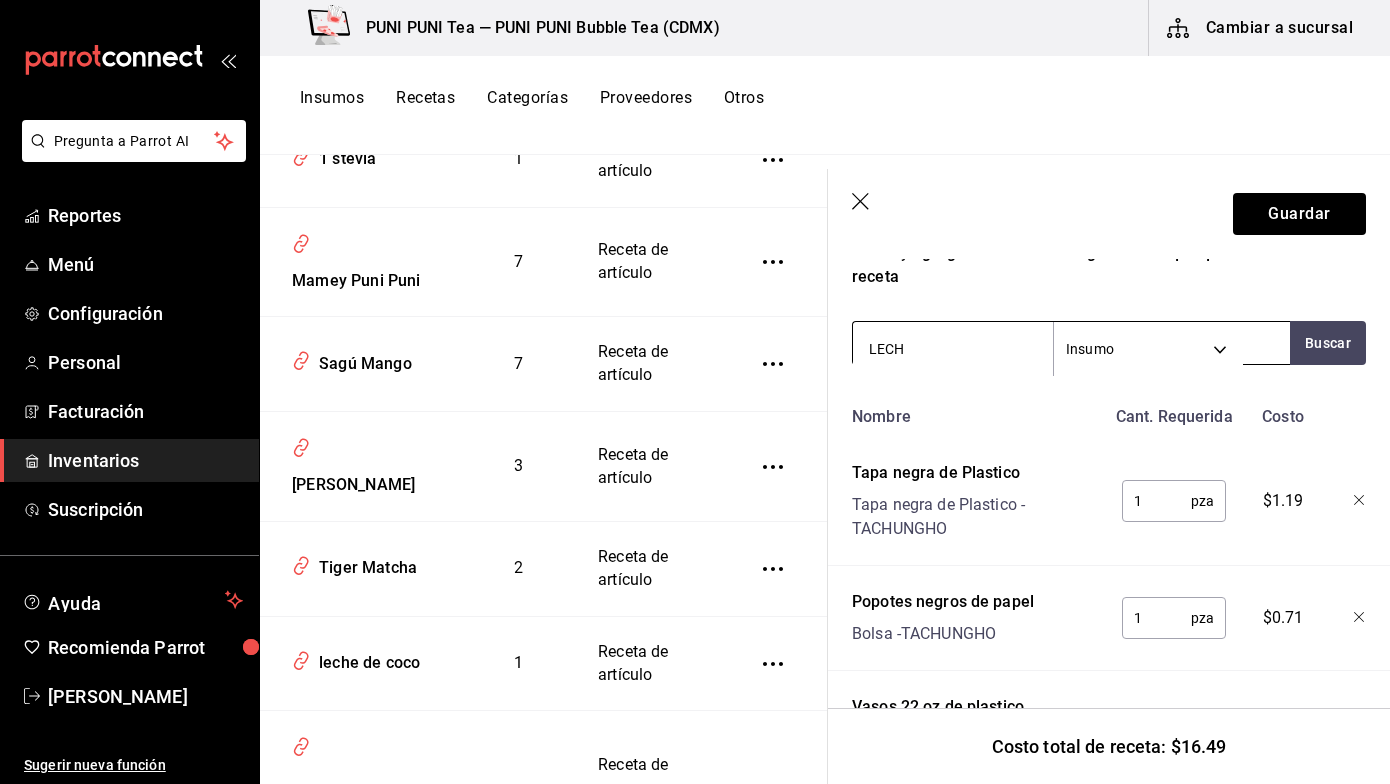 type on "LECHE" 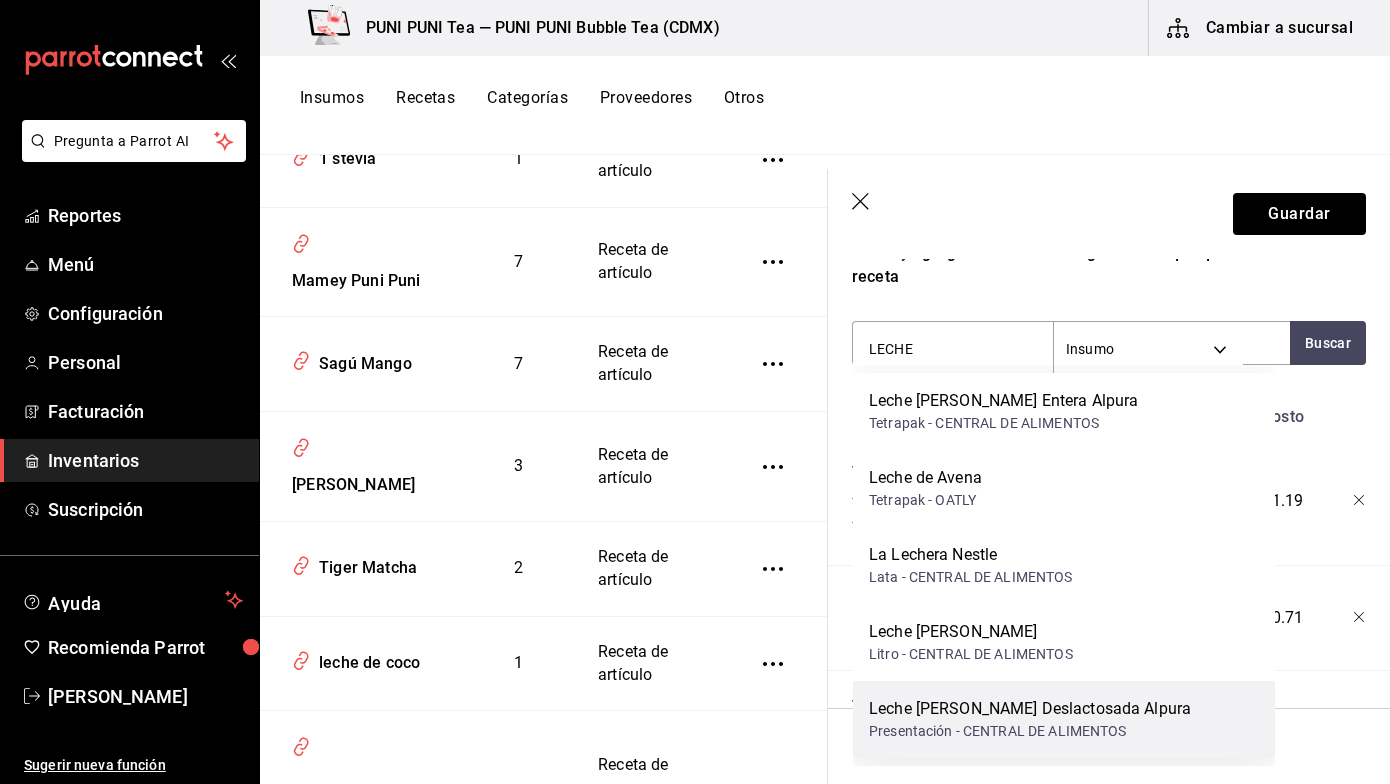 click on "Leche [PERSON_NAME] Deslactosada Alpura" at bounding box center (1030, 709) 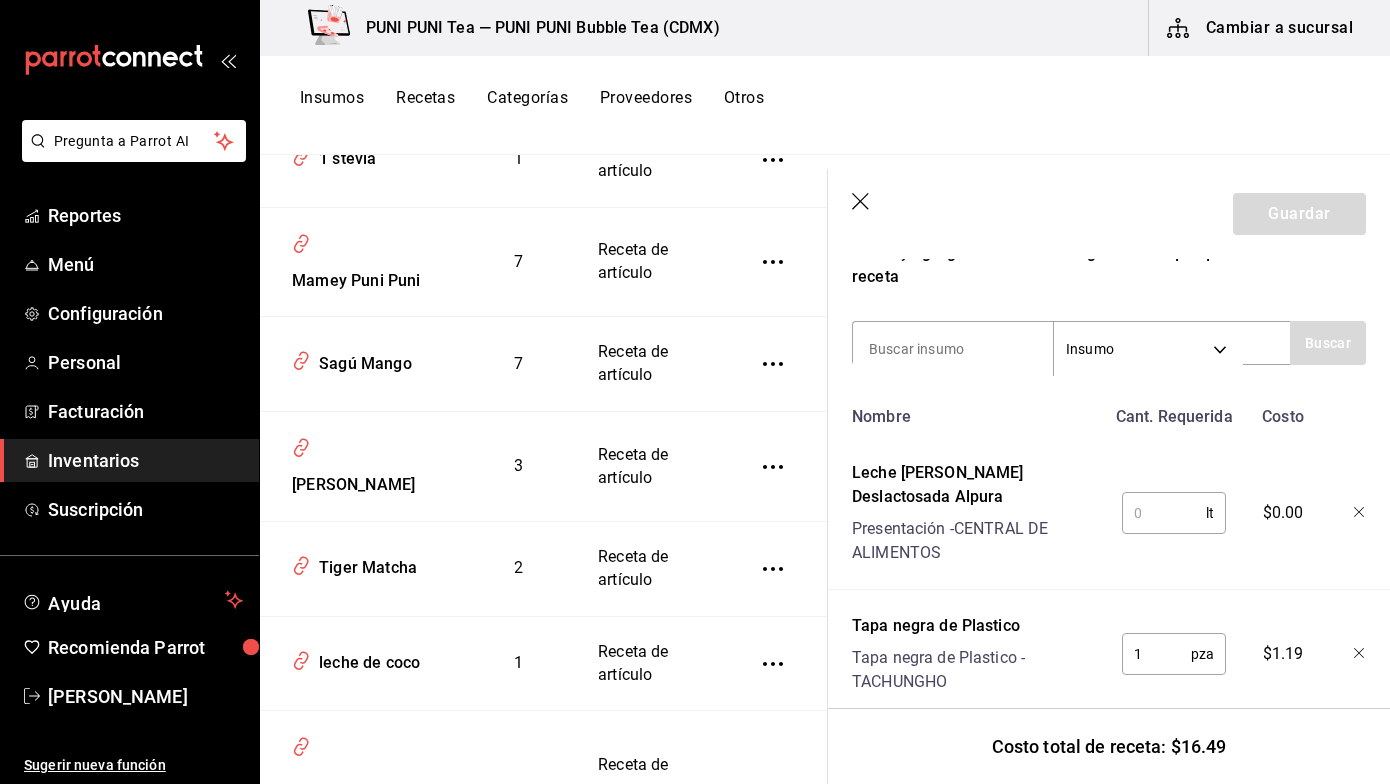 click at bounding box center (1164, 513) 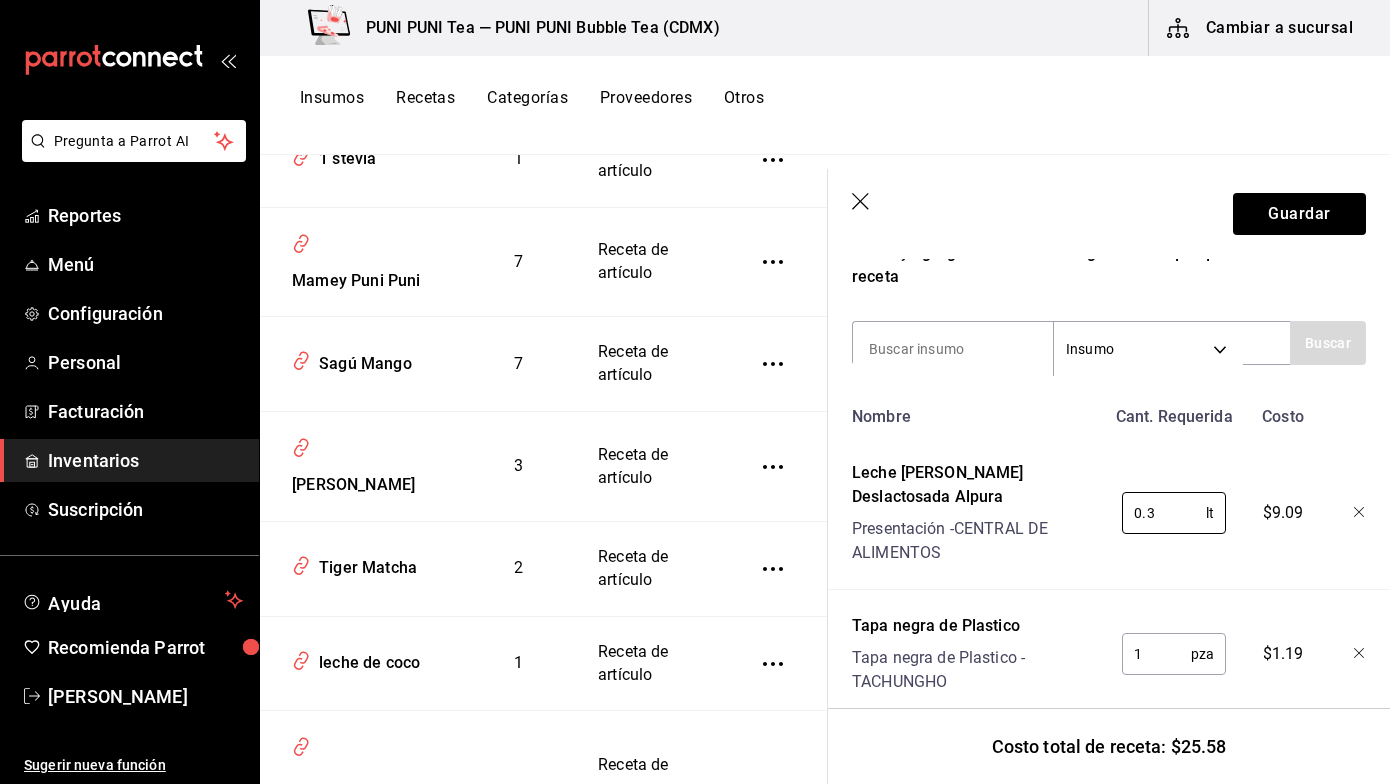 type on "0.3" 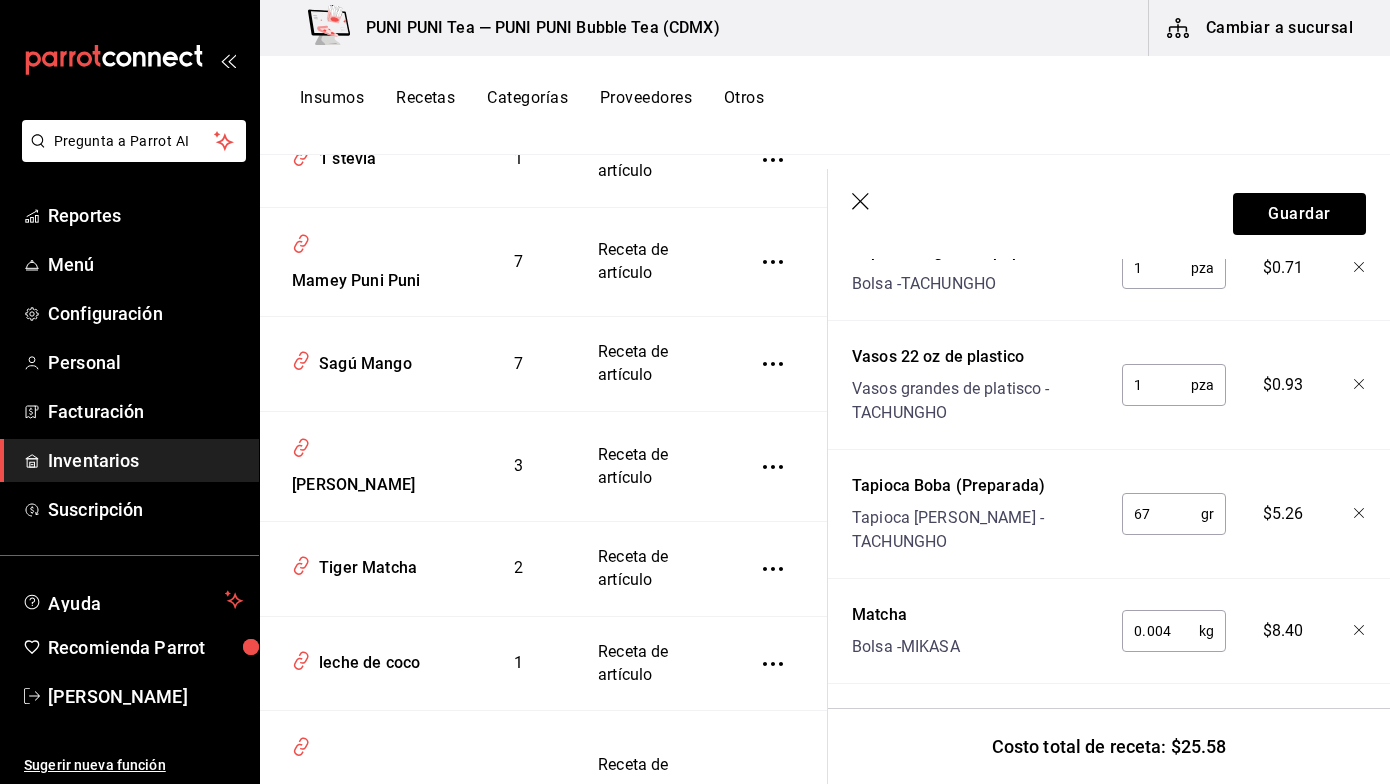 scroll, scrollTop: 900, scrollLeft: 0, axis: vertical 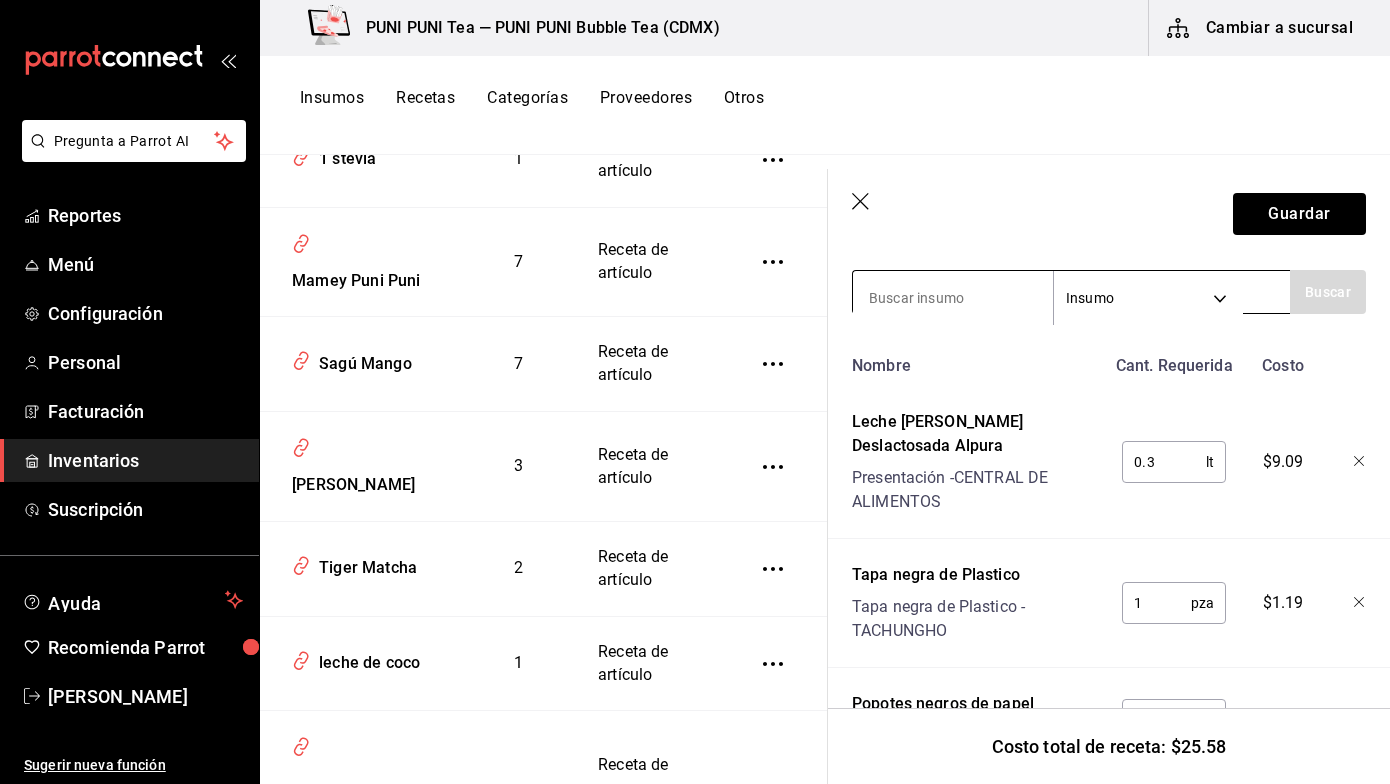 click at bounding box center (953, 298) 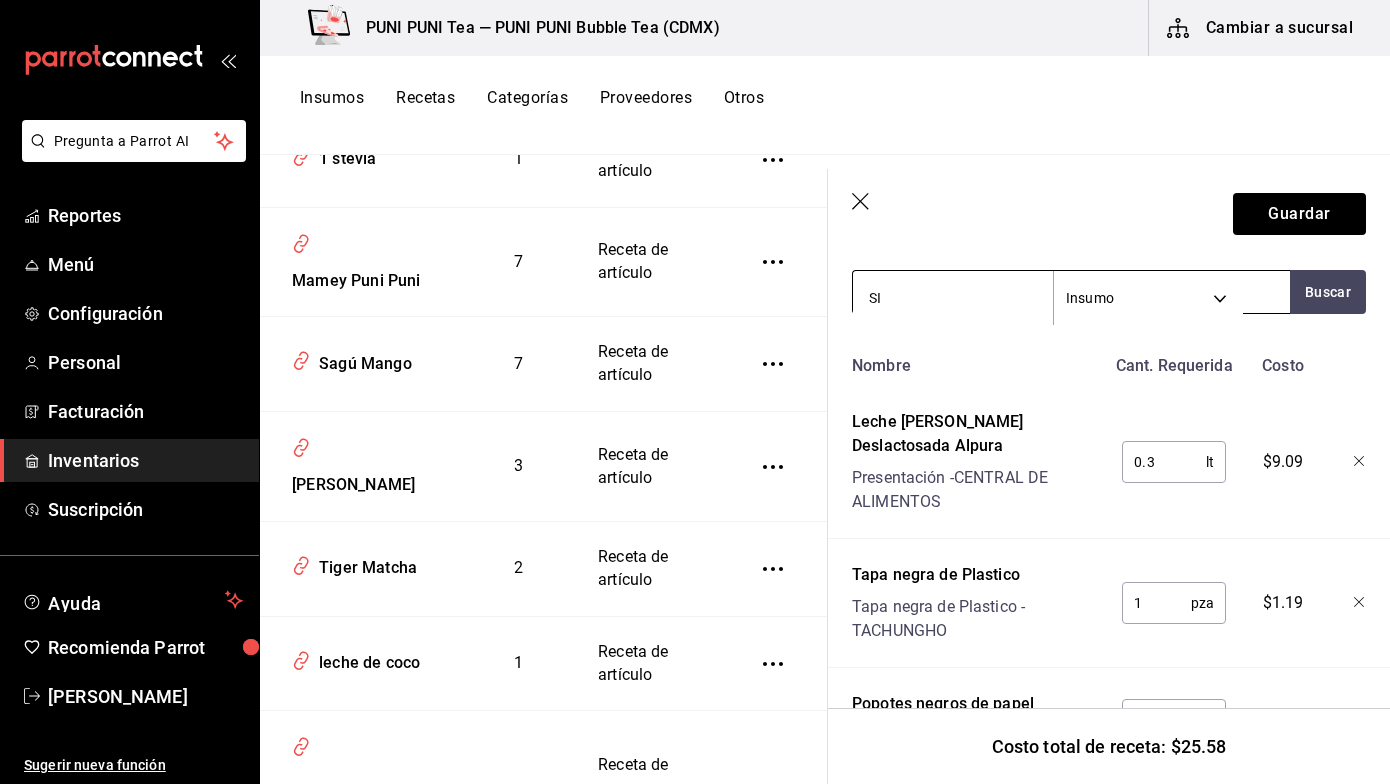 type on "S" 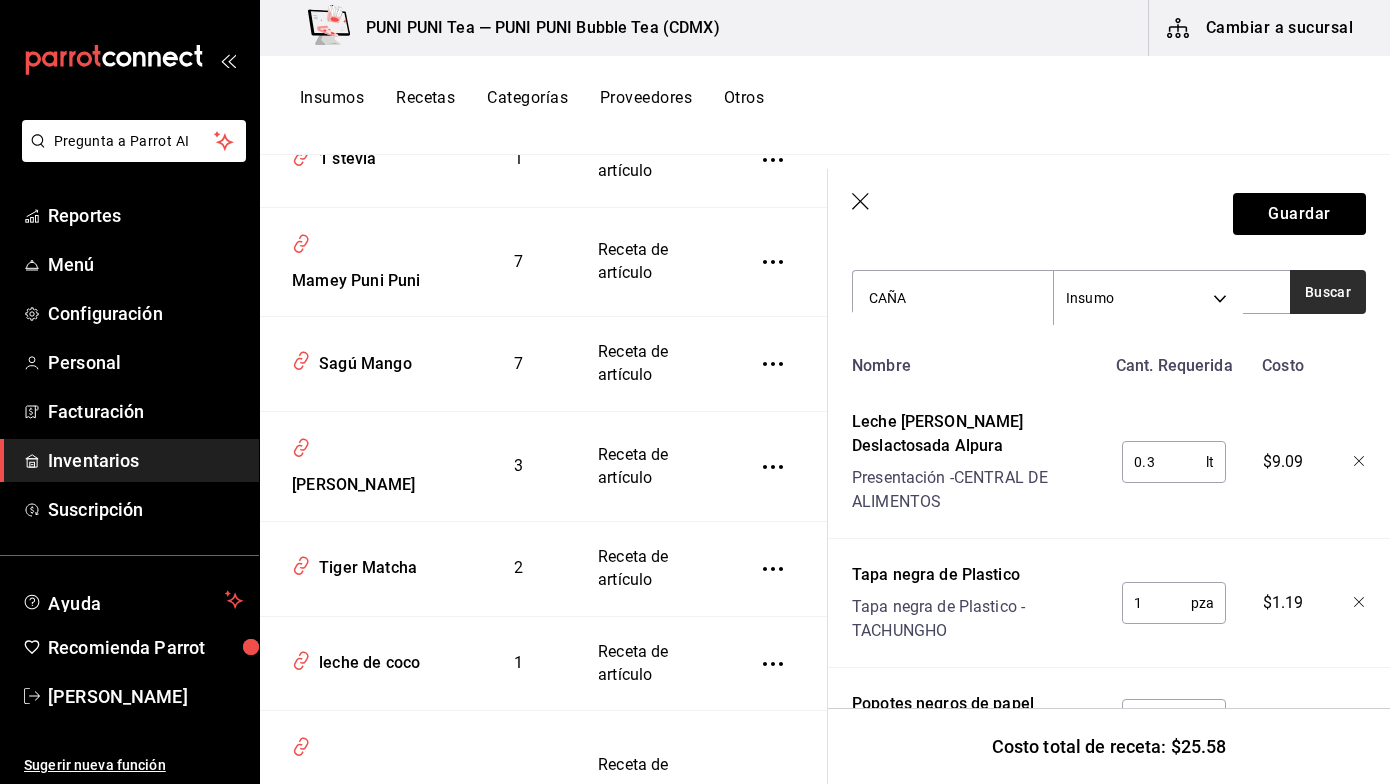 type on "CAÑA" 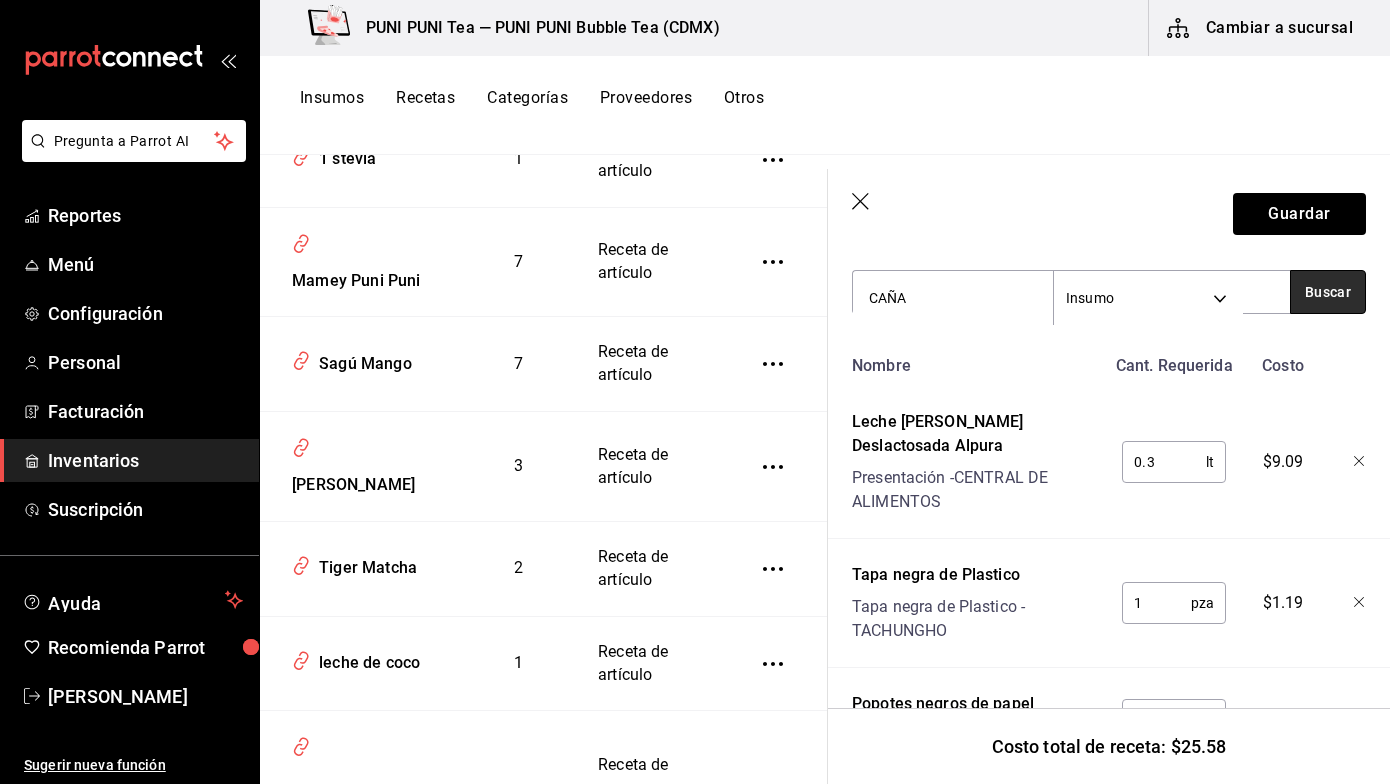 click on "Buscar" at bounding box center (1328, 292) 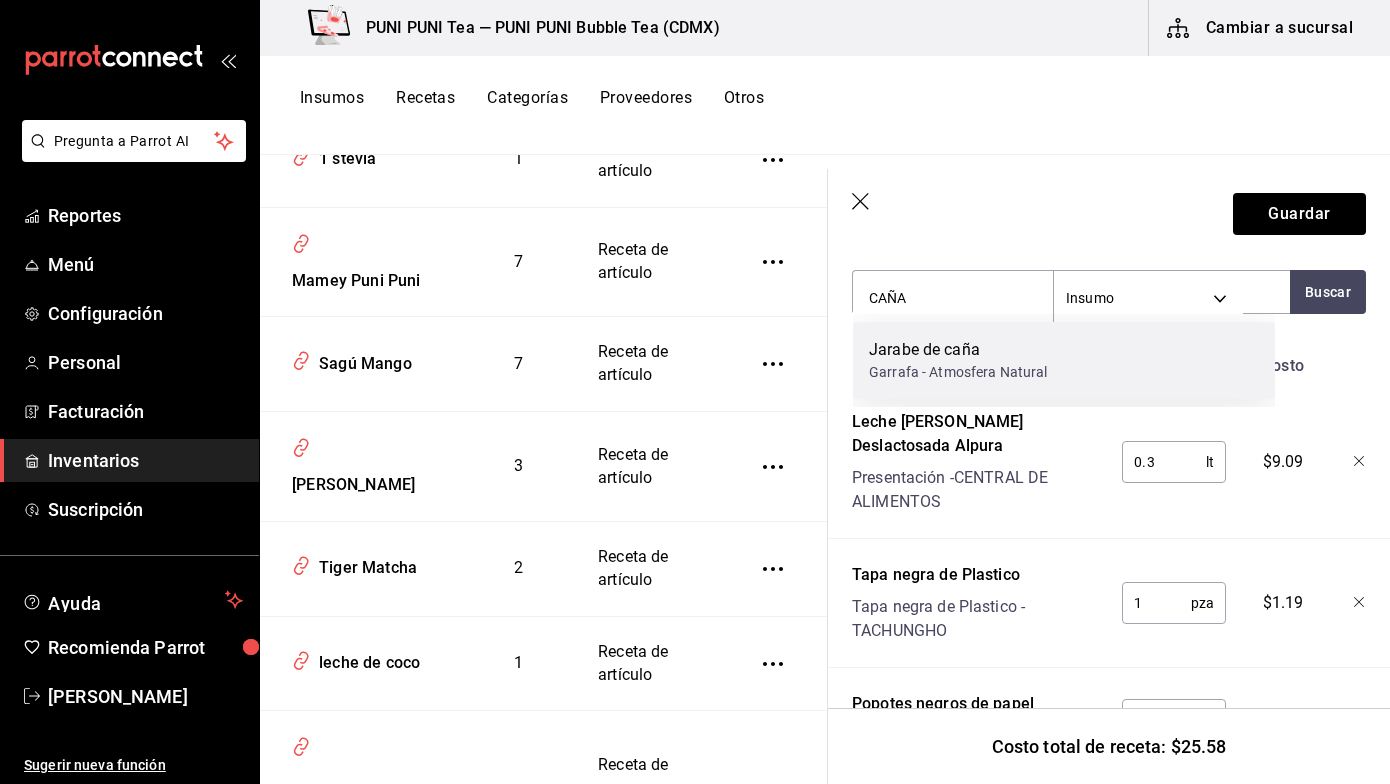 click on "Garrafa - Atmosfera Natural" at bounding box center (958, 372) 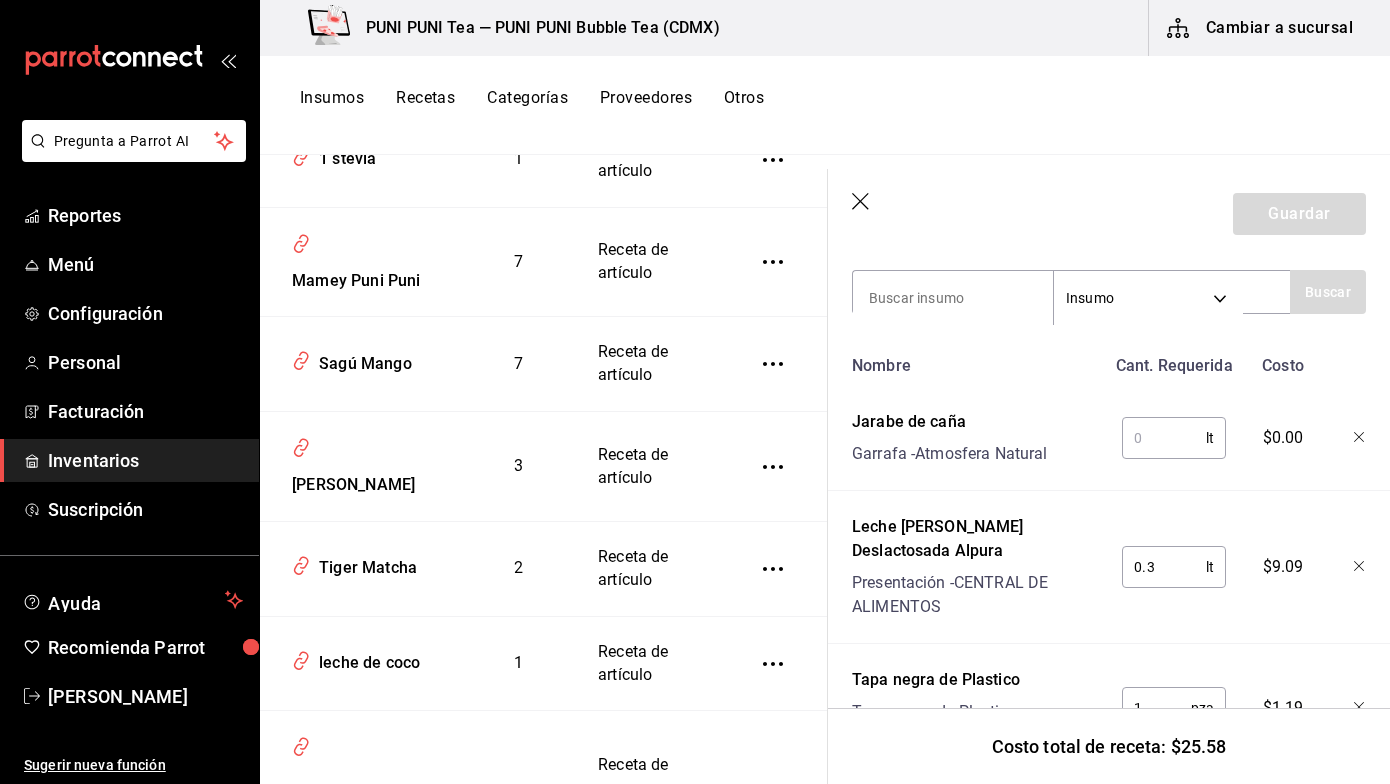 click at bounding box center [1164, 438] 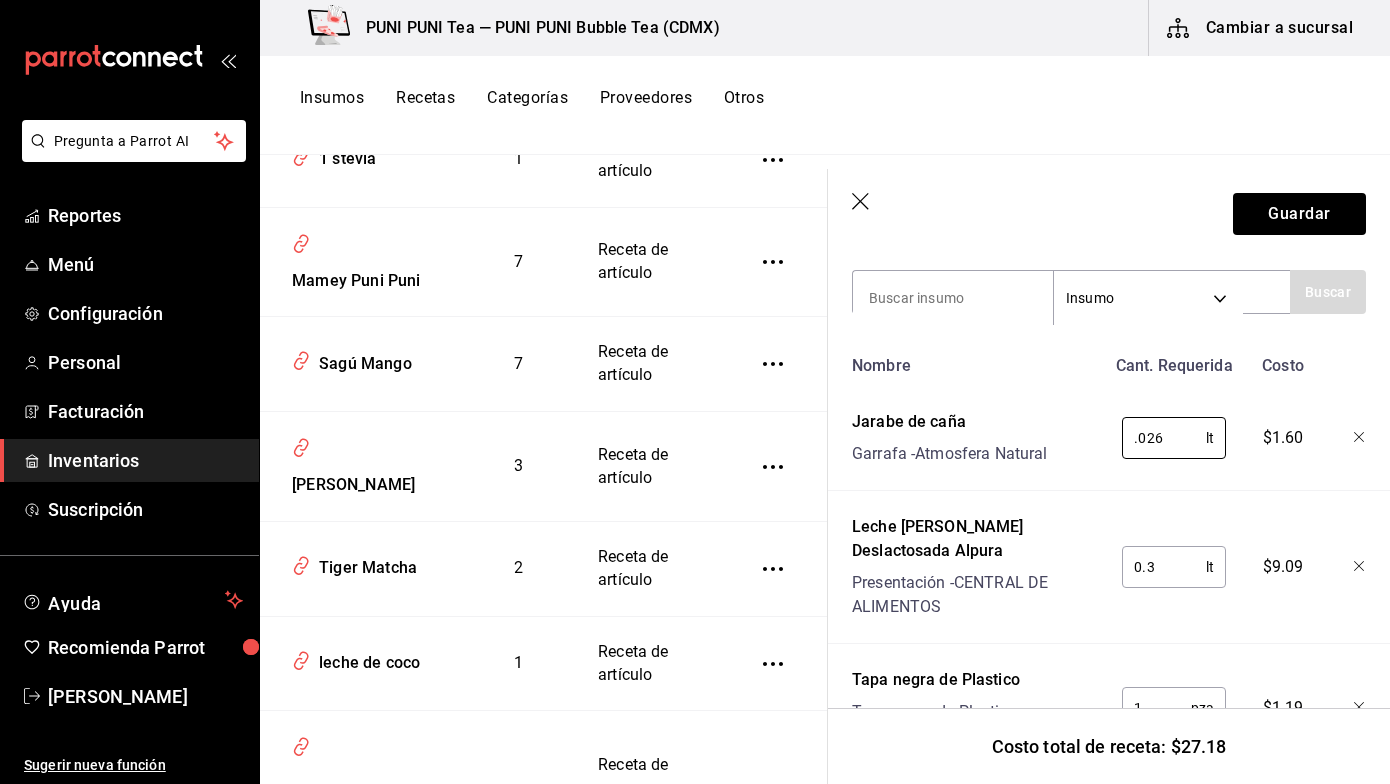 type on "0.026" 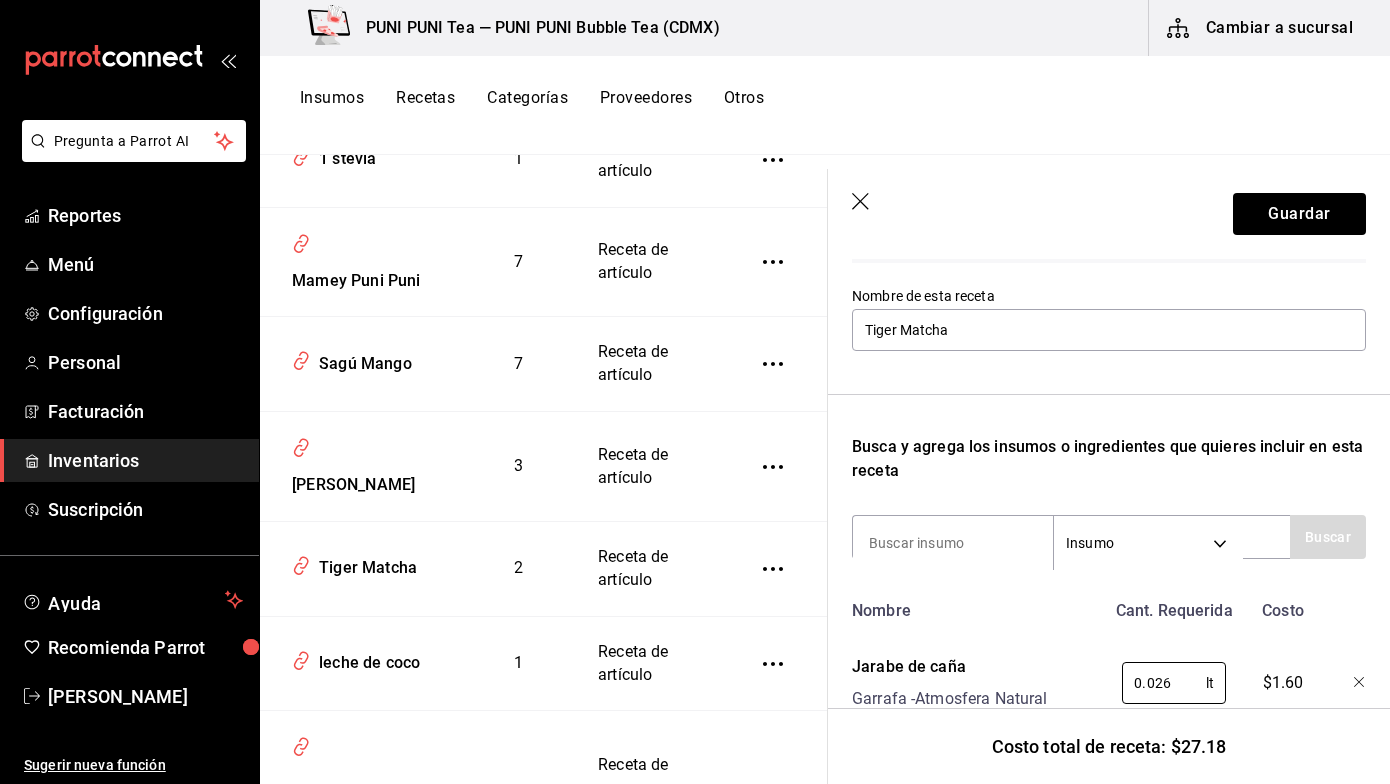 scroll, scrollTop: 205, scrollLeft: 0, axis: vertical 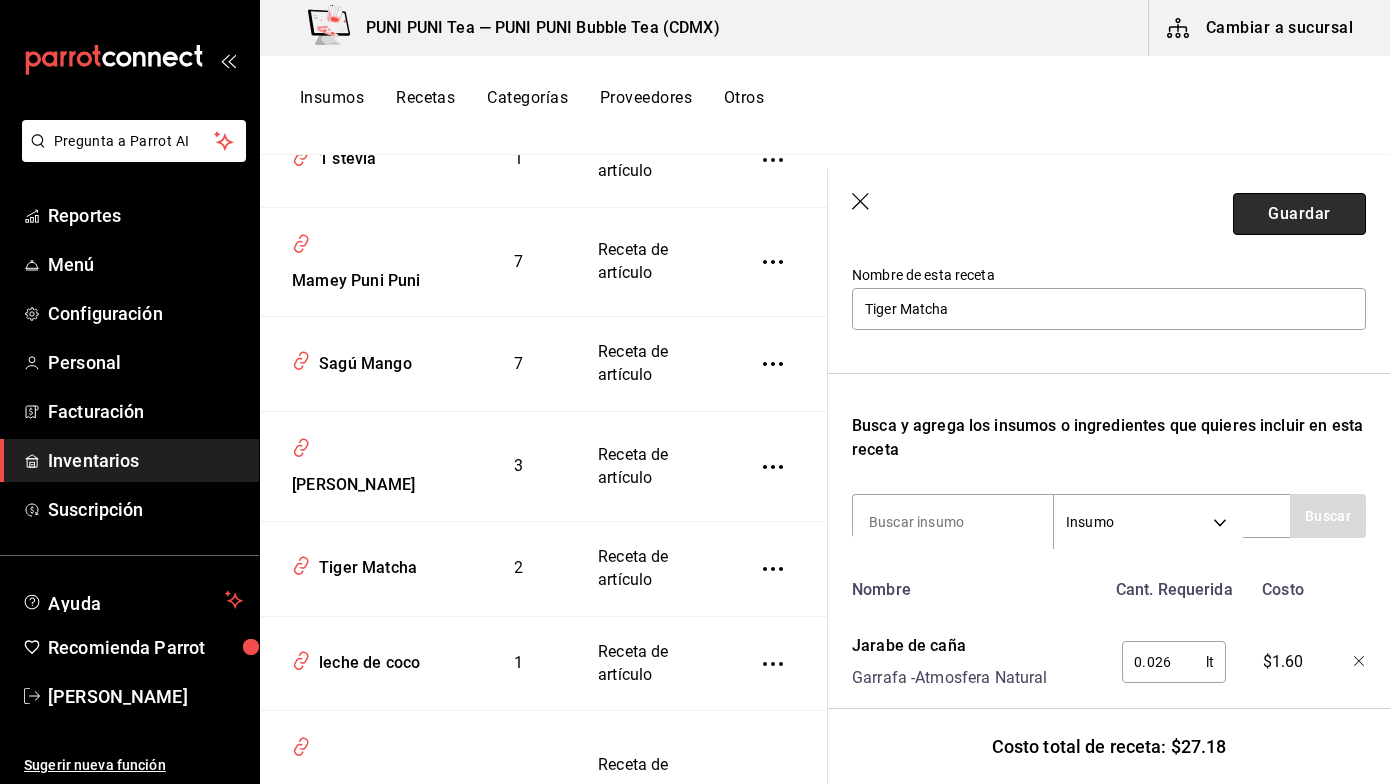 click on "Guardar" at bounding box center (1299, 214) 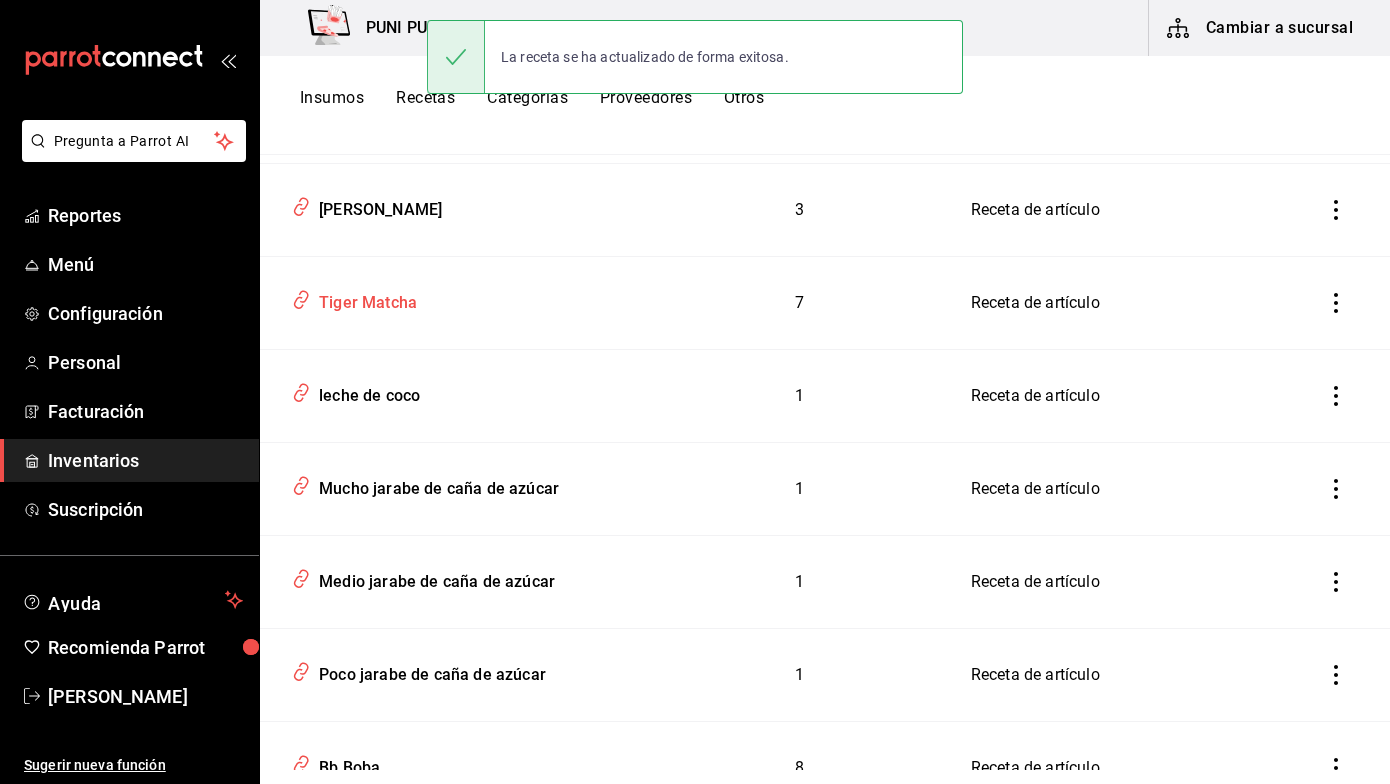scroll, scrollTop: 0, scrollLeft: 0, axis: both 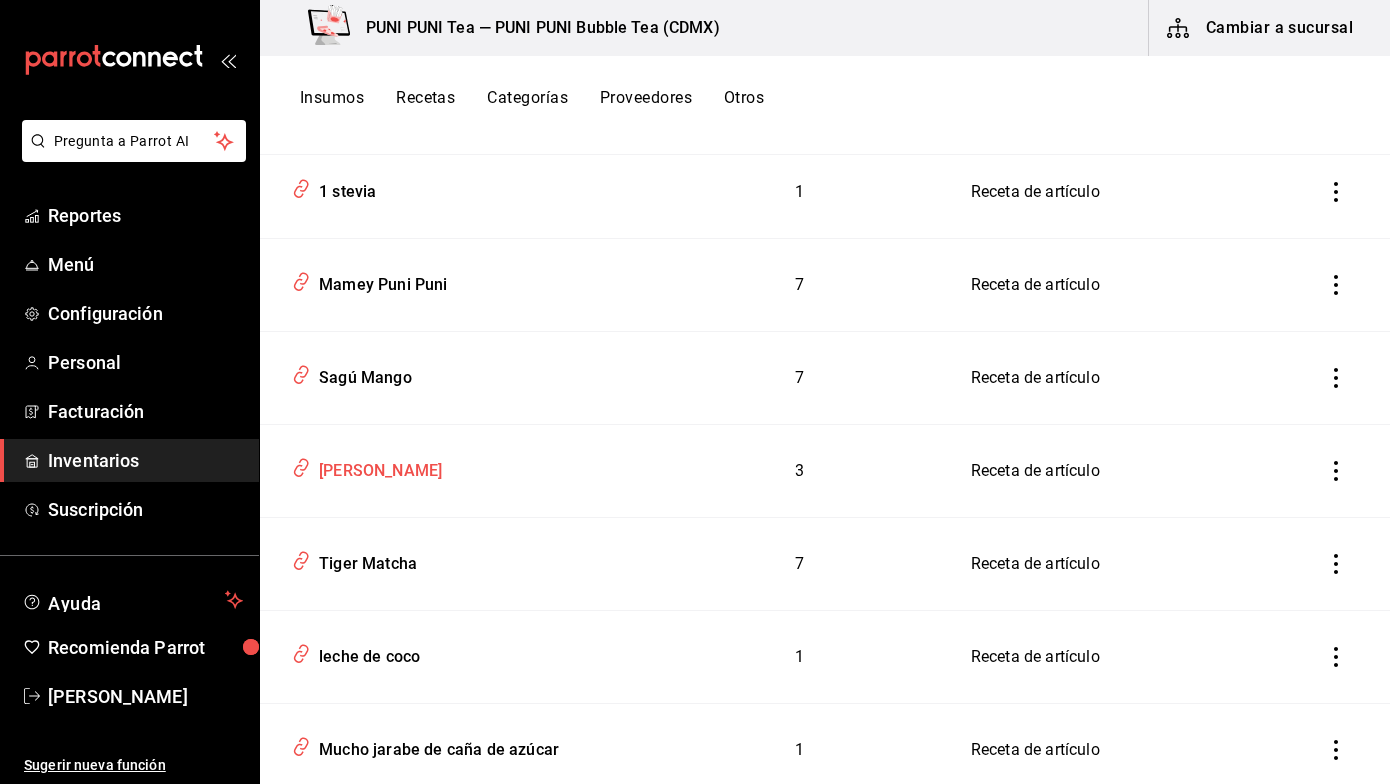 click on "[PERSON_NAME]" at bounding box center (376, 467) 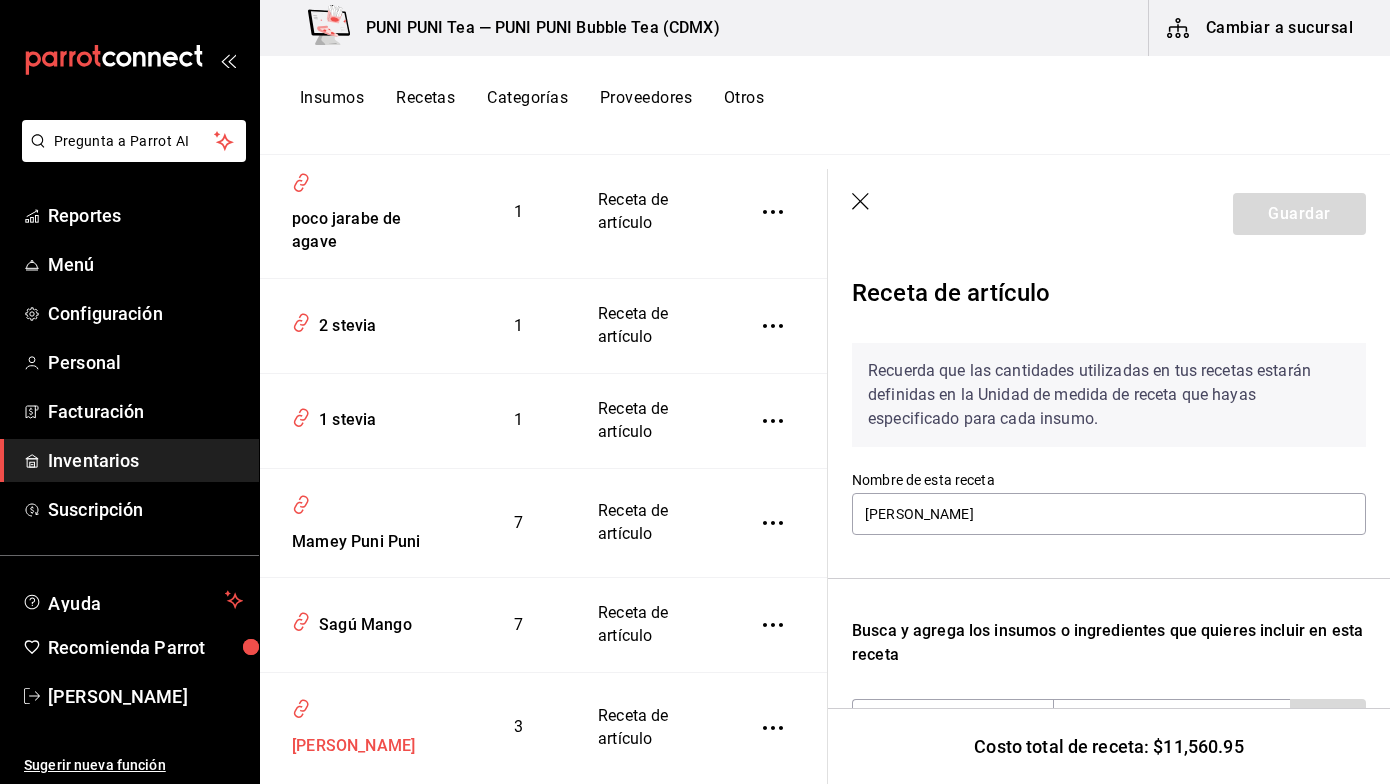scroll, scrollTop: 2593, scrollLeft: 0, axis: vertical 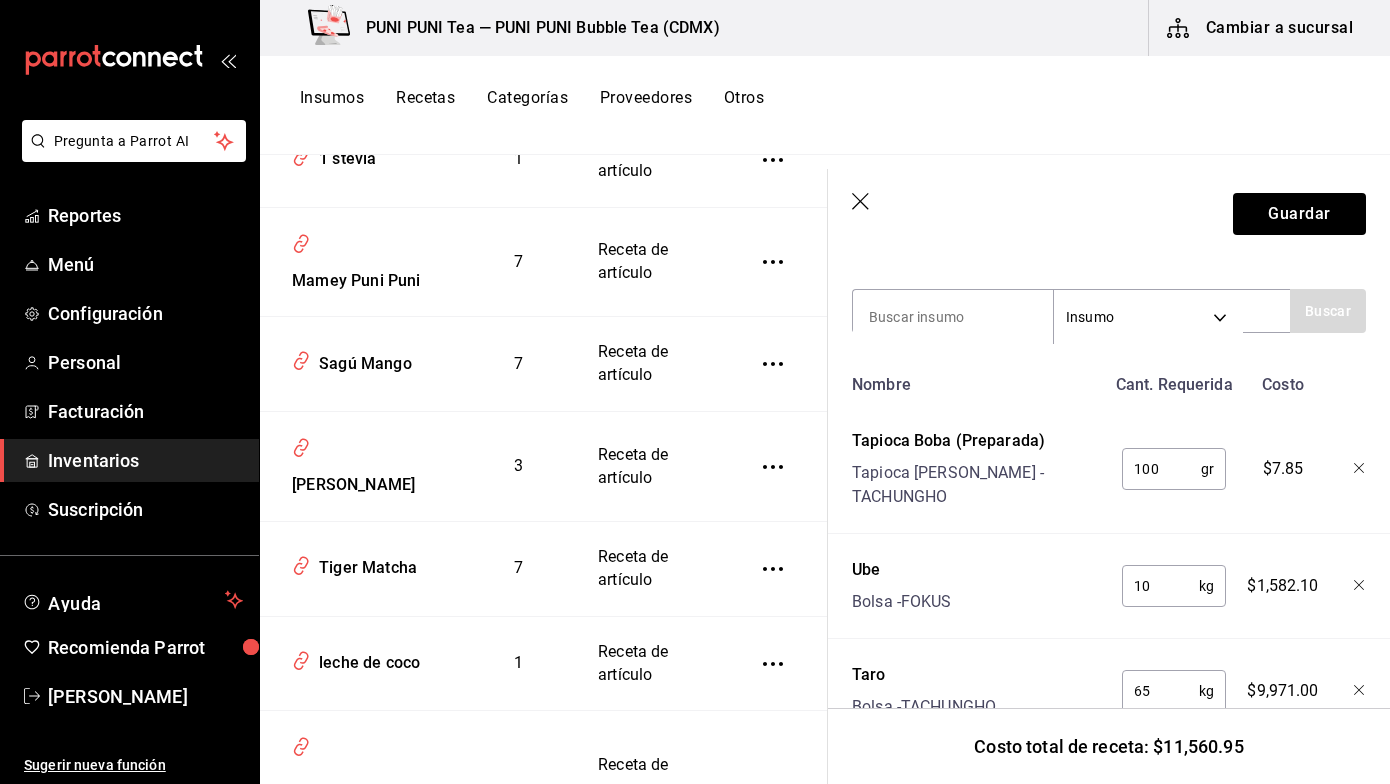 click on "100" at bounding box center (1161, 469) 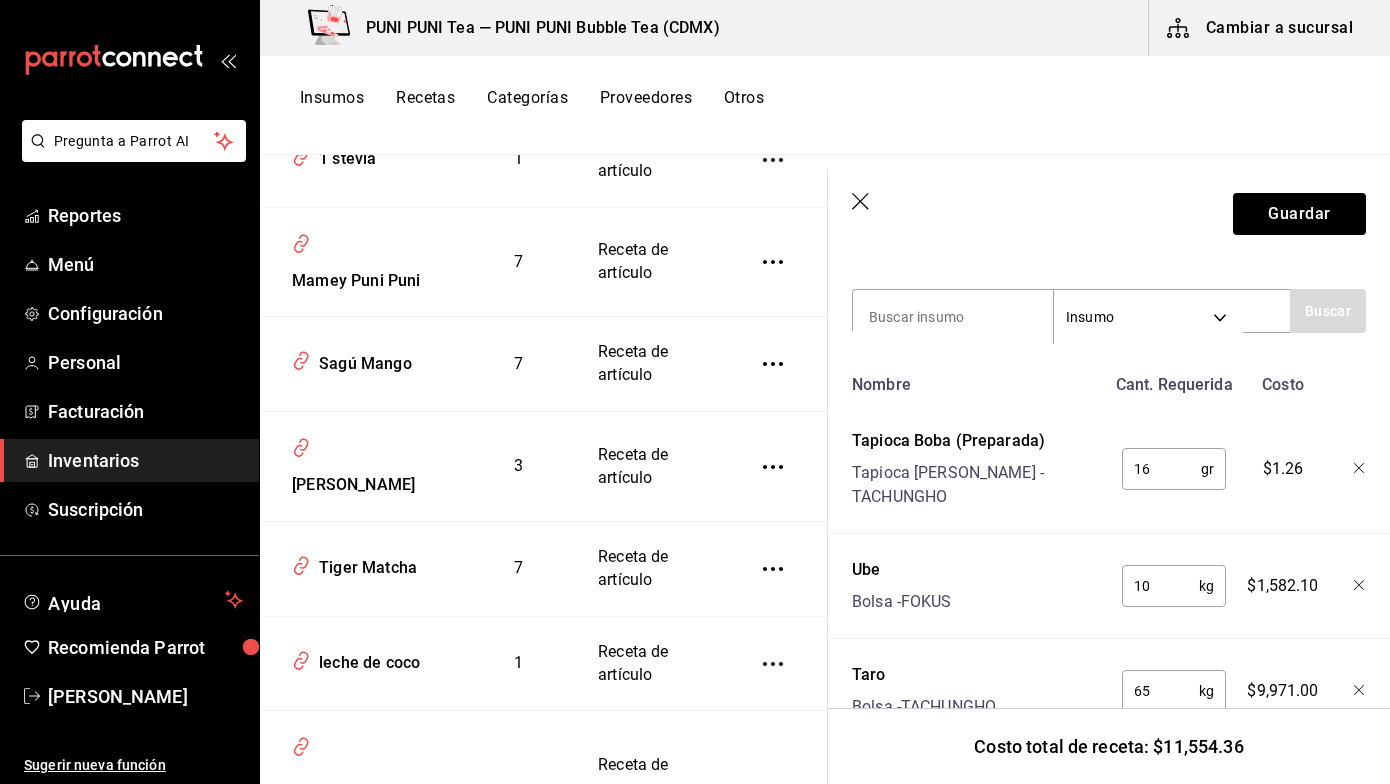 type on "1" 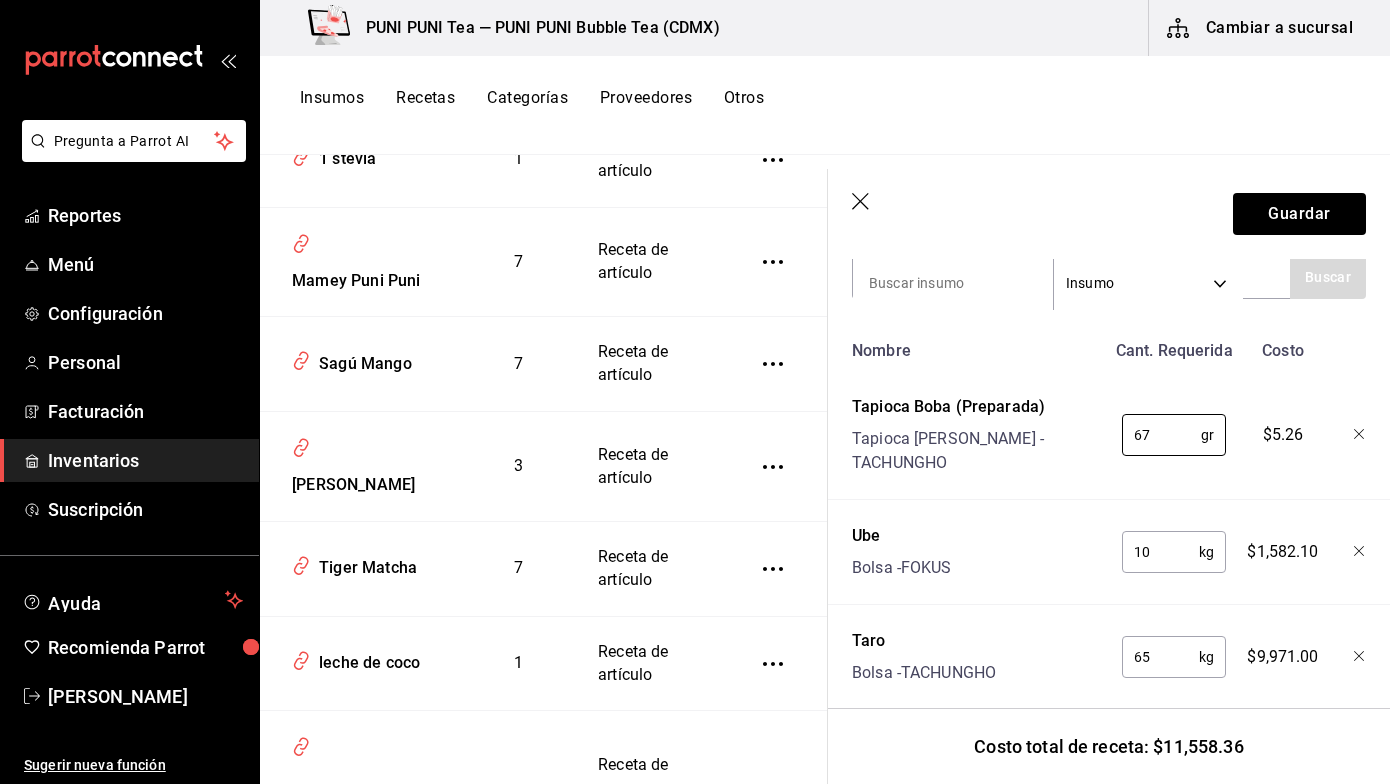 scroll, scrollTop: 453, scrollLeft: 0, axis: vertical 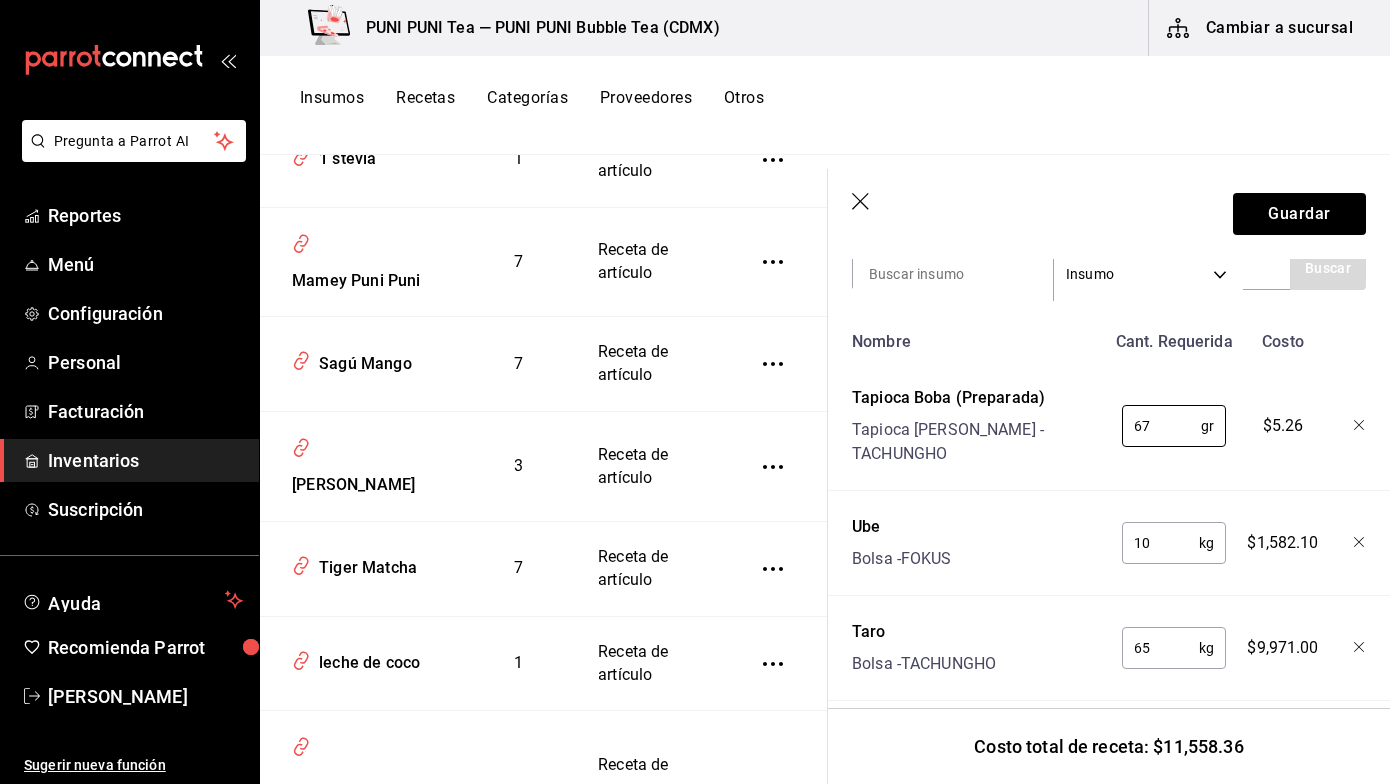type on "67" 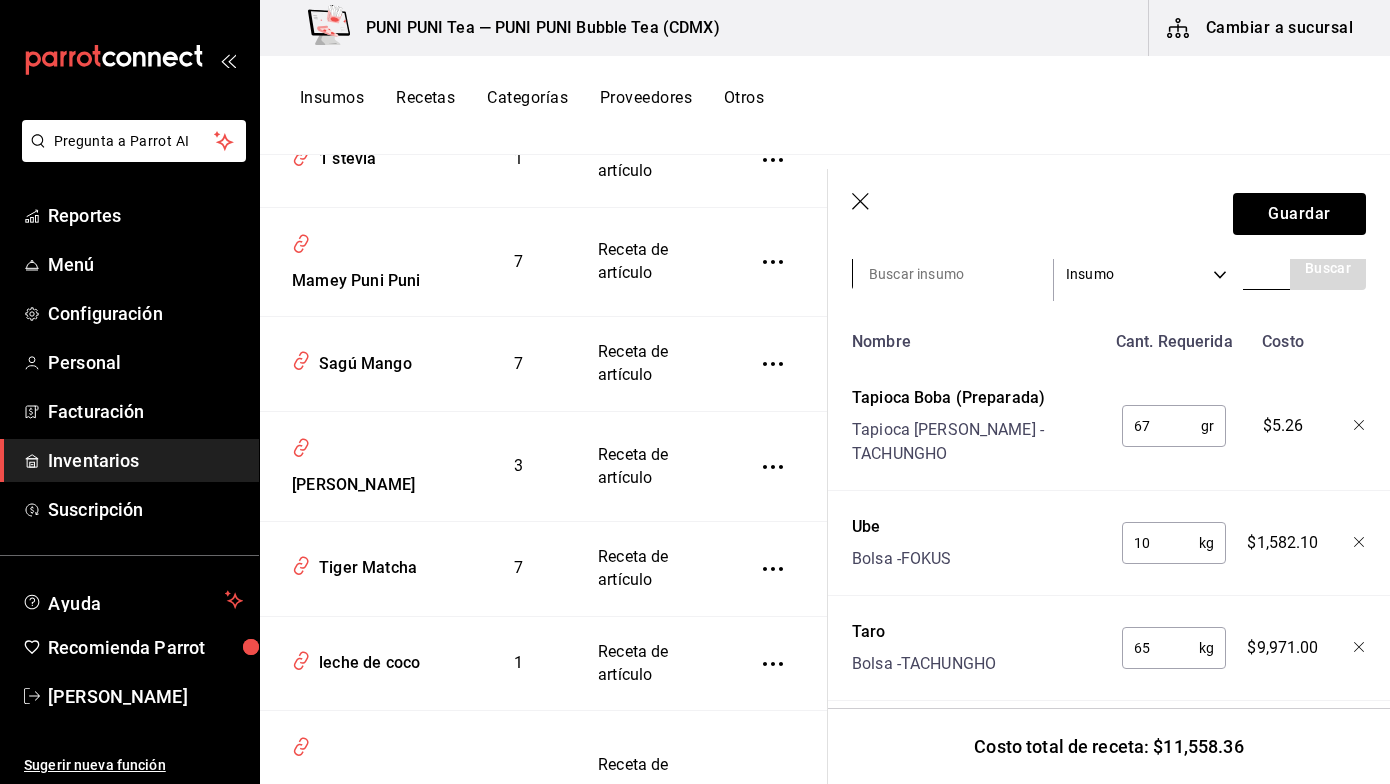 click at bounding box center [953, 274] 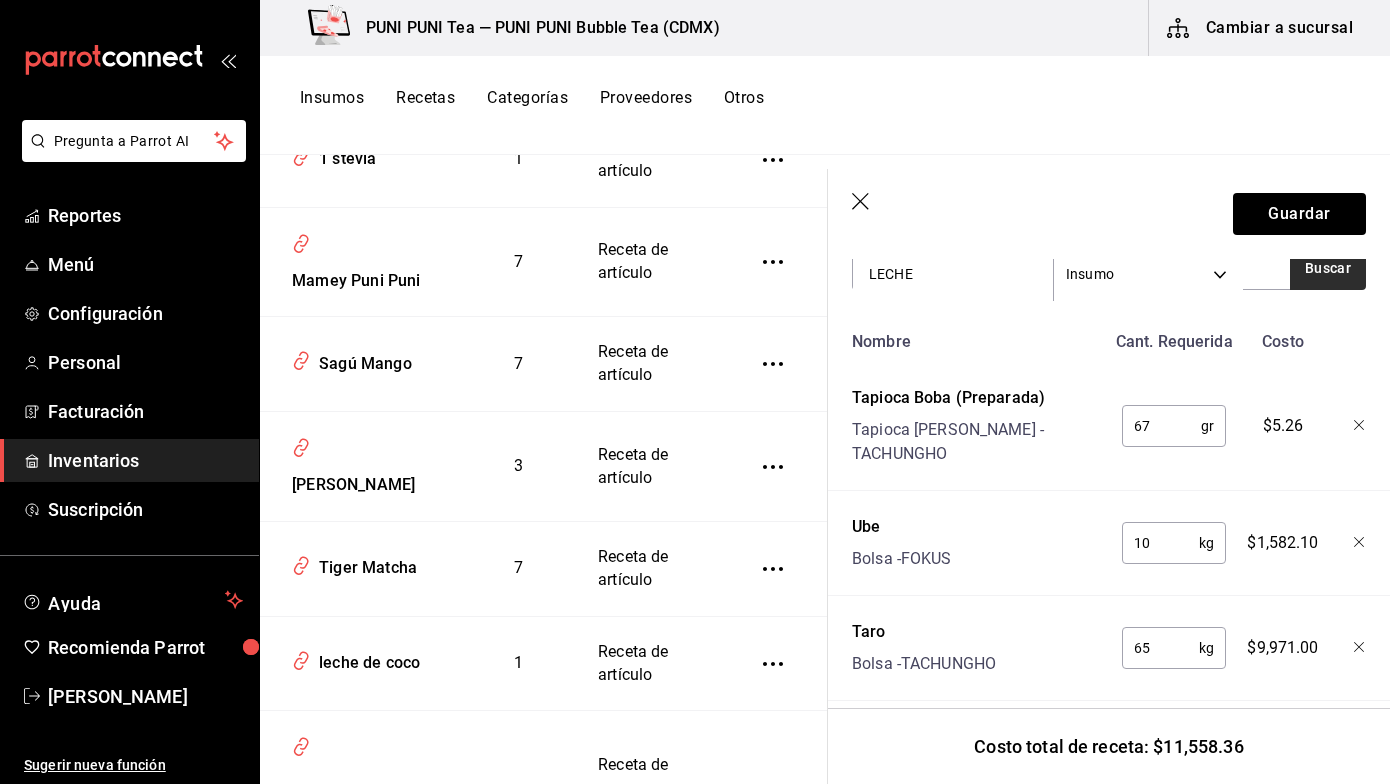 type on "LECHE" 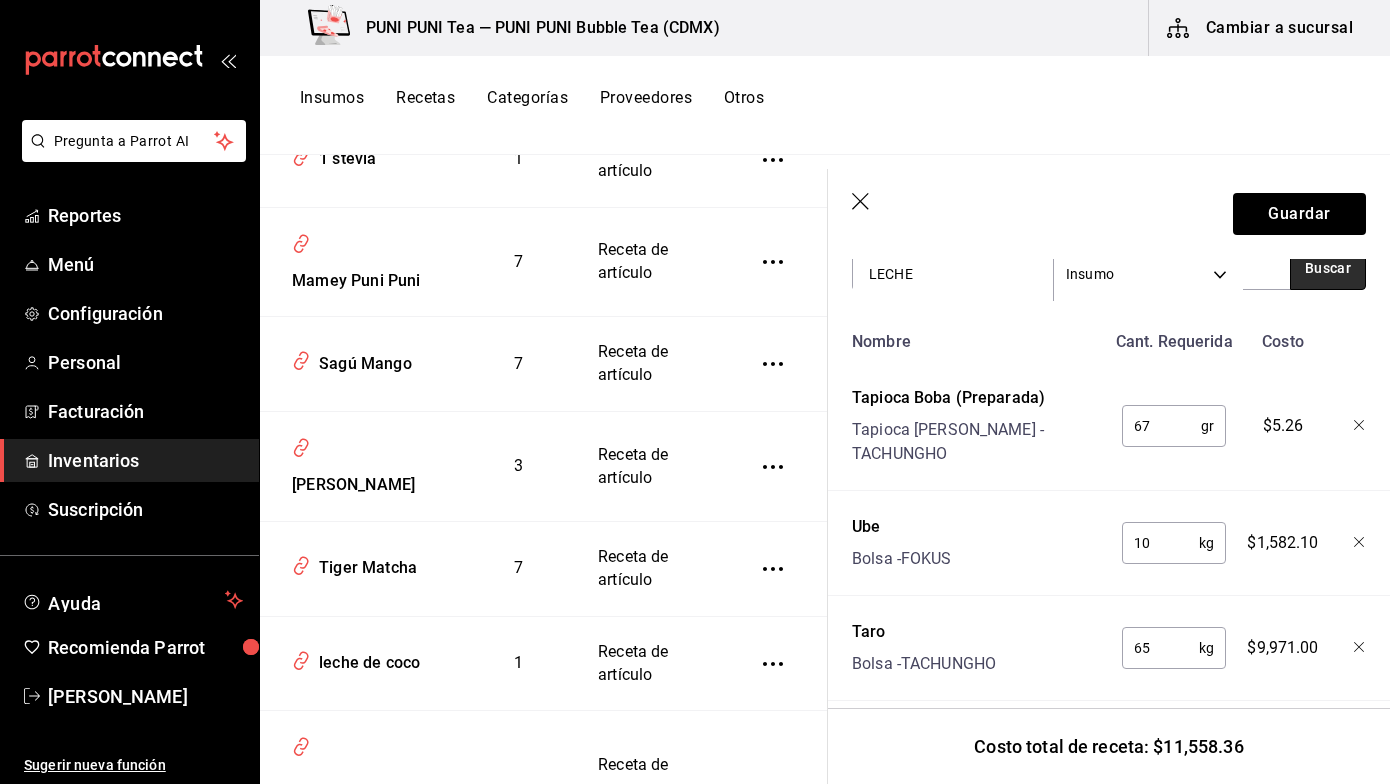 click on "Buscar" at bounding box center (1328, 268) 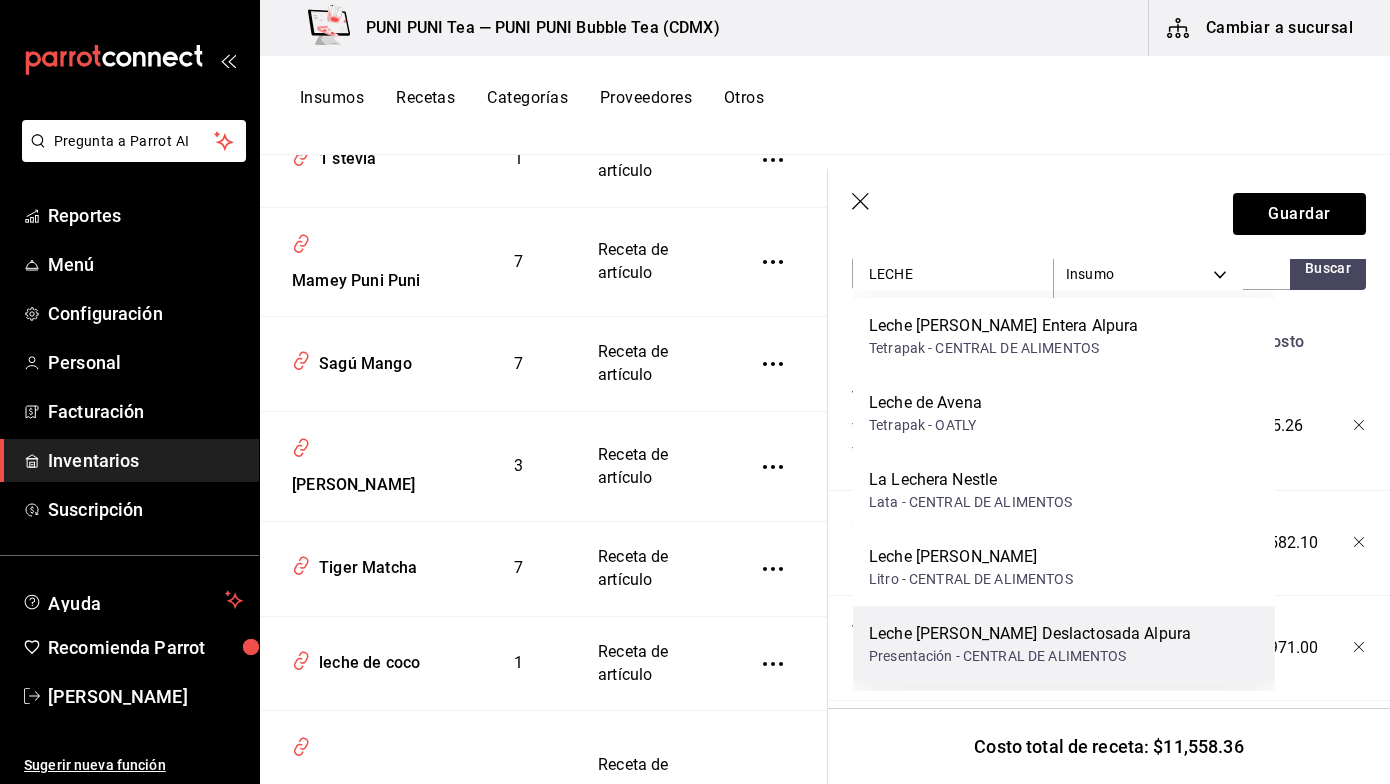 click on "Leche [PERSON_NAME] Deslactosada Alpura" at bounding box center [1030, 634] 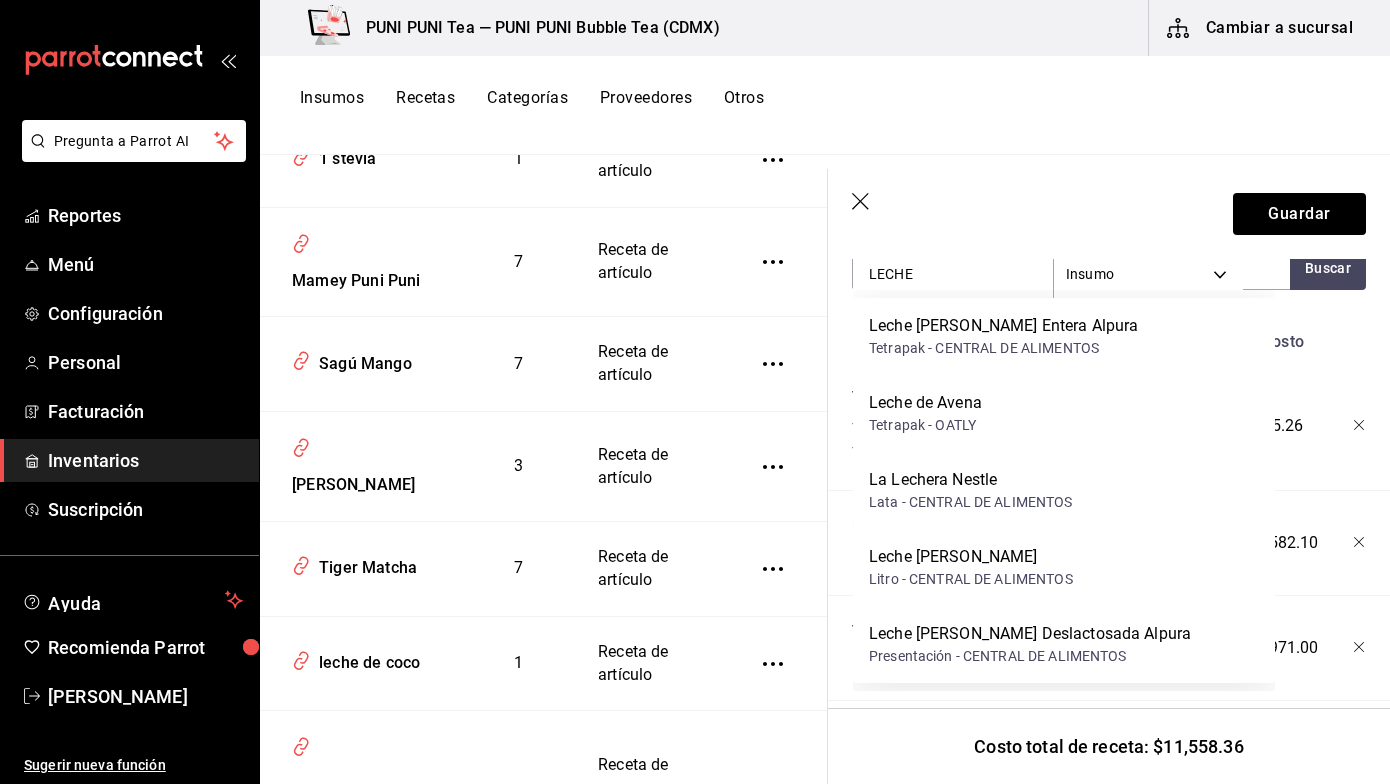 type 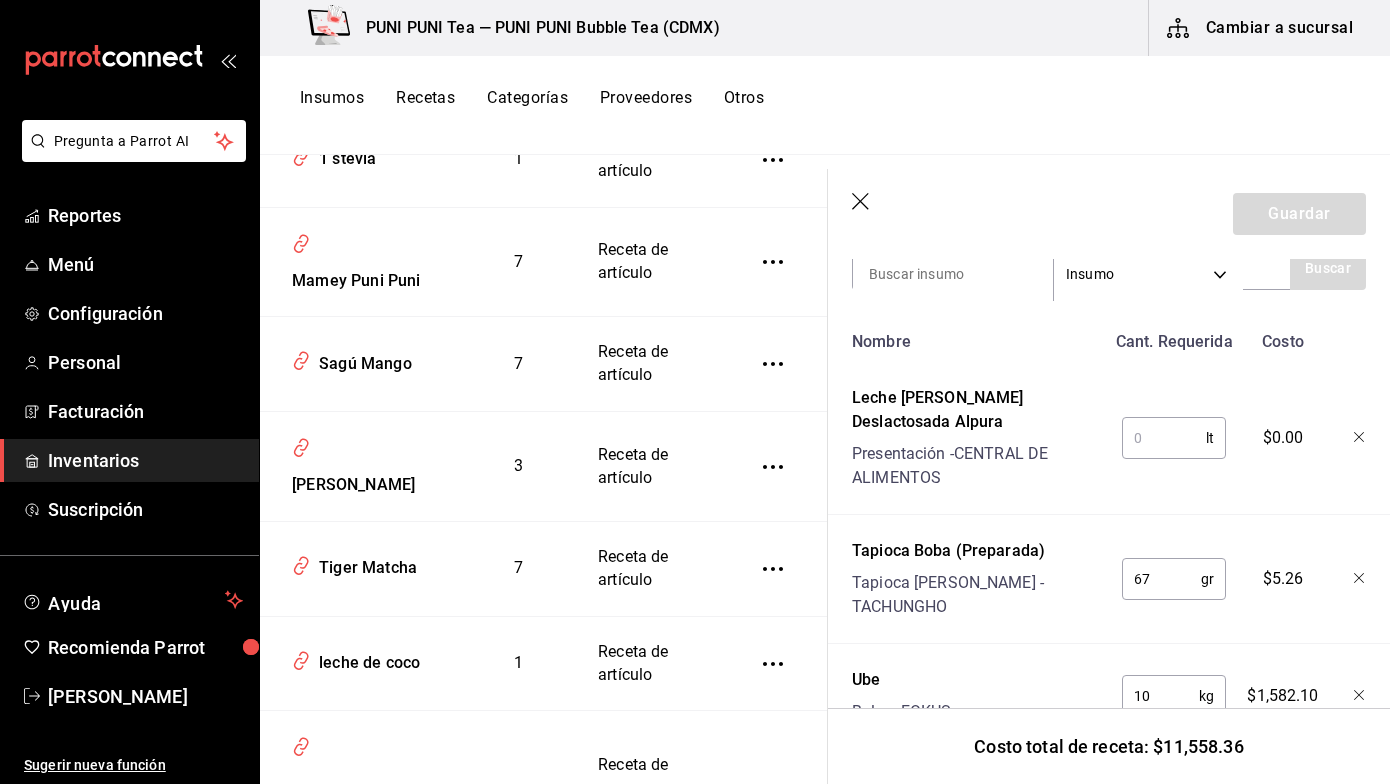 click at bounding box center [1164, 438] 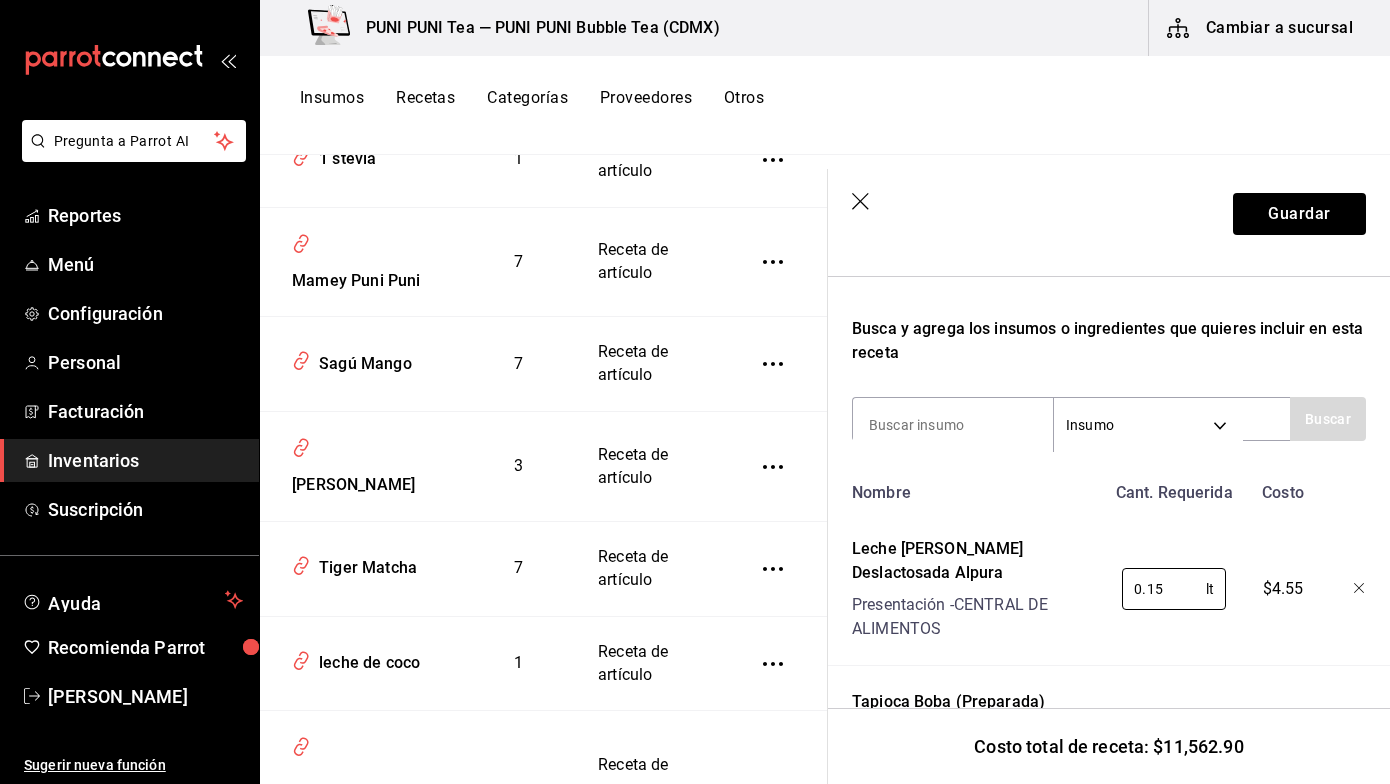 scroll, scrollTop: 298, scrollLeft: 0, axis: vertical 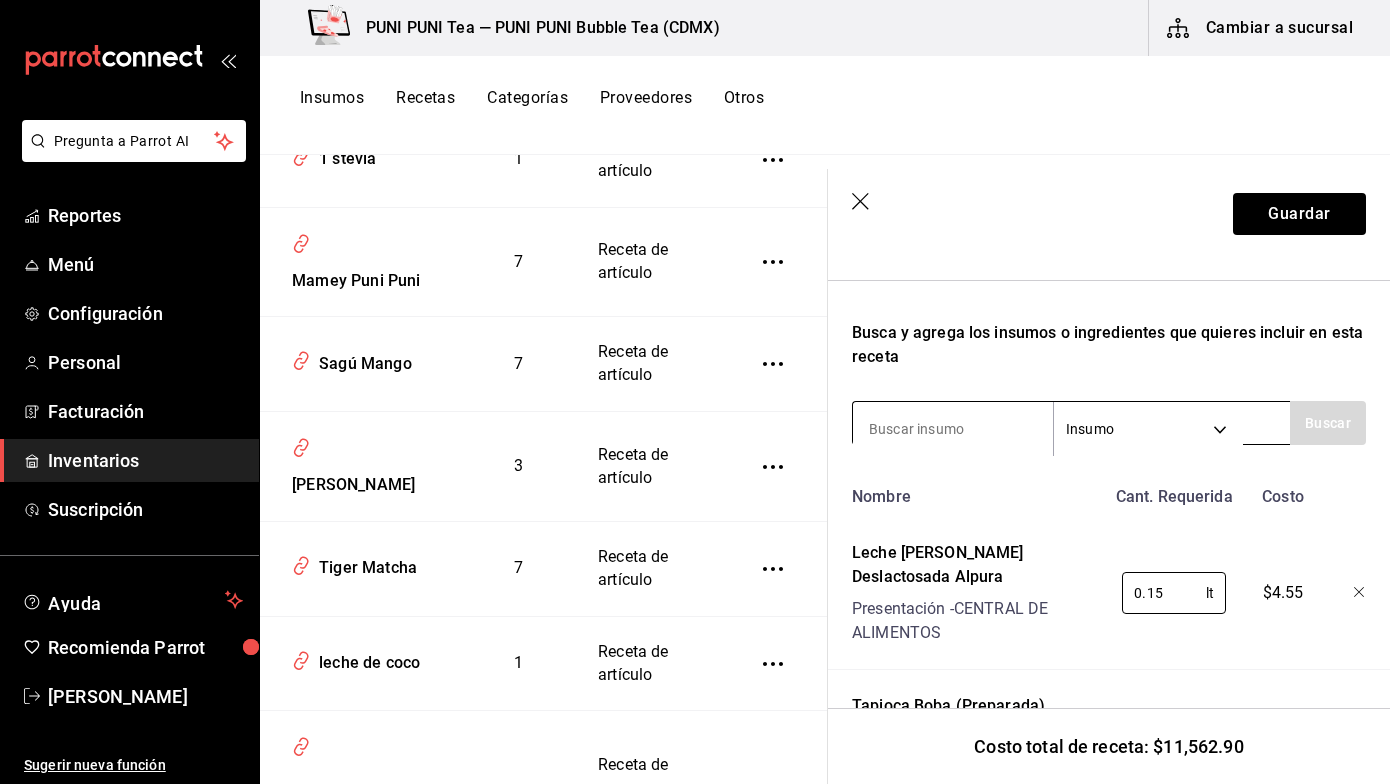 type on "0.15" 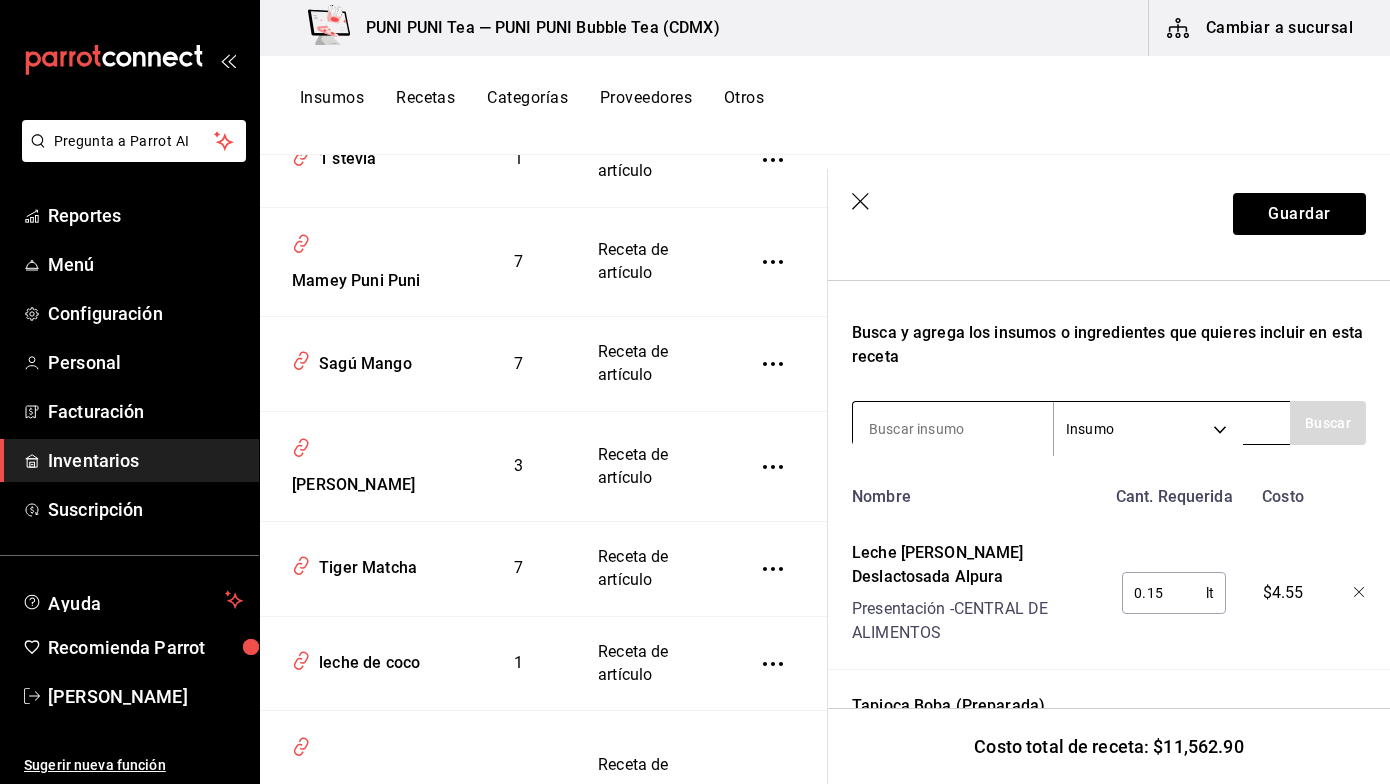 click at bounding box center (953, 429) 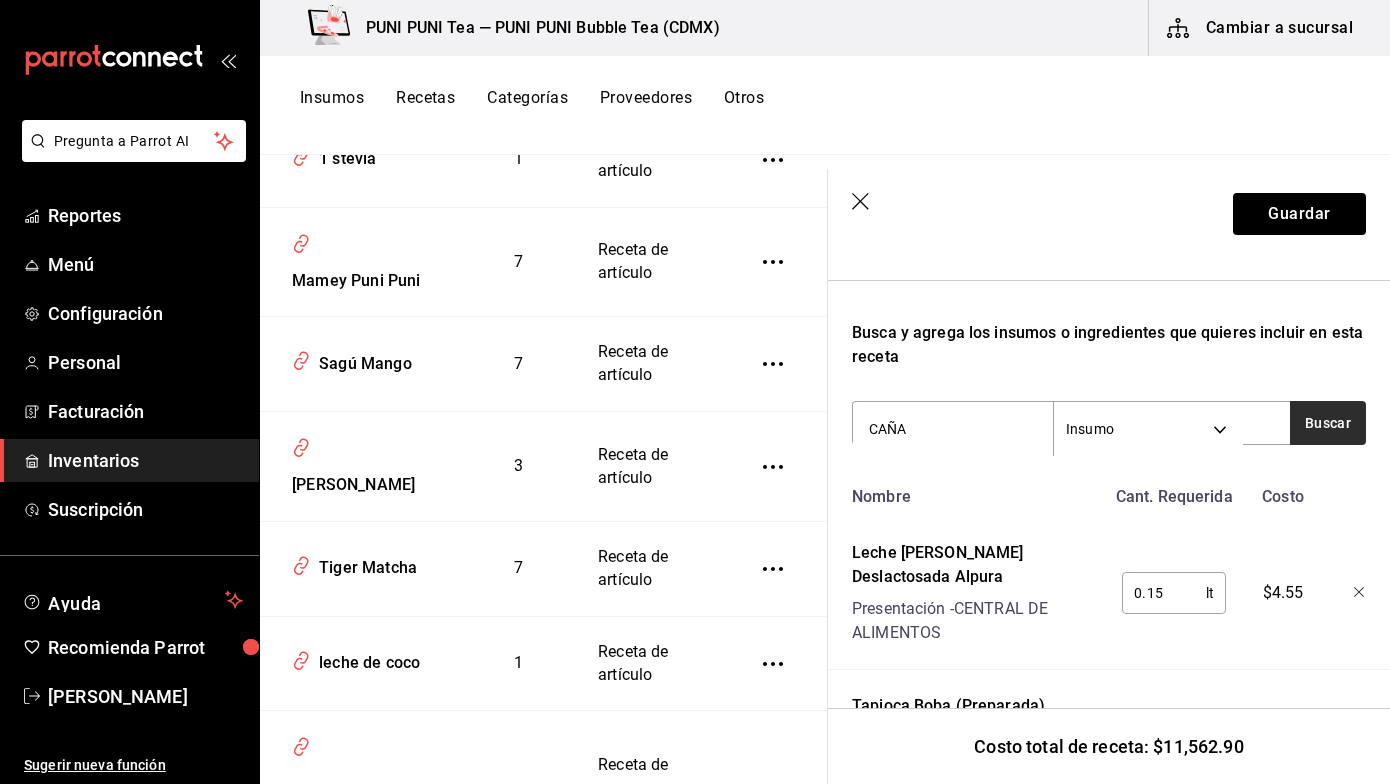 type on "CAÑA" 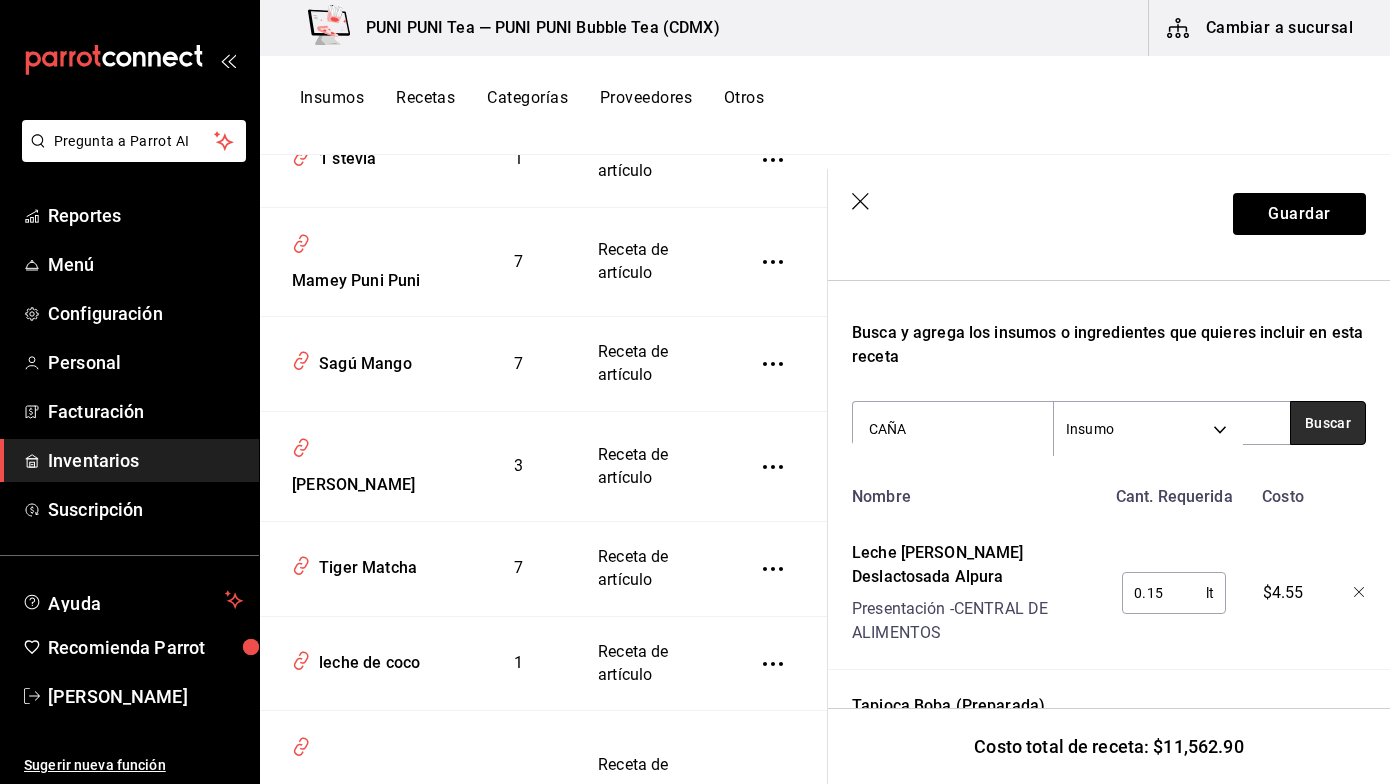 click on "Buscar" at bounding box center [1328, 423] 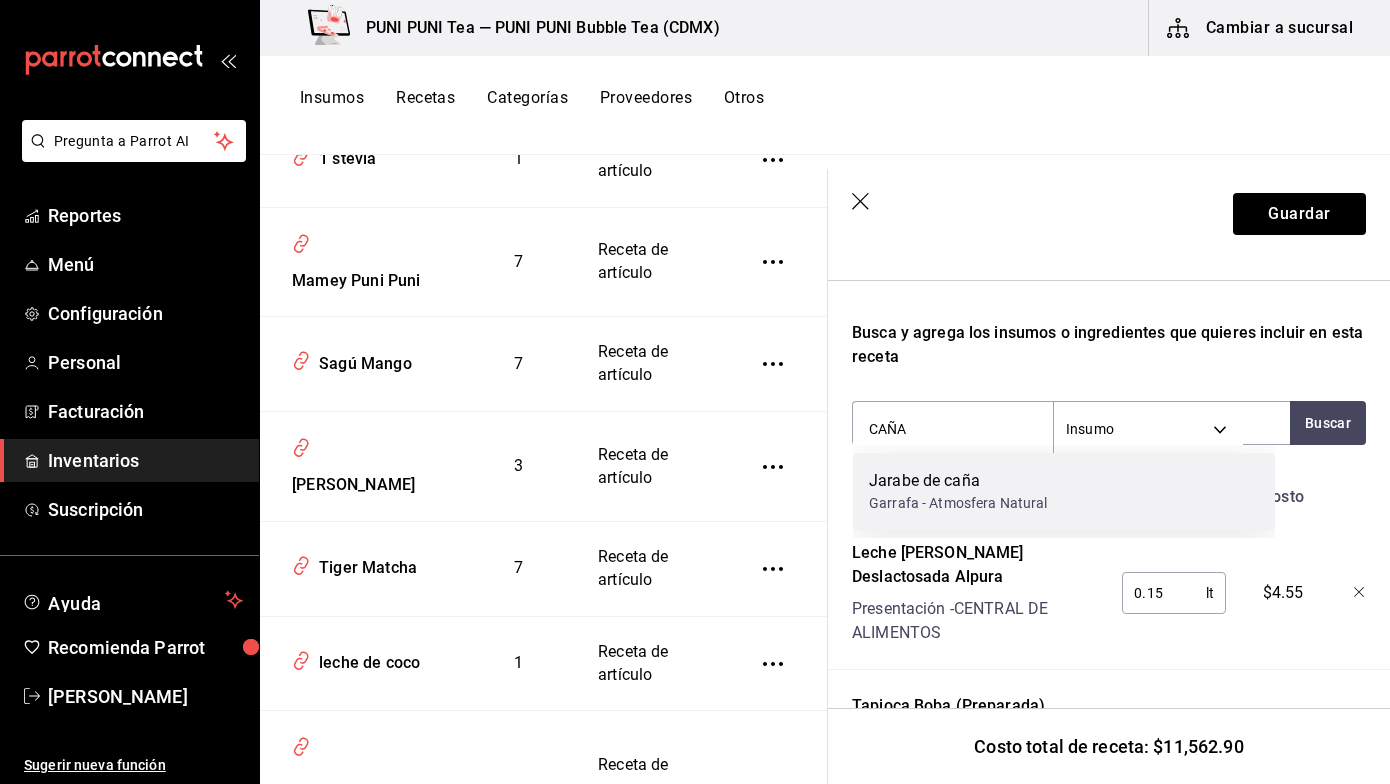 click on "Jarabe de caña" at bounding box center (958, 481) 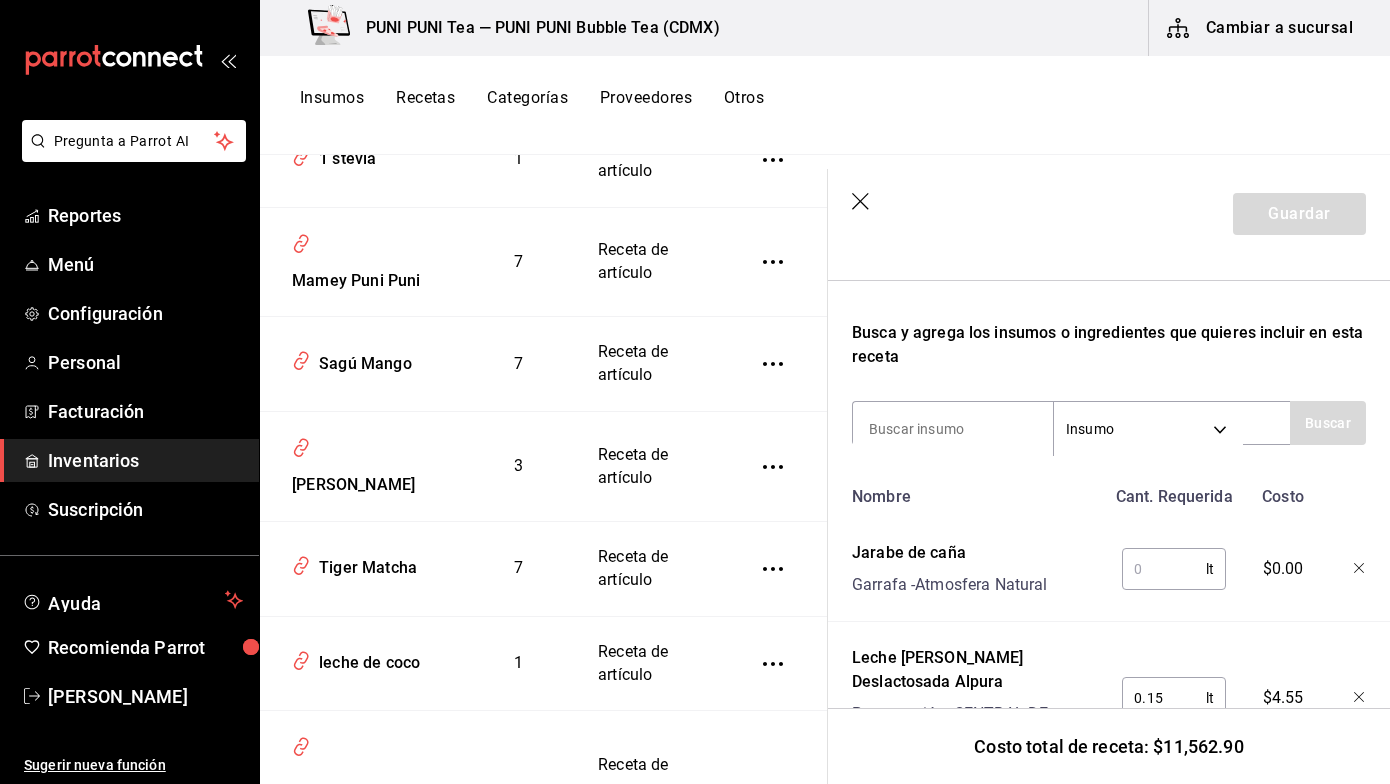 click at bounding box center [1164, 569] 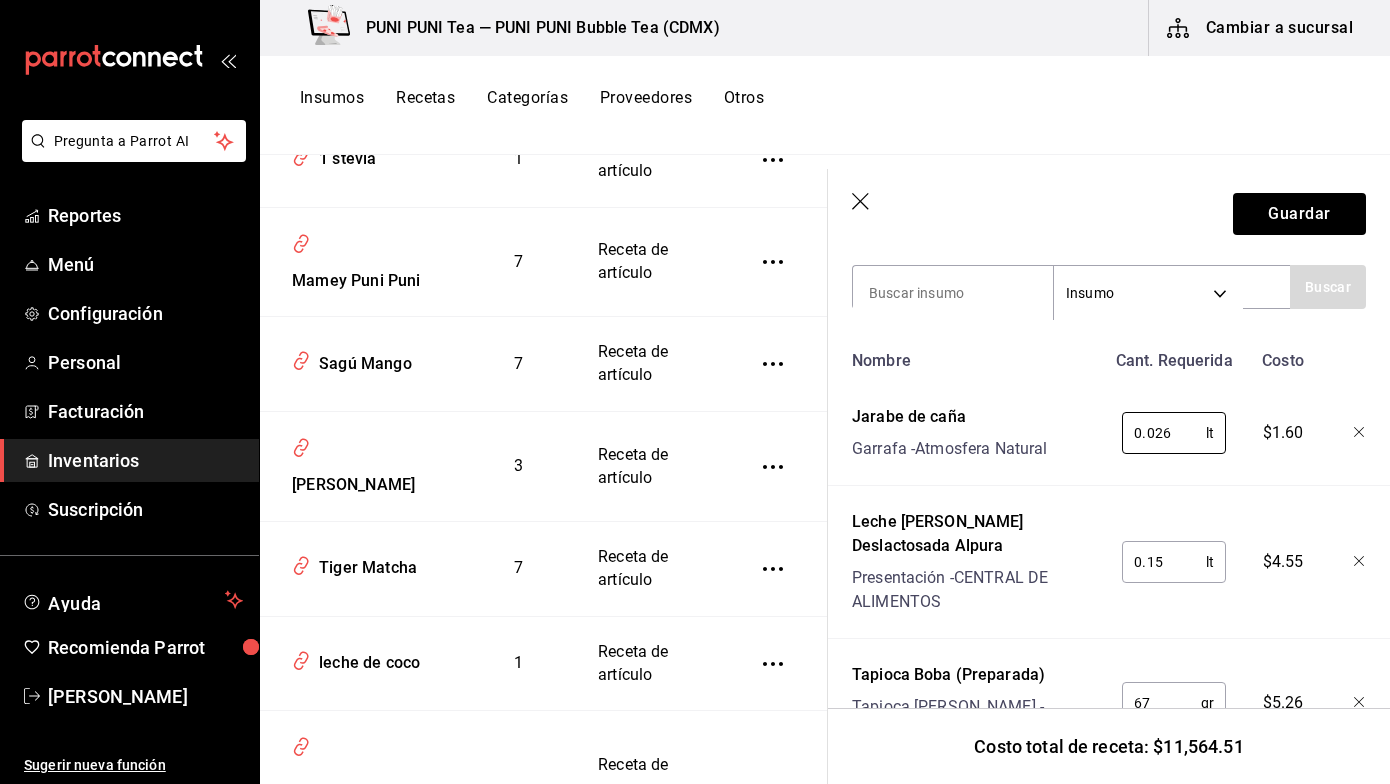 scroll, scrollTop: 747, scrollLeft: 0, axis: vertical 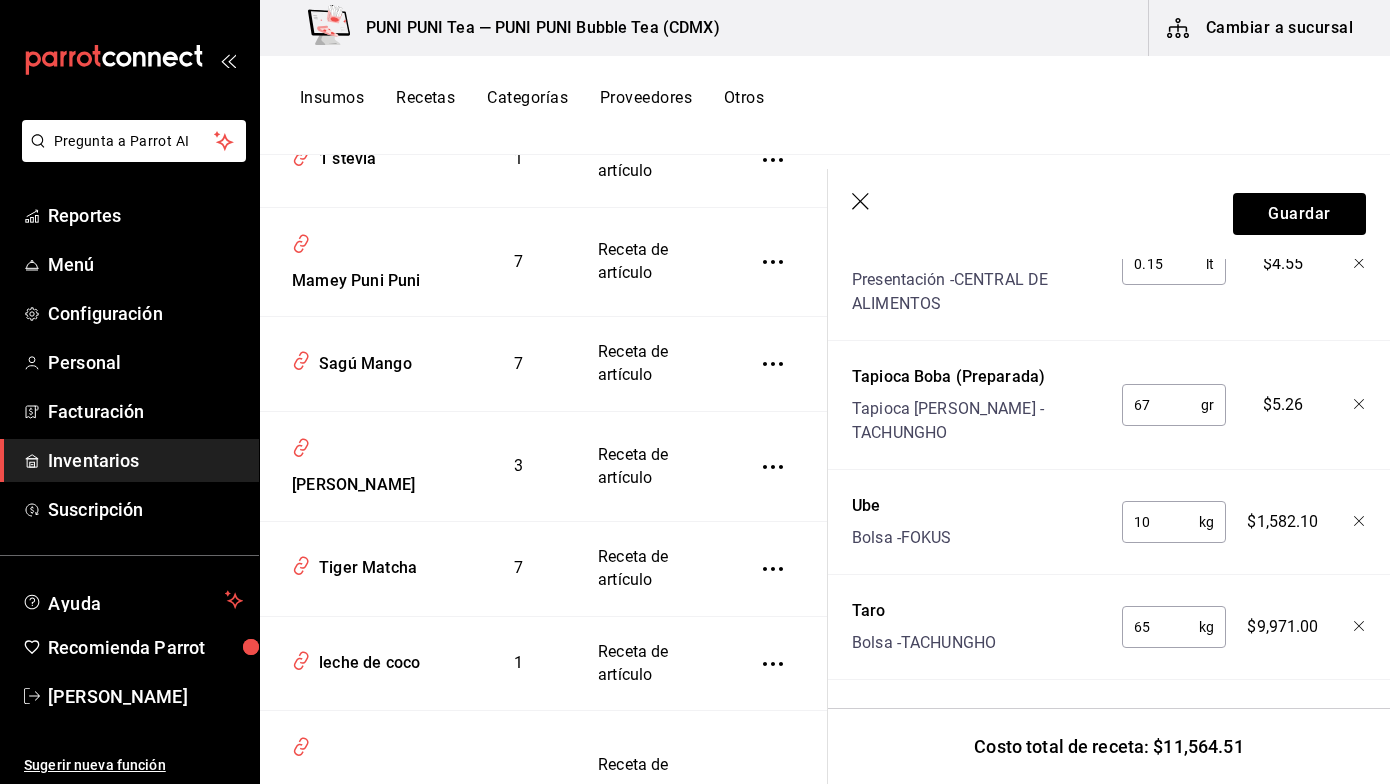 type on "0.026" 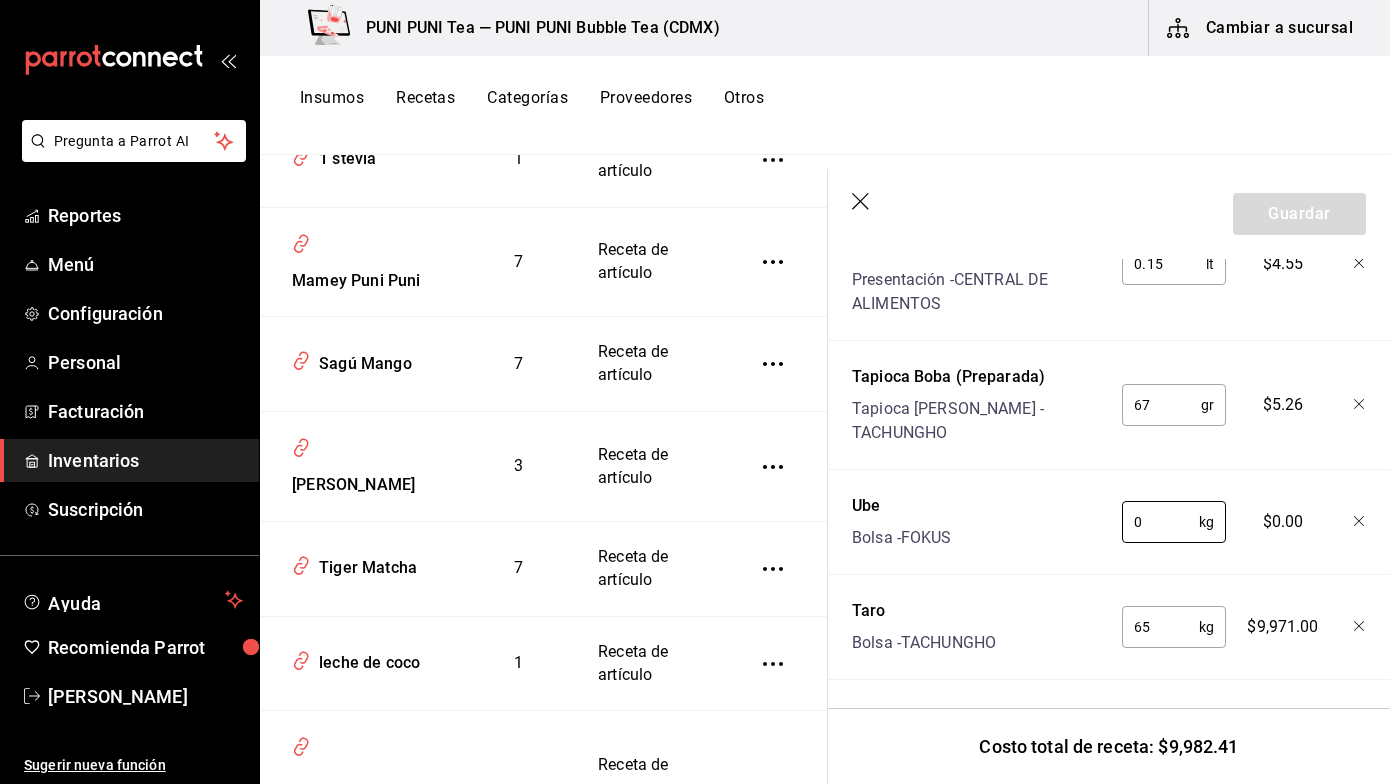 scroll, scrollTop: 747, scrollLeft: 0, axis: vertical 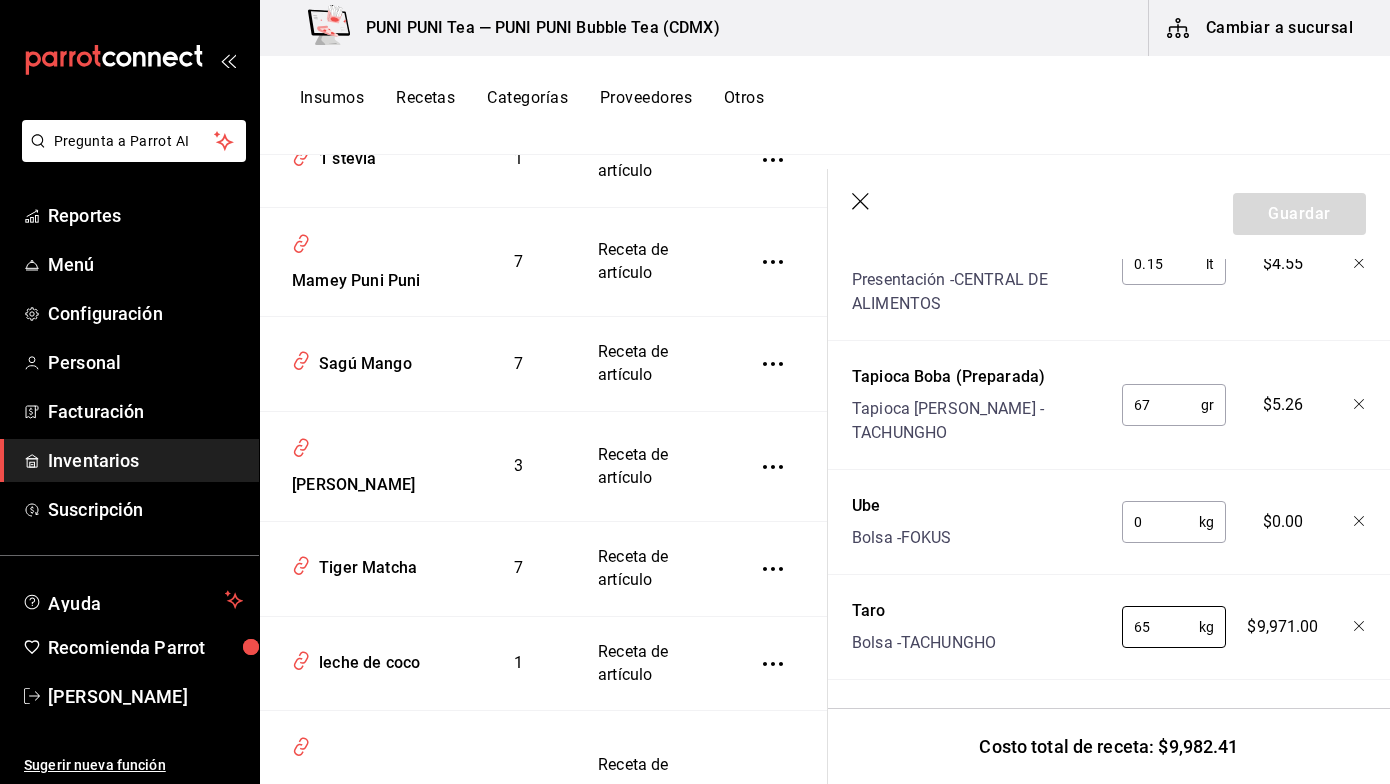 drag, startPoint x: 1170, startPoint y: 610, endPoint x: 1047, endPoint y: 605, distance: 123.101585 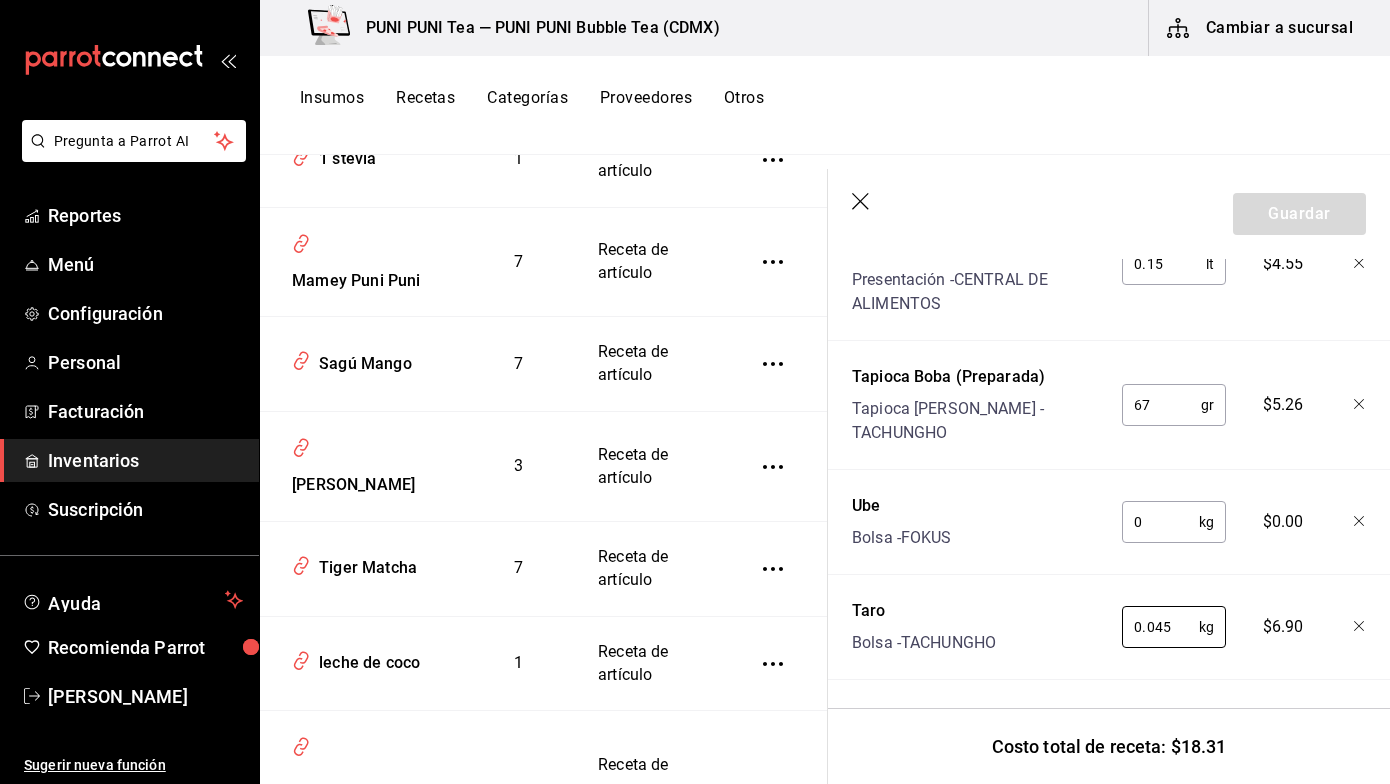 type on "0.045" 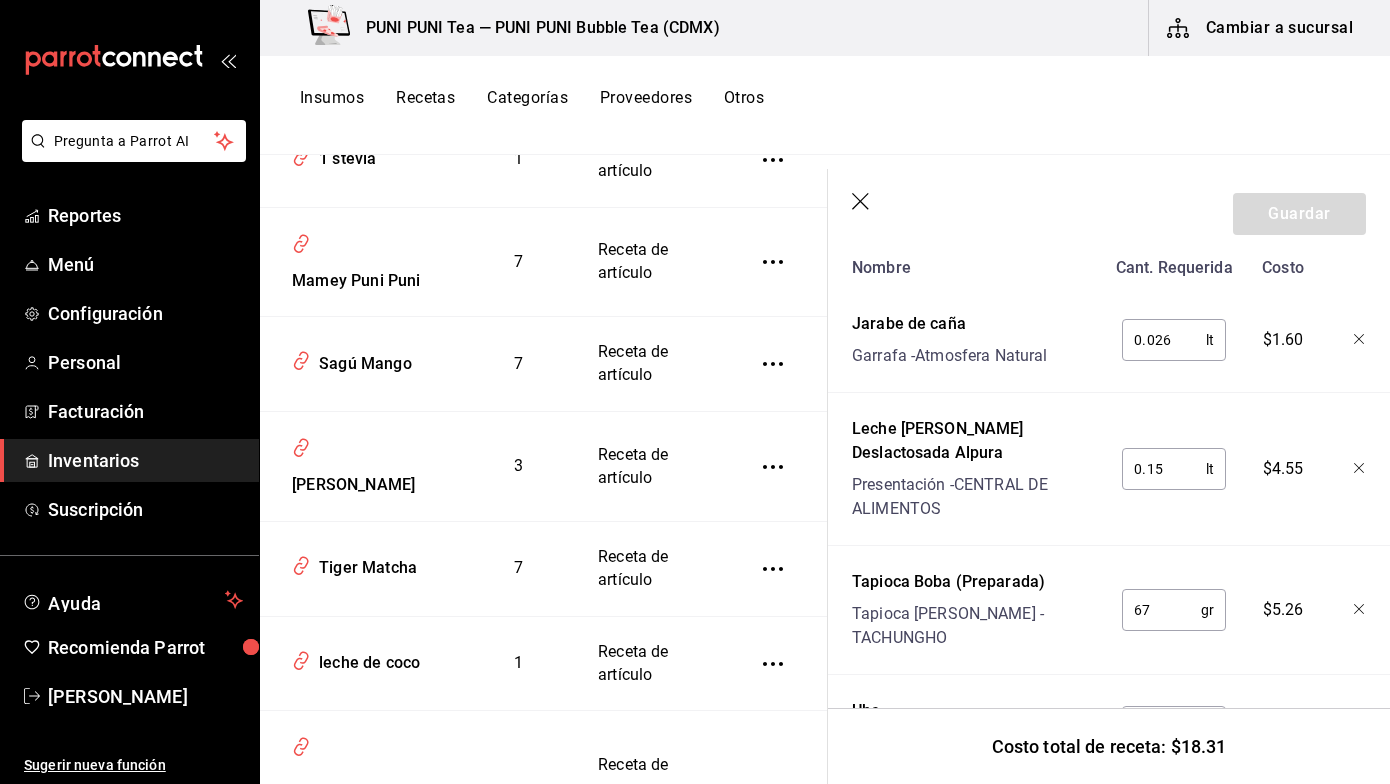 scroll, scrollTop: 492, scrollLeft: 0, axis: vertical 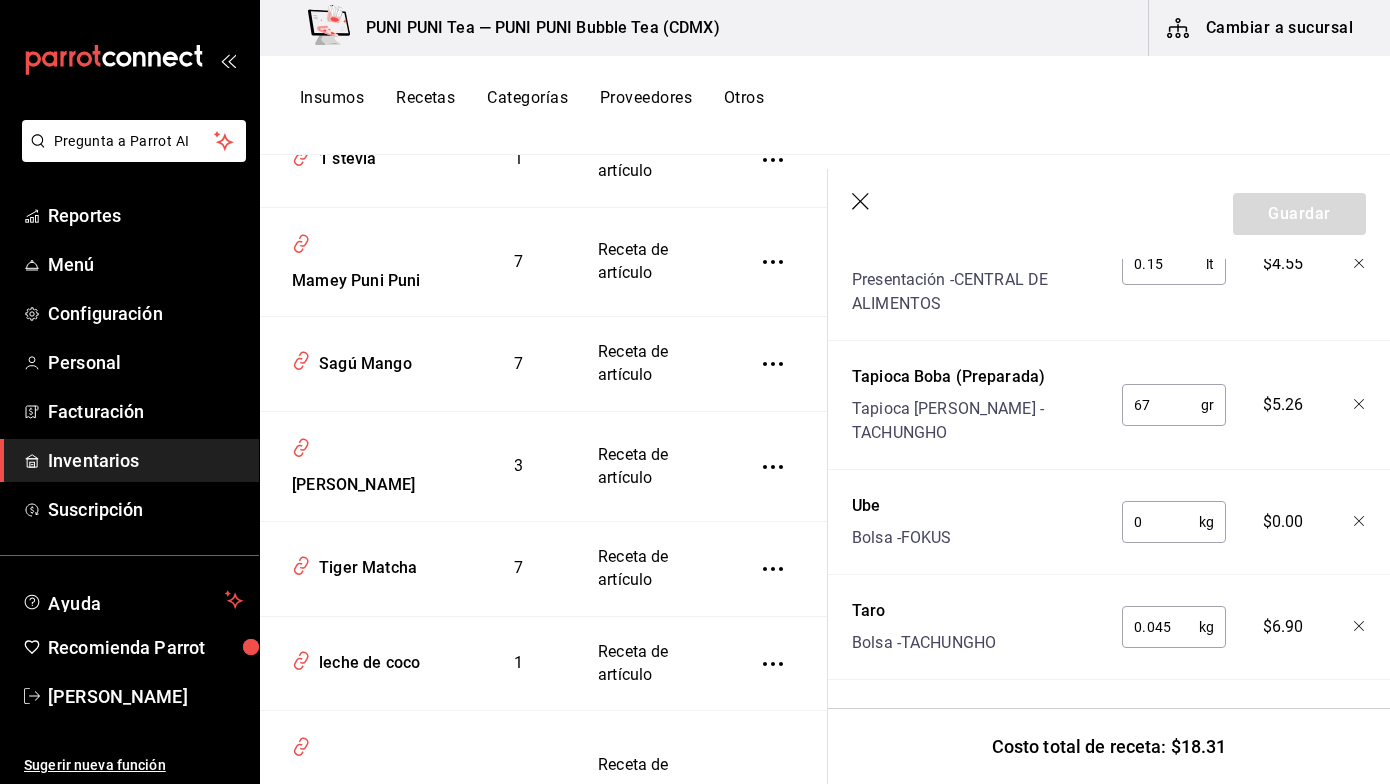 click on "0" at bounding box center [1160, 522] 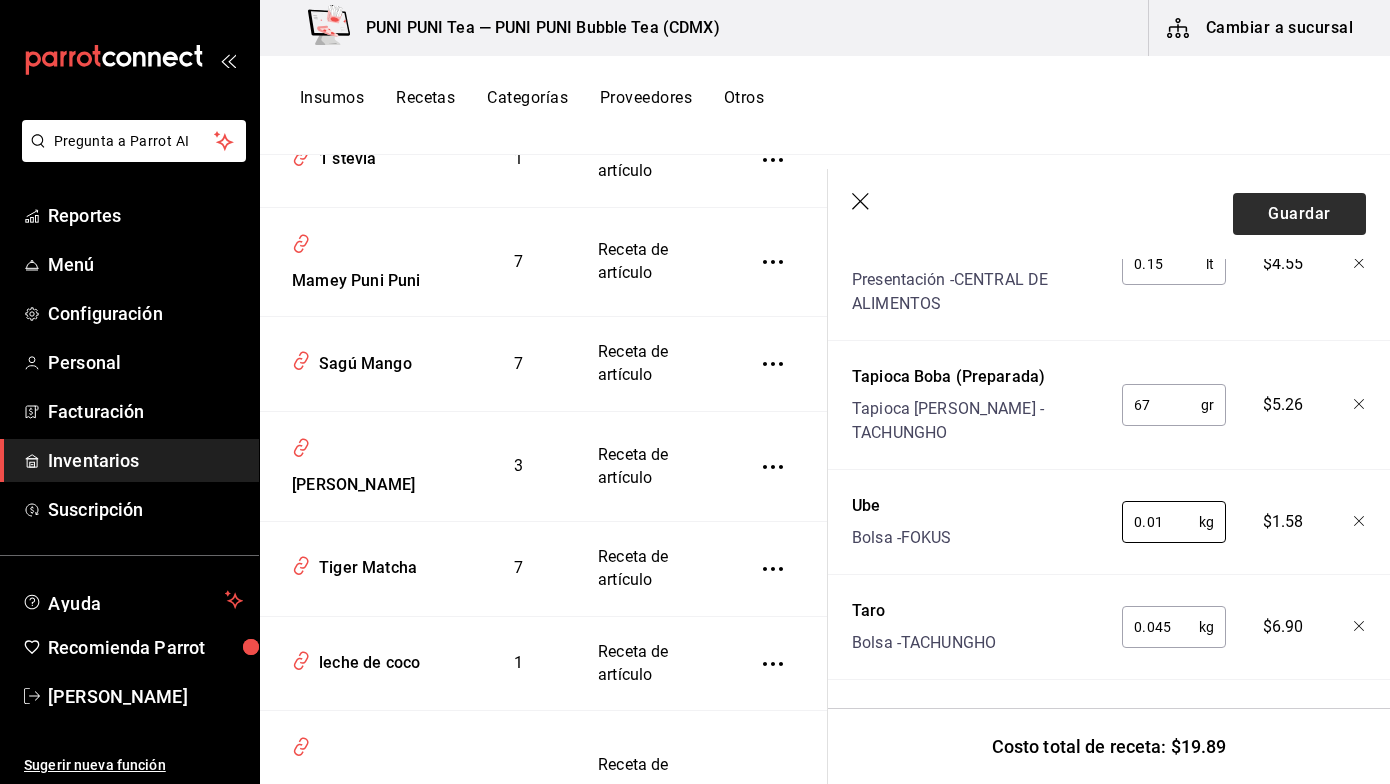 type on "0.01" 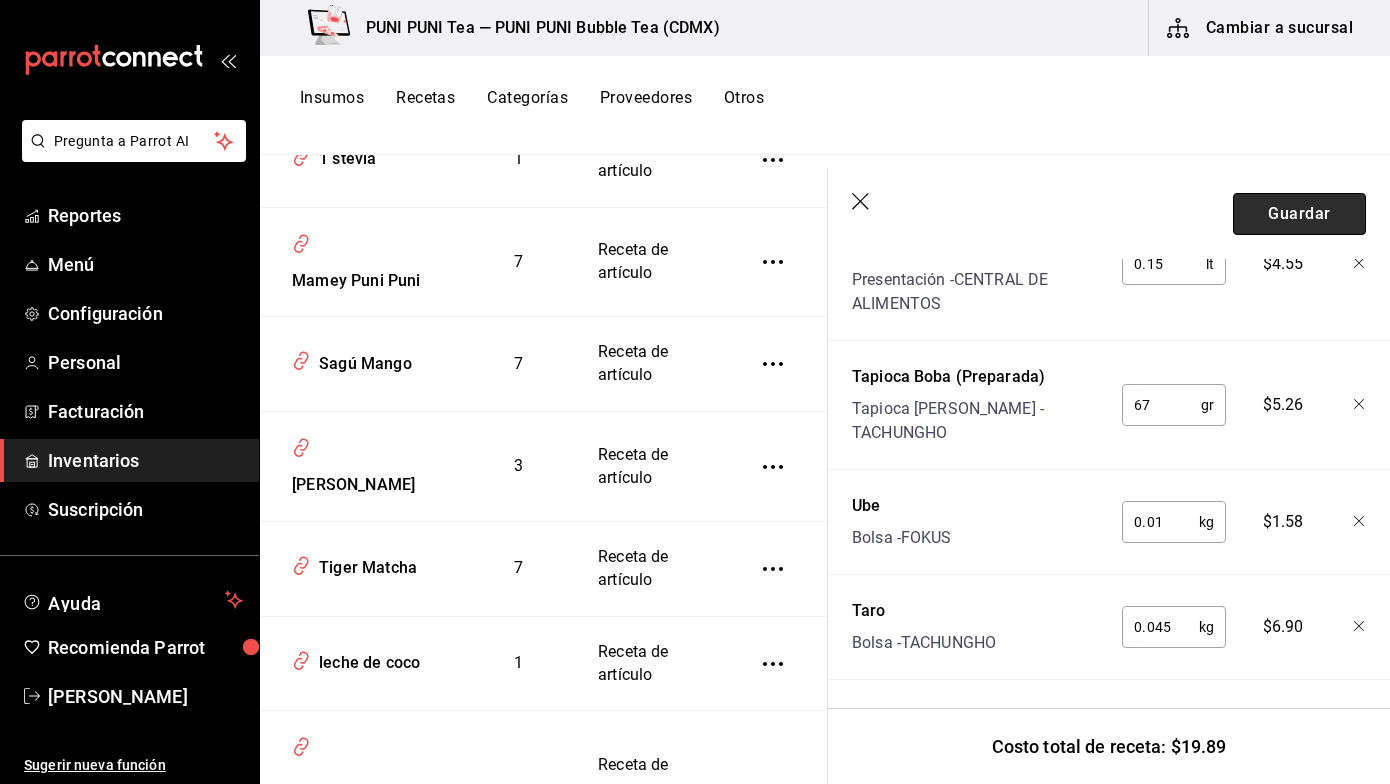 click on "Guardar" at bounding box center [1299, 214] 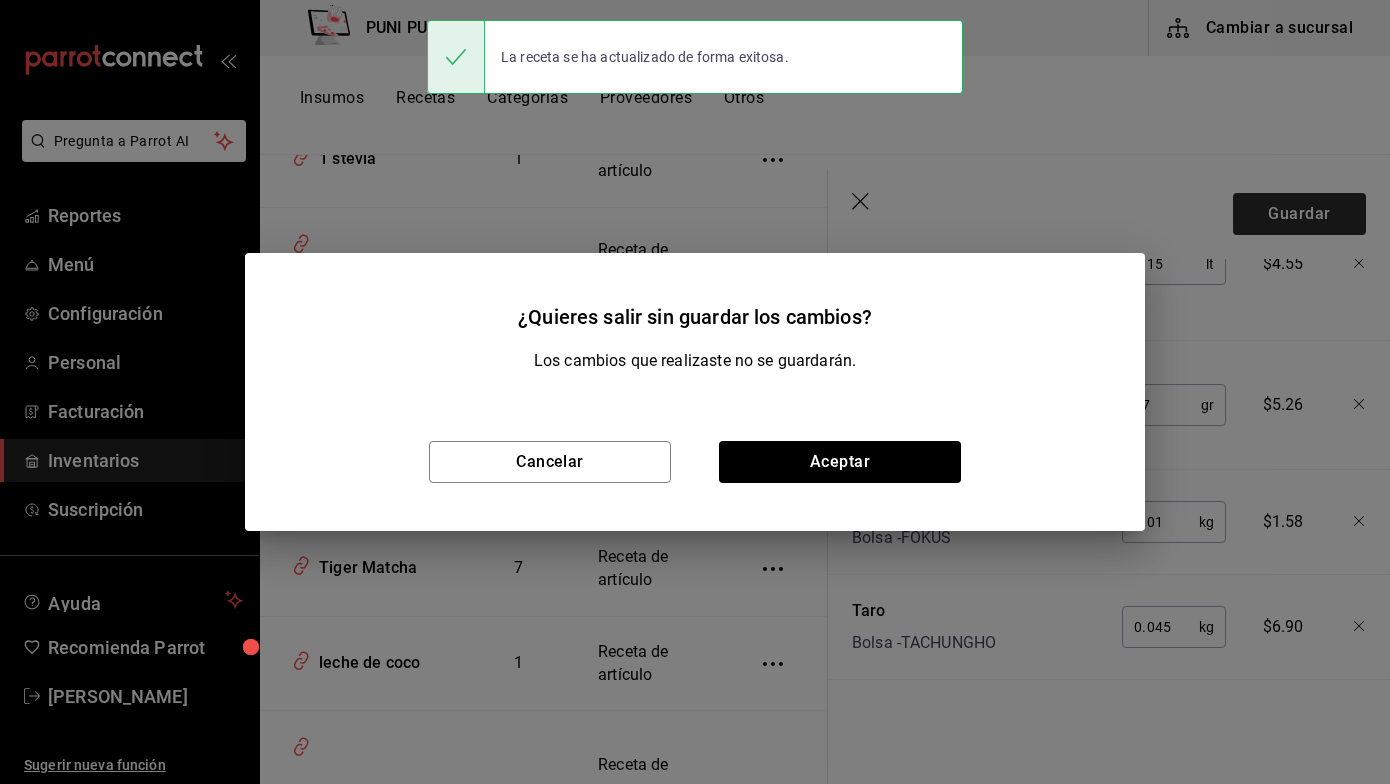 scroll, scrollTop: 711, scrollLeft: 0, axis: vertical 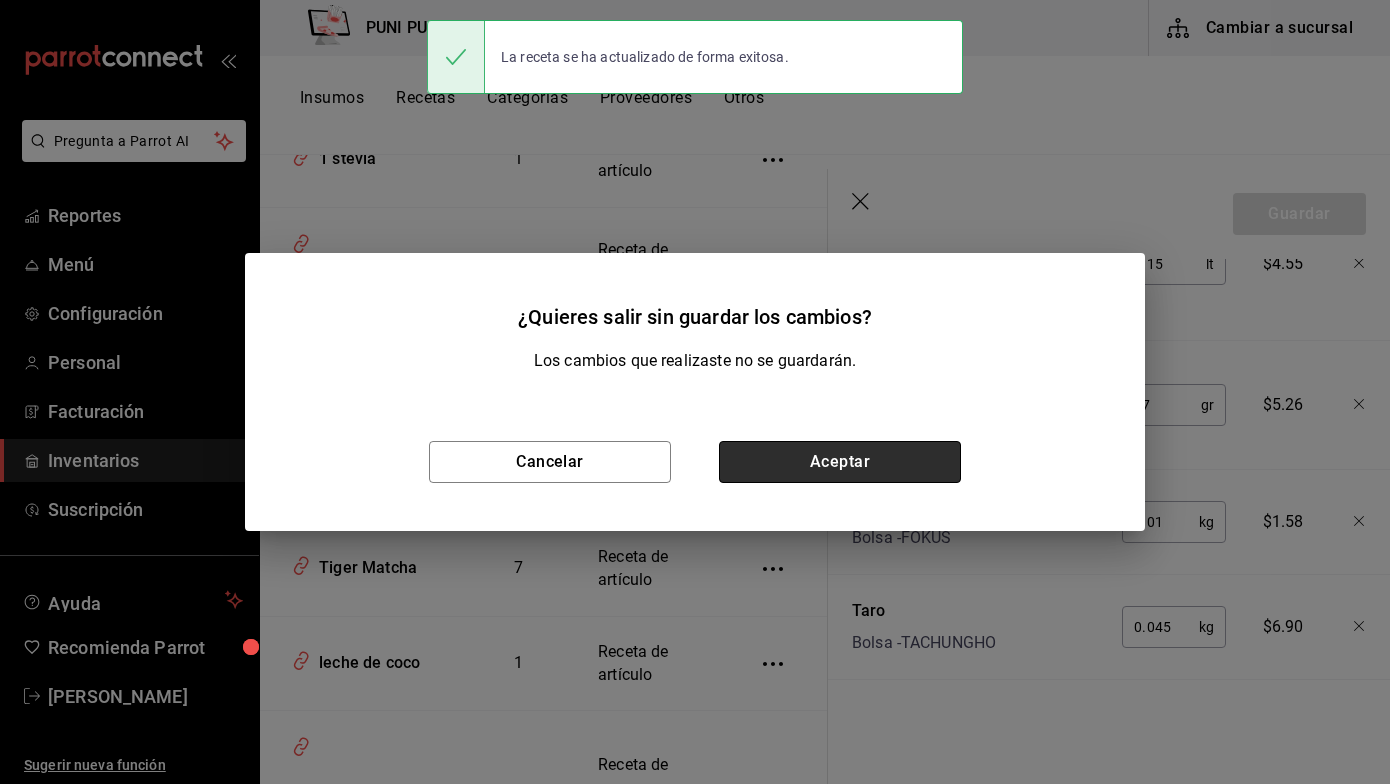 click on "Aceptar" at bounding box center (840, 462) 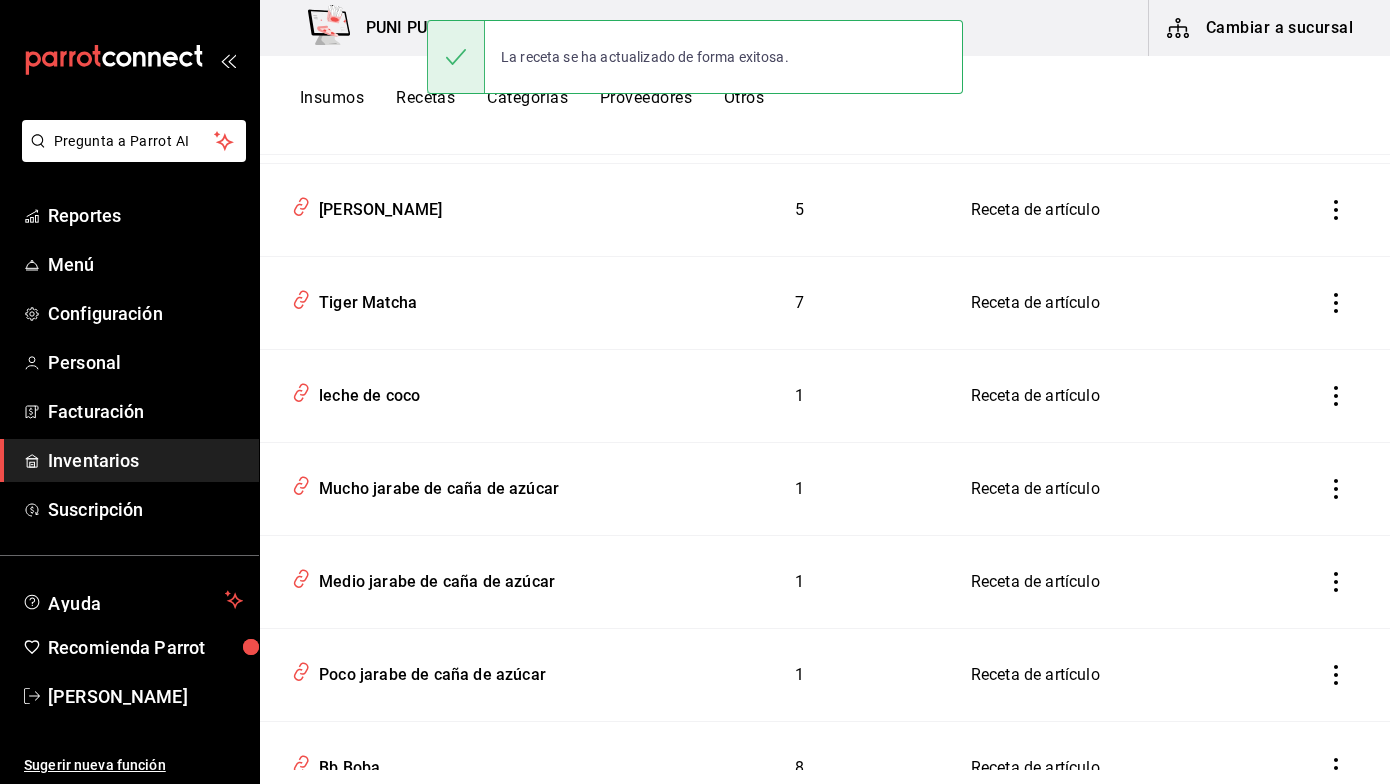 scroll, scrollTop: 2332, scrollLeft: 0, axis: vertical 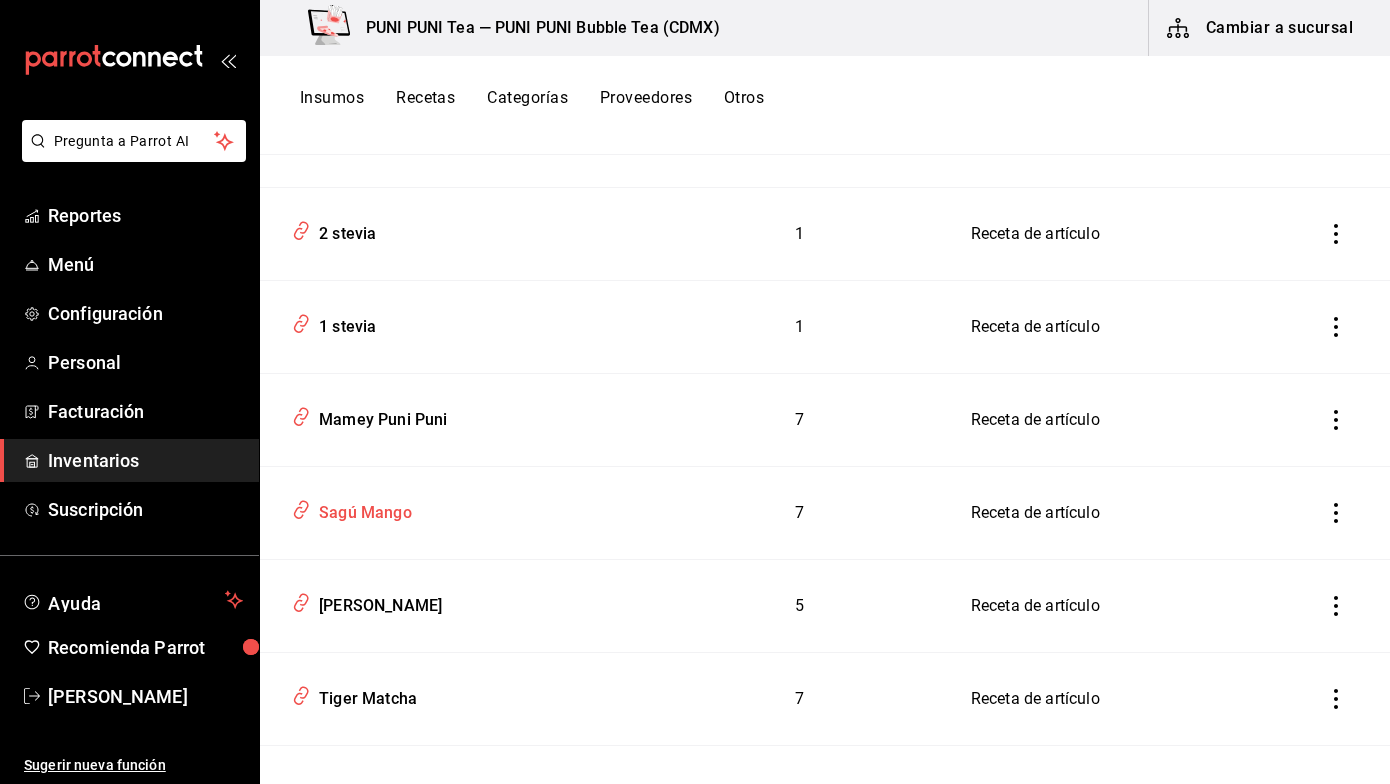 click on "Sagú Mango" at bounding box center (361, 509) 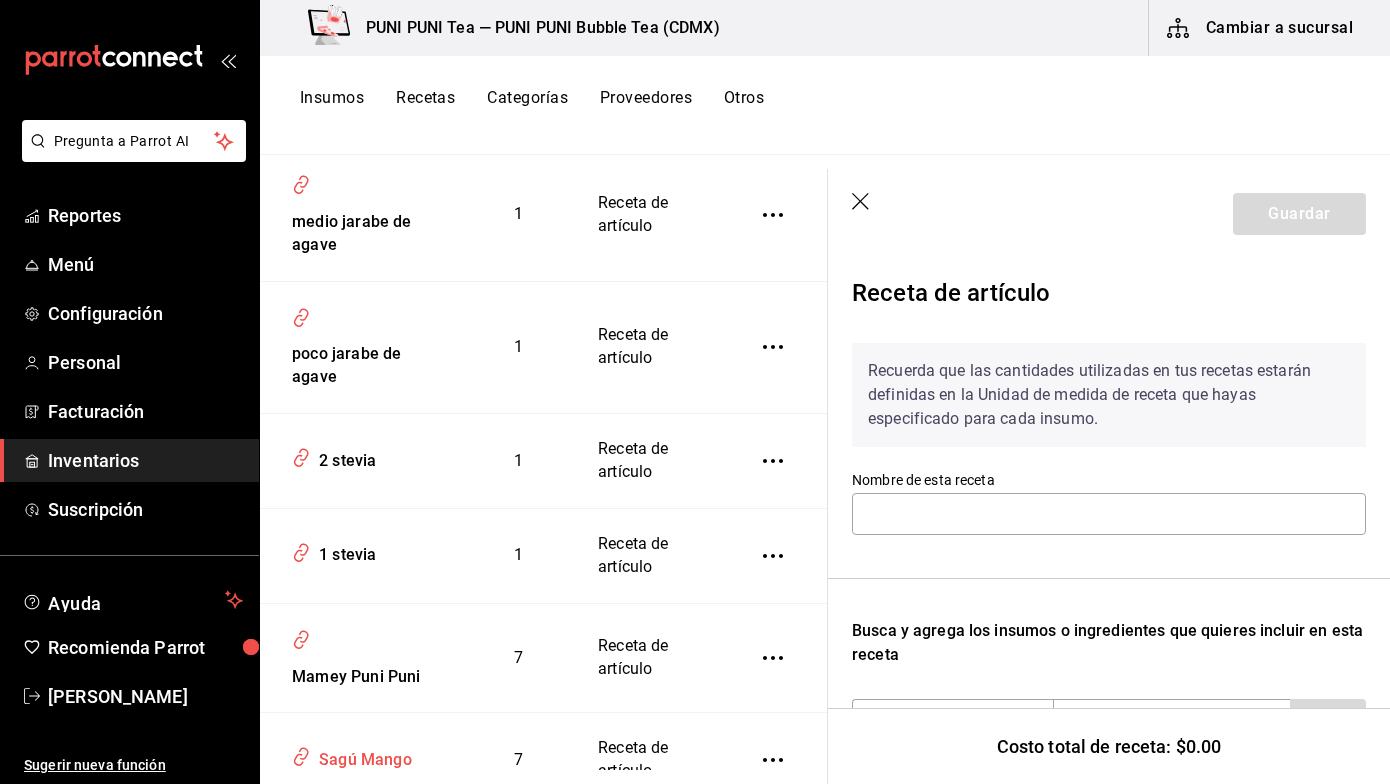 scroll, scrollTop: 2410, scrollLeft: 0, axis: vertical 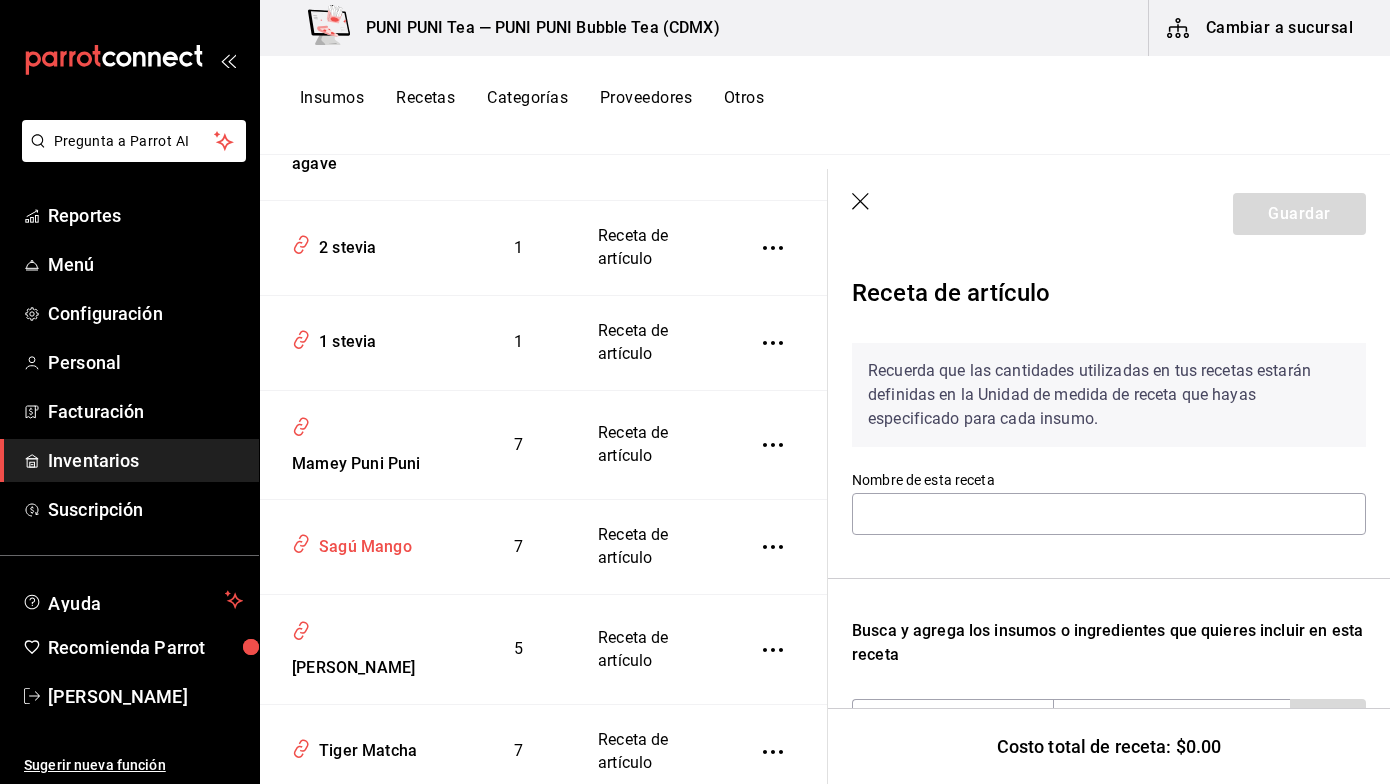 type on "Sagú Mango" 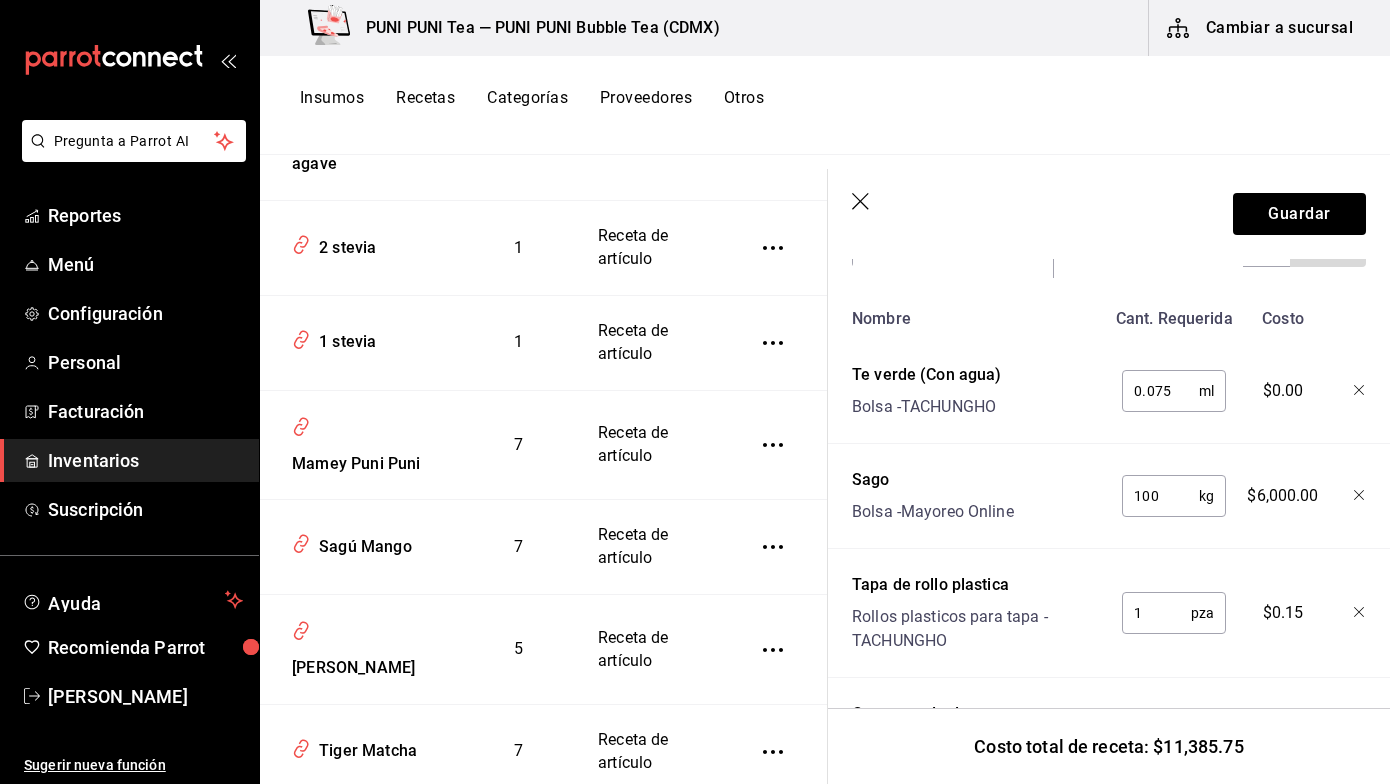 scroll, scrollTop: 496, scrollLeft: 0, axis: vertical 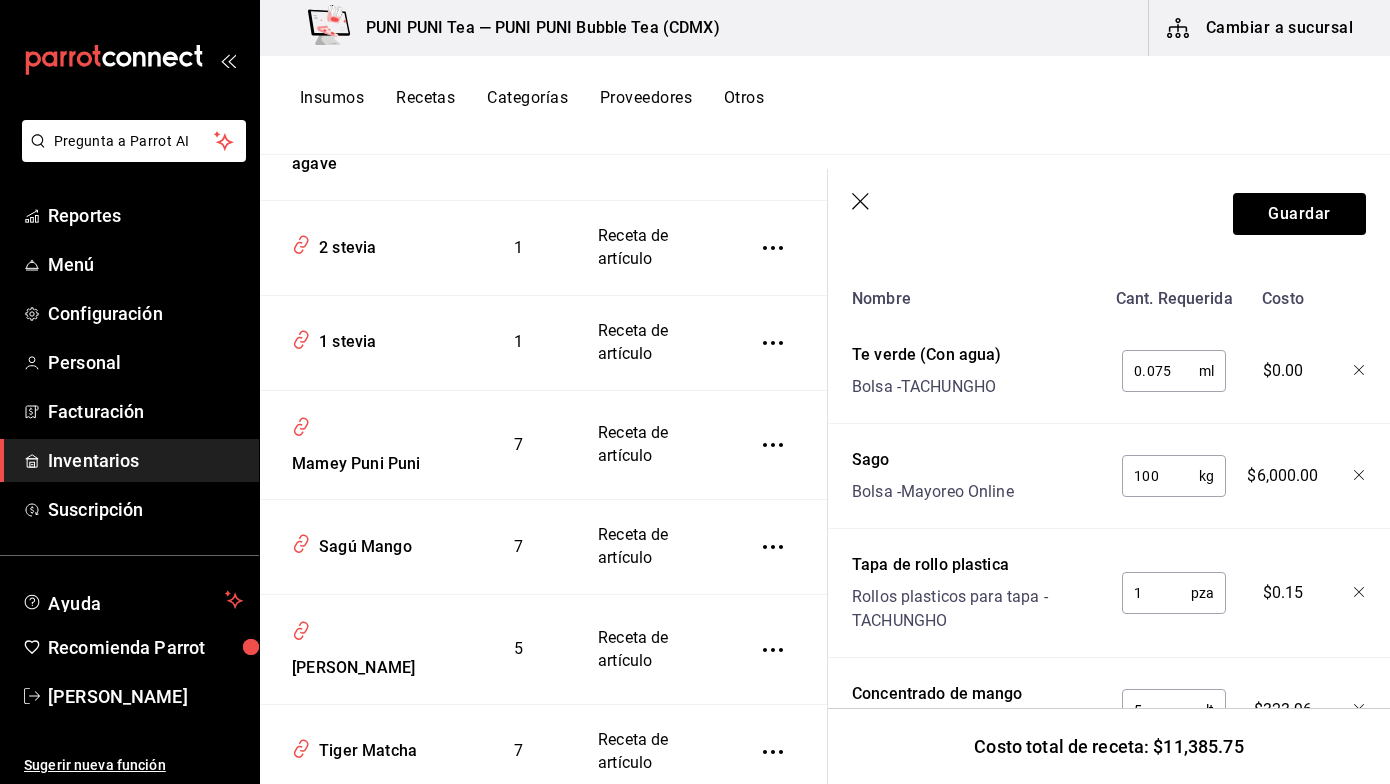 click on "0.075" at bounding box center [1160, 371] 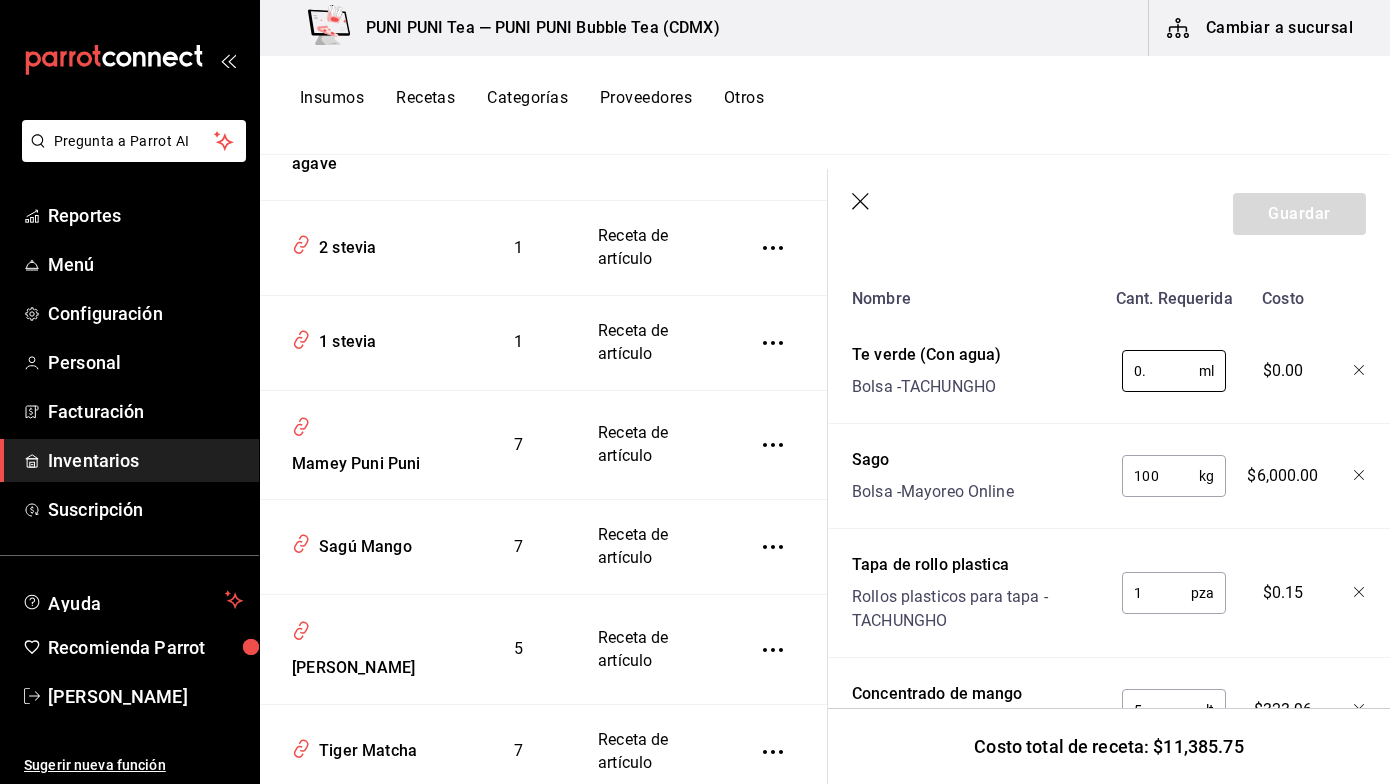 type on "0" 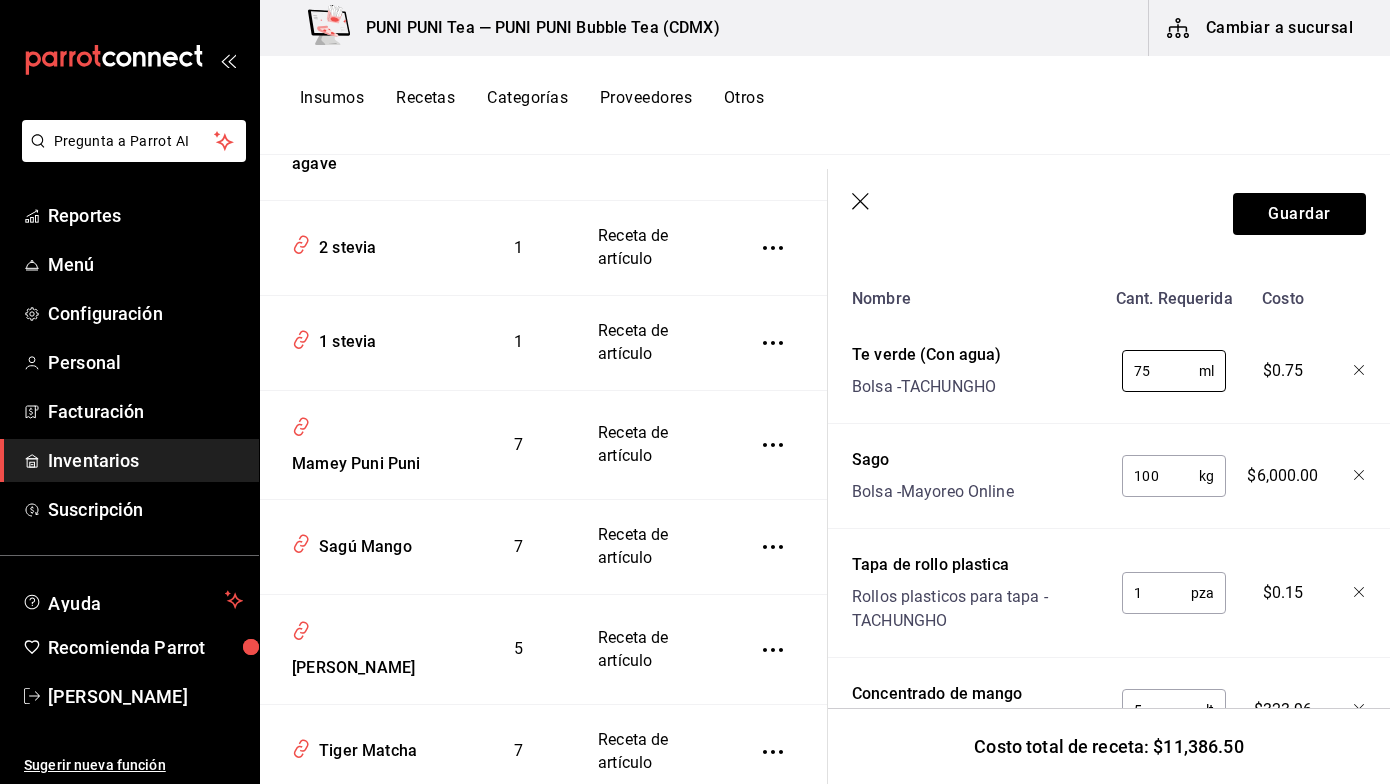 type on "75" 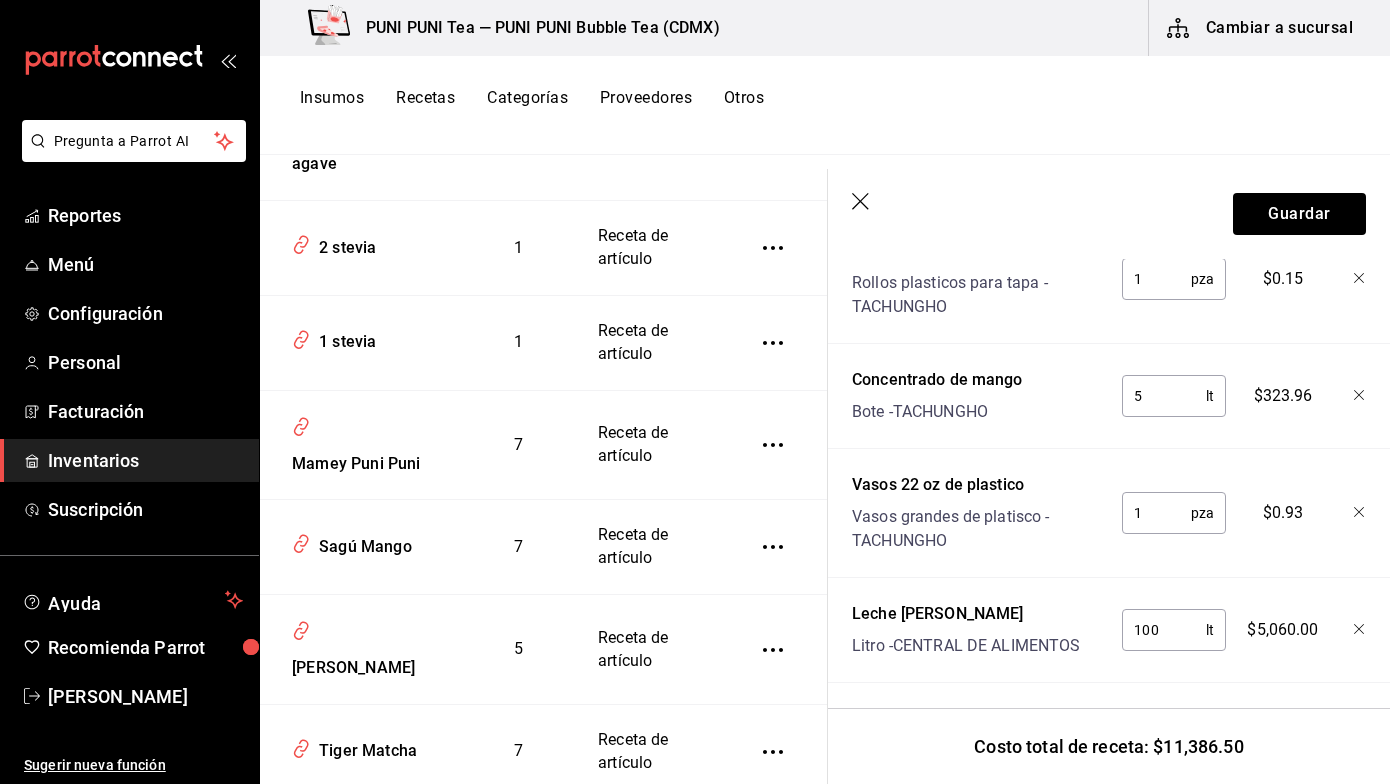 scroll, scrollTop: 812, scrollLeft: 0, axis: vertical 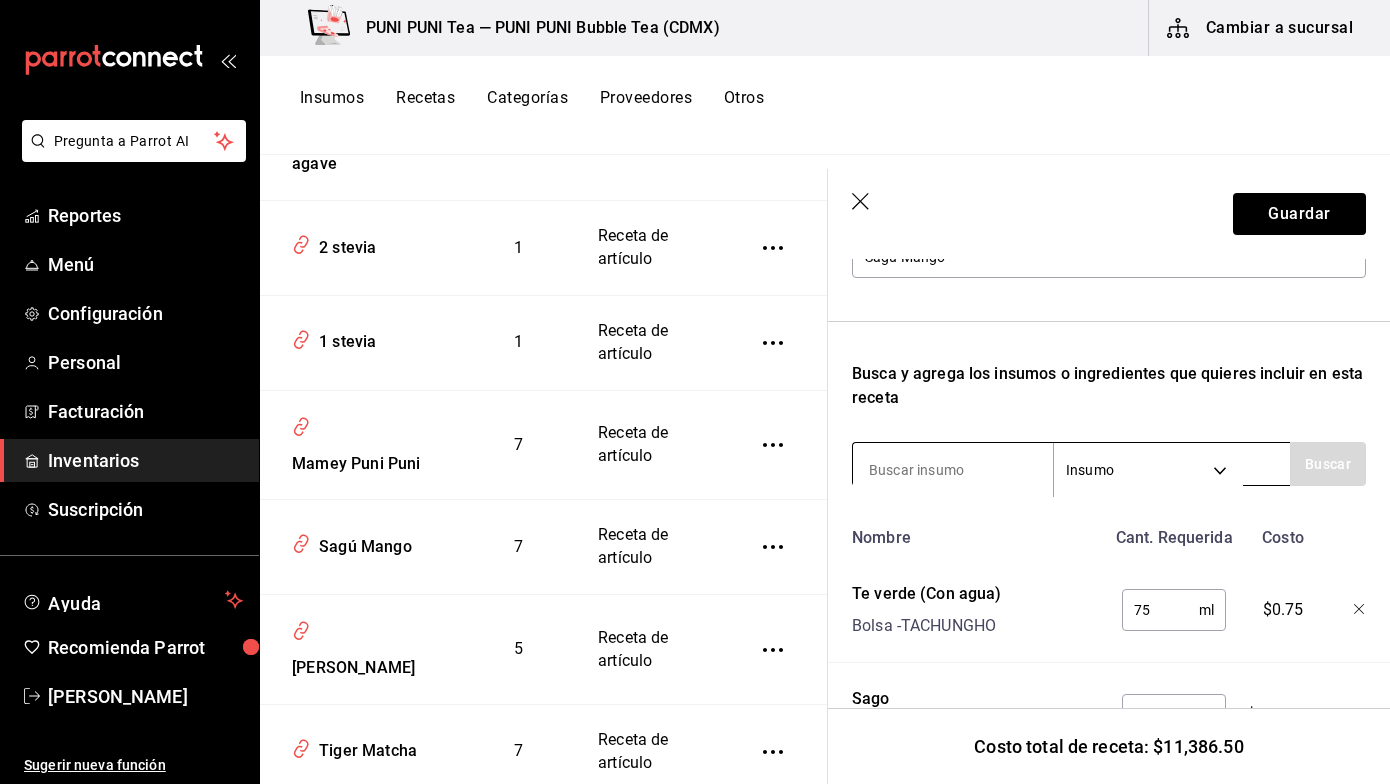 click at bounding box center (953, 470) 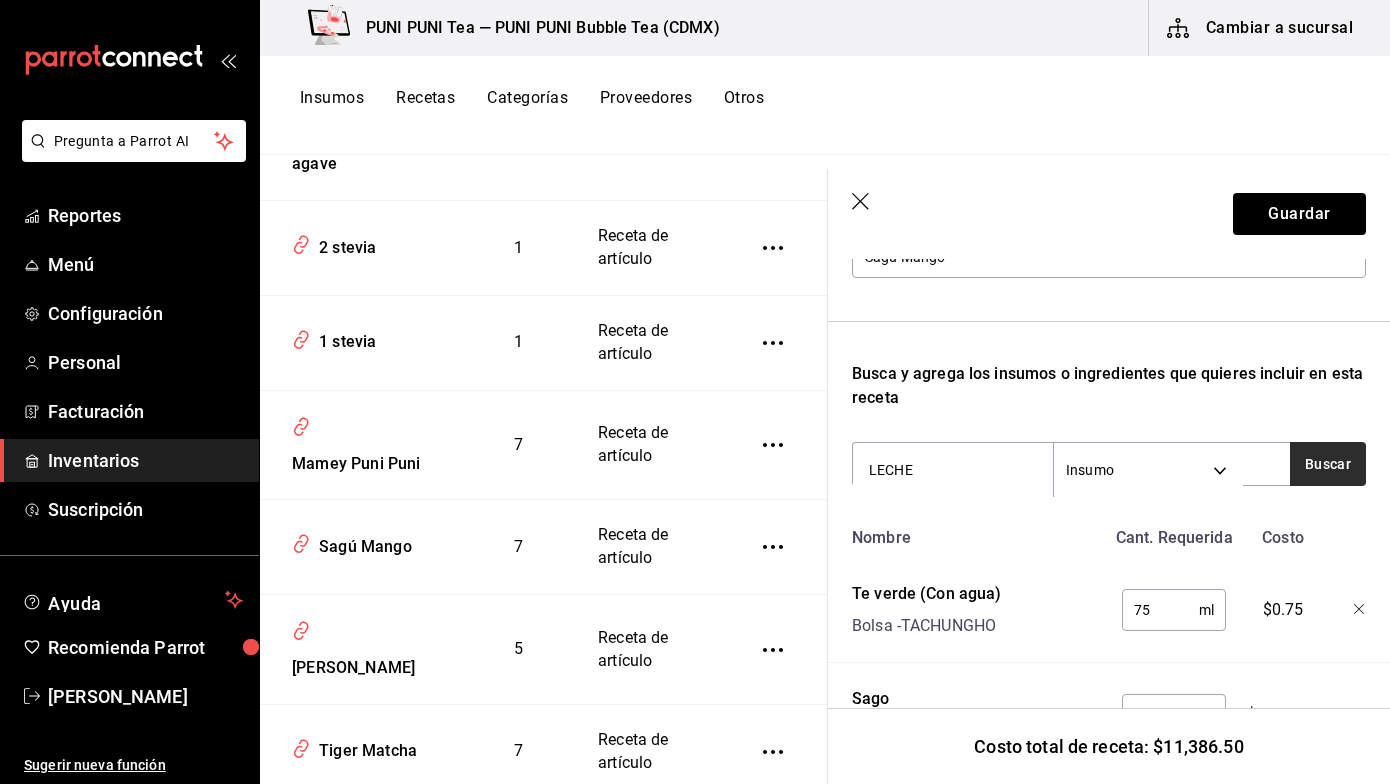 type on "LECHE" 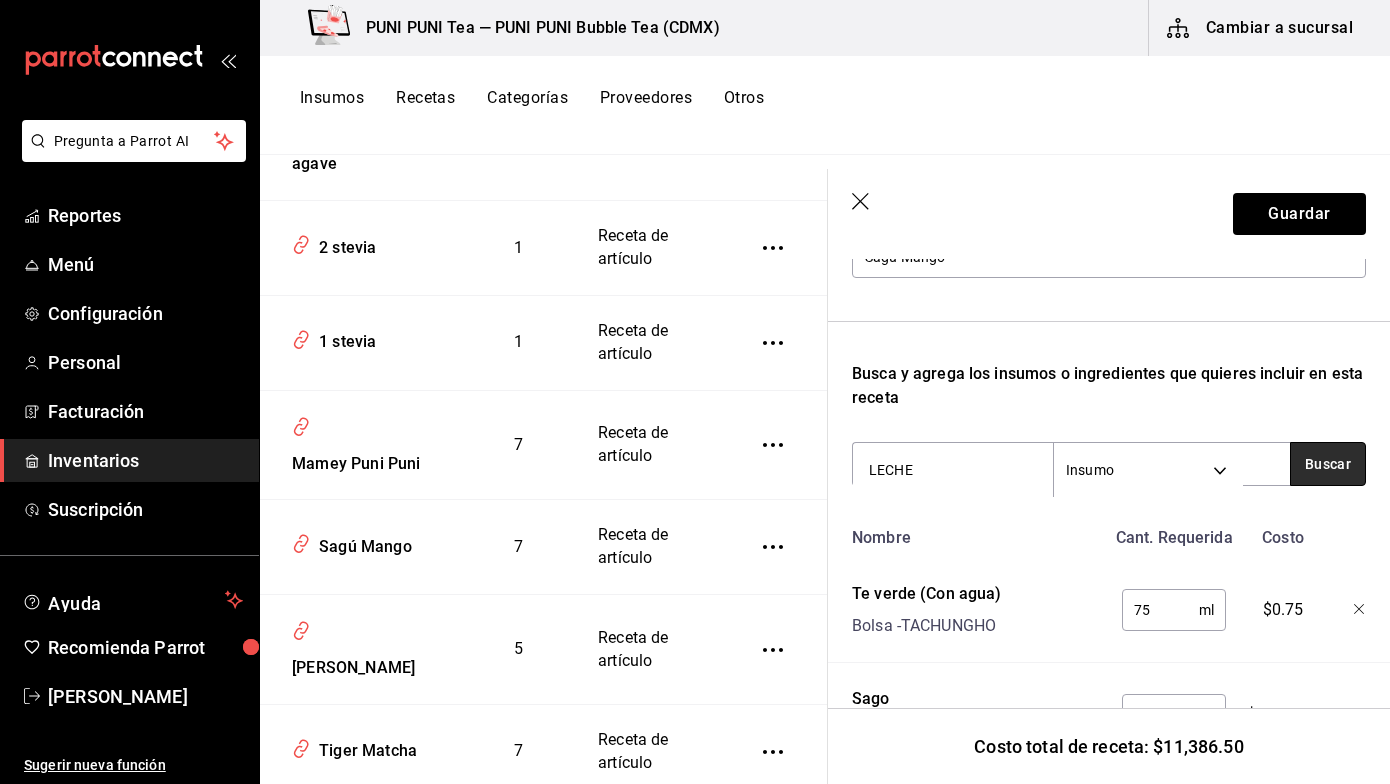 click on "Buscar" at bounding box center [1328, 464] 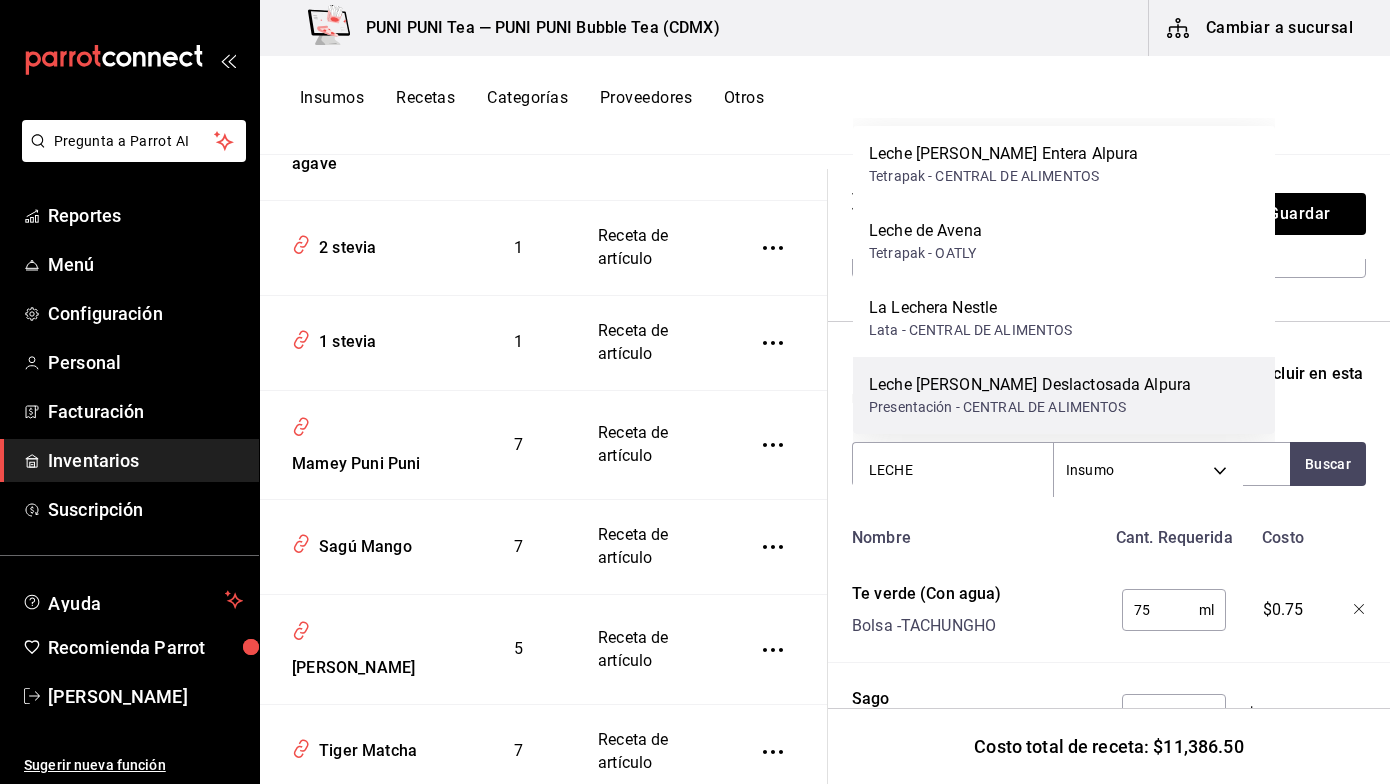 click on "Leche [PERSON_NAME] Deslactosada Alpura Presentación - CENTRAL DE ALIMENTOS" at bounding box center (1064, 395) 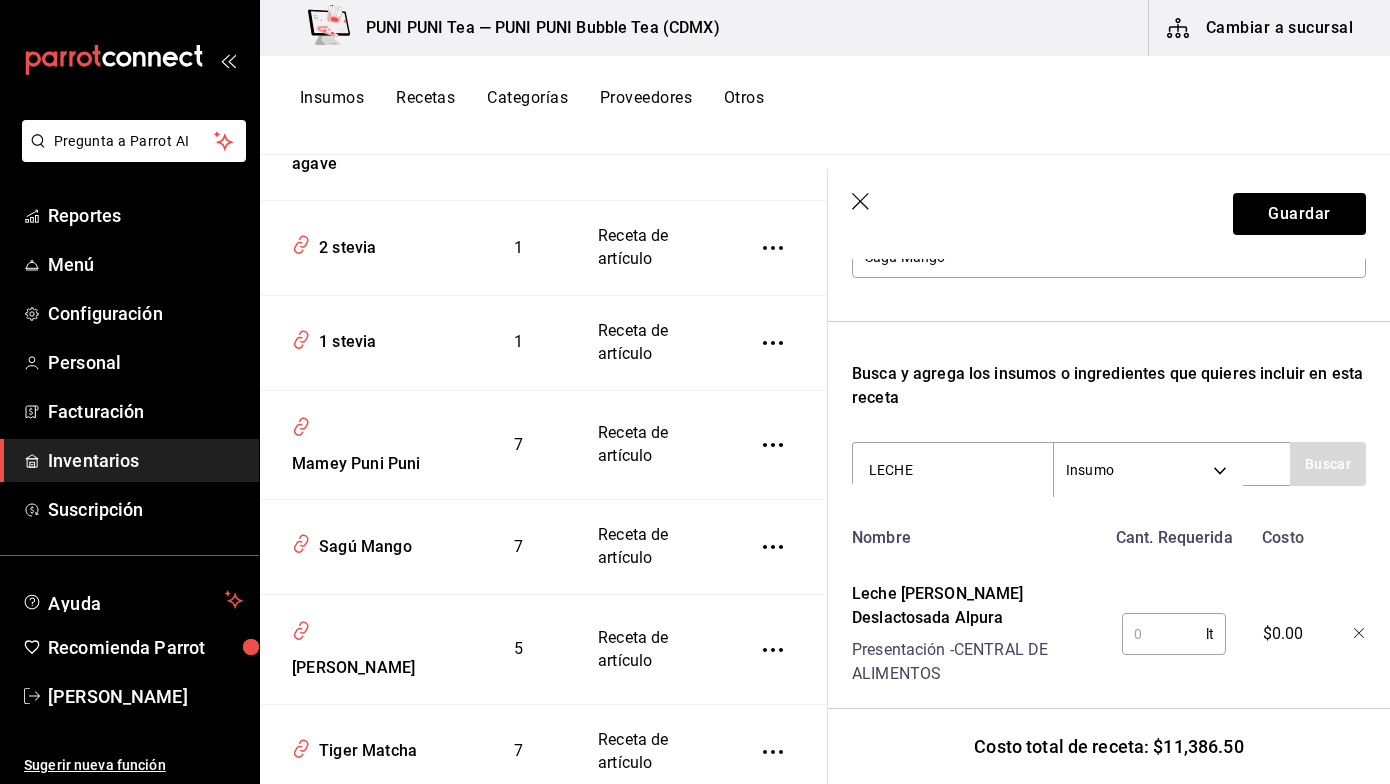 type 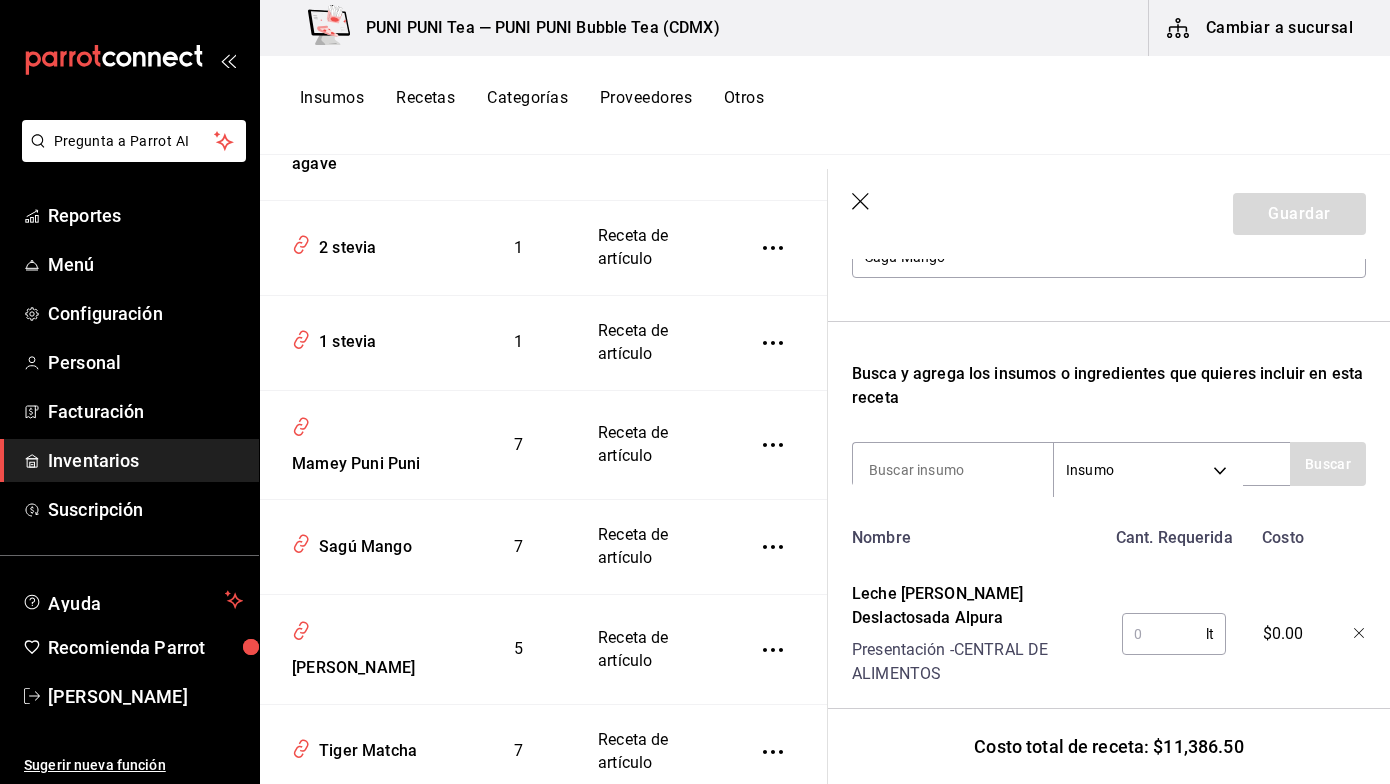 click at bounding box center [1164, 634] 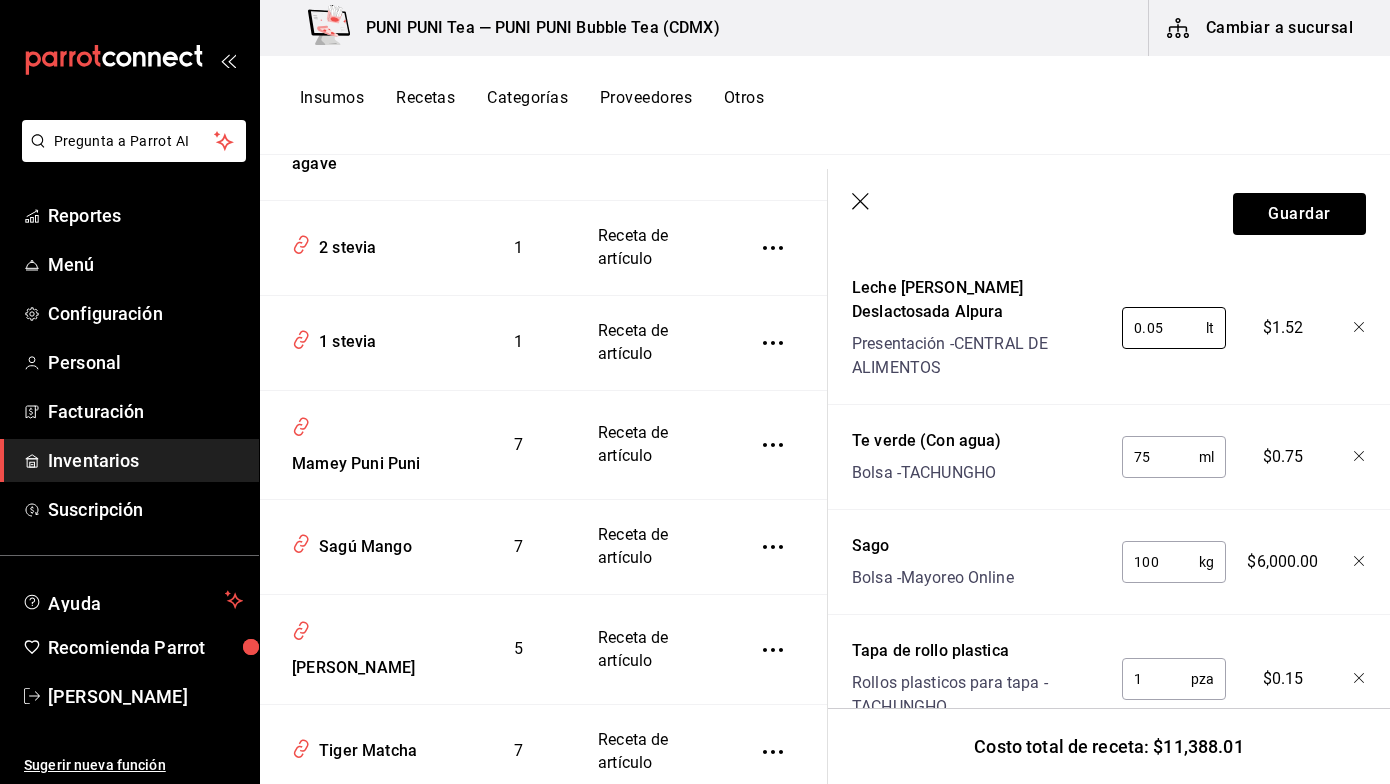 scroll, scrollTop: 588, scrollLeft: 0, axis: vertical 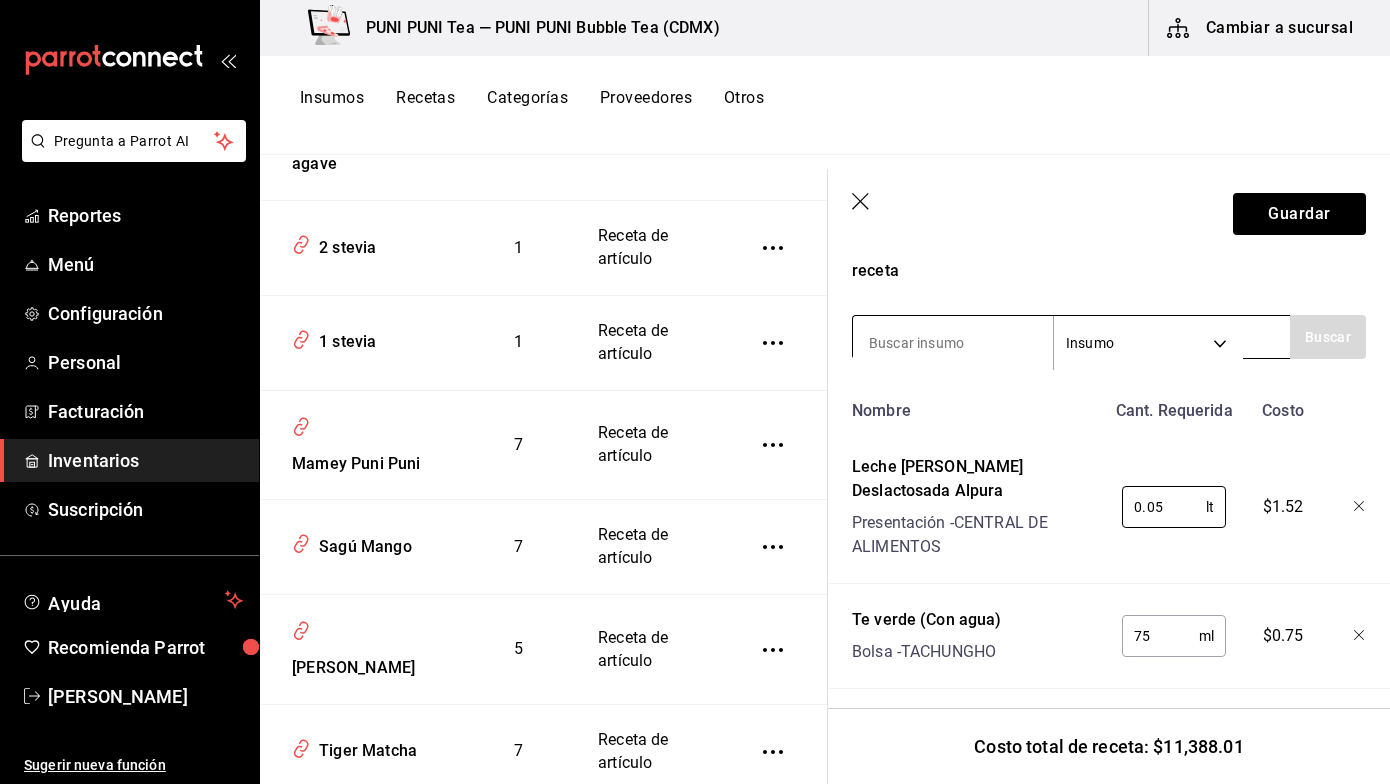 type on "0.05" 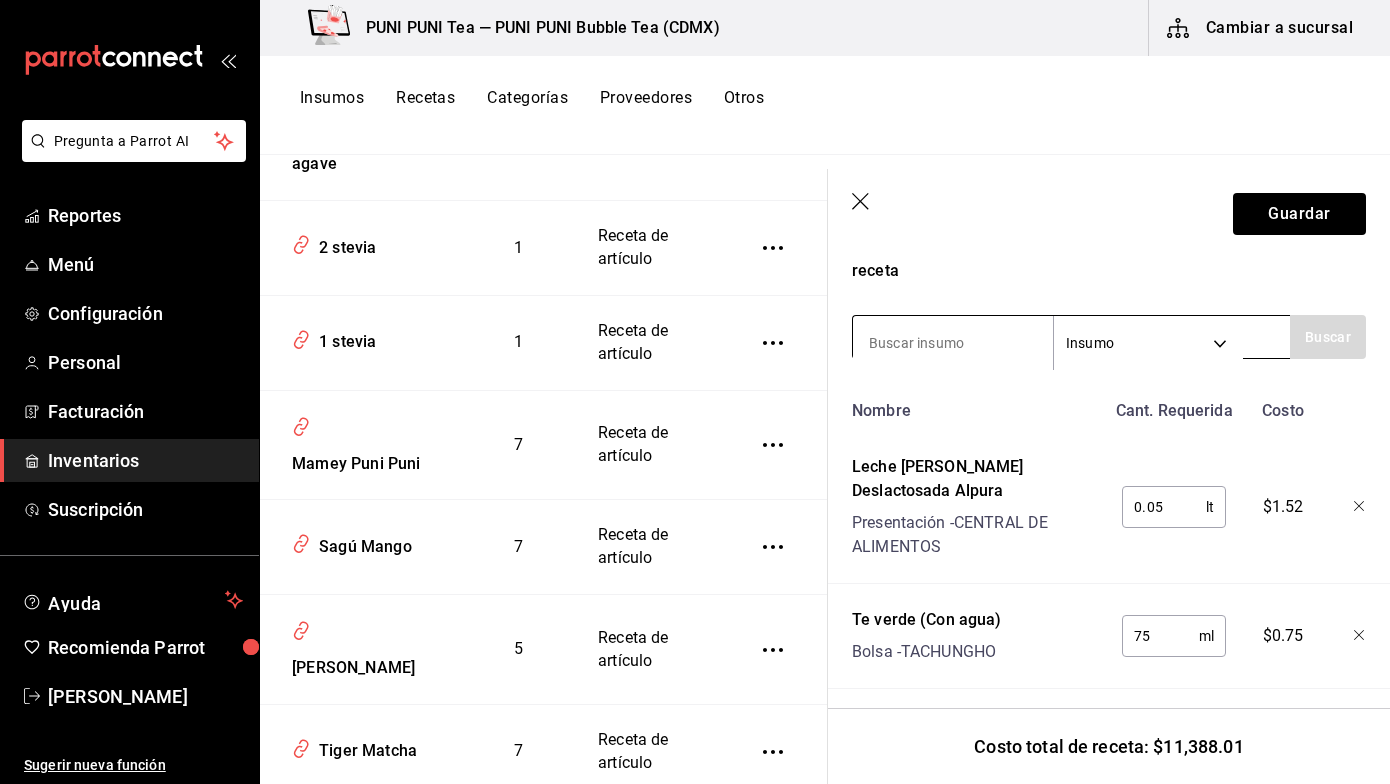 click at bounding box center [953, 343] 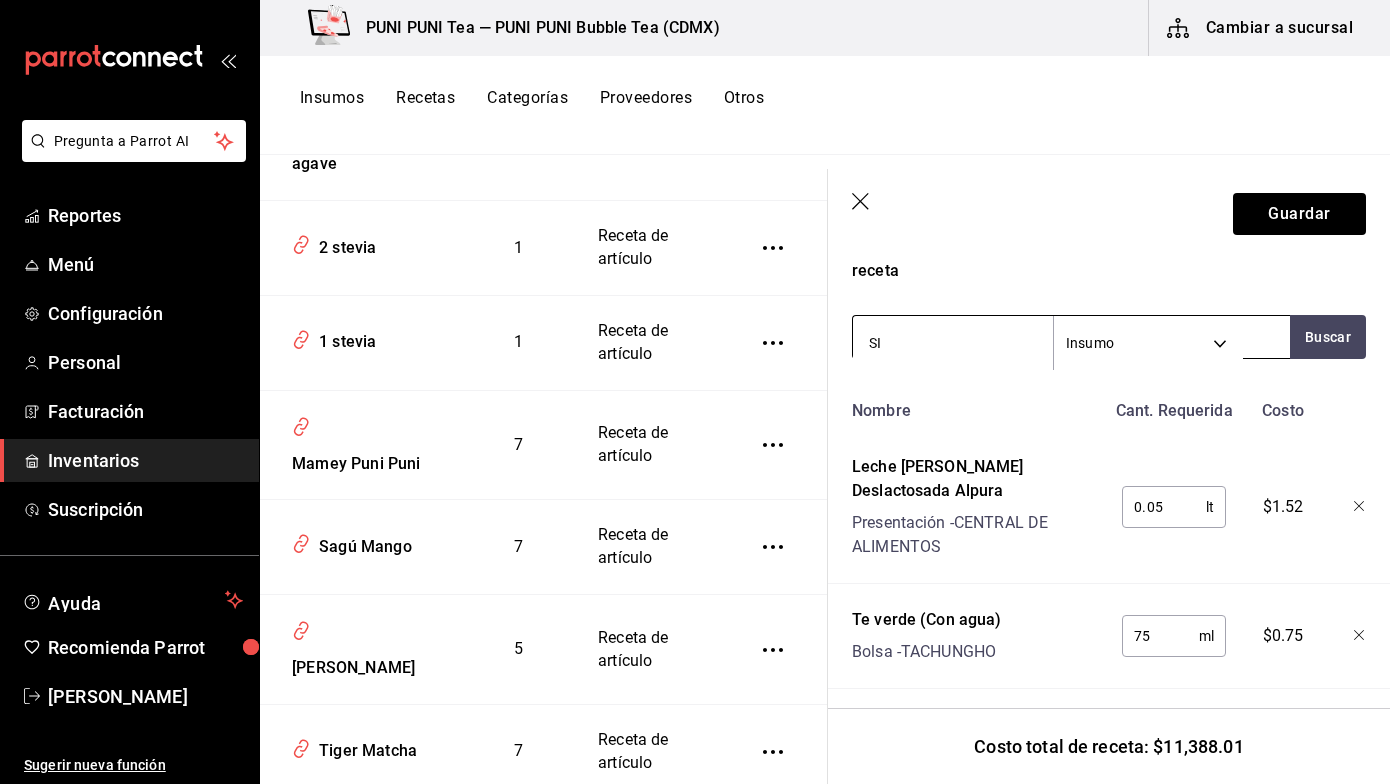 type on "S" 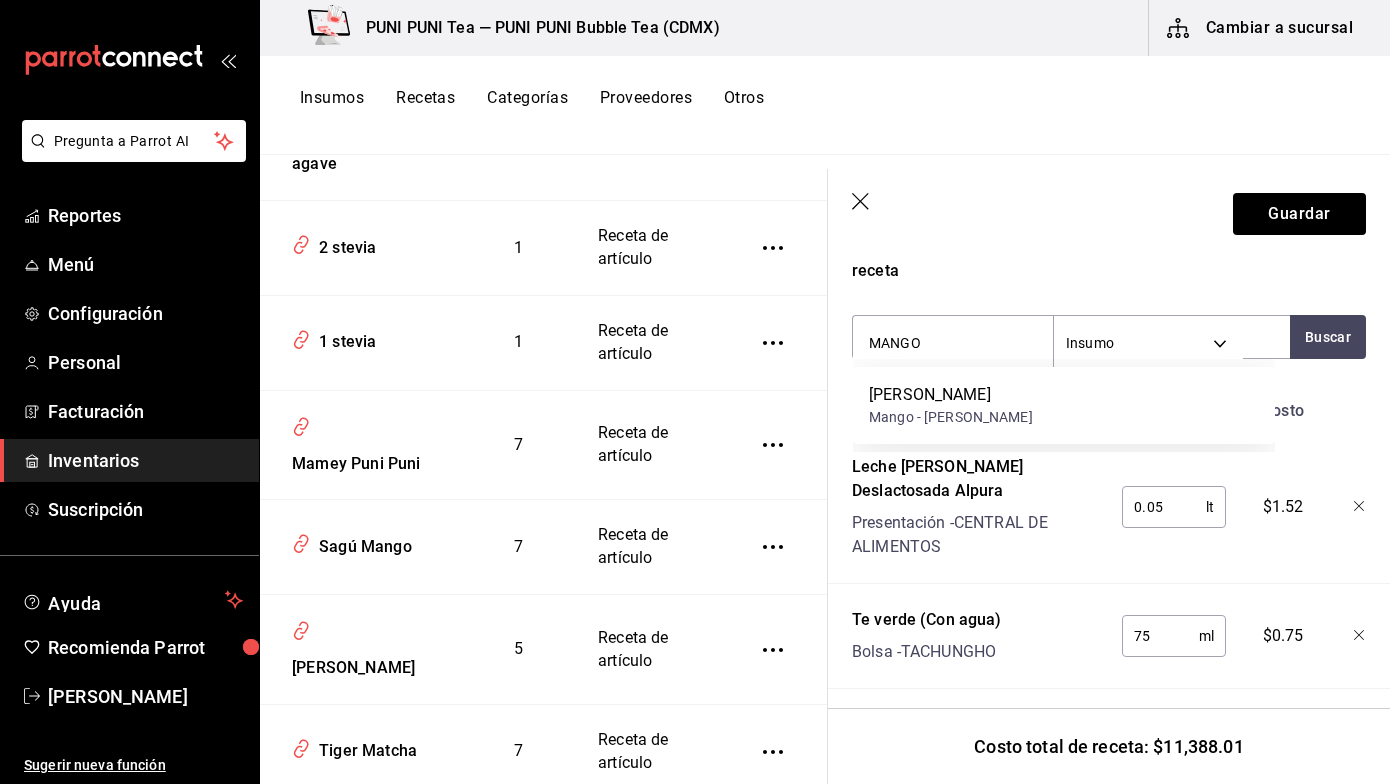 drag, startPoint x: 969, startPoint y: 333, endPoint x: 811, endPoint y: 347, distance: 158.61903 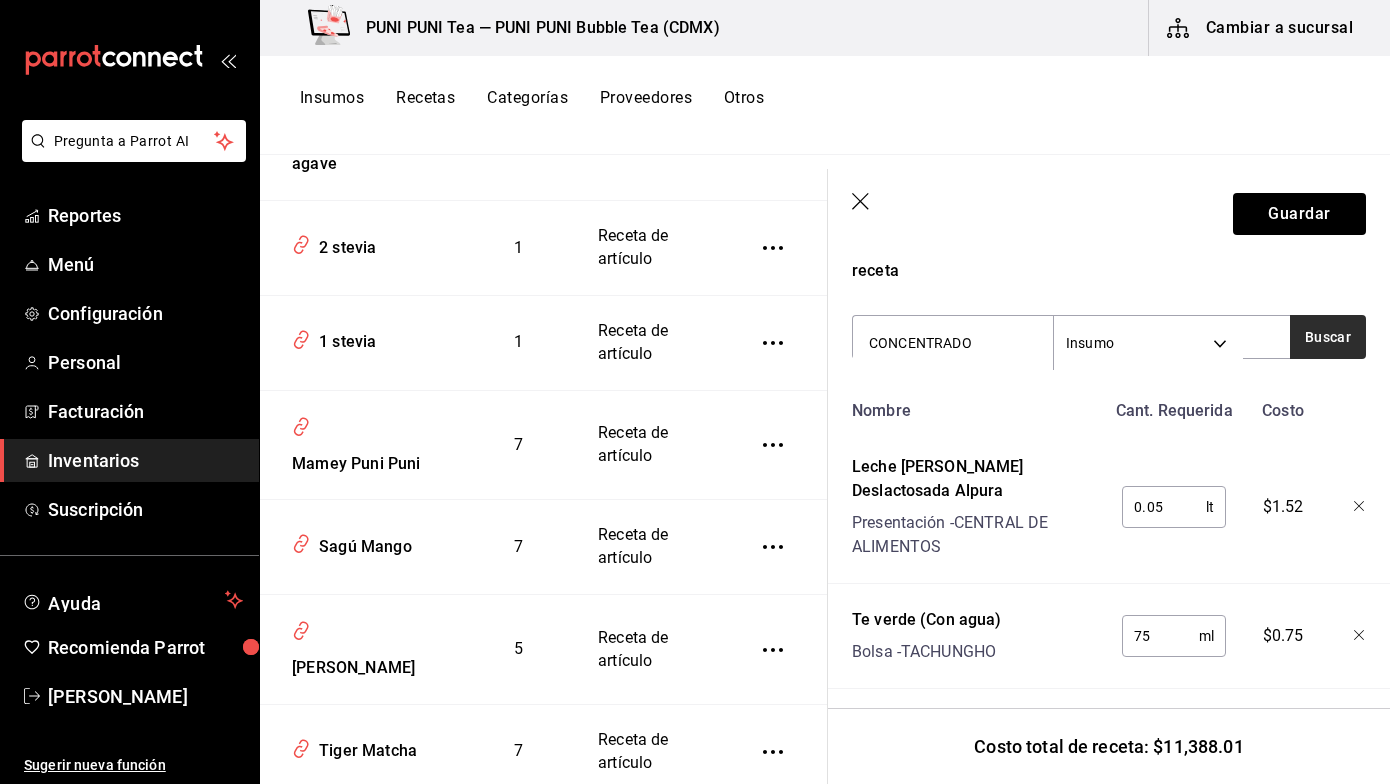 type on "CONCENTRADO" 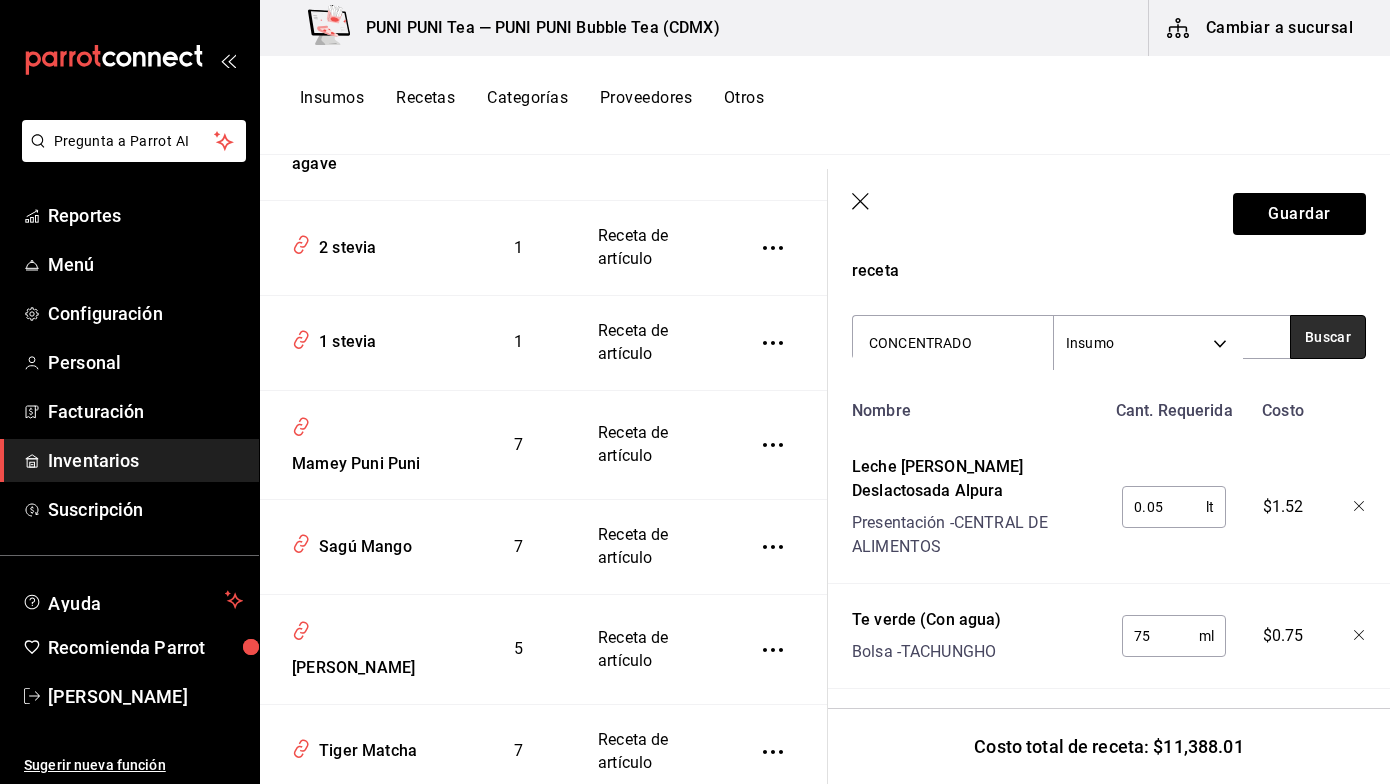 click on "Buscar" at bounding box center [1328, 337] 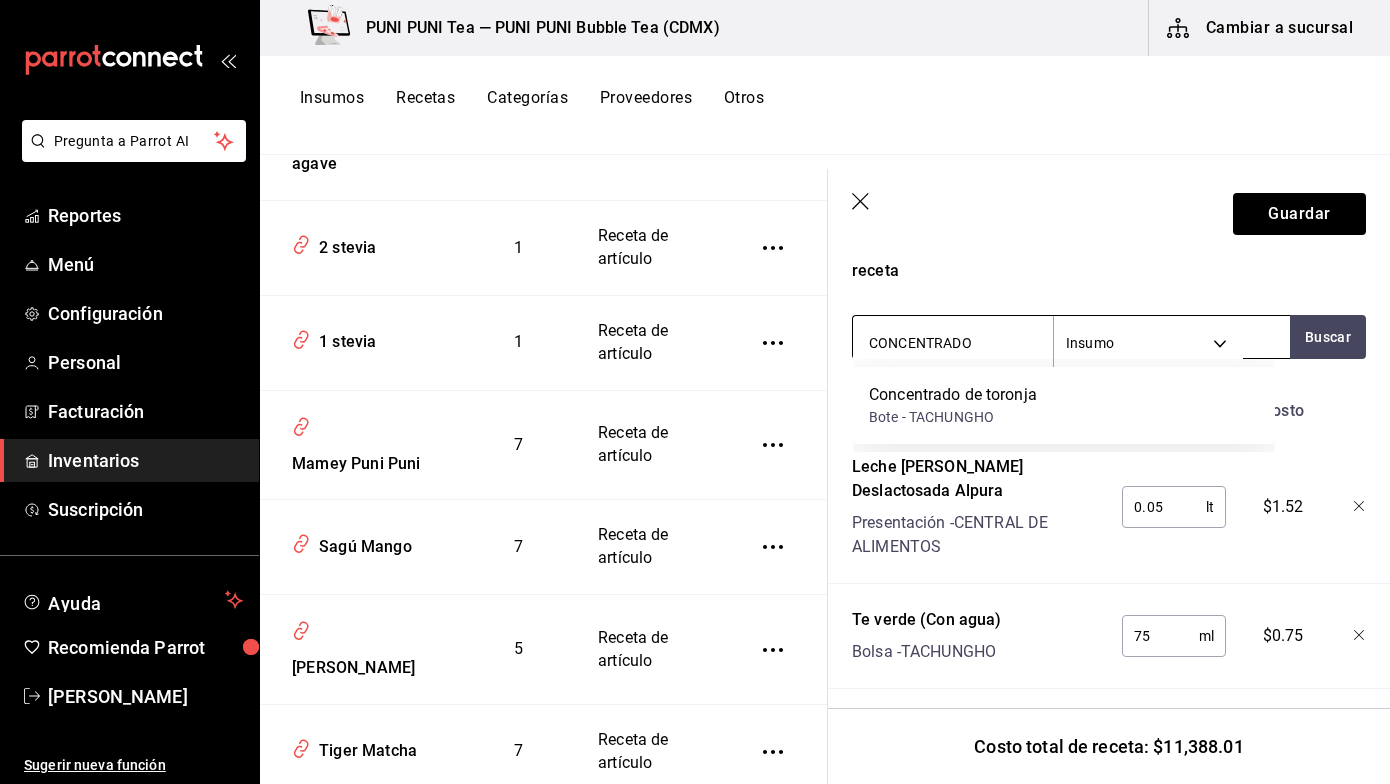 click on "CONCENTRADO" at bounding box center [953, 343] 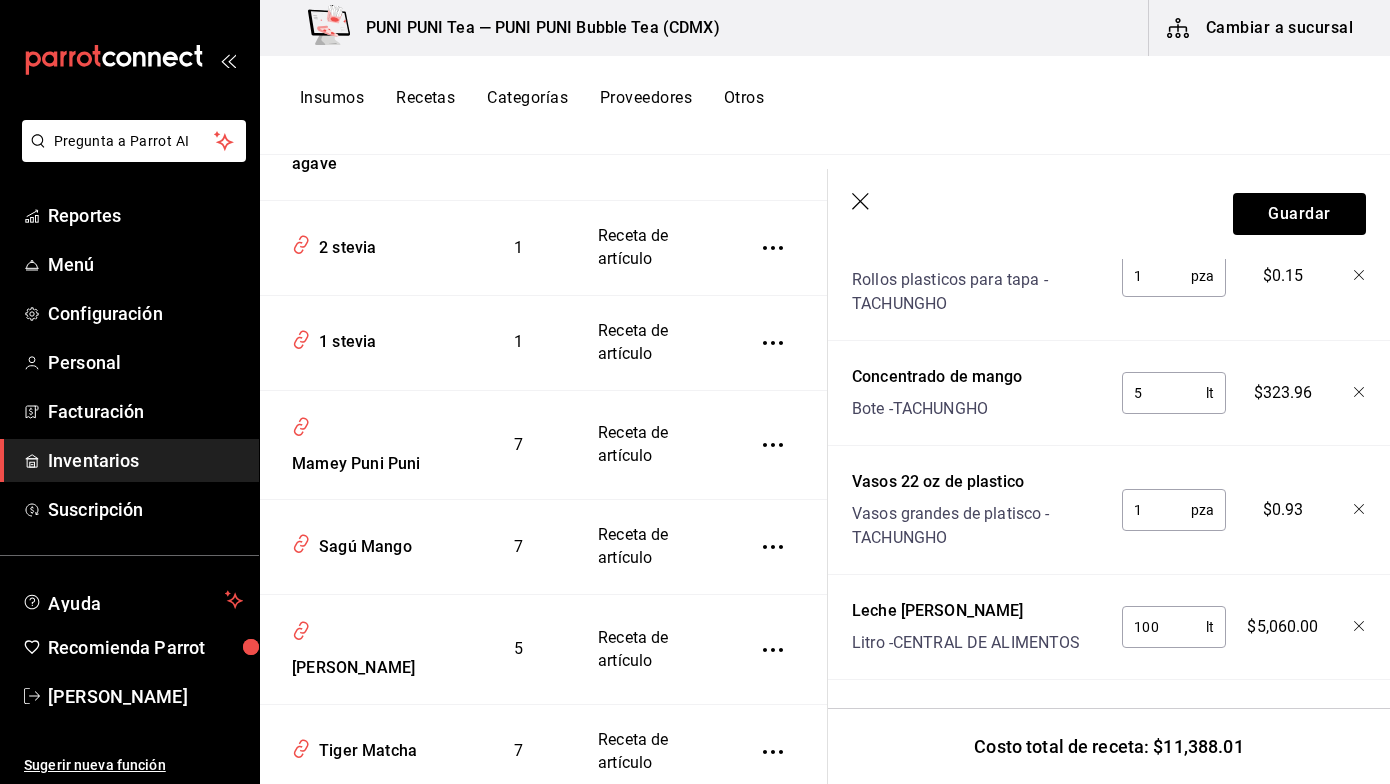 scroll, scrollTop: 895, scrollLeft: 0, axis: vertical 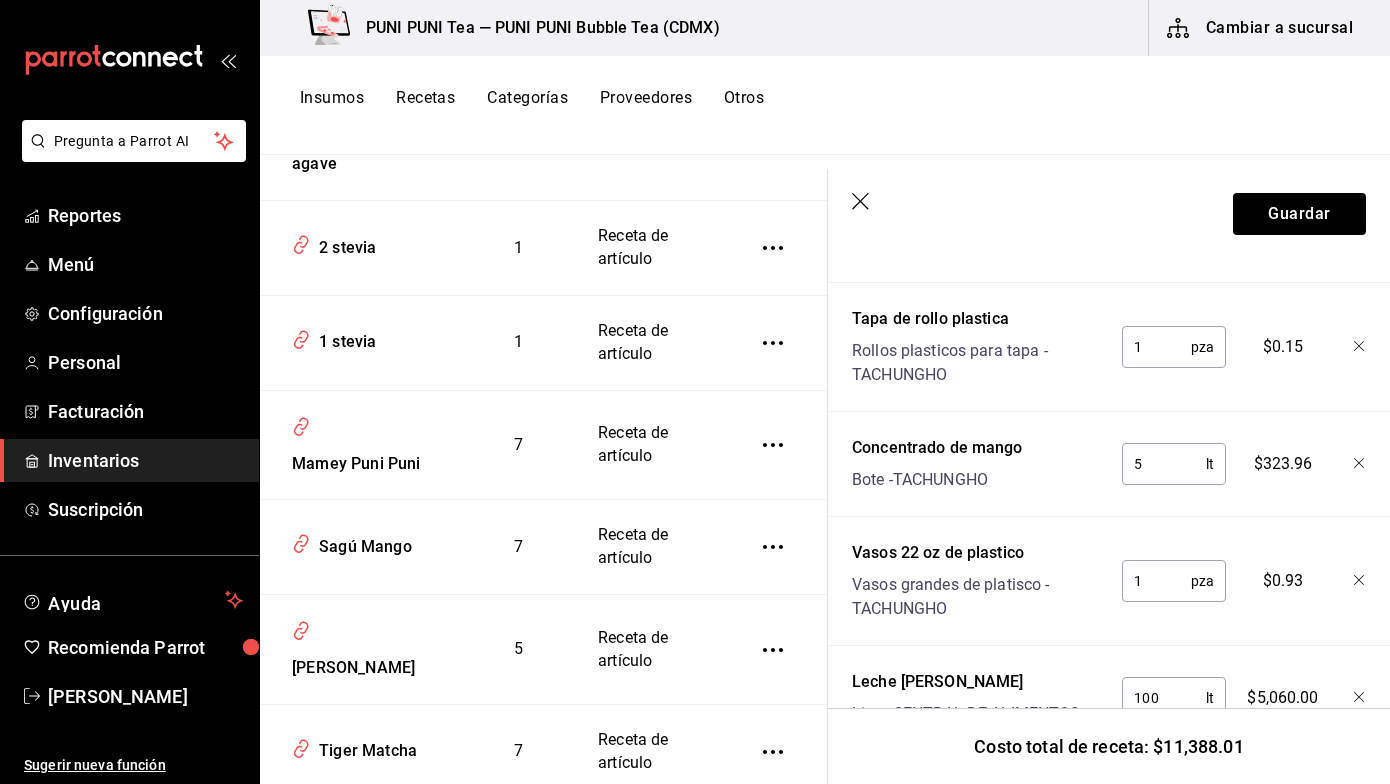 type 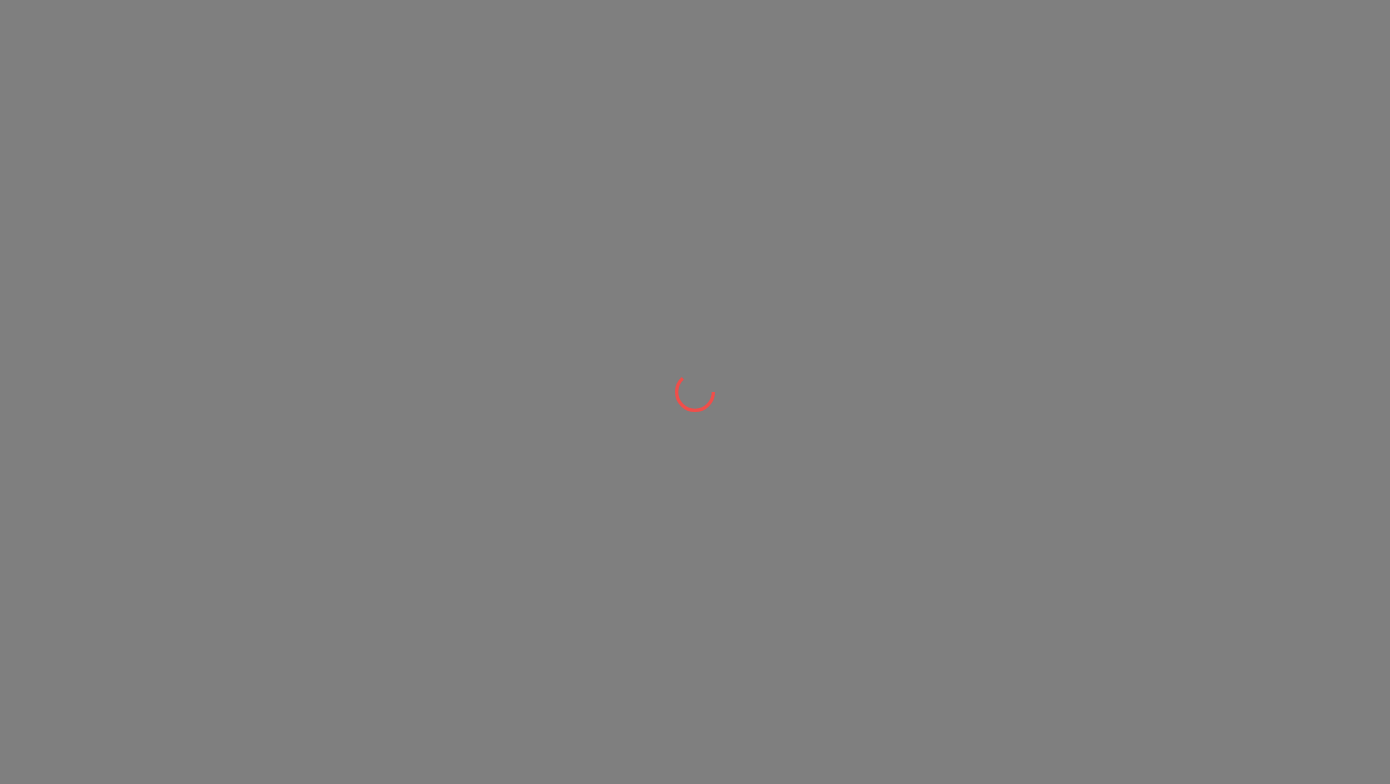 scroll, scrollTop: 0, scrollLeft: 0, axis: both 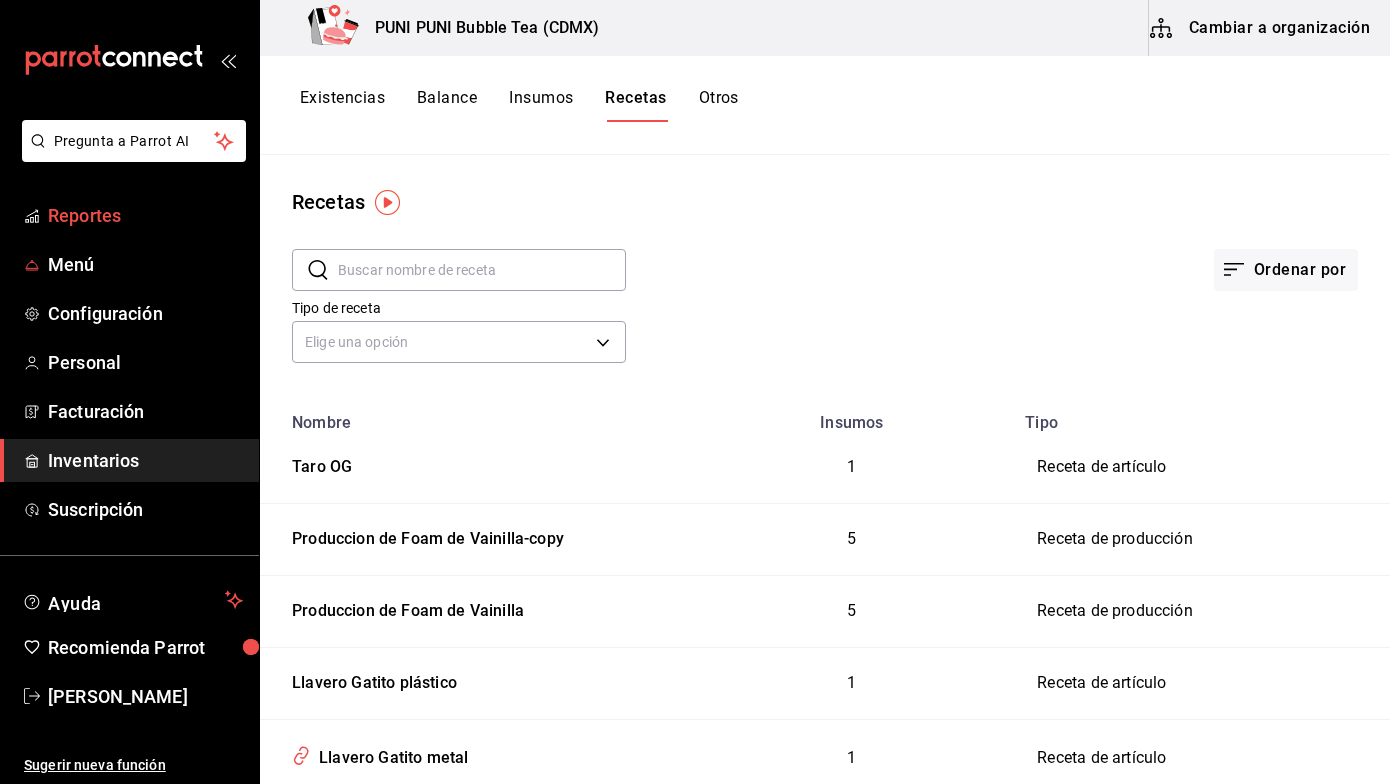 click on "Reportes" at bounding box center [145, 215] 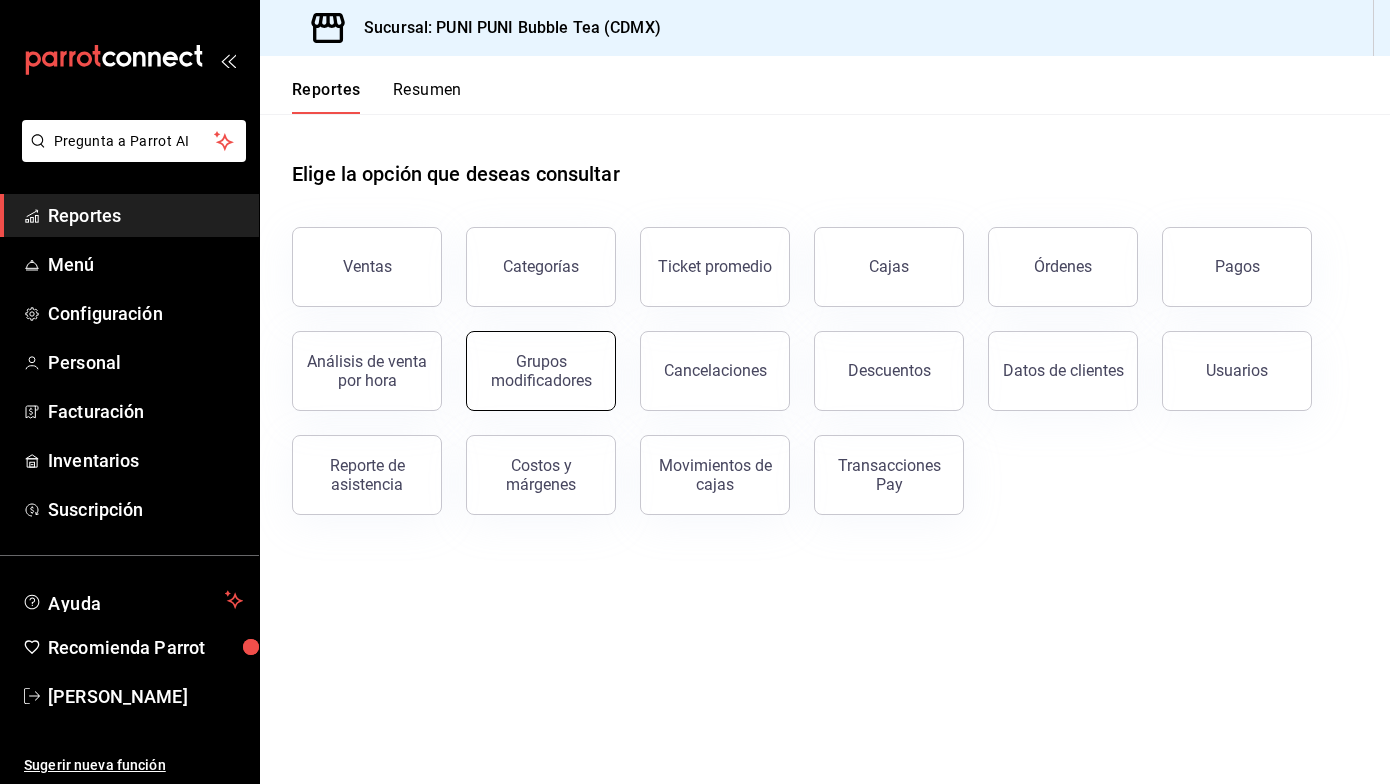 click on "Grupos modificadores" at bounding box center [541, 371] 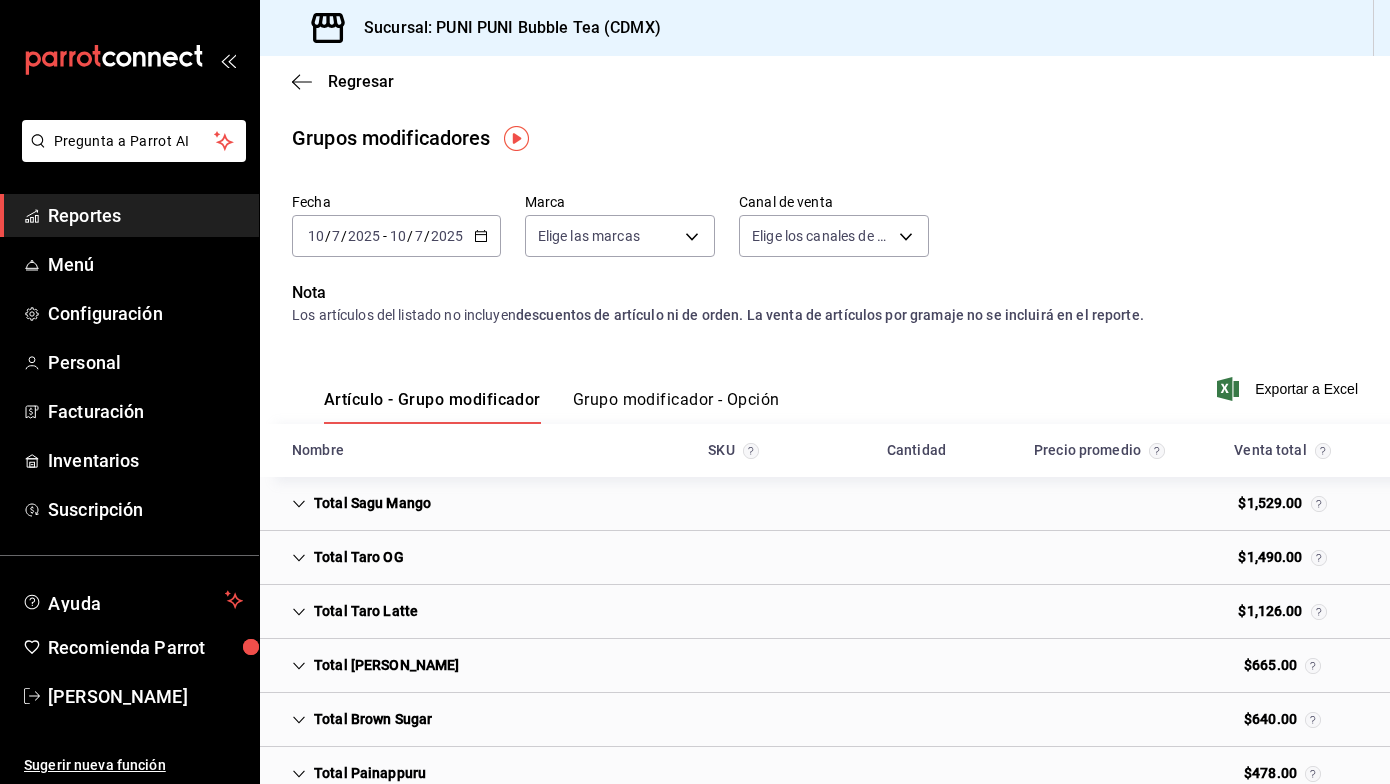 click on "2025-07-10 10 / 7 / 2025 - 2025-07-10 10 / 7 / 2025" at bounding box center (396, 236) 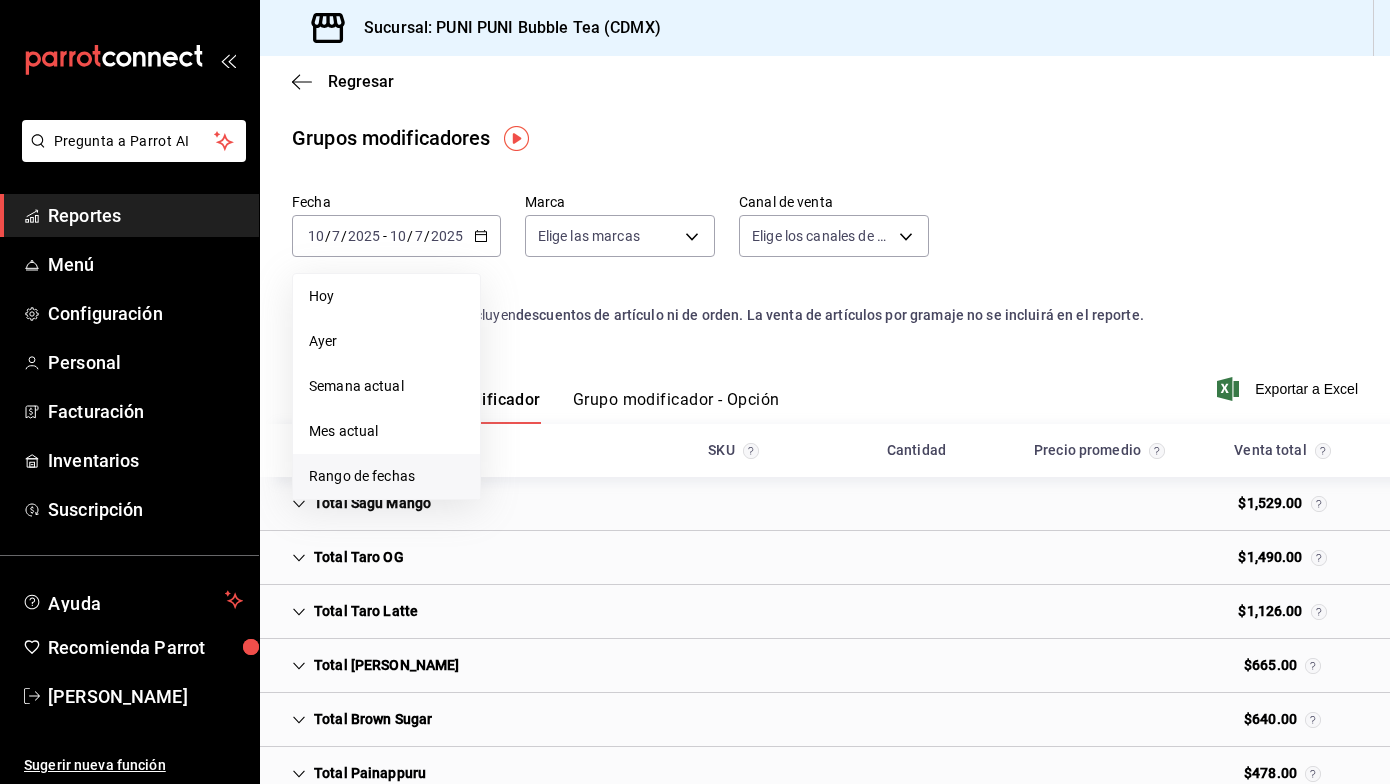 click on "Rango de fechas" at bounding box center [386, 476] 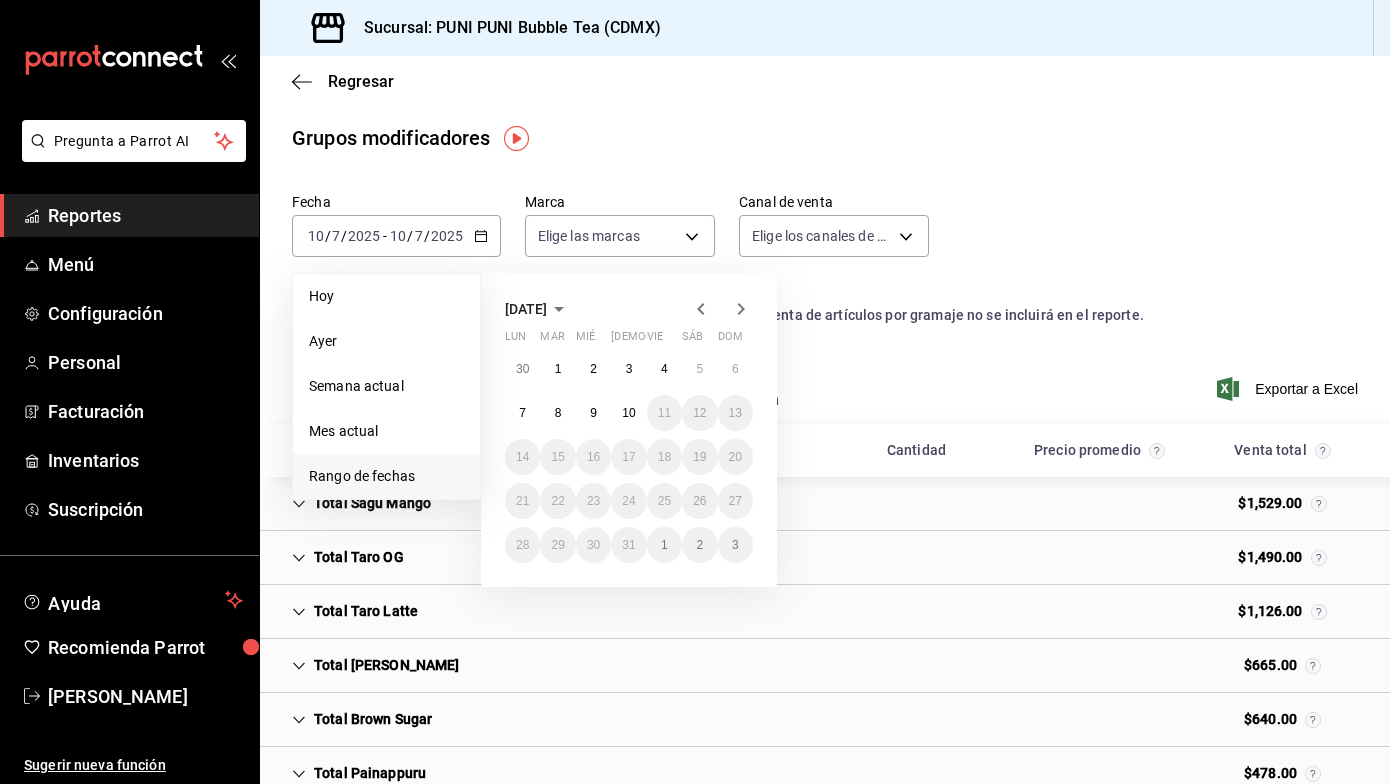 click 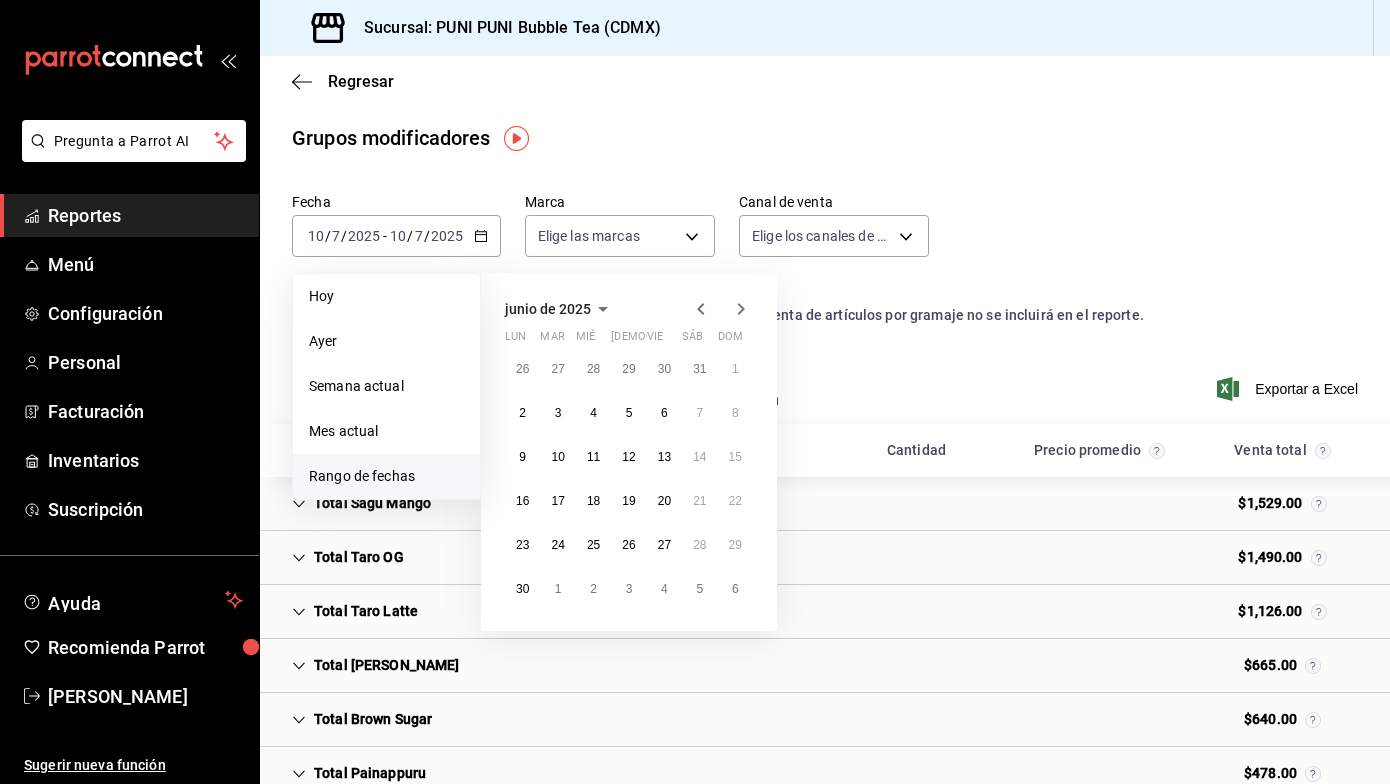 click 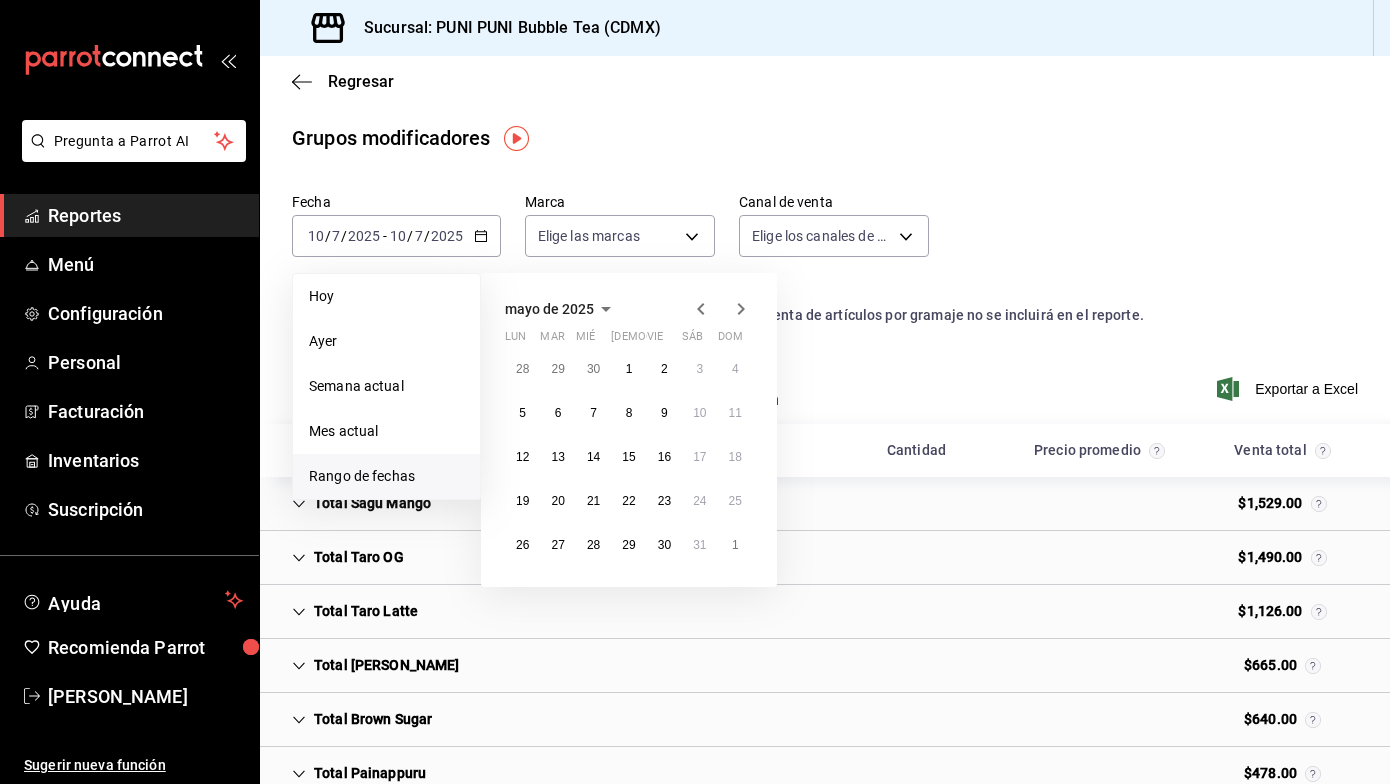 click 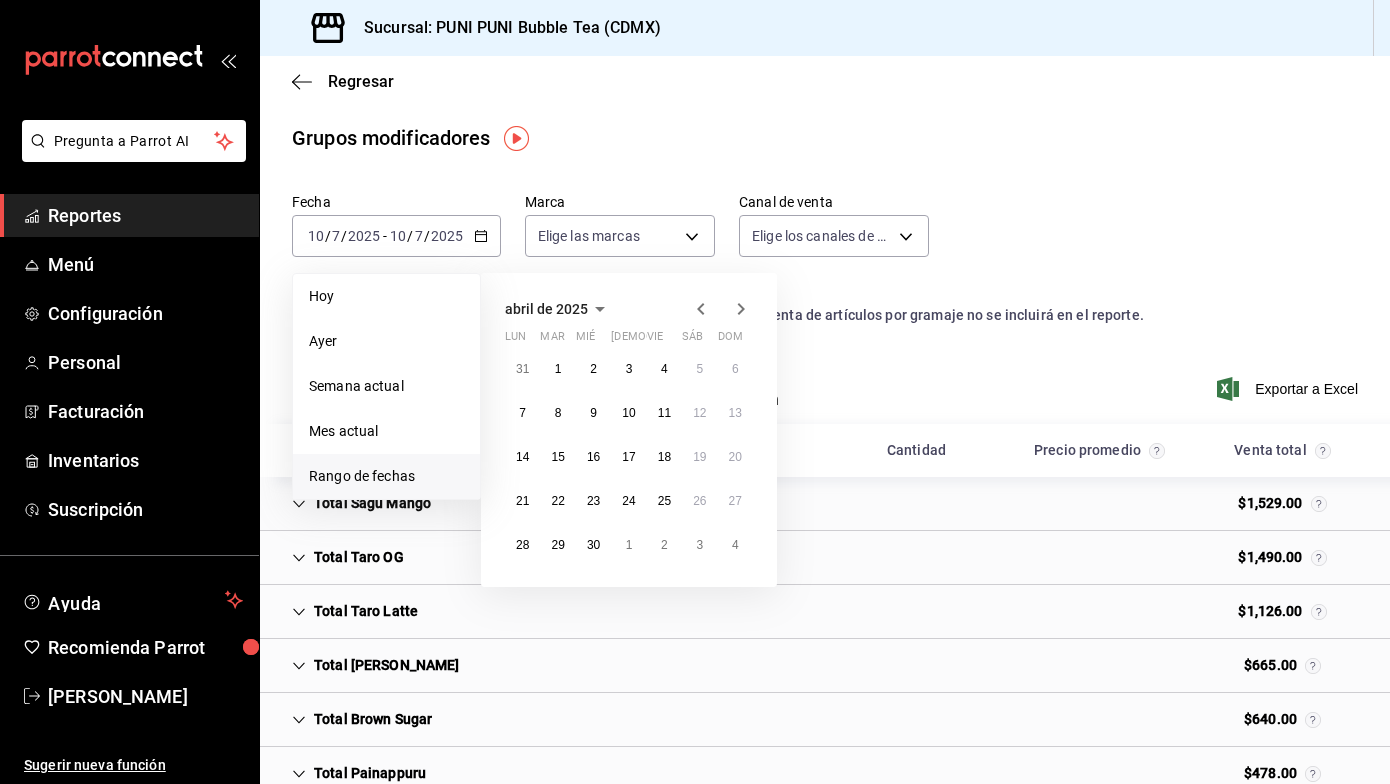 click 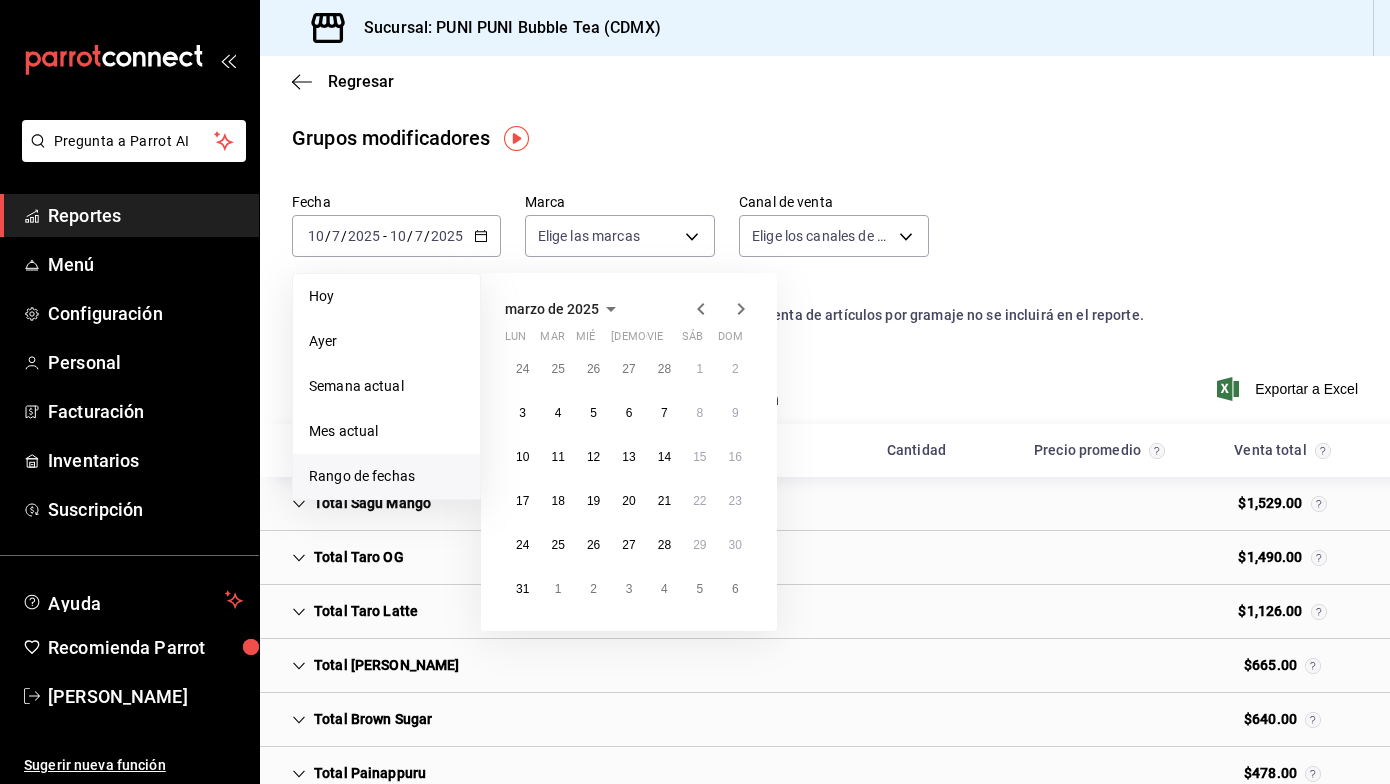 click 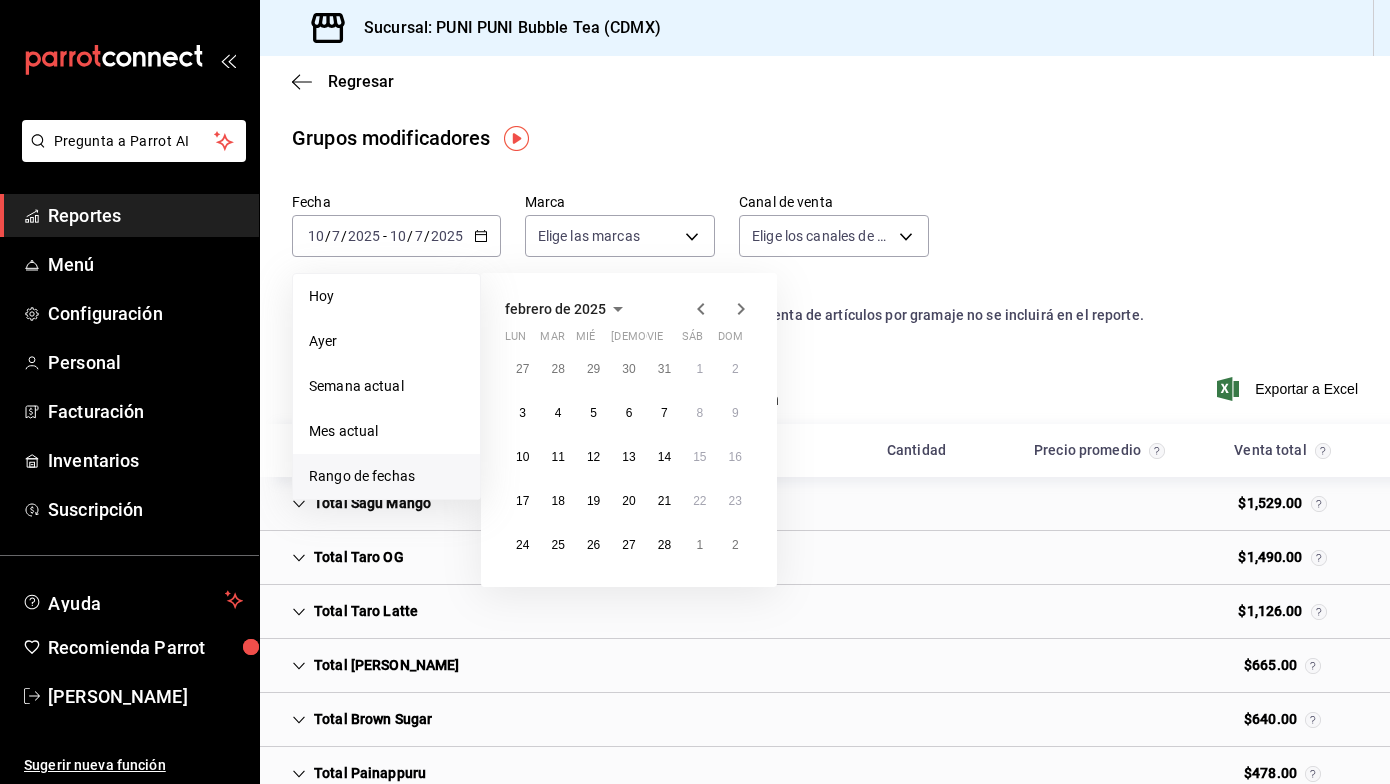 click 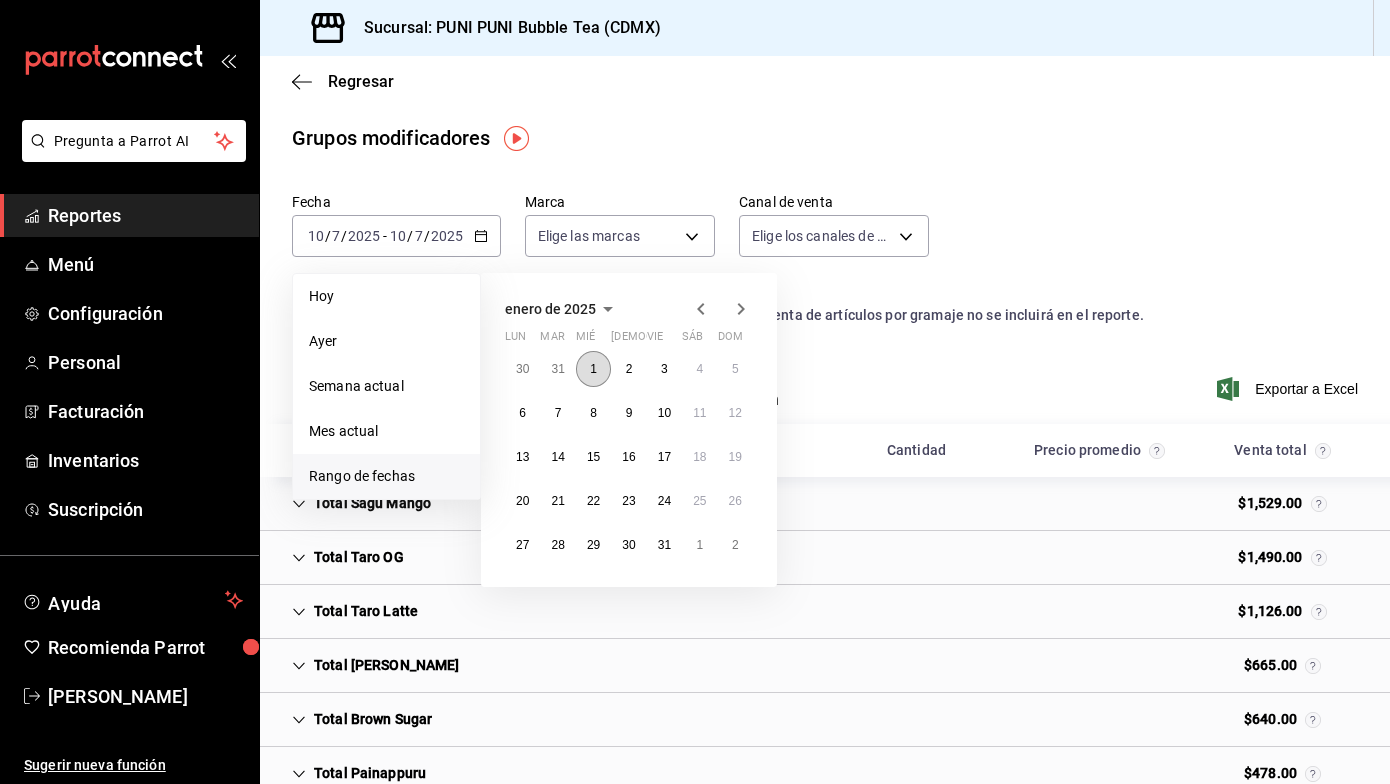 click on "1" at bounding box center (593, 369) 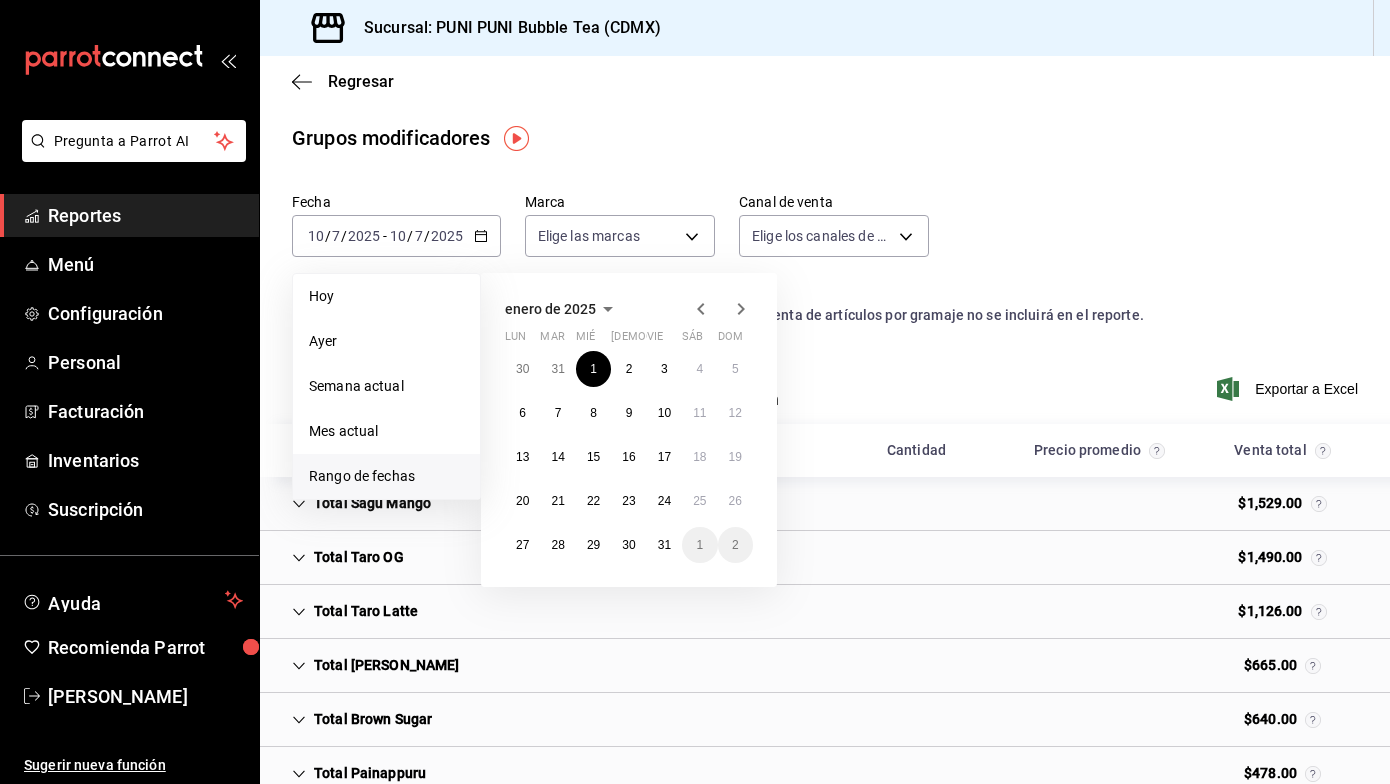 click 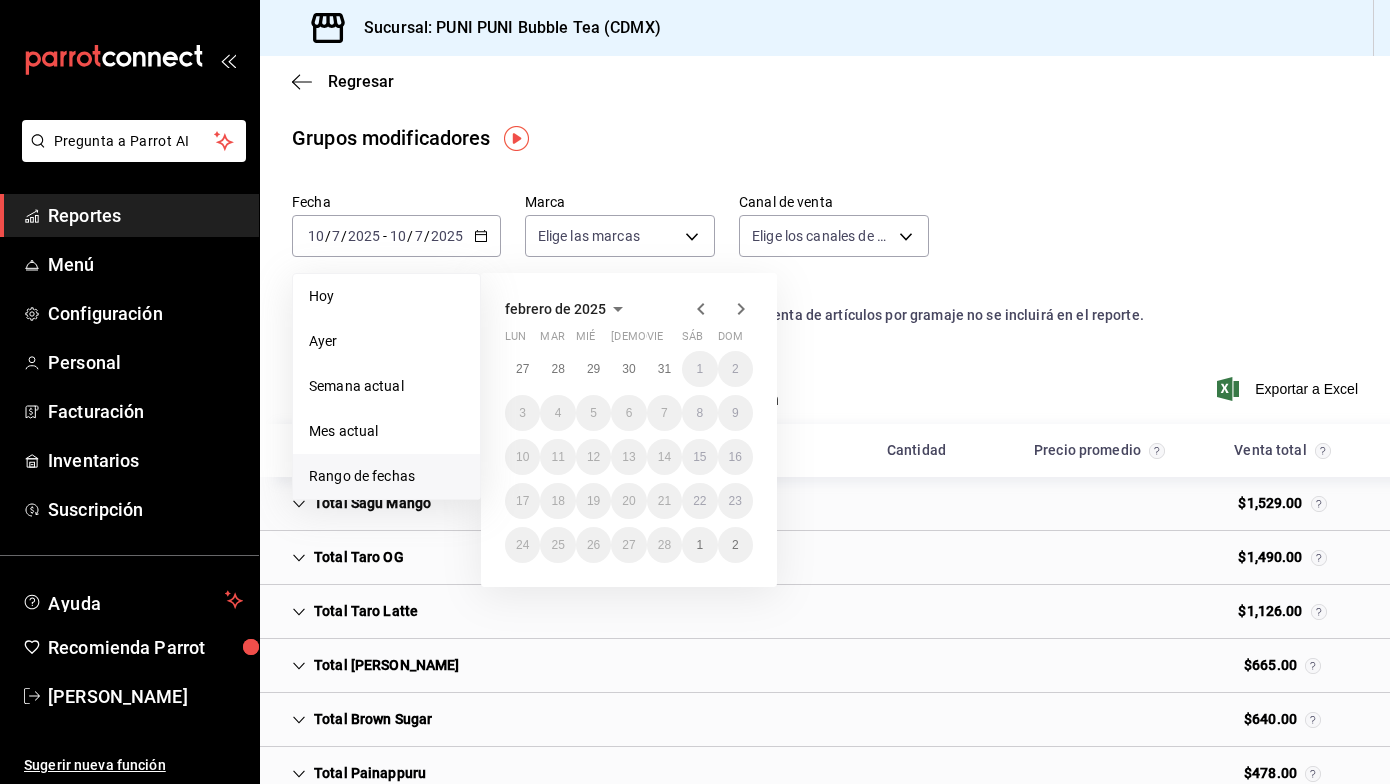 click 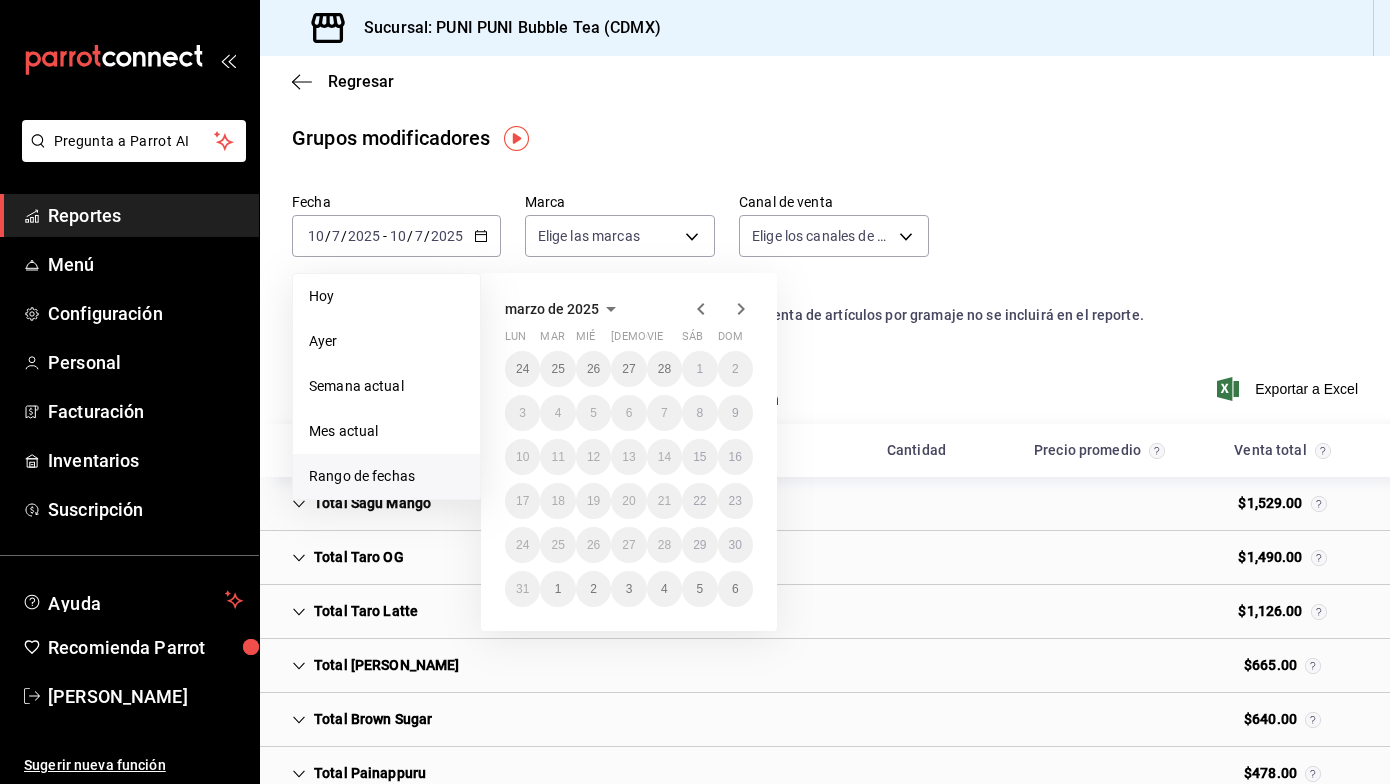 click 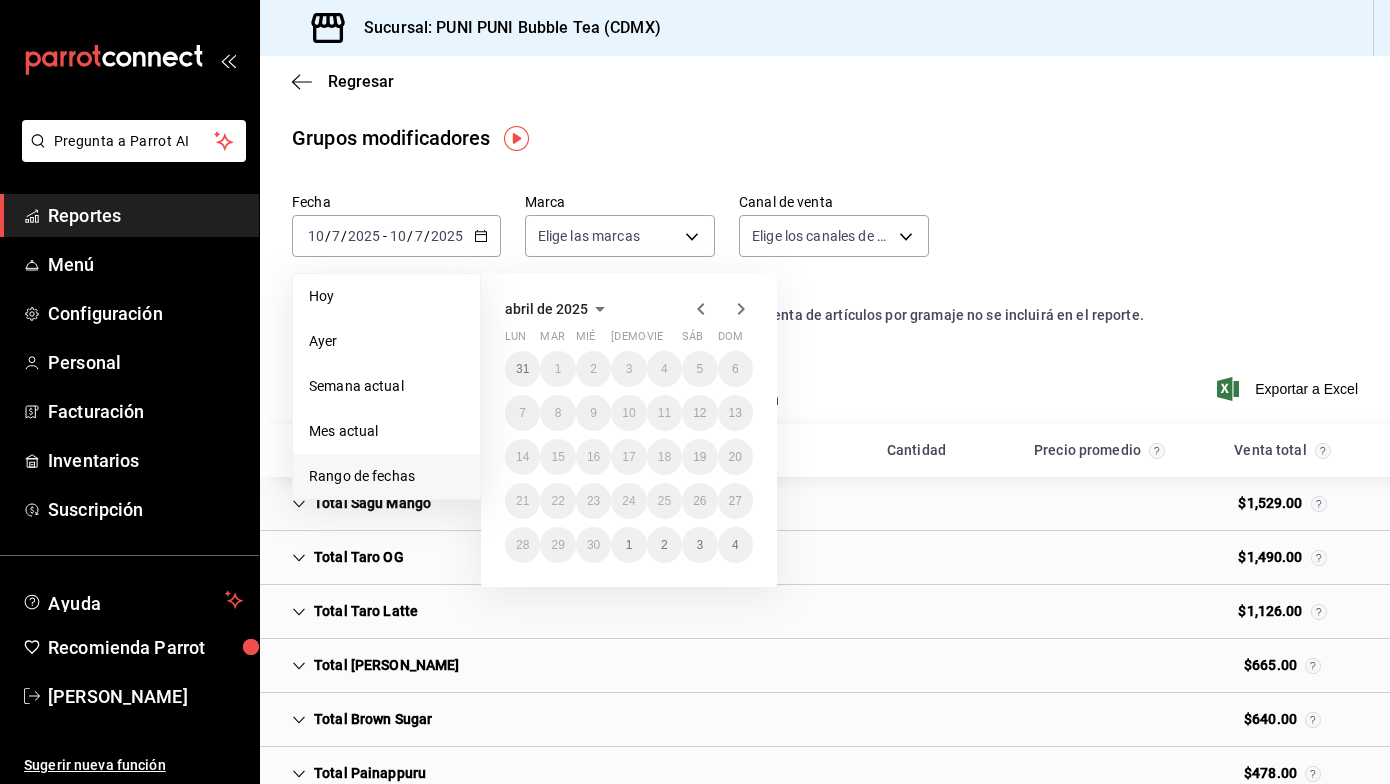 click 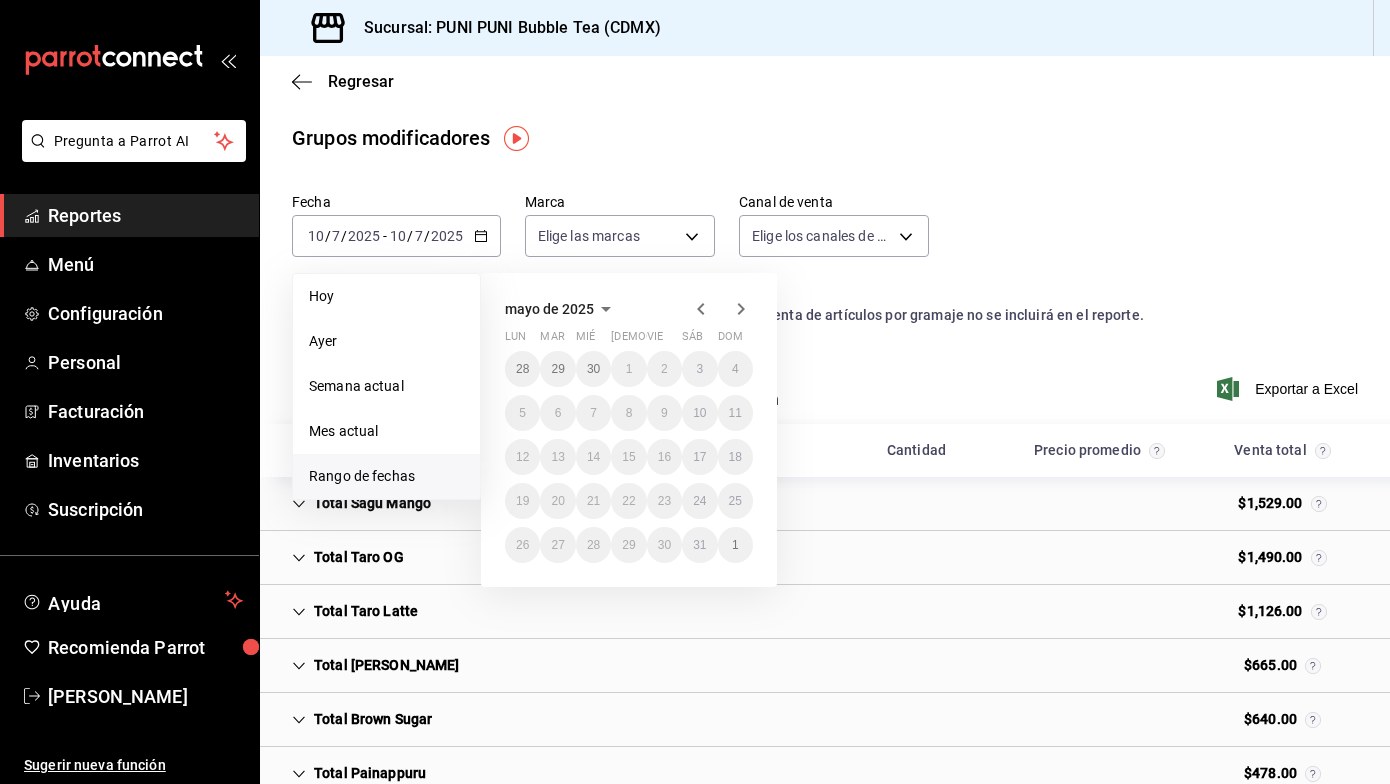 click 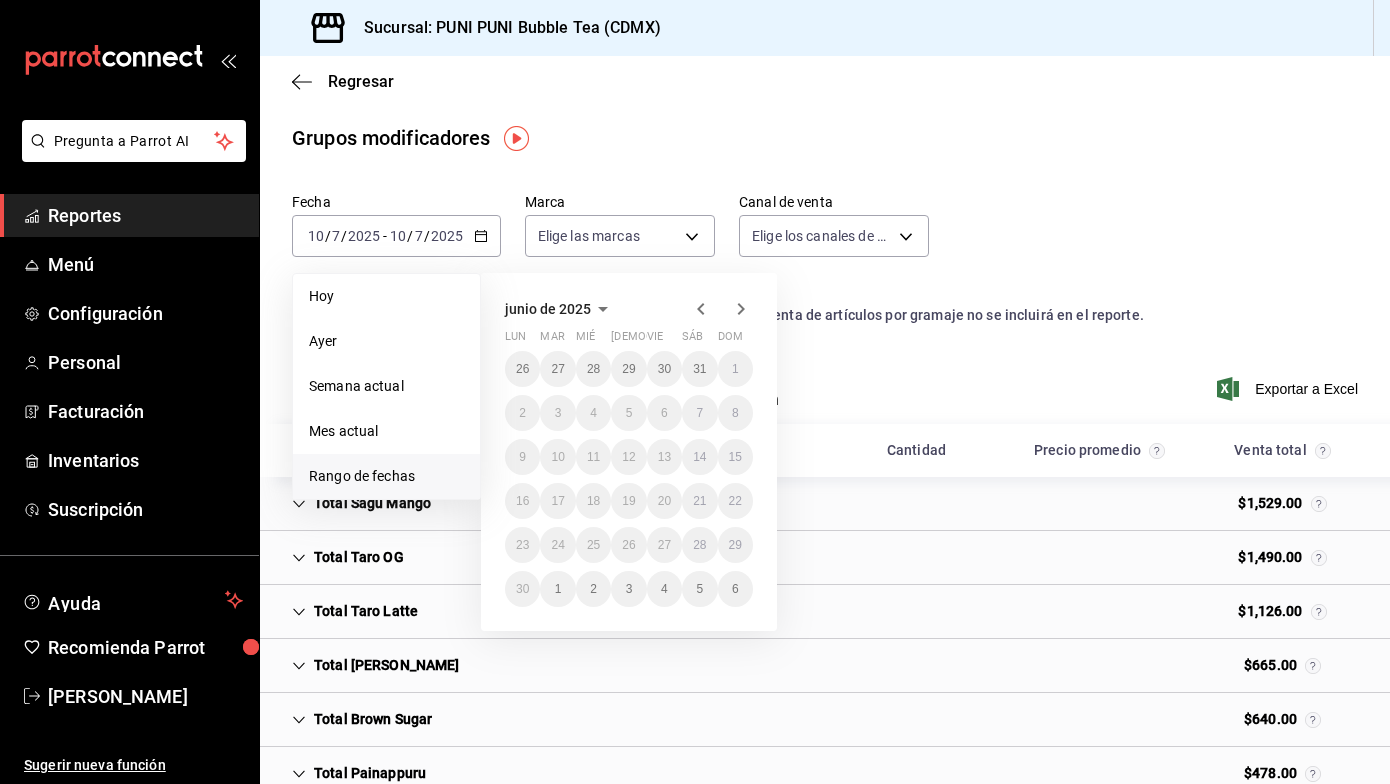 click 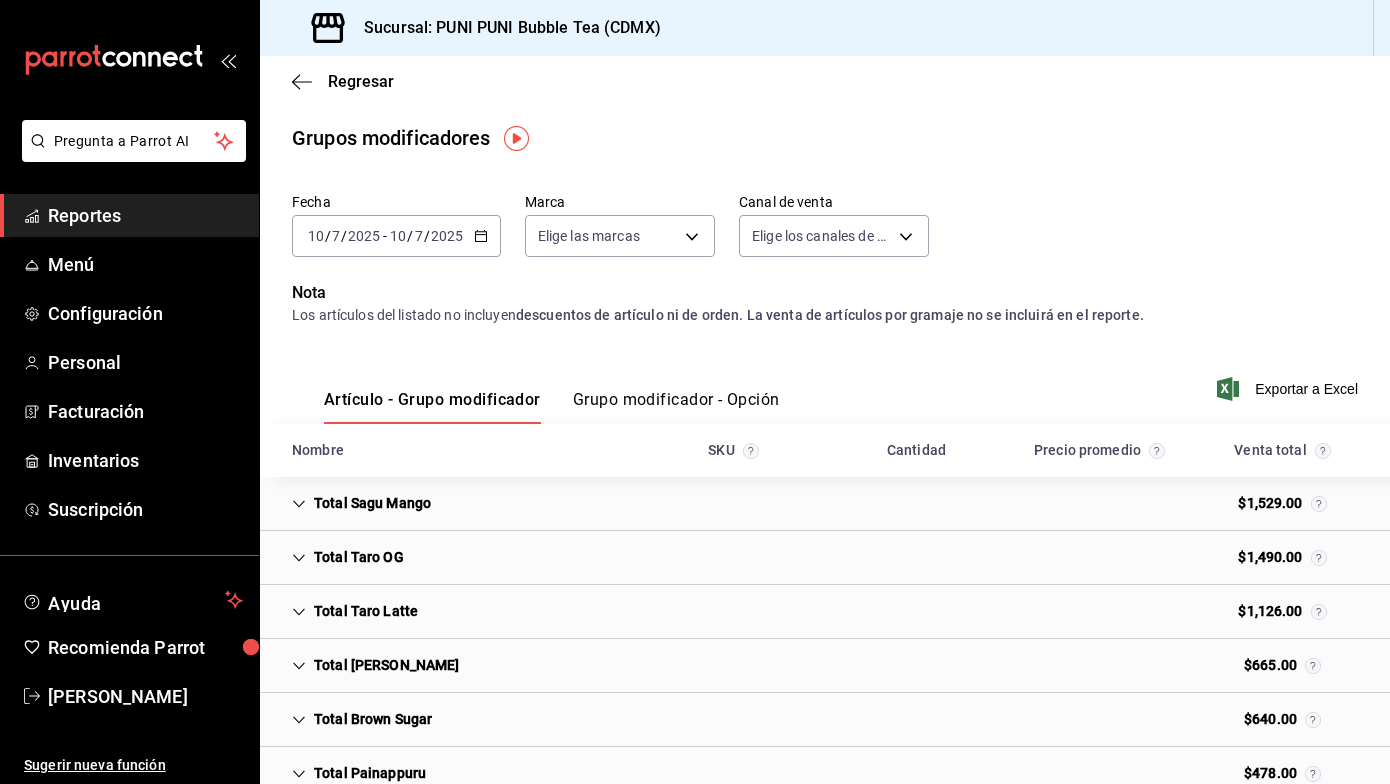 click 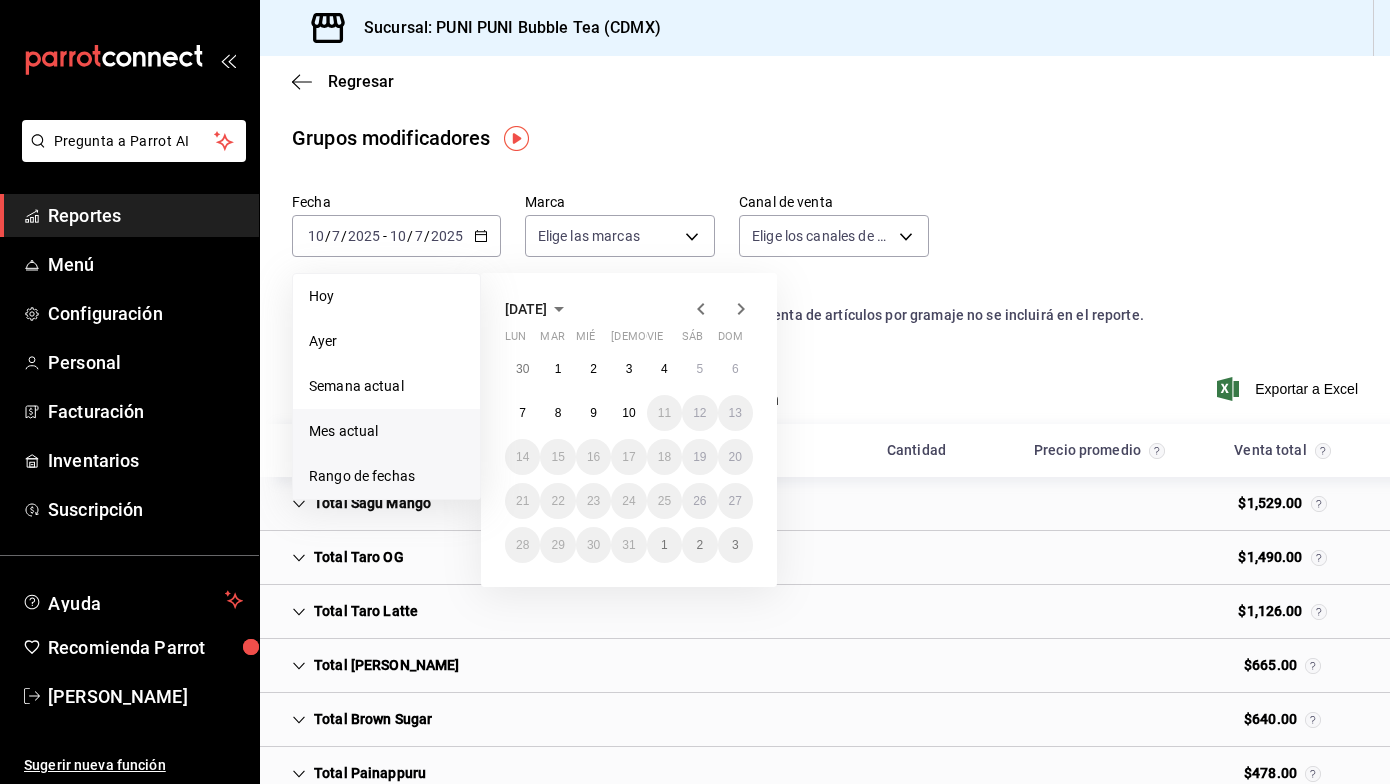 click on "Mes actual" at bounding box center [386, 431] 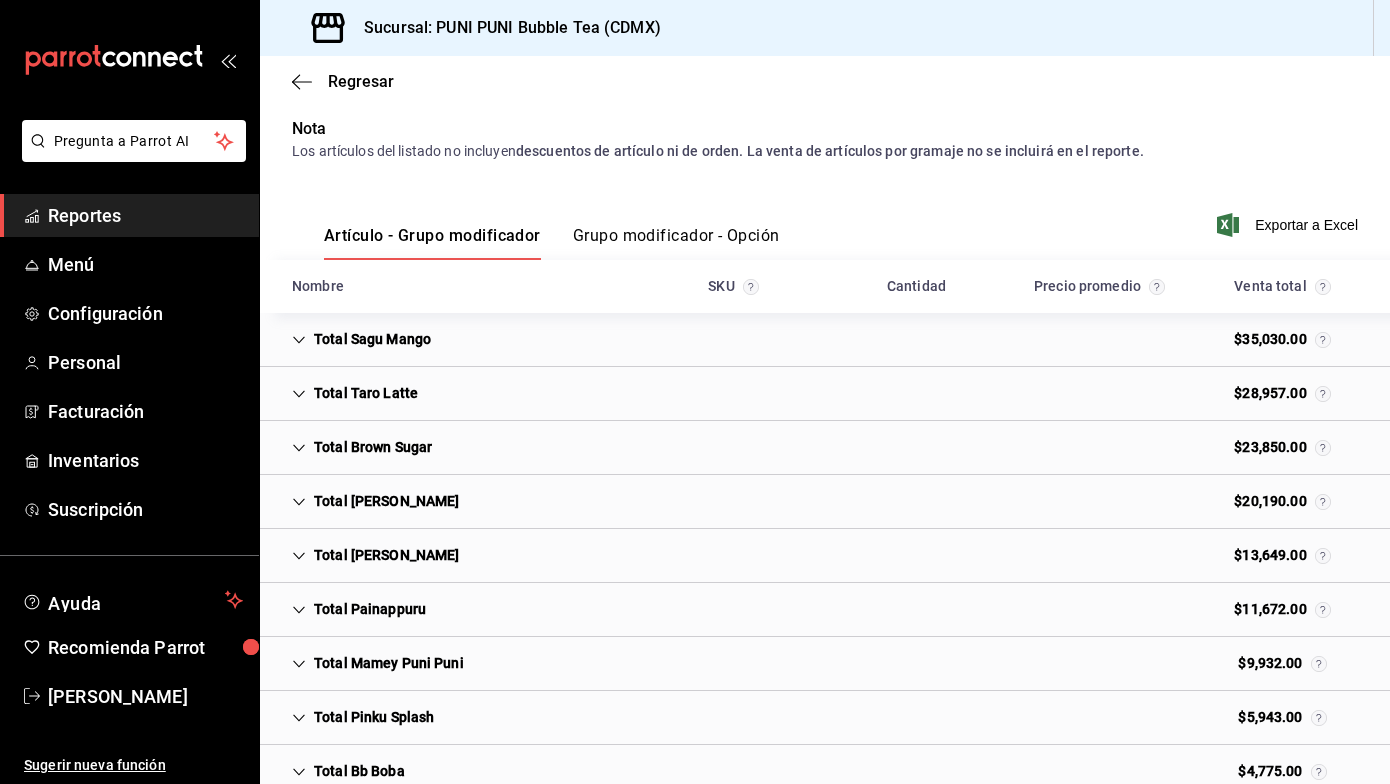 scroll, scrollTop: 173, scrollLeft: 0, axis: vertical 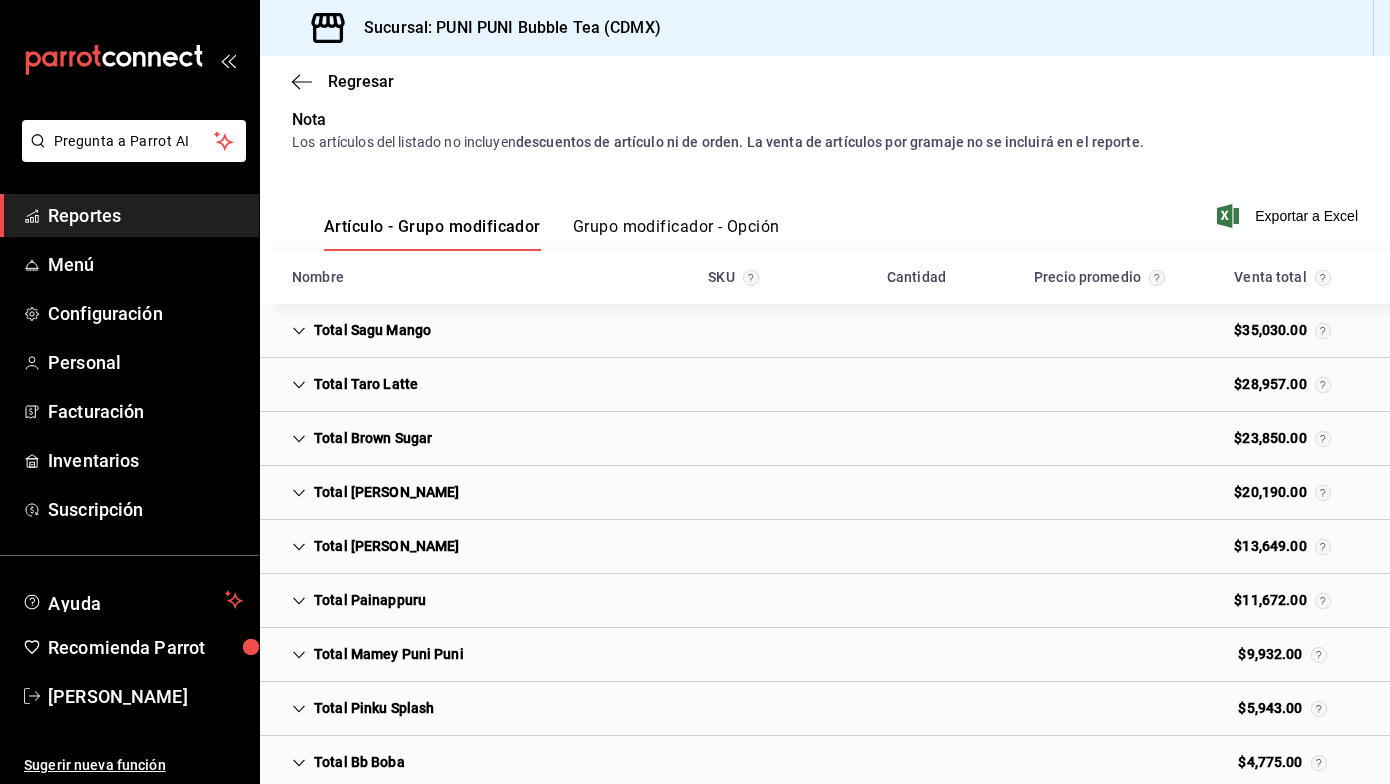 click 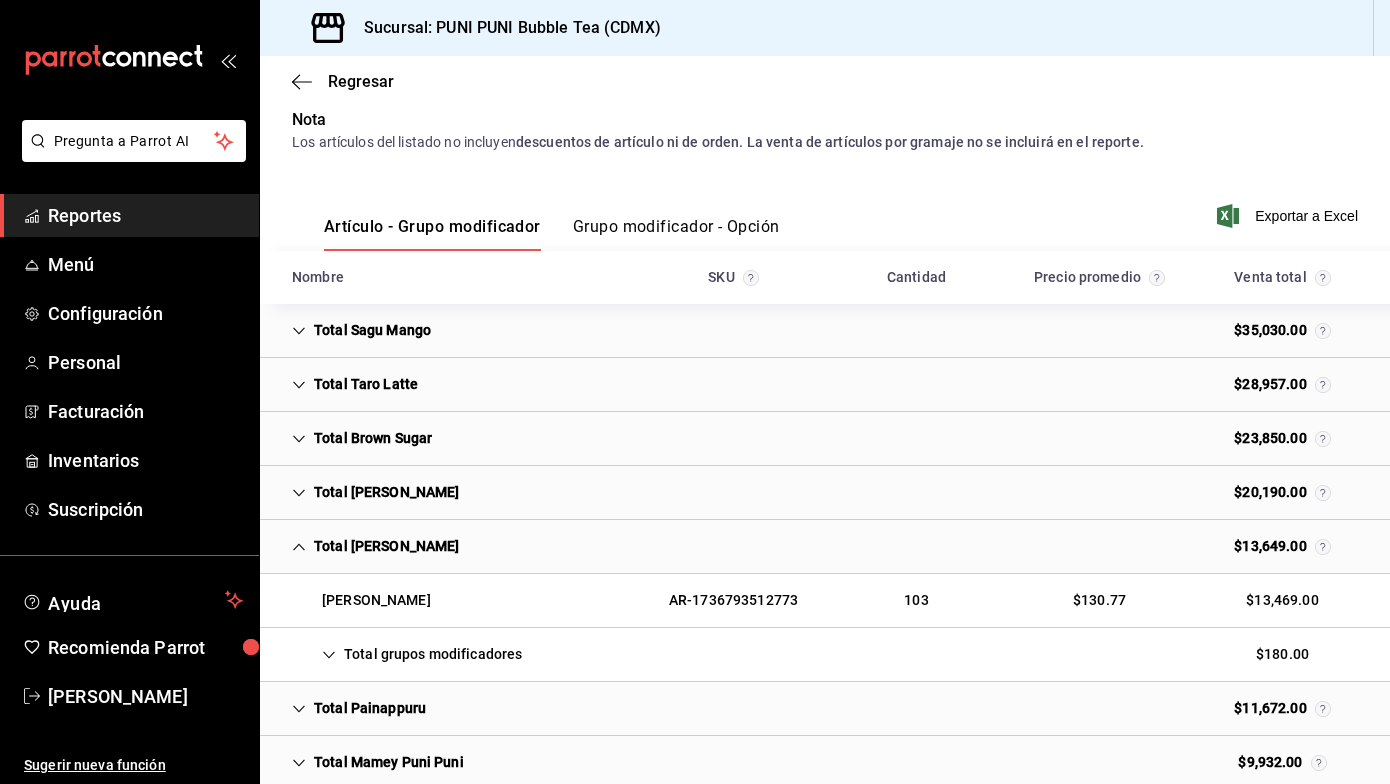 click on "Total grupos modificadores" at bounding box center [407, 654] 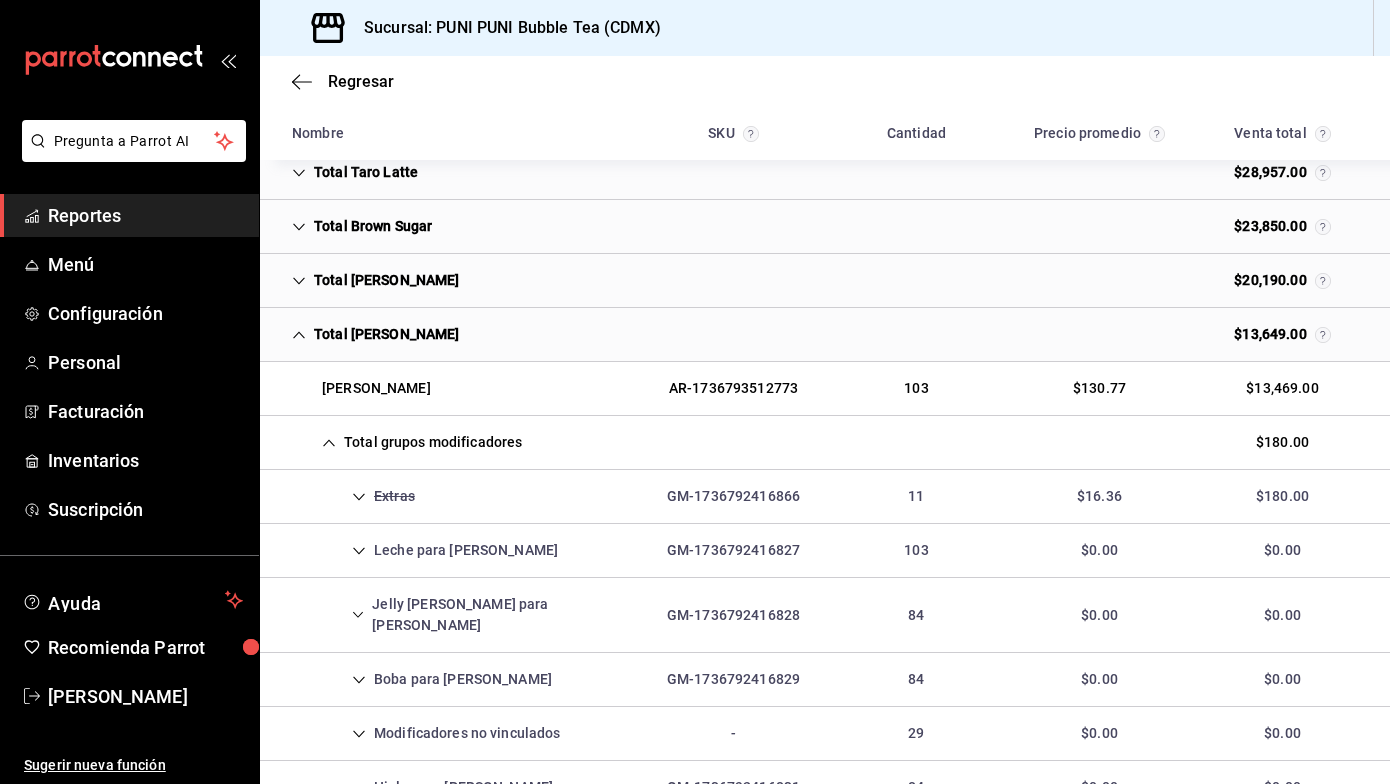 scroll, scrollTop: 462, scrollLeft: 0, axis: vertical 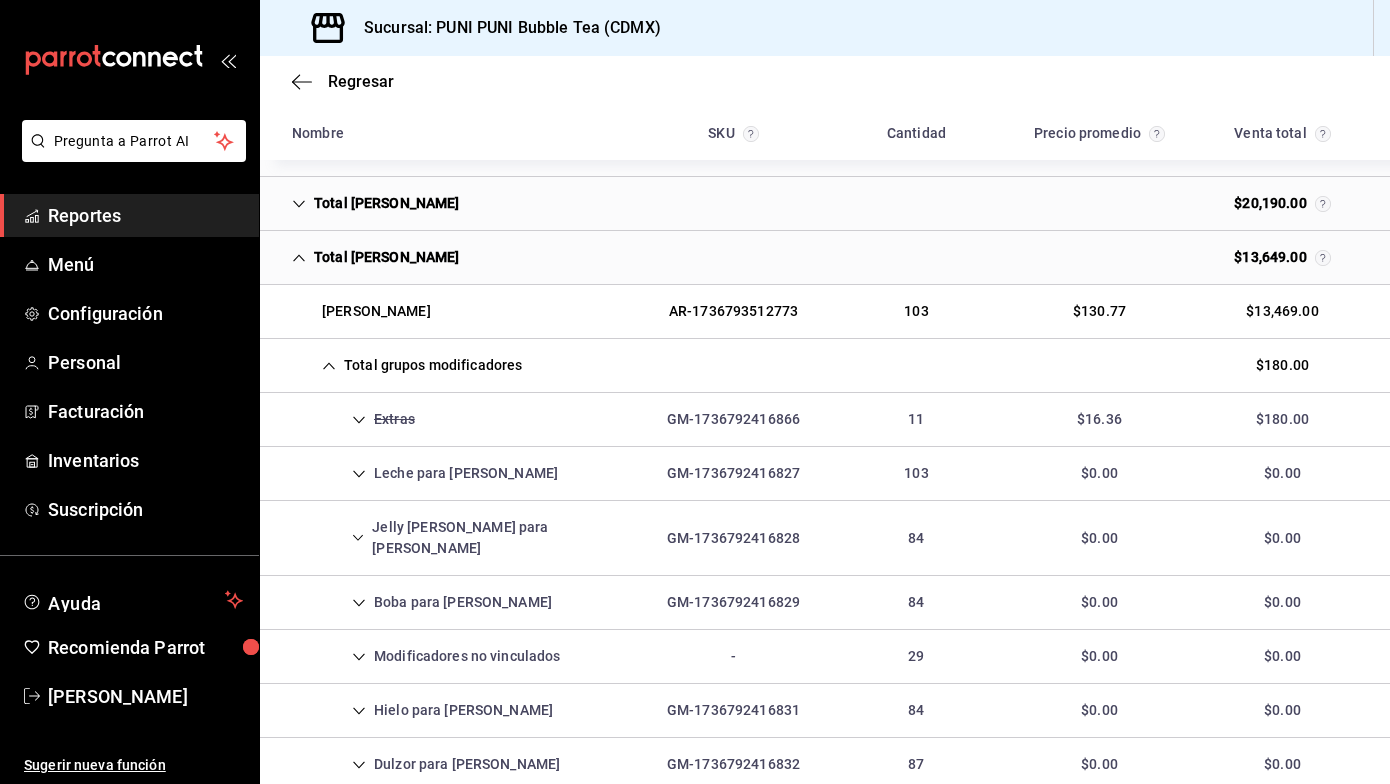 click 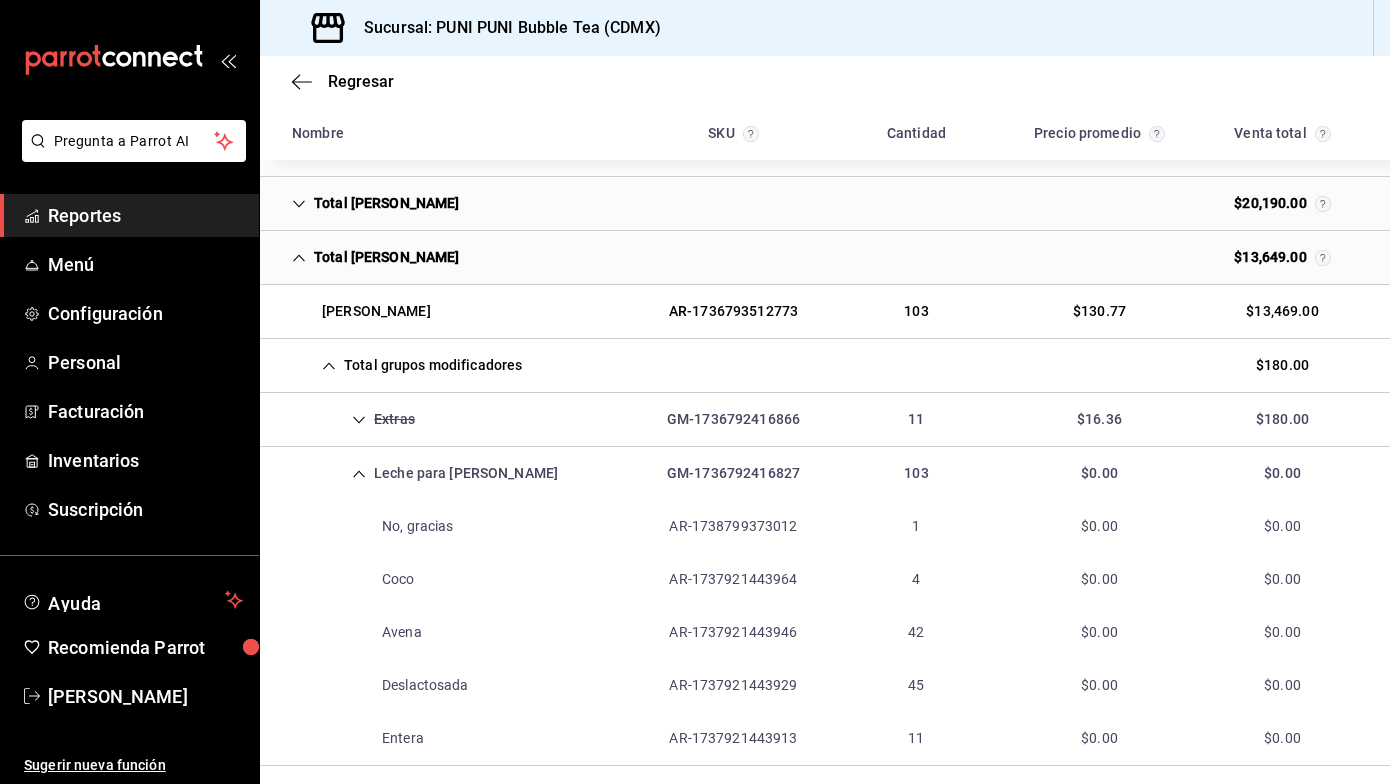 click 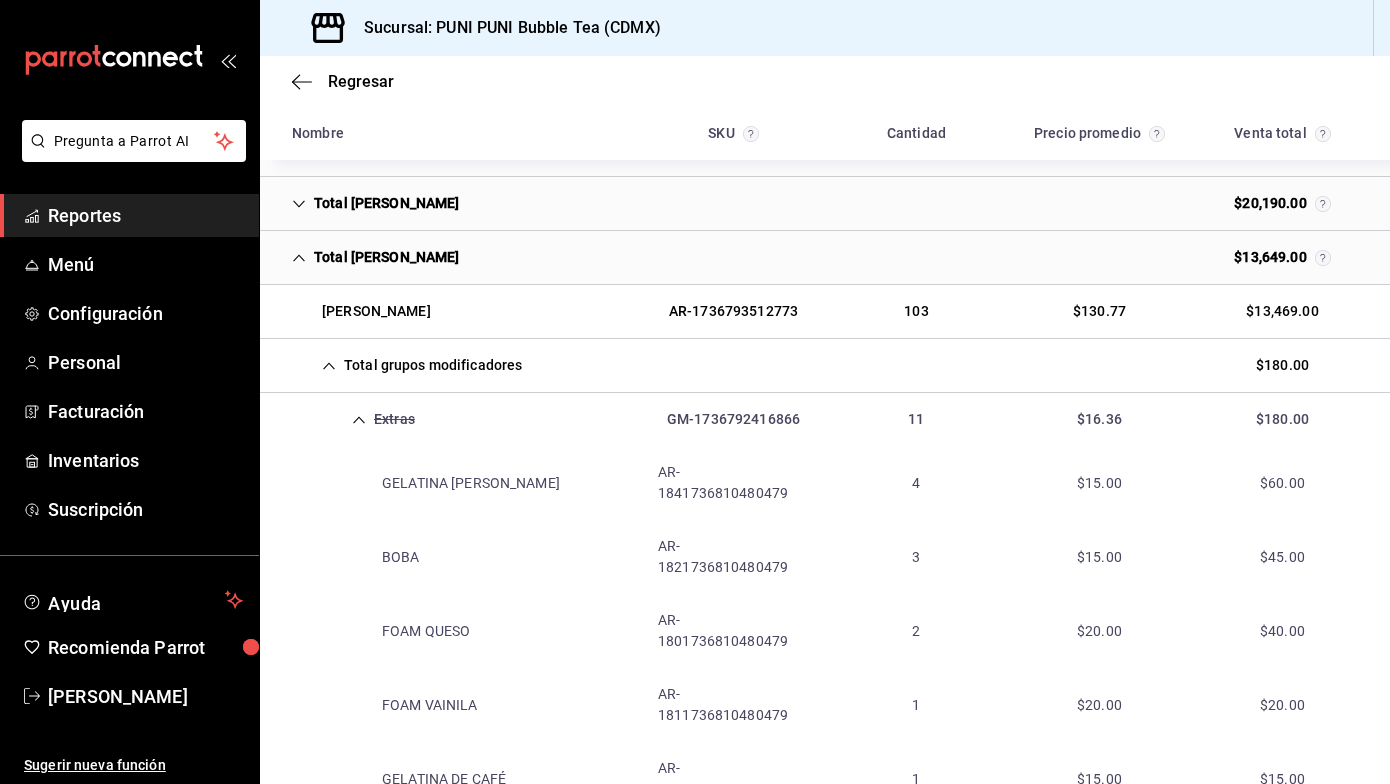 click 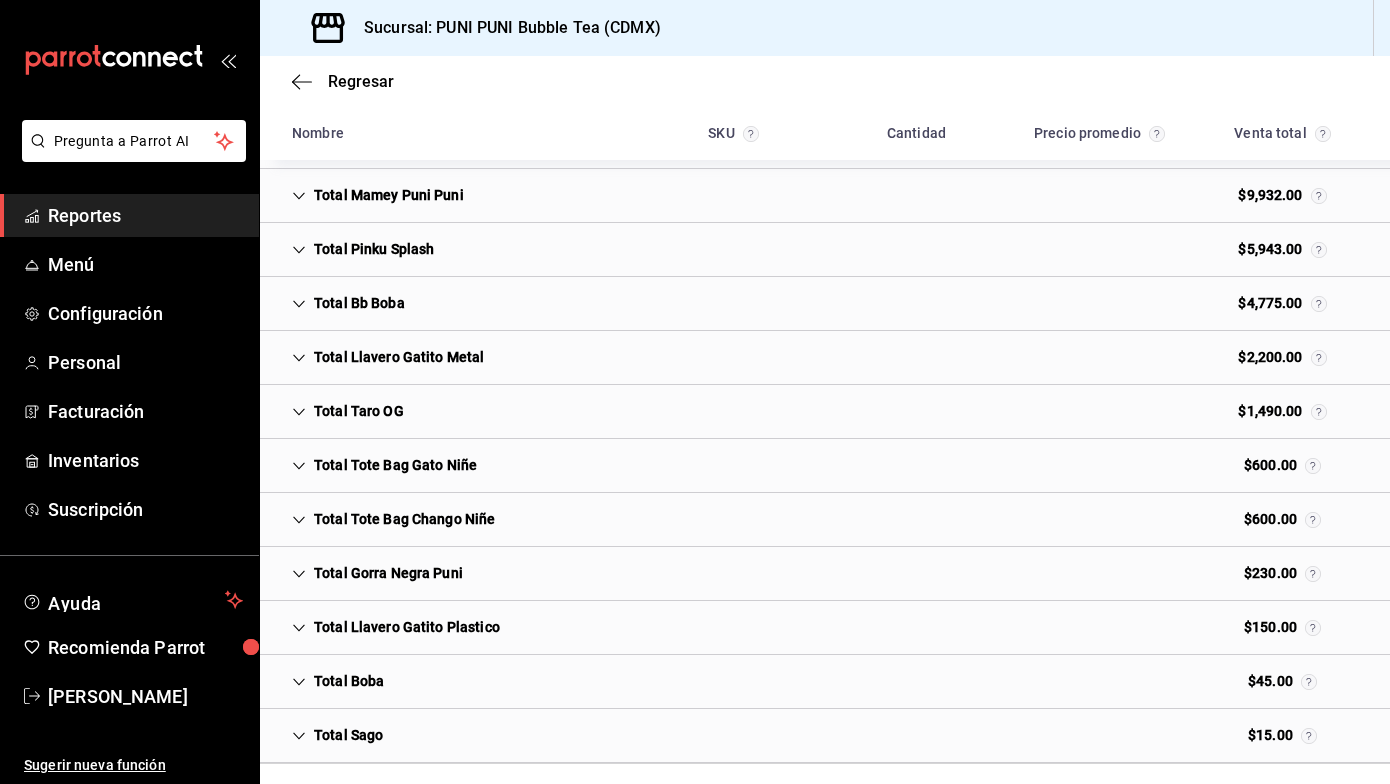 scroll, scrollTop: 720, scrollLeft: 0, axis: vertical 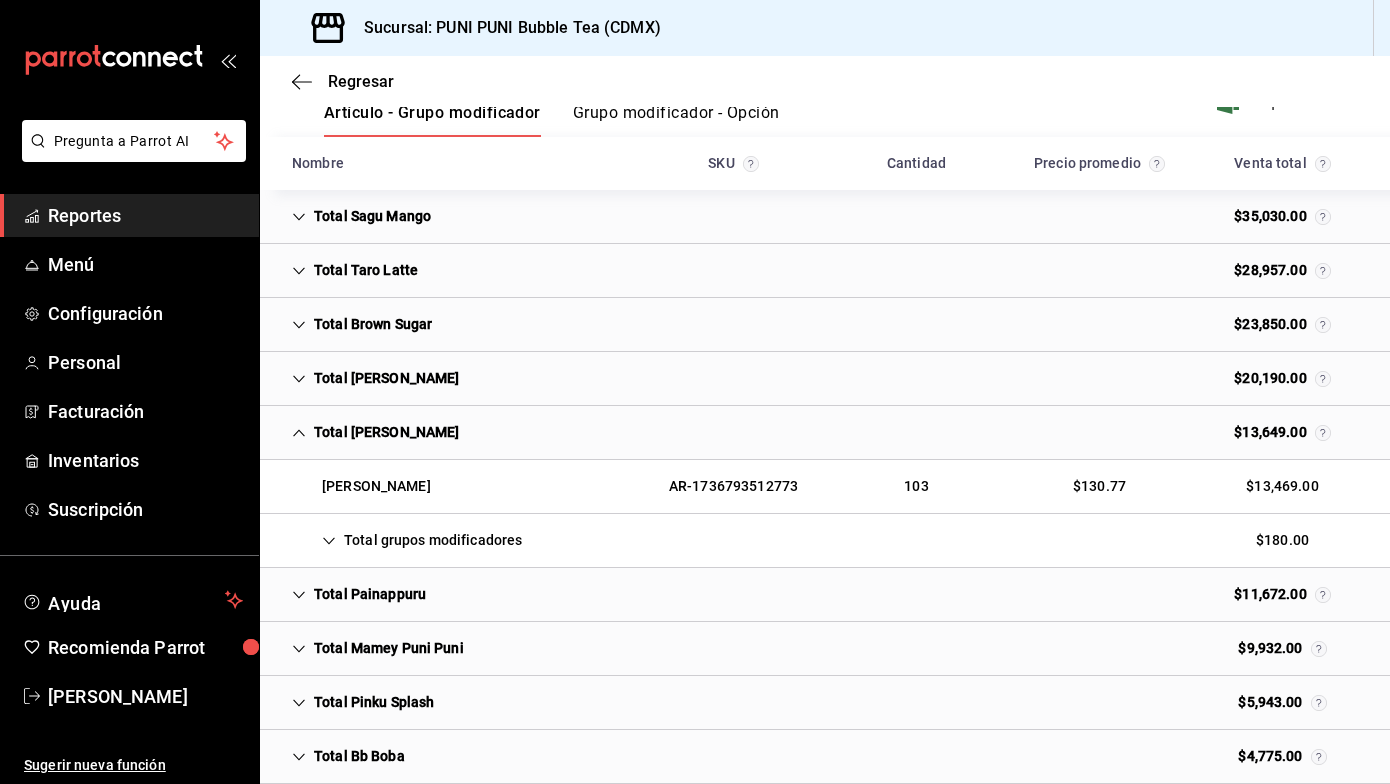 click 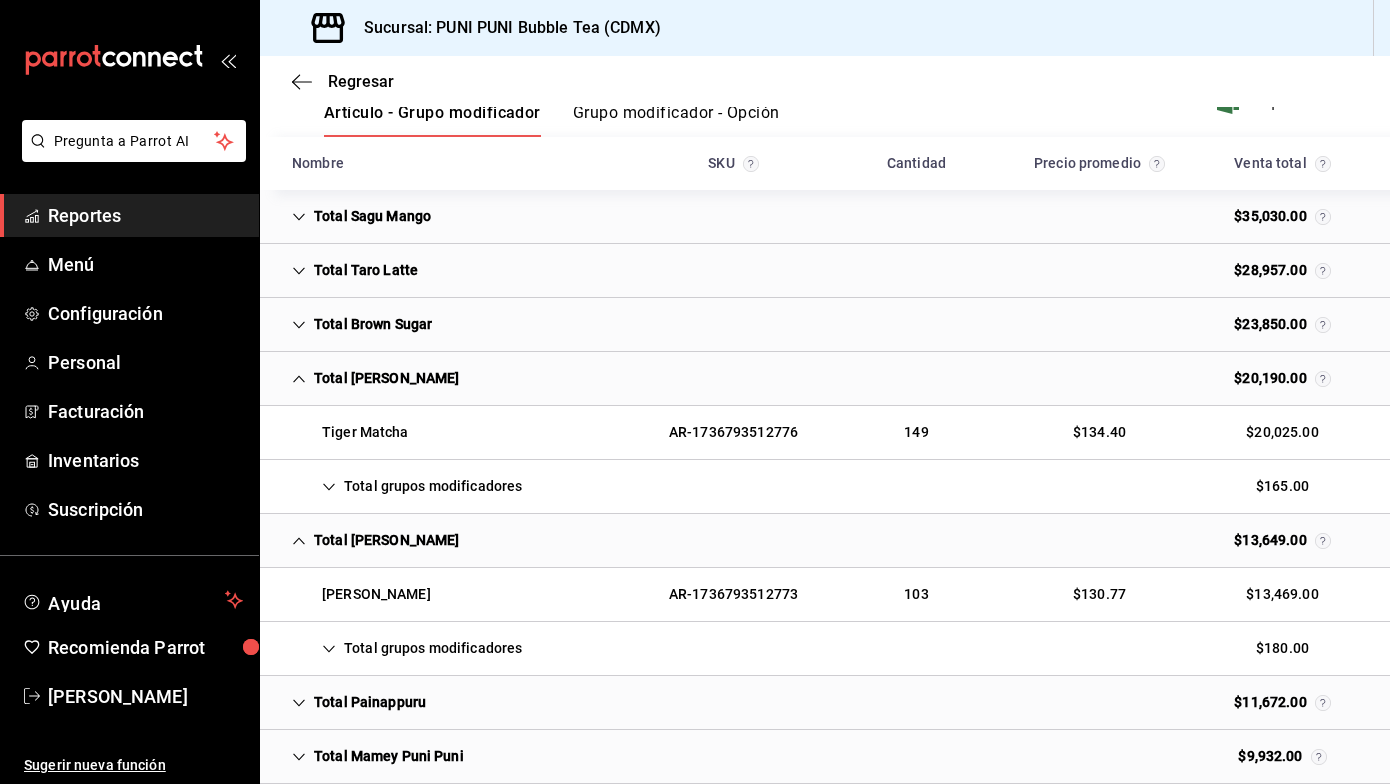 click on "Total grupos modificadores" at bounding box center [407, 486] 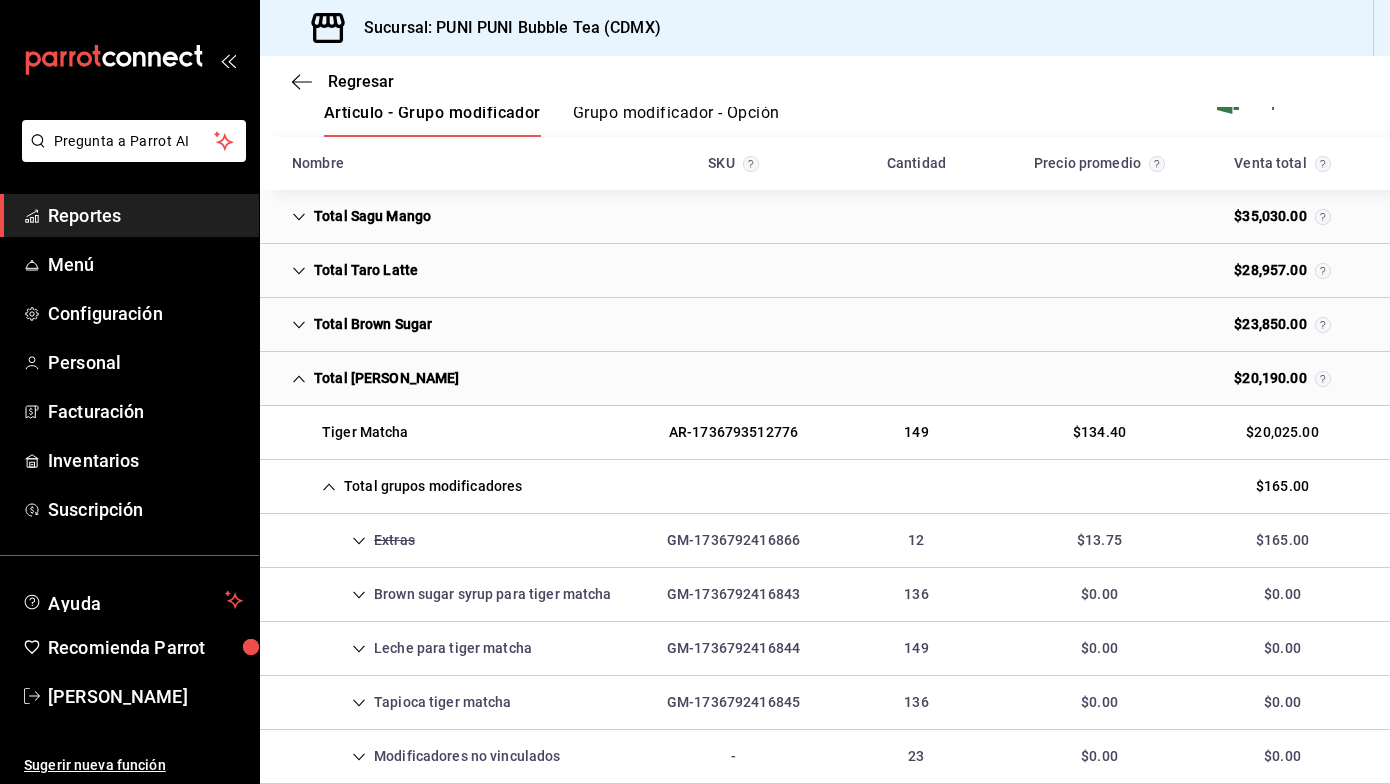 click 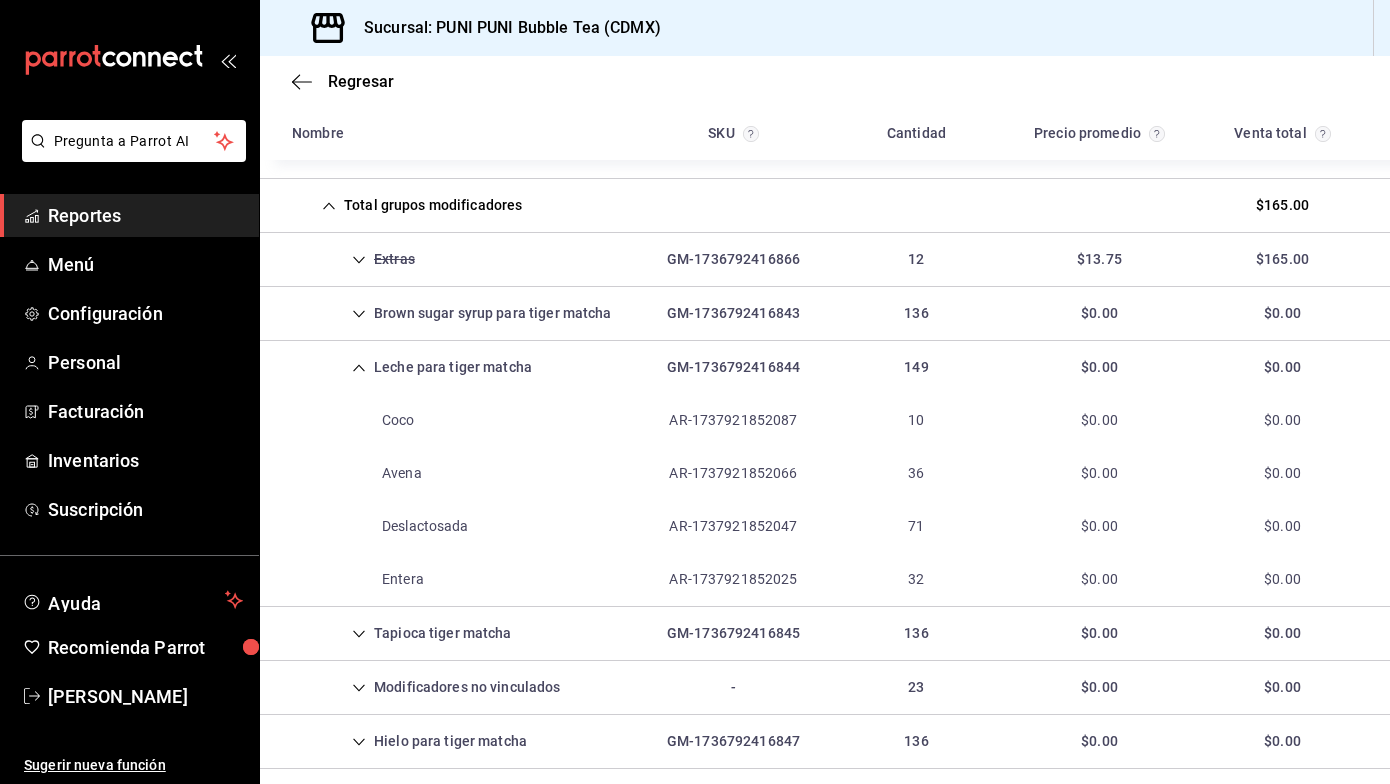 scroll, scrollTop: 574, scrollLeft: 0, axis: vertical 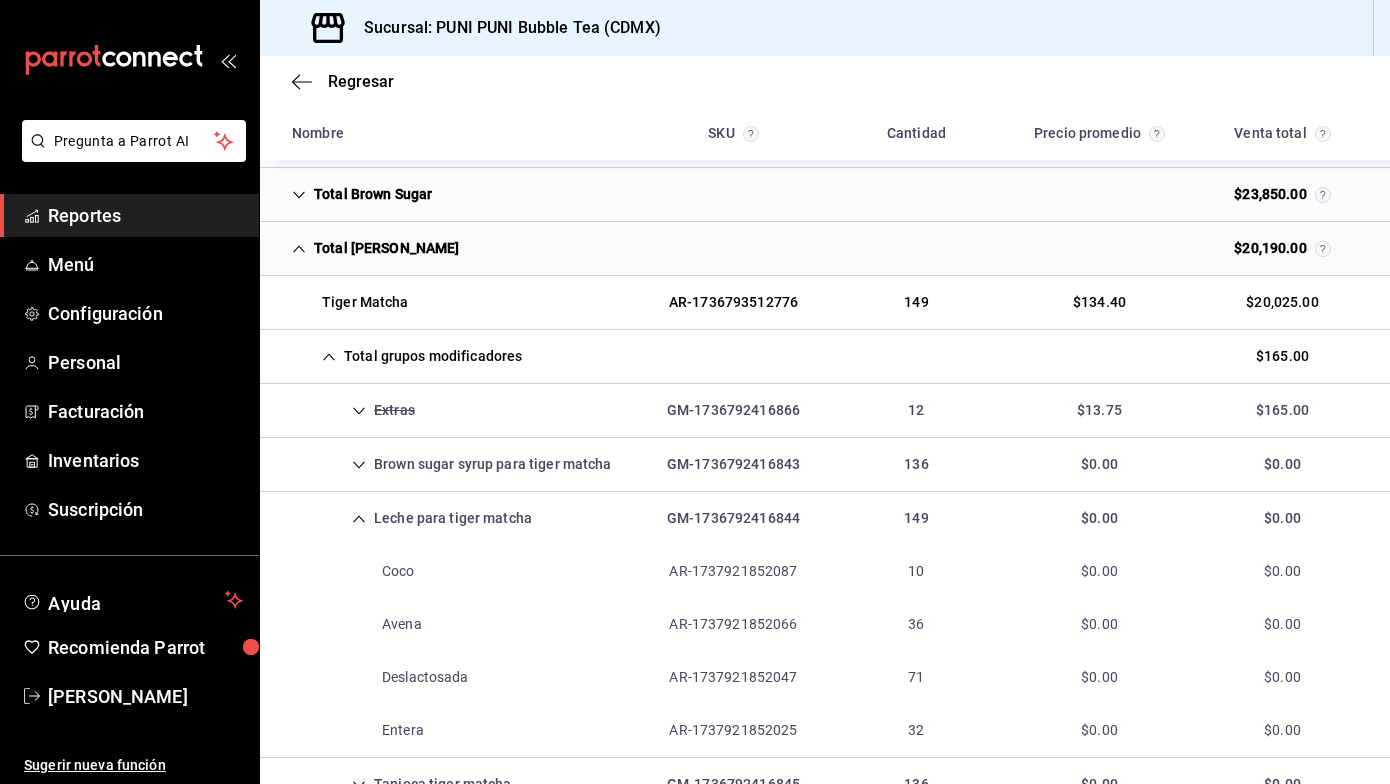 click on "Total Tiger Matcha" at bounding box center (376, 248) 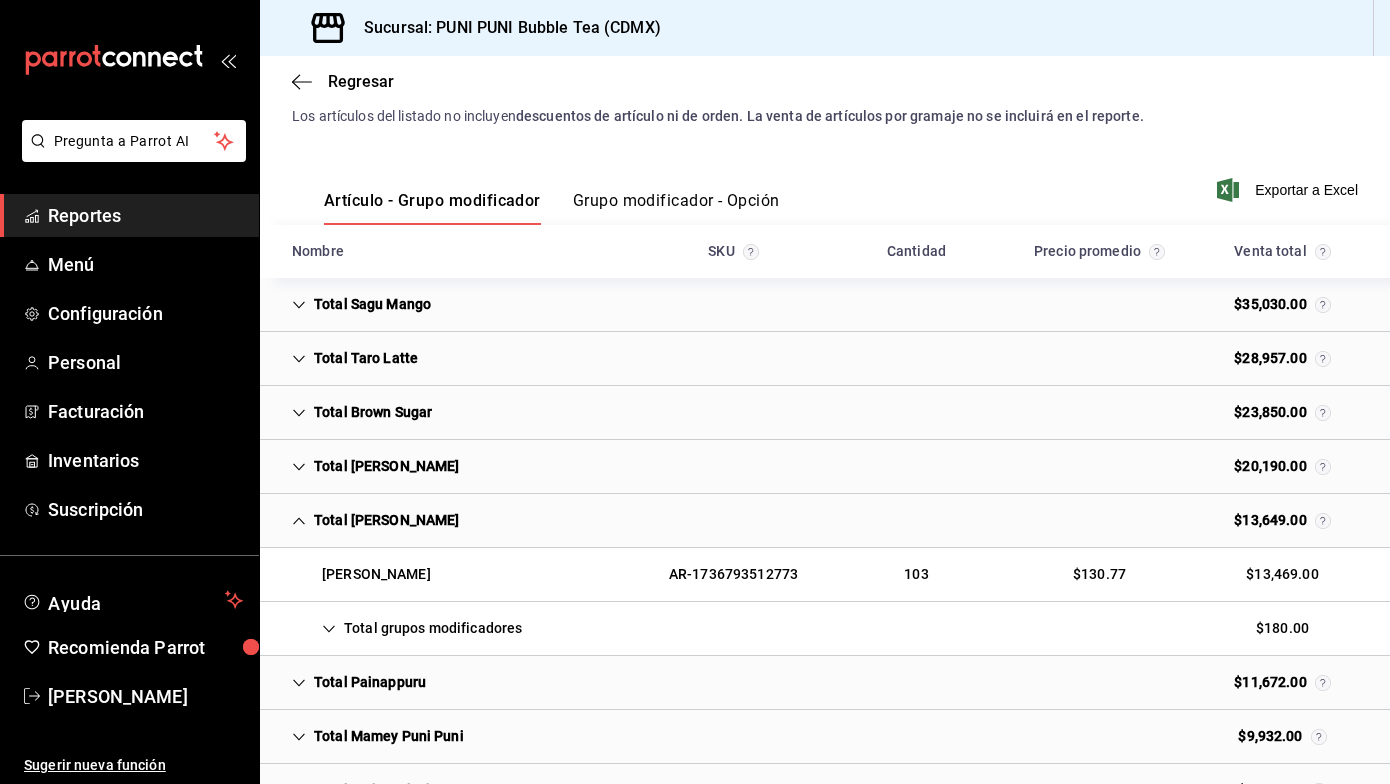 scroll, scrollTop: 168, scrollLeft: 0, axis: vertical 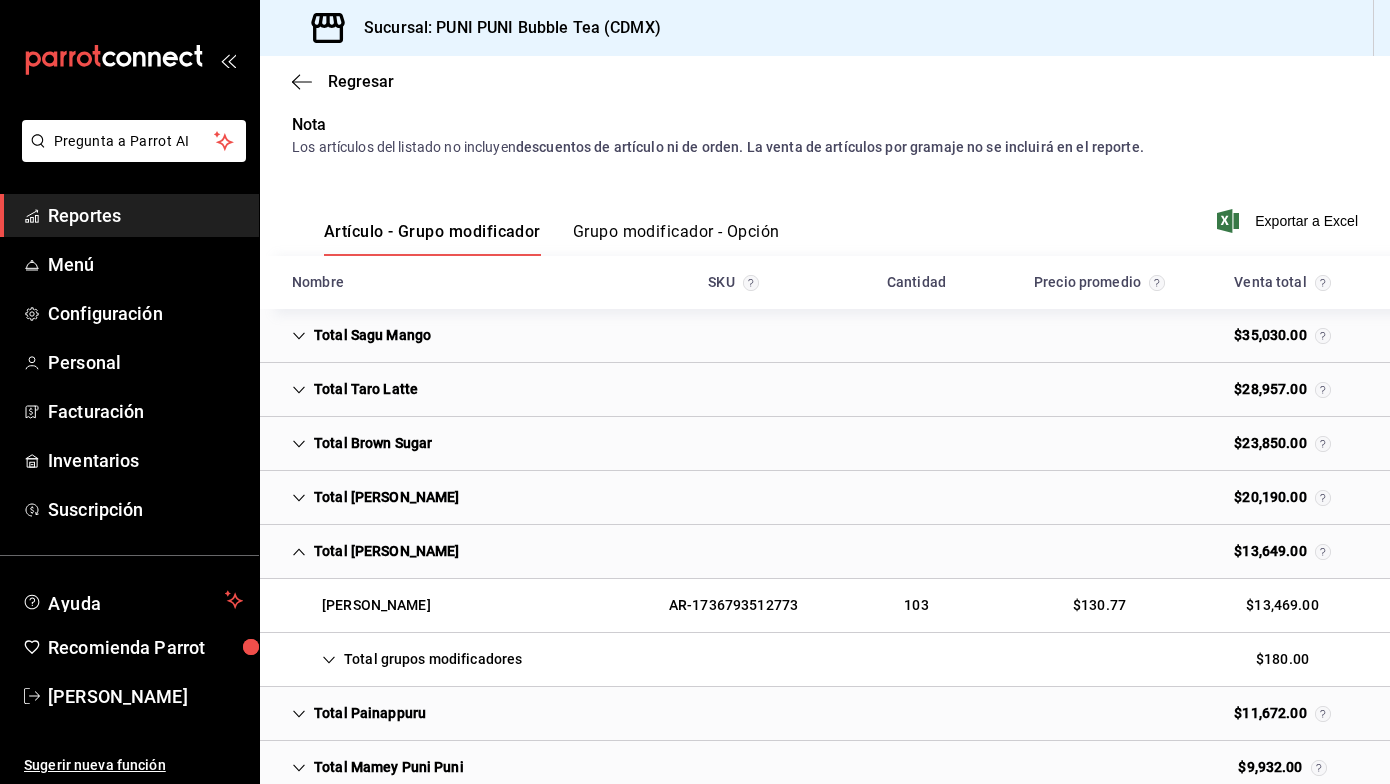 click on "Total Taro Latte" at bounding box center (355, 389) 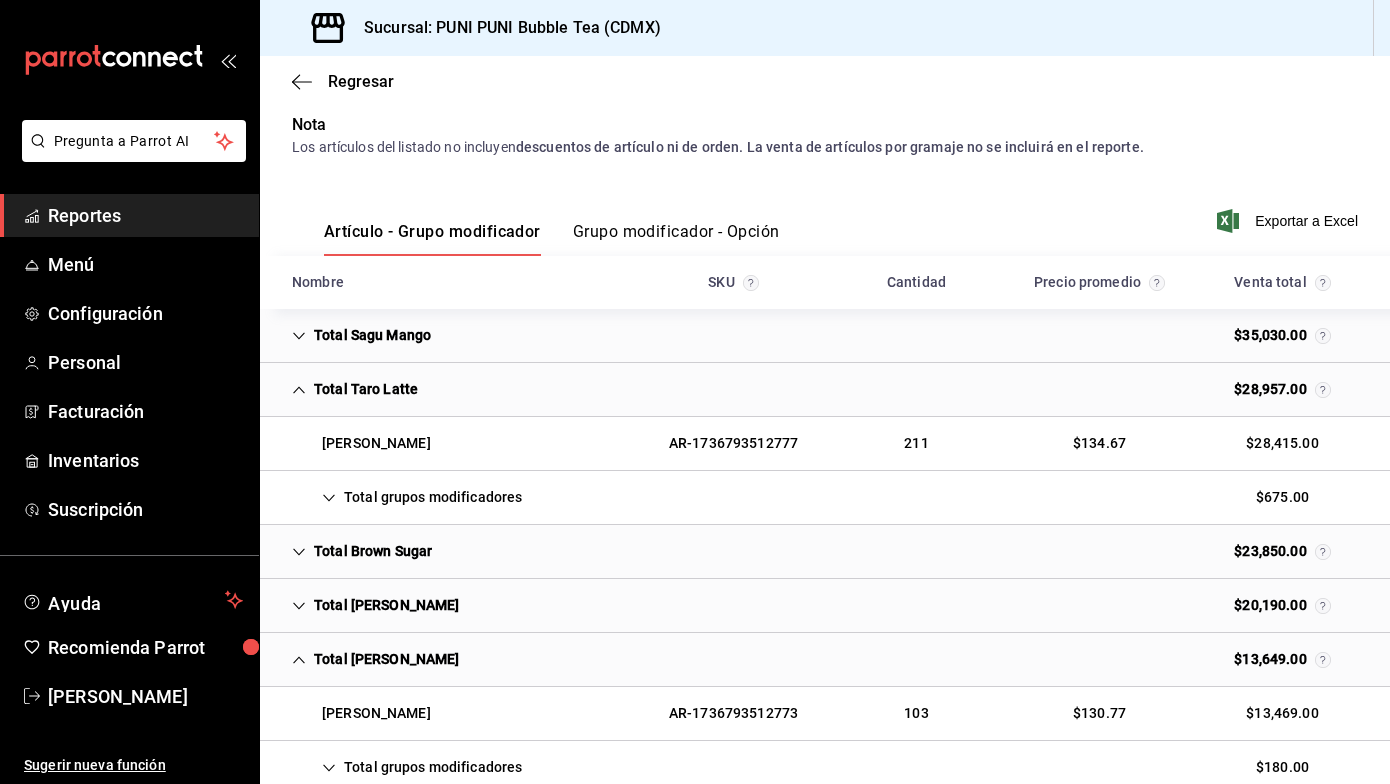 click on "Total grupos modificadores" at bounding box center [407, 497] 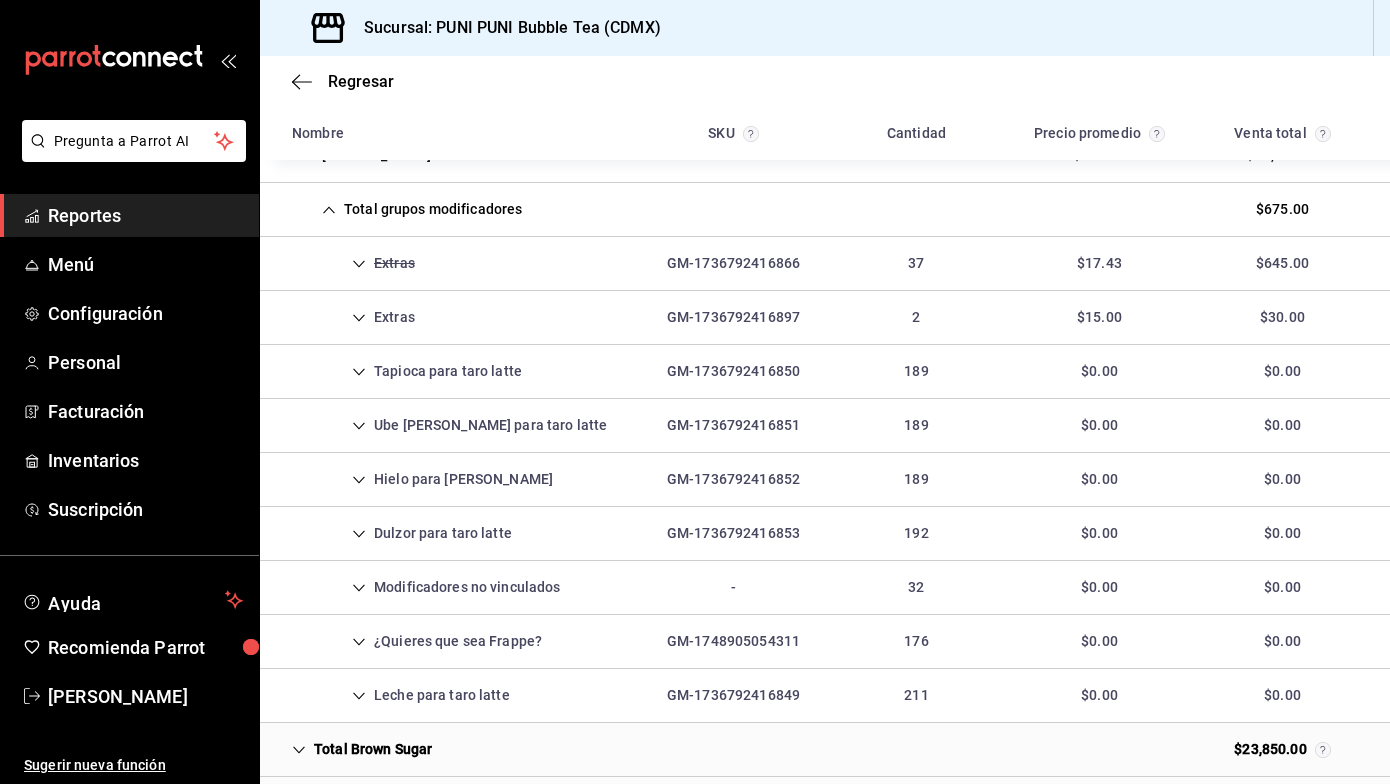 scroll, scrollTop: 490, scrollLeft: 0, axis: vertical 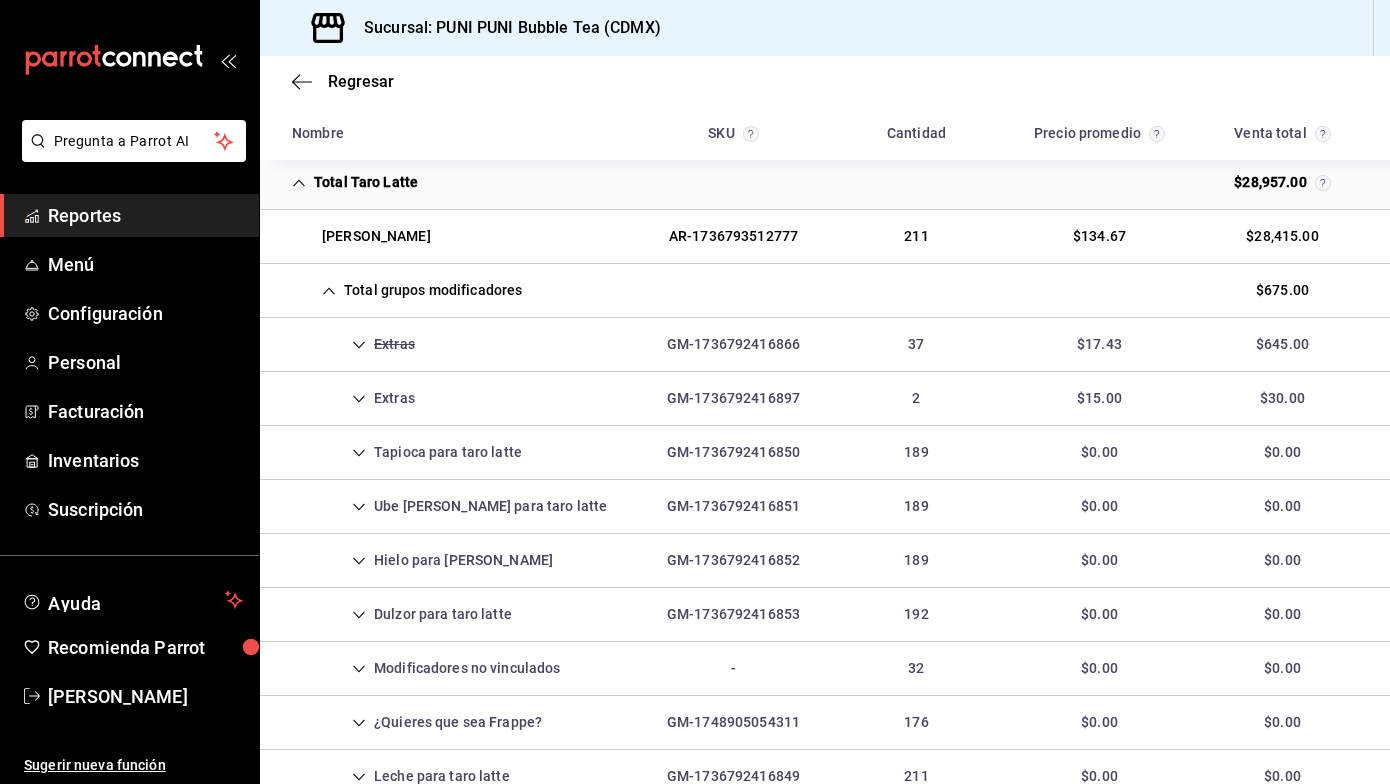 click 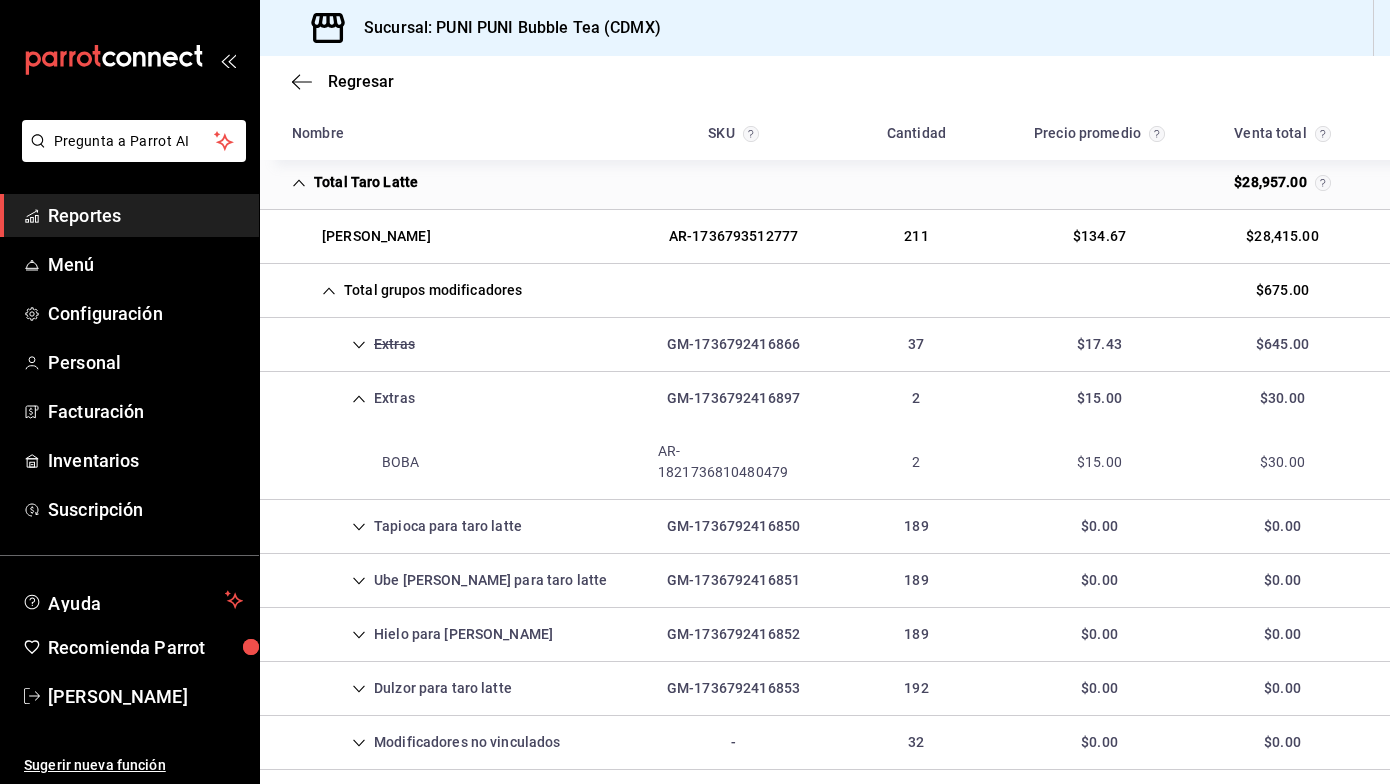 click 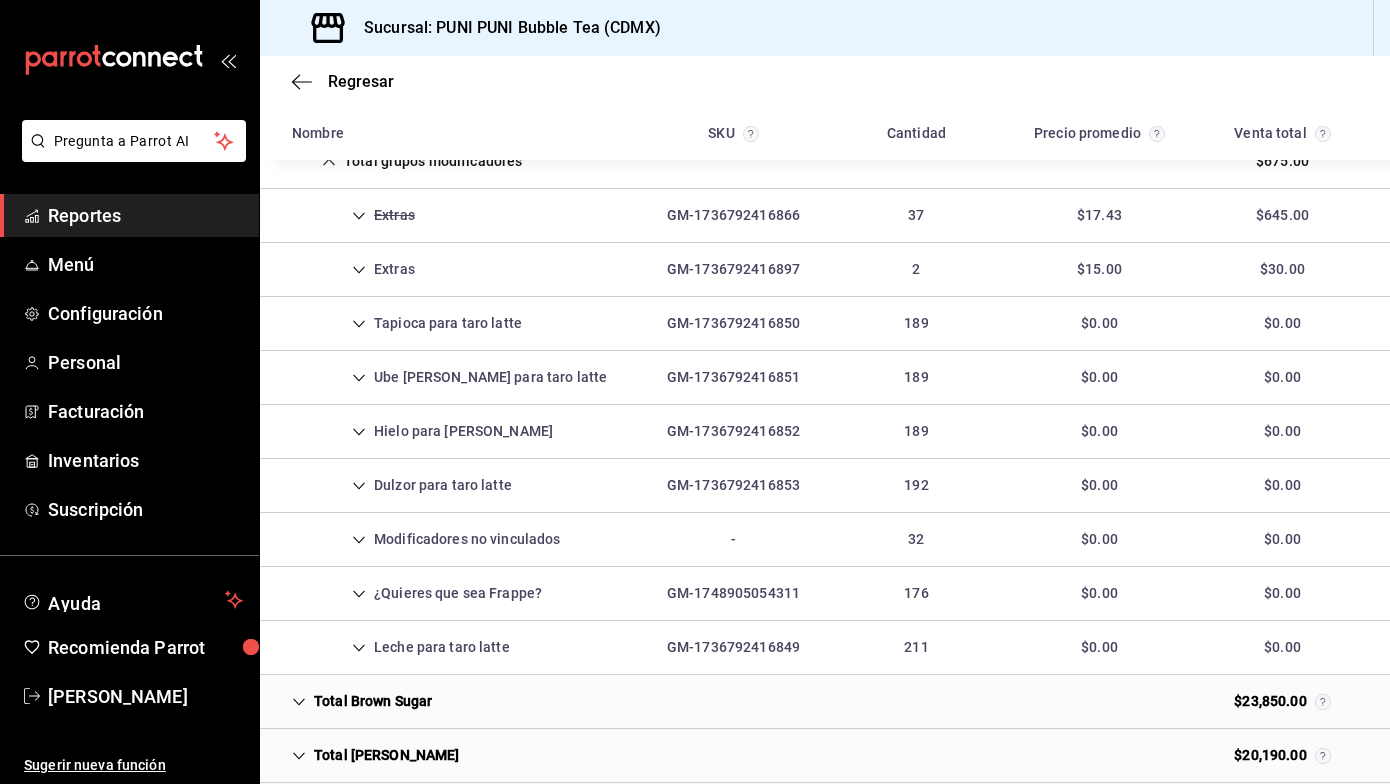 scroll, scrollTop: 513, scrollLeft: 0, axis: vertical 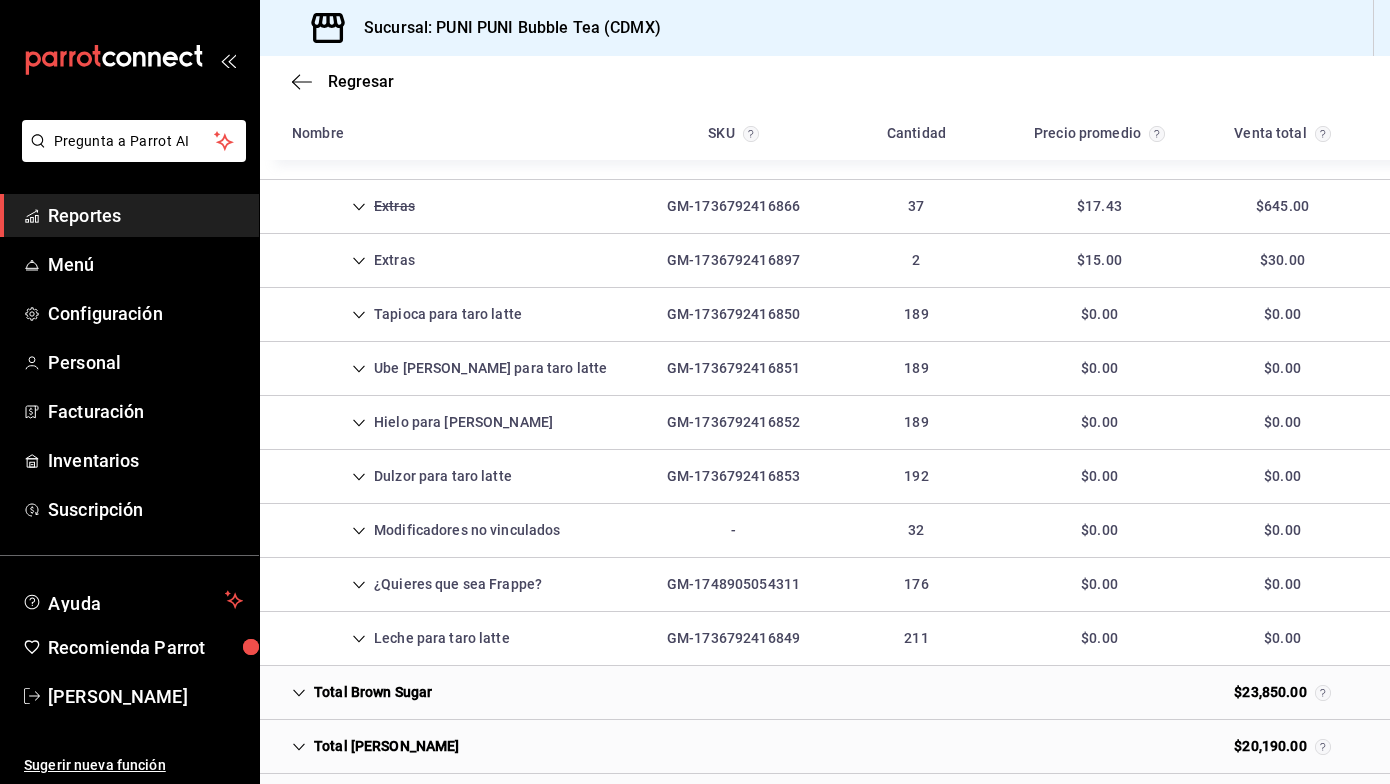 click 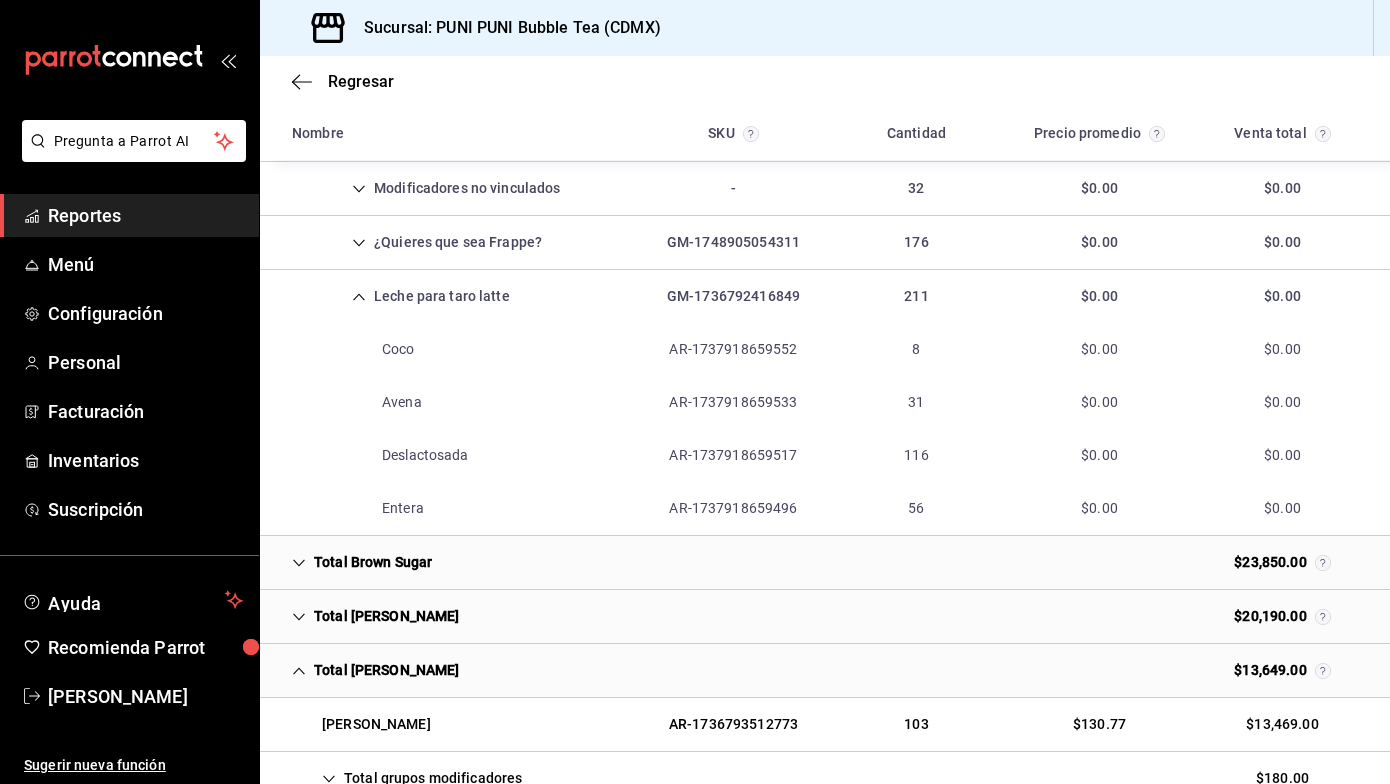 scroll, scrollTop: 798, scrollLeft: 0, axis: vertical 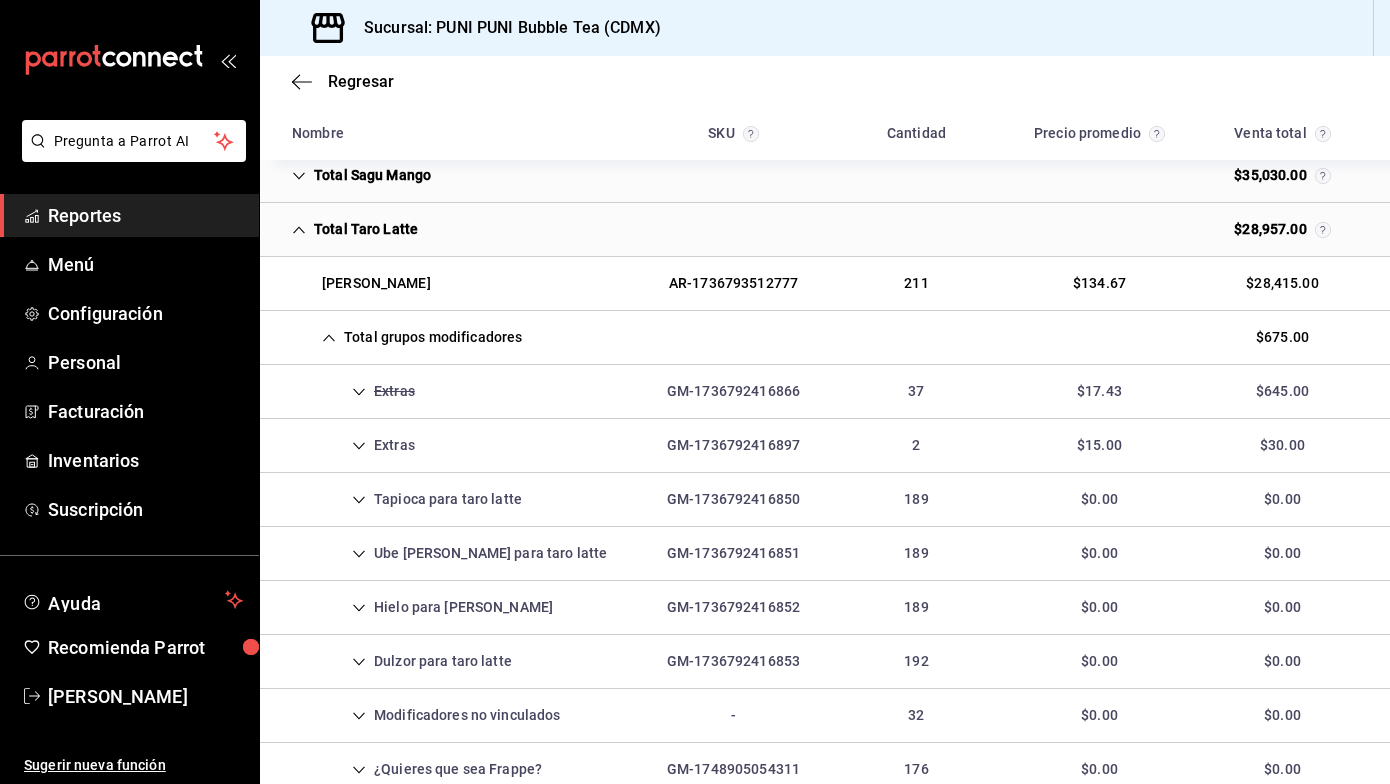 click 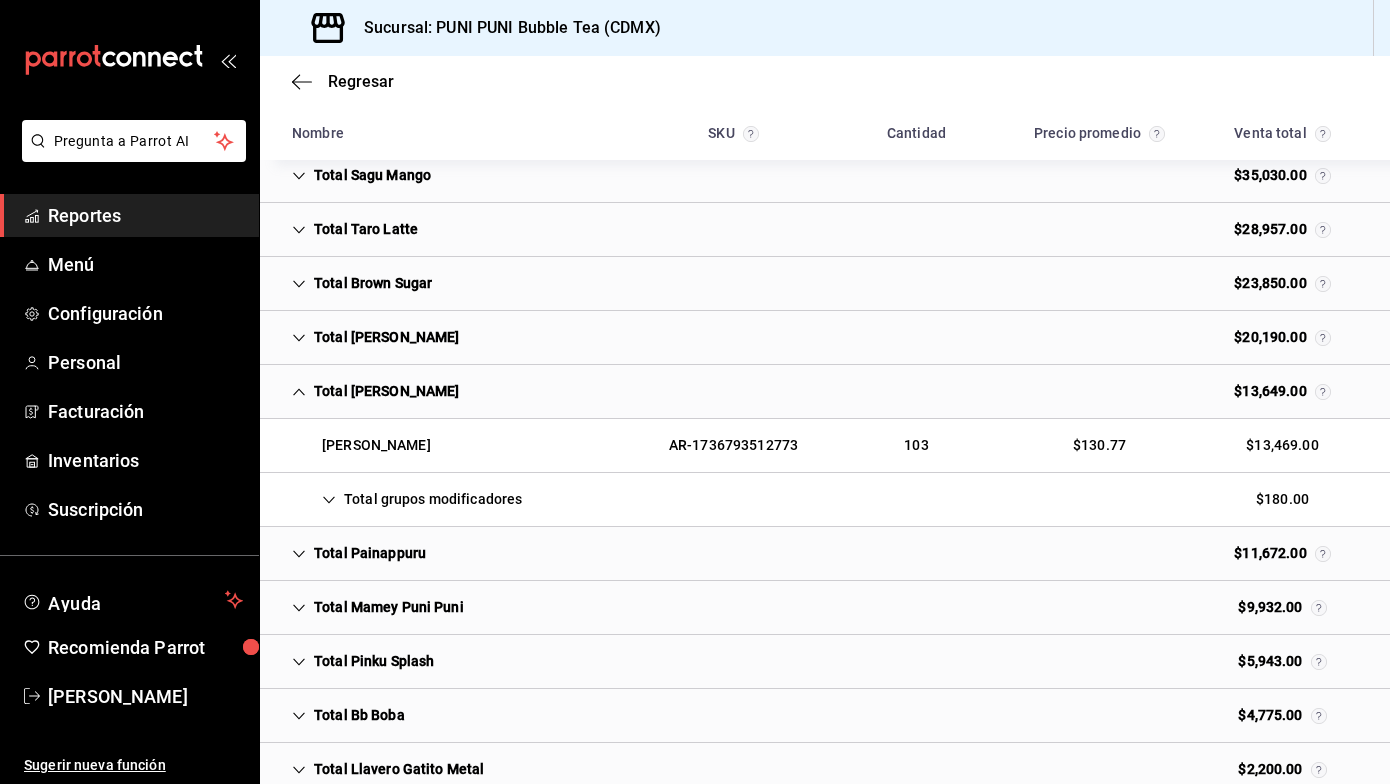 click 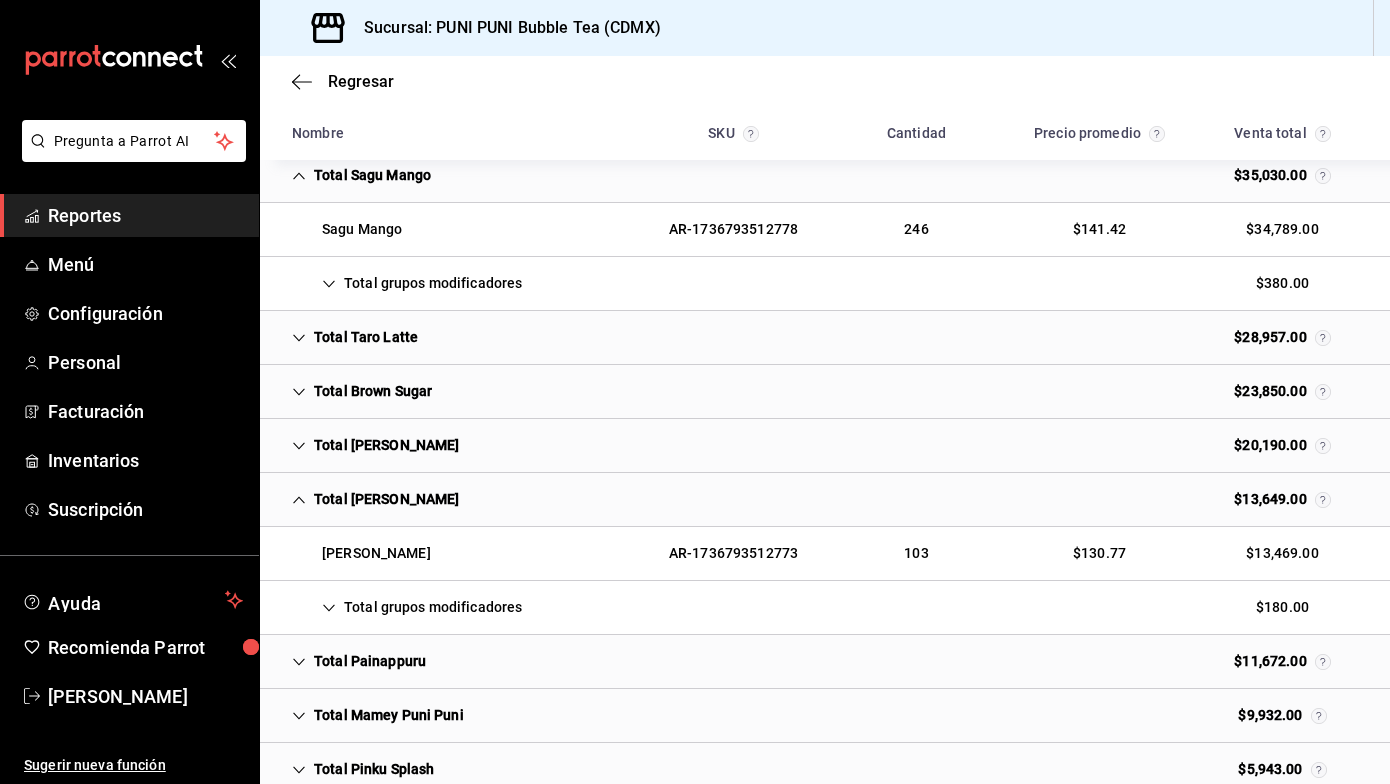 click on "Total grupos modificadores" at bounding box center (407, 283) 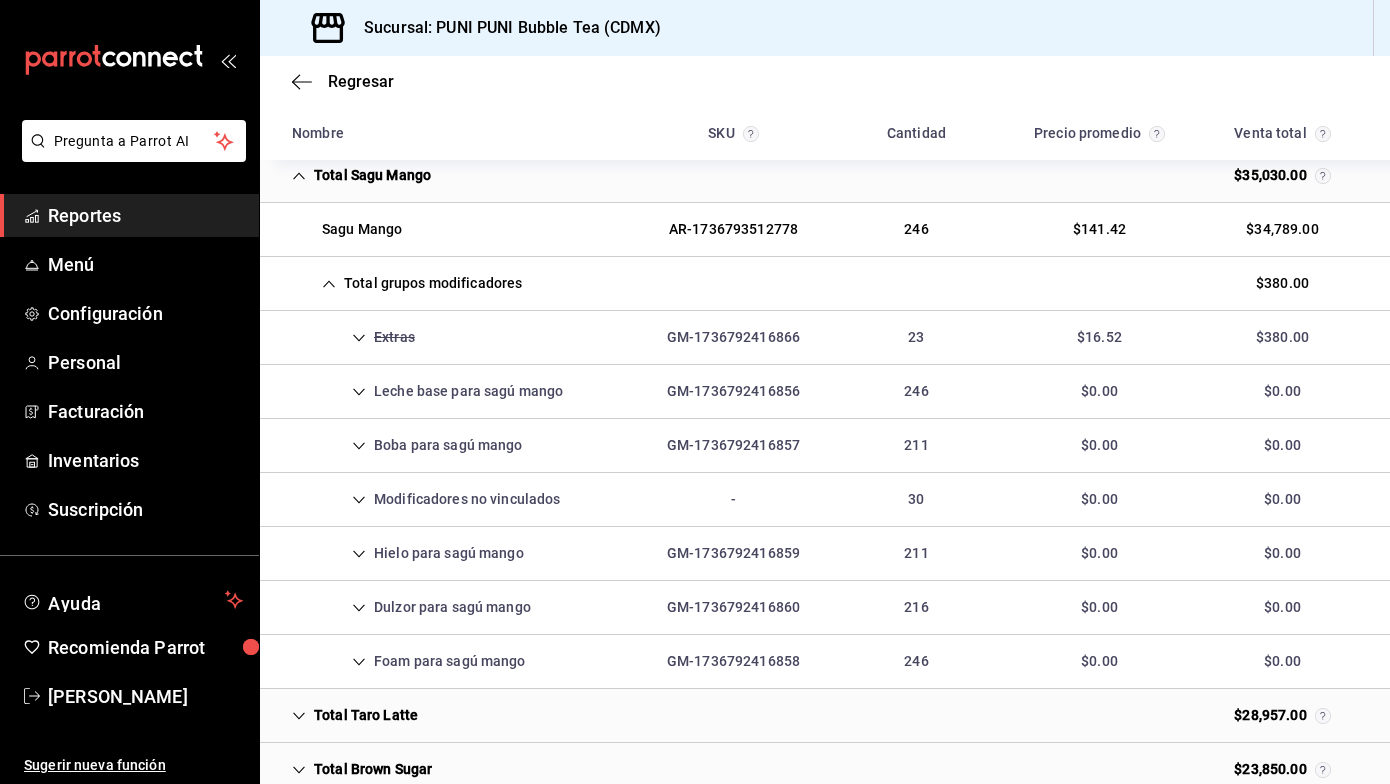 click on "Leche base para sagú mango" at bounding box center (427, 391) 